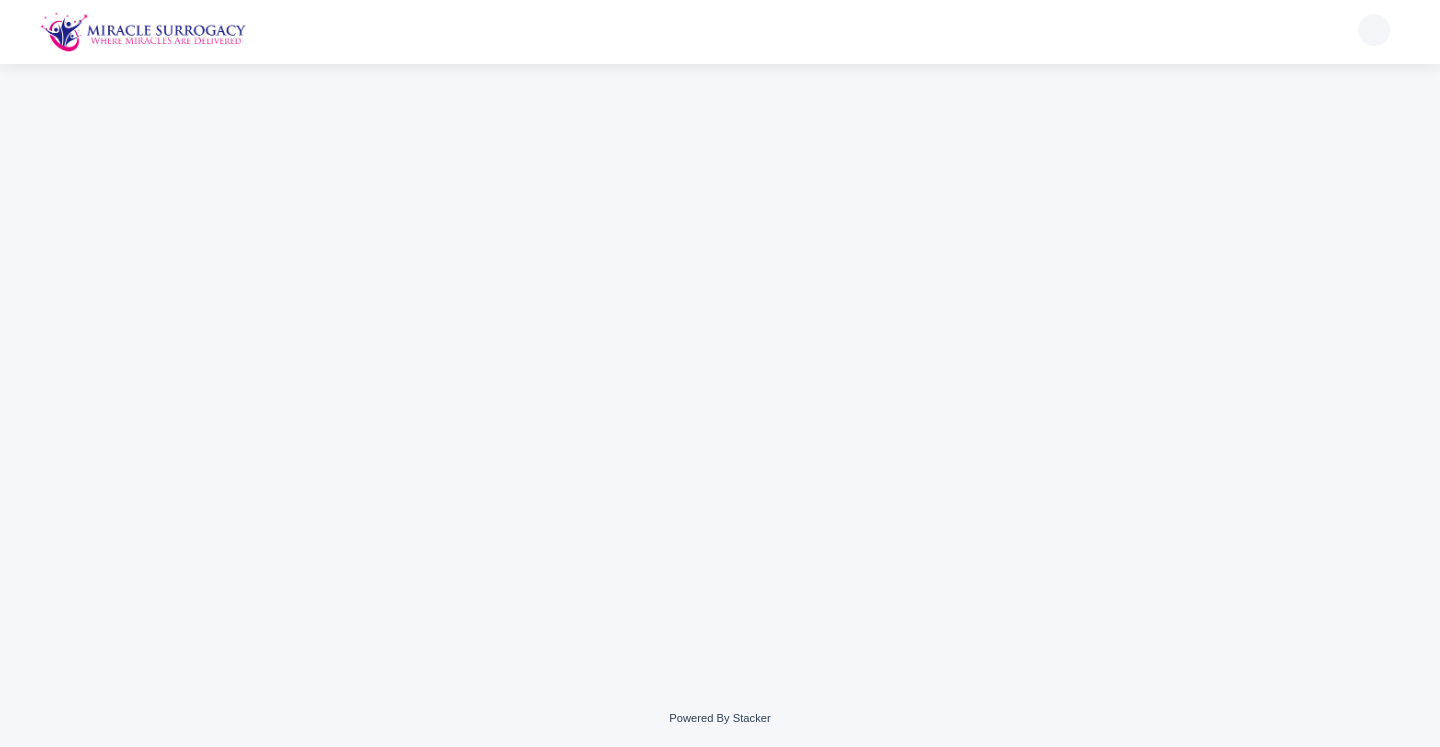 scroll, scrollTop: 0, scrollLeft: 0, axis: both 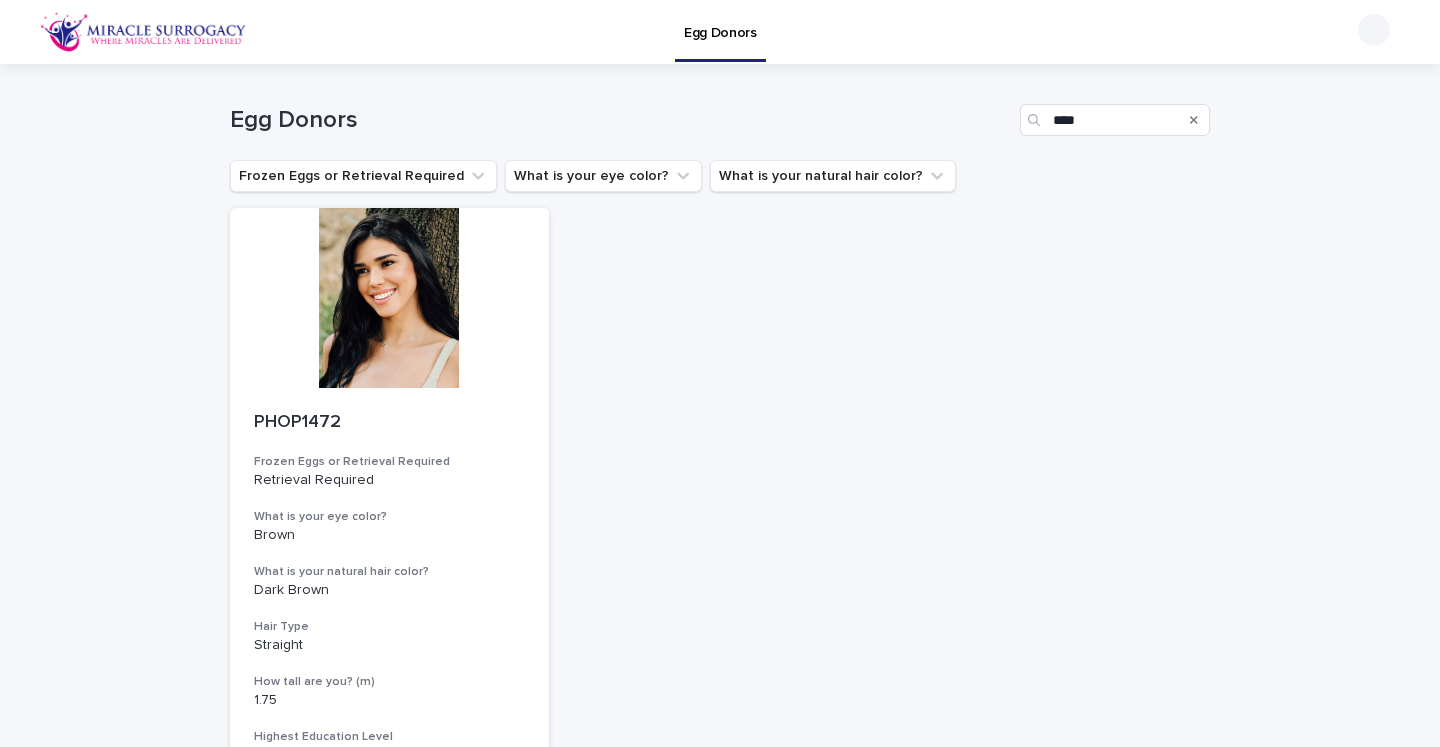 click at bounding box center [1194, 120] 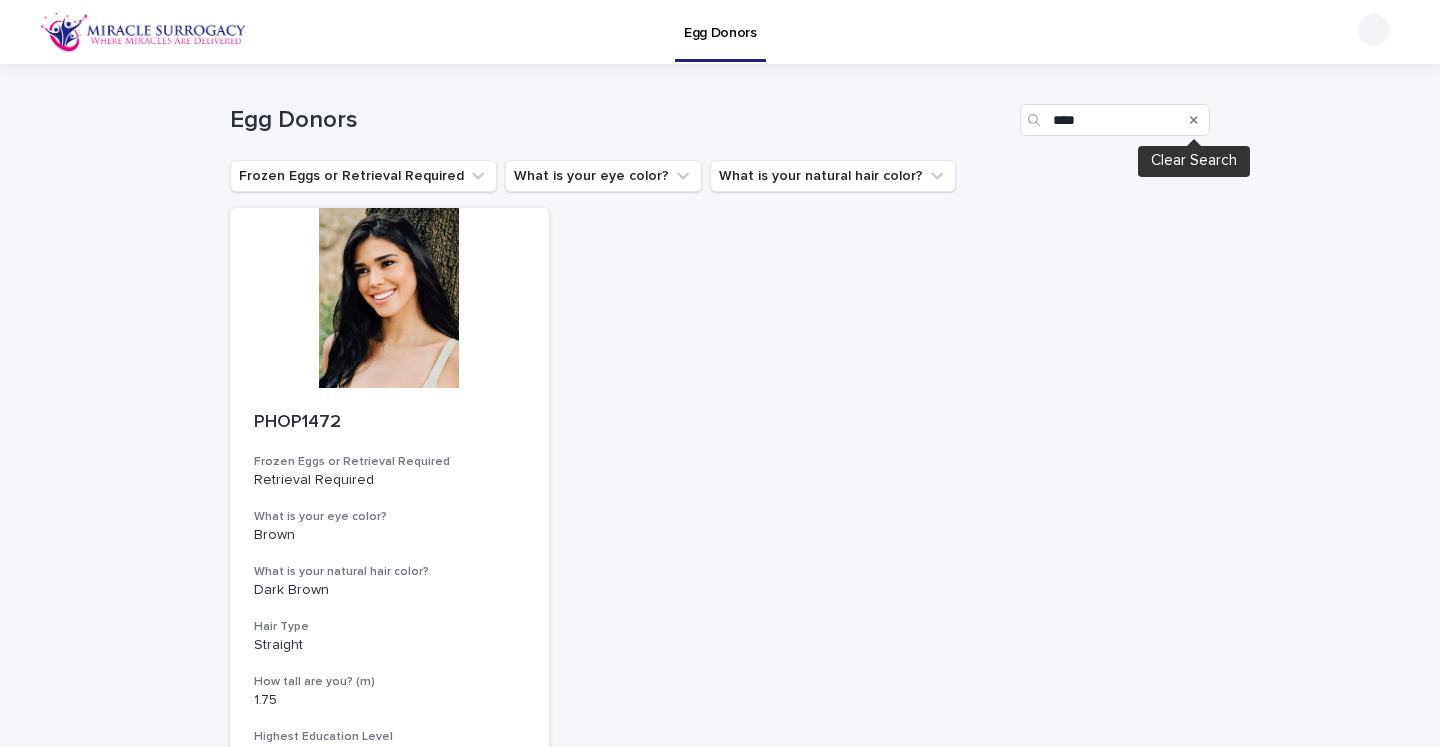 click 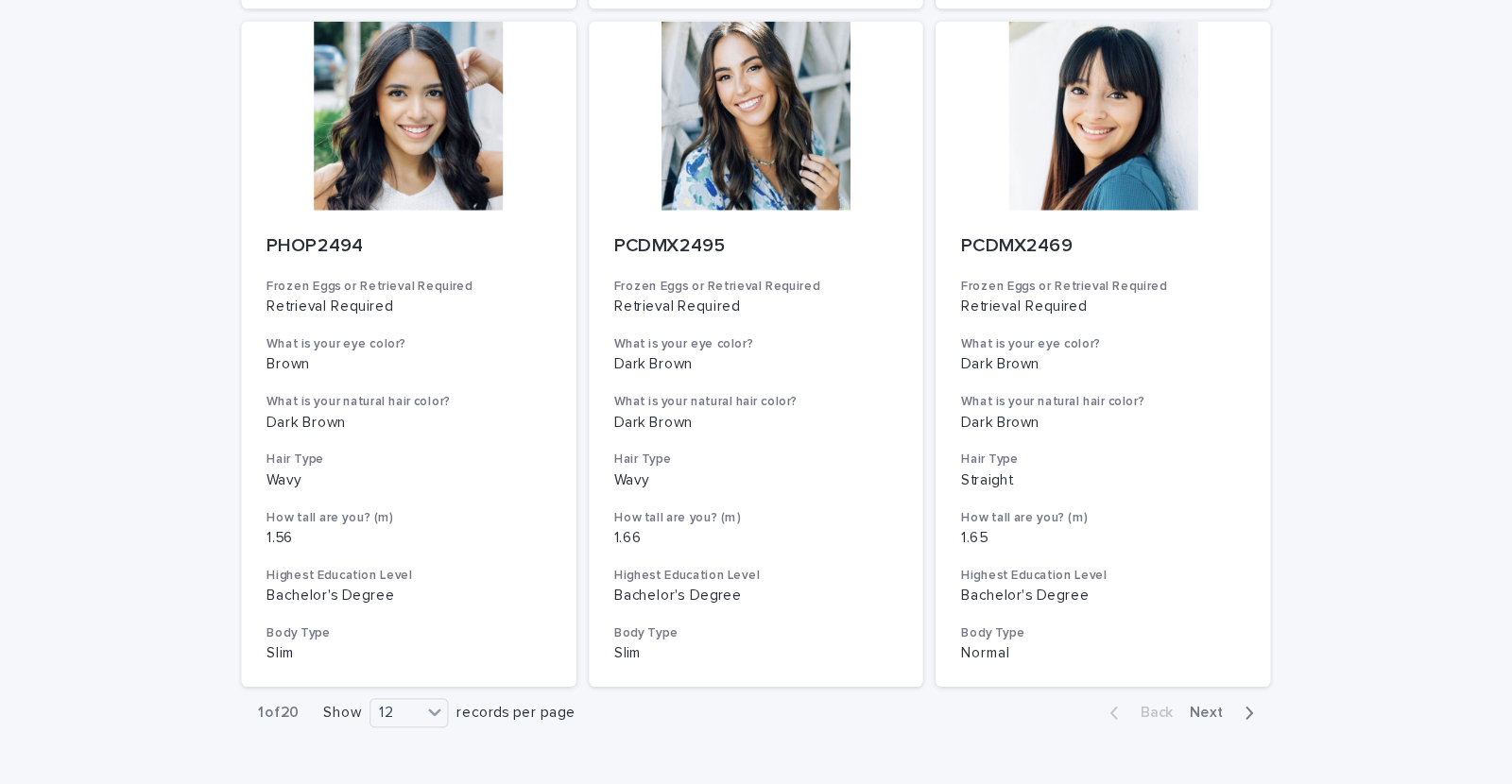 scroll, scrollTop: 2072, scrollLeft: 0, axis: vertical 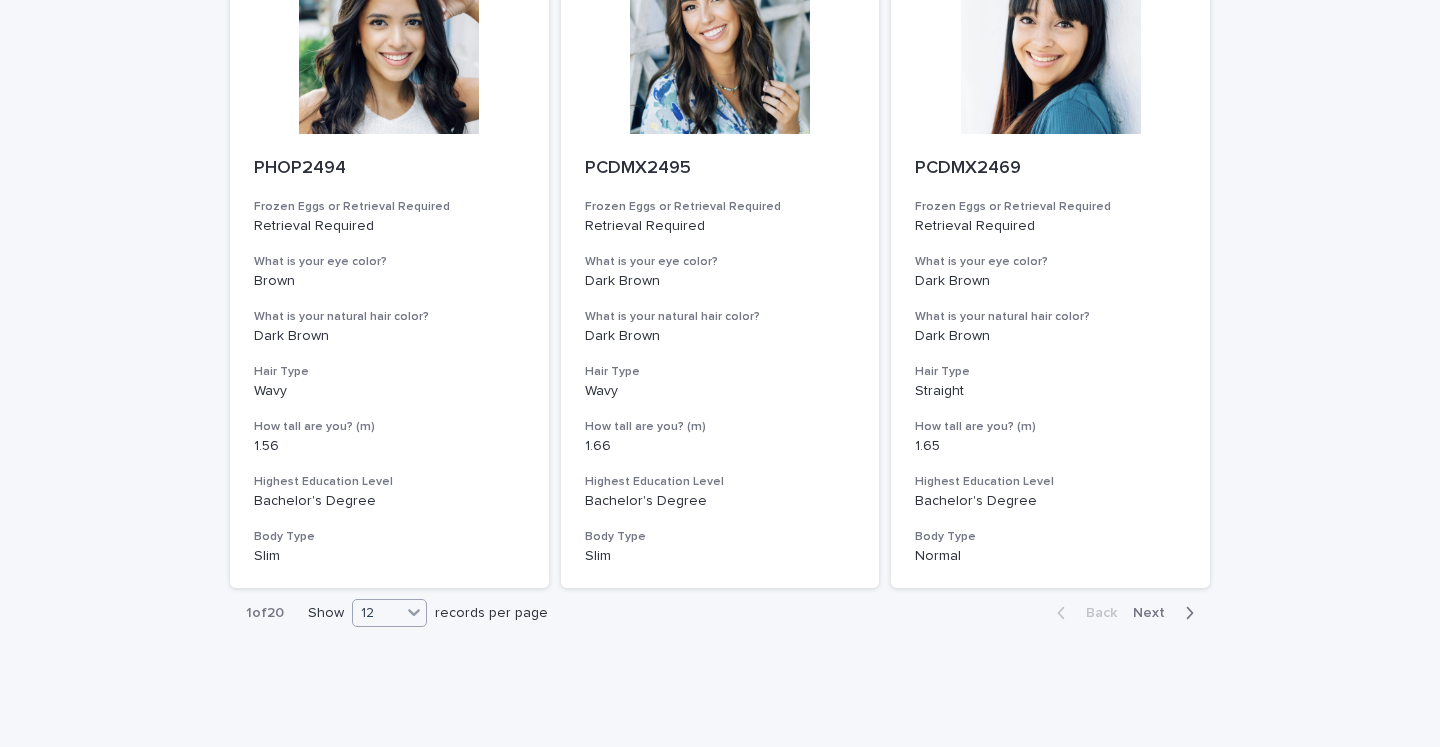 click on "12" at bounding box center [377, 613] 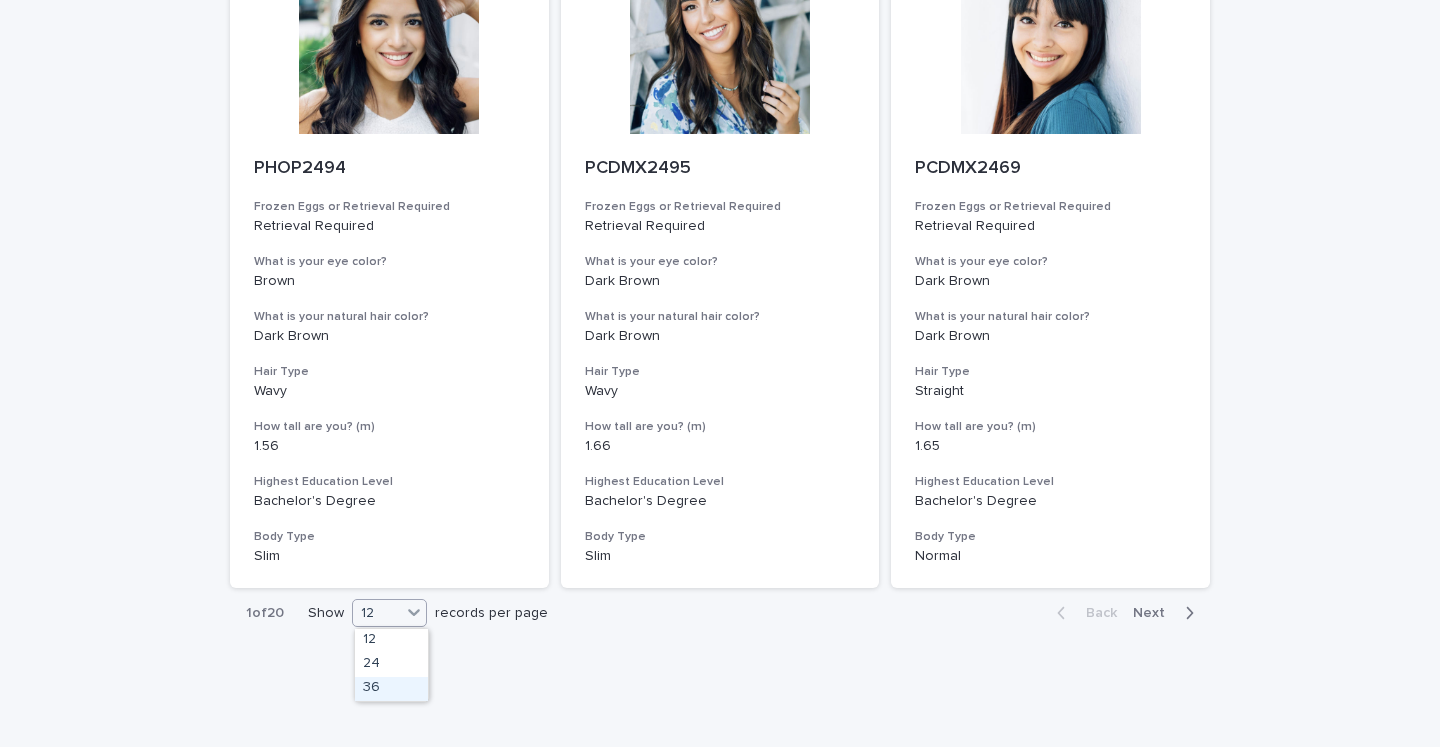 click on "36" at bounding box center (391, 689) 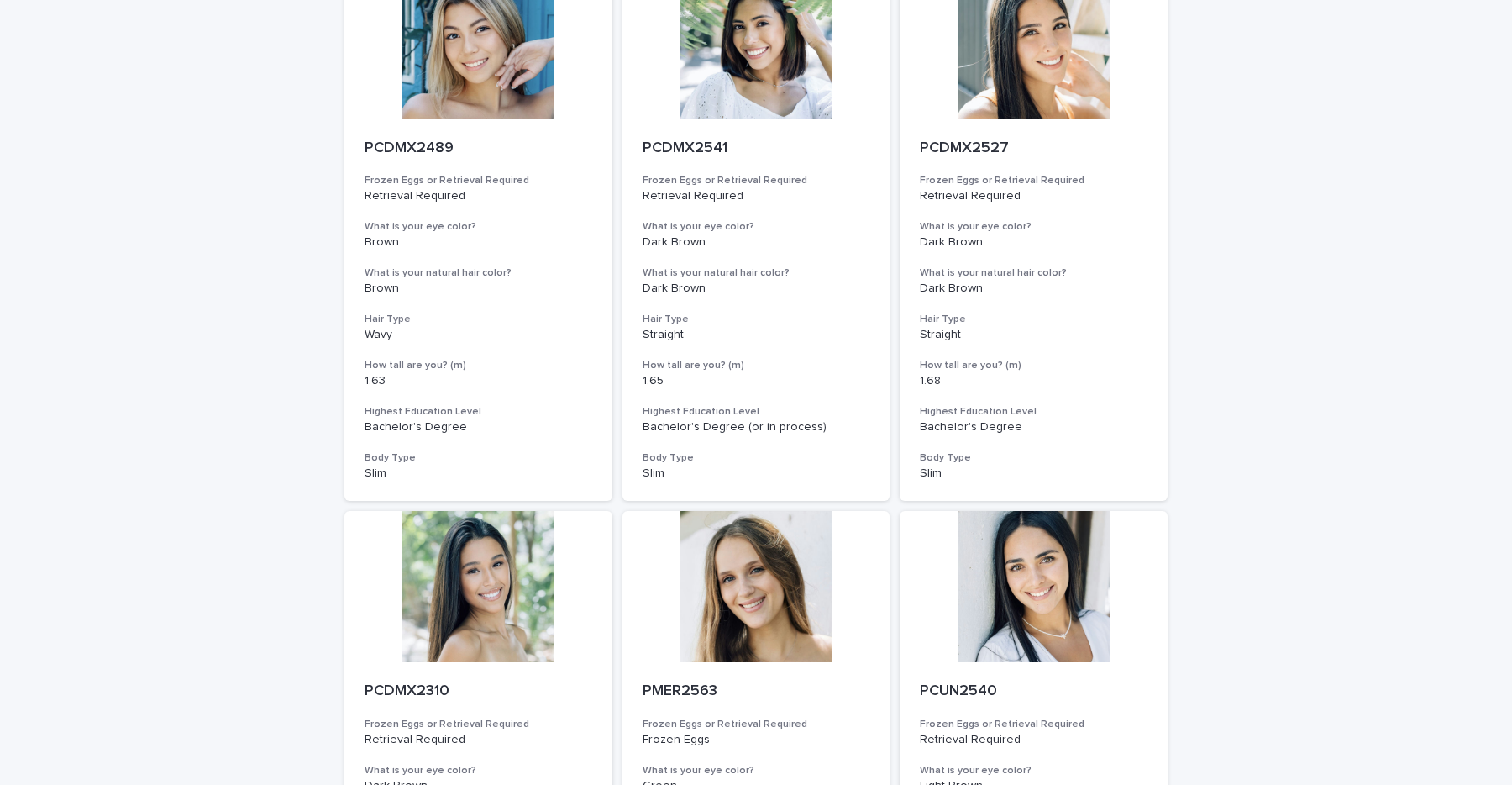 scroll, scrollTop: 3421, scrollLeft: 0, axis: vertical 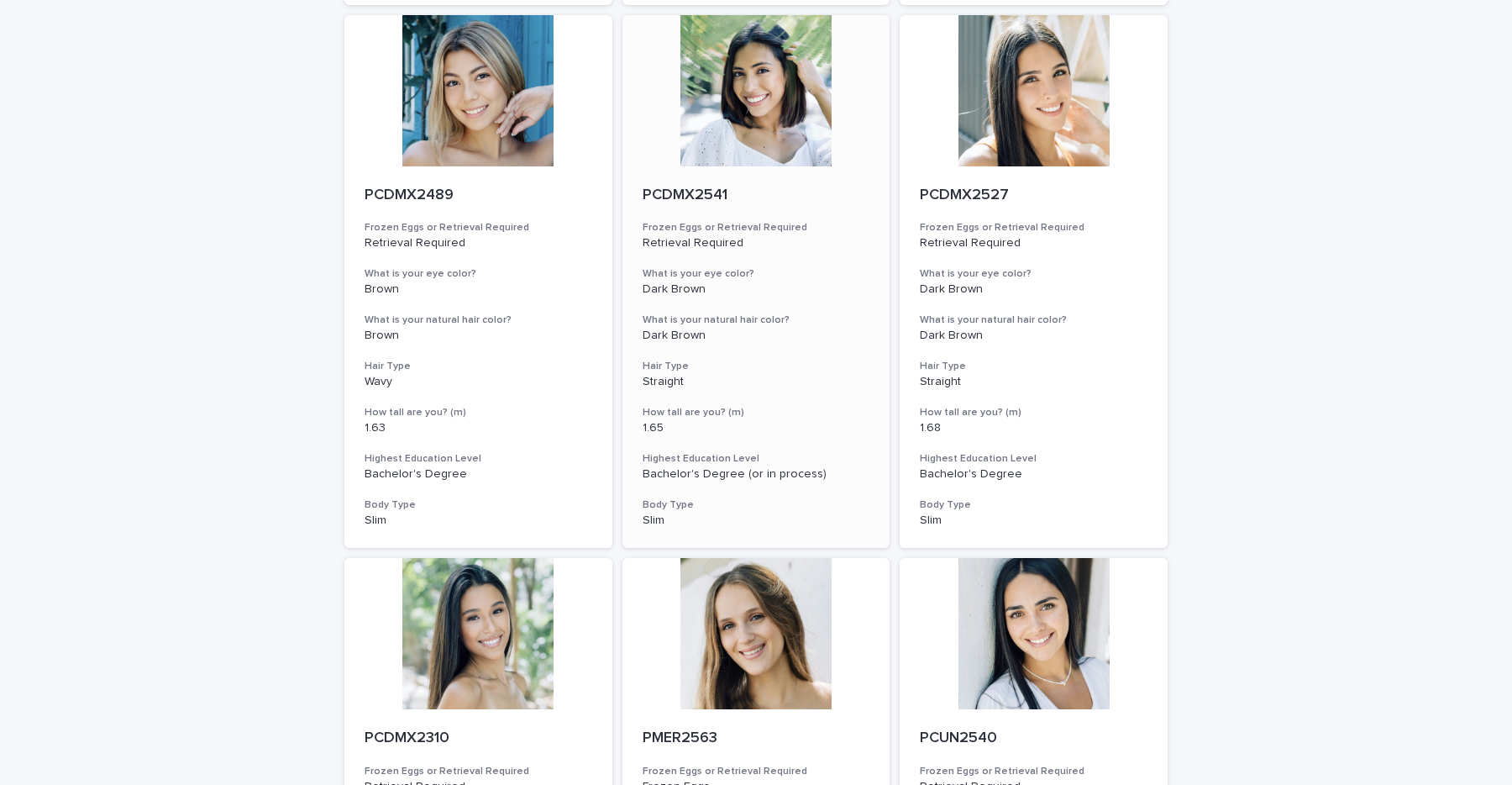 click on "PCDMX2541" at bounding box center (756, 194) 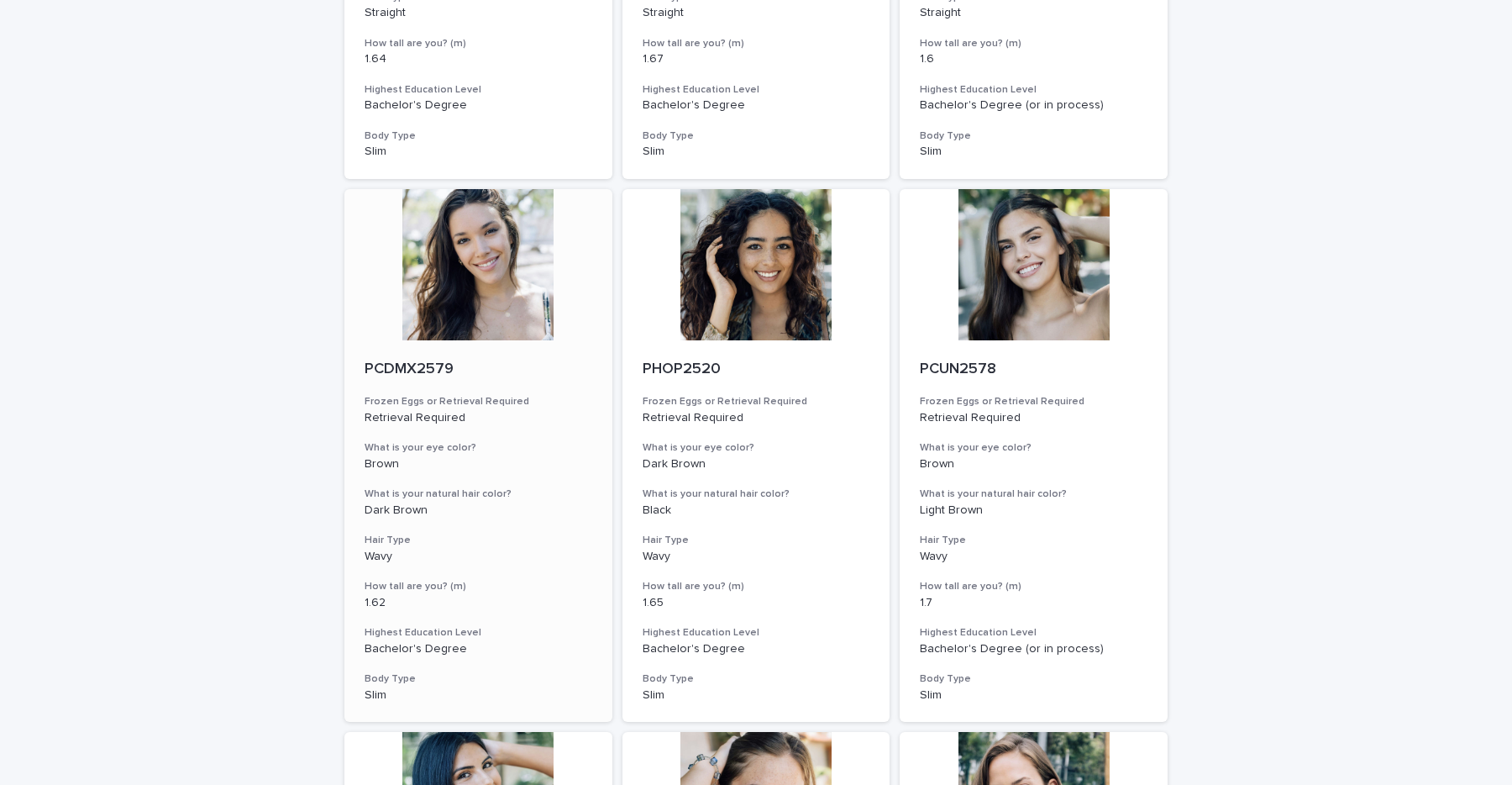scroll, scrollTop: 4346, scrollLeft: 0, axis: vertical 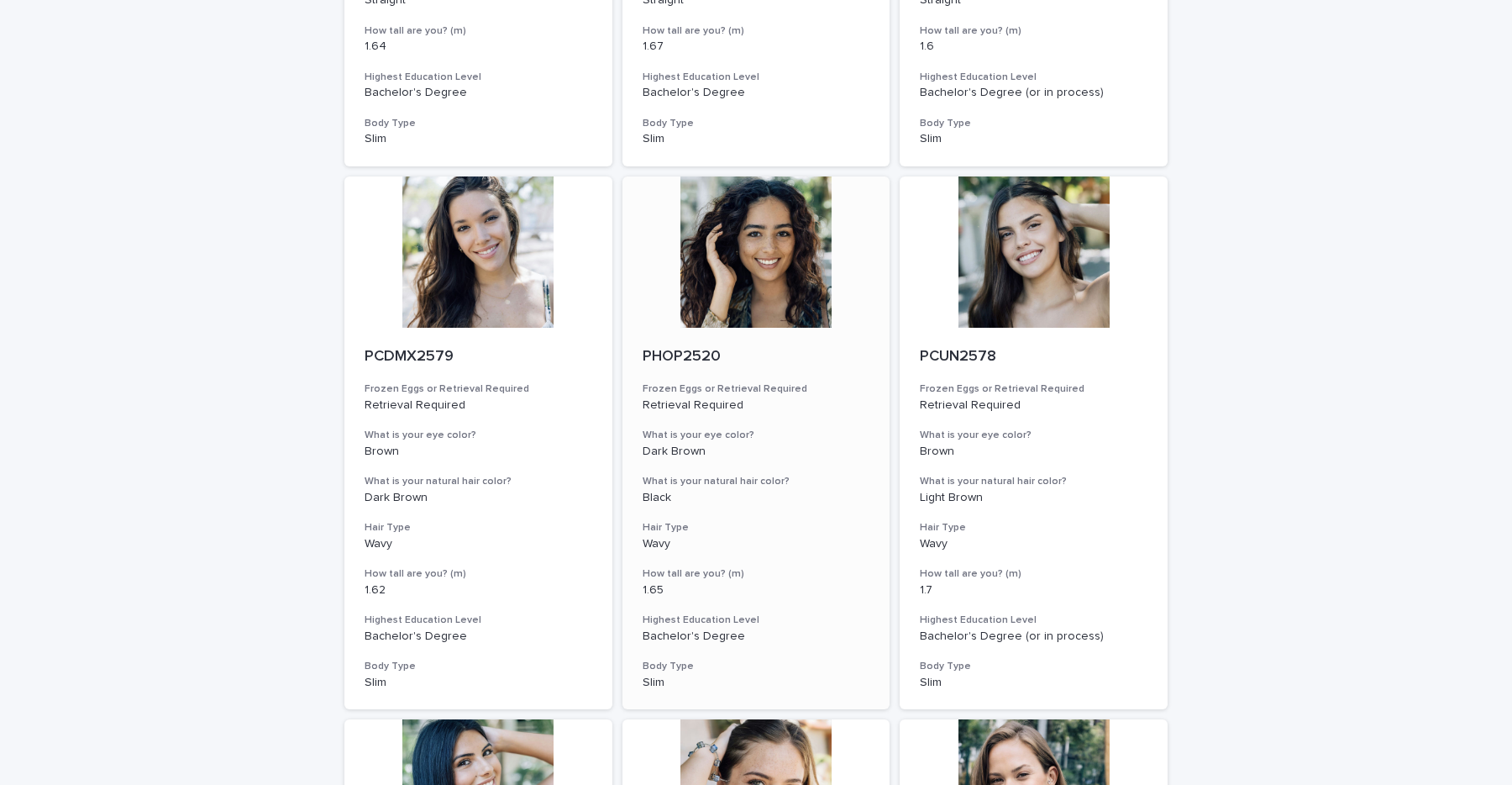 click on "PHOP2520" at bounding box center (756, 357) 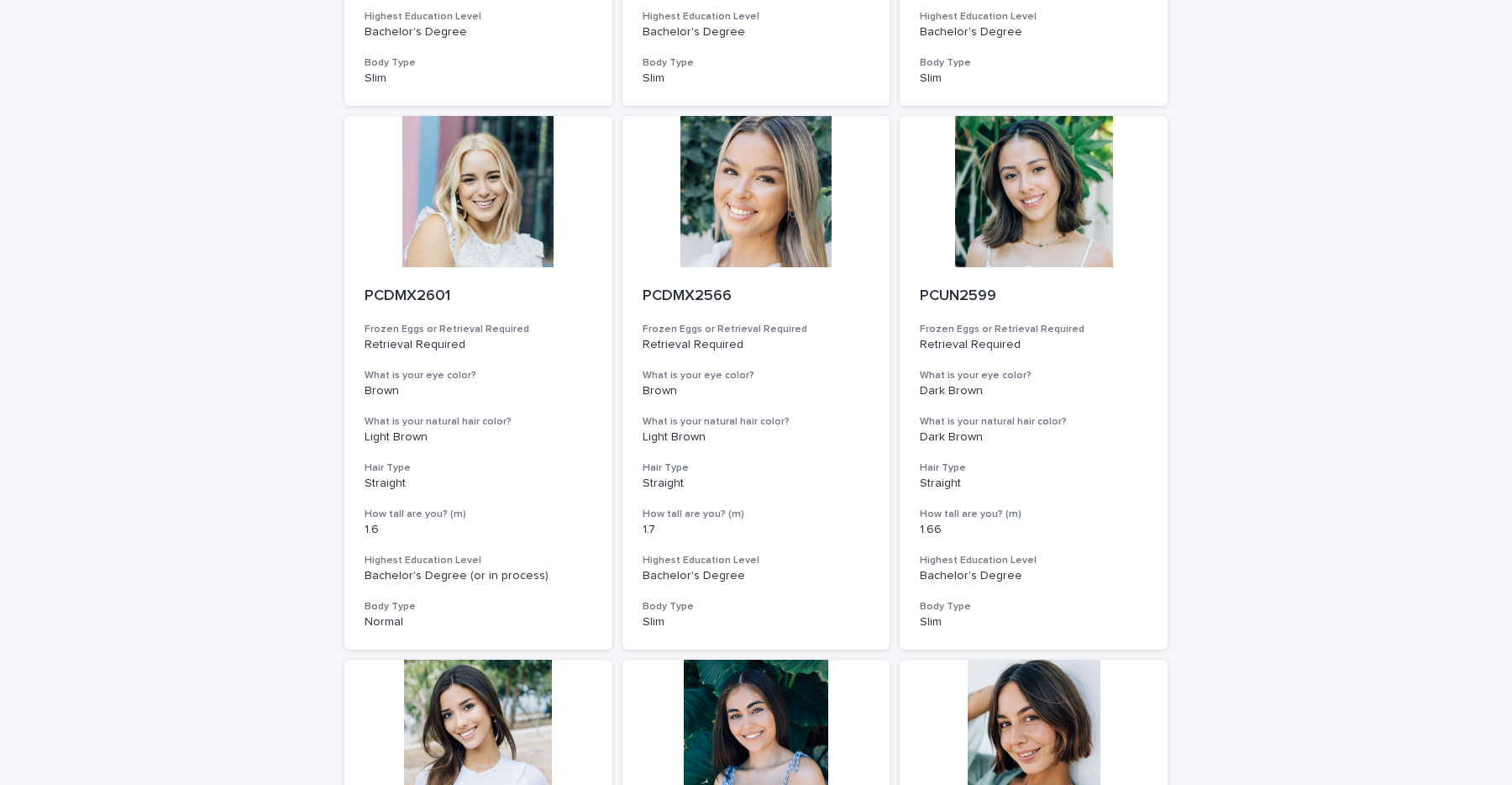 scroll, scrollTop: 5522, scrollLeft: 0, axis: vertical 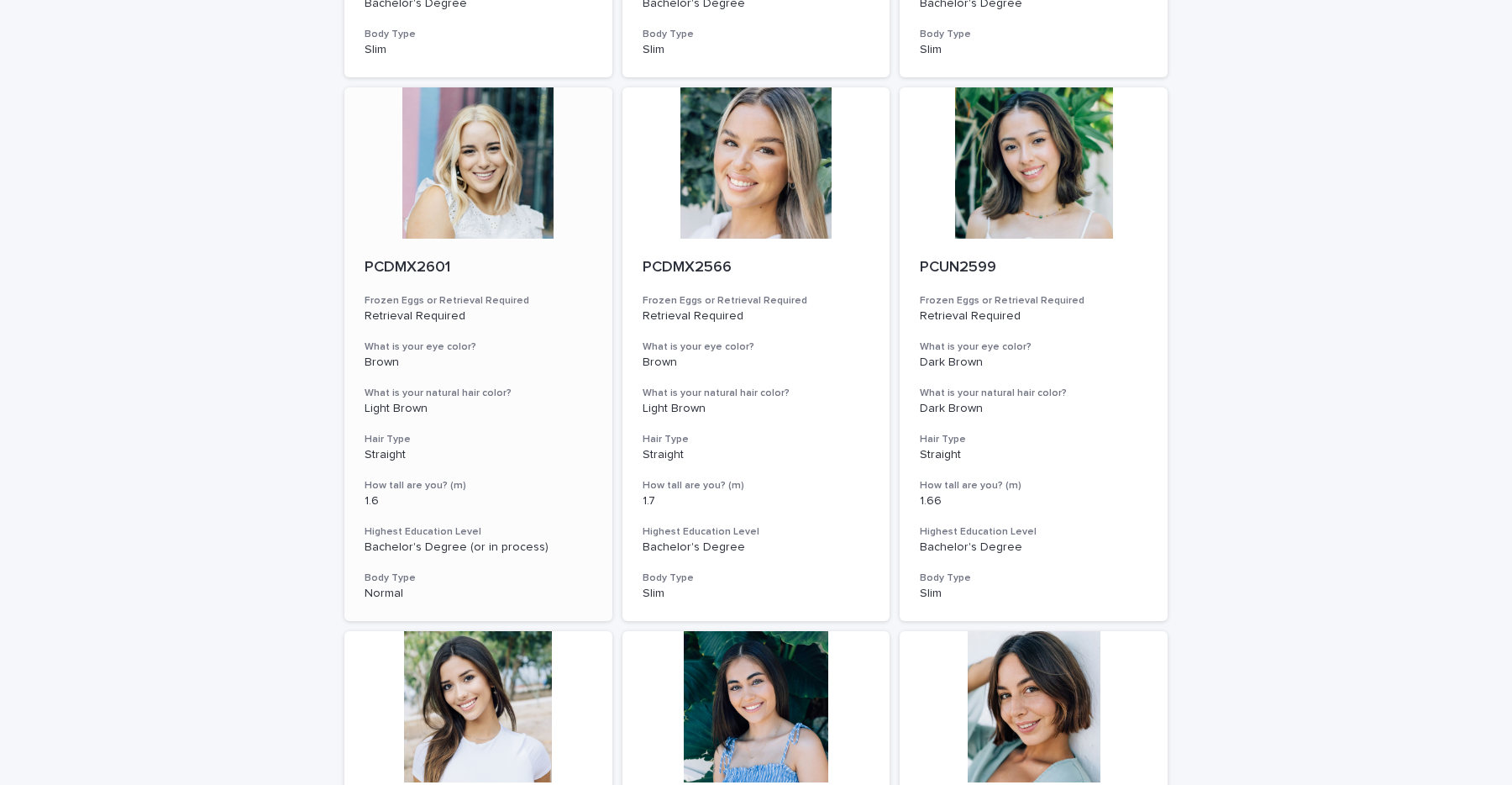 click on "PCDMX2601" at bounding box center (478, 268) 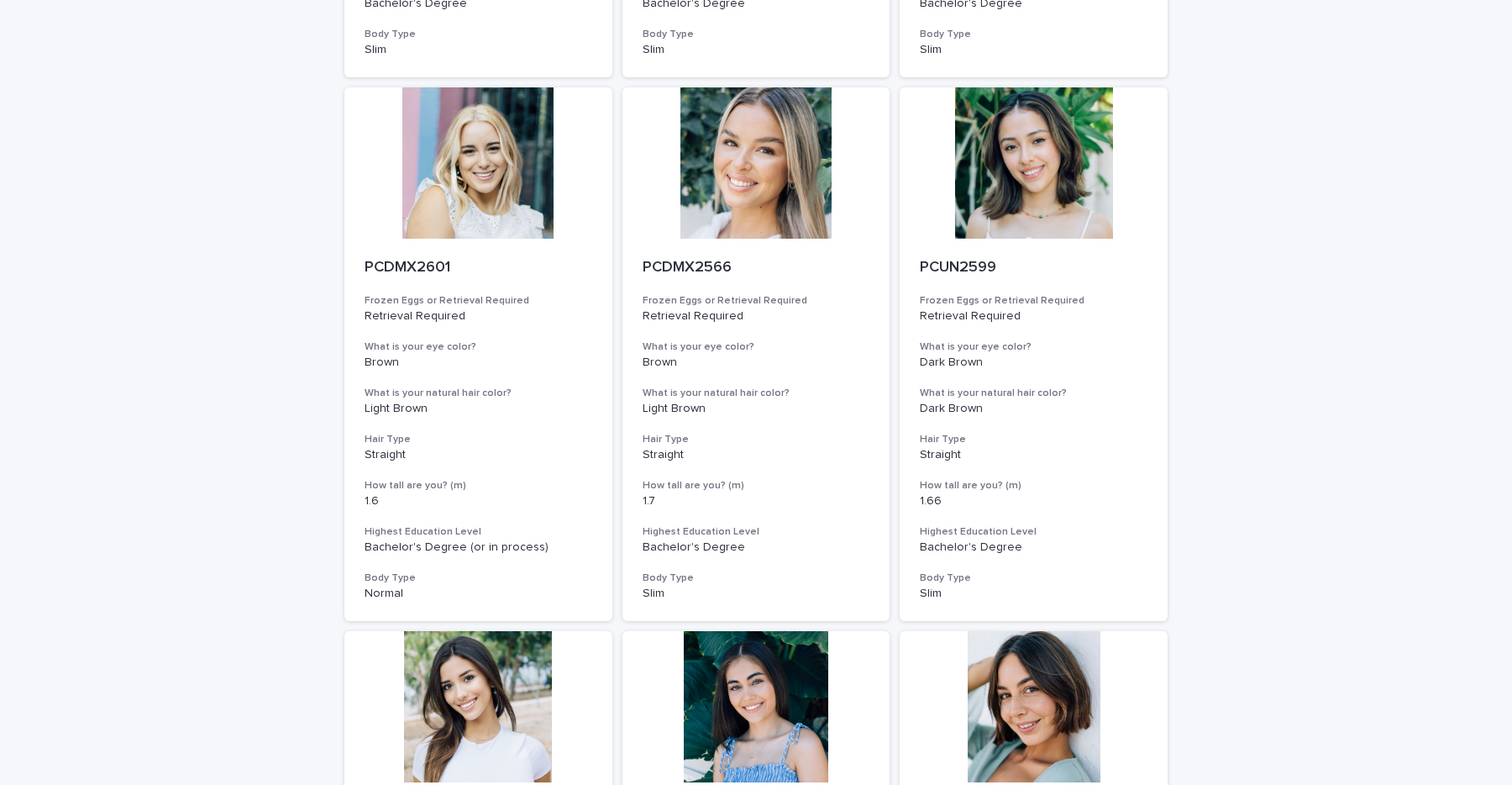 click on "Loading... Saving… Loading... Saving… Egg Donors Frozen Eggs or Retrieval Required What is your eye color? What is your natural hair color? PHOP2045 Frozen Eggs or Retrieval Required Retrieval Required What is your eye color? Light Blue What is your natural hair color? Blonde Hair Type Straight How tall are you? (m) 1.59 Highest Education Level Bachelor's Degree (or in process) Body Type Normal PCUN2072 Frozen Eggs or Retrieval Required Retrieval Required What is your eye color? Light Brown What is your natural hair color? Brown Hair Type Straight How tall are you? (m) 1.76 Highest Education Level Bachelor's Degree (or in process) Body Type Slim PUMA922 Frozen Eggs or Retrieval Required Frozen Eggs What is your eye color? Green What is your natural hair color? Light Brown Hair Type Straight How tall are you? (m) 1.62 Highest Education Level Bachelor's Degree (or in process) Body Type Normal PUMA2337 Frozen Eggs or Retrieval Required Frozen Eggs What is your eye color? Green Light Brown Hair Type Straight" at bounding box center (756, -2089) 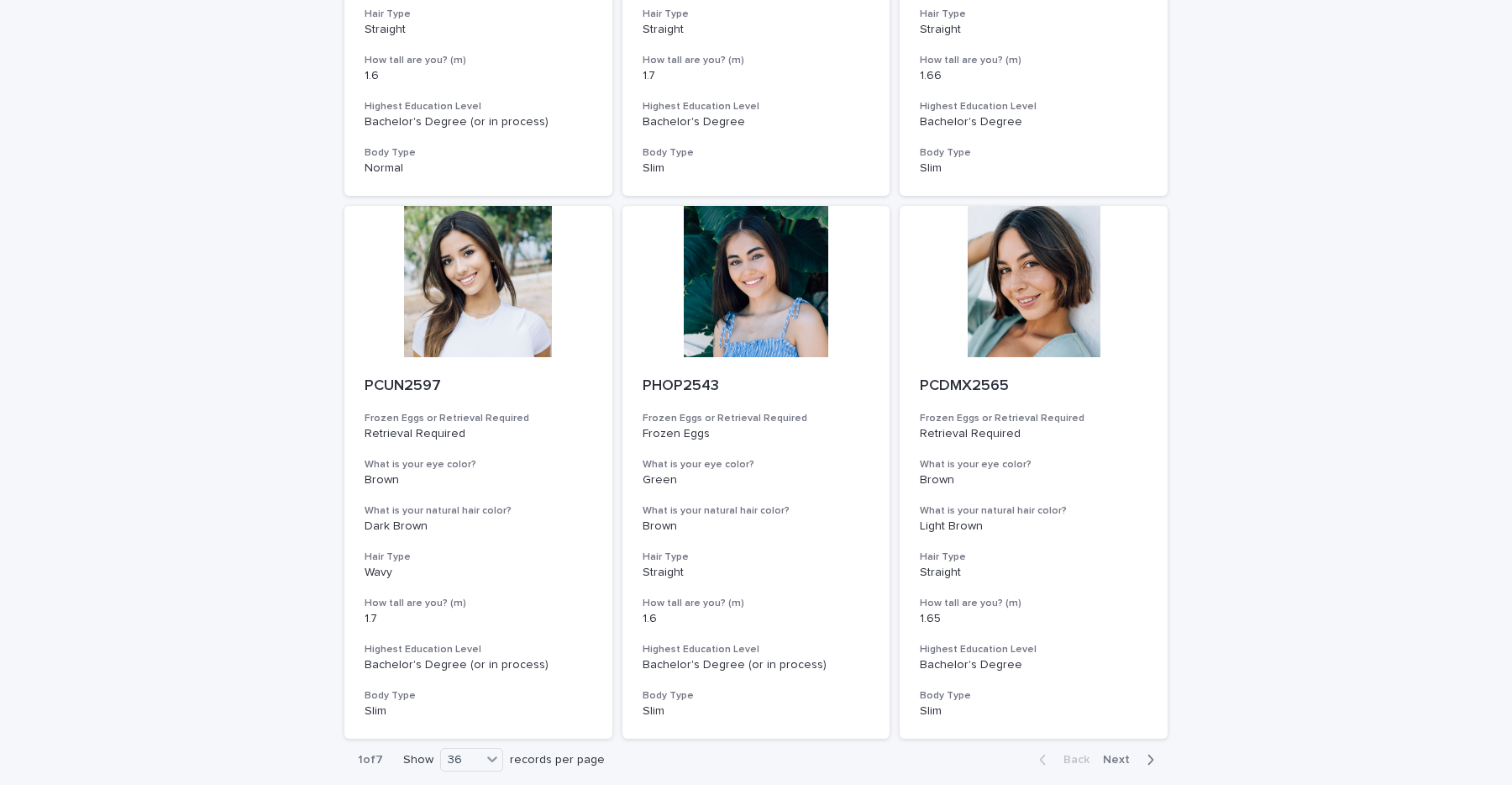 scroll, scrollTop: 6074, scrollLeft: 0, axis: vertical 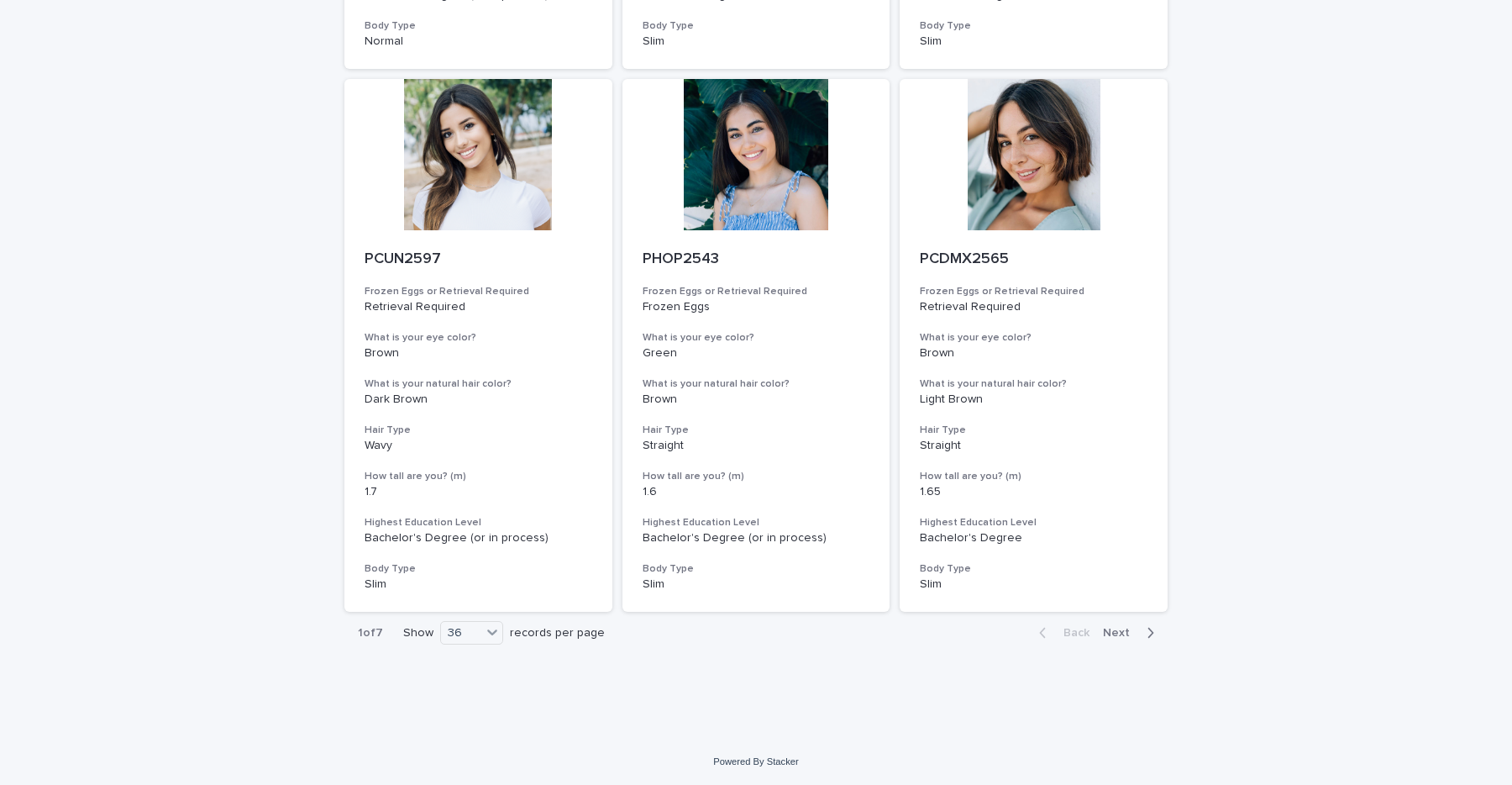 click on "Next" at bounding box center (1121, 633) 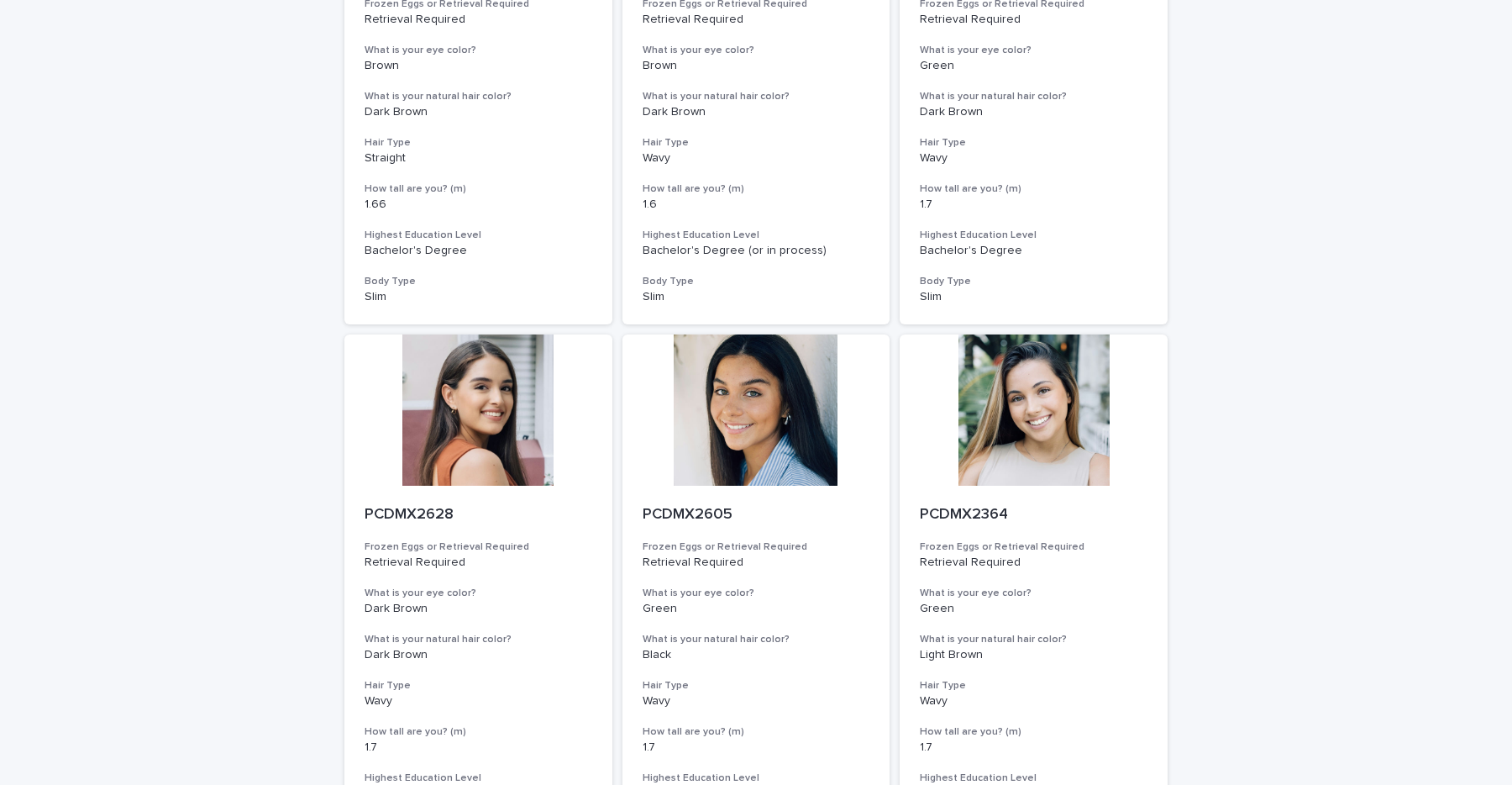 scroll, scrollTop: 378, scrollLeft: 0, axis: vertical 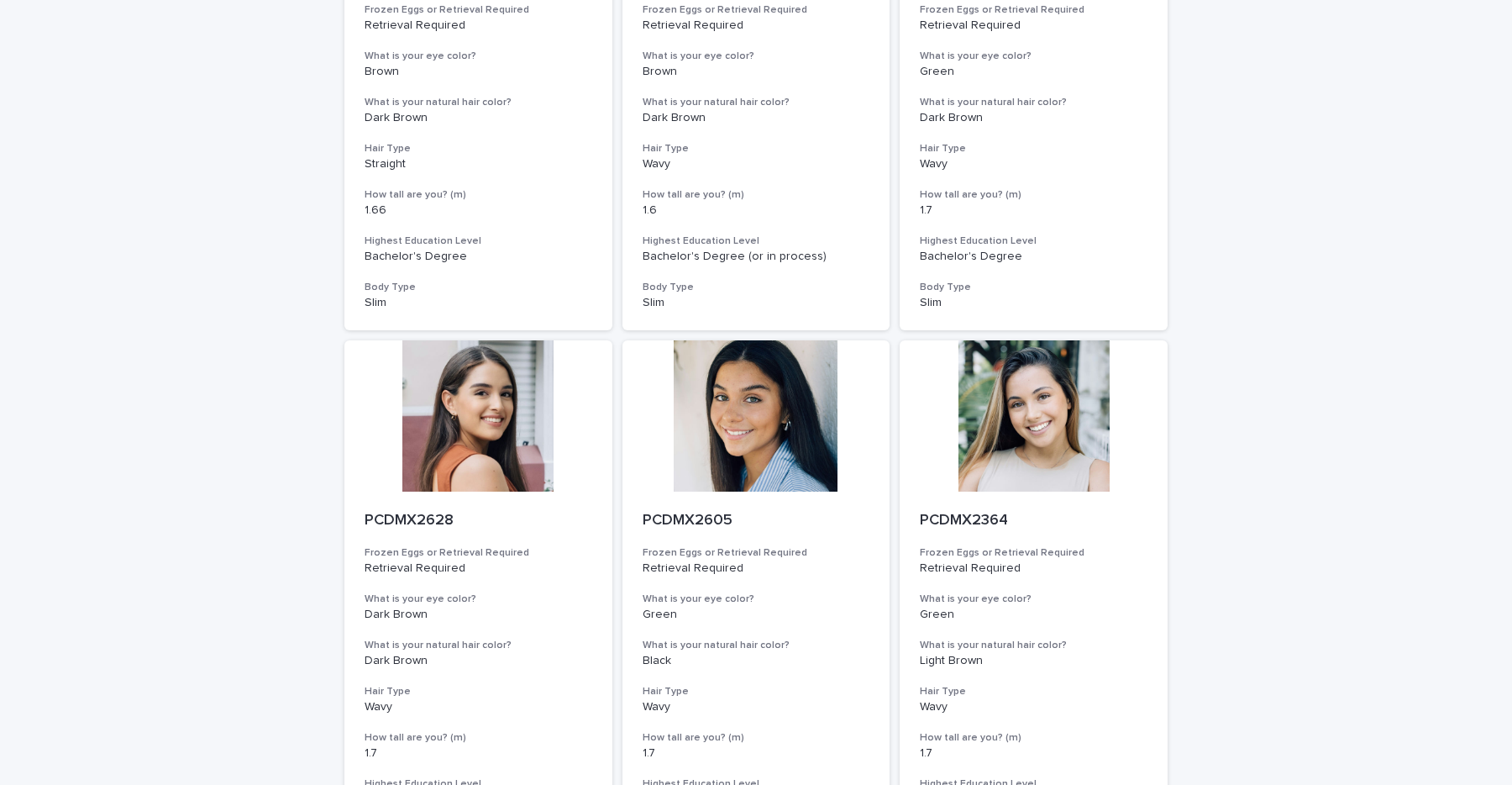 click on "Loading... Saving… Loading... Saving… Egg Donors Frozen Eggs or Retrieval Required What is your eye color? What is your natural hair color? PHOP2569 Frozen Eggs or Retrieval Required Retrieval Required What is your eye color? Brown What is your natural hair color? Dark Brown Hair Type Straight How tall are you? (m) 1.66 Highest Education Level Bachelor's Degree  Body Type Slim PCDMX2586 Frozen Eggs or Retrieval Required Retrieval Required What is your eye color? Brown What is your natural hair color? Dark Brown Hair Type Wavy How tall are you? (m) 1.6 Highest Education Level Bachelor's Degree (or in process) Body Type Slim PHOP2612 Frozen Eggs or Retrieval Required Retrieval Required What is your eye color? Green What is your natural hair color? Dark Brown Hair Type Wavy How tall are you? (m) 1.7 Highest Education Level Bachelor's Degree Body Type Slim PCDMX2628 Frozen Eggs or Retrieval Required Retrieval Required What is your eye color? Dark Brown What is your natural hair color? Dark Brown Hair Type 1.7" at bounding box center (756, 3054) 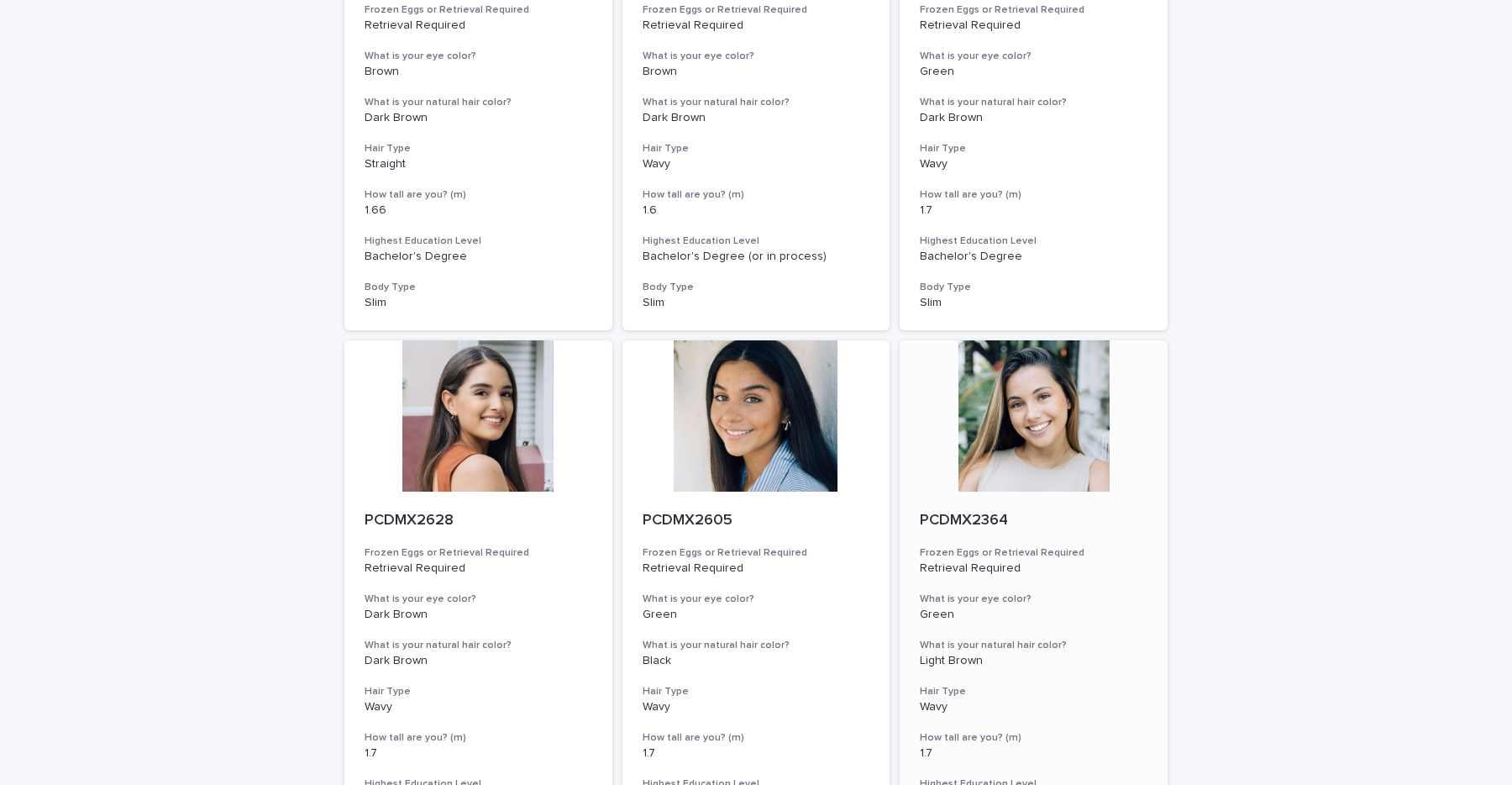 click on "PCDMX2364" at bounding box center [1033, 521] 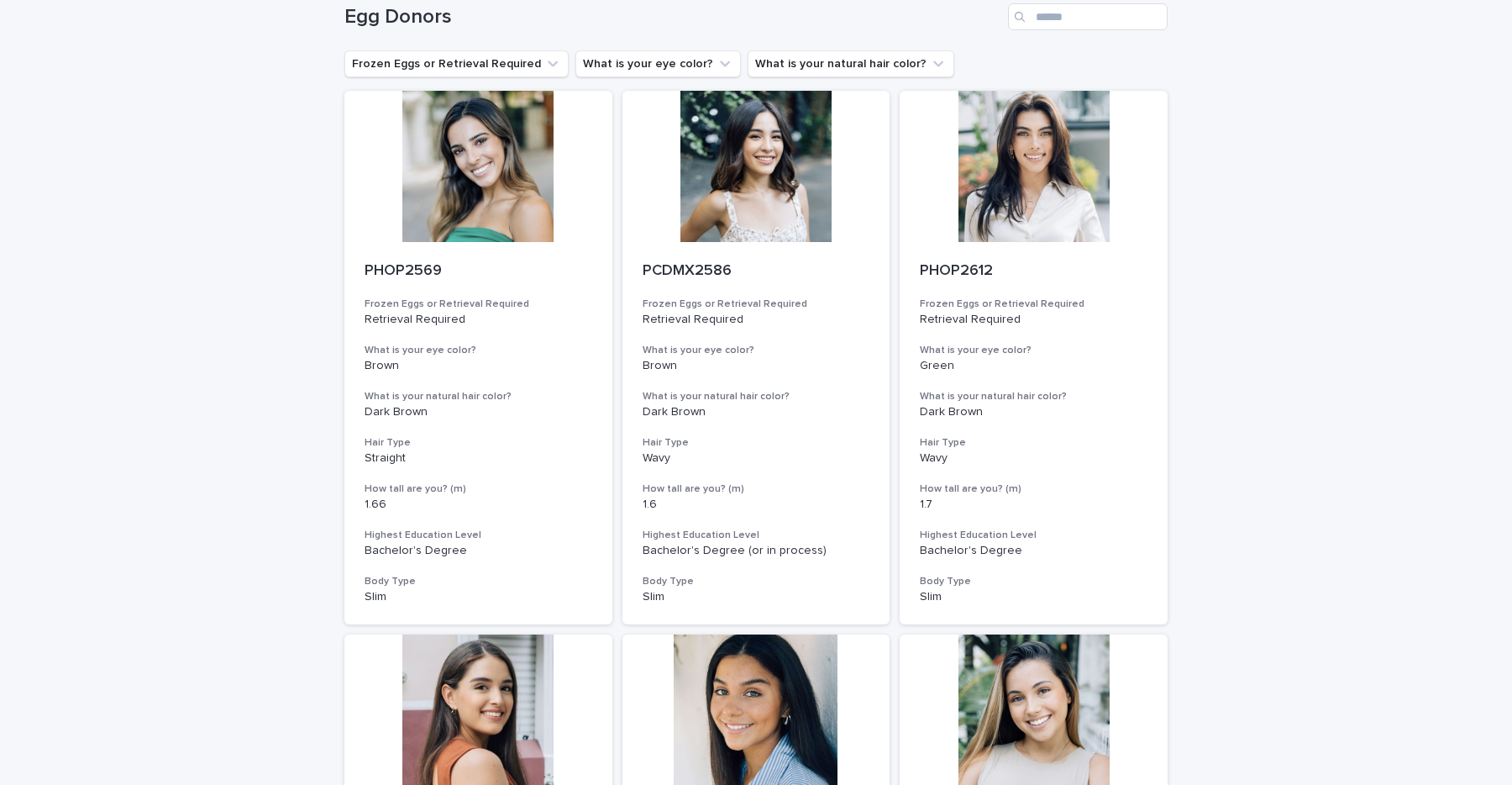 scroll, scrollTop: 76, scrollLeft: 0, axis: vertical 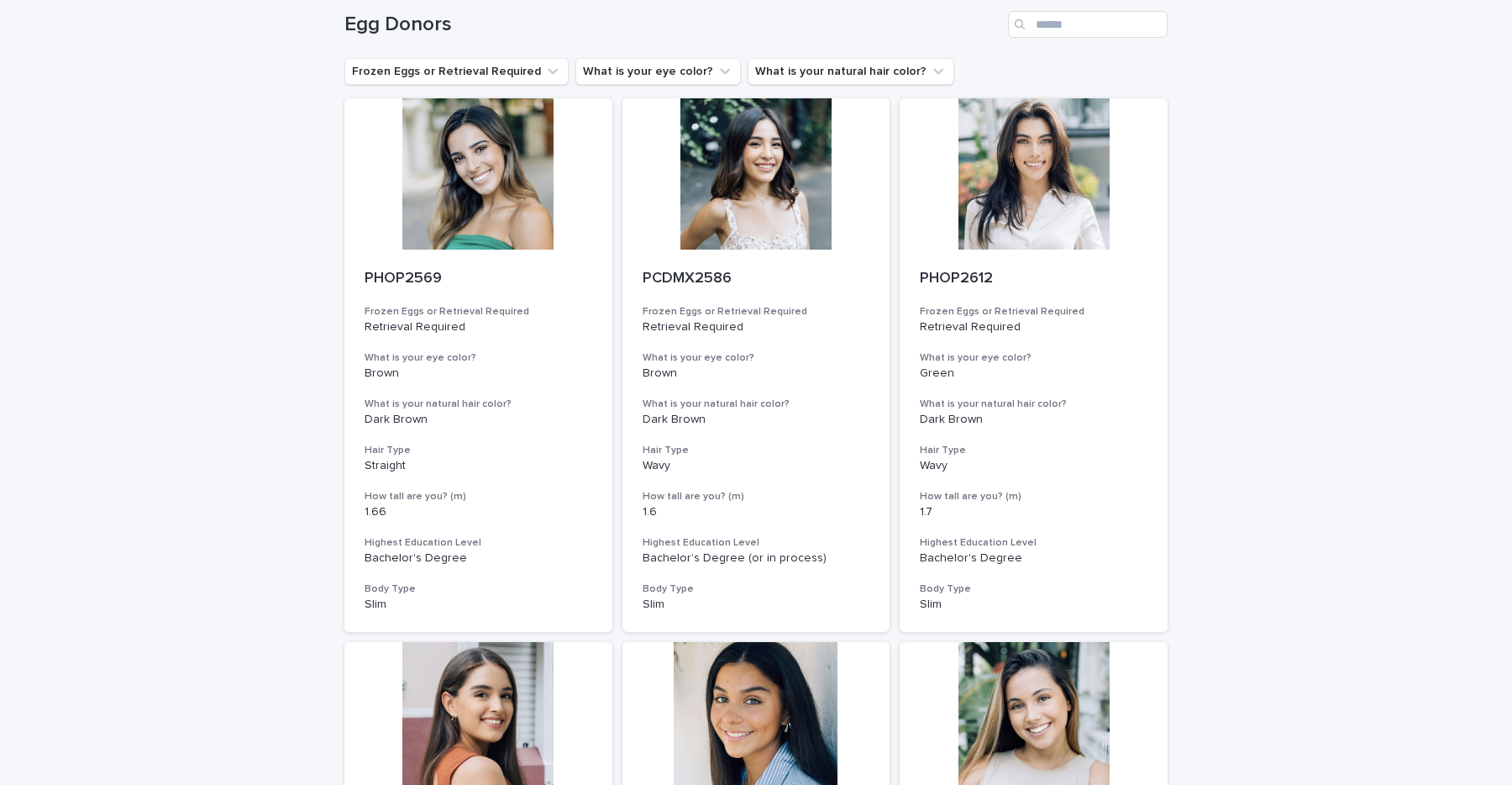 click on "Loading... Saving… Loading... Saving… Egg Donors Frozen Eggs or Retrieval Required What is your eye color? What is your natural hair color? PHOP2569 Frozen Eggs or Retrieval Required Retrieval Required What is your eye color? Brown What is your natural hair color? Dark Brown Hair Type Straight How tall are you? (m) 1.66 Highest Education Level Bachelor's Degree  Body Type Slim PCDMX2586 Frozen Eggs or Retrieval Required Retrieval Required What is your eye color? Brown What is your natural hair color? Dark Brown Hair Type Wavy How tall are you? (m) 1.6 Highest Education Level Bachelor's Degree (or in process) Body Type Slim PHOP2612 Frozen Eggs or Retrieval Required Retrieval Required What is your eye color? Green What is your natural hair color? Dark Brown Hair Type Wavy How tall are you? (m) 1.7 Highest Education Level Bachelor's Degree Body Type Slim PCDMX2628 Frozen Eggs or Retrieval Required Retrieval Required What is your eye color? Dark Brown What is your natural hair color? Dark Brown Hair Type 1.7" at bounding box center [756, 3356] 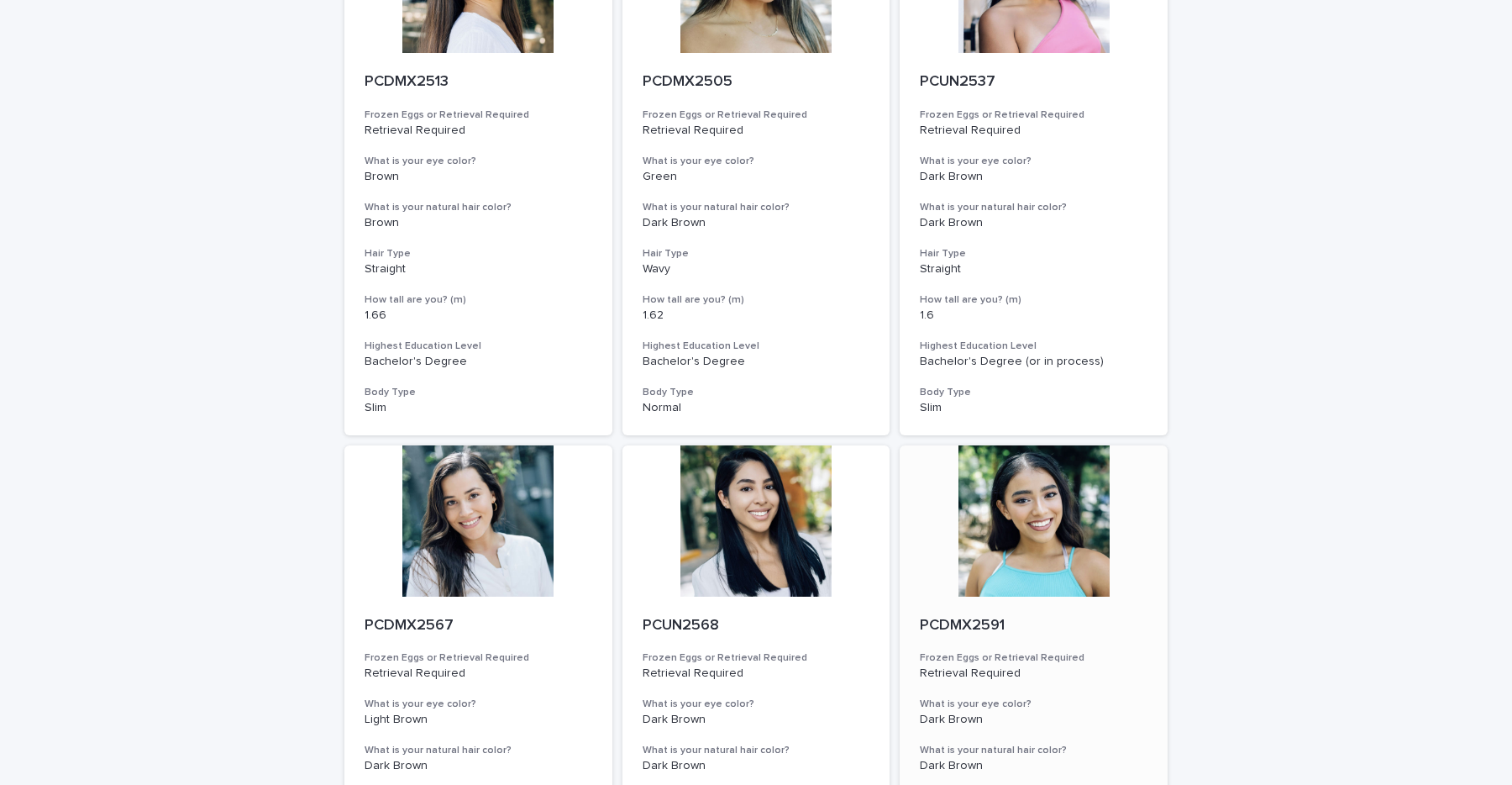 scroll, scrollTop: 6074, scrollLeft: 0, axis: vertical 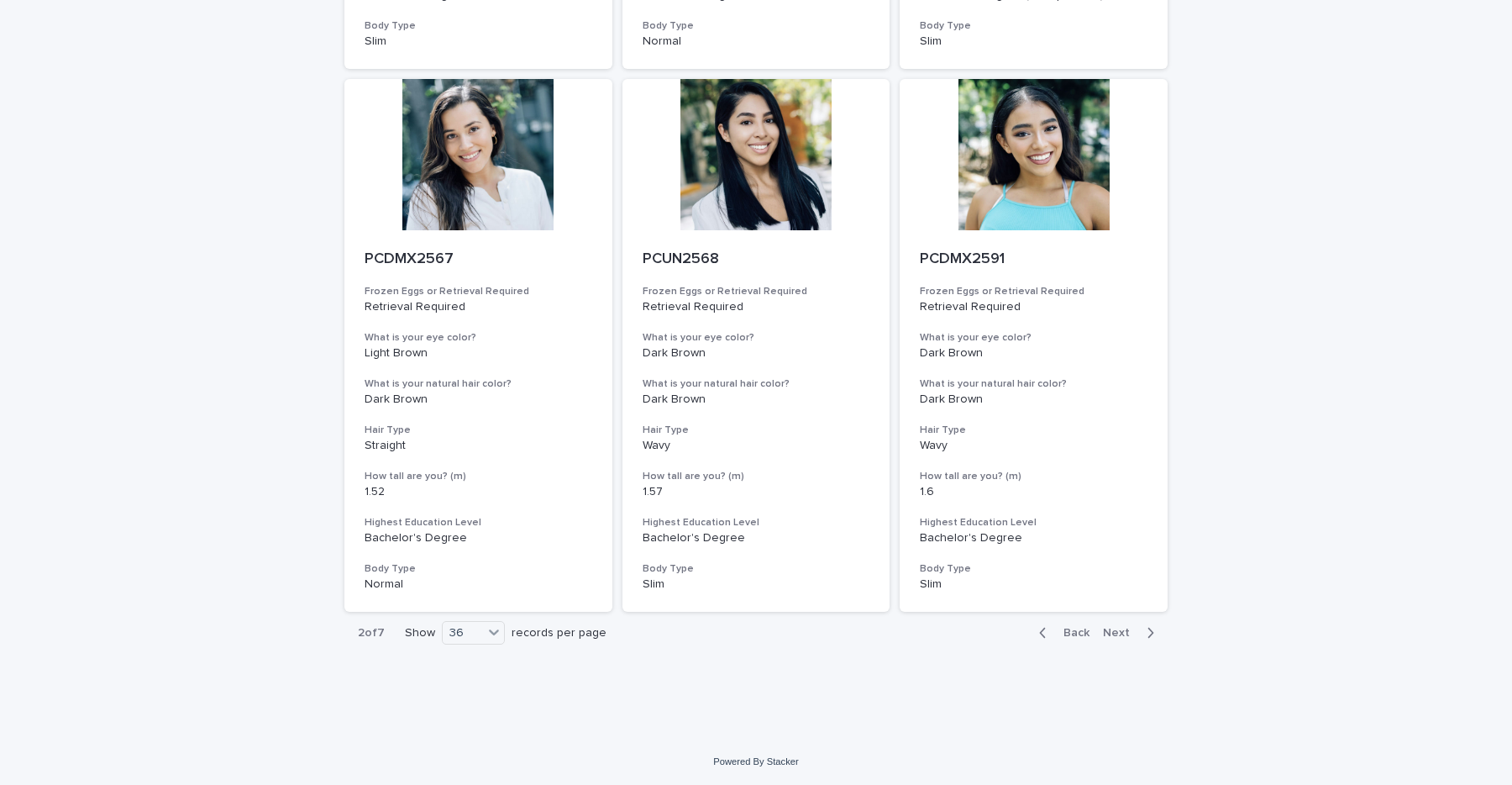 click on "Next" at bounding box center (1121, 633) 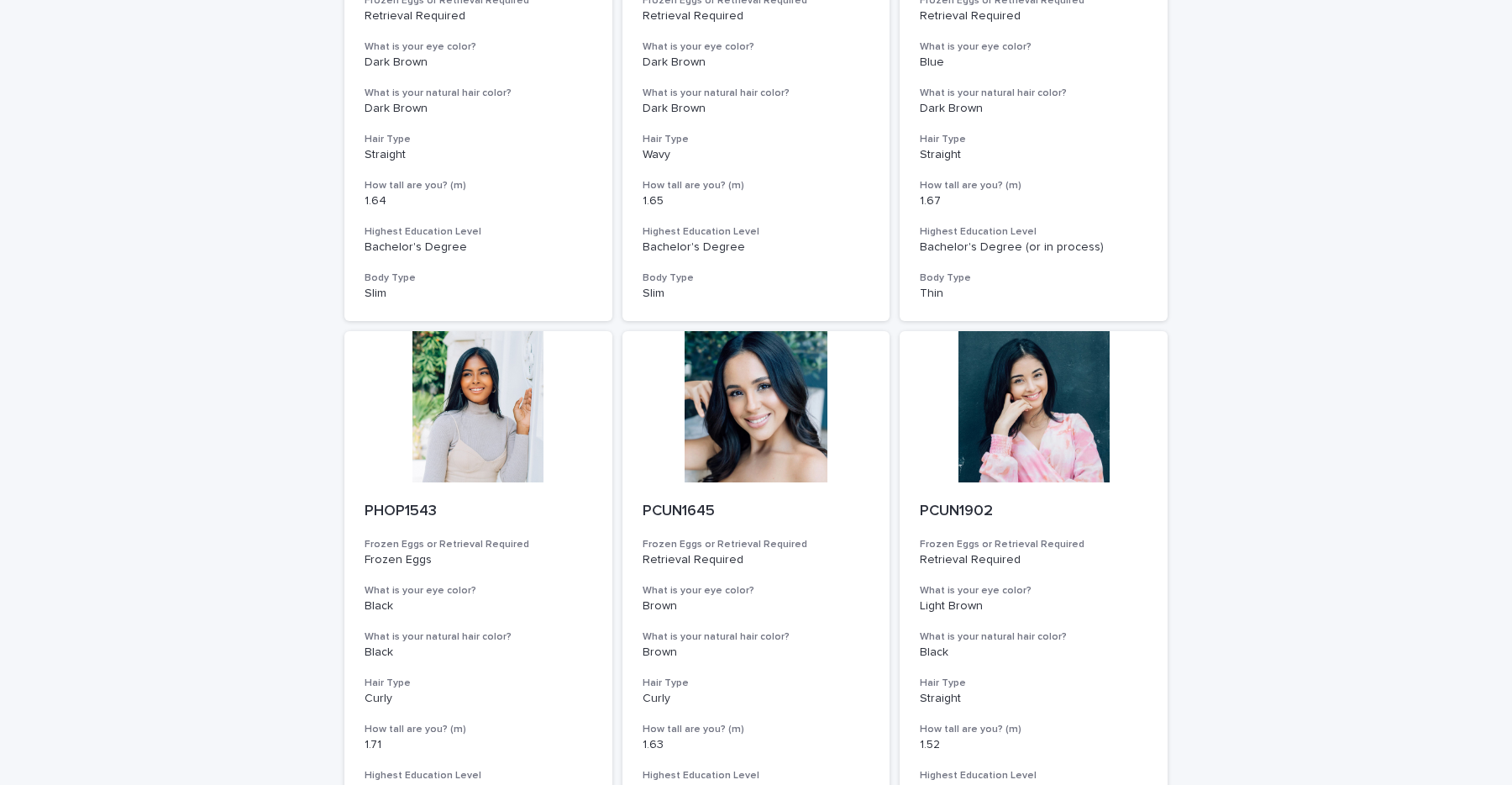 scroll, scrollTop: 930, scrollLeft: 0, axis: vertical 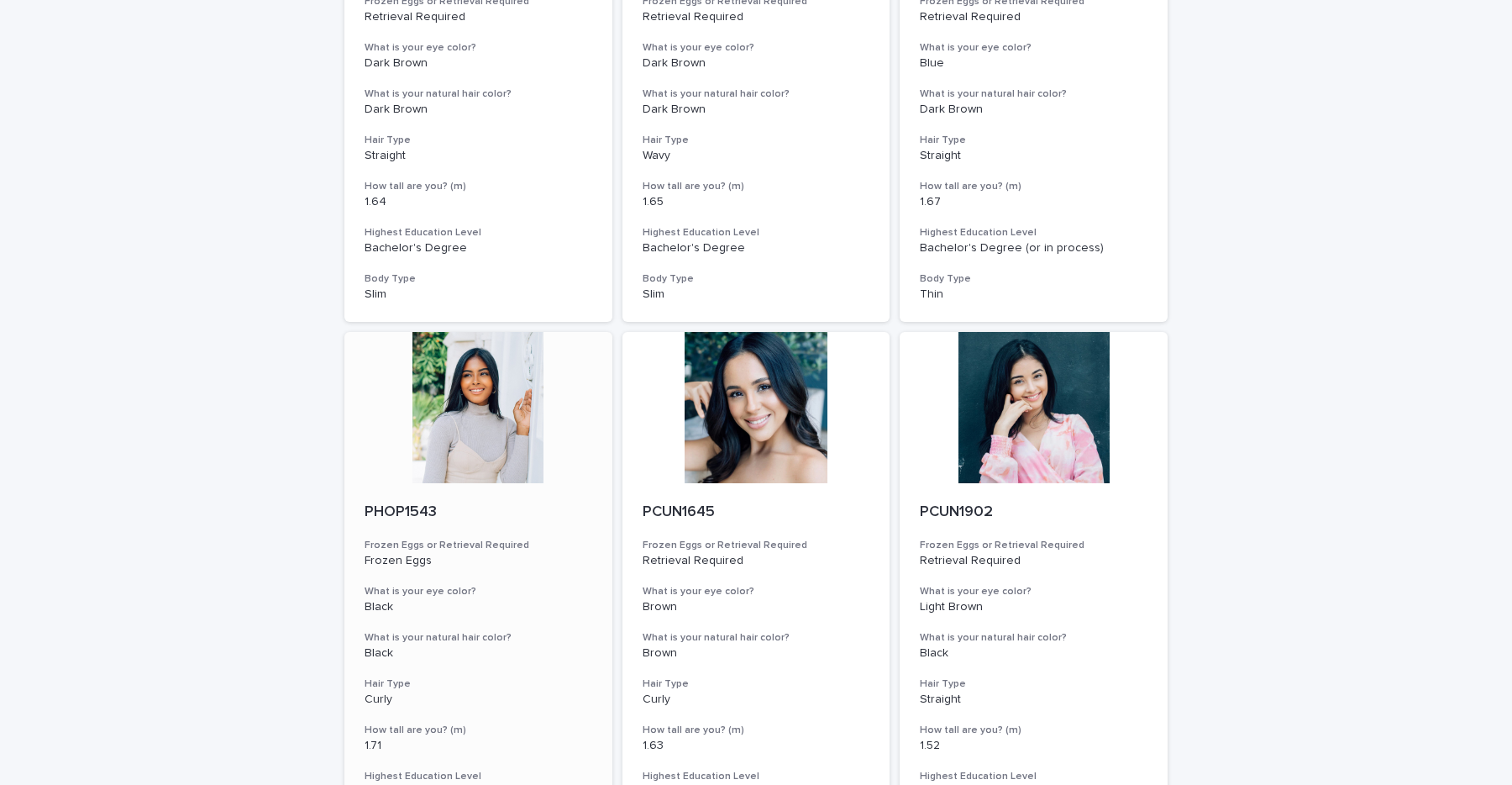 click on "PHOP1543" at bounding box center [478, 513] 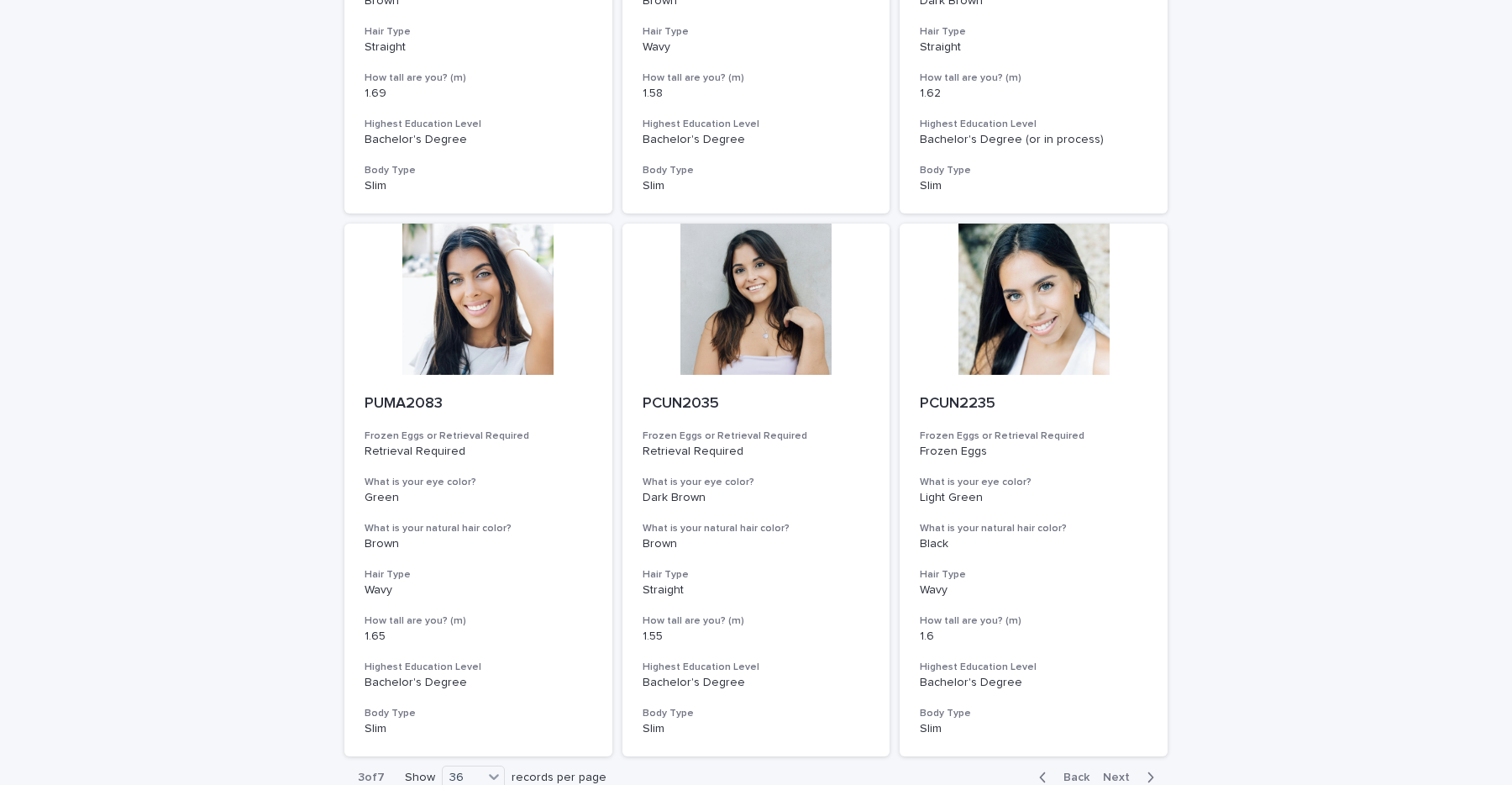 scroll, scrollTop: 6074, scrollLeft: 0, axis: vertical 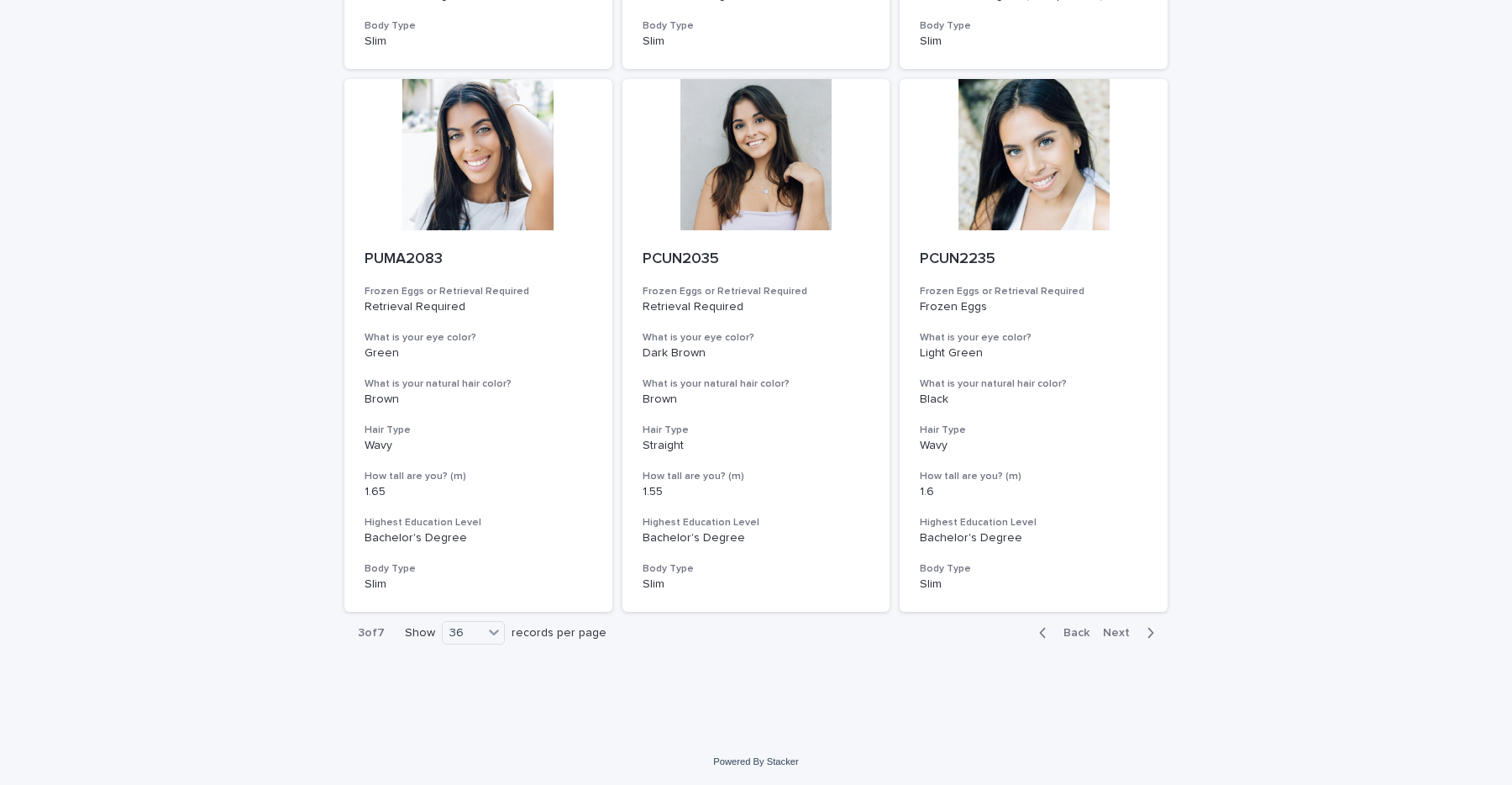 click on "Next" at bounding box center [1121, 633] 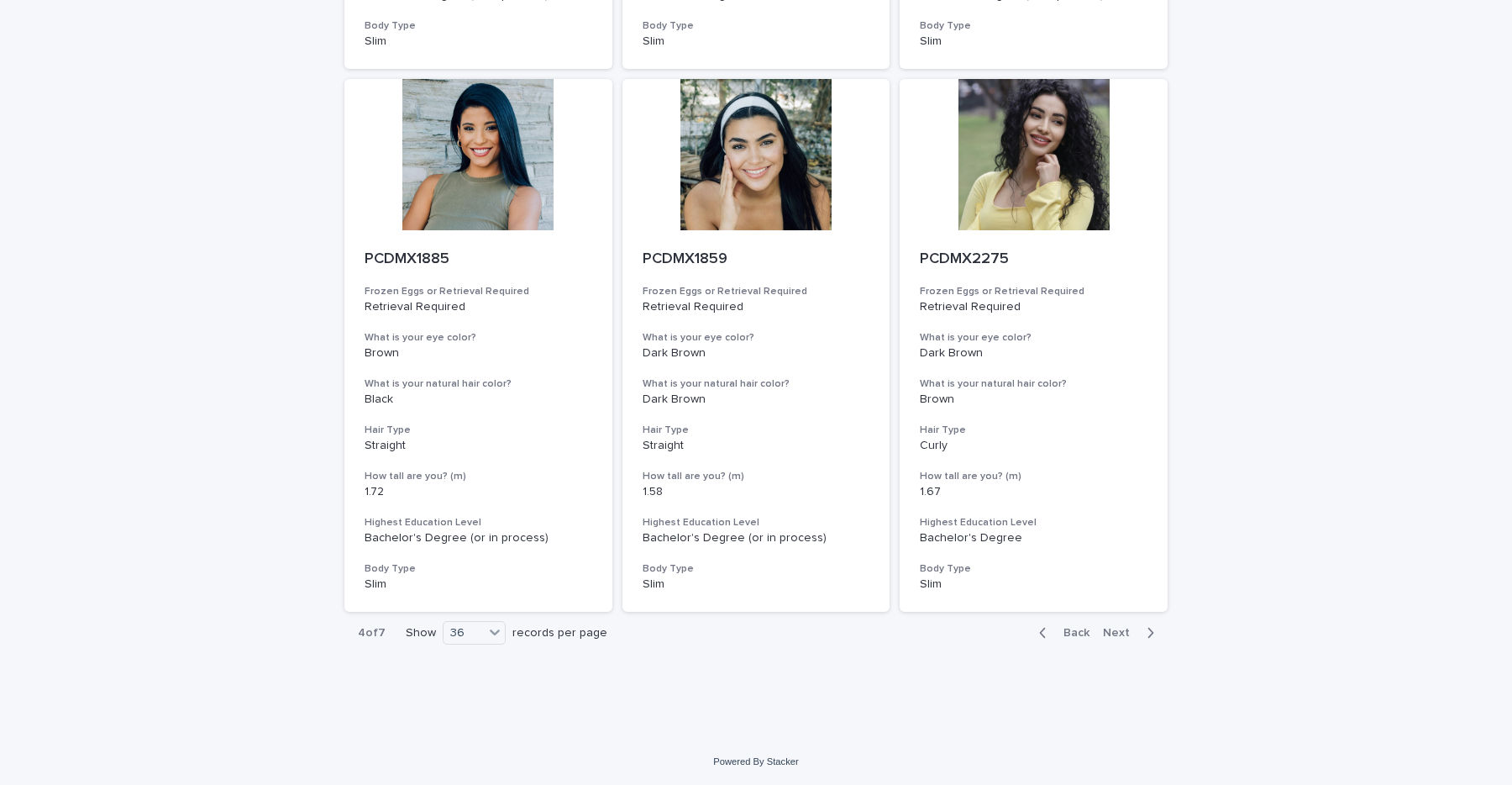 click on "Loading... Saving… Loading... Saving… Egg Donors Frozen Eggs or Retrieval Required What is your eye color? What is your natural hair color? PCDMX2236 Frozen Eggs or Retrieval Required Retrieval Required What is your eye color? Light Brown What is your natural hair color? Brown Hair Type Straight How tall are you? (m) 1.58 Highest Education Level Bachelor's Degree  Body Type Slim PCUN2326 Frozen Eggs or Retrieval Required Frozen Eggs What is your eye color? Green What is your natural hair color? Brown Hair Type Wavy How tall are you? (m) 1.6 Highest Education Level Bachelor's Degree  Body Type Slim PHOP2343 Frozen Eggs or Retrieval Required Retrieval Required What is your eye color? Light Brown What is your natural hair color? Light Brown Hair Type Wavy How tall are you? (m) 1.7 Highest Education Level Bachelor's Degree  Body Type Slim PCUN2341 Frozen Eggs or Retrieval Required Retrieval Required What is your eye color? Brown What is your natural hair color? Brown Hair Type Straight How tall are you? (m) 4" at bounding box center [756, -2642] 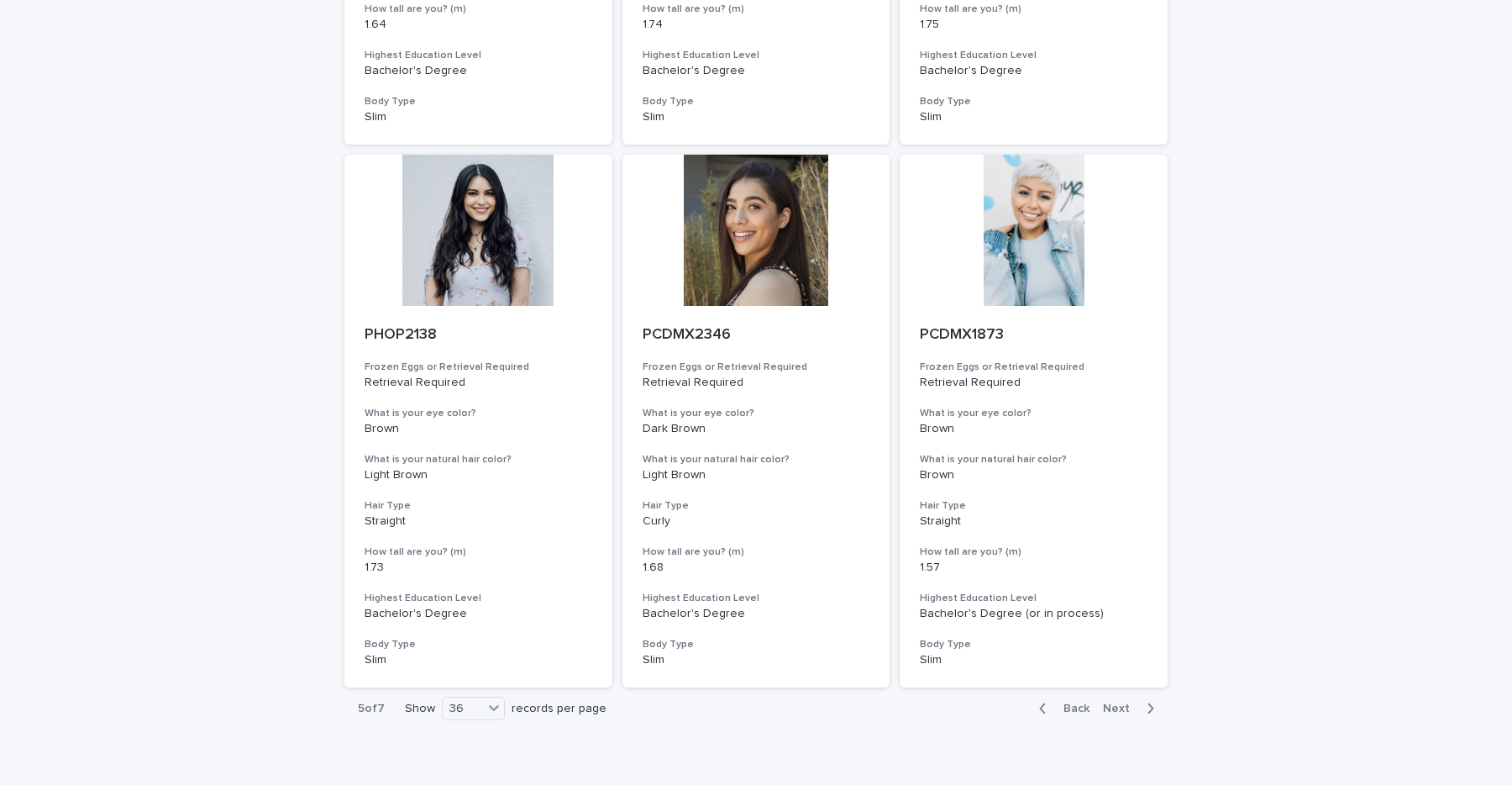 scroll, scrollTop: 6074, scrollLeft: 0, axis: vertical 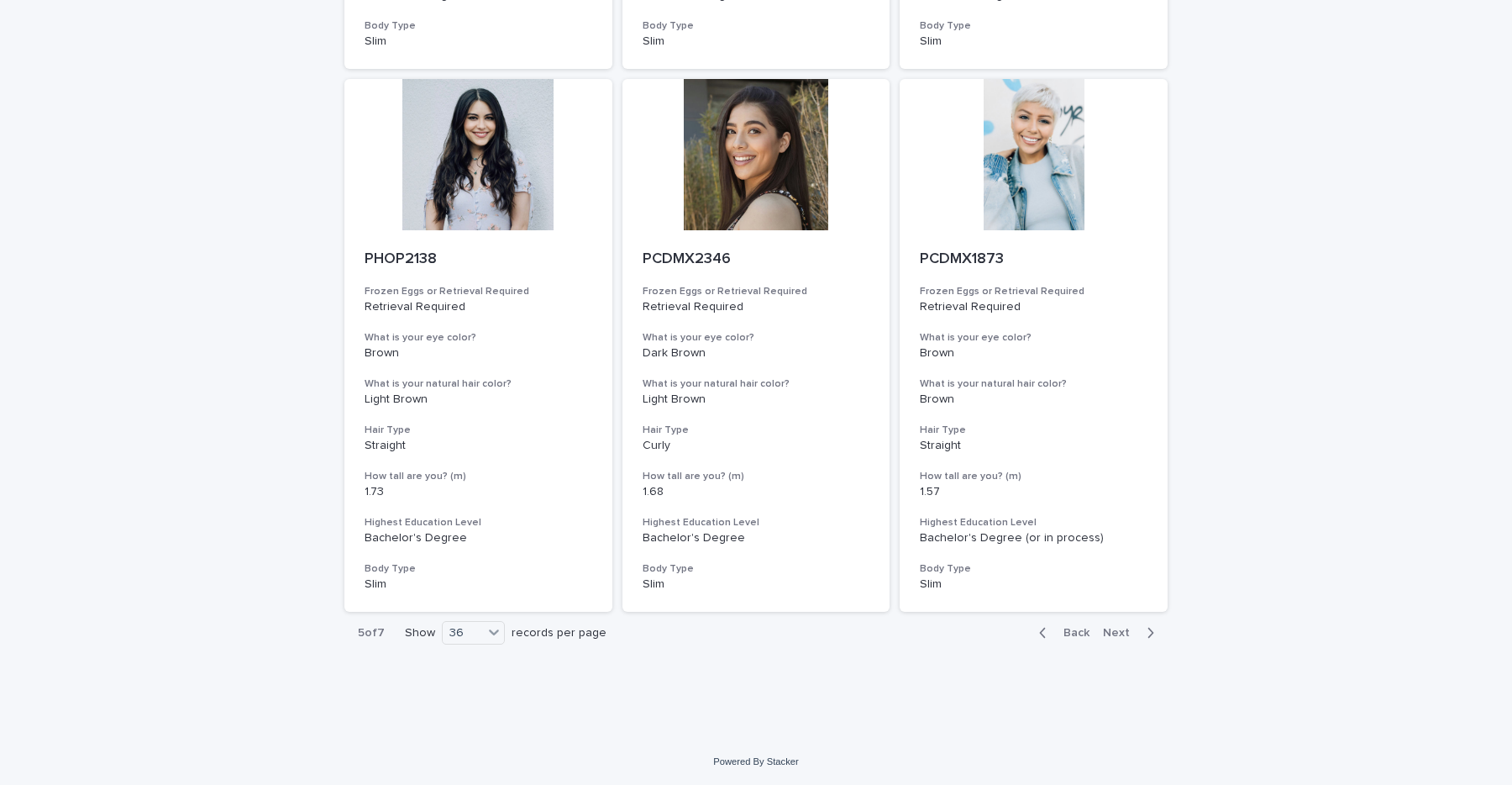 click on "Next" at bounding box center (1121, 633) 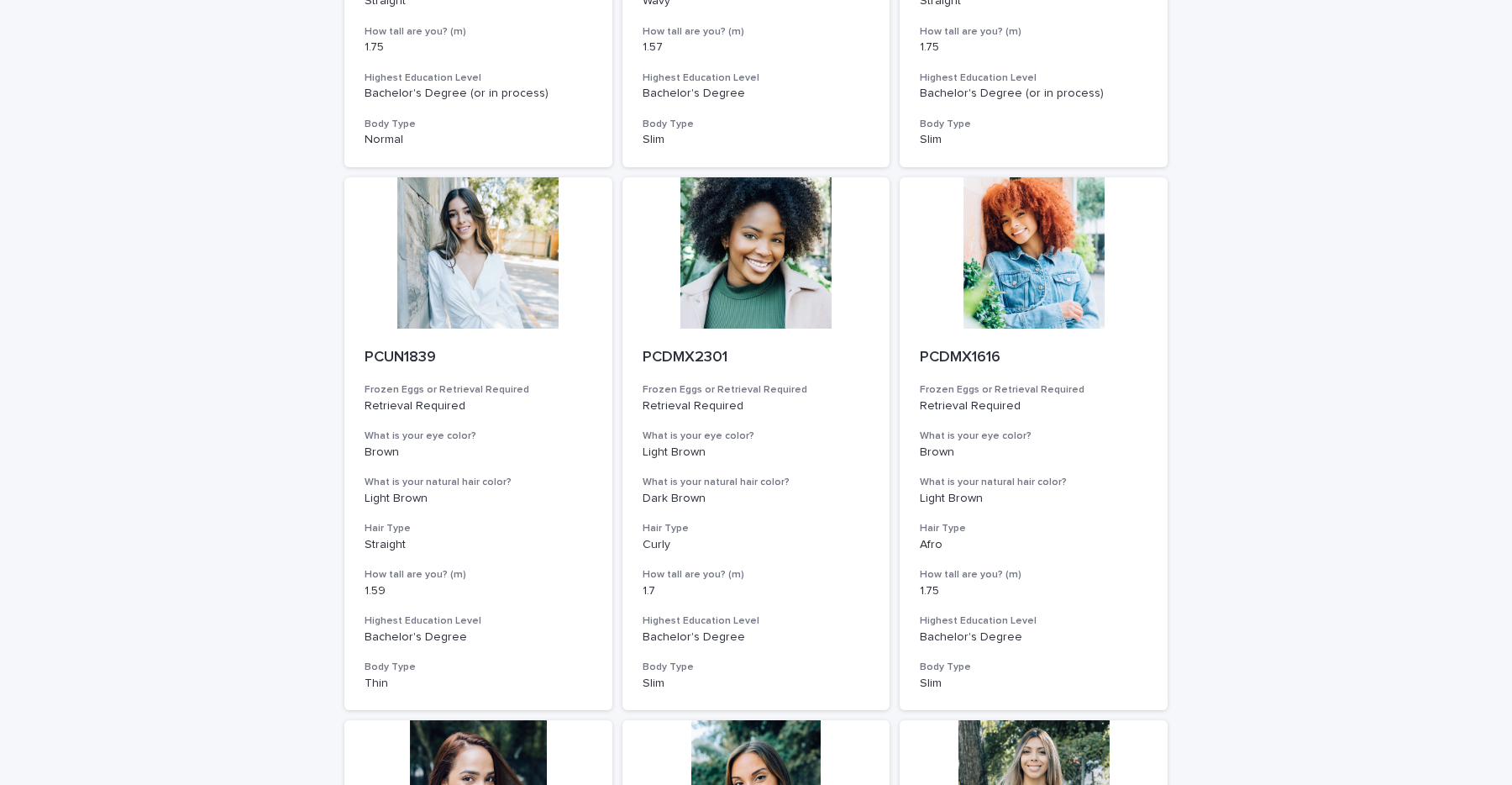 scroll, scrollTop: 4338, scrollLeft: 0, axis: vertical 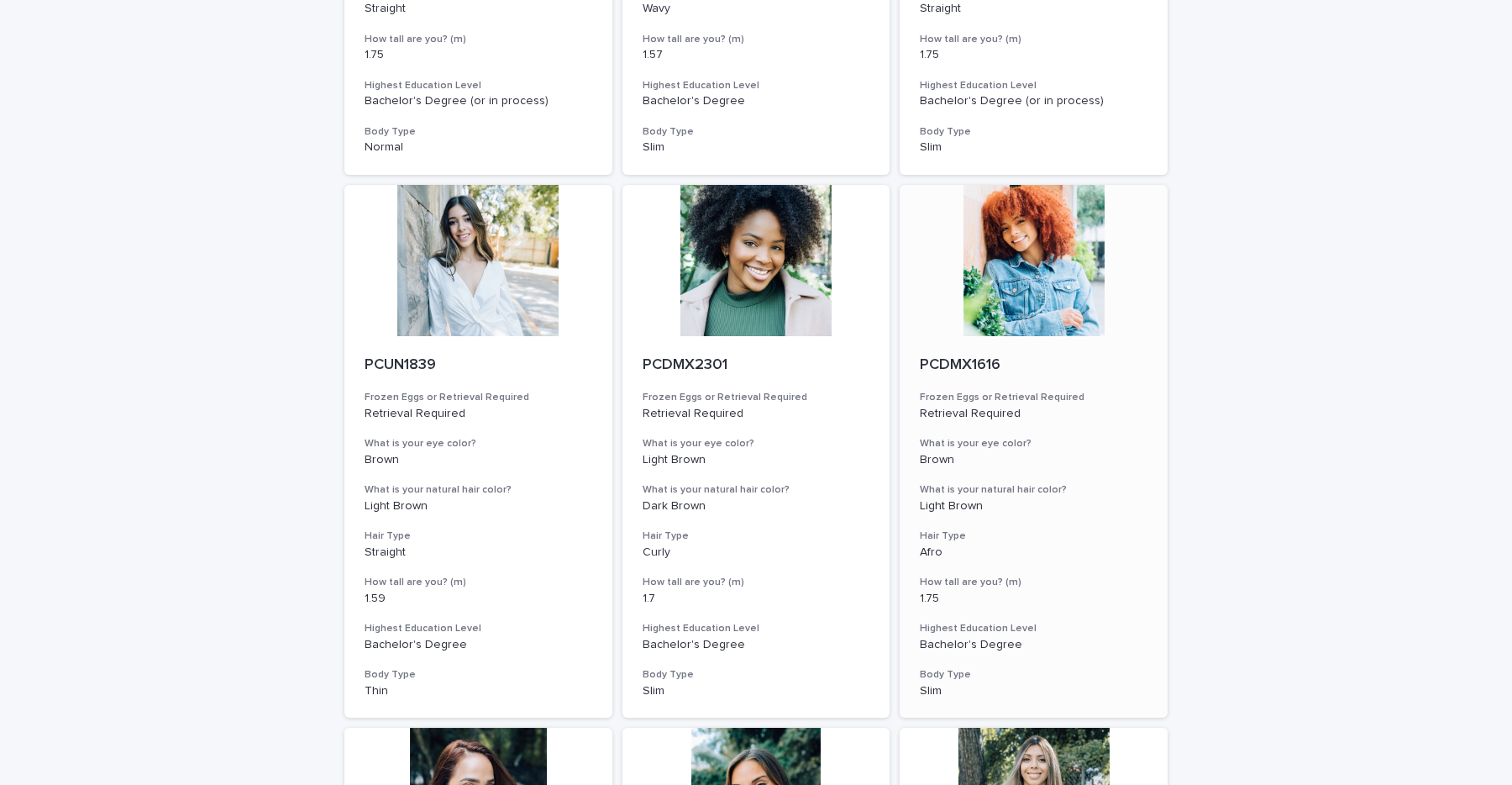 click on "PCDMX1616" at bounding box center (1033, 366) 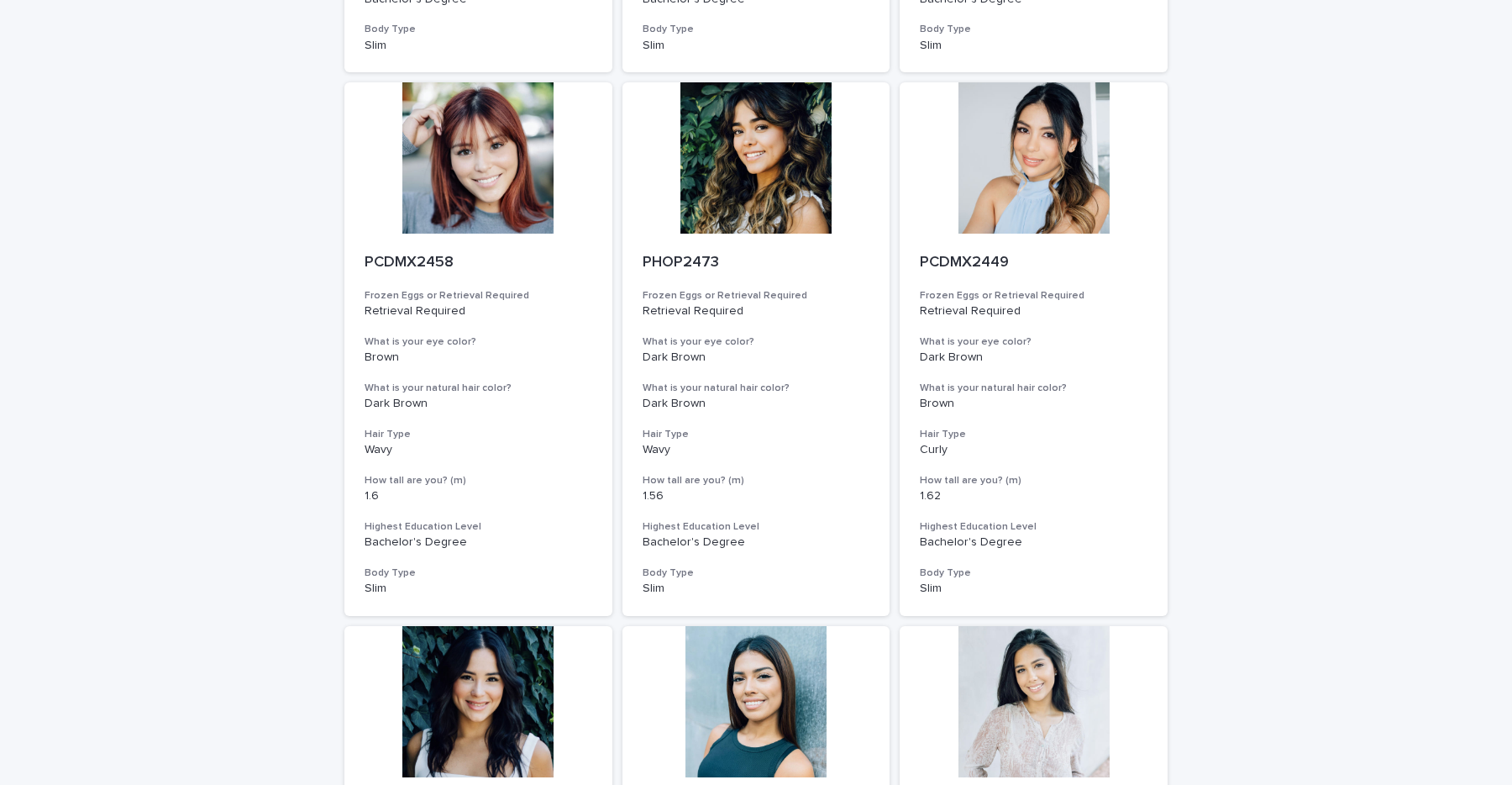 scroll, scrollTop: 2263, scrollLeft: 0, axis: vertical 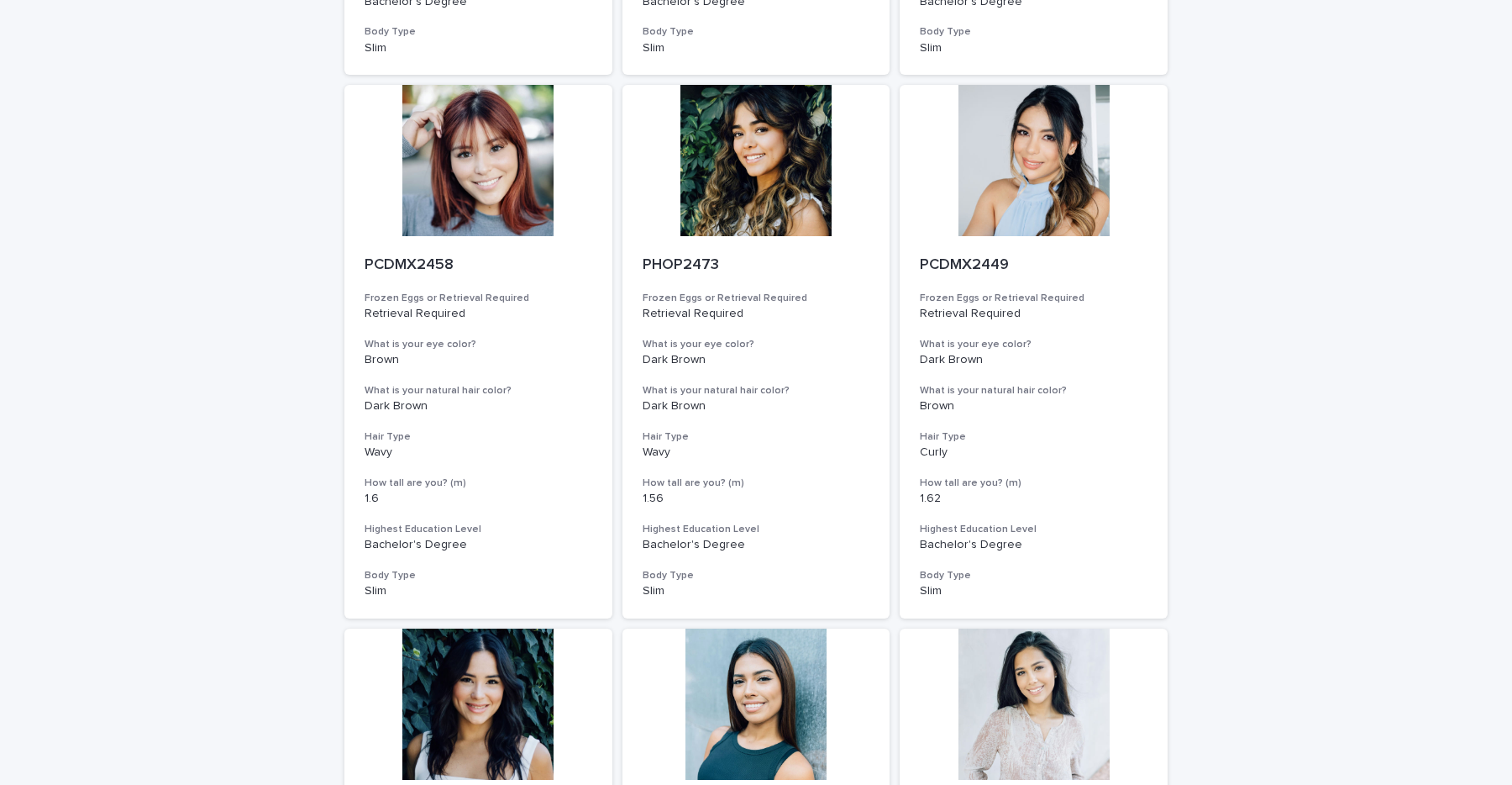 click on "Loading... Saving… Loading... Saving… Egg Donors Frozen Eggs or Retrieval Required What is your eye color? What is your natural hair color? PUMA1924 Frozen Eggs or Retrieval Required Retrieval Required What is your eye color? Brown What is your natural hair color? Dark Brown Hair Type Wavy How tall are you? (m) 1.71 Highest Education Level Bachelor's Degree (or in process) Body Type Slim PUMA1959 Frozen Eggs or Retrieval Required Retrieval Required What is your eye color? Dark Brown What is your natural hair color? Dark Brown Hair Type Straight  How tall are you? (m) 1.6 Highest Education Level Bachelor's Degree  Body Type Slim PCUN1996 Frozen Eggs or Retrieval Required Retrieval Required What is your eye color? Dark Brown What is your natural hair color? Dark Brown Hair Type Wavy How tall are you? (m) 1.68 Highest Education Level Bachelor's Degree Body Type Normal  PCDMX2344 Frozen Eggs or Retrieval Required Retrieval Required What is your eye color? Brown What is your natural hair color? Dark Brown 1.6" at bounding box center [756, 1169] 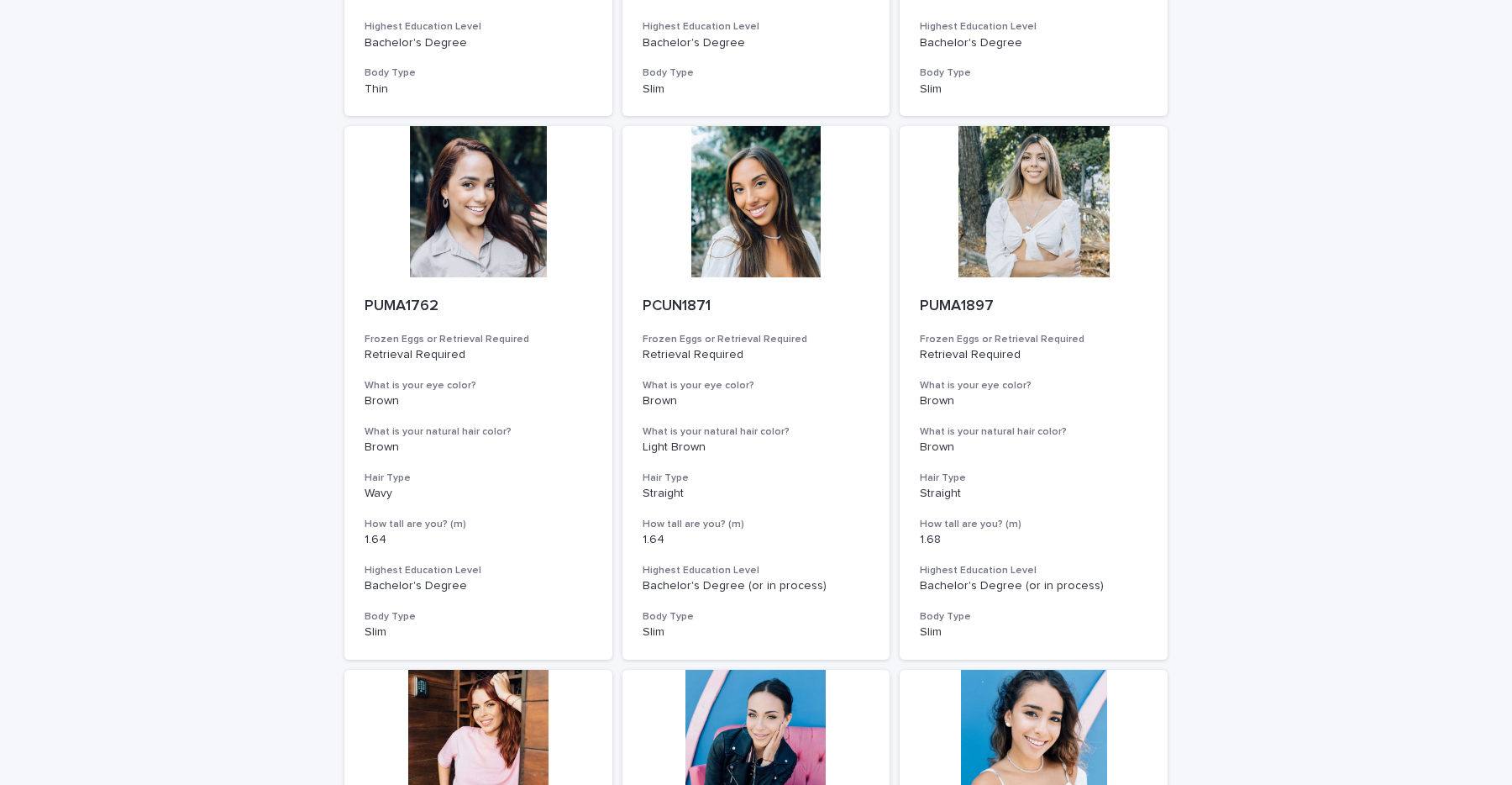 scroll, scrollTop: 6074, scrollLeft: 0, axis: vertical 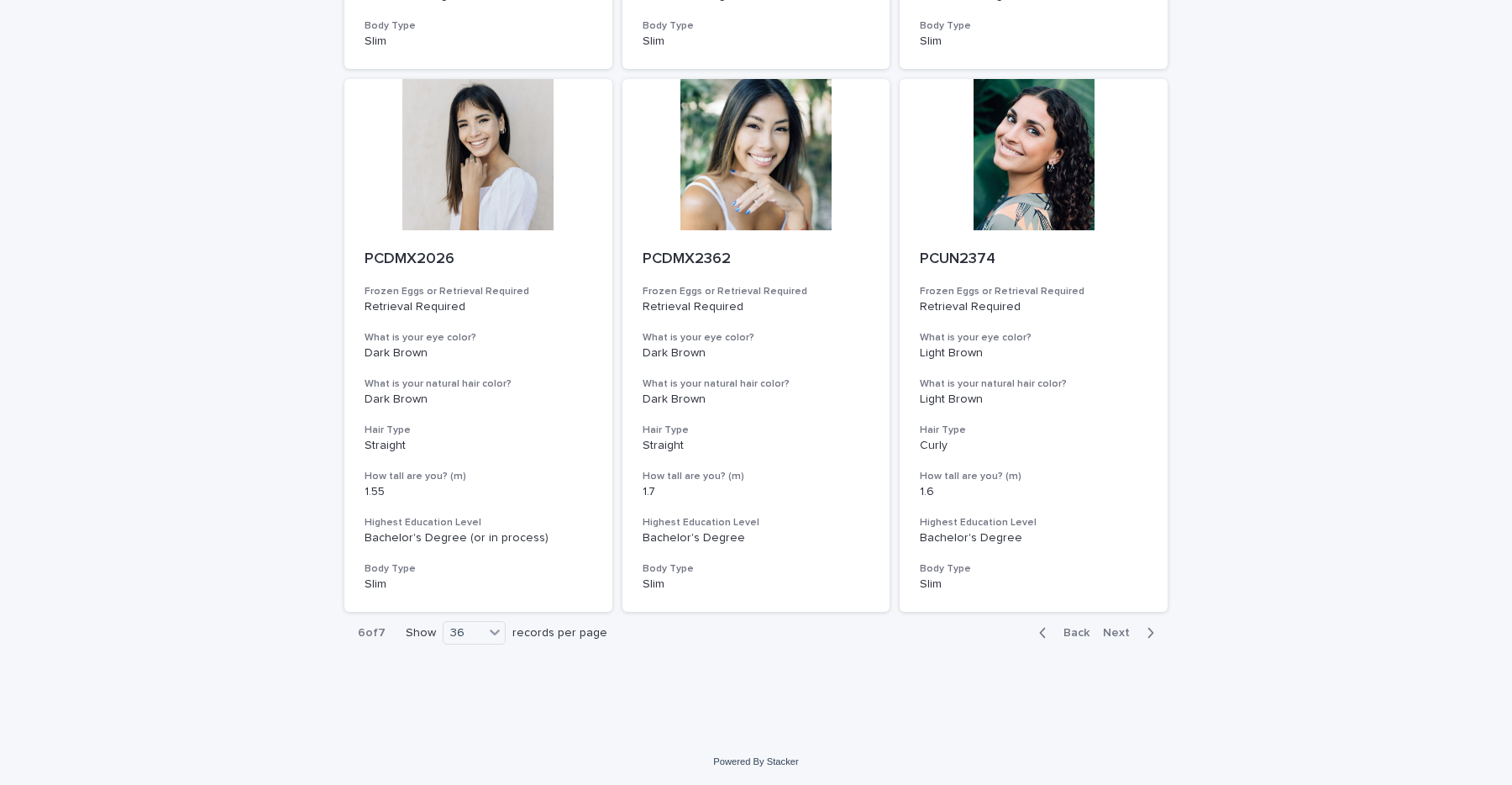 click on "Next" at bounding box center (1121, 633) 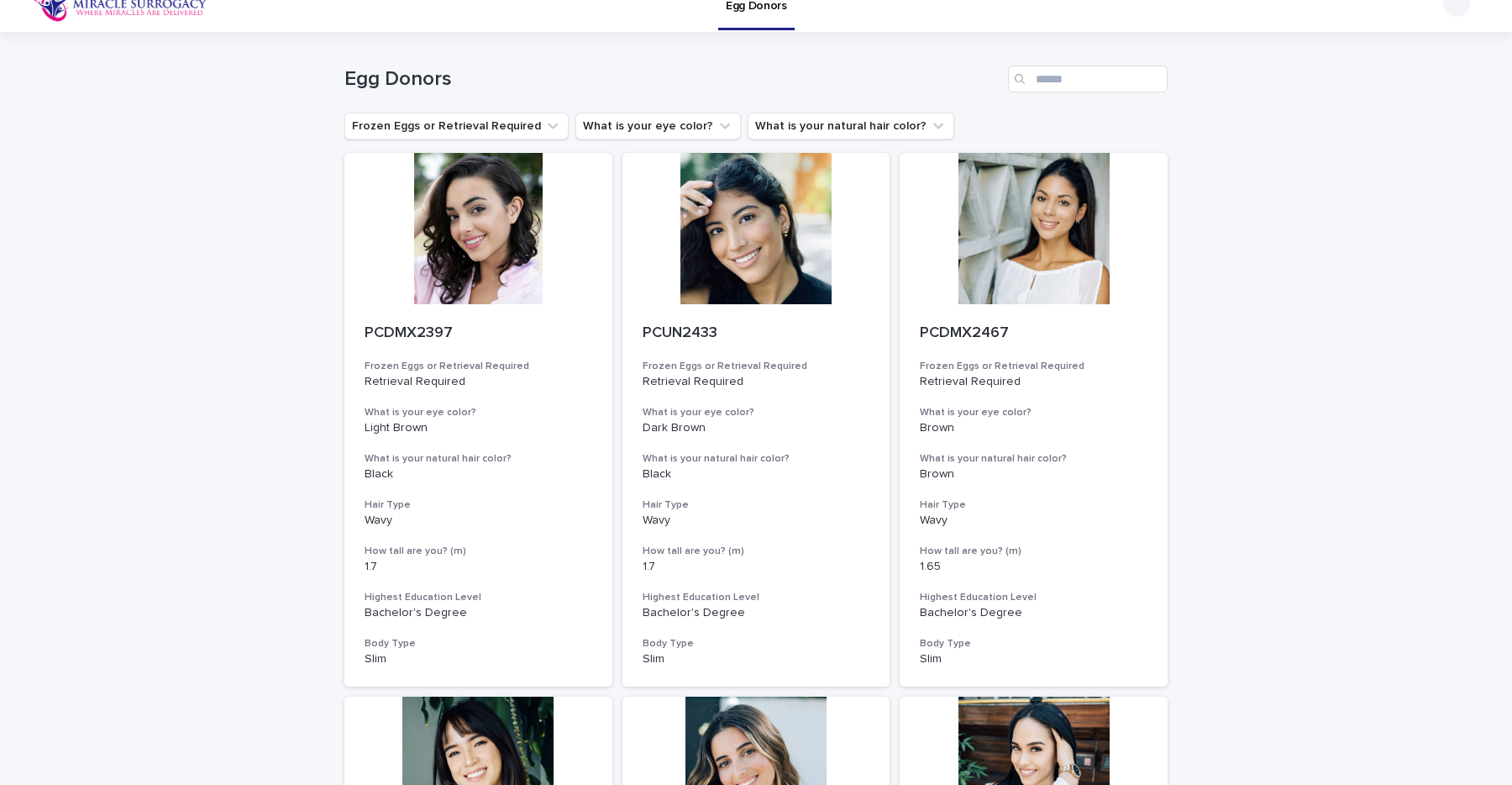 scroll, scrollTop: 0, scrollLeft: 0, axis: both 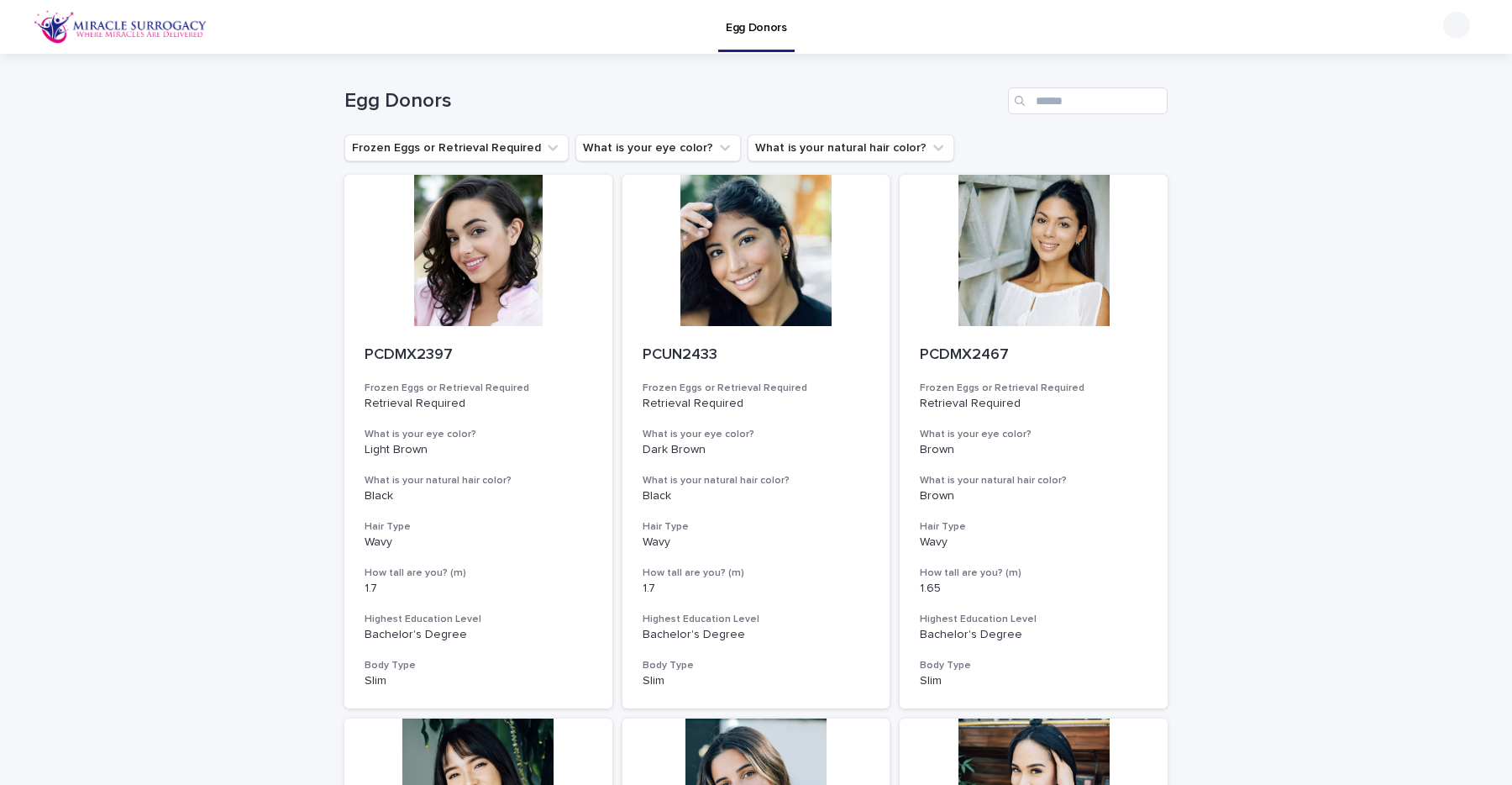 click on "Egg Donors" at bounding box center [756, 94] 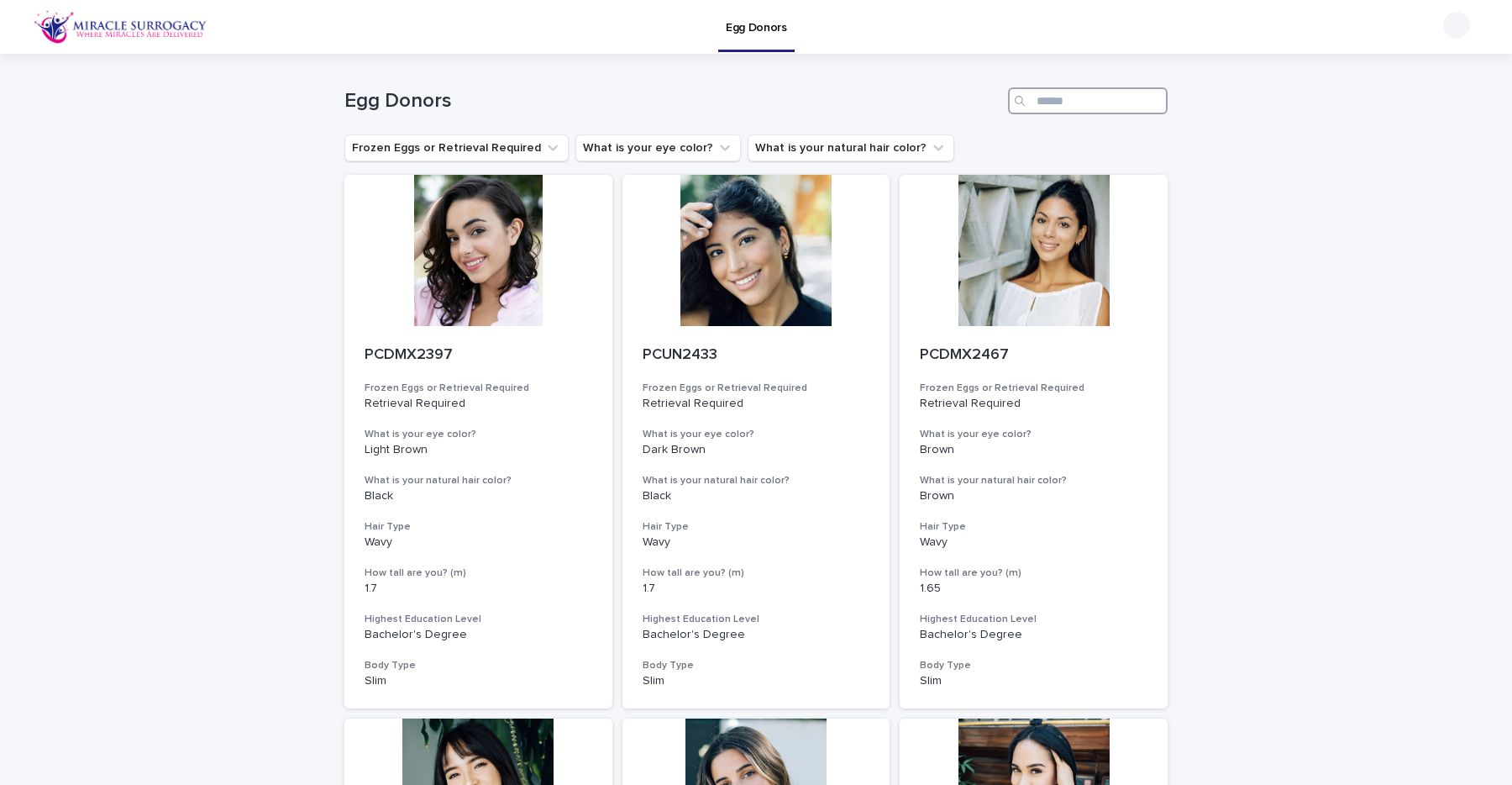 click at bounding box center (1088, 101) 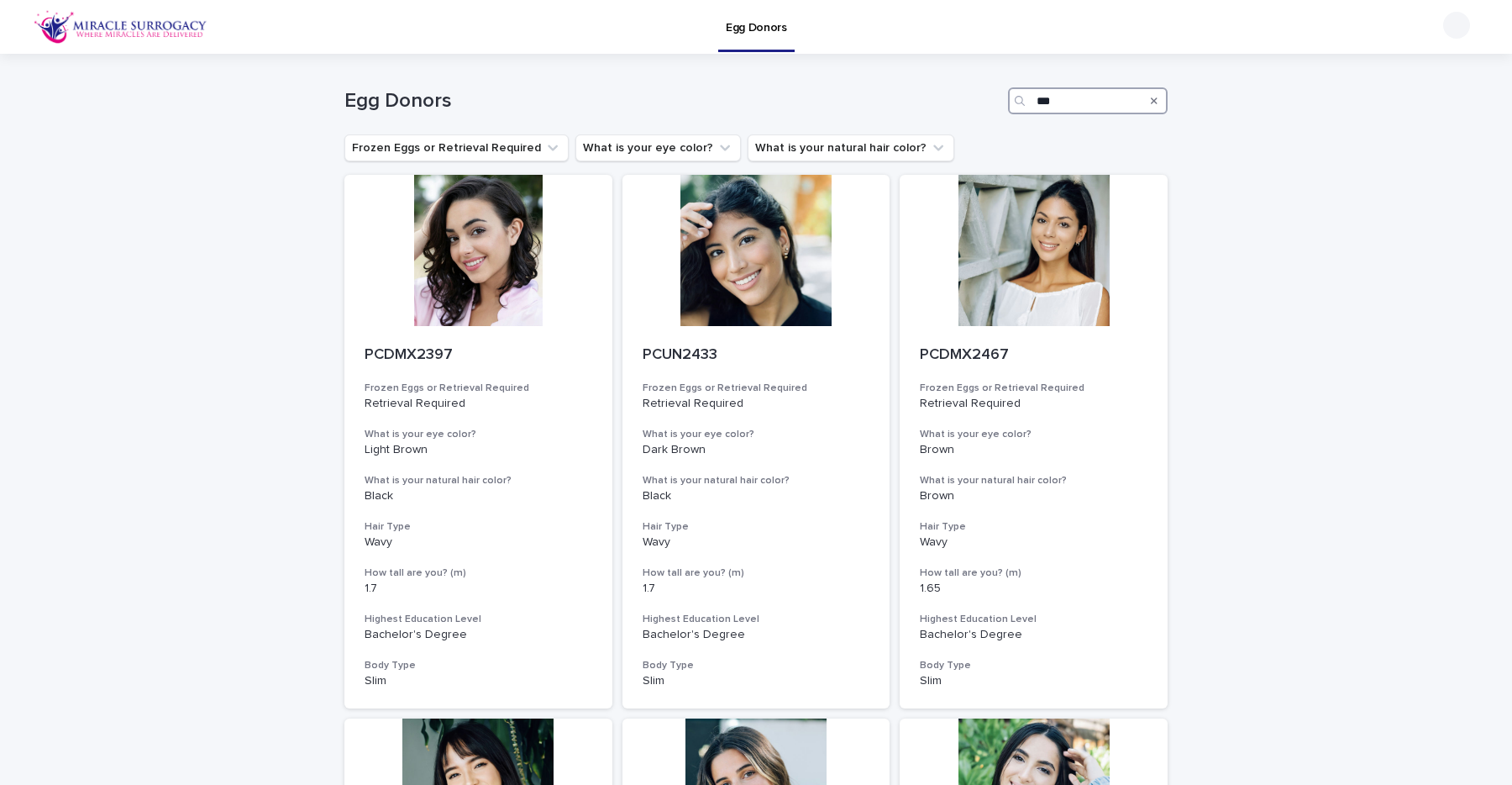 type on "****" 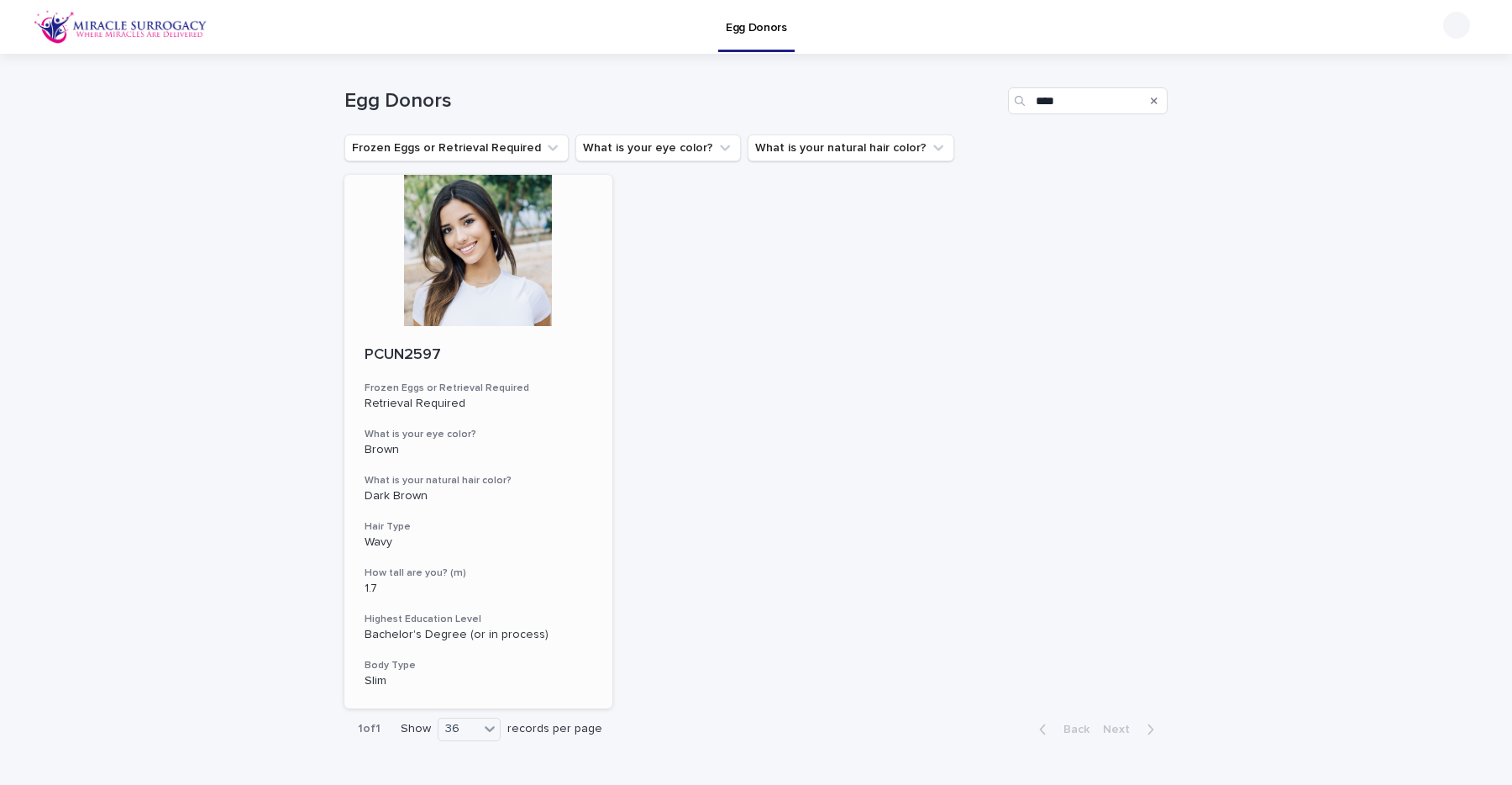 click on "PCUN2597" at bounding box center (478, 356) 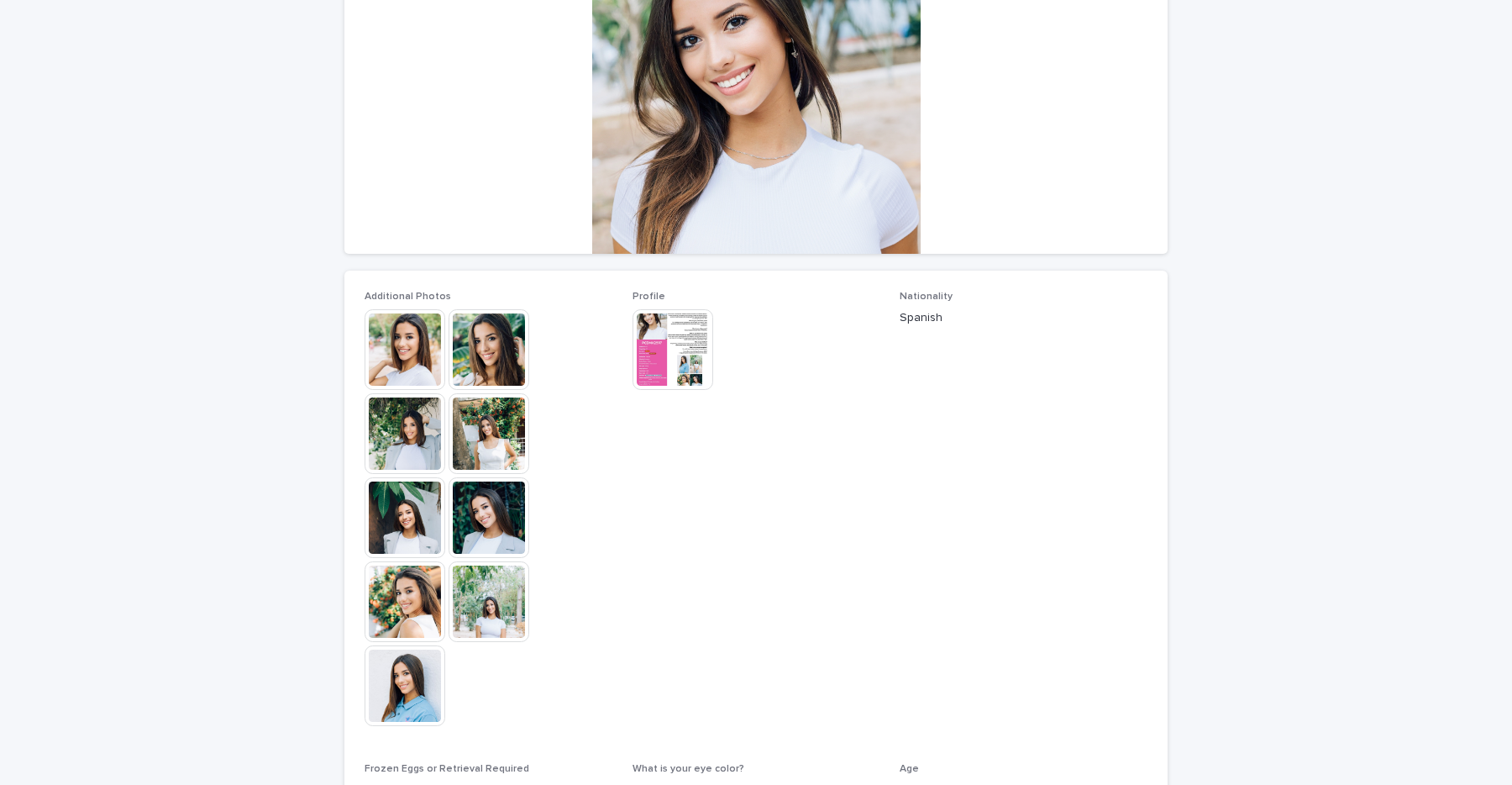 scroll, scrollTop: 252, scrollLeft: 0, axis: vertical 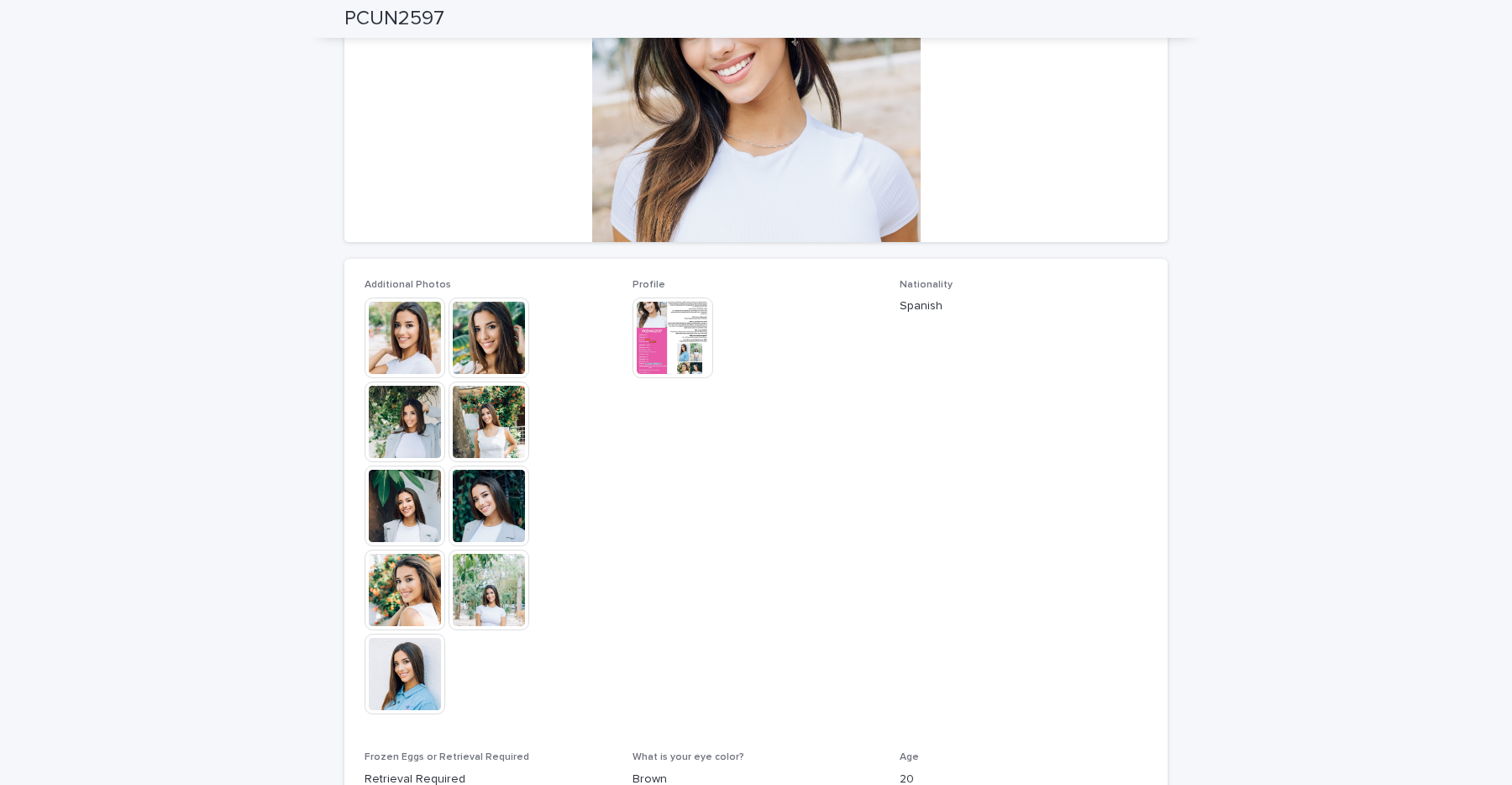 click at bounding box center (489, 338) 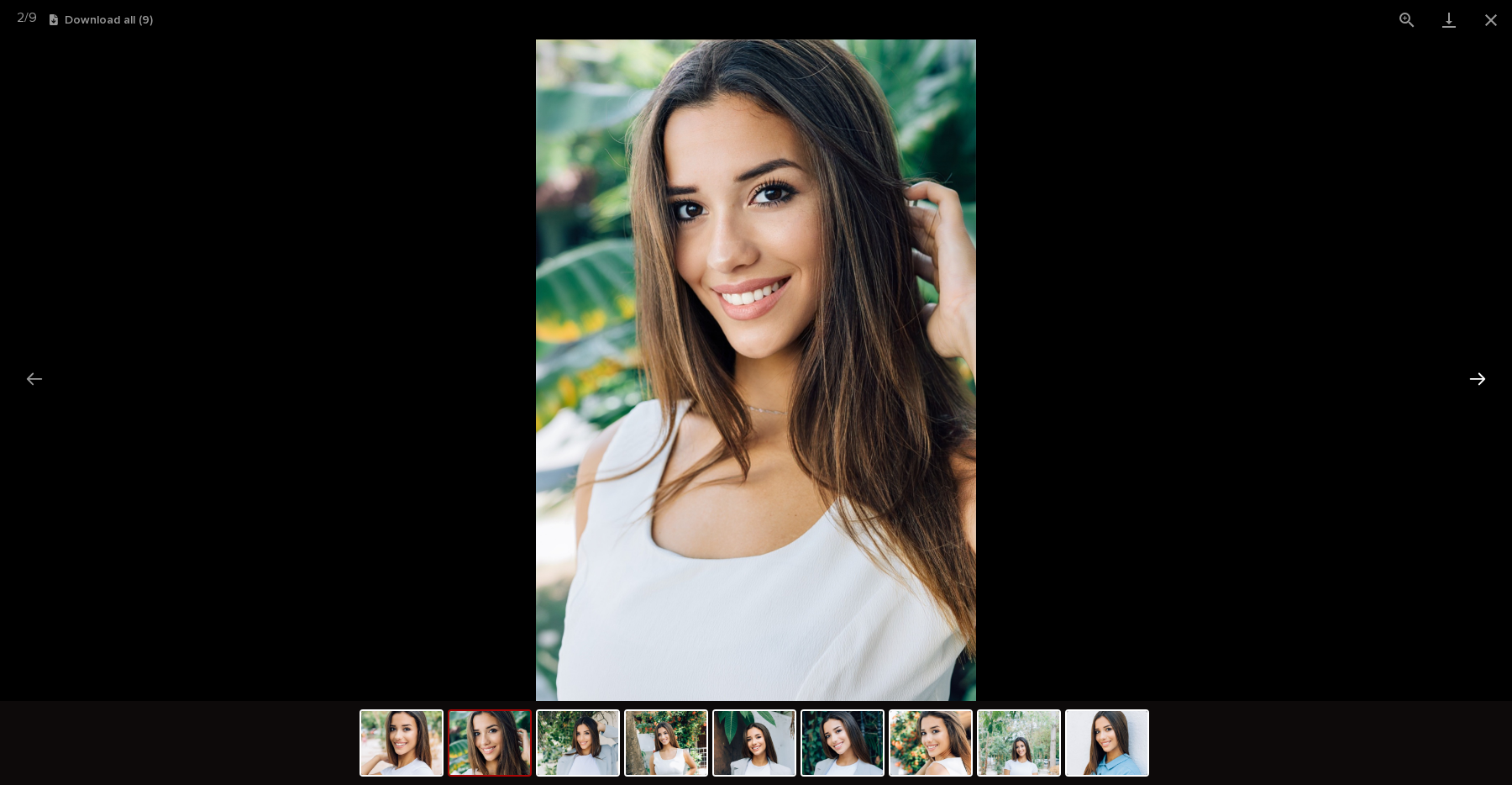 click at bounding box center [1478, 378] 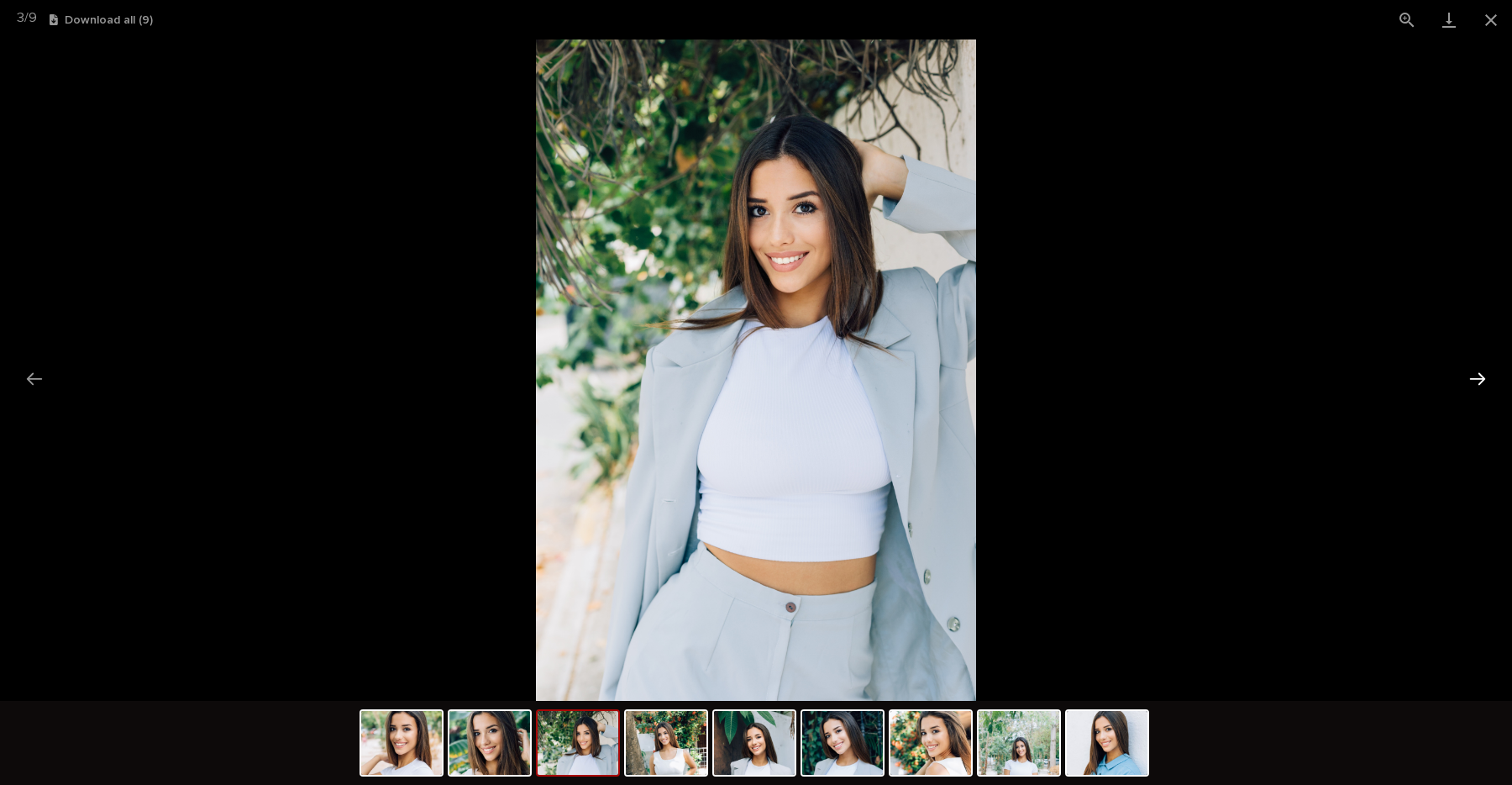 click at bounding box center [1478, 378] 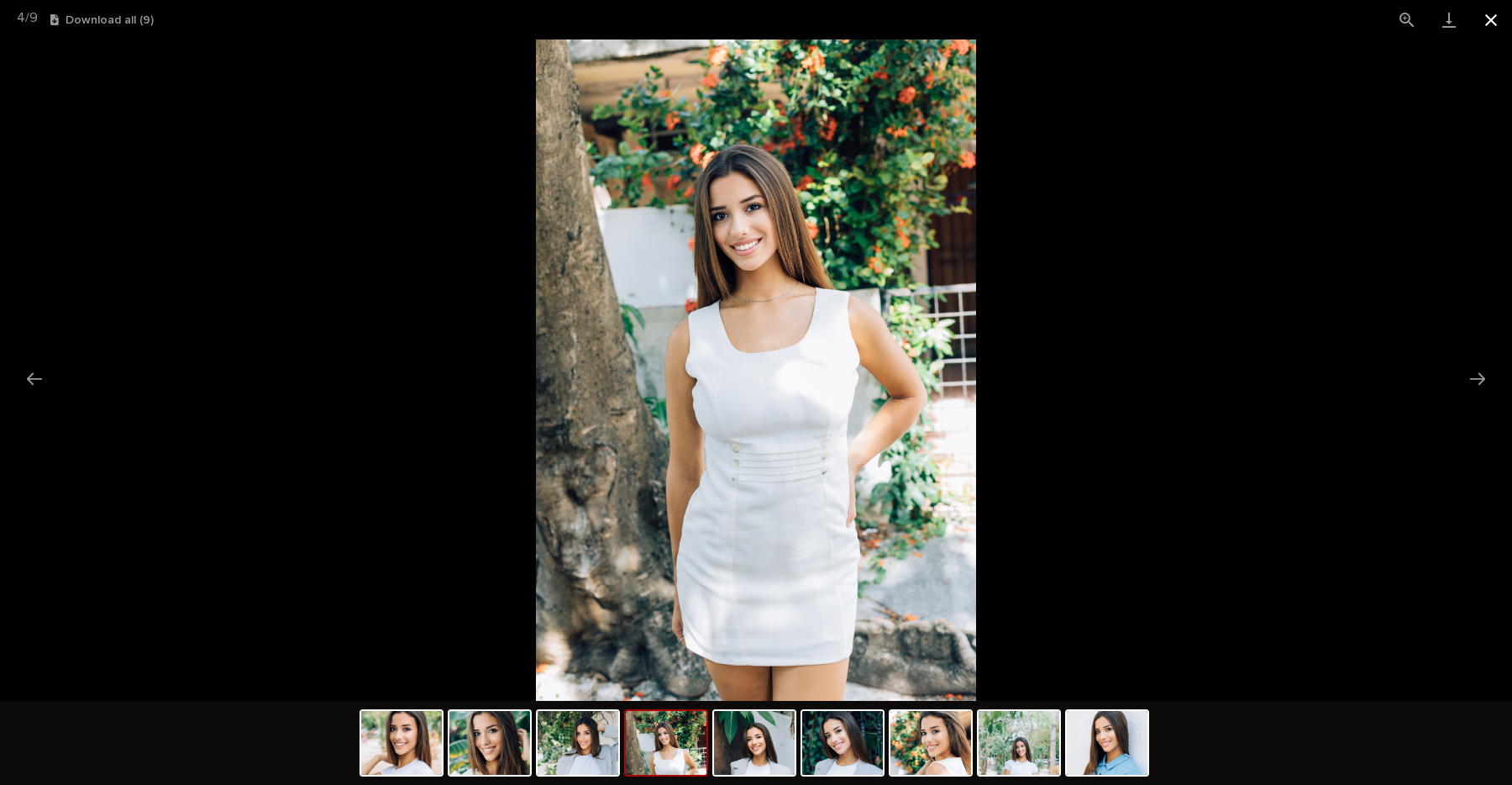 click at bounding box center [1491, 19] 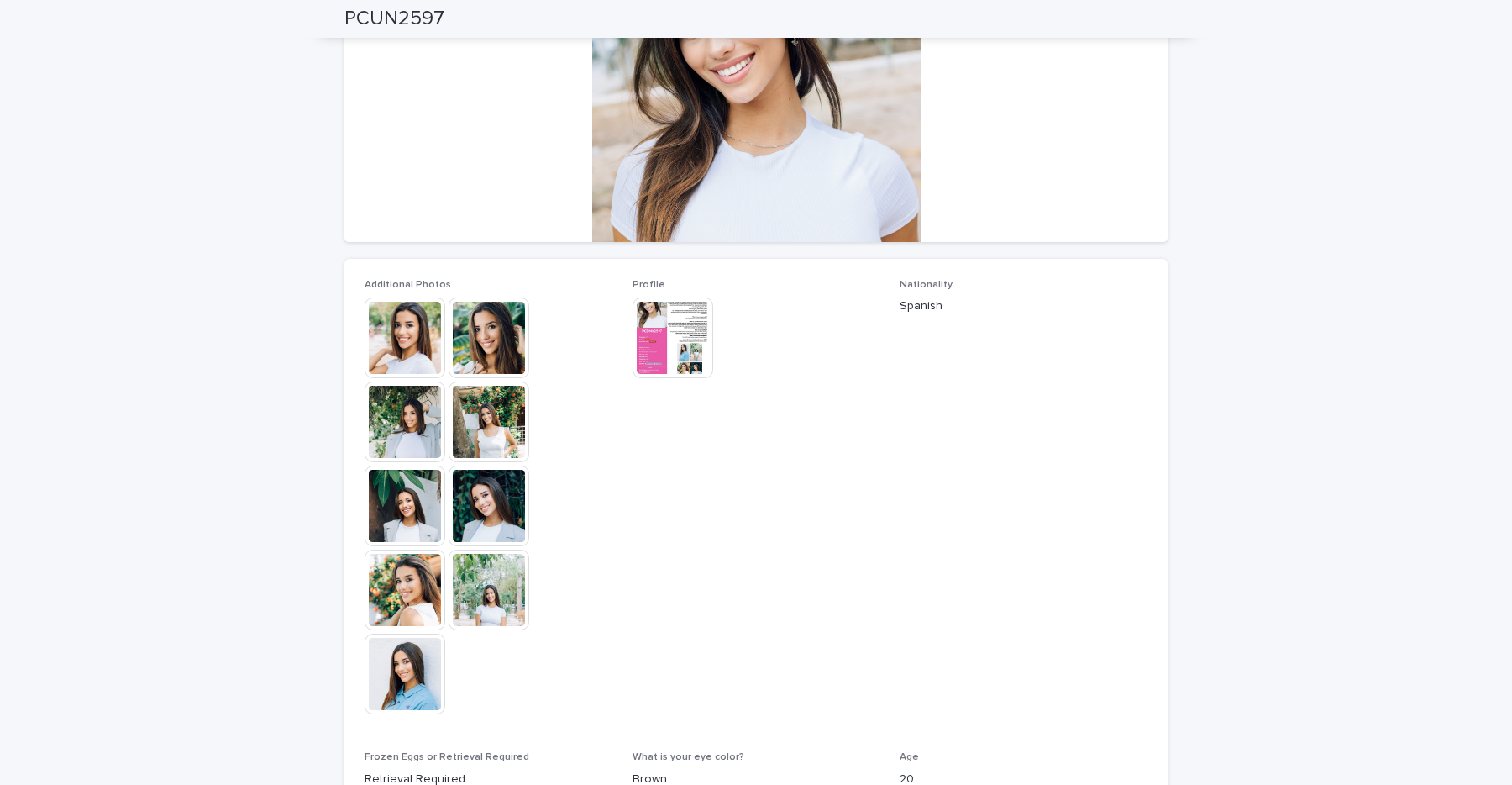 scroll, scrollTop: 0, scrollLeft: 0, axis: both 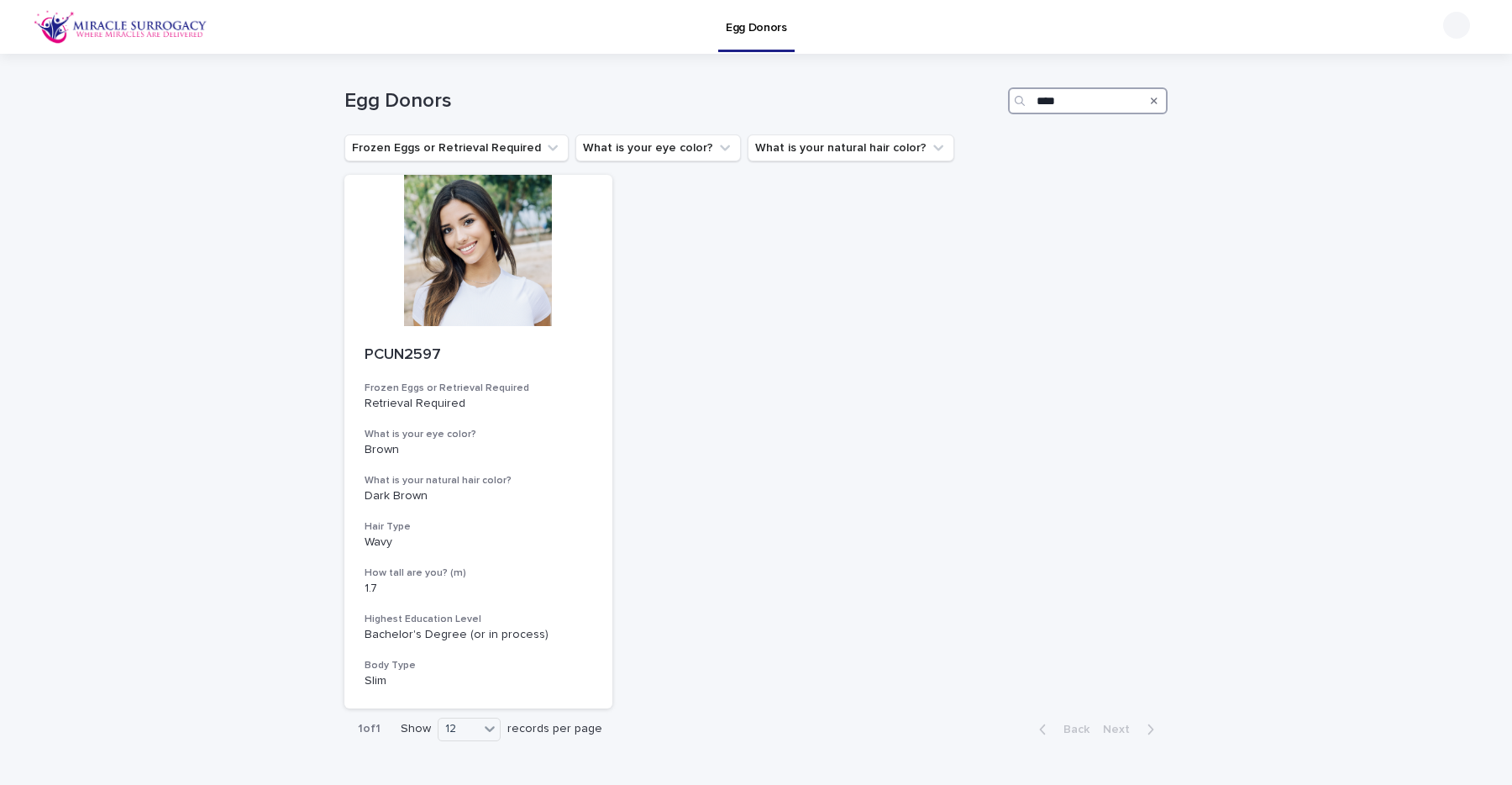 click on "****" at bounding box center (1088, 101) 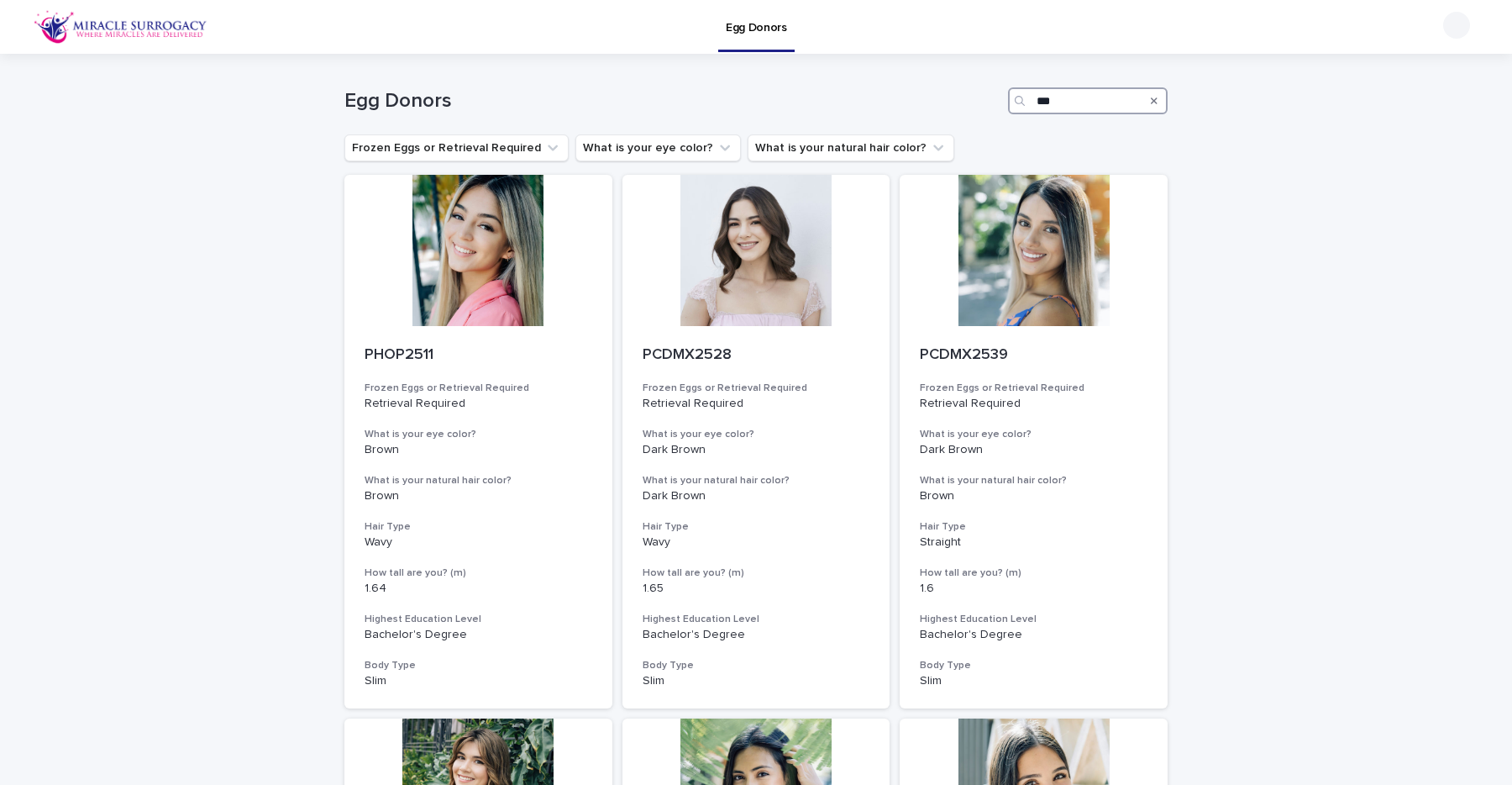 type on "****" 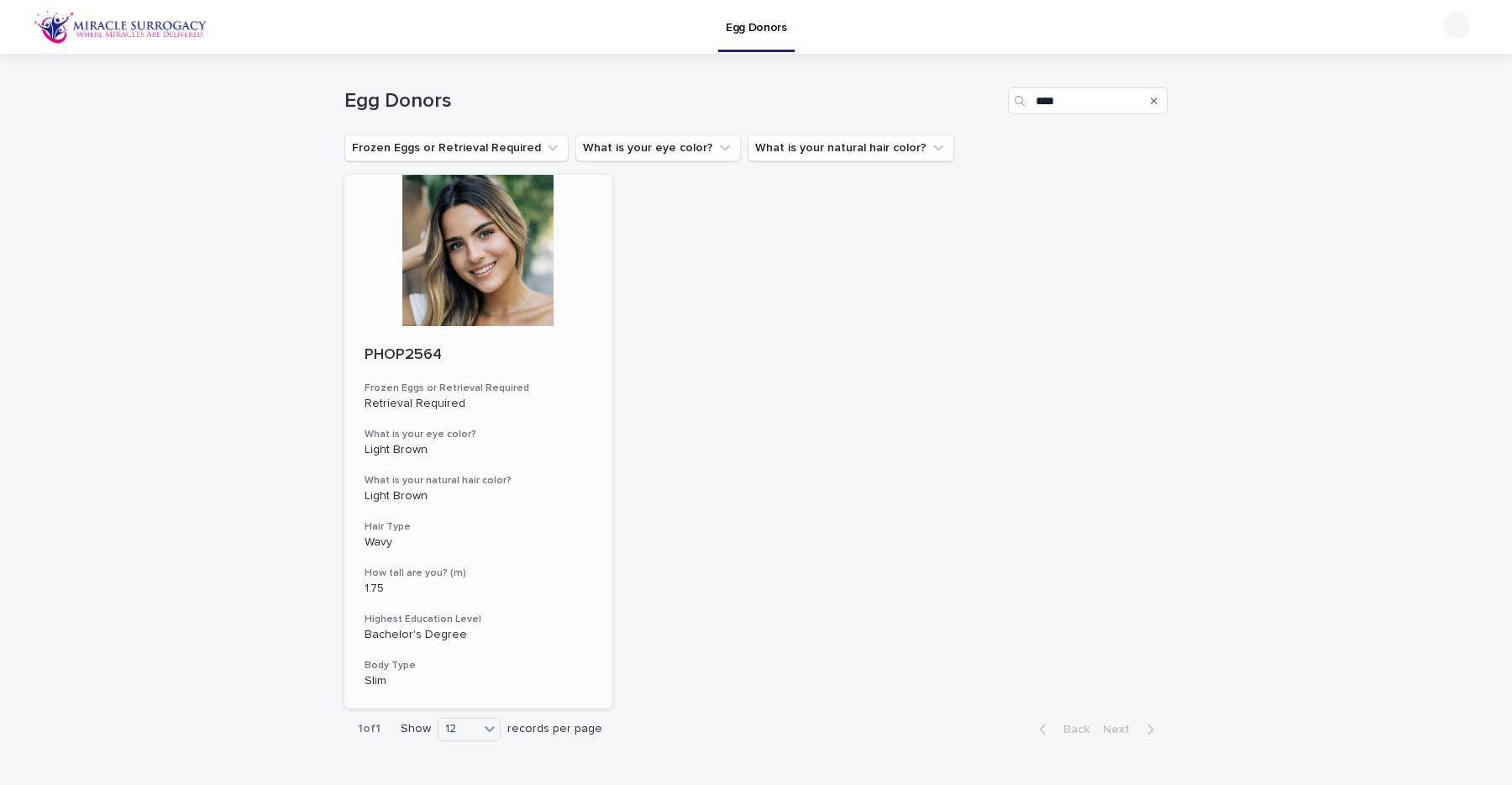 click on "PHOP2564" at bounding box center [478, 356] 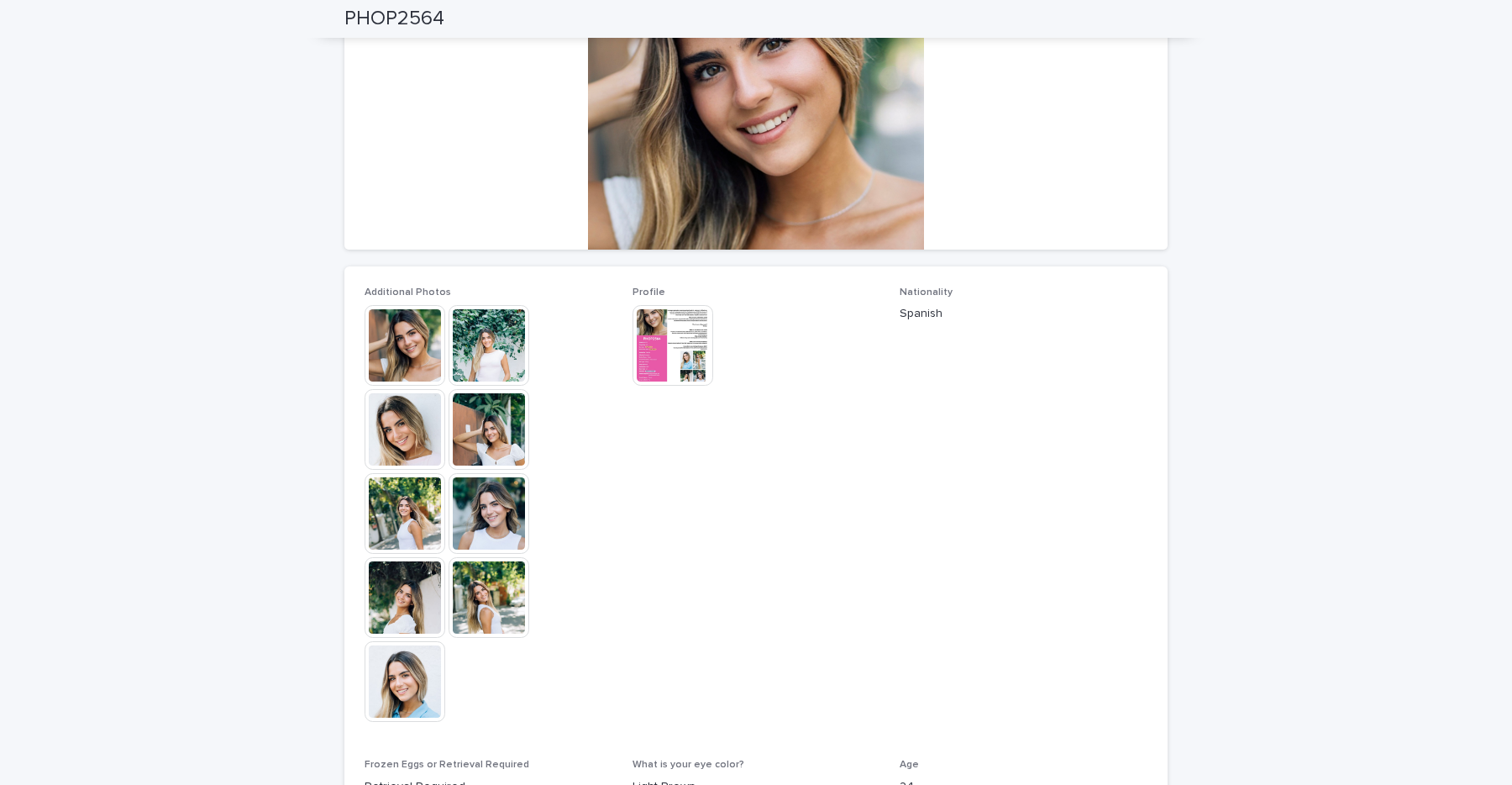 scroll, scrollTop: 0, scrollLeft: 0, axis: both 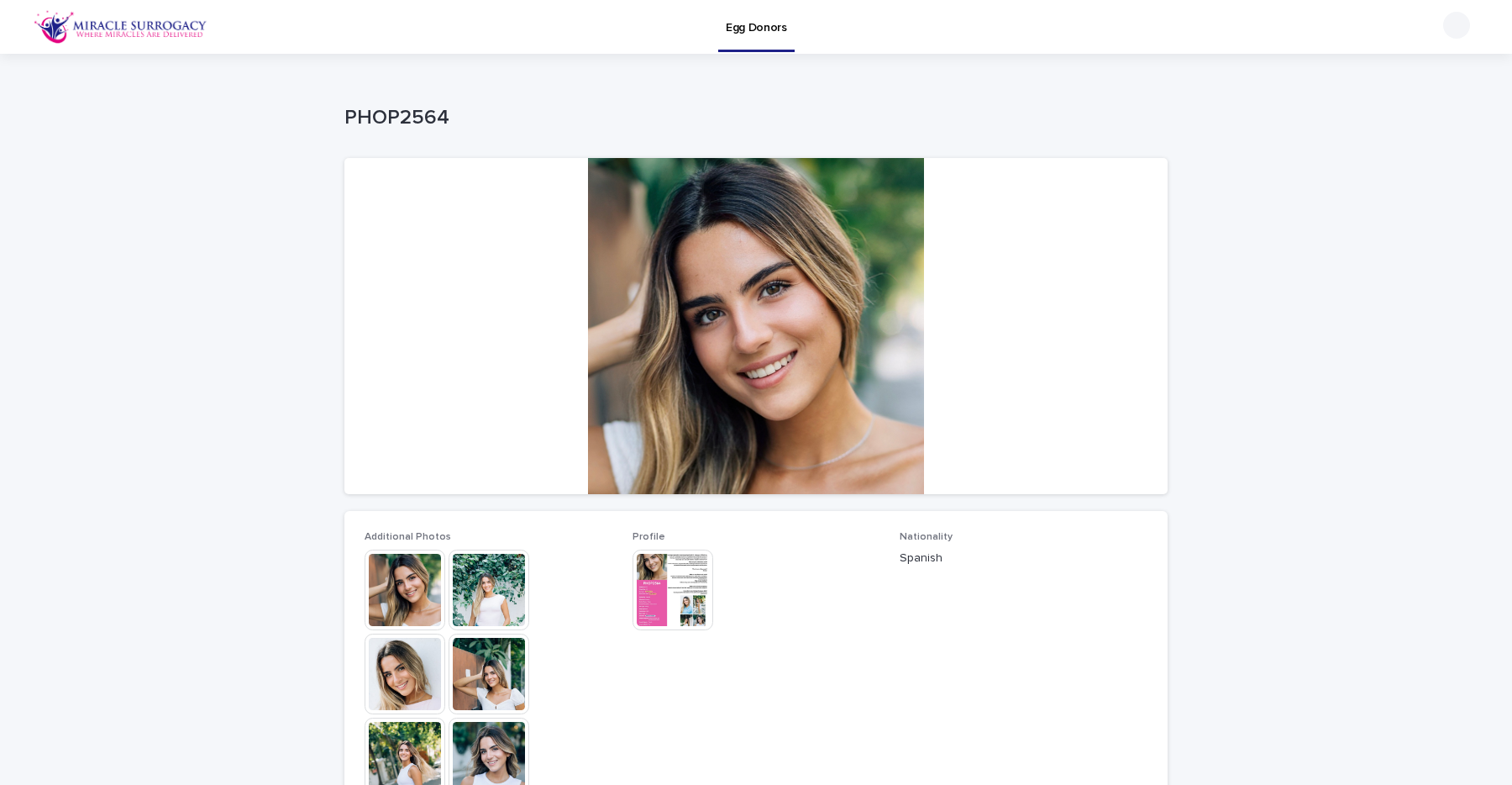 click at bounding box center (405, 590) 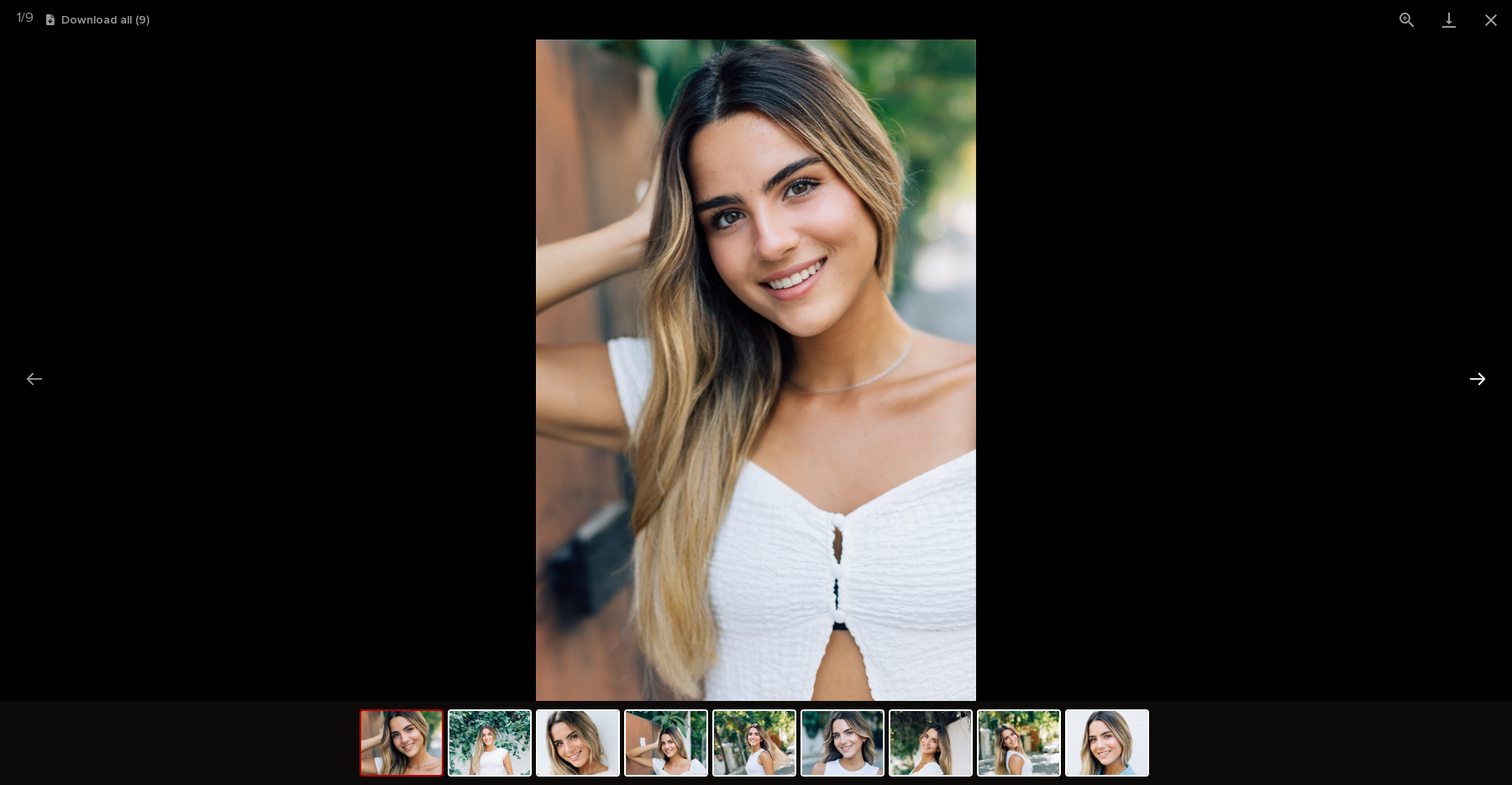 click at bounding box center [1478, 378] 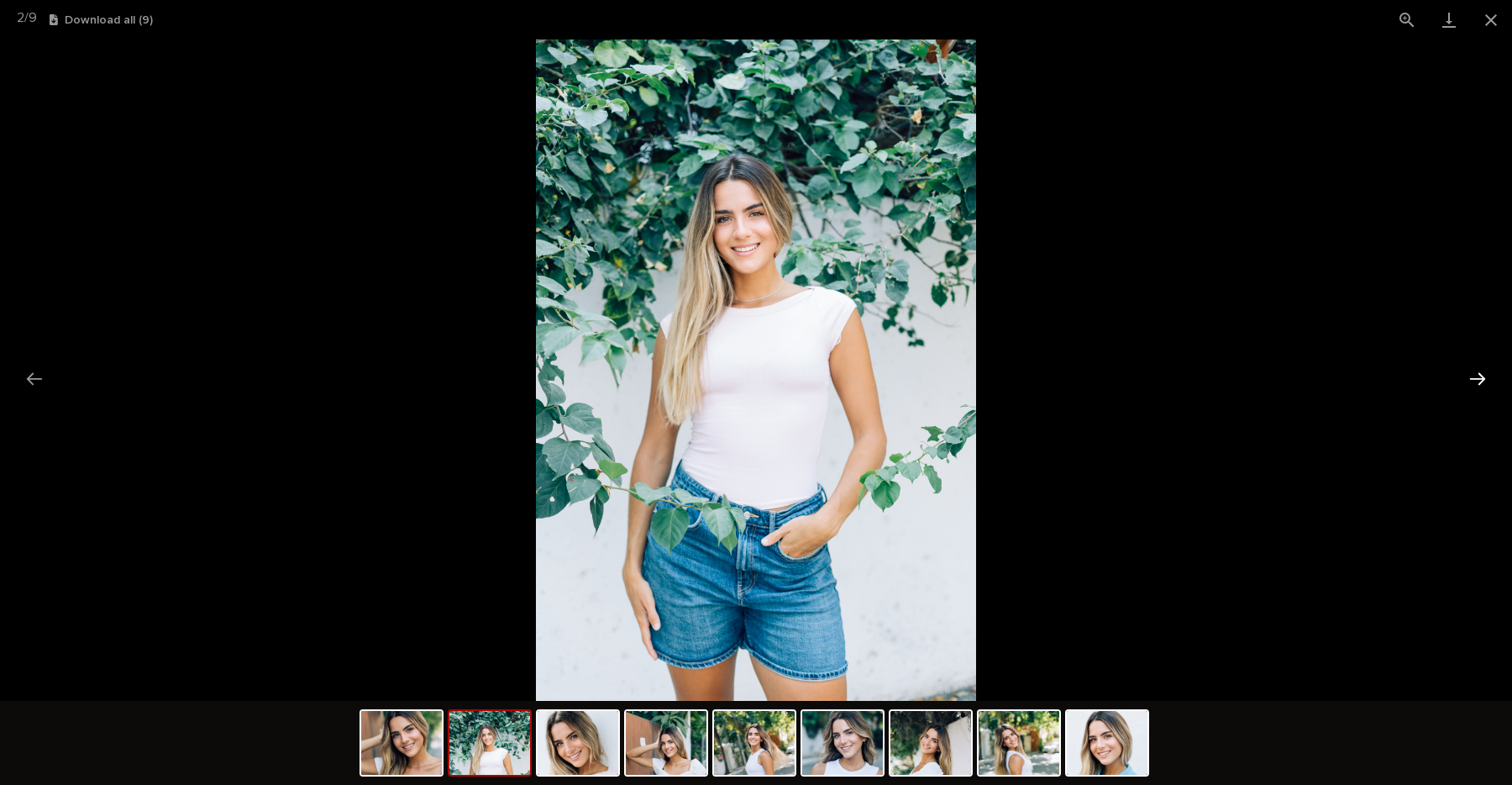 click at bounding box center (1478, 378) 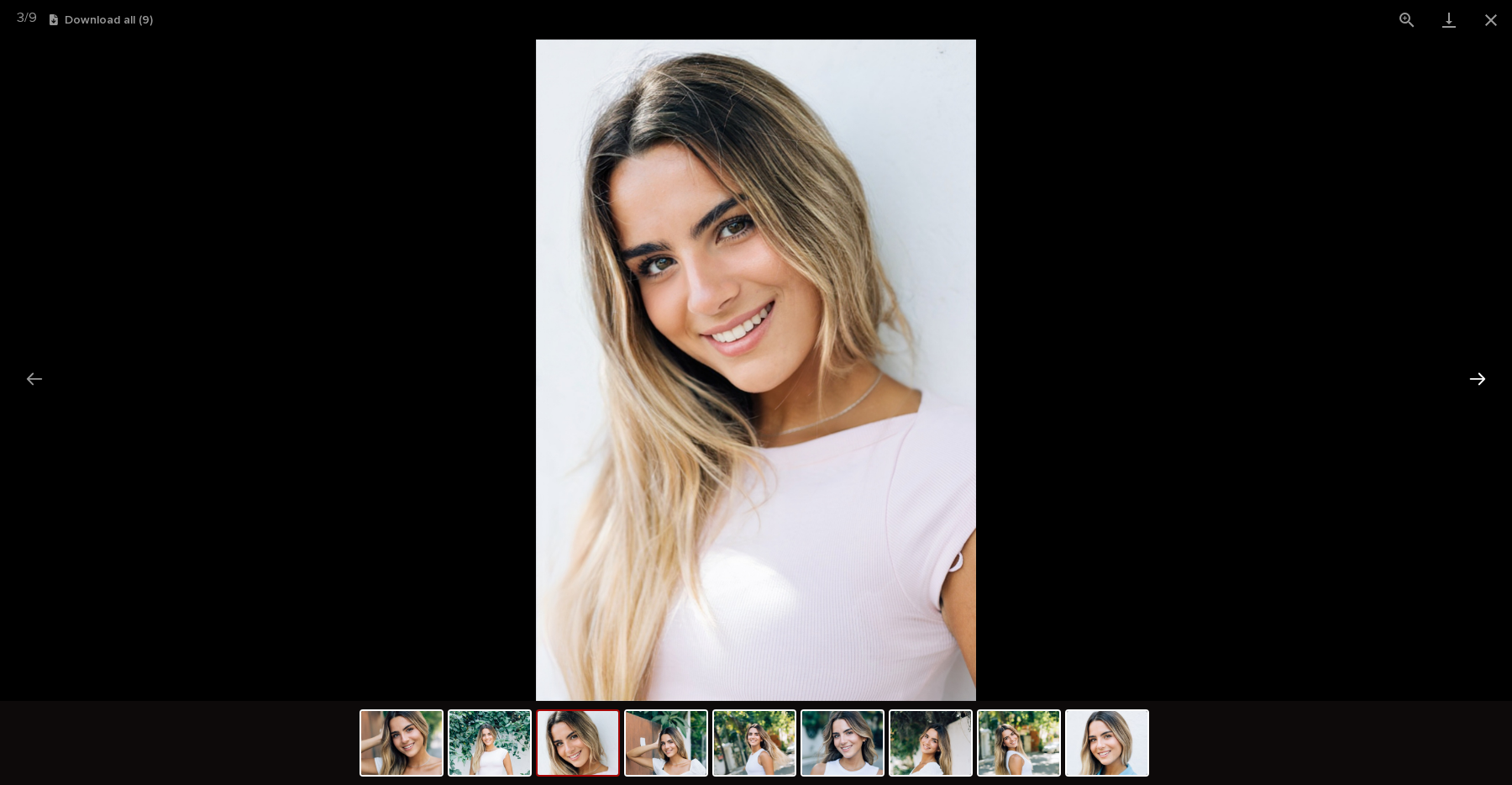 click at bounding box center [1478, 378] 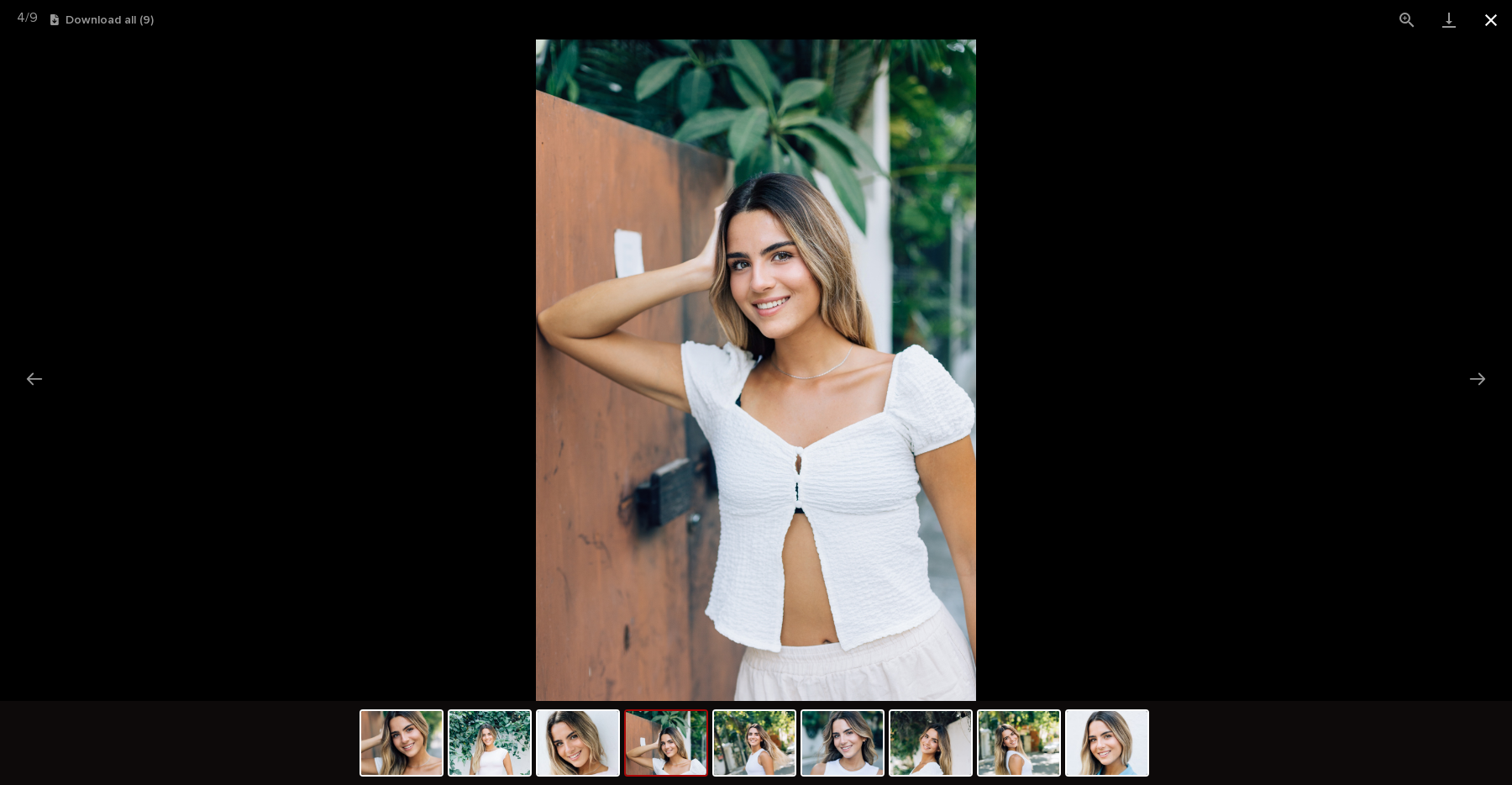 click at bounding box center (1491, 19) 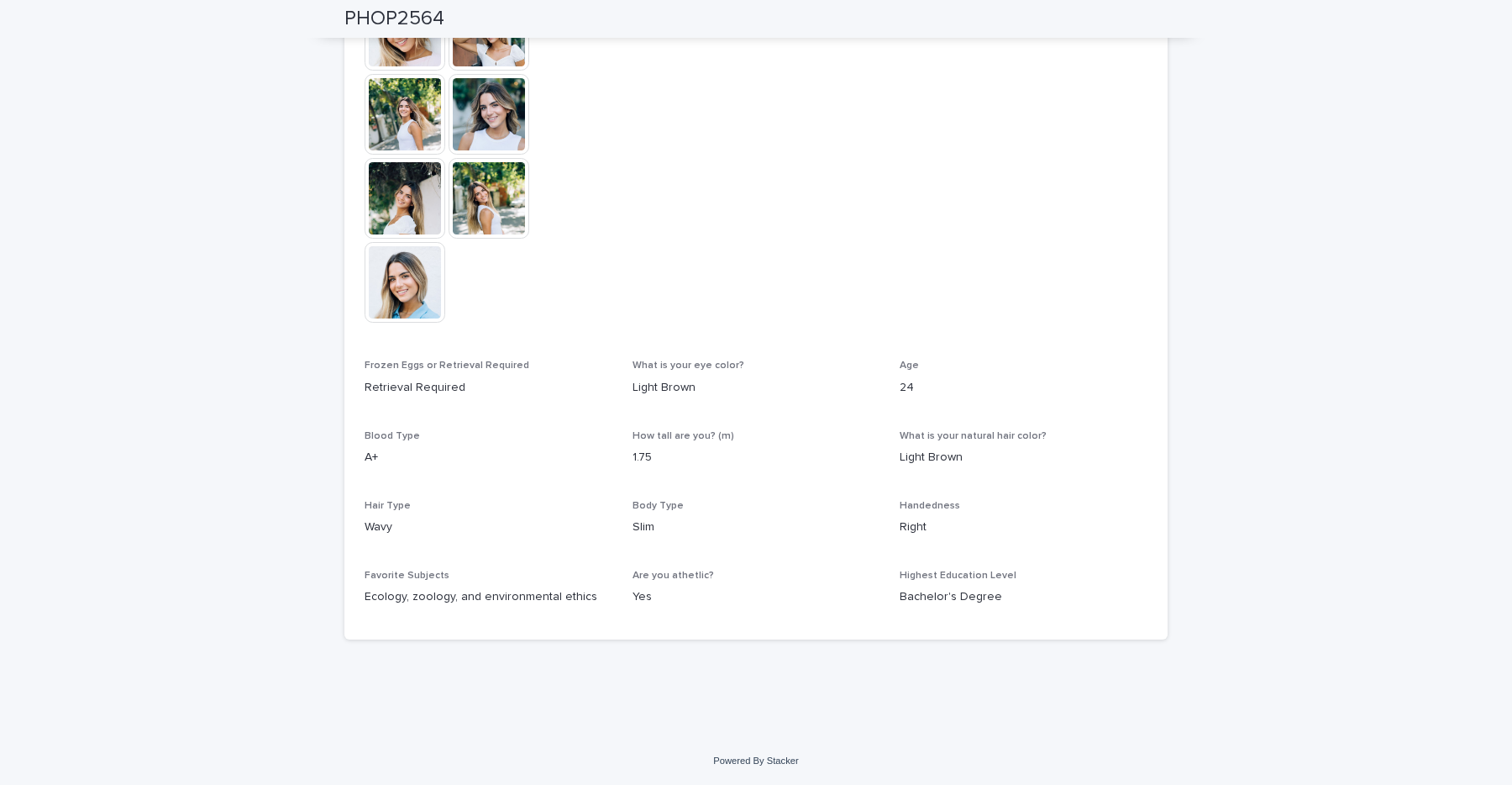 scroll, scrollTop: 628, scrollLeft: 0, axis: vertical 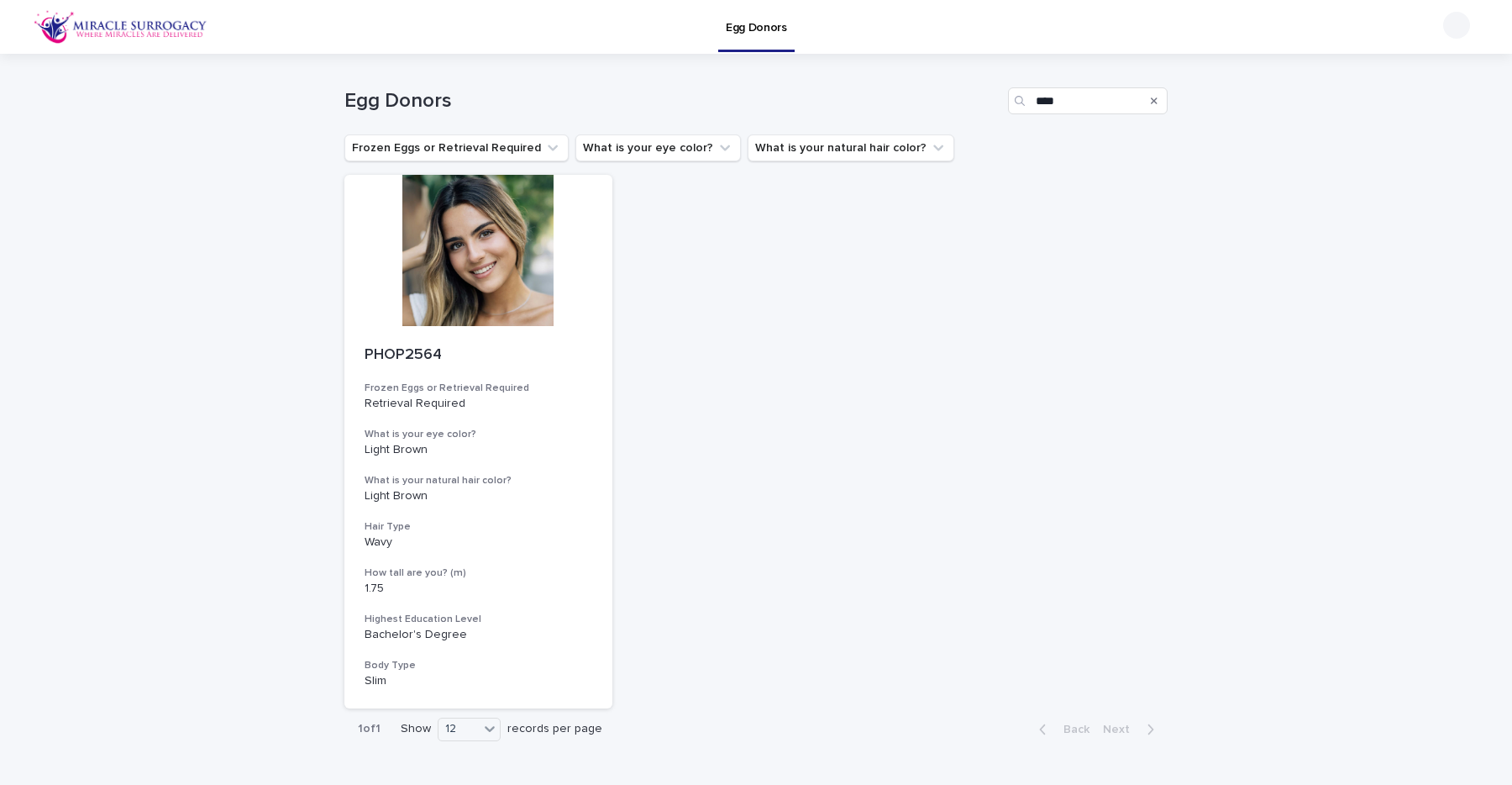 click 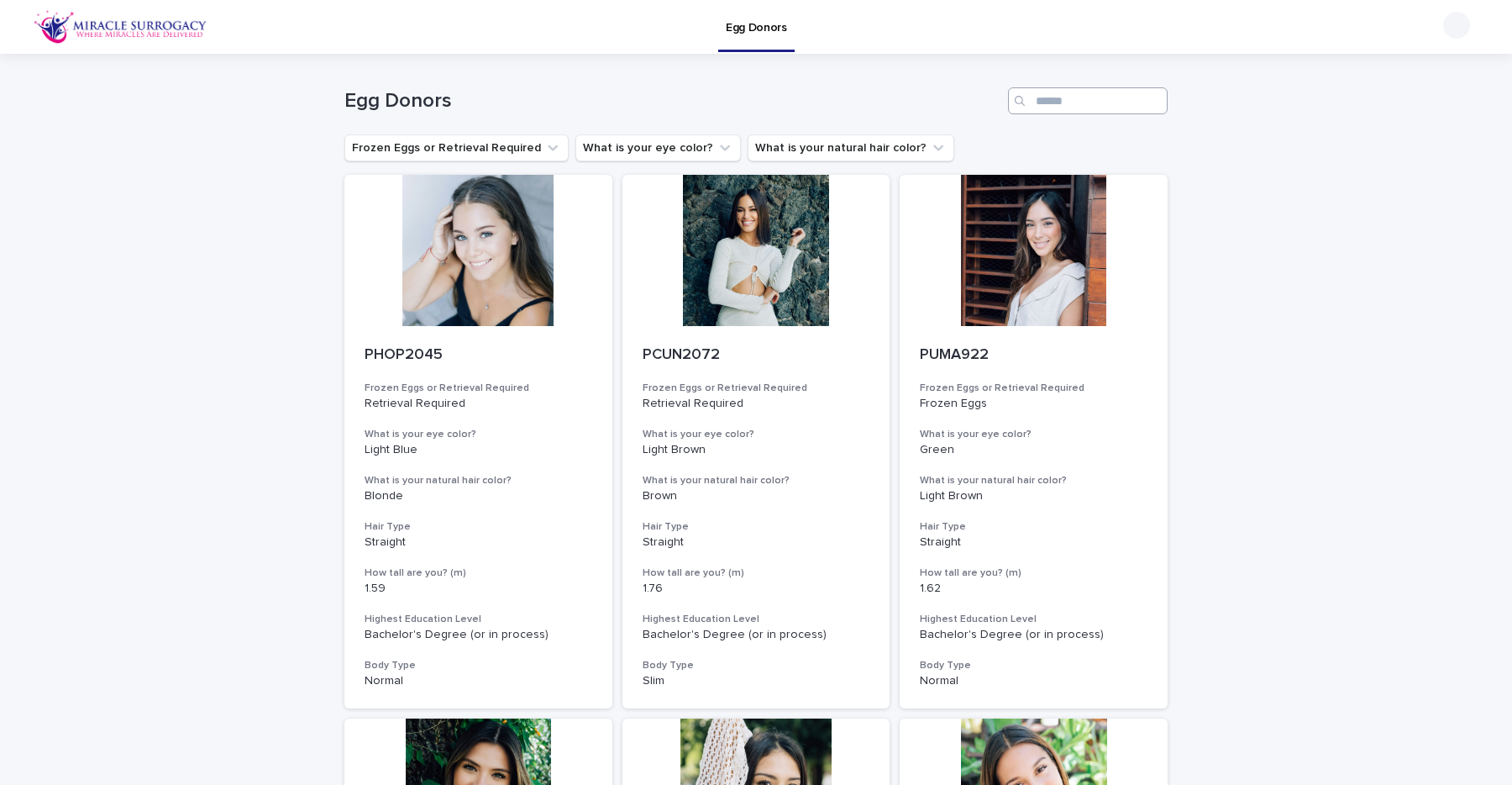 click at bounding box center [1088, 101] 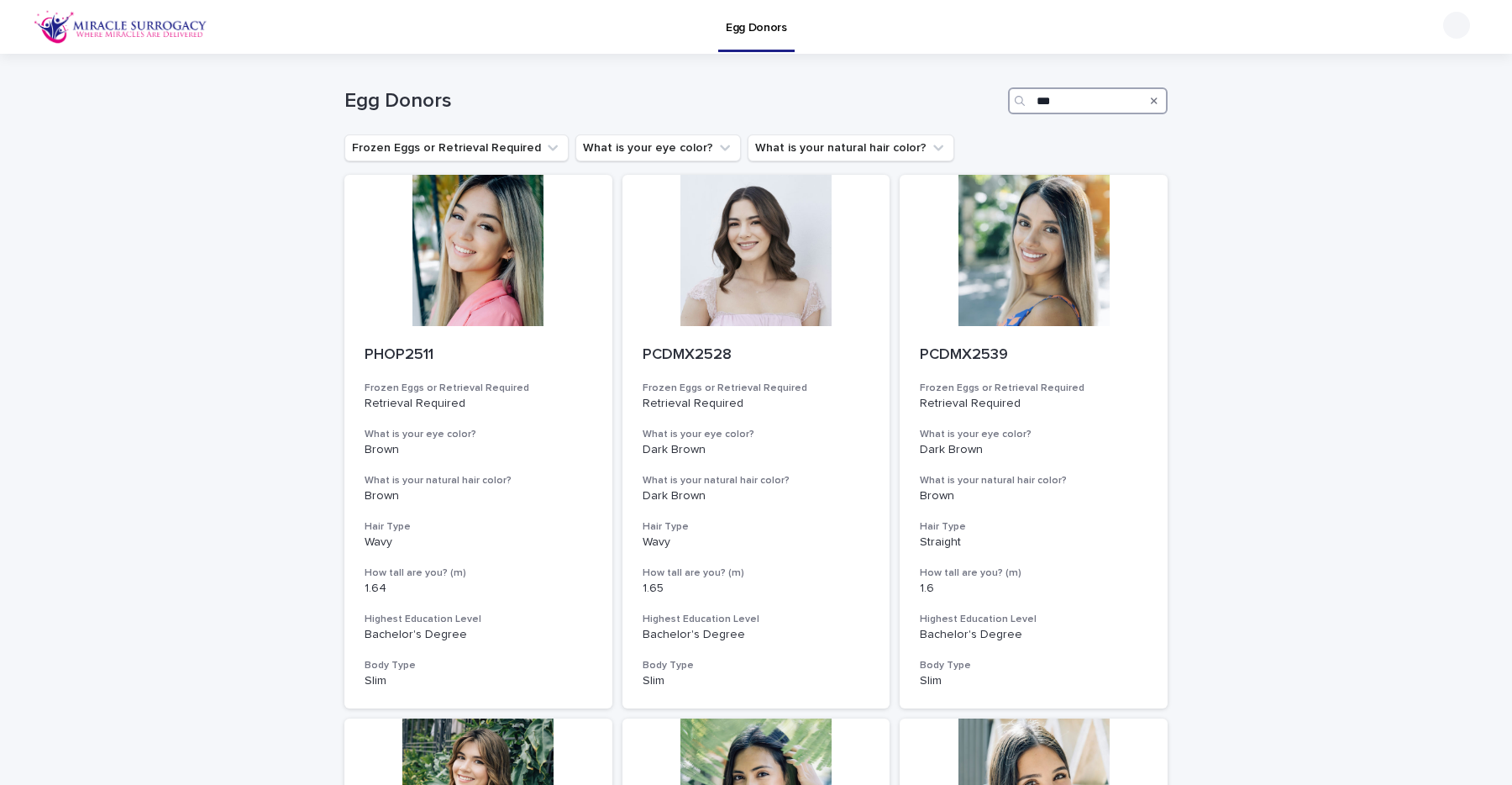type on "****" 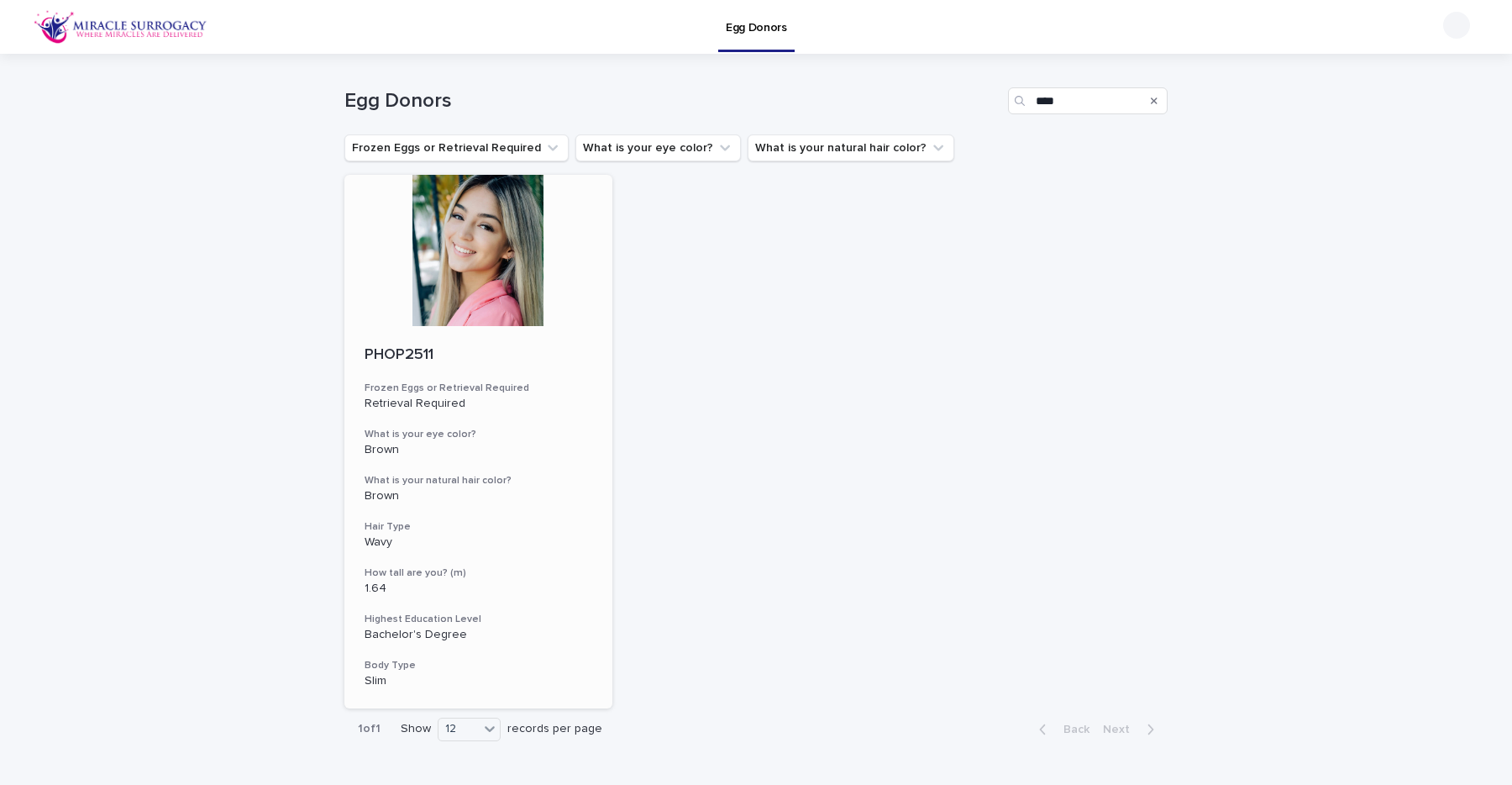 click on "PHOP2511" at bounding box center (478, 356) 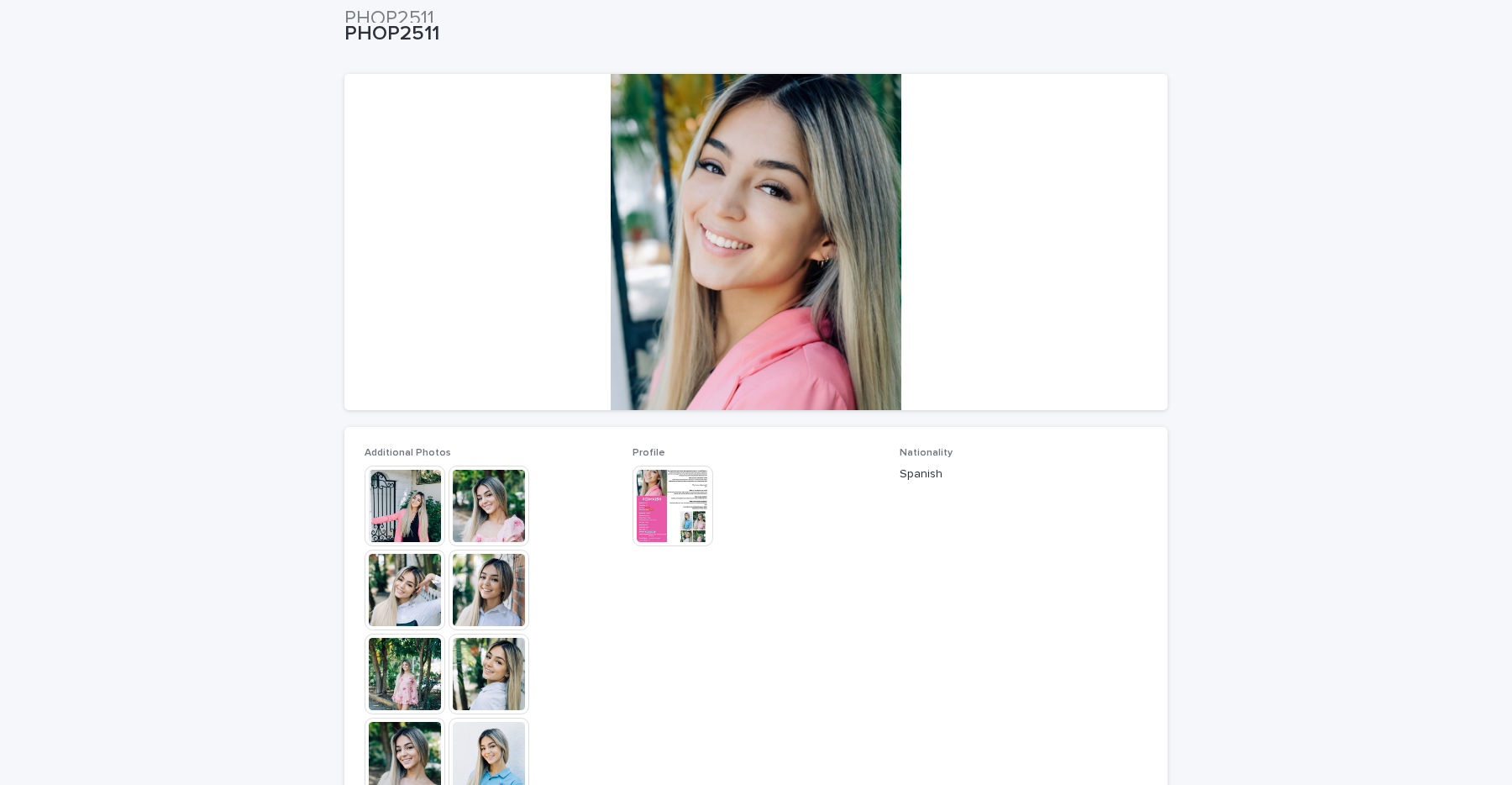 scroll, scrollTop: 0, scrollLeft: 0, axis: both 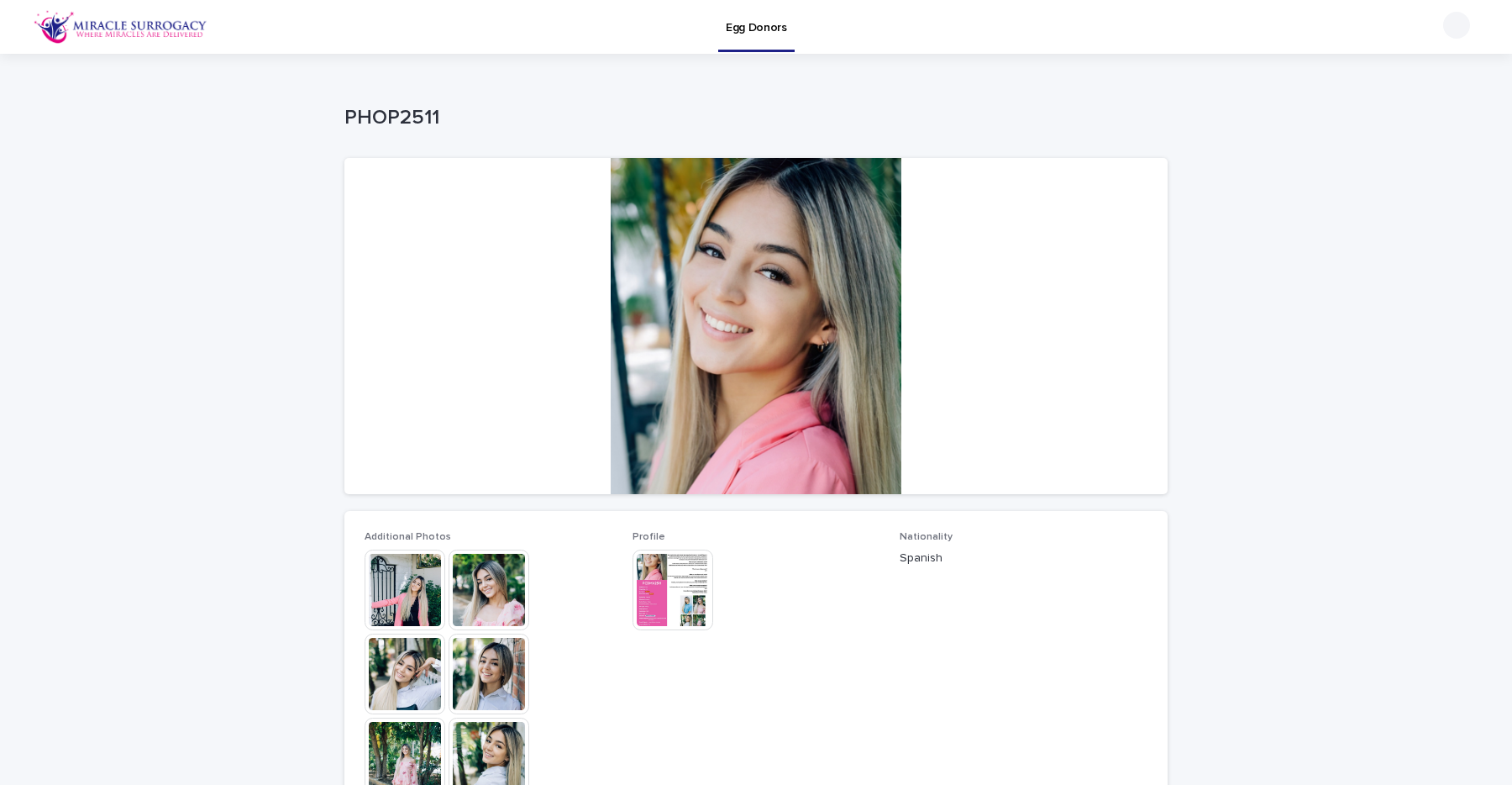 click at bounding box center (405, 590) 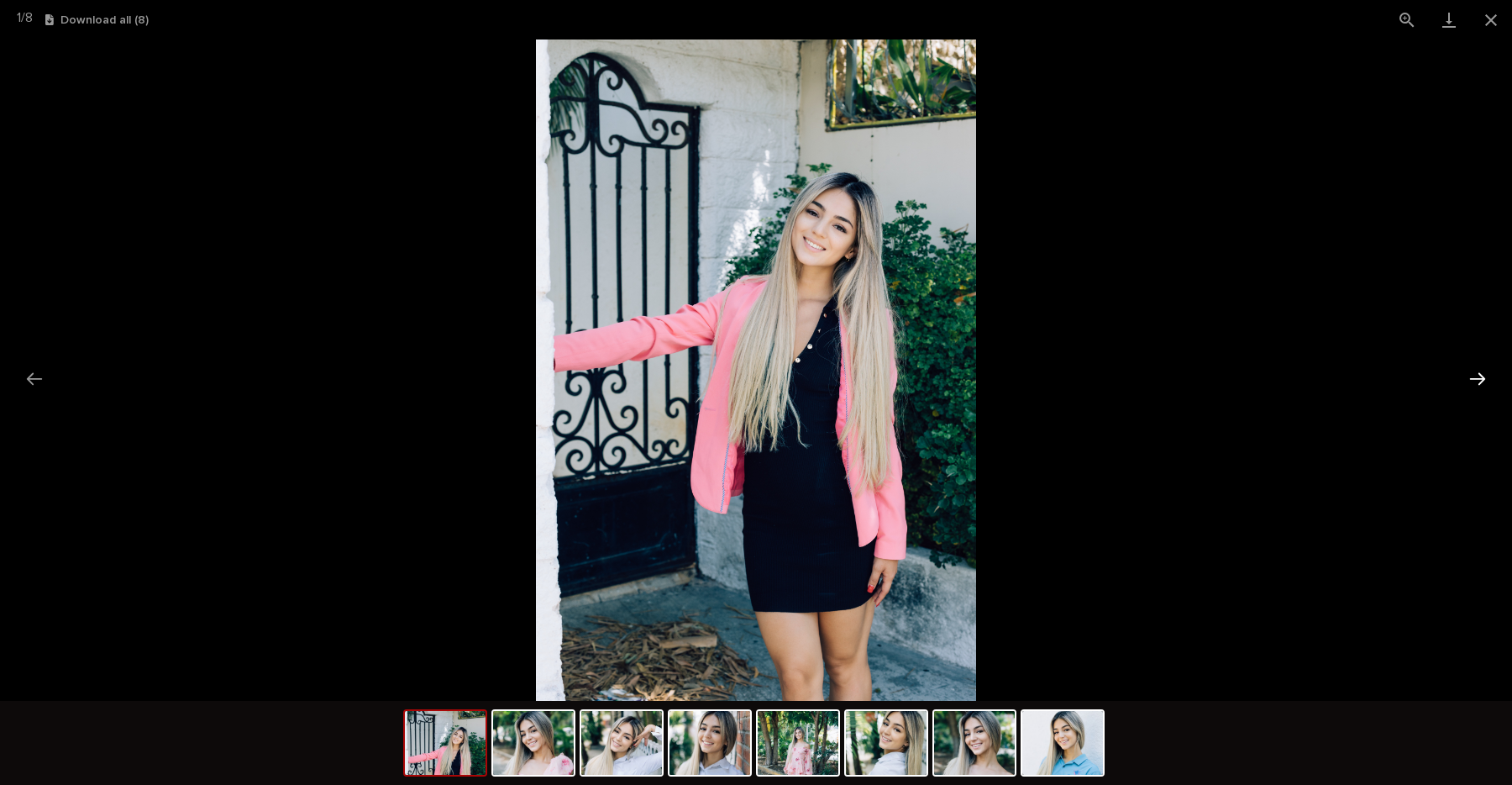 click at bounding box center [1478, 378] 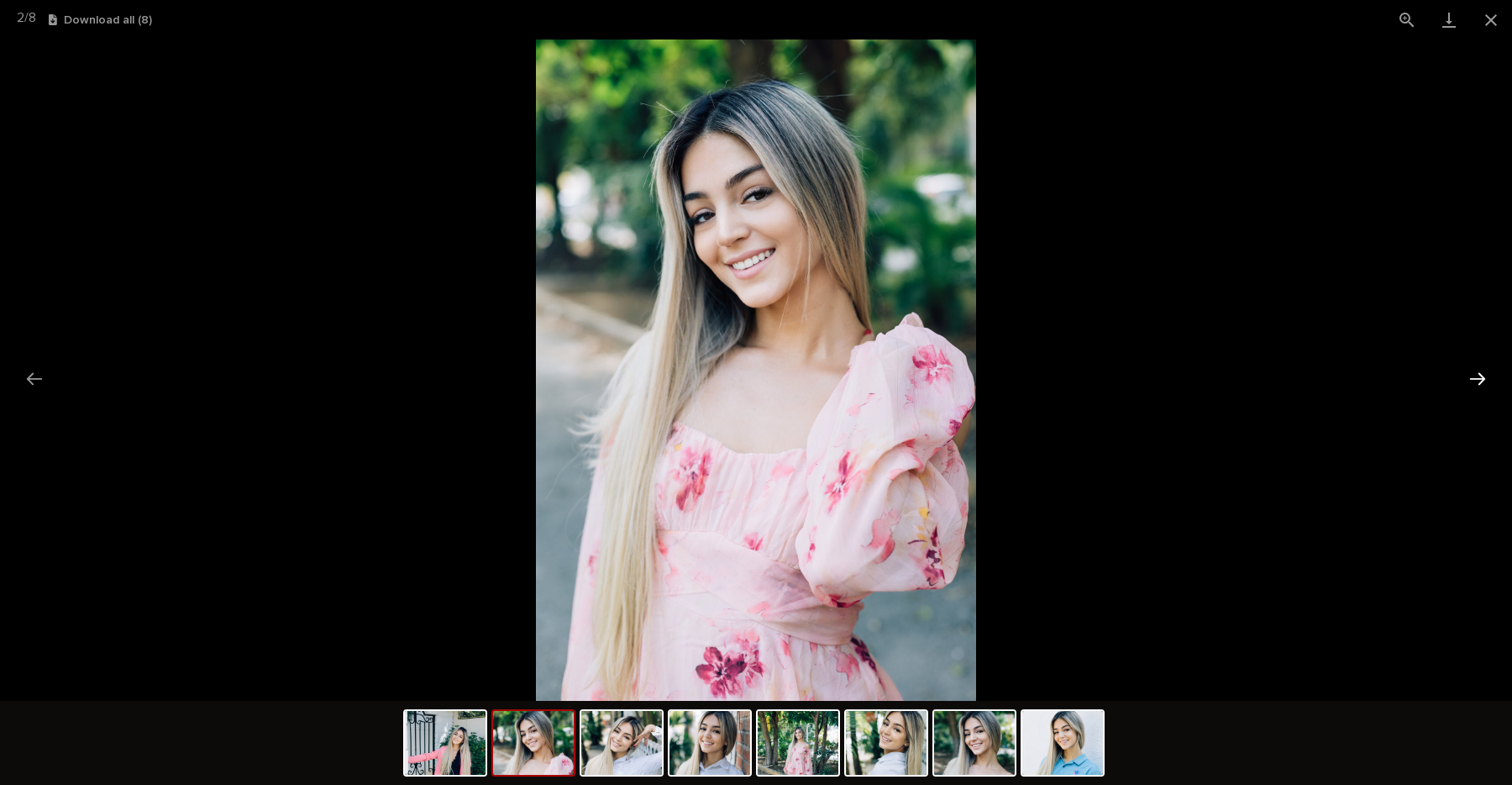 click at bounding box center [1478, 378] 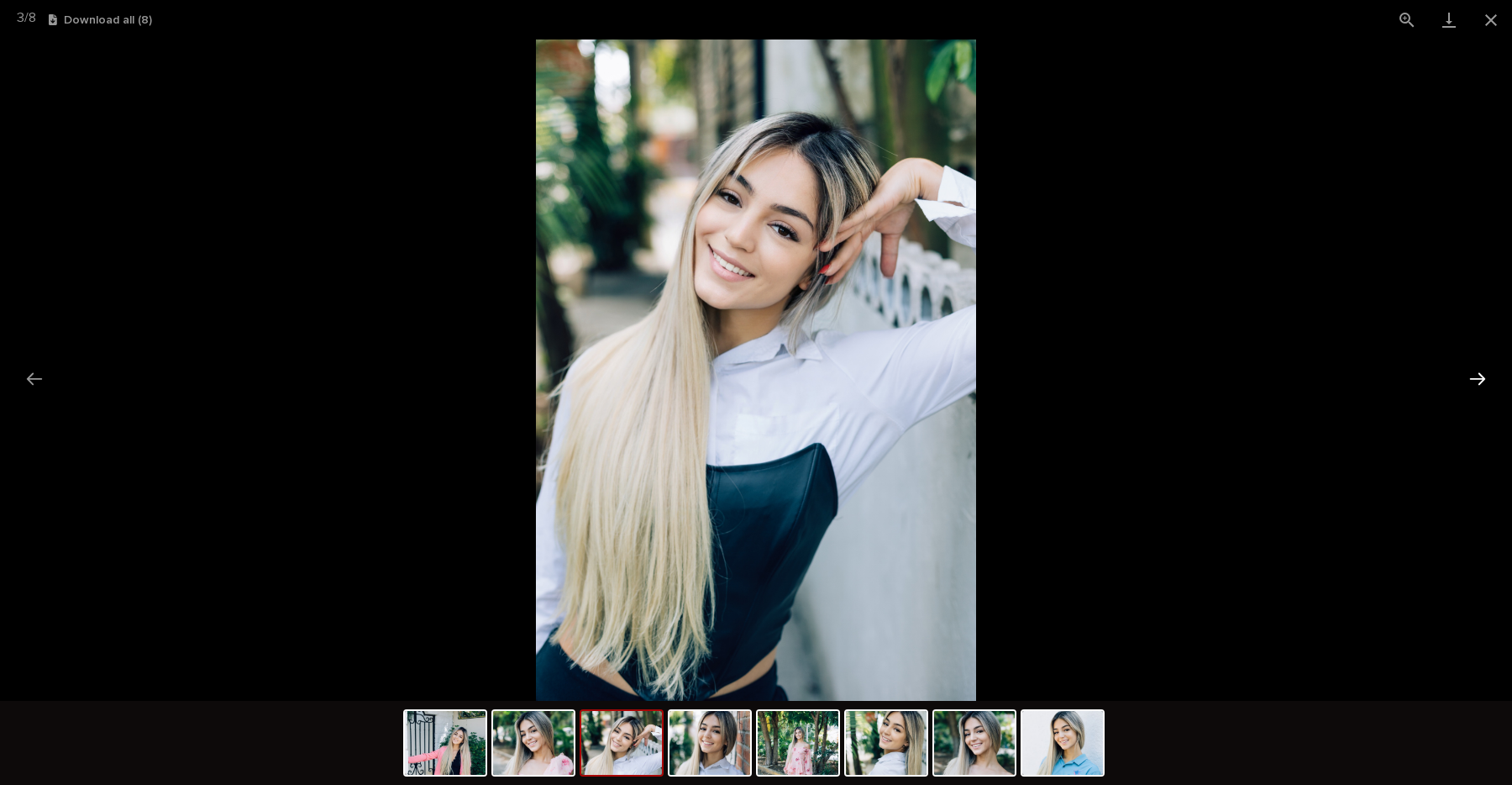 click at bounding box center (1478, 378) 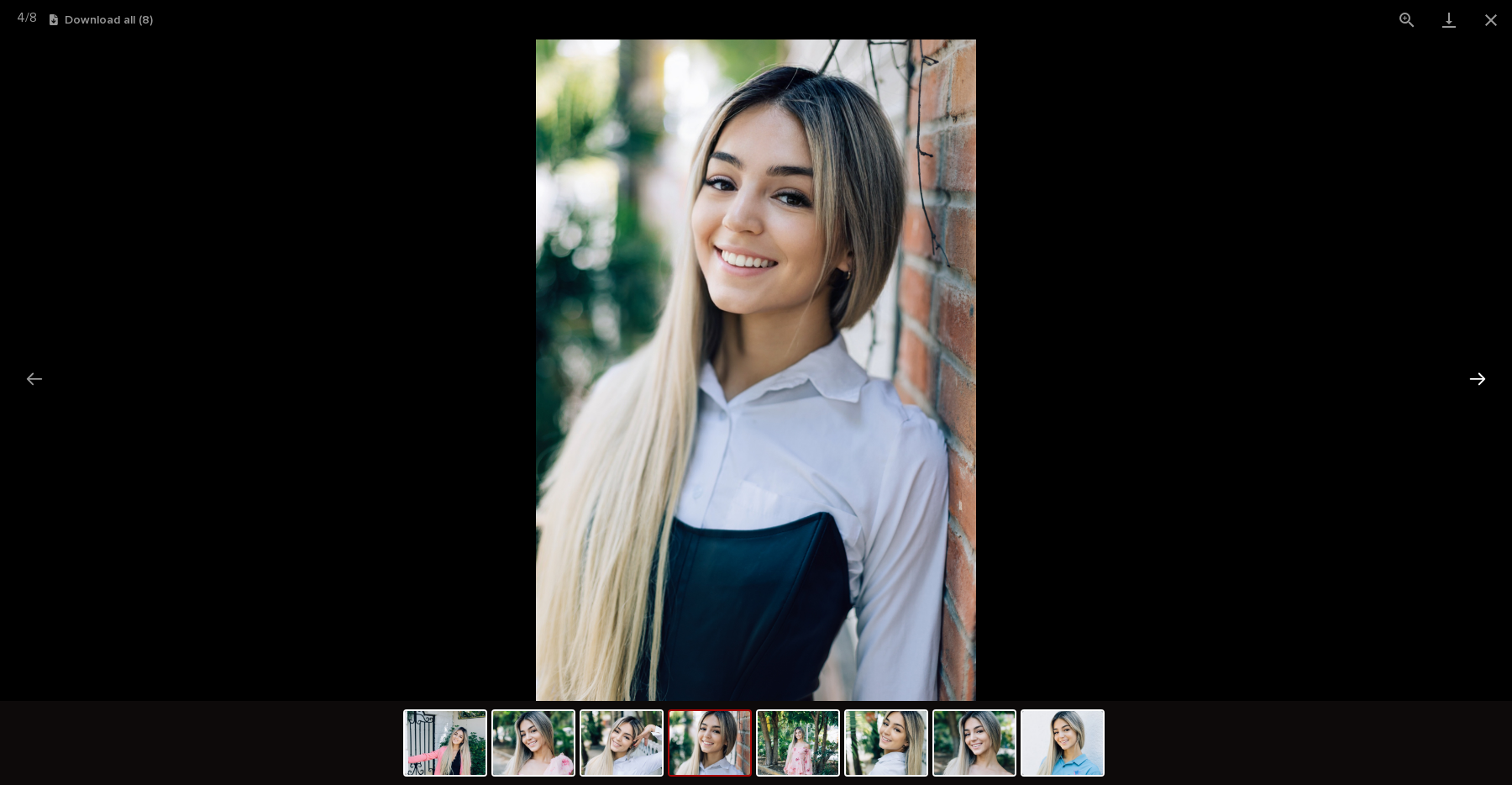 click at bounding box center (1478, 378) 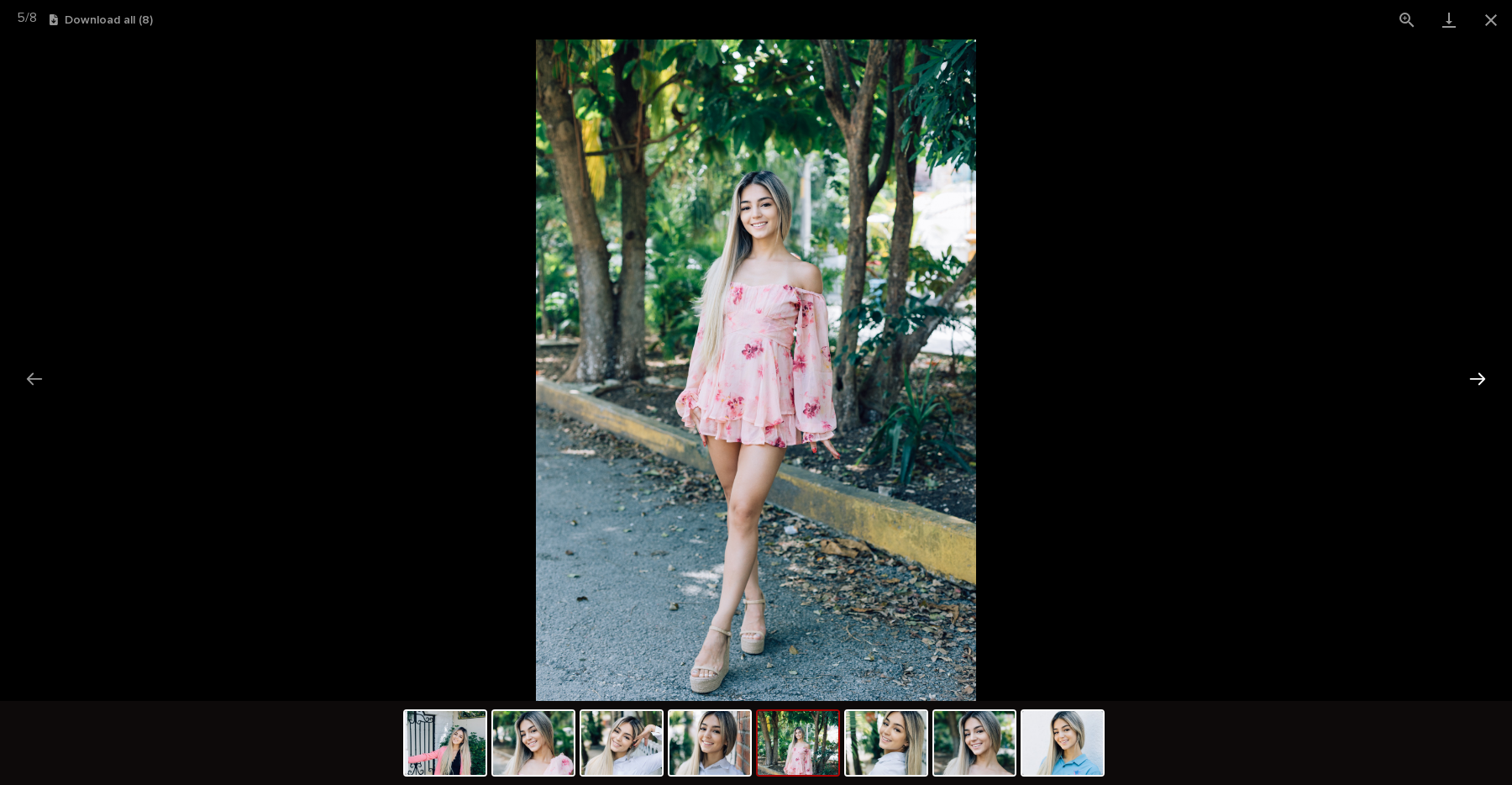 click at bounding box center (1478, 378) 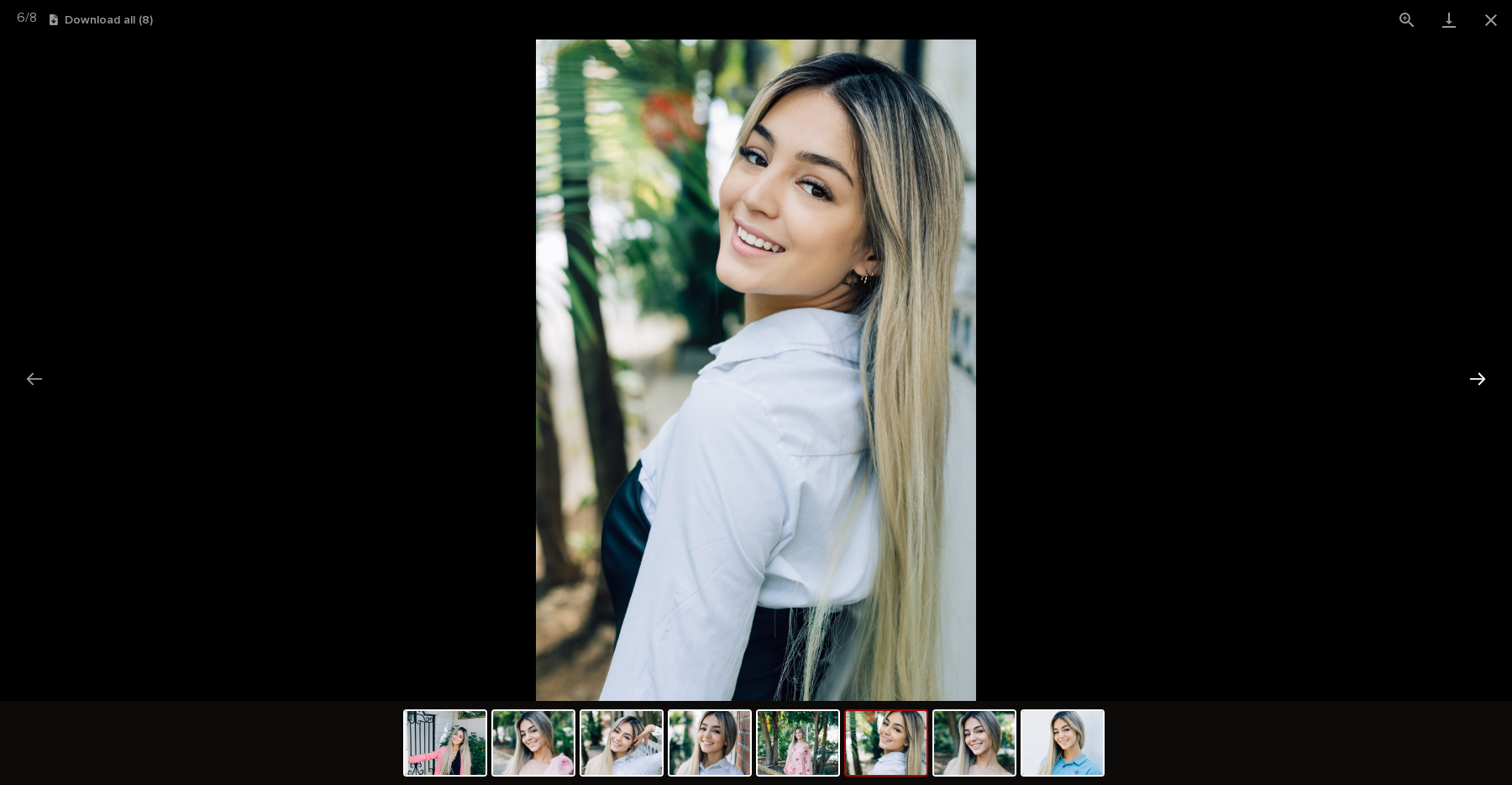 click at bounding box center (1478, 378) 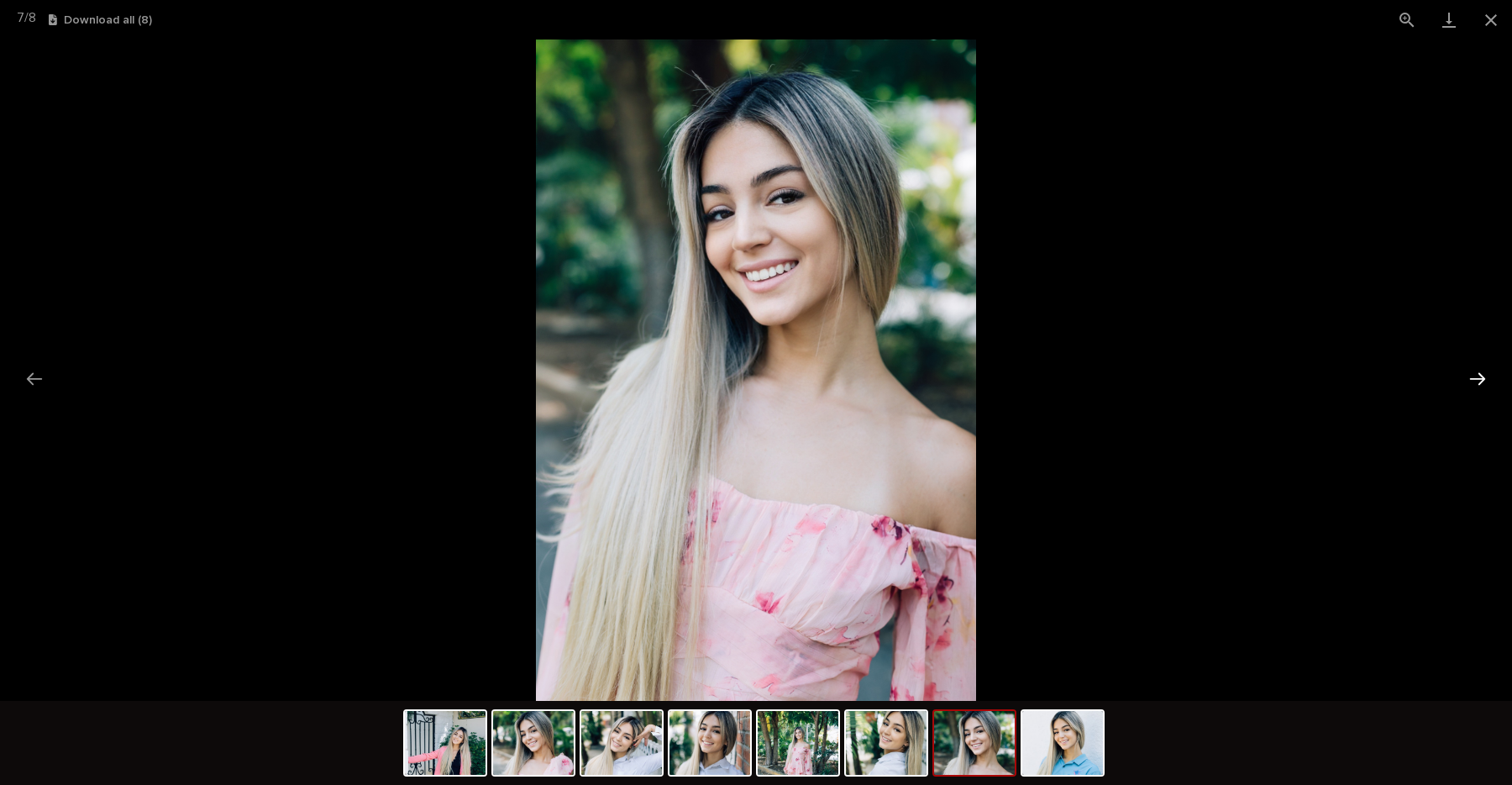 click at bounding box center [1478, 378] 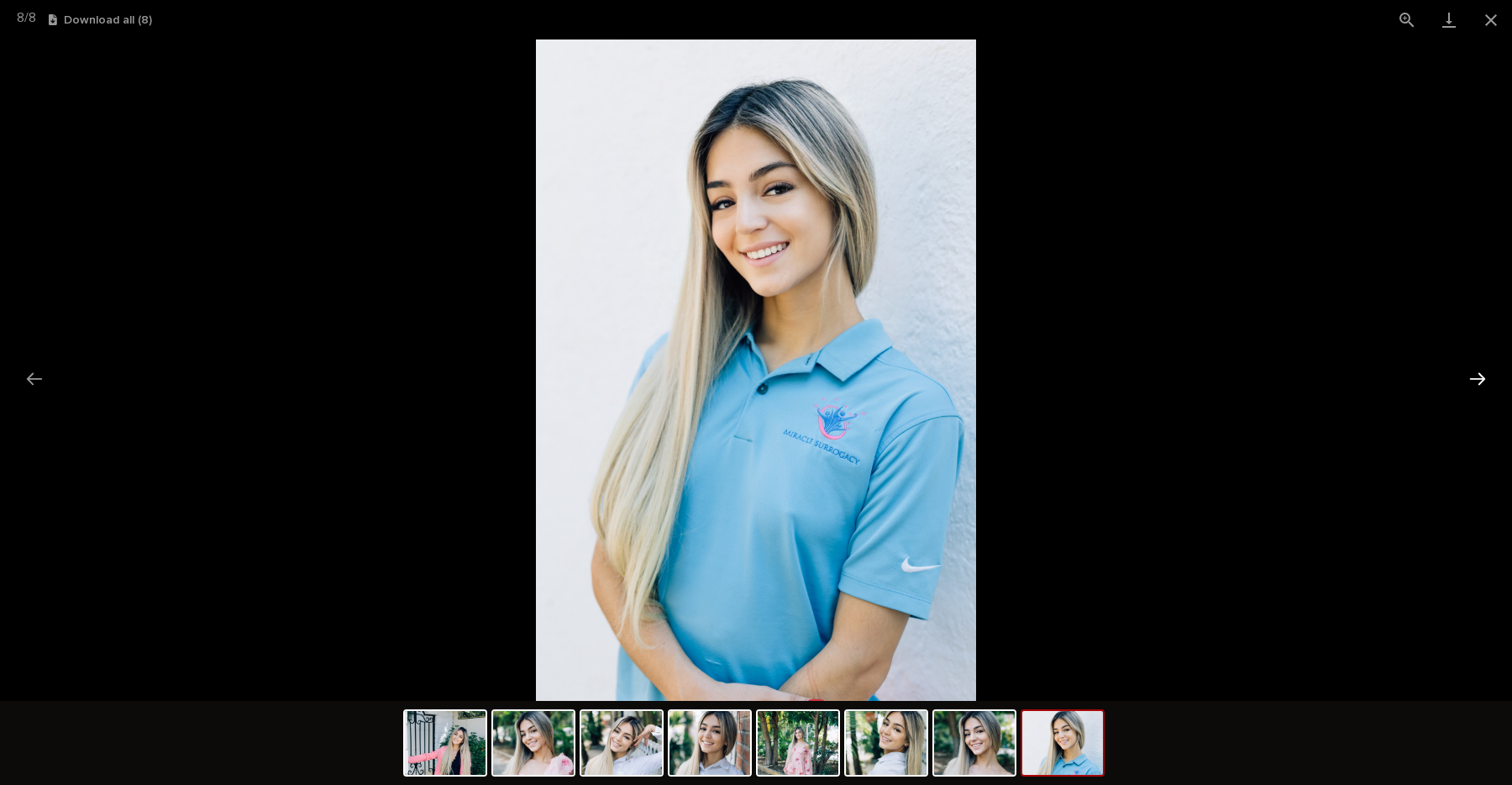 click at bounding box center [1478, 378] 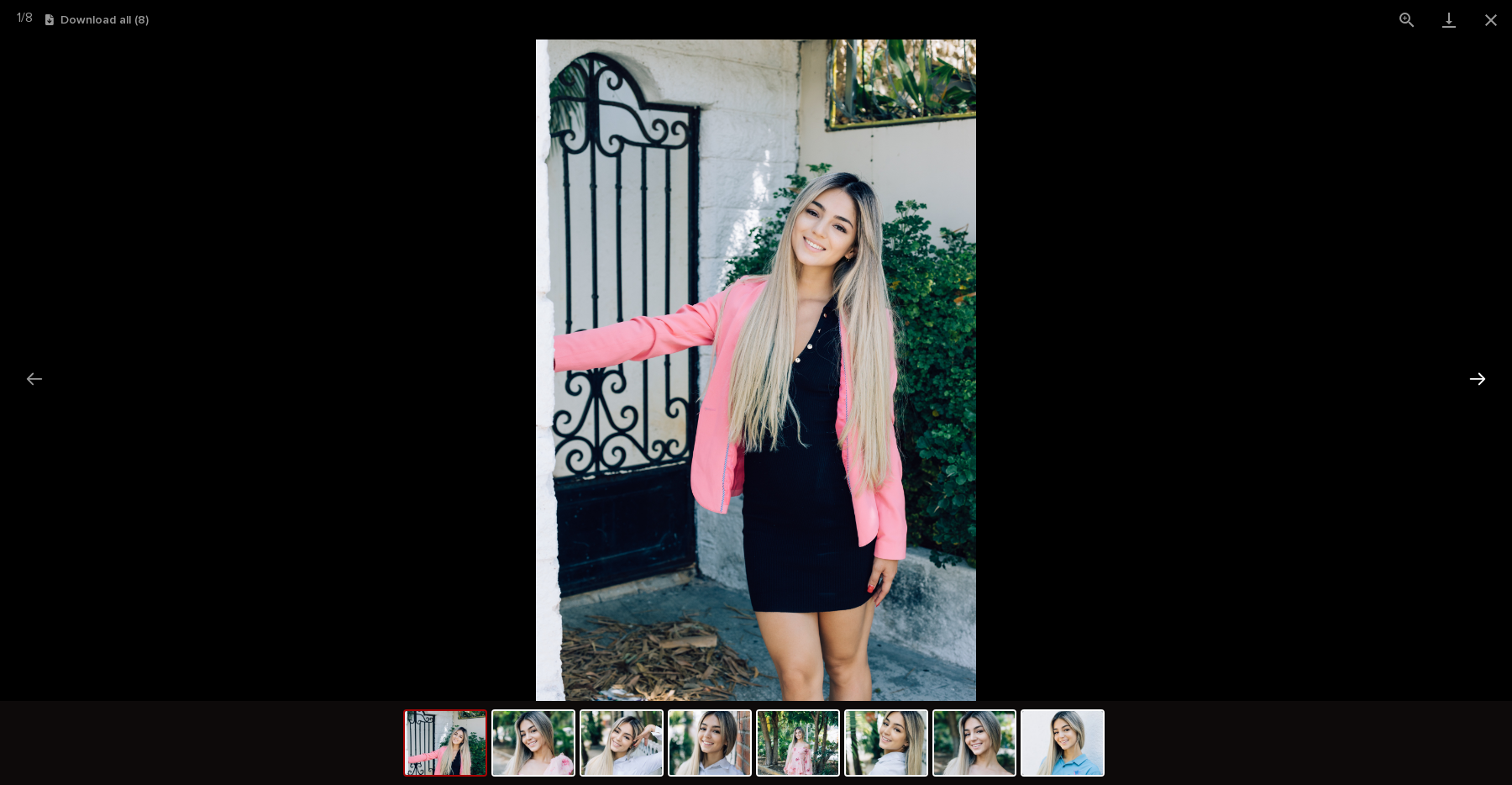 click at bounding box center (1478, 378) 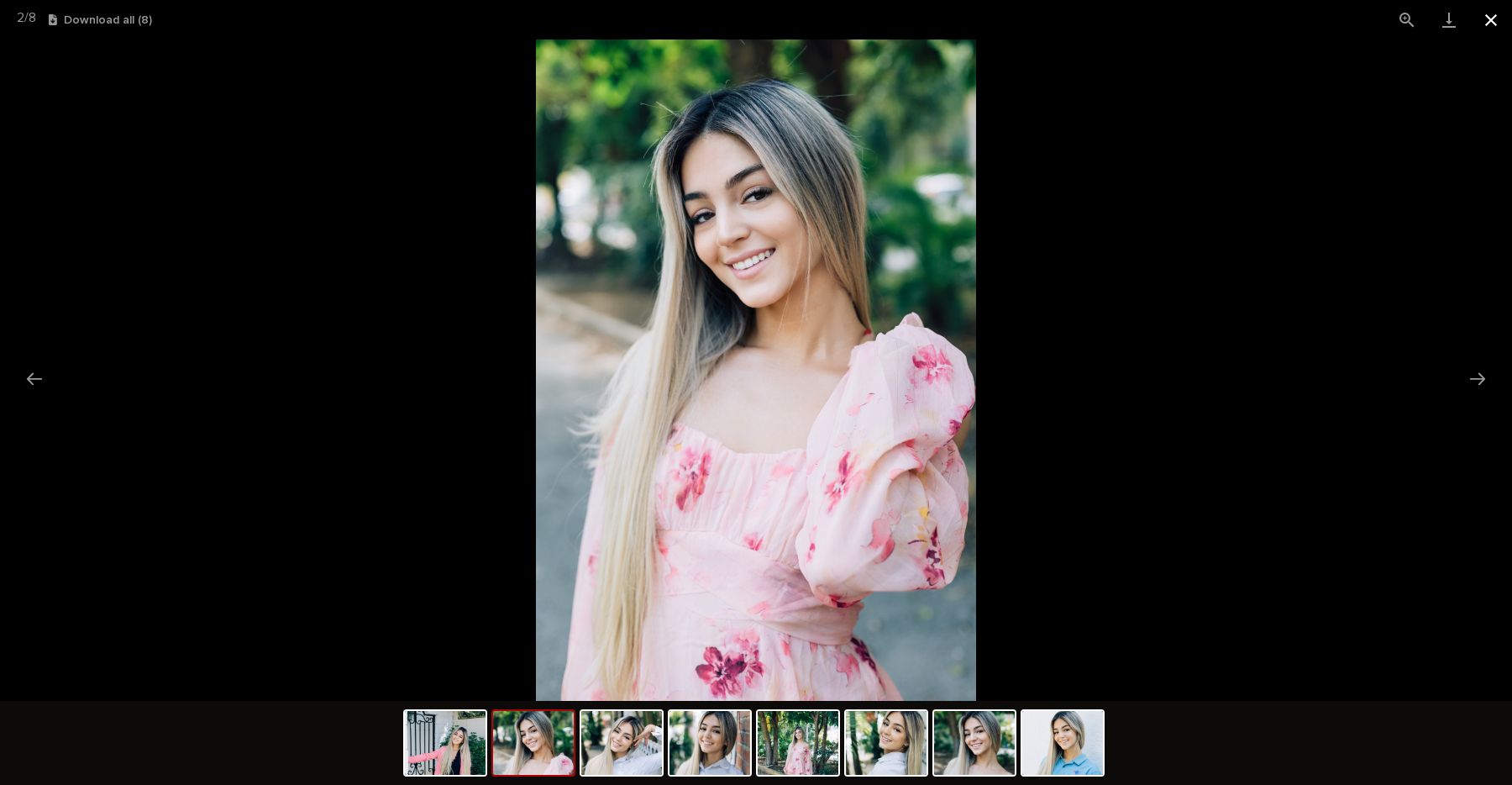 click at bounding box center (1491, 19) 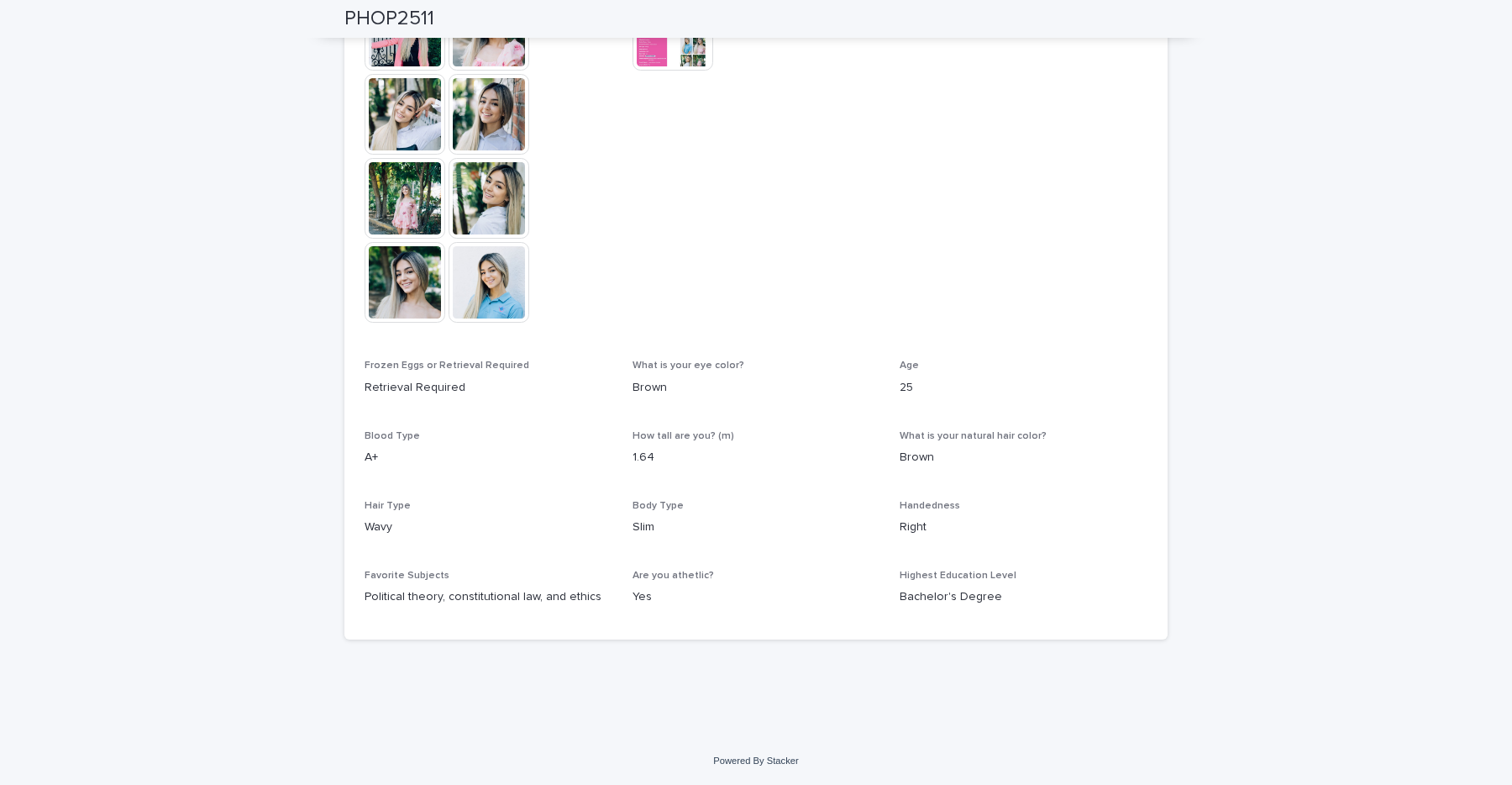 scroll, scrollTop: 0, scrollLeft: 0, axis: both 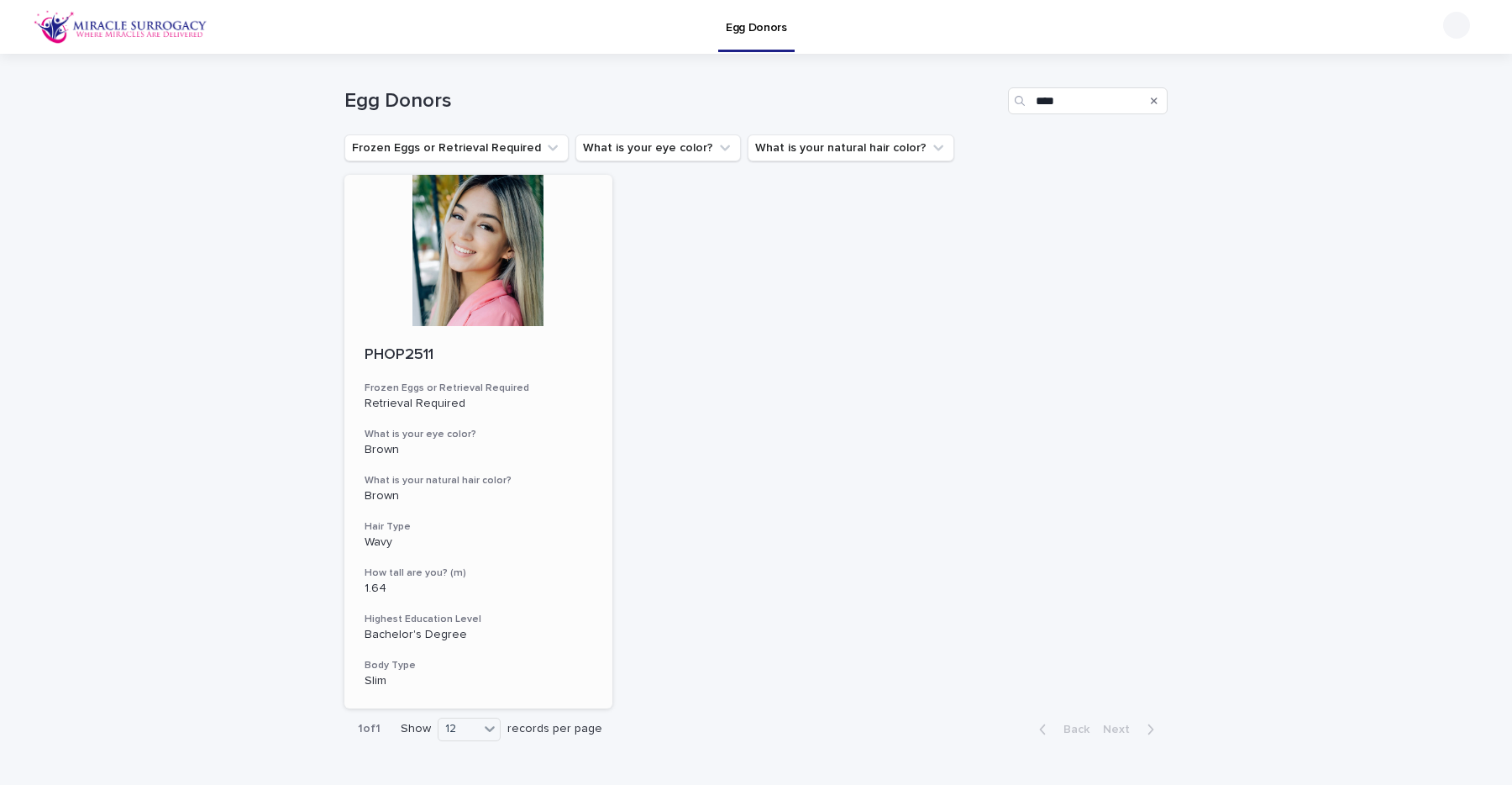 click on "PHOP2511" at bounding box center (478, 356) 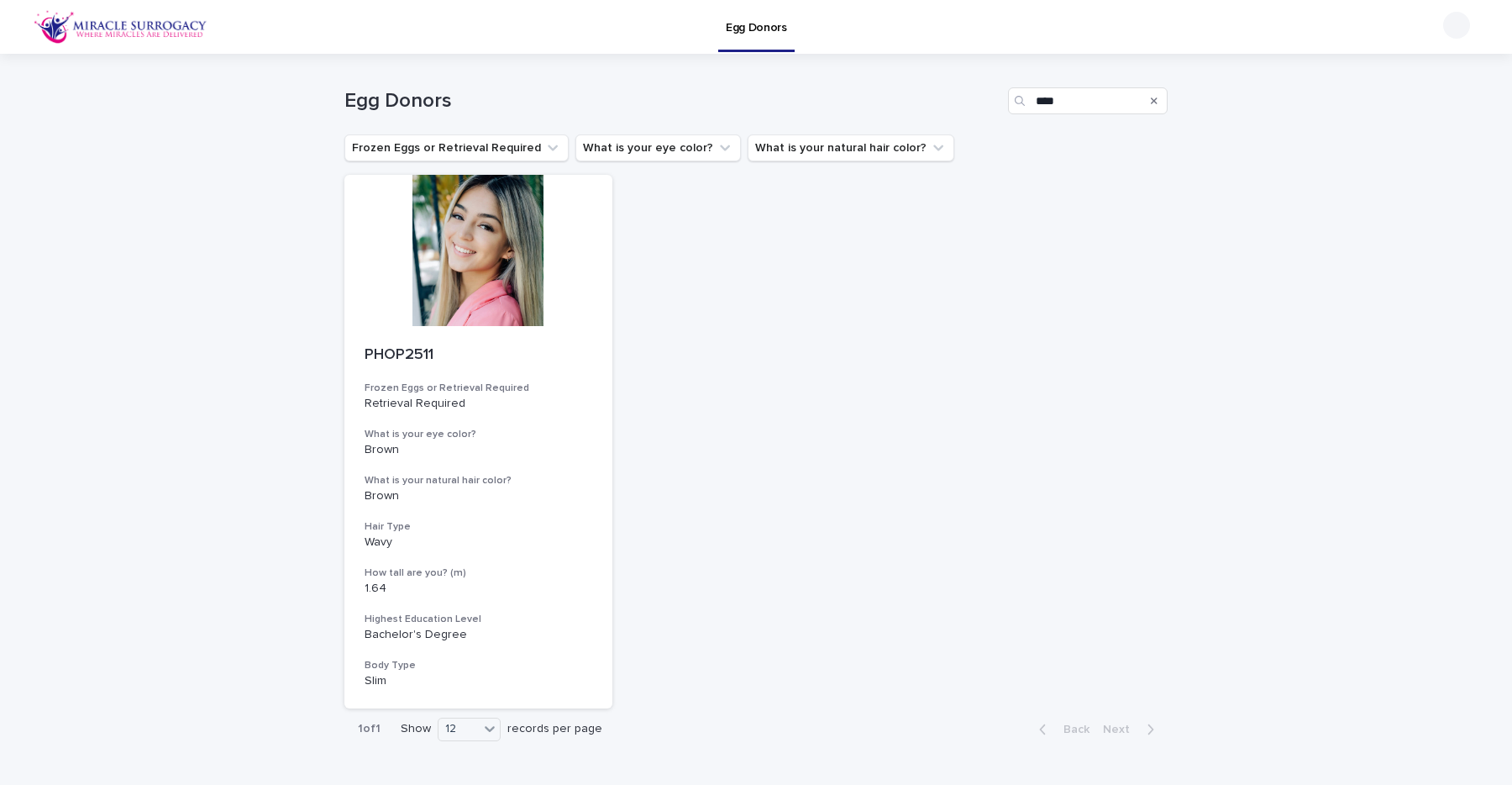 click 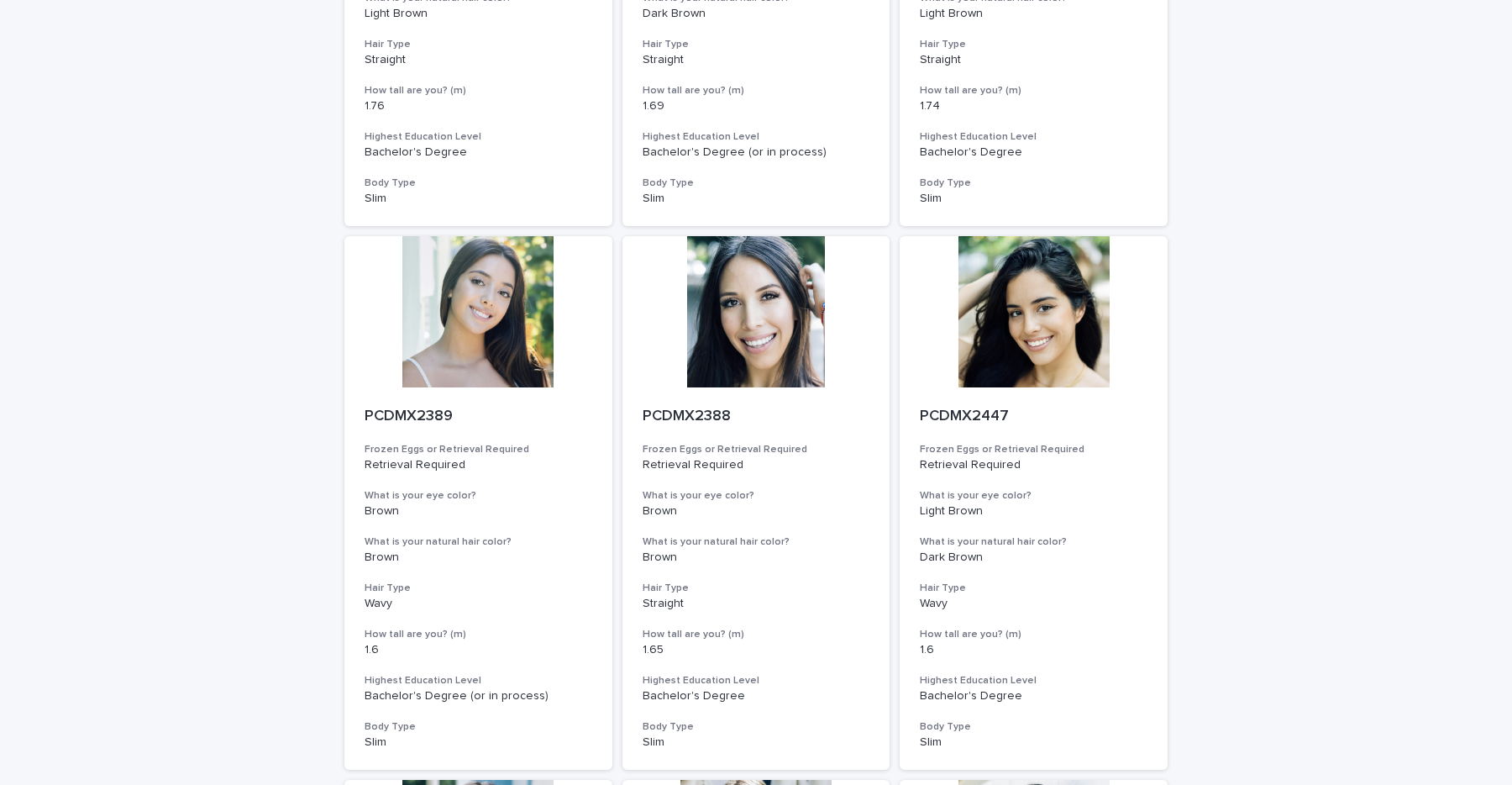 scroll, scrollTop: 1727, scrollLeft: 0, axis: vertical 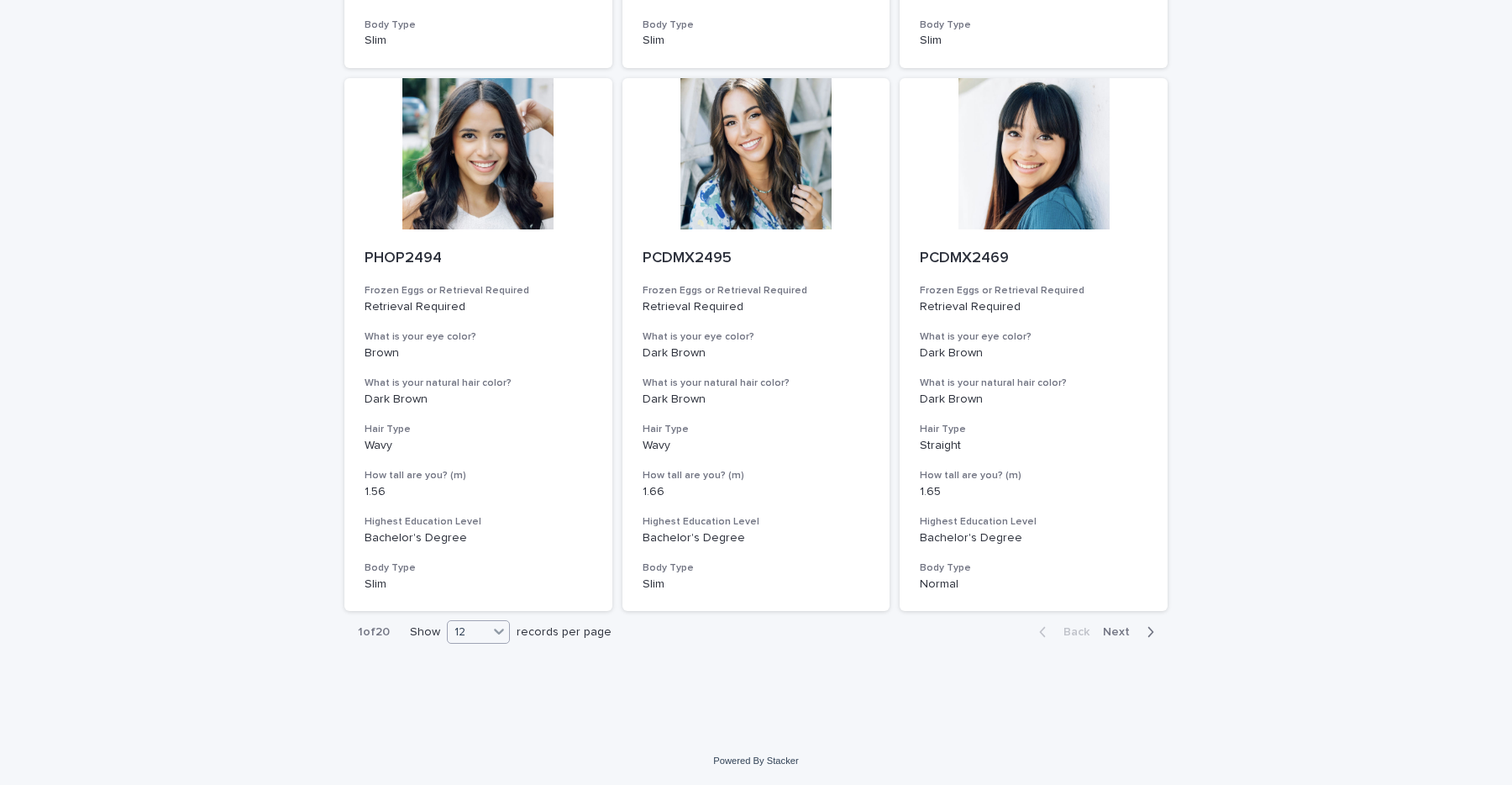 click on "12" at bounding box center (468, 632) 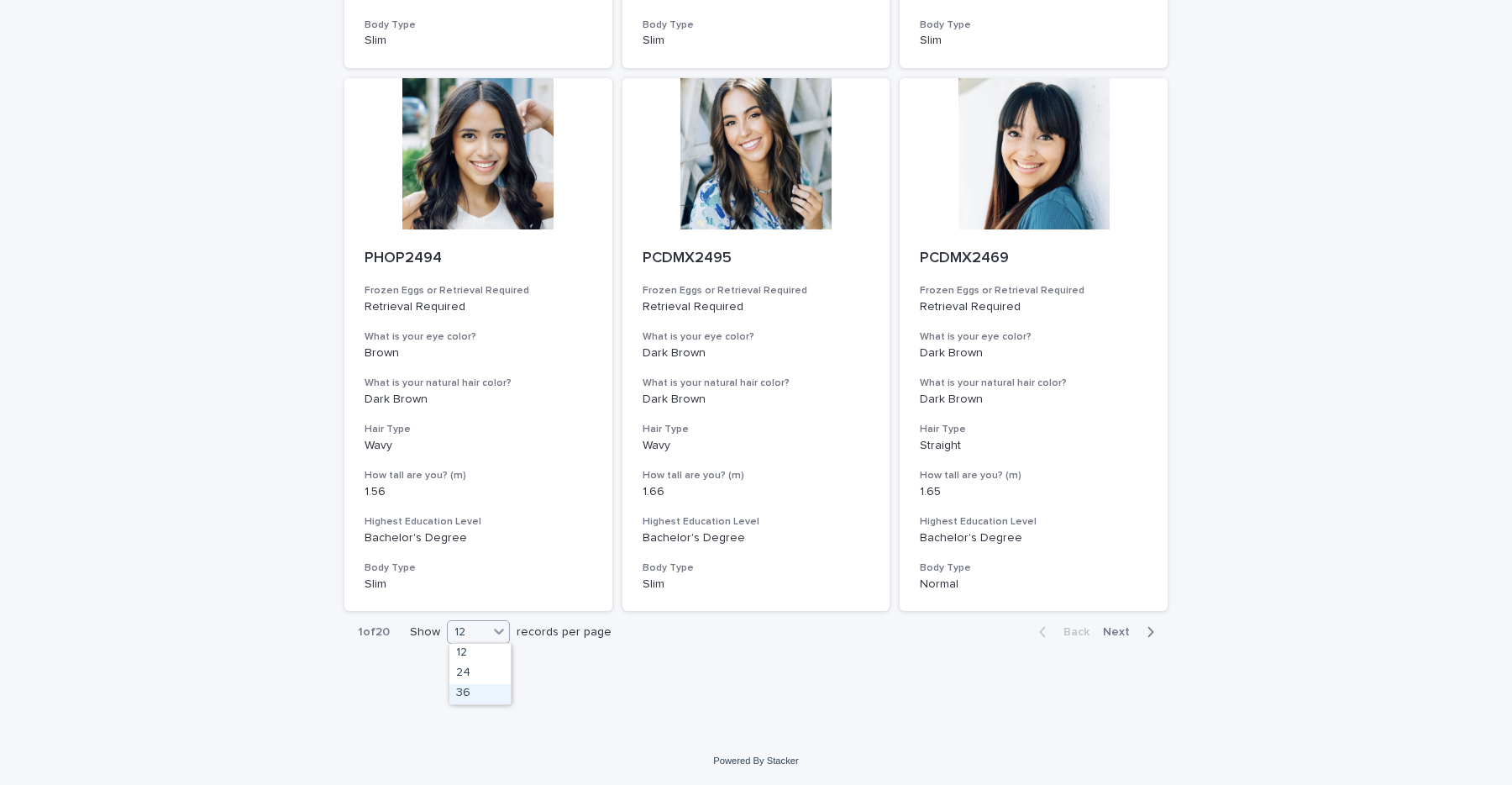 click on "36" at bounding box center [480, 694] 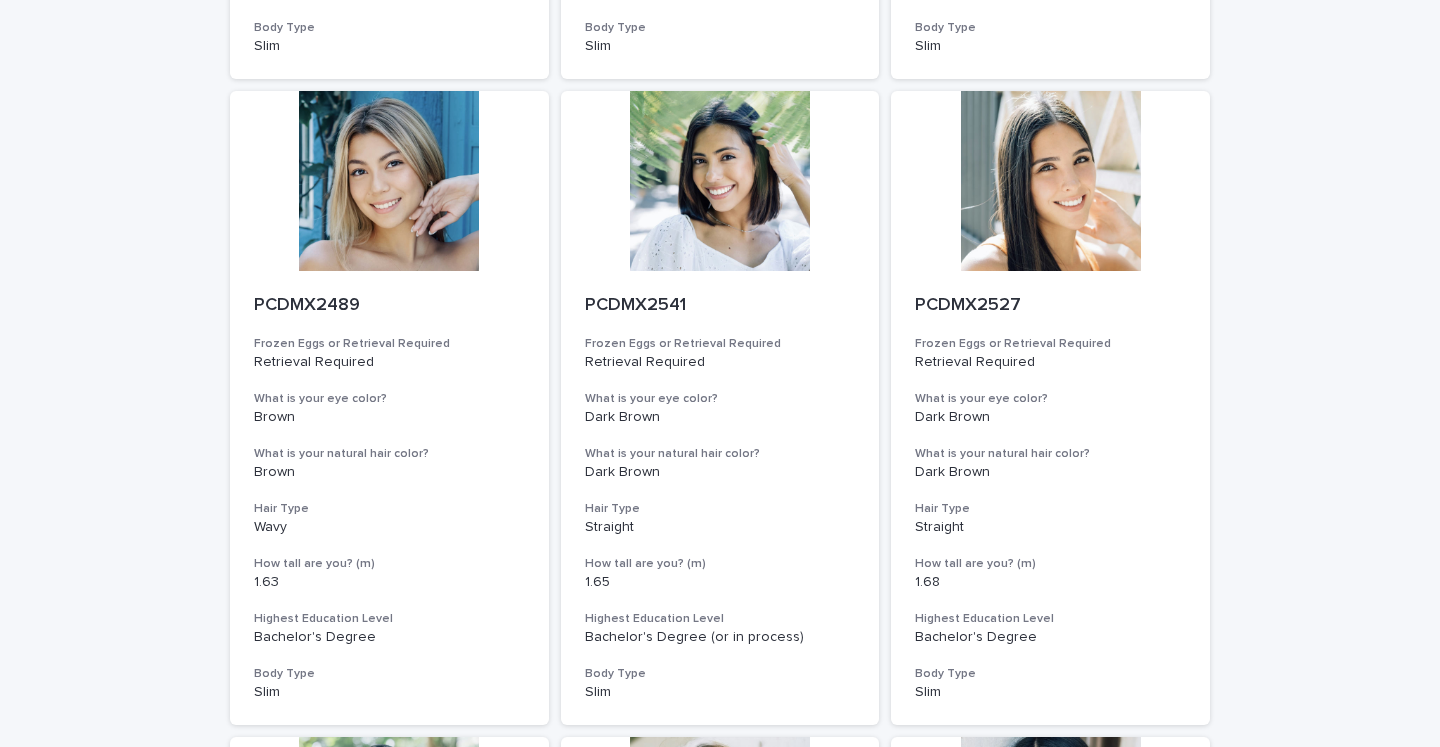 scroll, scrollTop: 4024, scrollLeft: 0, axis: vertical 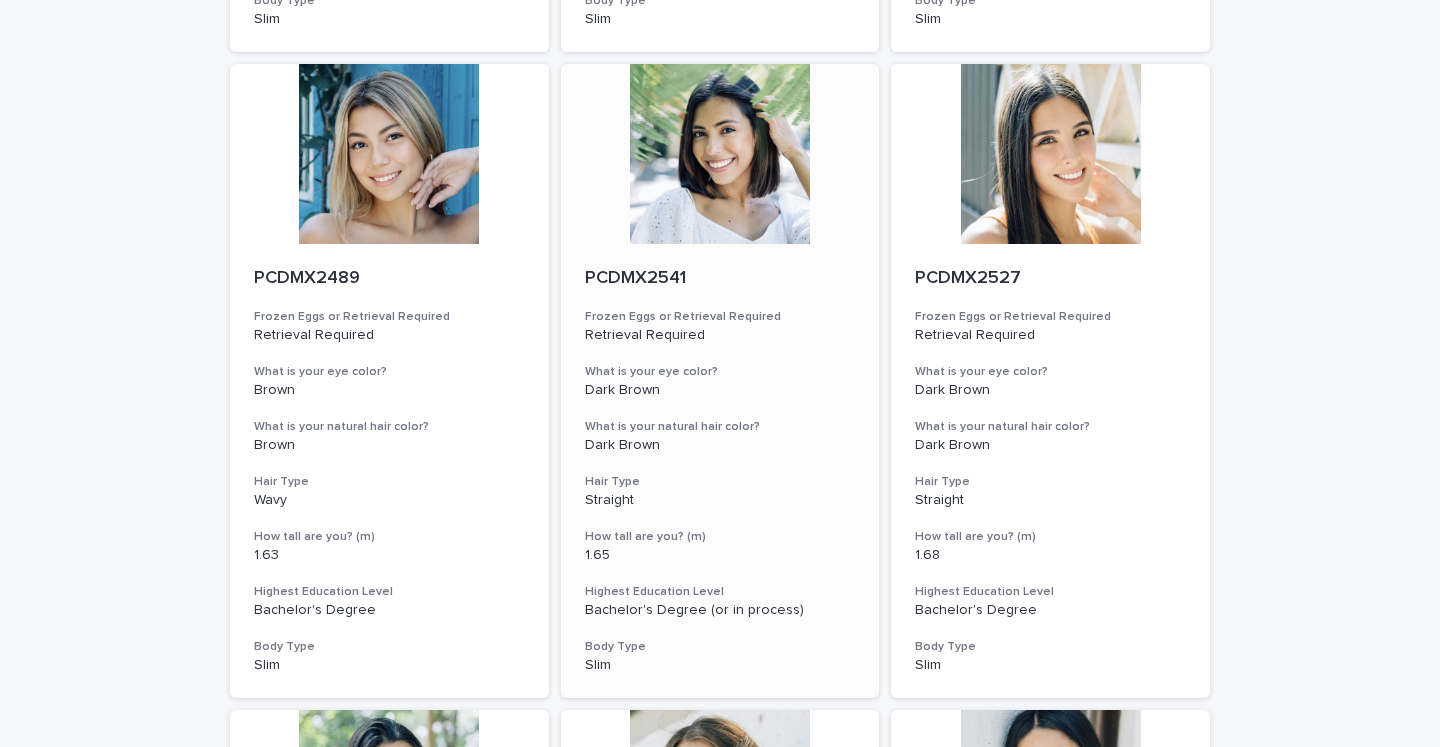 click on "PCDMX2541 Frozen Eggs or Retrieval Required Retrieval Required What is your eye color? Dark Brown What is your natural hair color? Dark Brown Hair Type Straight How tall are you? (m) 1.65 Highest Education Level Bachelor's Degree (or in process) Body Type Slim" at bounding box center [720, 471] 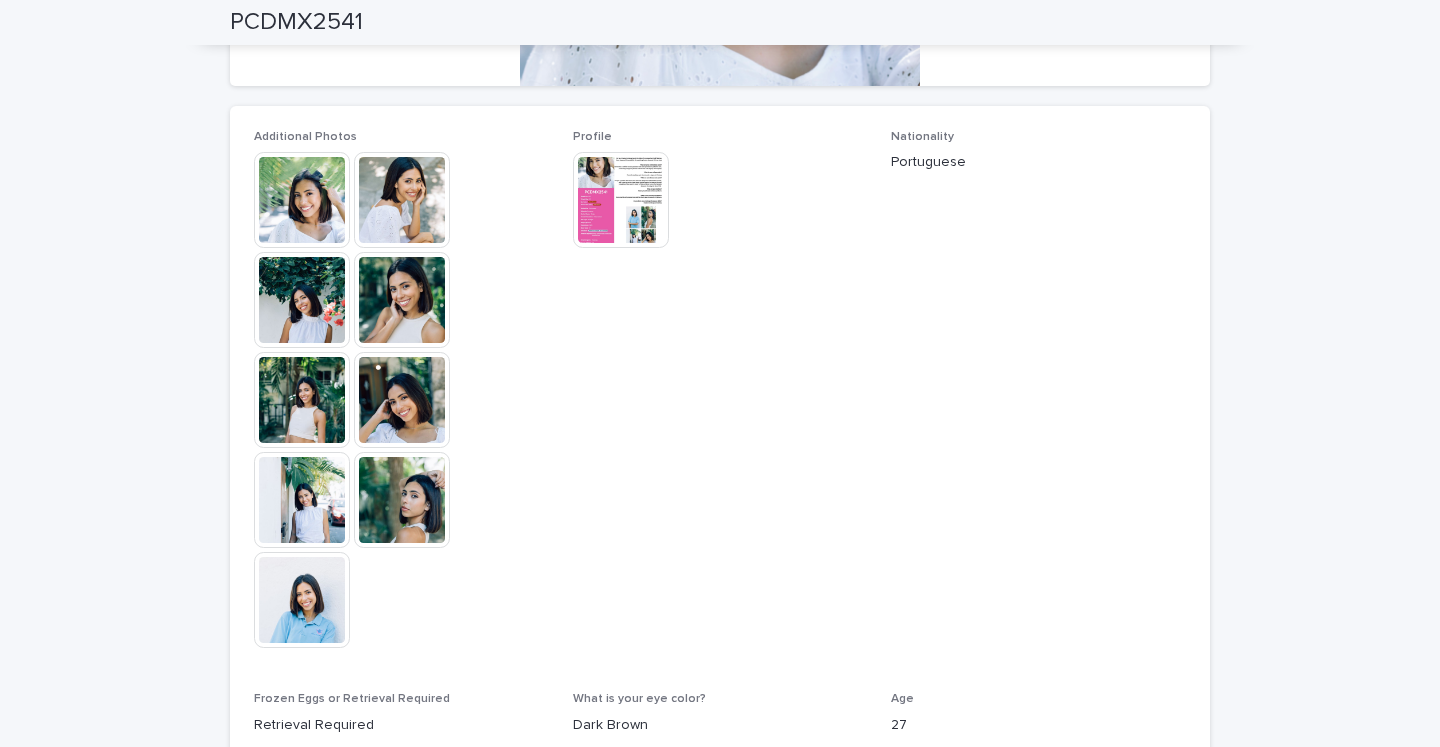 scroll, scrollTop: 506, scrollLeft: 0, axis: vertical 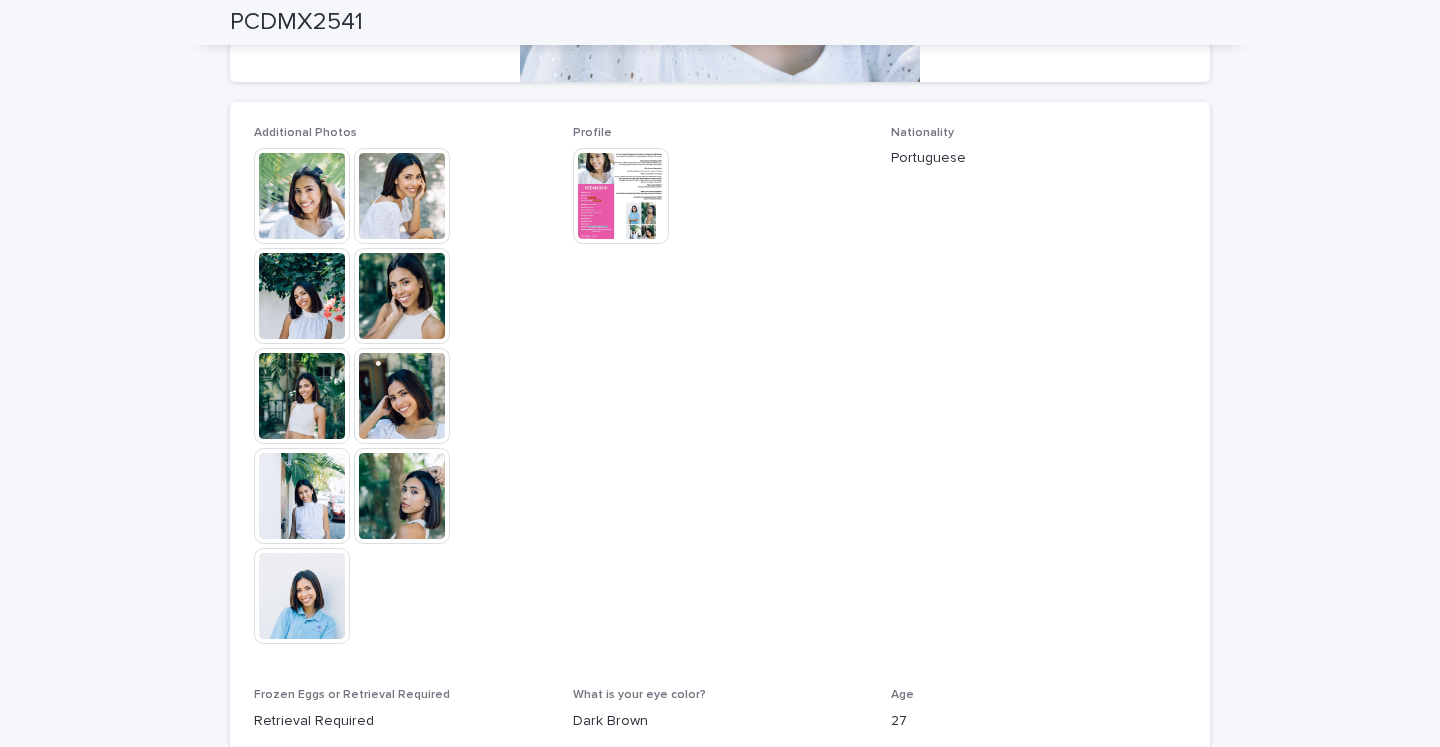 click at bounding box center (302, 596) 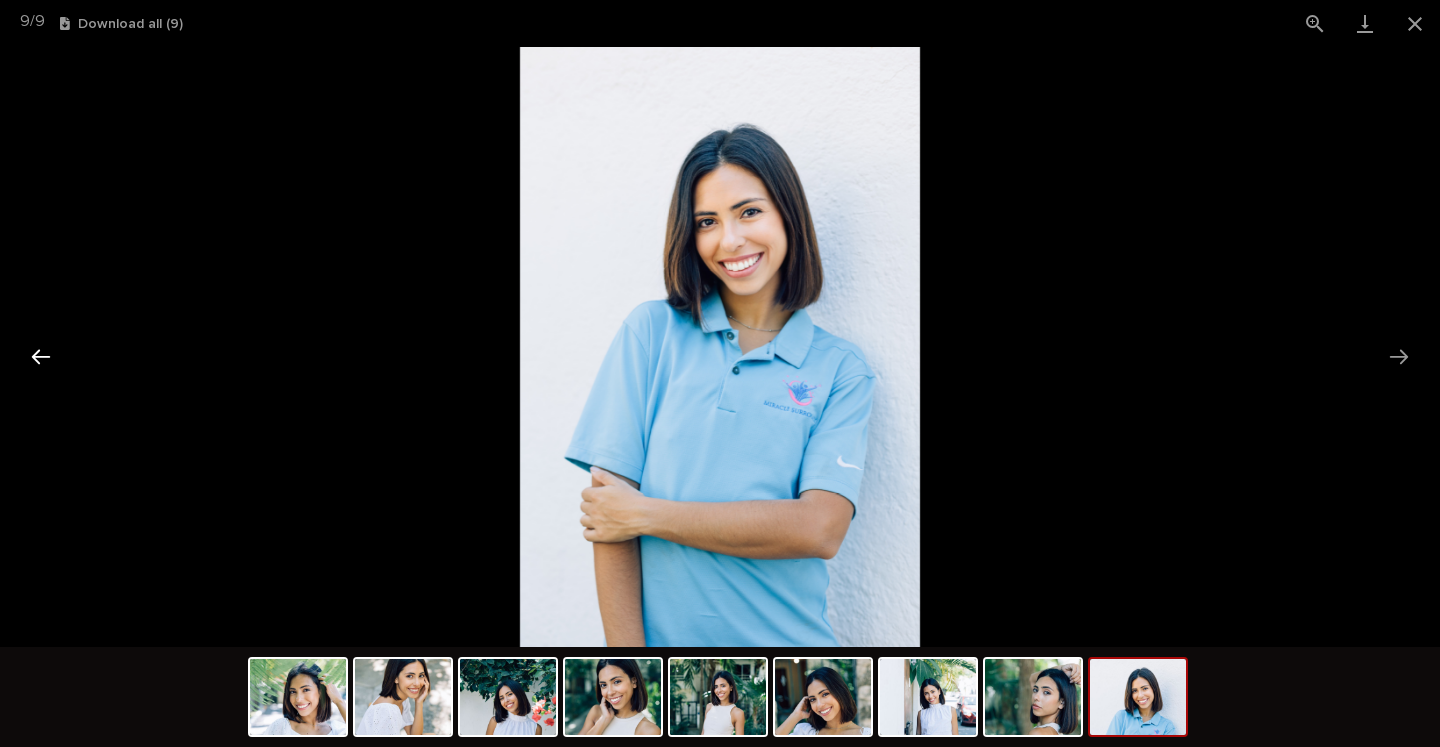 click at bounding box center (41, 356) 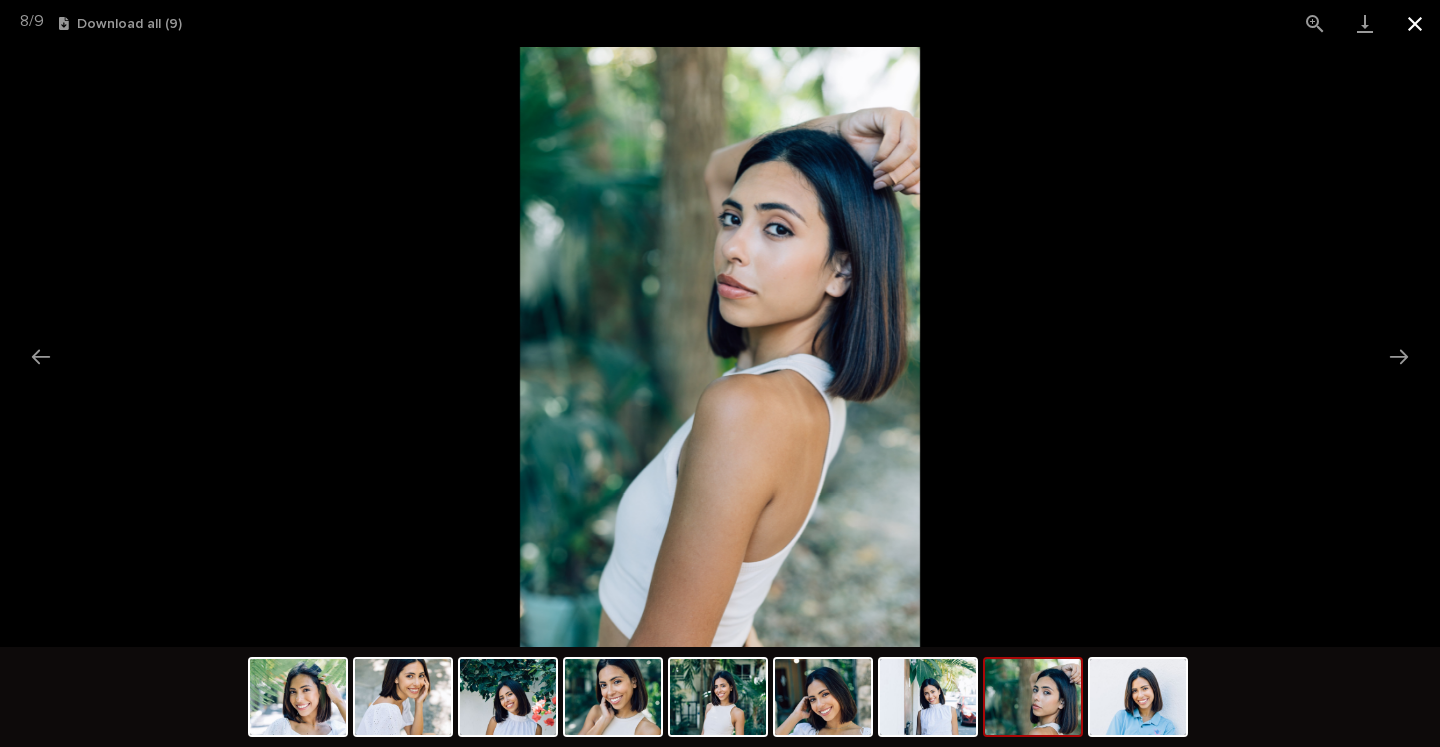 click at bounding box center (1415, 23) 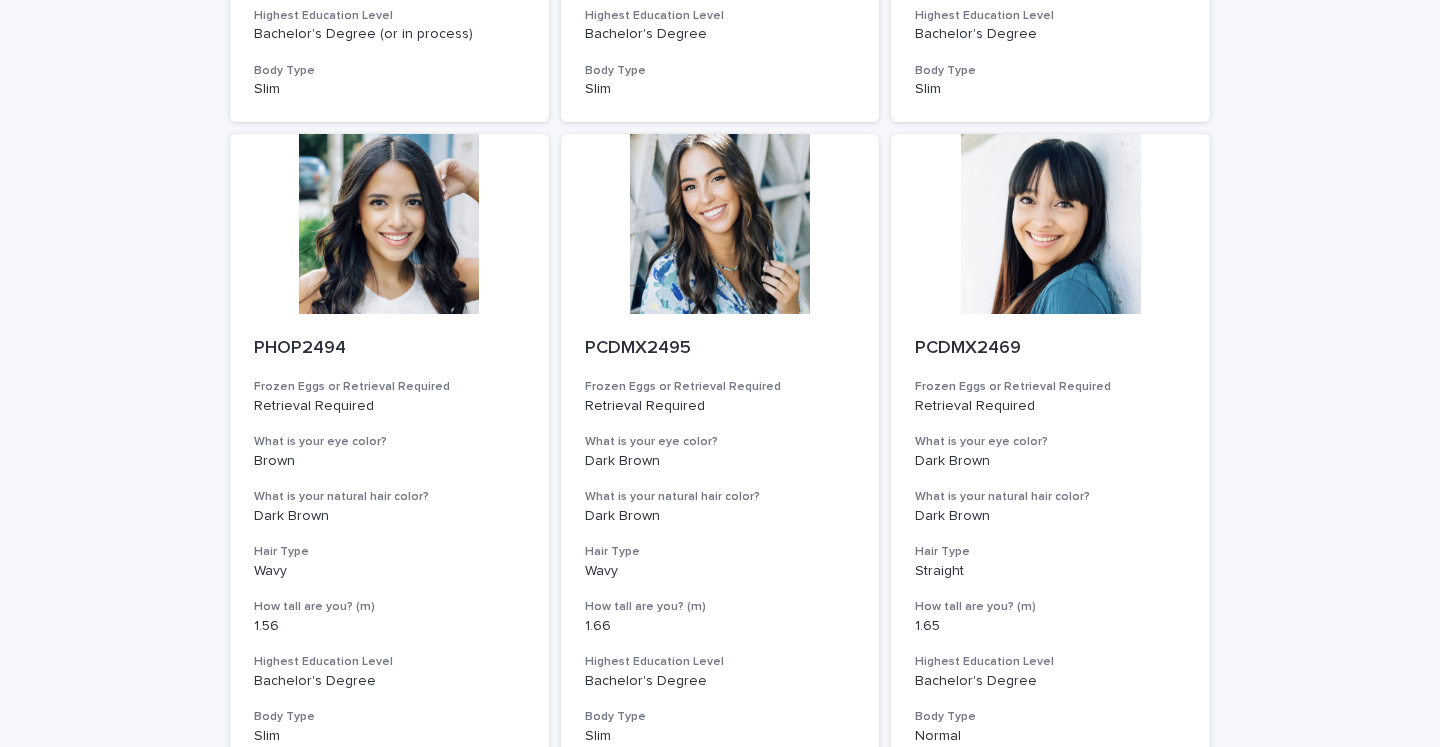 scroll, scrollTop: 2243, scrollLeft: 0, axis: vertical 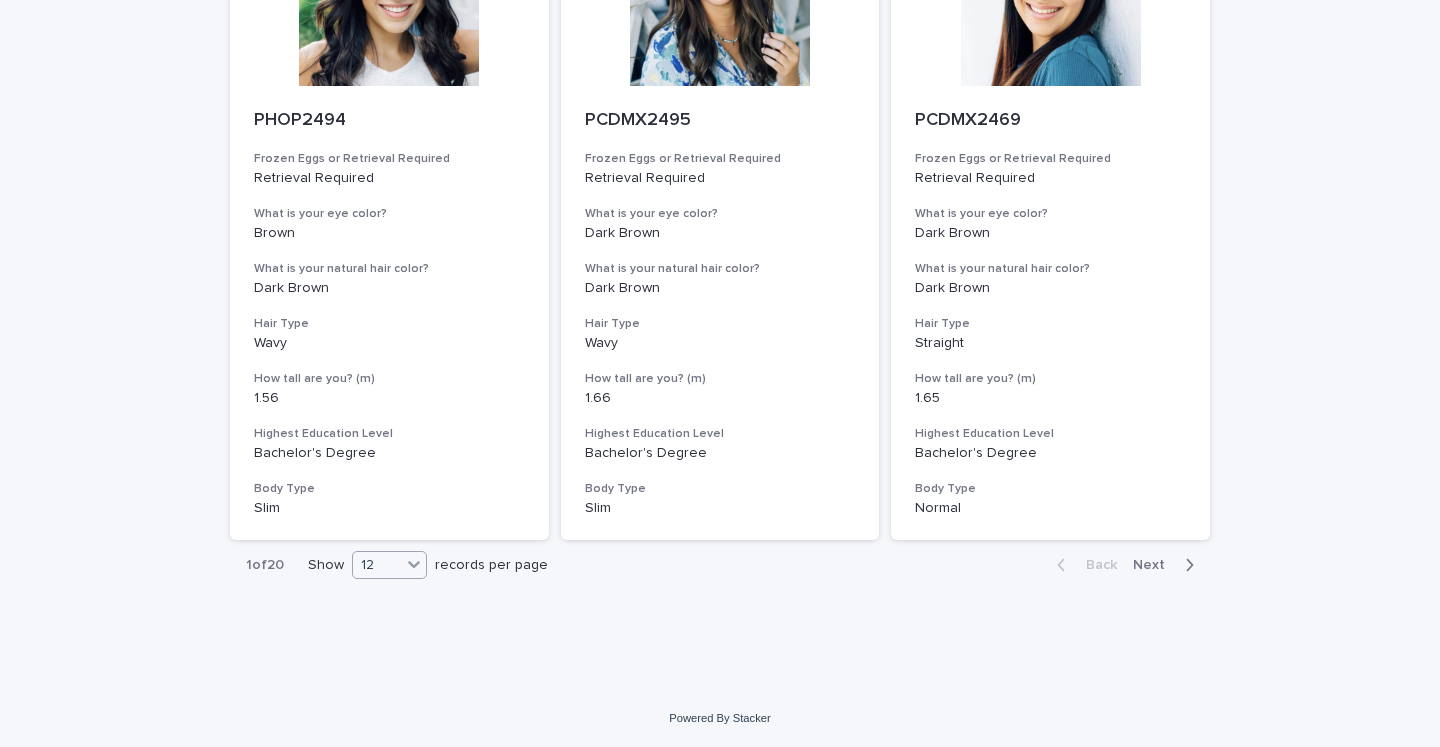 click on "12" at bounding box center (377, 565) 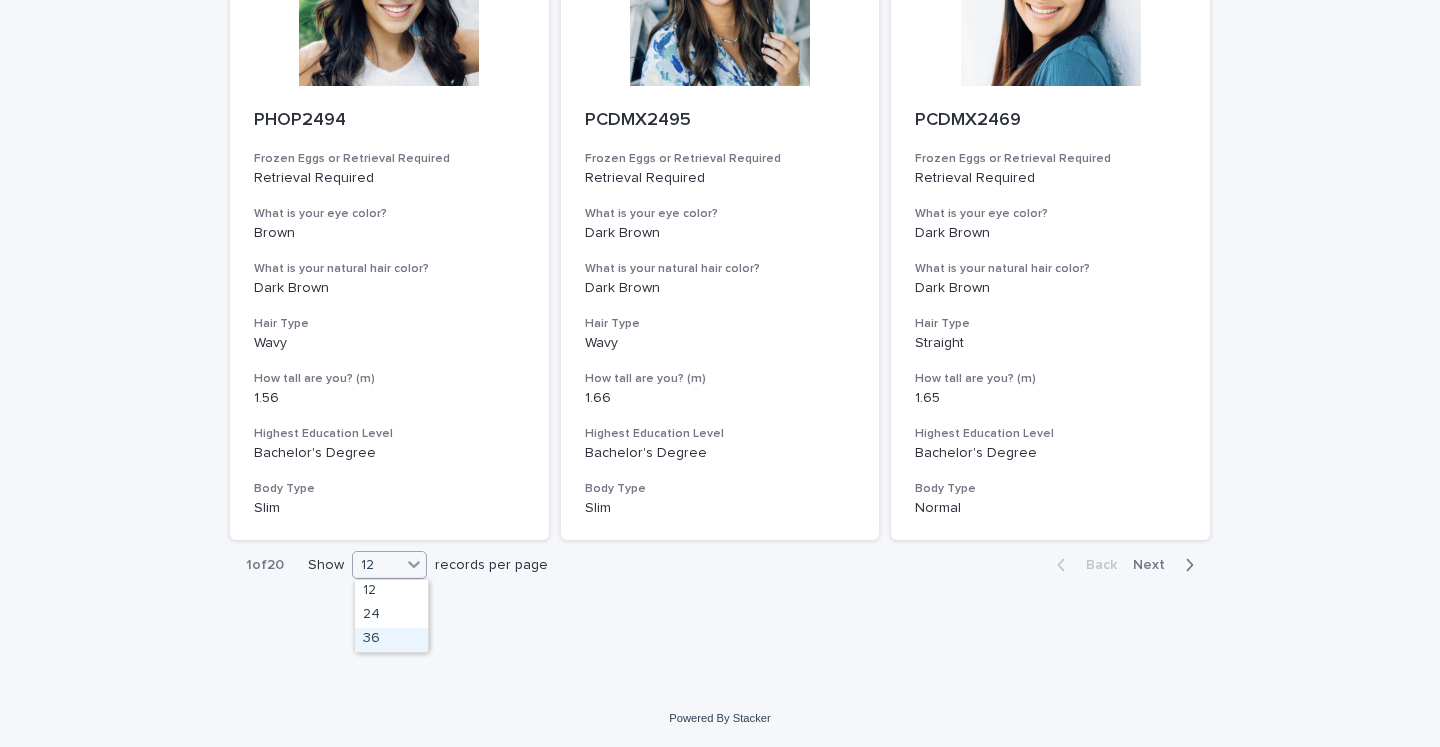 click on "36" at bounding box center [391, 640] 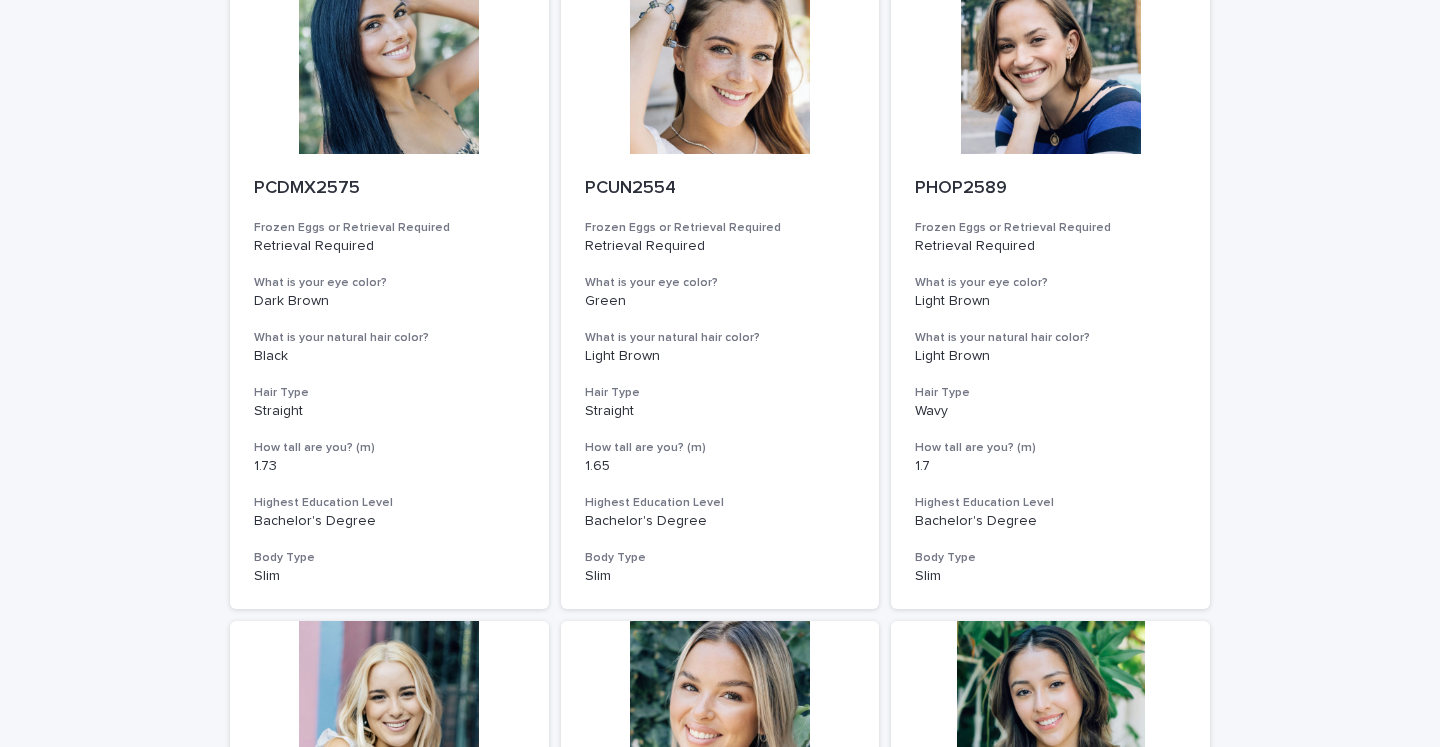 scroll, scrollTop: 6044, scrollLeft: 0, axis: vertical 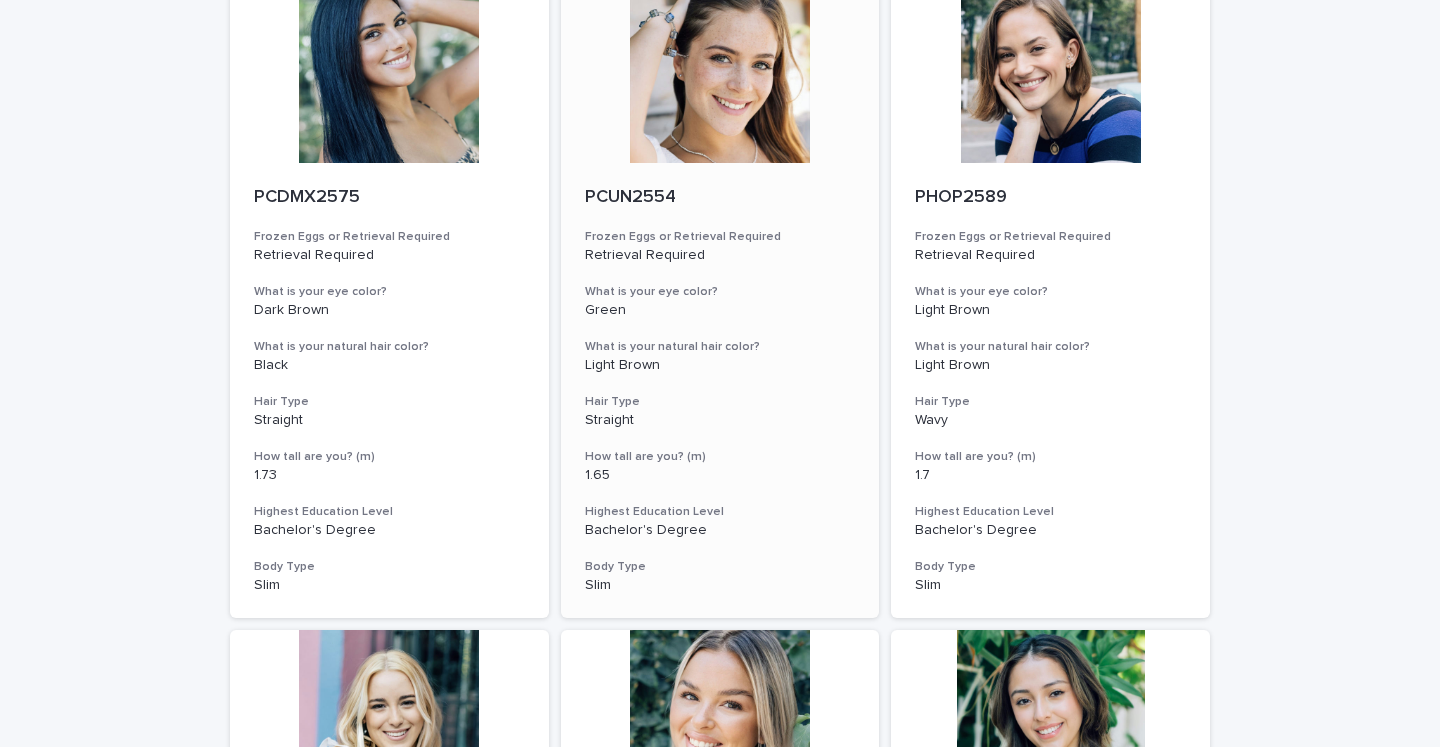 click on "PCUN2554" at bounding box center [720, 198] 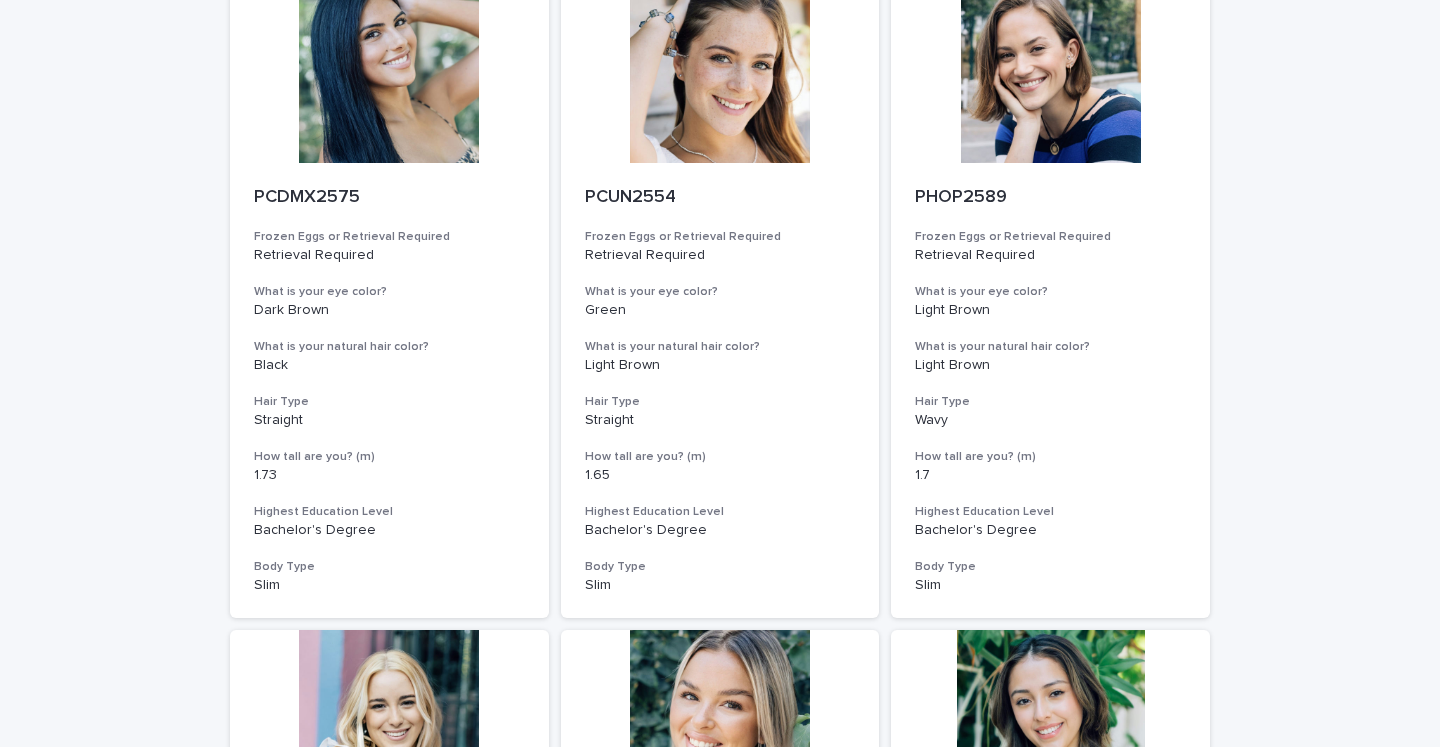 click on "Loading... Saving… Loading... Saving… Egg Donors Frozen Eggs or Retrieval Required What is your eye color? What is your natural hair color? PHOP2045 Frozen Eggs or Retrieval Required Retrieval Required What is your eye color? Light Blue What is your natural hair color? Blonde Hair Type Straight How tall are you? (m) 1.59 Highest Education Level Bachelor's Degree (or in process) Body Type Normal PCUN2072 Frozen Eggs or Retrieval Required Retrieval Required What is your eye color? Light Brown What is your natural hair color? Brown Hair Type Straight How tall are you? (m) 1.76 Highest Education Level Bachelor's Degree (or in process) Body Type Slim PUMA922 Frozen Eggs or Retrieval Required Frozen Eggs What is your eye color? Green What is your natural hair color? Light Brown Hair Type Straight How tall are you? (m) 1.62 Highest Education Level Bachelor's Degree (or in process) Body Type Normal PUMA2337 Frozen Eggs or Retrieval Required Frozen Eggs What is your eye color? Green Light Brown Hair Type Straight" at bounding box center (720, -1960) 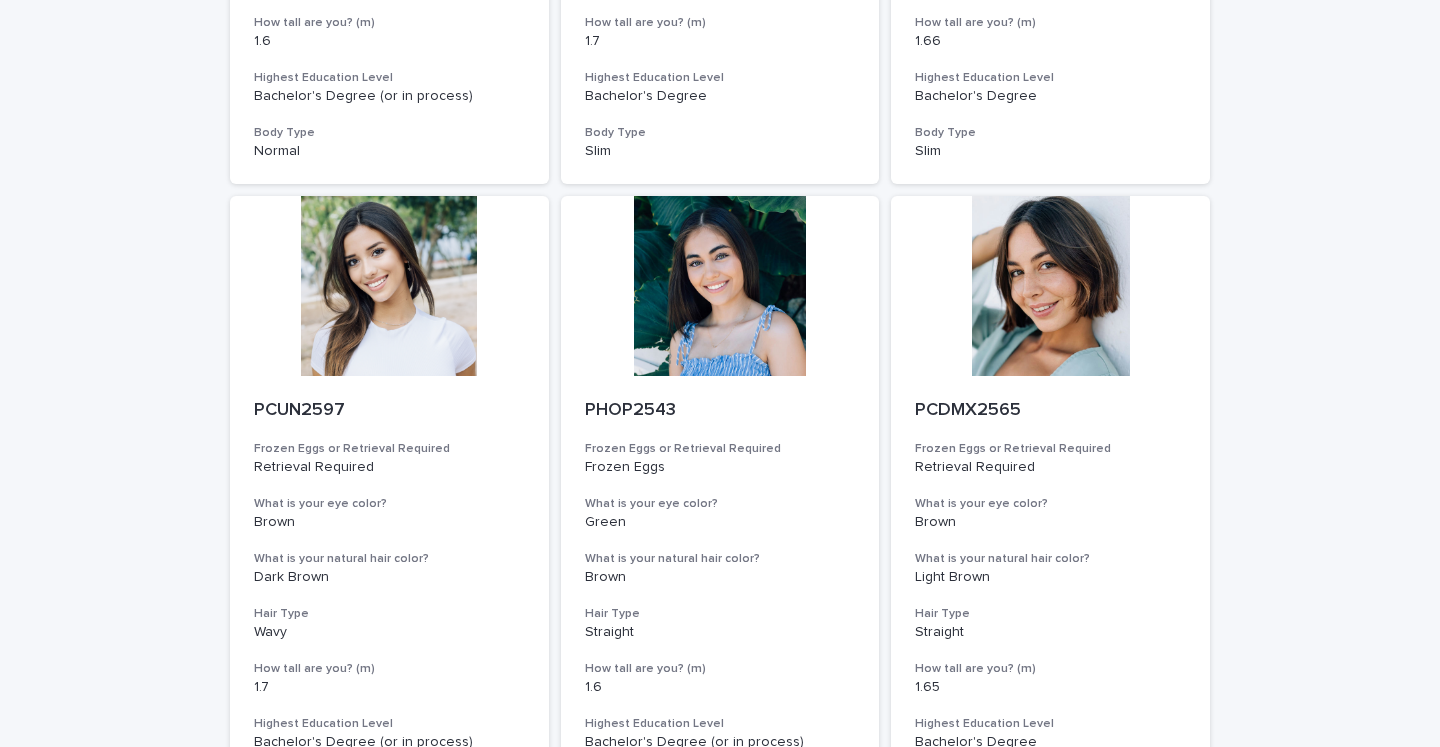 scroll, scrollTop: 7126, scrollLeft: 0, axis: vertical 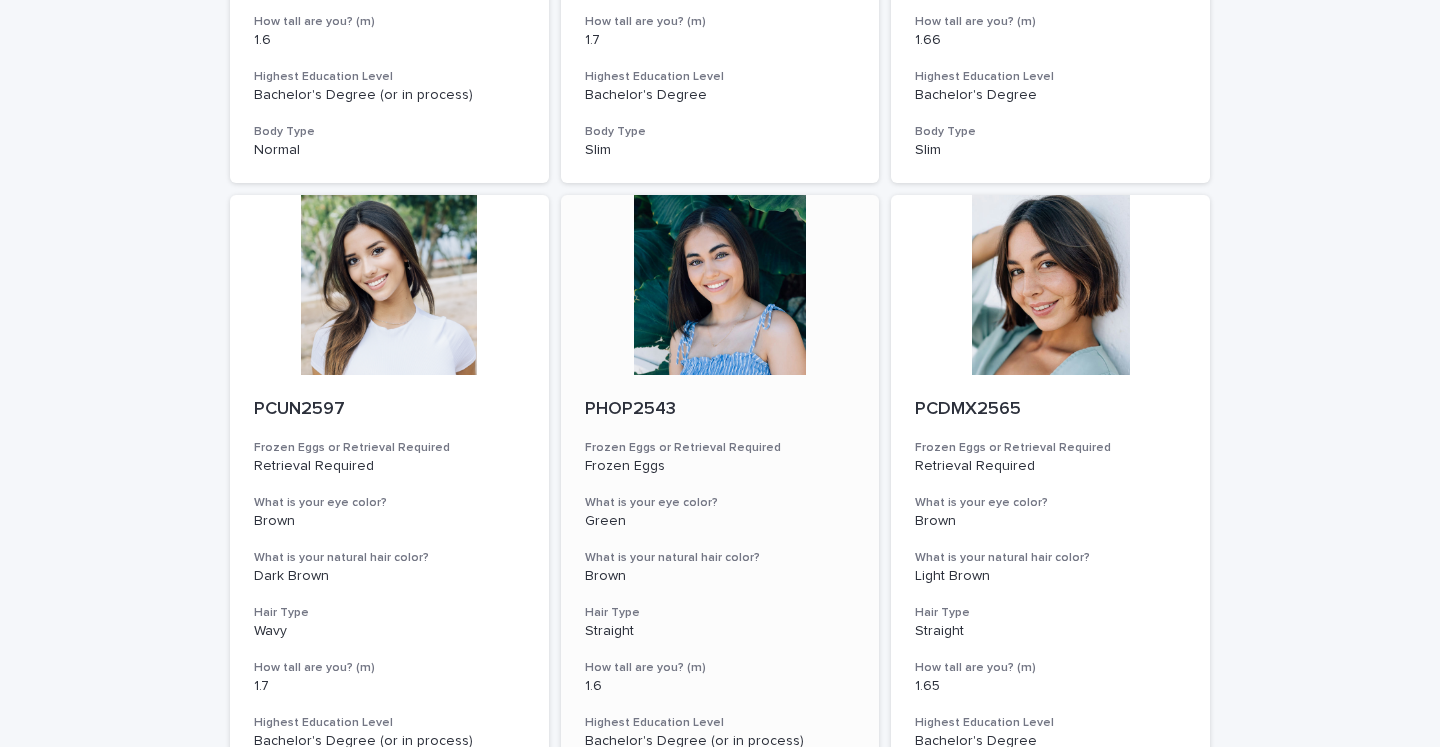 click on "PHOP2543" at bounding box center (720, 410) 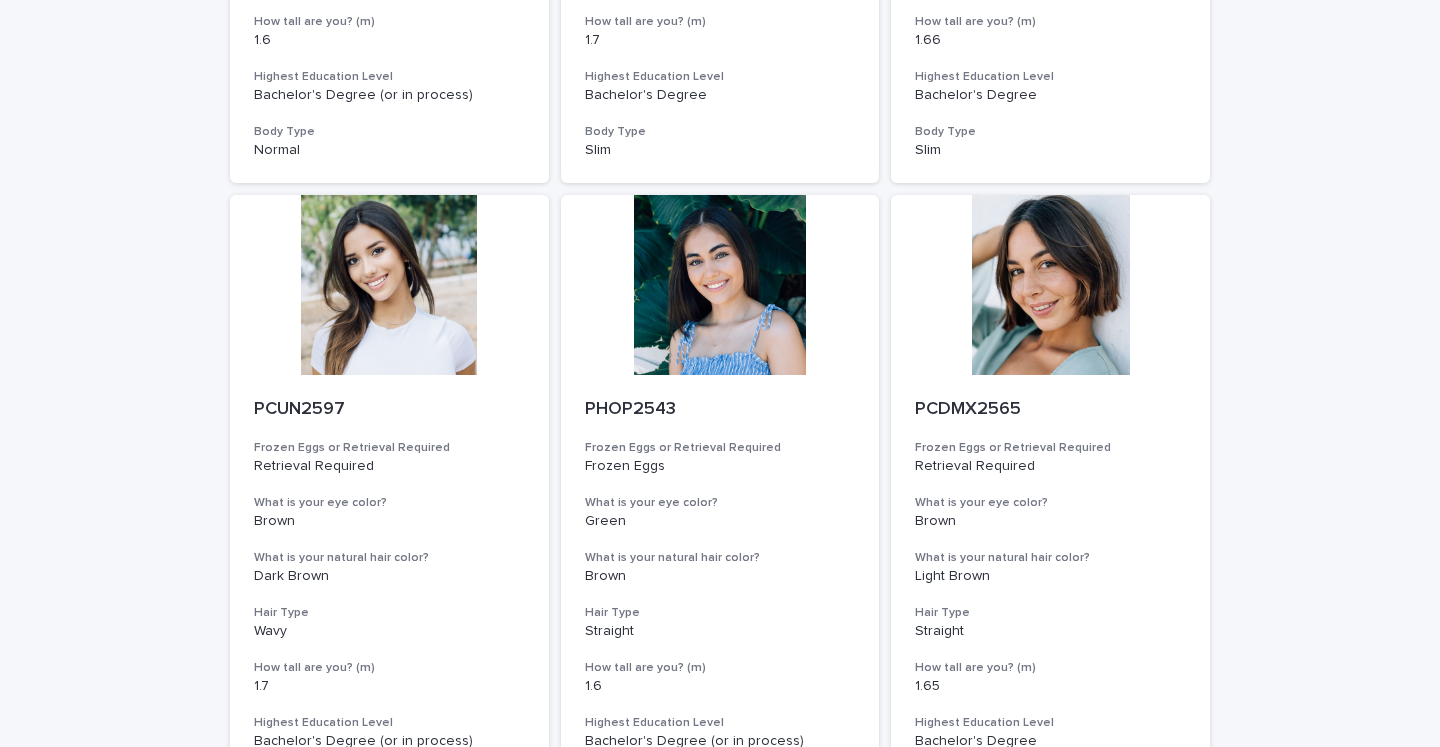 click on "Loading... Saving… Loading... Saving… Egg Donors Frozen Eggs or Retrieval Required What is your eye color? What is your natural hair color? PHOP2045 Frozen Eggs or Retrieval Required Retrieval Required What is your eye color? Light Blue What is your natural hair color? Blonde Hair Type Straight How tall are you? (m) 1.59 Highest Education Level Bachelor's Degree (or in process) Body Type Normal PCUN2072 Frozen Eggs or Retrieval Required Retrieval Required What is your eye color? Light Brown What is your natural hair color? Brown Hair Type Straight How tall are you? (m) 1.76 Highest Education Level Bachelor's Degree (or in process) Body Type Slim PUMA922 Frozen Eggs or Retrieval Required Frozen Eggs What is your eye color? Green What is your natural hair color? Light Brown Hair Type Straight How tall are you? (m) 1.62 Highest Education Level Bachelor's Degree (or in process) Body Type Normal PUMA2337 Frozen Eggs or Retrieval Required Frozen Eggs What is your eye color? Green Light Brown Hair Type Straight" at bounding box center [720, -3042] 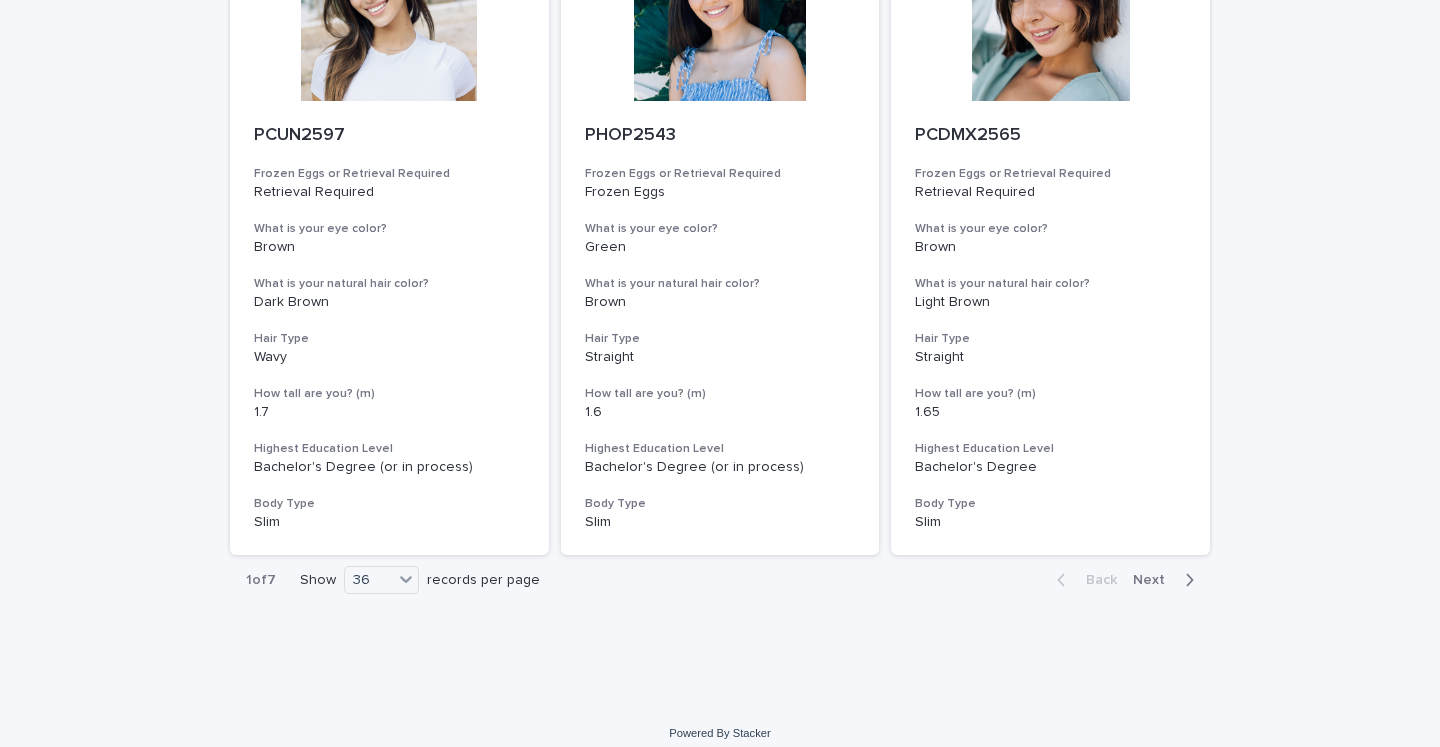 scroll, scrollTop: 7416, scrollLeft: 0, axis: vertical 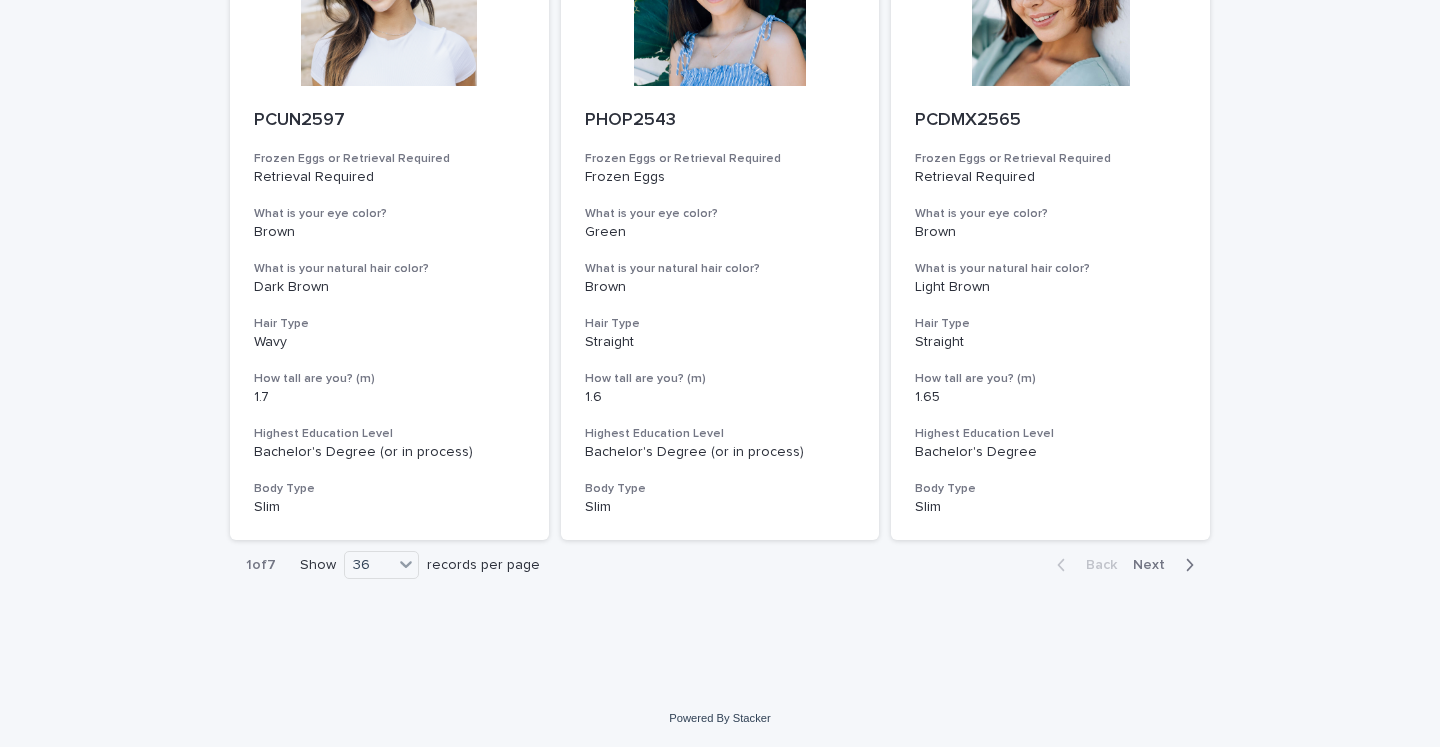 click on "Next" at bounding box center [1155, 565] 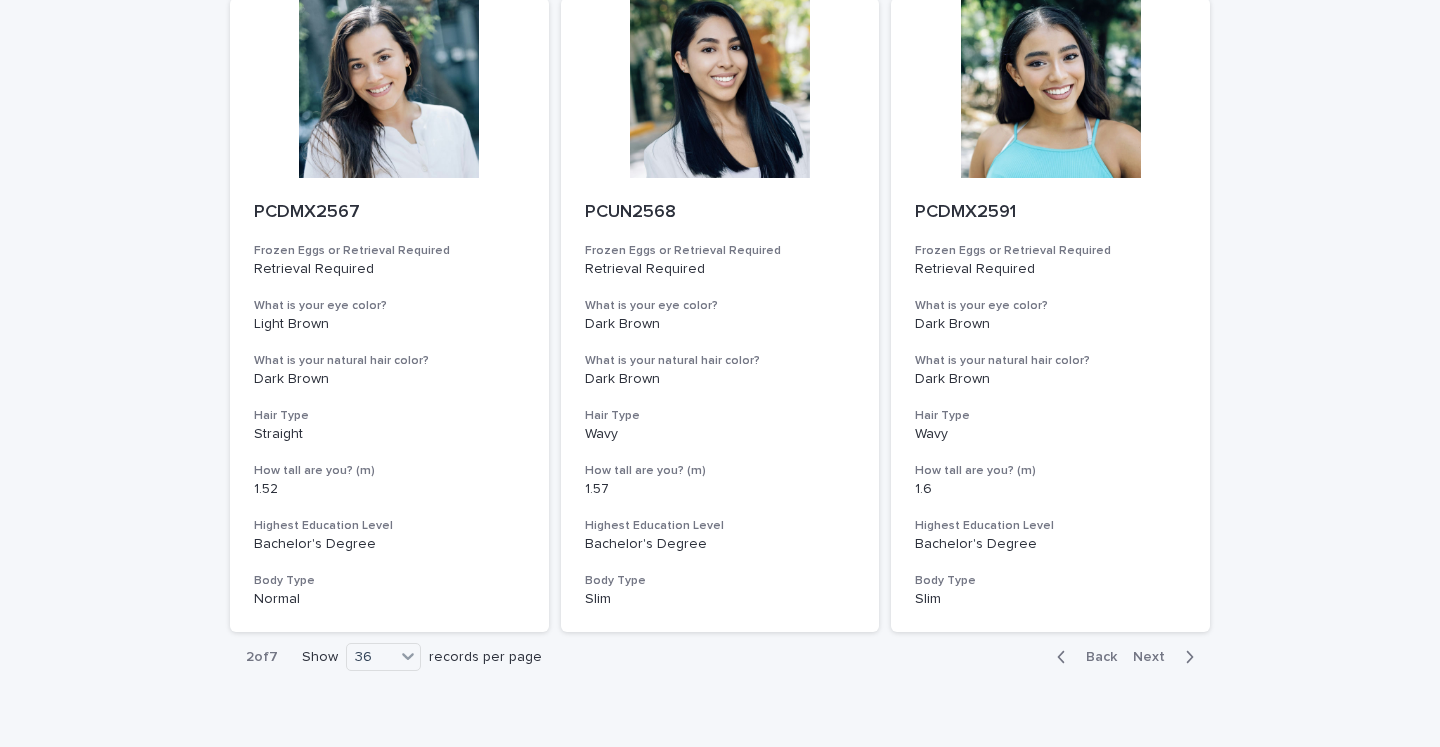 scroll, scrollTop: 7305, scrollLeft: 0, axis: vertical 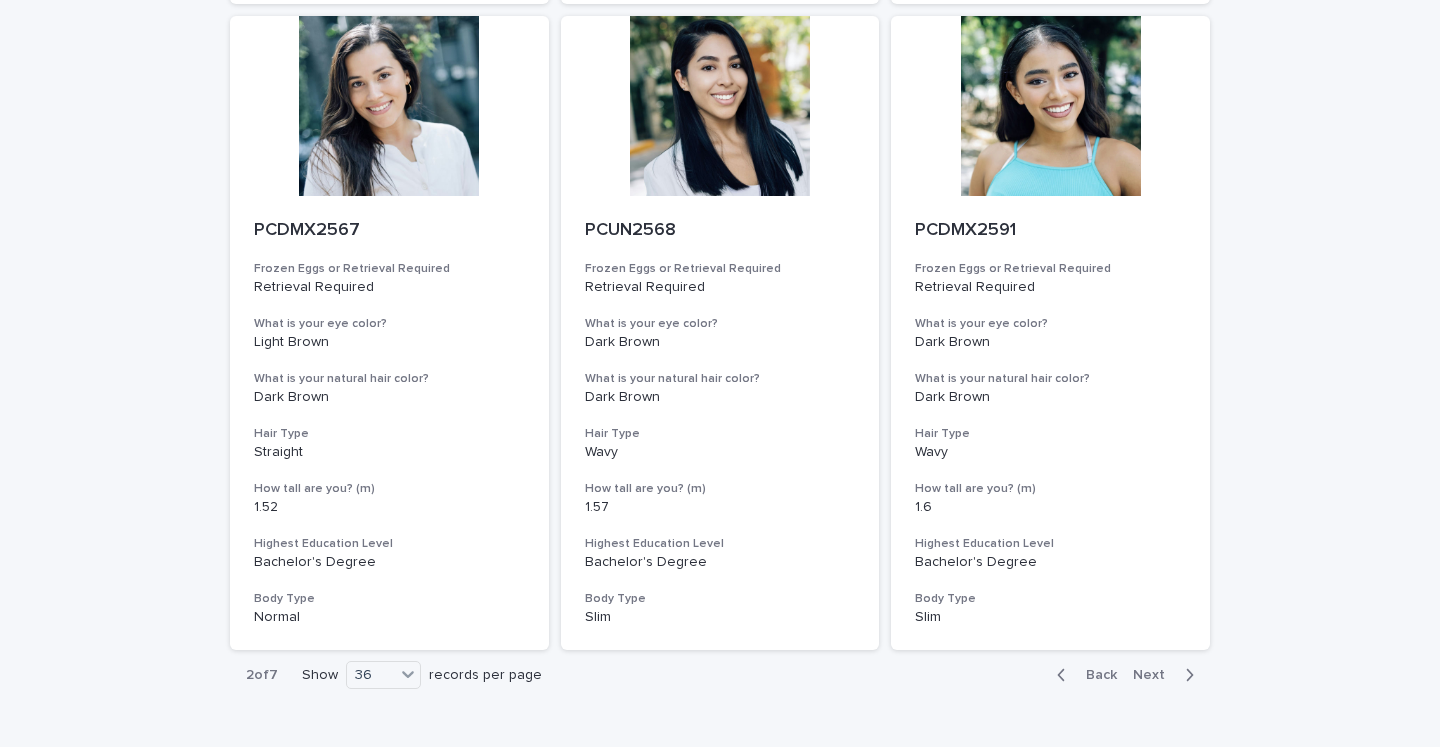 click on "Loading... Saving… Loading... Saving… Egg Donors Frozen Eggs or Retrieval Required What is your eye color? What is your natural hair color? PHOP2569 Frozen Eggs or Retrieval Required Retrieval Required What is your eye color? Brown What is your natural hair color? Dark Brown Hair Type Straight How tall are you? (m) 1.66 Highest Education Level Bachelor's Degree  Body Type Slim PCDMX2586 Frozen Eggs or Retrieval Required Retrieval Required What is your eye color? Brown What is your natural hair color? Dark Brown Hair Type Wavy How tall are you? (m) 1.6 Highest Education Level Bachelor's Degree (or in process) Body Type Slim PHOP2612 Frozen Eggs or Retrieval Required Retrieval Required What is your eye color? Green What is your natural hair color? Dark Brown Hair Type Wavy How tall are you? (m) 1.7 Highest Education Level Bachelor's Degree Body Type Slim PCDMX2628 Frozen Eggs or Retrieval Required Retrieval Required What is your eye color? Dark Brown What is your natural hair color? Dark Brown Hair Type 1.7" at bounding box center (720, -3221) 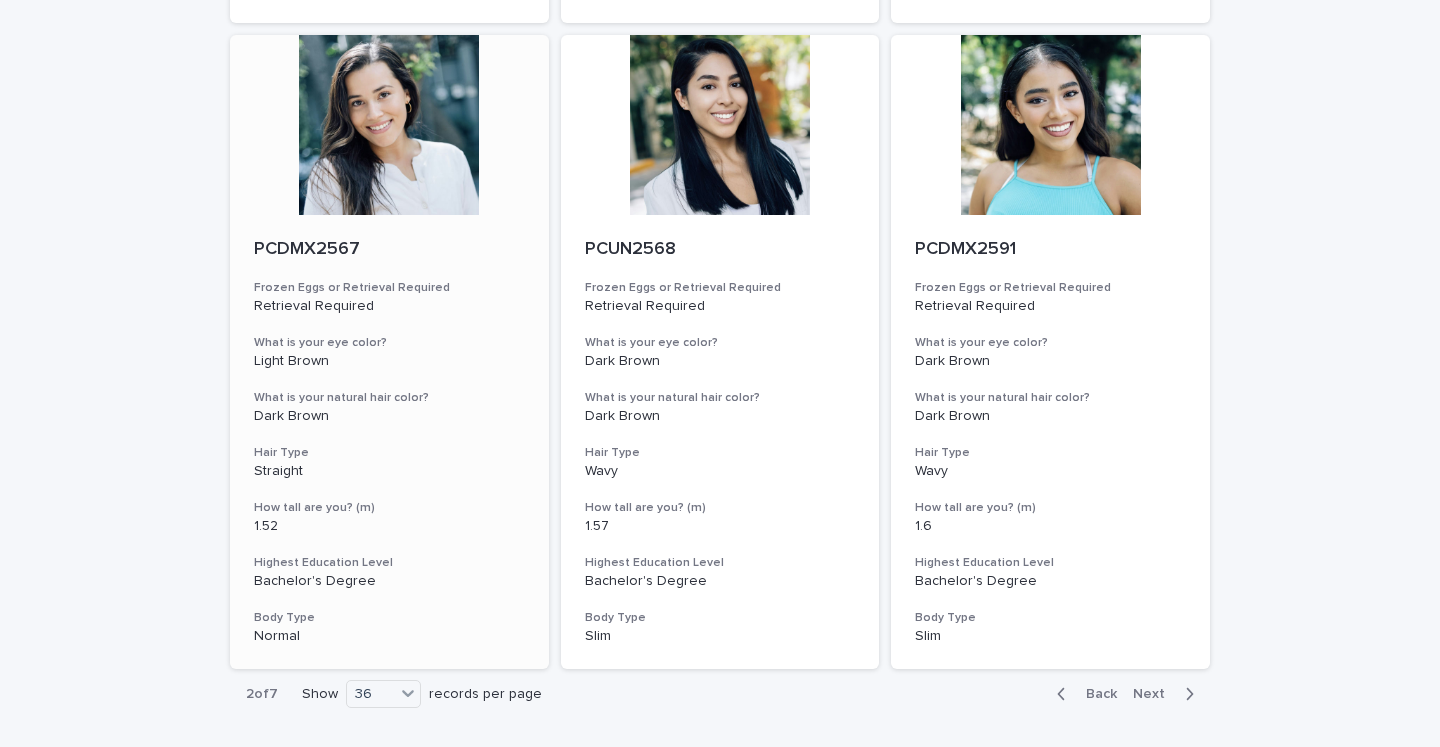 click on "PCDMX2567" at bounding box center (389, 250) 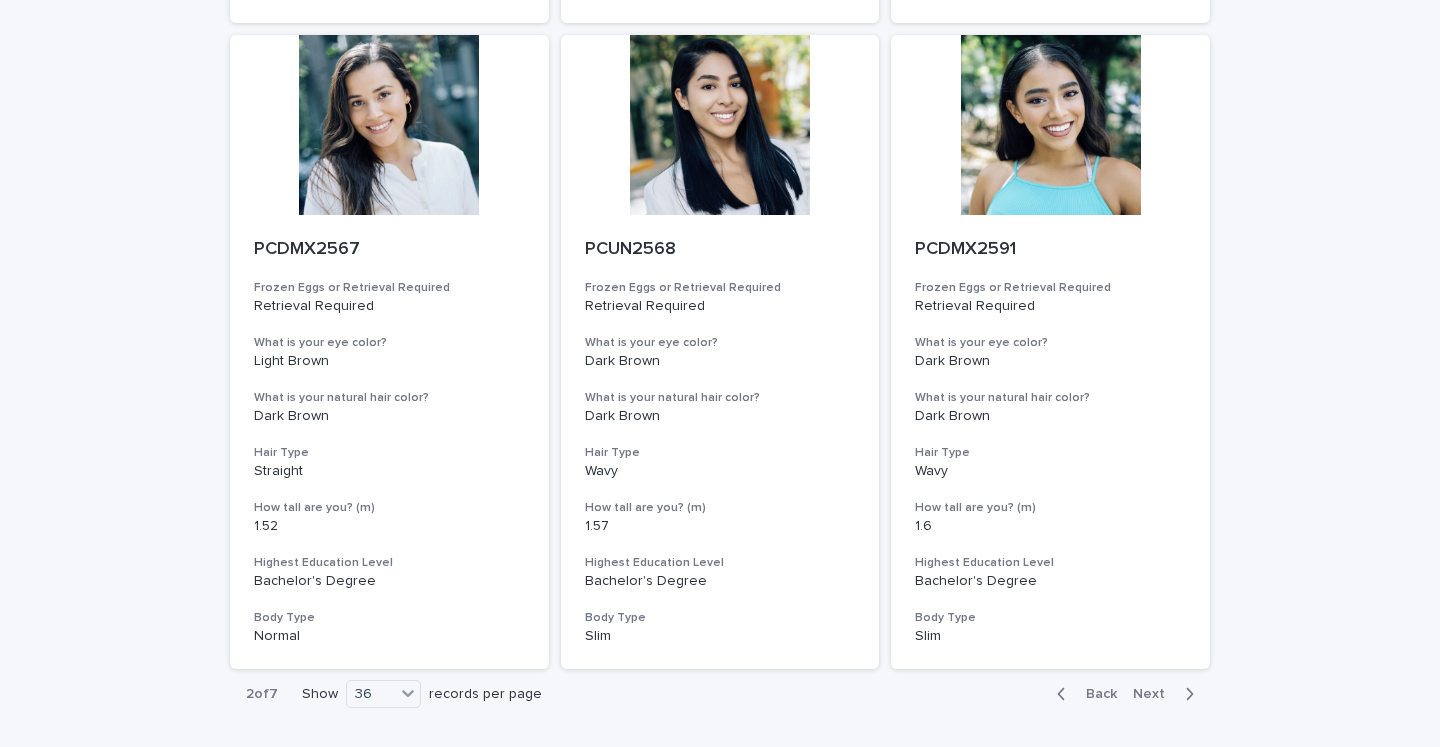click on "Loading... Saving… Loading... Saving… Egg Donors Frozen Eggs or Retrieval Required What is your eye color? What is your natural hair color? PHOP2569 Frozen Eggs or Retrieval Required Retrieval Required What is your eye color? Brown What is your natural hair color? Dark Brown Hair Type Straight How tall are you? (m) 1.66 Highest Education Level Bachelor's Degree  Body Type Slim PCDMX2586 Frozen Eggs or Retrieval Required Retrieval Required What is your eye color? Brown What is your natural hair color? Dark Brown Hair Type Wavy How tall are you? (m) 1.6 Highest Education Level Bachelor's Degree (or in process) Body Type Slim PHOP2612 Frozen Eggs or Retrieval Required Retrieval Required What is your eye color? Green What is your natural hair color? Dark Brown Hair Type Wavy How tall are you? (m) 1.7 Highest Education Level Bachelor's Degree Body Type Slim PCDMX2628 Frozen Eggs or Retrieval Required Retrieval Required What is your eye color? Dark Brown What is your natural hair color? Dark Brown Hair Type 1.7" at bounding box center [720, -3202] 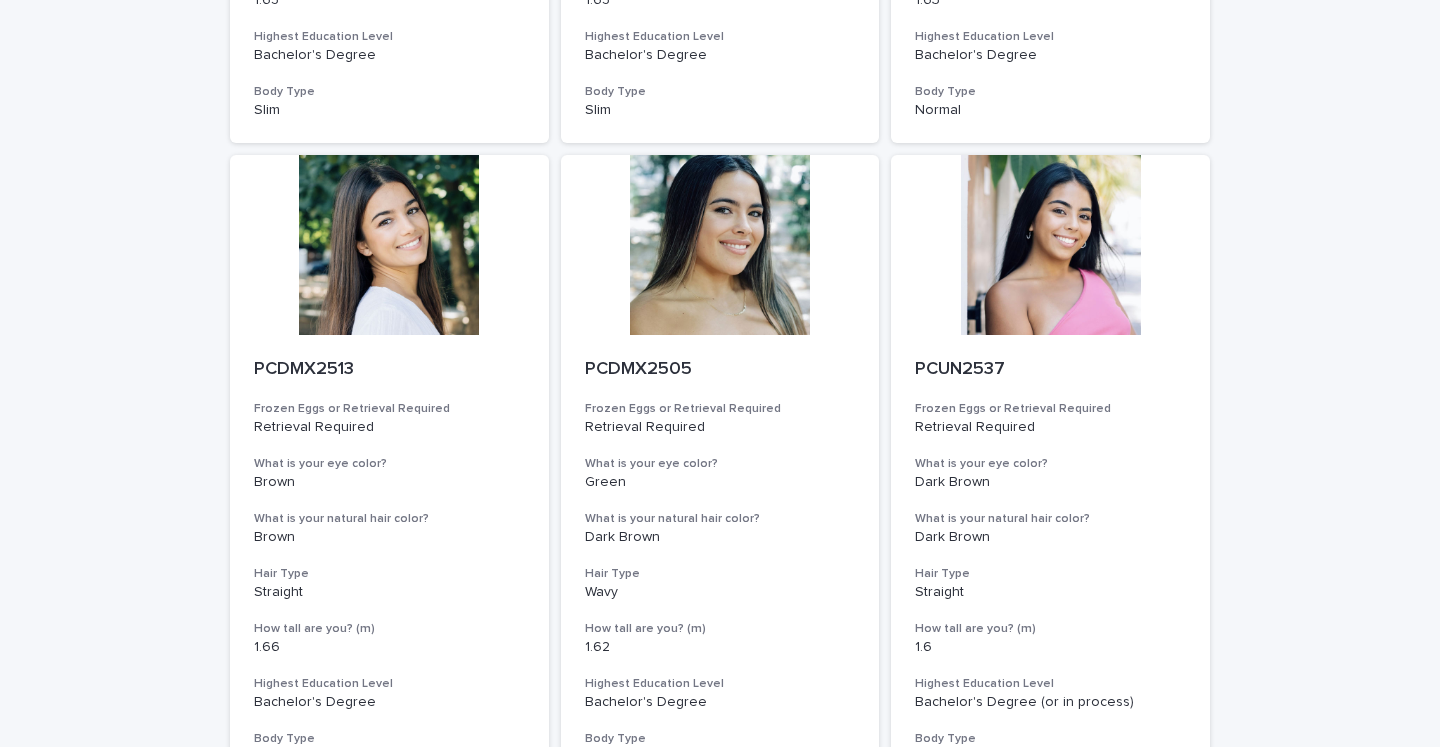 scroll, scrollTop: 6501, scrollLeft: 0, axis: vertical 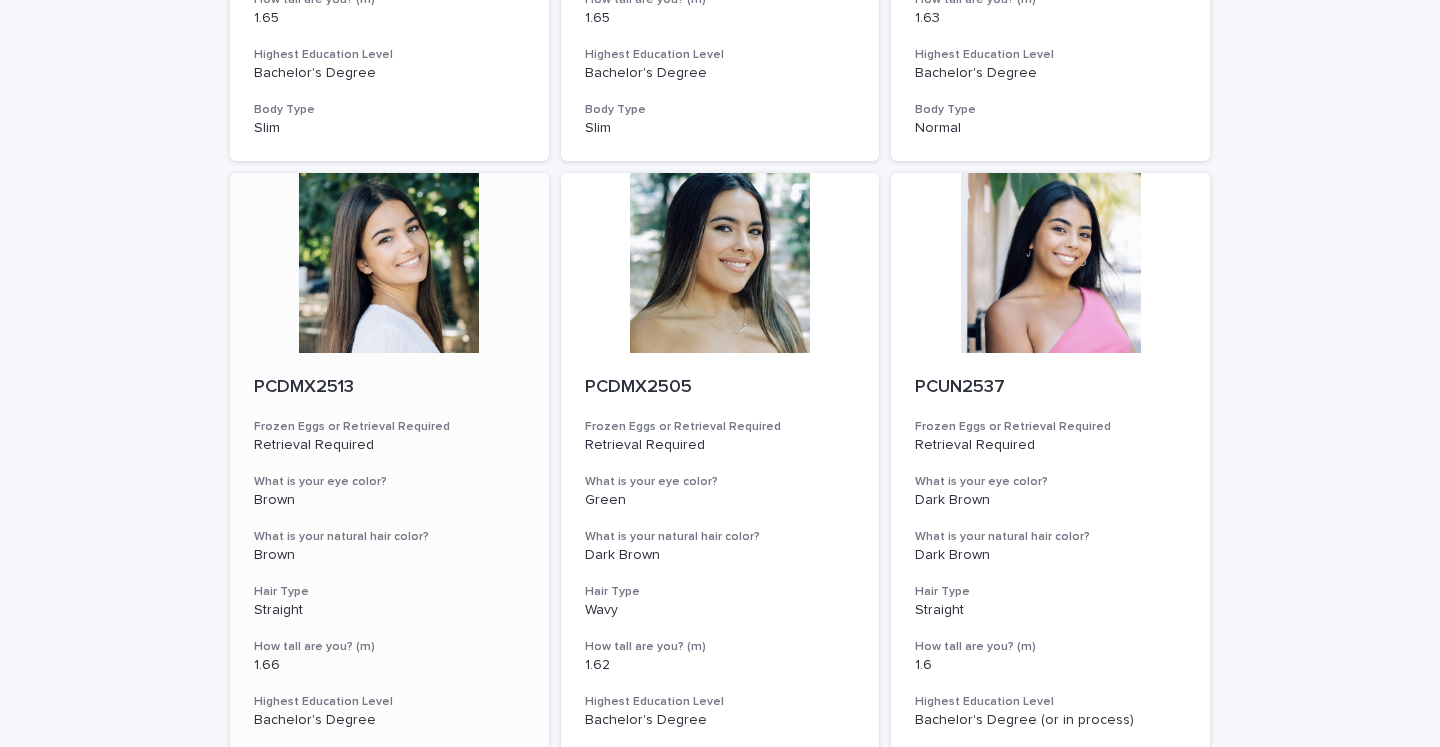 click on "PCDMX2513" at bounding box center (389, 388) 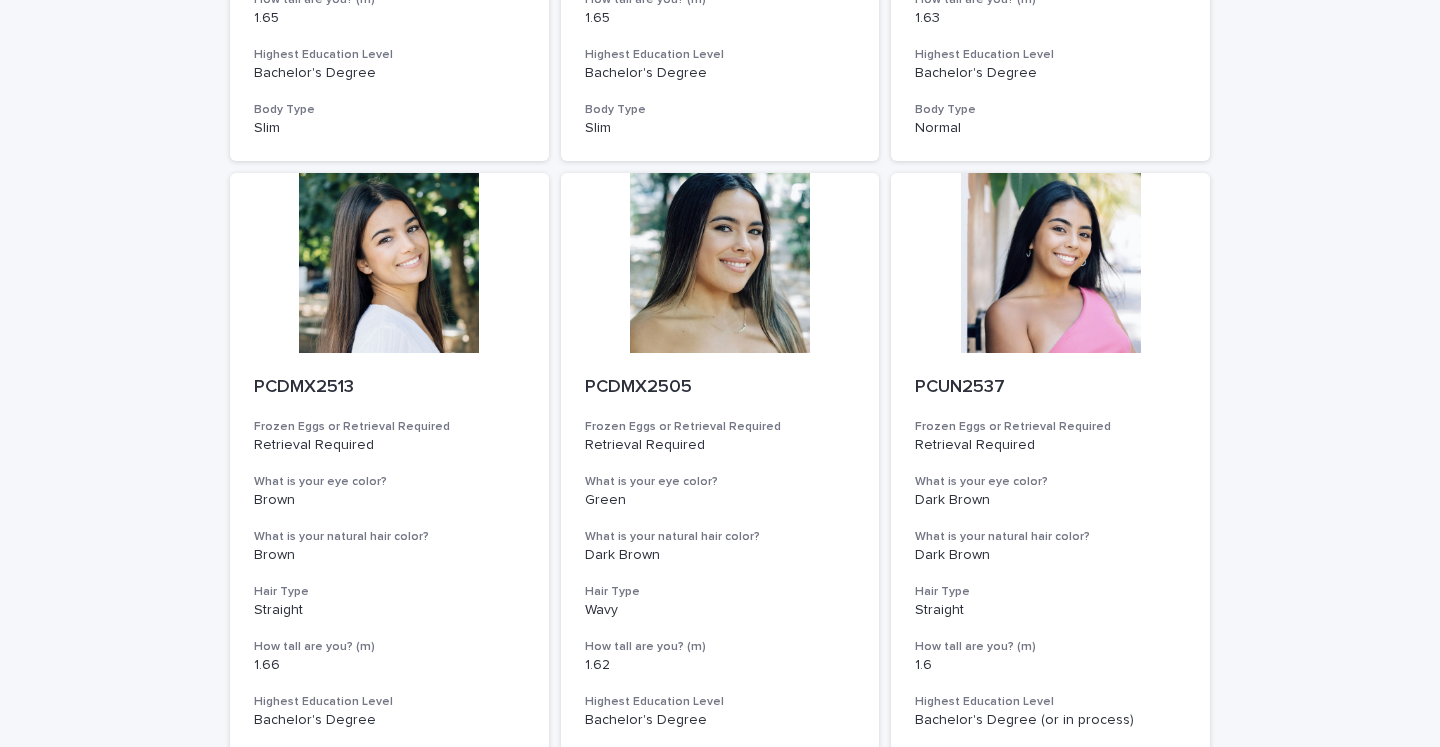 click on "Loading... Saving… Loading... Saving… Egg Donors Frozen Eggs or Retrieval Required What is your eye color? What is your natural hair color? PHOP2569 Frozen Eggs or Retrieval Required Retrieval Required What is your eye color? Brown What is your natural hair color? Dark Brown Hair Type Straight How tall are you? (m) 1.66 Highest Education Level Bachelor's Degree  Body Type Slim PCDMX2586 Frozen Eggs or Retrieval Required Retrieval Required What is your eye color? Brown What is your natural hair color? Dark Brown Hair Type Wavy How tall are you? (m) 1.6 Highest Education Level Bachelor's Degree (or in process) Body Type Slim PHOP2612 Frozen Eggs or Retrieval Required Retrieval Required What is your eye color? Green What is your natural hair color? Dark Brown Hair Type Wavy How tall are you? (m) 1.7 Highest Education Level Bachelor's Degree Body Type Slim PCDMX2628 Frozen Eggs or Retrieval Required Retrieval Required What is your eye color? Dark Brown What is your natural hair color? Dark Brown Hair Type 1.7" at bounding box center (720, -2417) 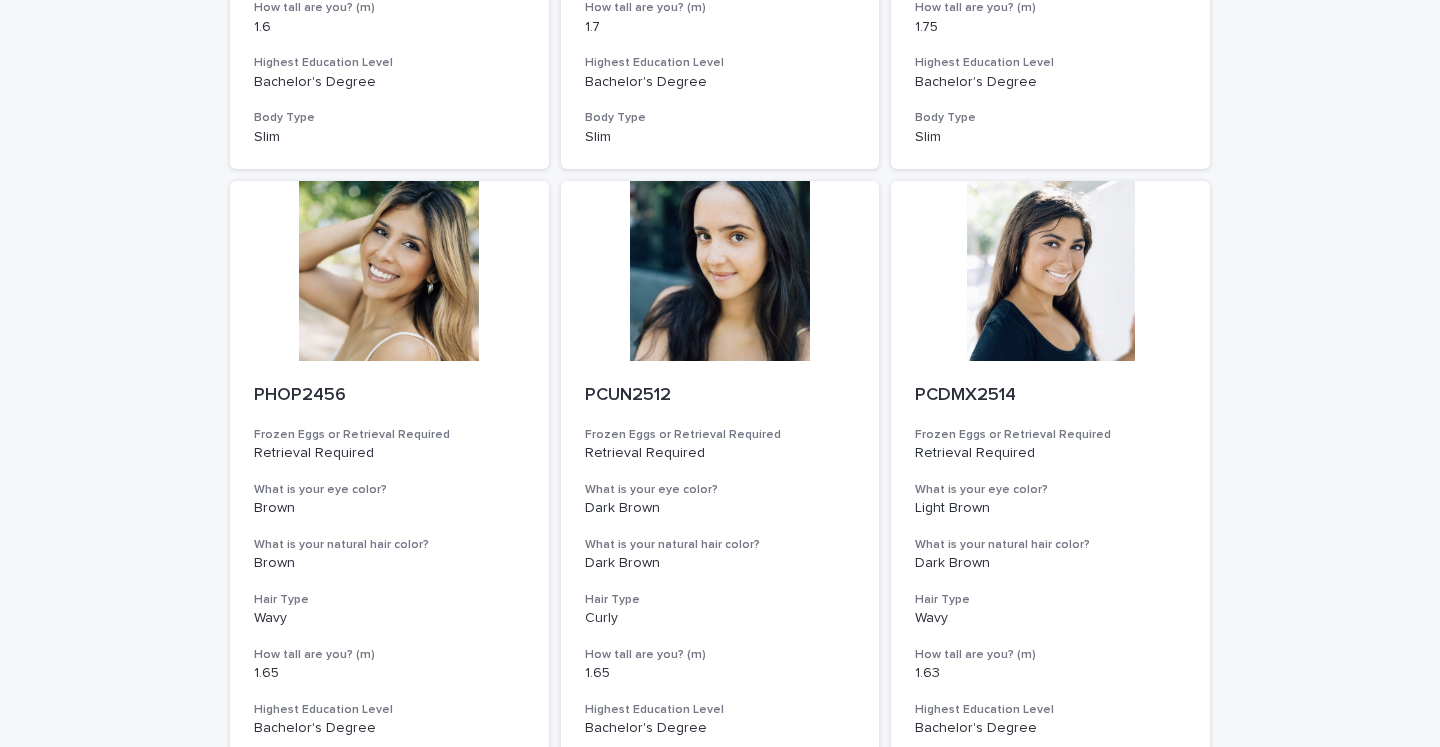 scroll, scrollTop: 5839, scrollLeft: 0, axis: vertical 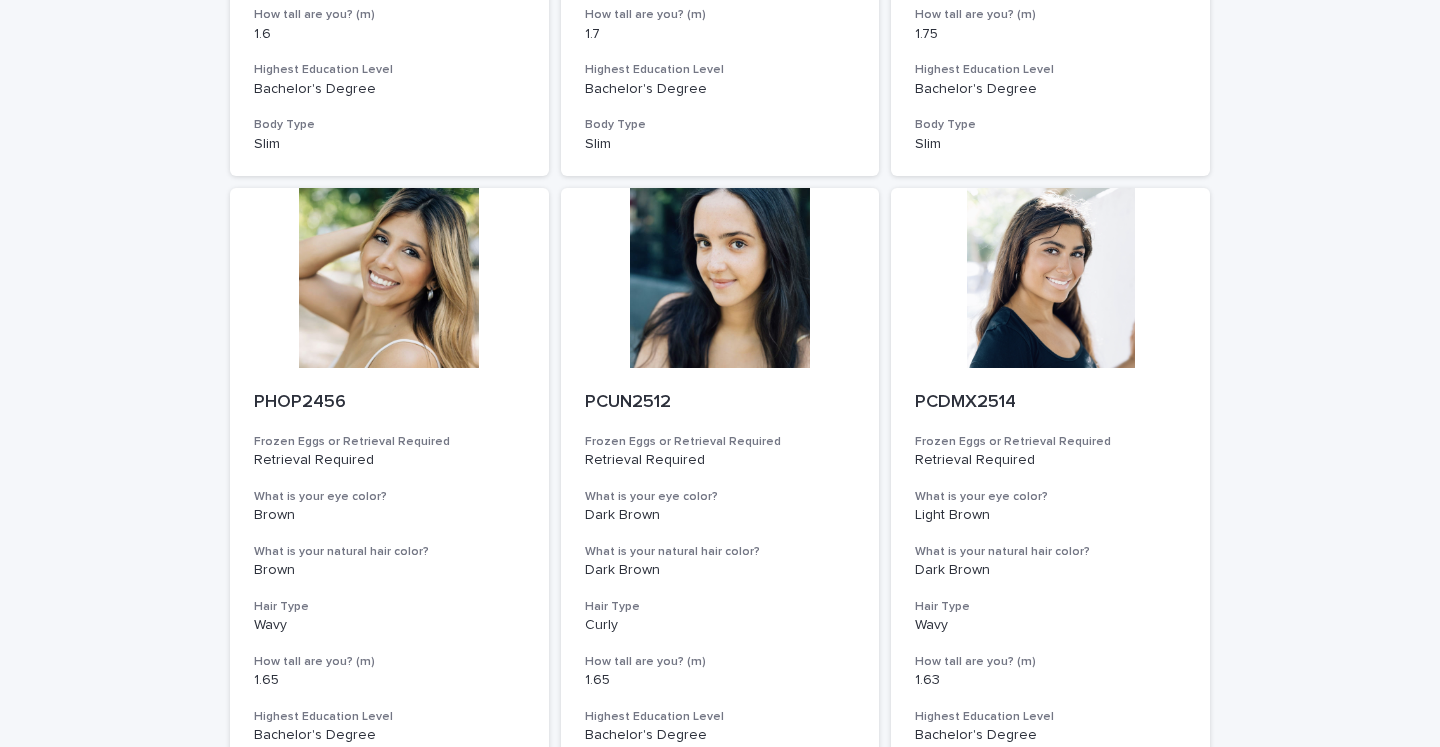 click on "Loading... Saving… Loading... Saving… Egg Donors Frozen Eggs or Retrieval Required What is your eye color? What is your natural hair color? PHOP2569 Frozen Eggs or Retrieval Required Retrieval Required What is your eye color? Brown What is your natural hair color? Dark Brown Hair Type Straight How tall are you? (m) 1.66 Highest Education Level Bachelor's Degree  Body Type Slim PCDMX2586 Frozen Eggs or Retrieval Required Retrieval Required What is your eye color? Brown What is your natural hair color? Dark Brown Hair Type Wavy How tall are you? (m) 1.6 Highest Education Level Bachelor's Degree (or in process) Body Type Slim PHOP2612 Frozen Eggs or Retrieval Required Retrieval Required What is your eye color? Green What is your natural hair color? Dark Brown Hair Type Wavy How tall are you? (m) 1.7 Highest Education Level Bachelor's Degree Body Type Slim PCDMX2628 Frozen Eggs or Retrieval Required Retrieval Required What is your eye color? Dark Brown What is your natural hair color? Dark Brown Hair Type 1.7" at bounding box center [720, -1755] 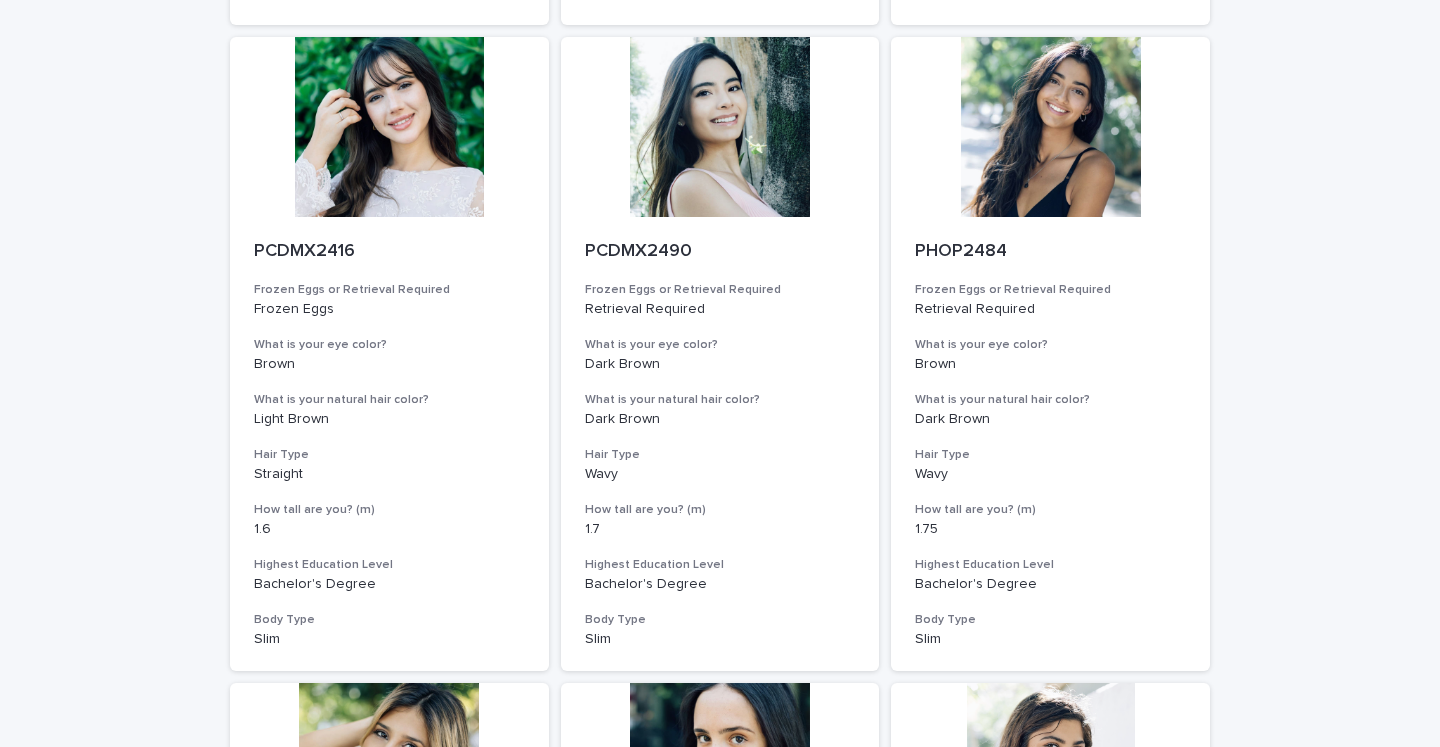 scroll, scrollTop: 5340, scrollLeft: 0, axis: vertical 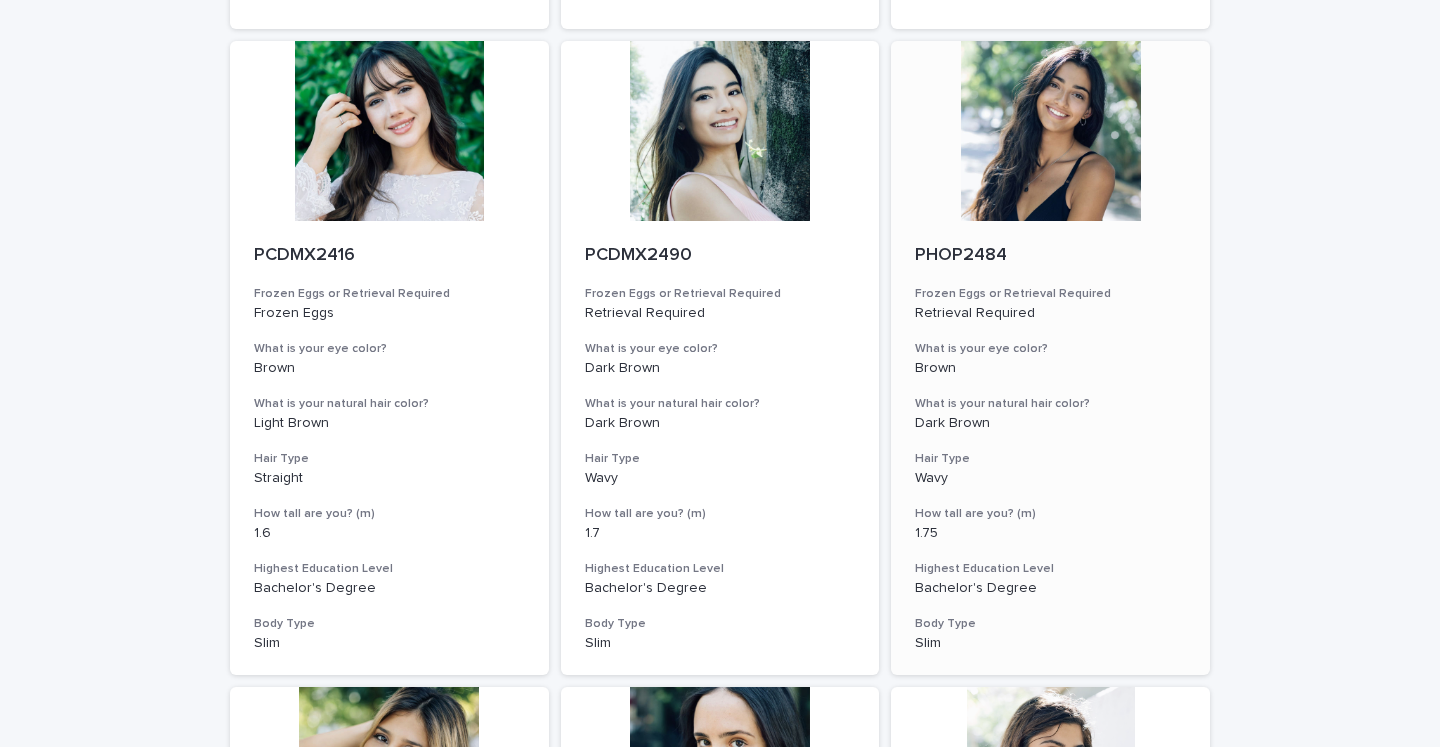 click on "PHOP2484" at bounding box center (1050, 256) 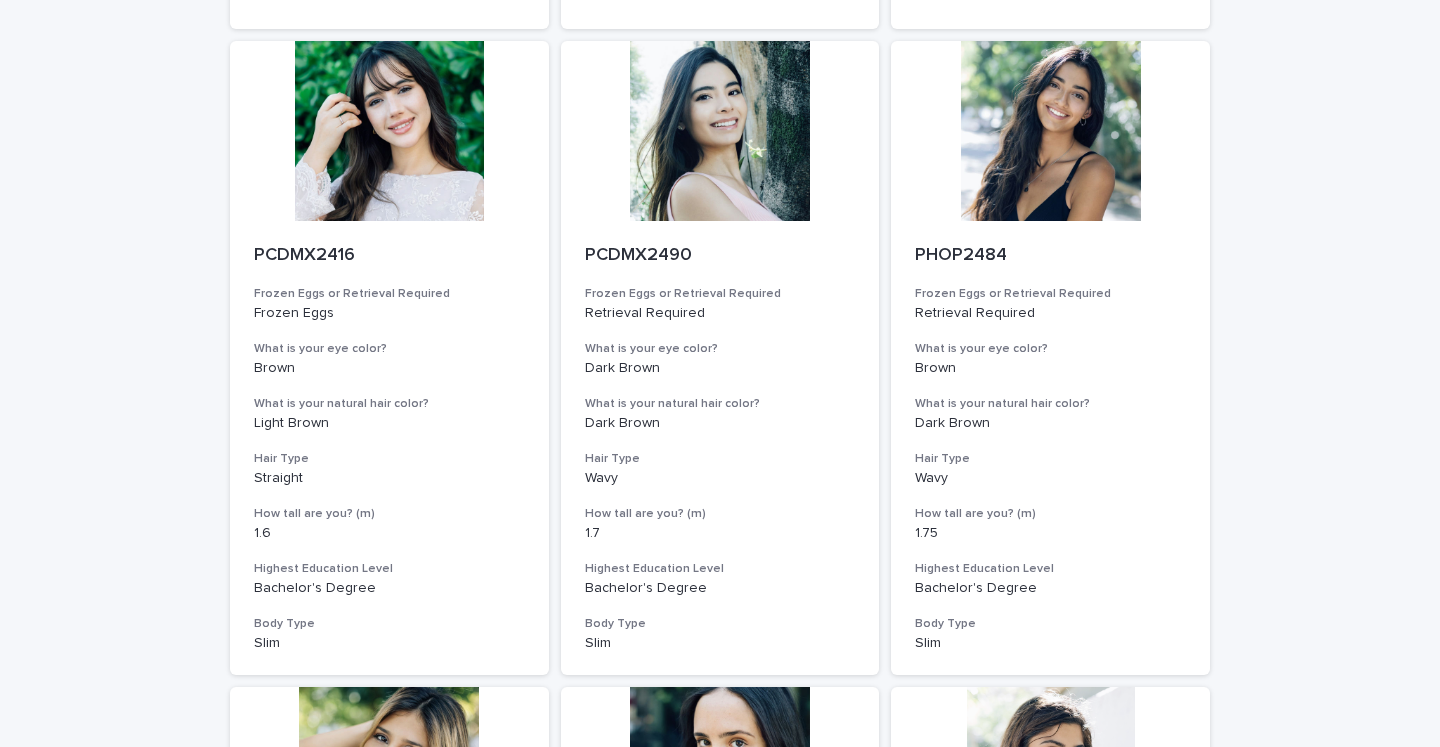 click on "Loading... Saving… Loading... Saving… Egg Donors Frozen Eggs or Retrieval Required What is your eye color? What is your natural hair color? PHOP2569 Frozen Eggs or Retrieval Required Retrieval Required What is your eye color? Brown What is your natural hair color? Dark Brown Hair Type Straight How tall are you? (m) 1.66 Highest Education Level Bachelor's Degree  Body Type Slim PCDMX2586 Frozen Eggs or Retrieval Required Retrieval Required What is your eye color? Brown What is your natural hair color? Dark Brown Hair Type Wavy How tall are you? (m) 1.6 Highest Education Level Bachelor's Degree (or in process) Body Type Slim PHOP2612 Frozen Eggs or Retrieval Required Retrieval Required What is your eye color? Green What is your natural hair color? Dark Brown Hair Type Wavy How tall are you? (m) 1.7 Highest Education Level Bachelor's Degree Body Type Slim PCDMX2628 Frozen Eggs or Retrieval Required Retrieval Required What is your eye color? Dark Brown What is your natural hair color? Dark Brown Hair Type 1.7" at bounding box center [720, -1256] 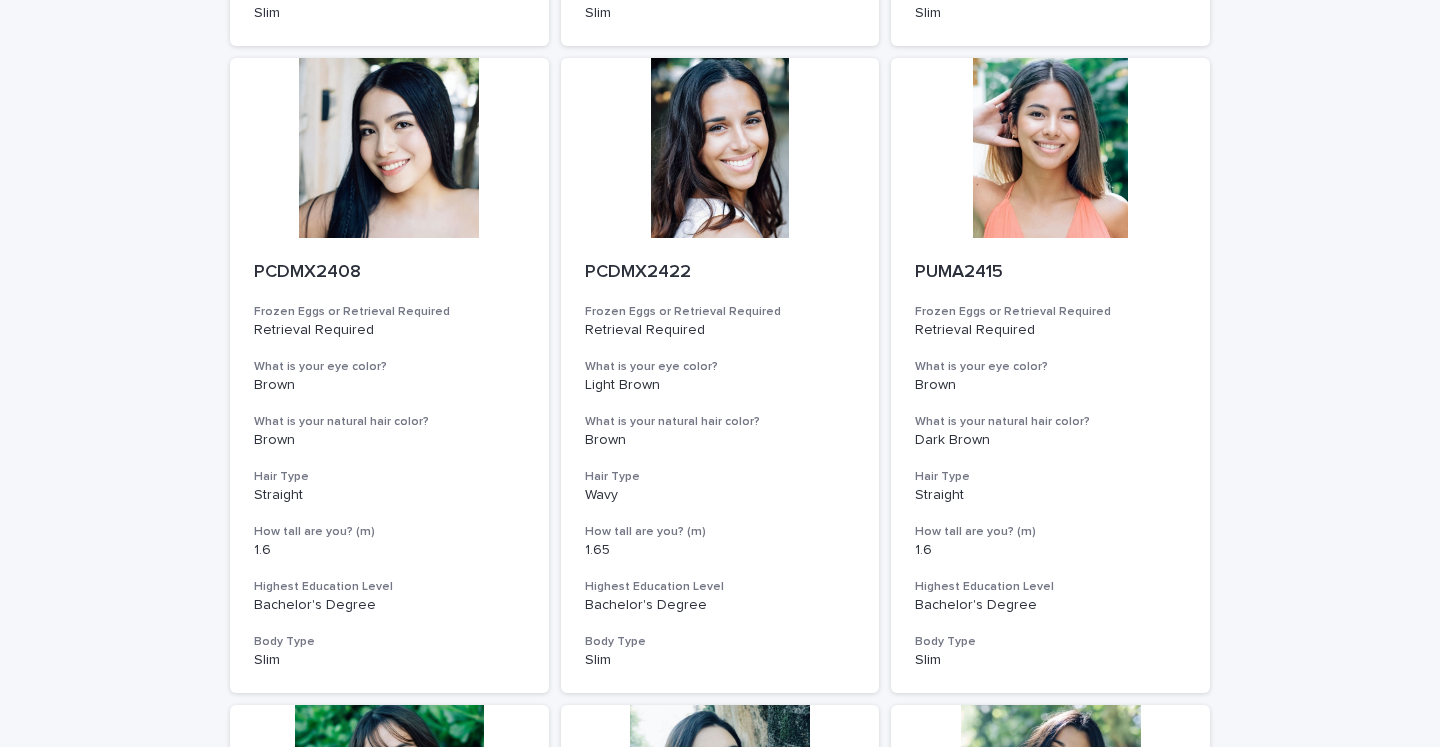 scroll, scrollTop: 4675, scrollLeft: 0, axis: vertical 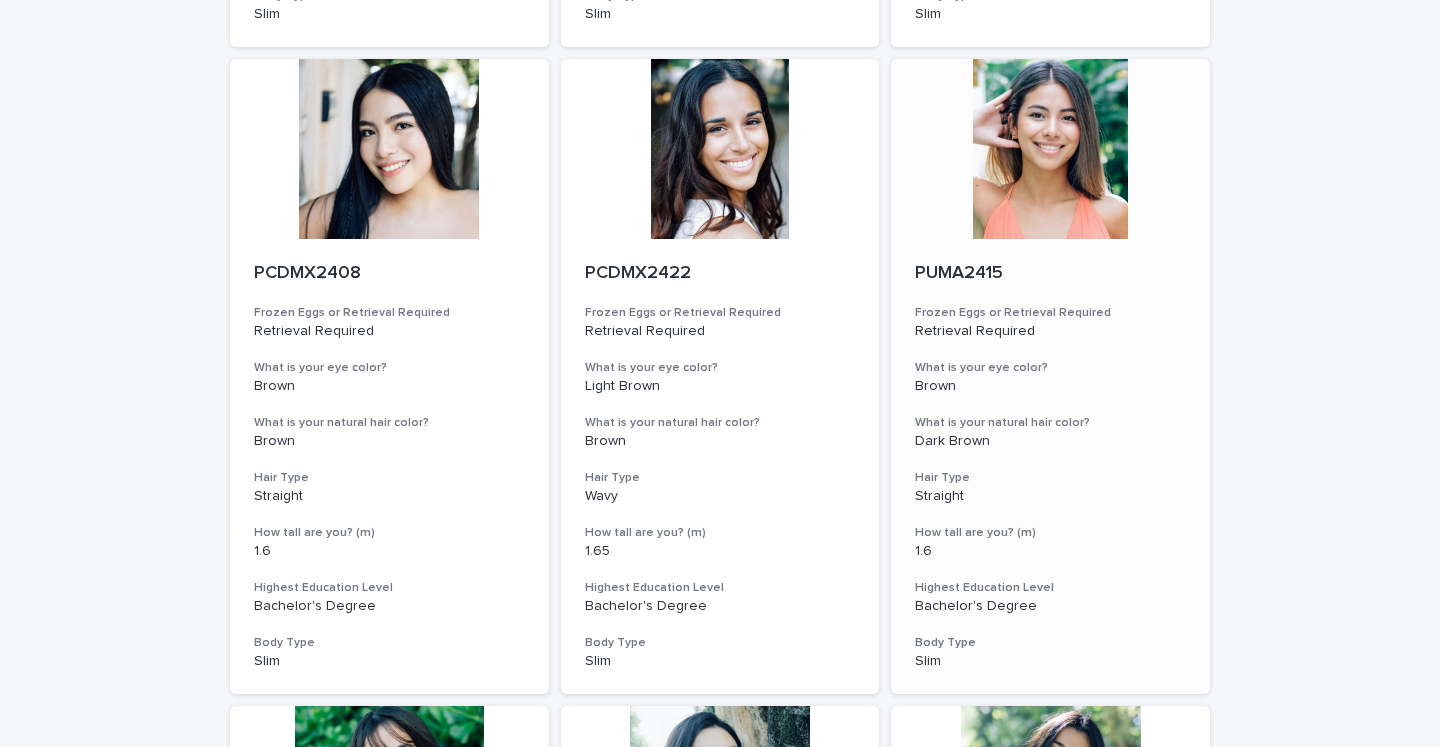 click on "PUMA2415" at bounding box center (1050, 274) 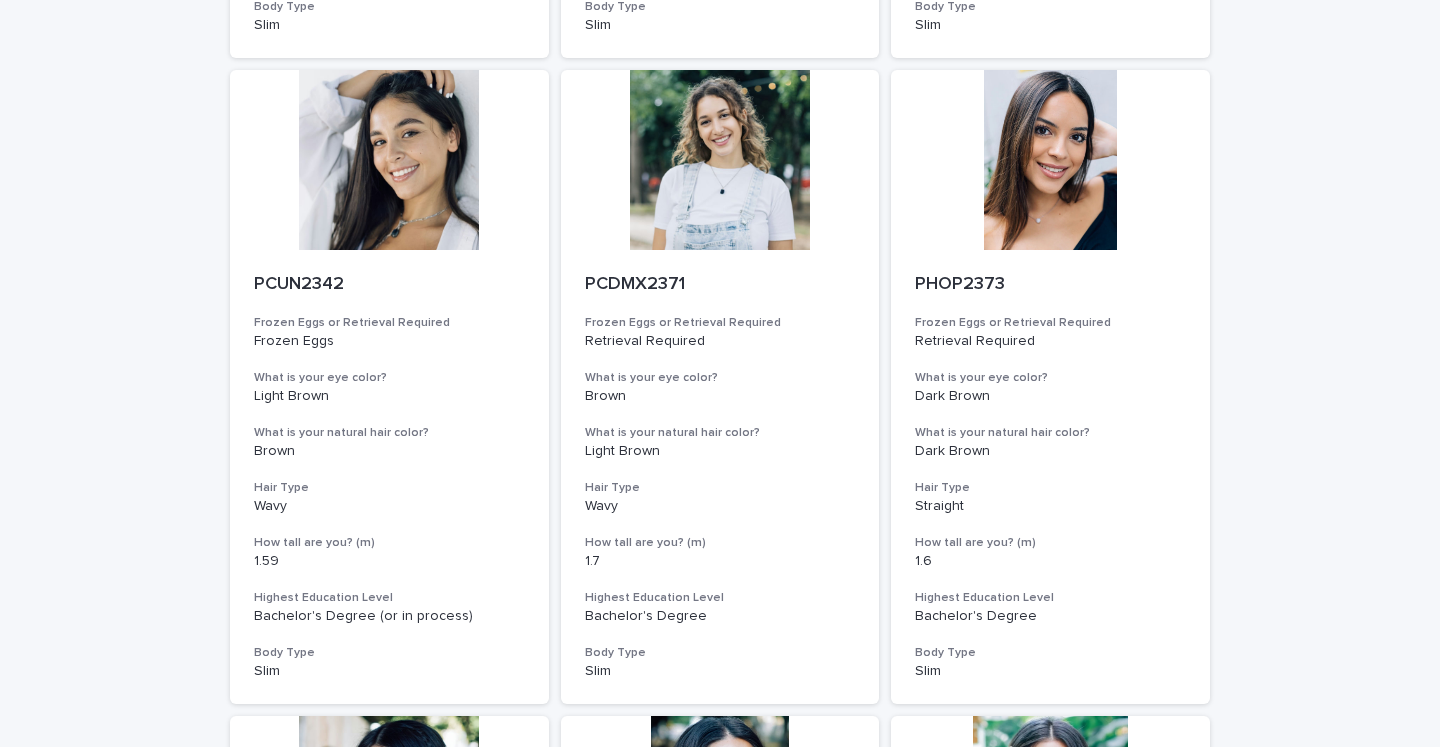 scroll, scrollTop: 4016, scrollLeft: 0, axis: vertical 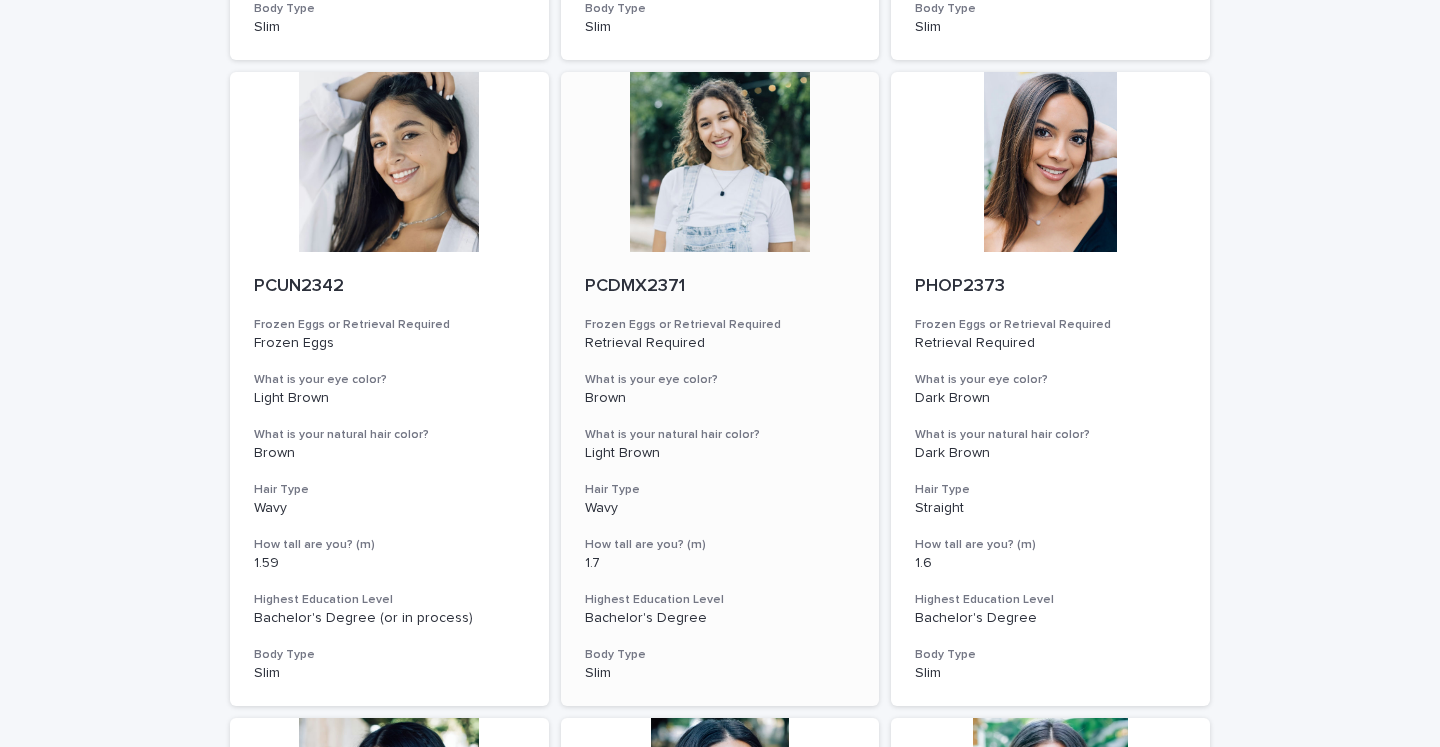 click on "PCDMX2371" at bounding box center (720, 287) 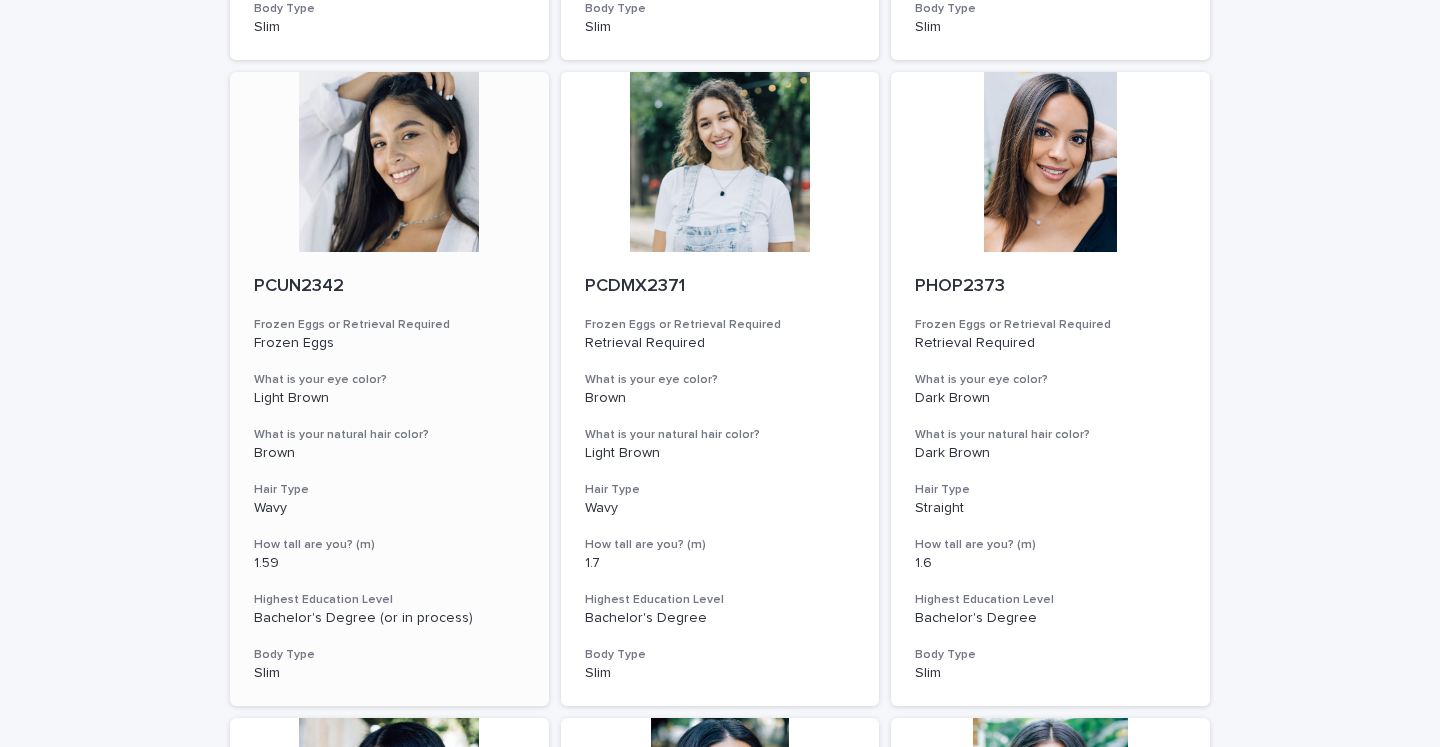 click on "PCUN2342" at bounding box center [389, 287] 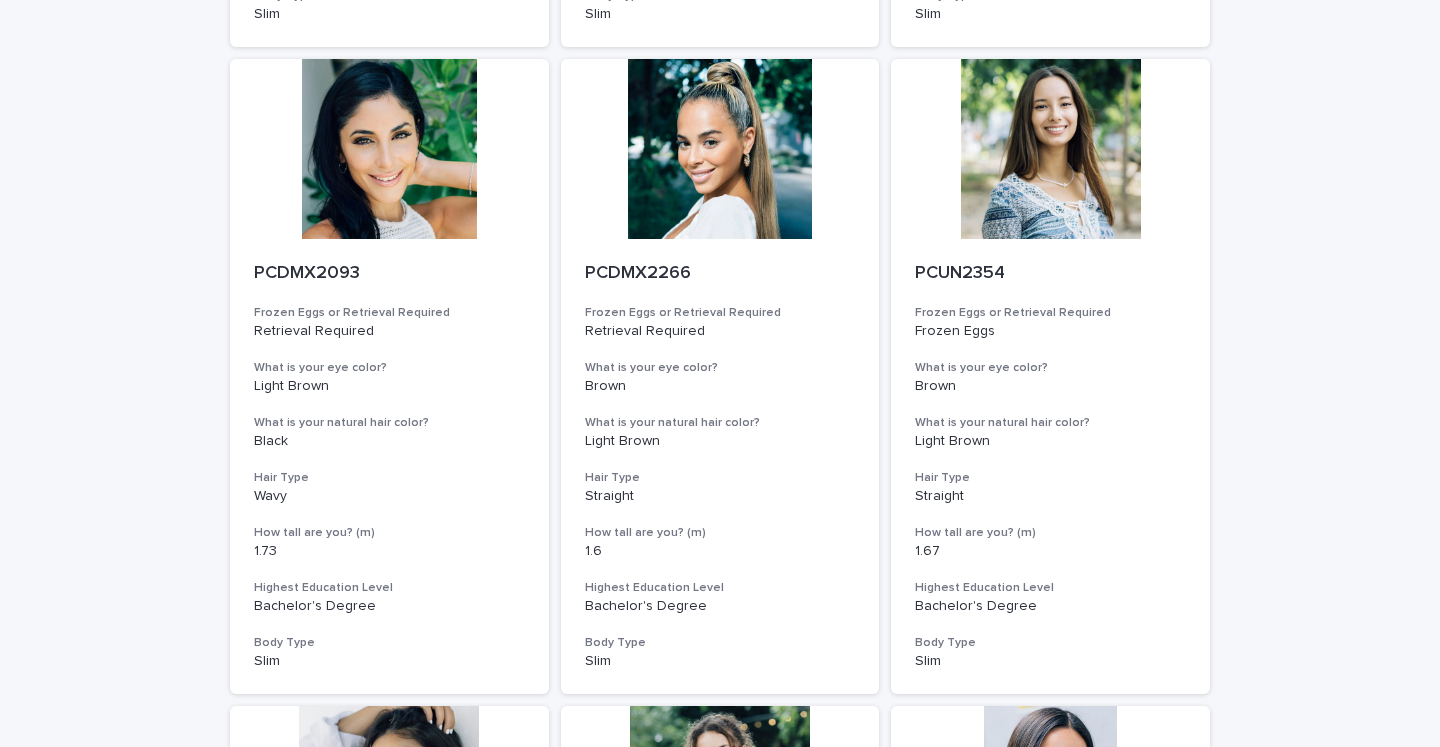 scroll, scrollTop: 3375, scrollLeft: 0, axis: vertical 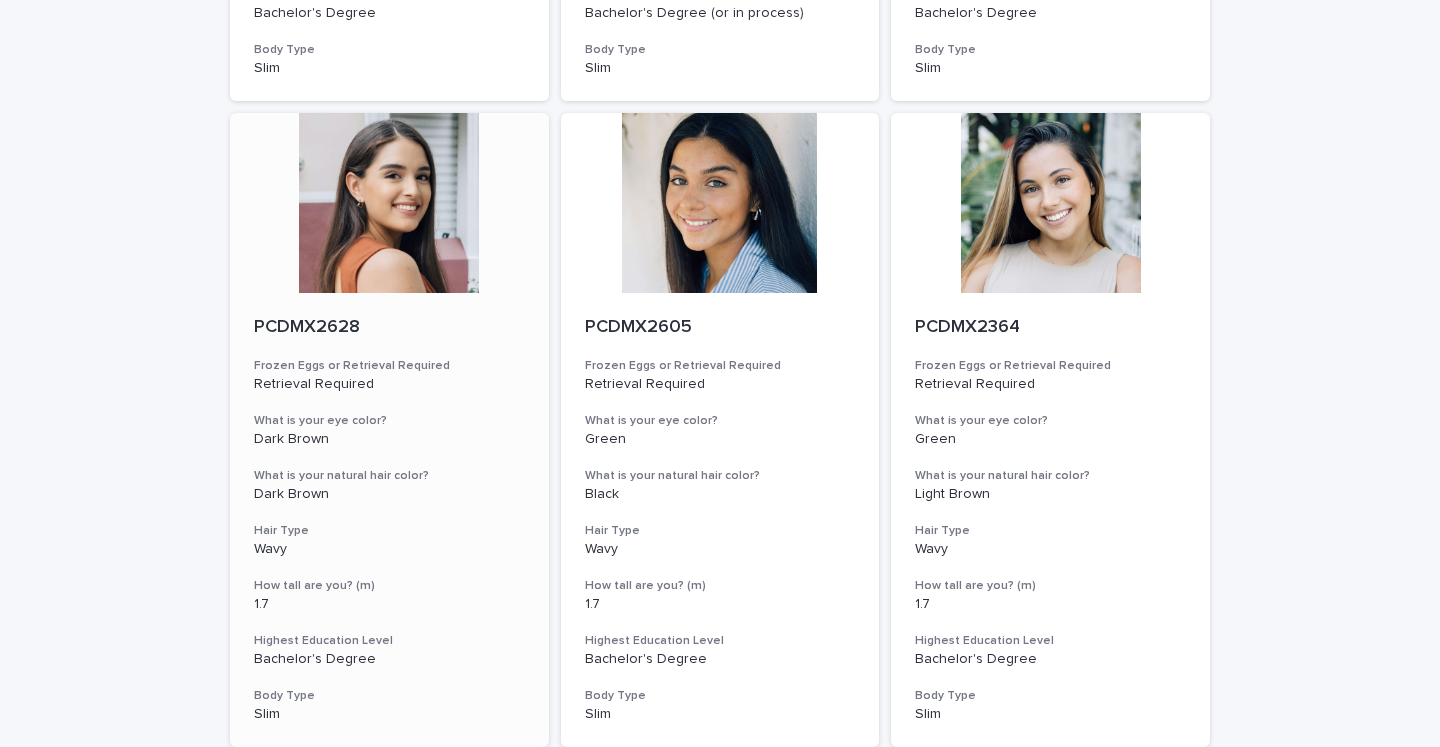 click on "PCDMX2628" at bounding box center [389, 328] 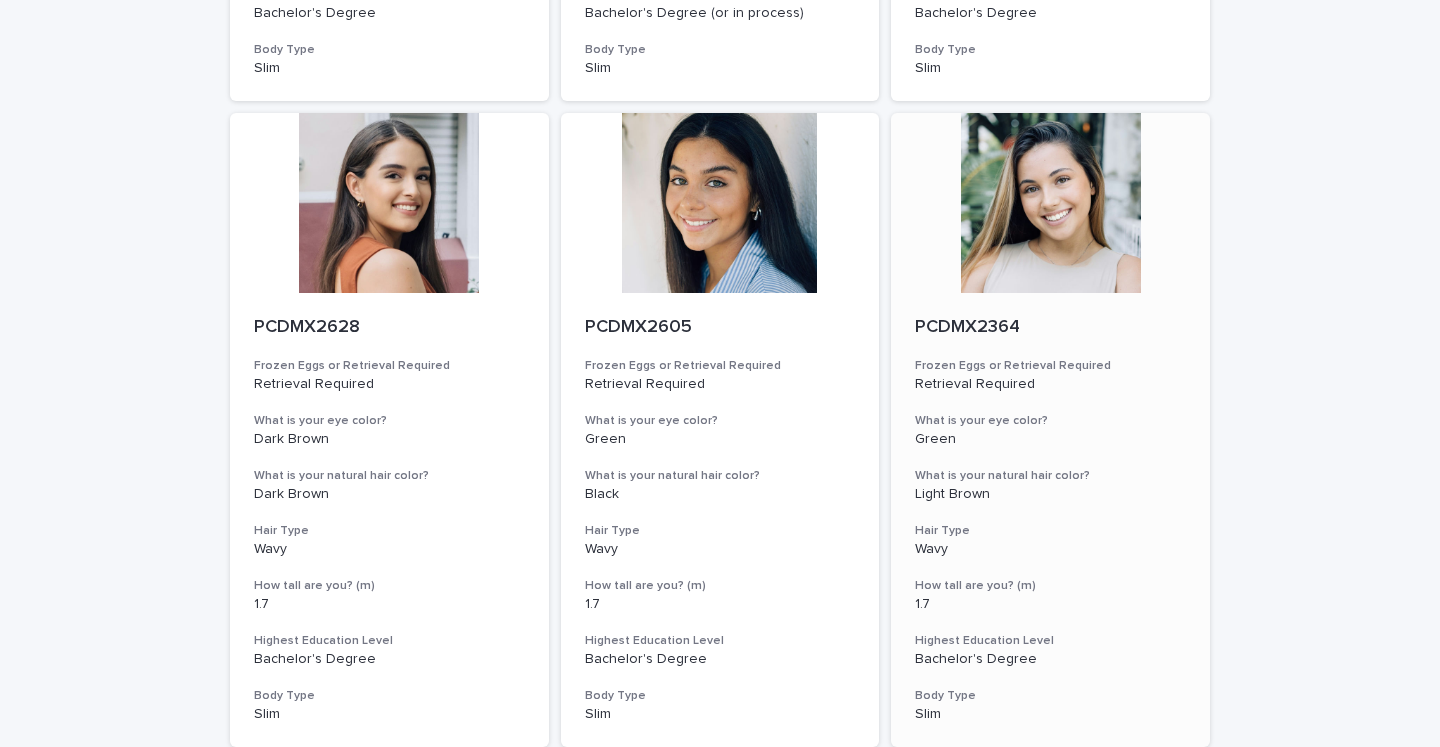 click on "PCDMX2364" at bounding box center [1050, 328] 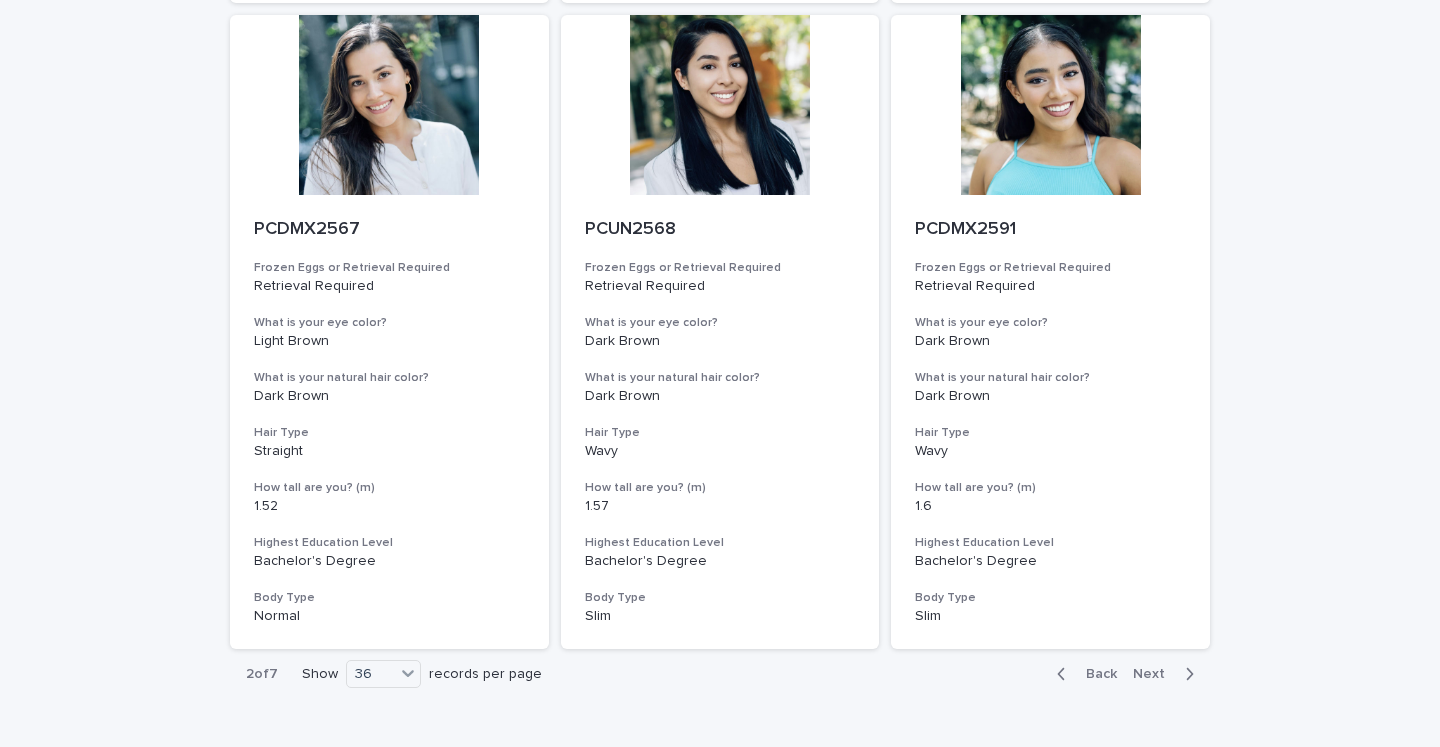 scroll, scrollTop: 7416, scrollLeft: 0, axis: vertical 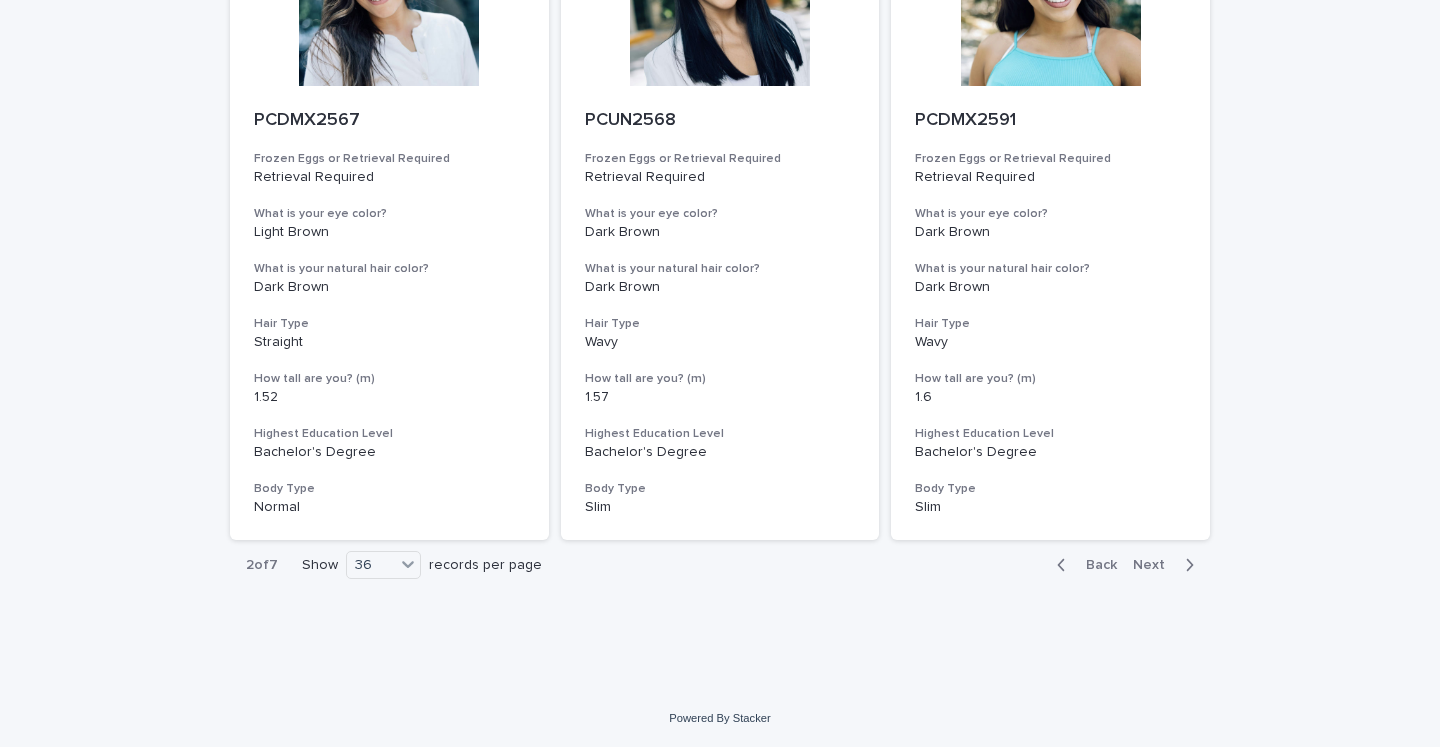 click on "Next" at bounding box center (1155, 565) 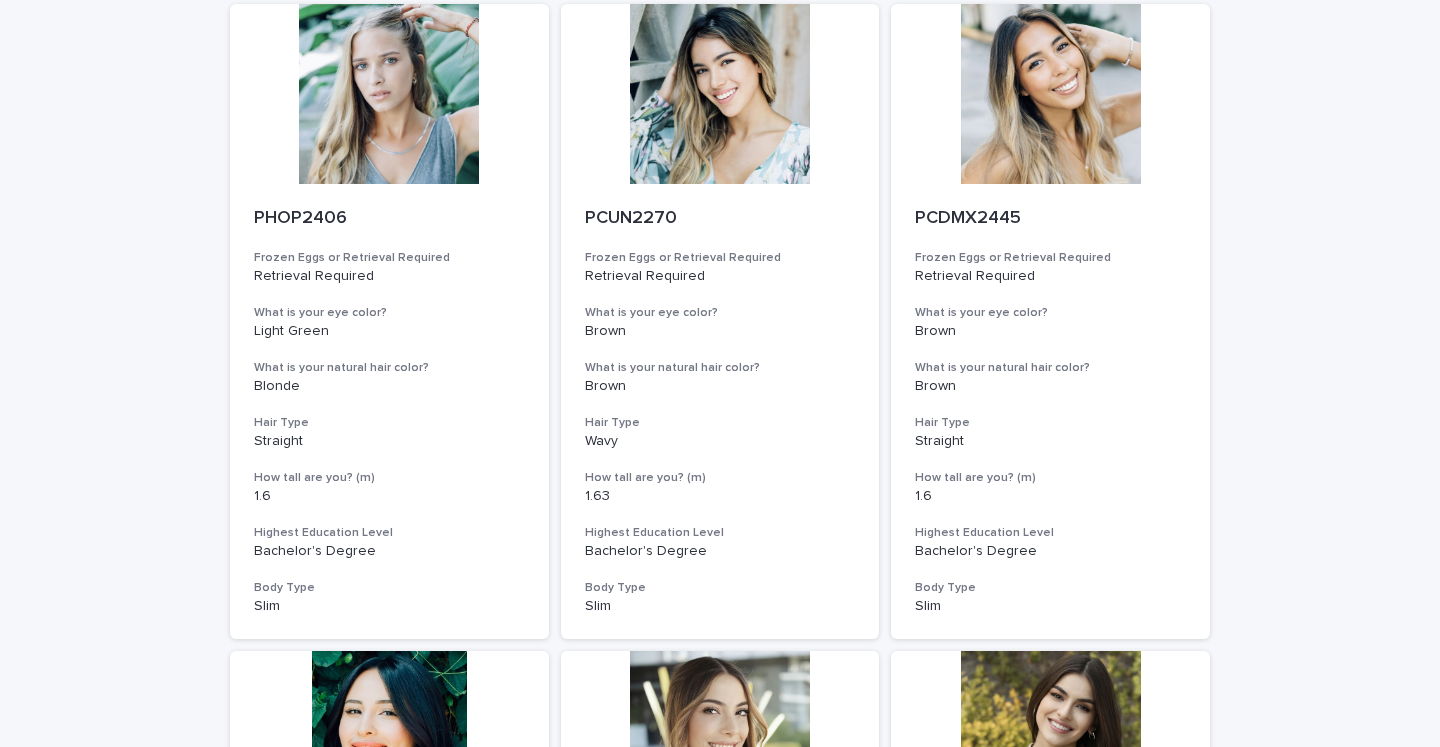 scroll, scrollTop: 2782, scrollLeft: 0, axis: vertical 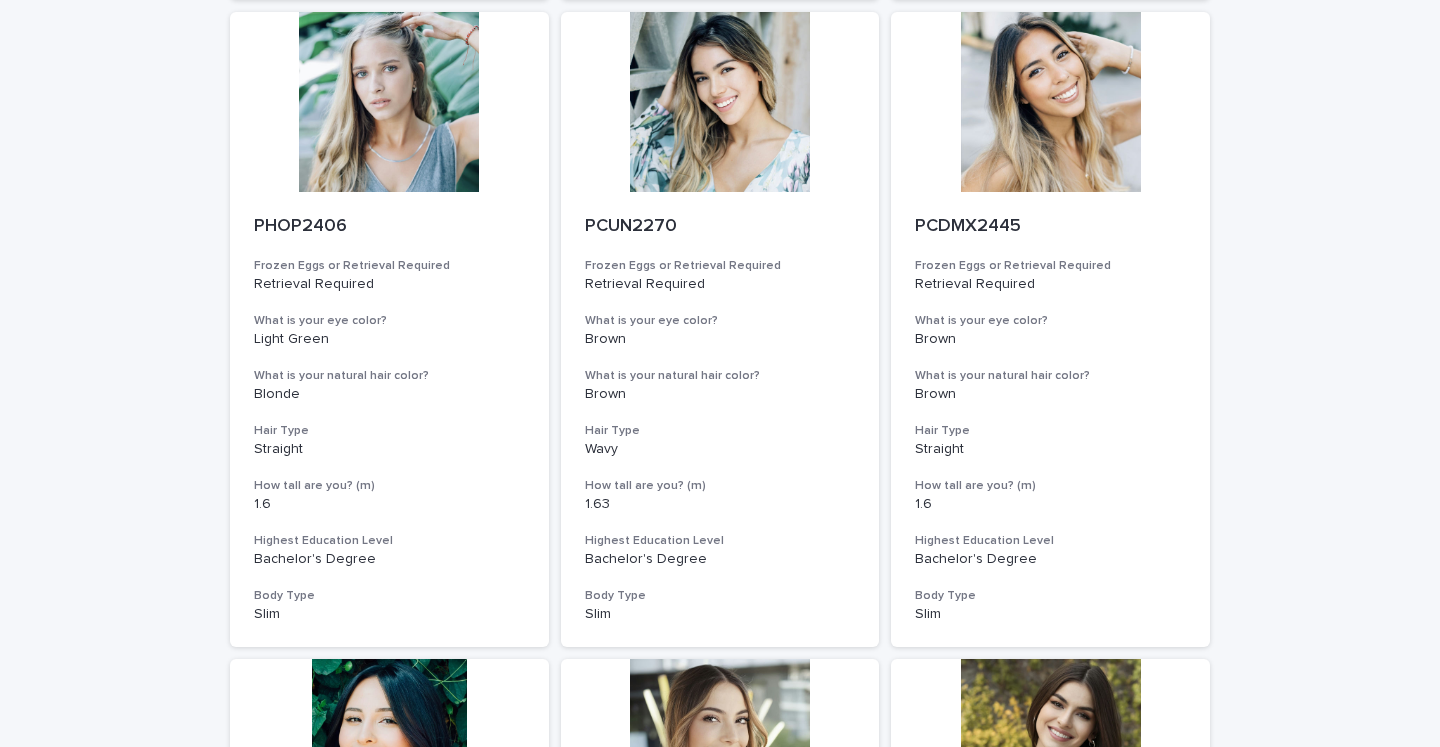 click on "Loading... Saving… Loading... Saving… Egg Donors Frozen Eggs or Retrieval Required What is your eye color? What is your natural hair color? PCDMX2625 Frozen Eggs or Retrieval Required Retrieval Required What is your eye color? Brown What is your natural hair color? Dark Brown Hair Type Curly How tall are you? (m) 1.65 Highest Education Level Bachelor's Degree (or in process) Body Type Normal PUMA1880 Frozen Eggs or Retrieval Required Retrieval Required What is your eye color? Brown What is your natural hair color? Light brown Hair Type Wavy How tall are you? (m) 1.64 Highest Education Level Bachelor's Degree (or in process) Body Type Slim PCDMX1874 Frozen Eggs or Retrieval Required Retrieval Required What is your eye color? Light brown What is your natural hair color? Dark brown Hair Type Straight How tall are you? (m) 1.63 Highest Education Level Bachelor's Degree (or in process) Body Type Slim PCDMX1950 Frozen Eggs or Retrieval Required Retrieval Required What is your eye color? Dark Brown Dark Brown 3" at bounding box center (720, 1302) 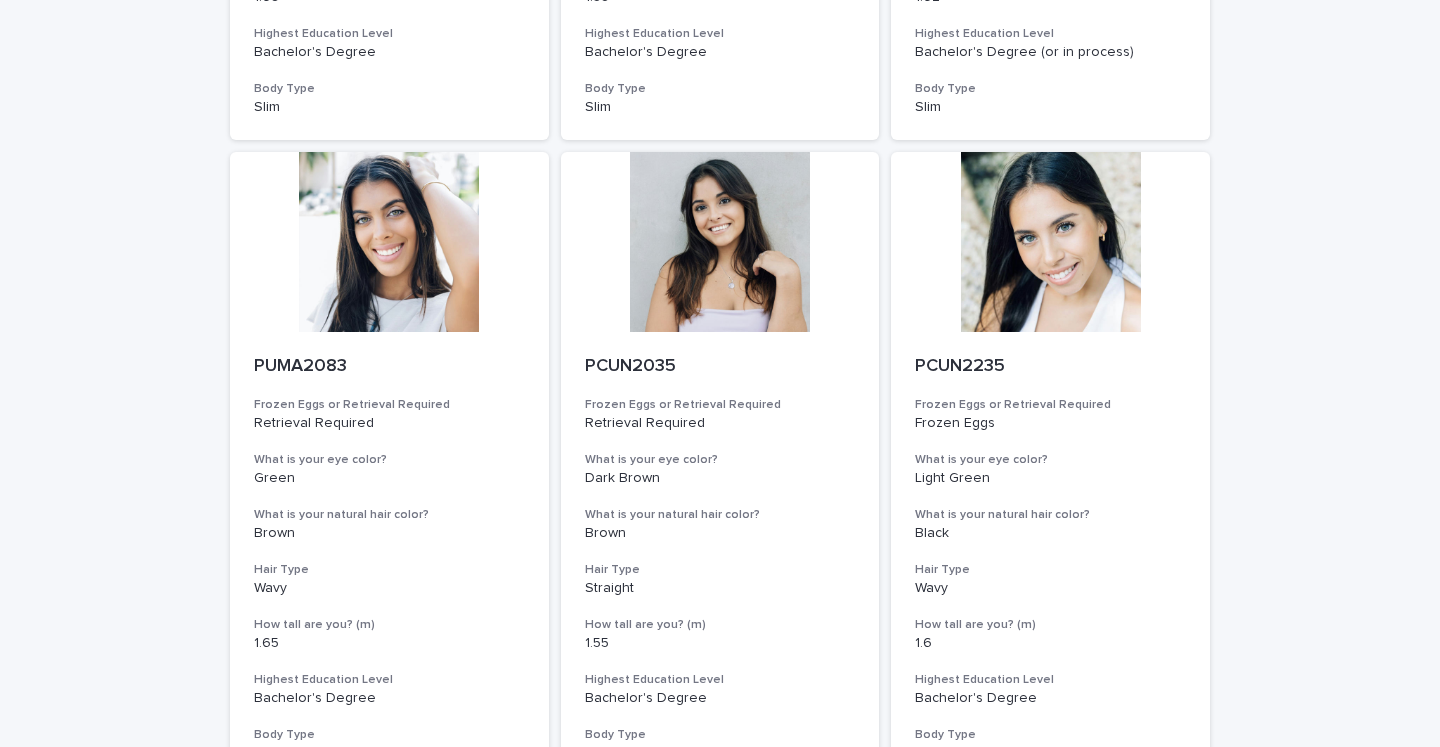 scroll, scrollTop: 7416, scrollLeft: 0, axis: vertical 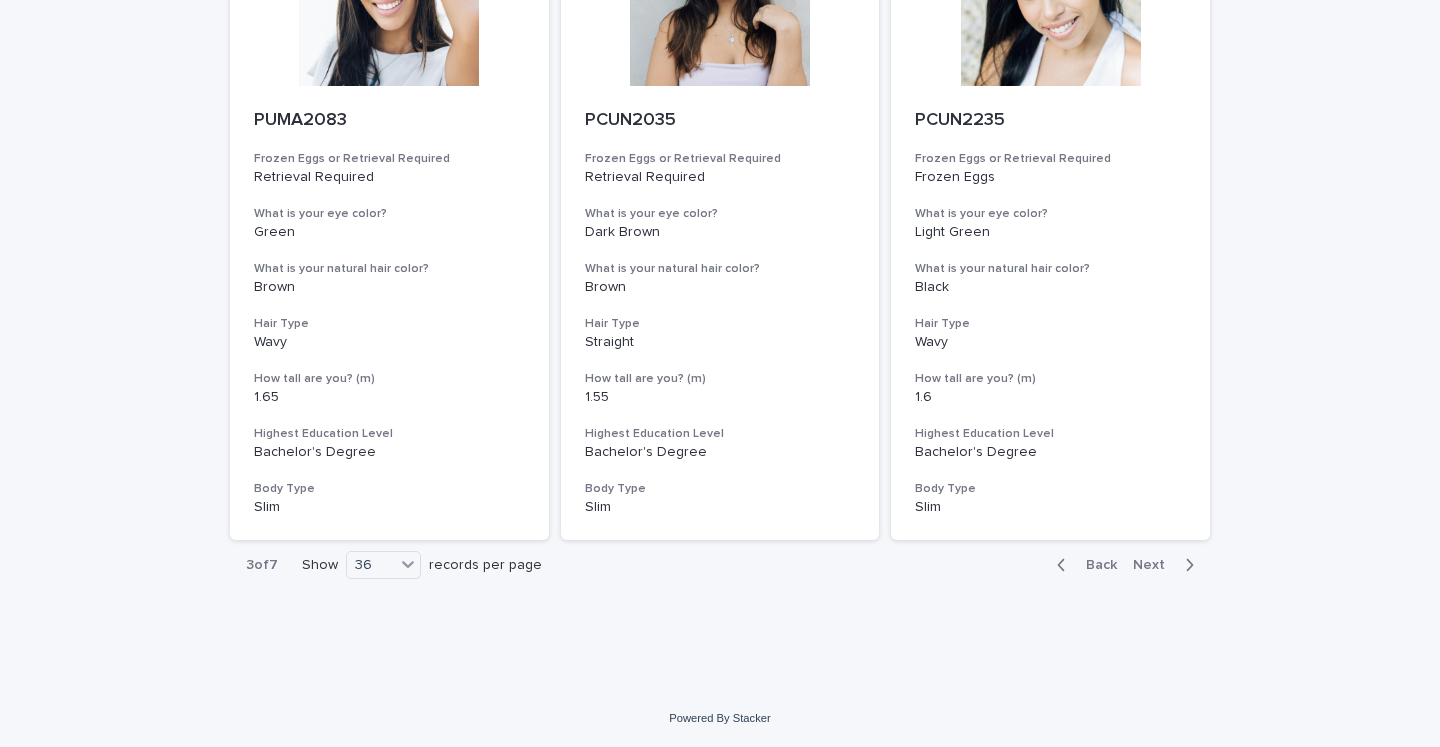 click on "Next" at bounding box center (1155, 565) 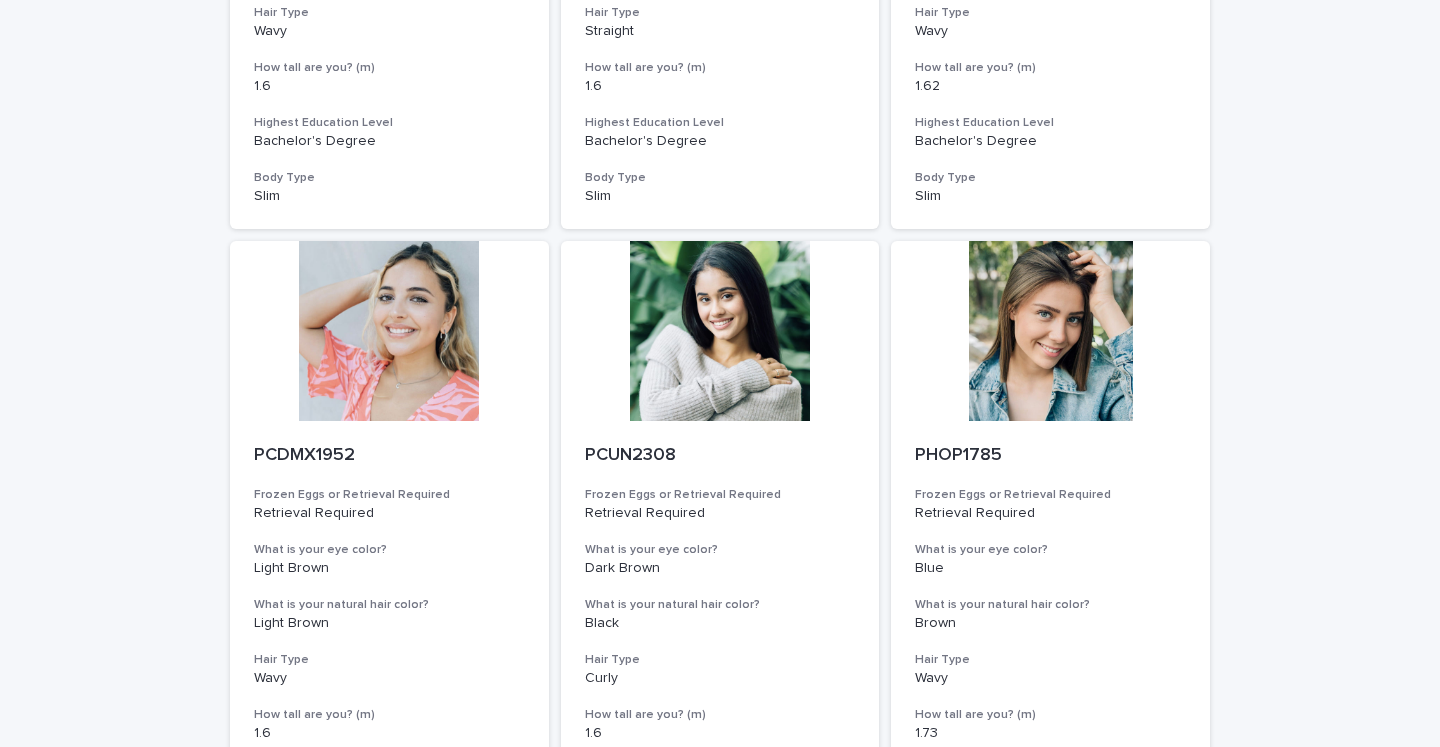scroll, scrollTop: 6438, scrollLeft: 0, axis: vertical 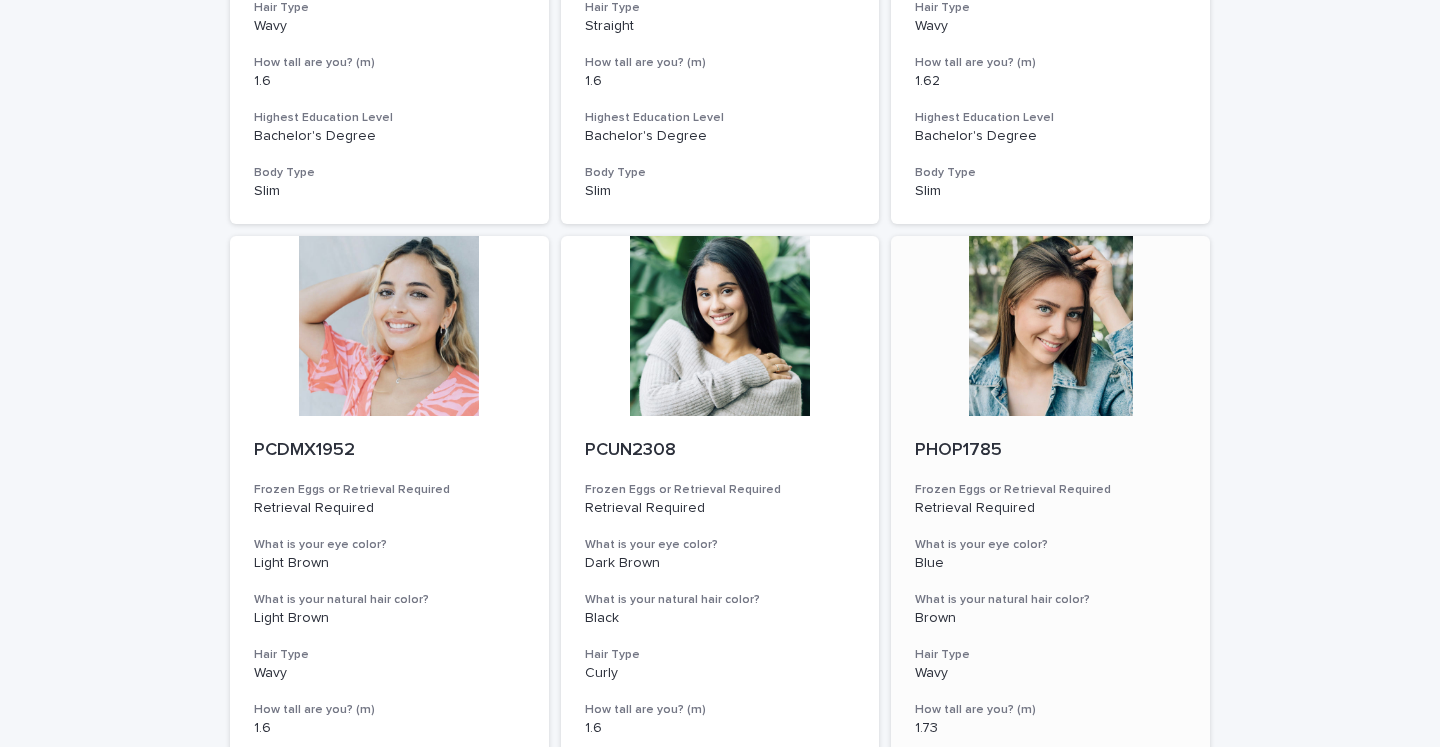 click on "PHOP1785" at bounding box center [1050, 451] 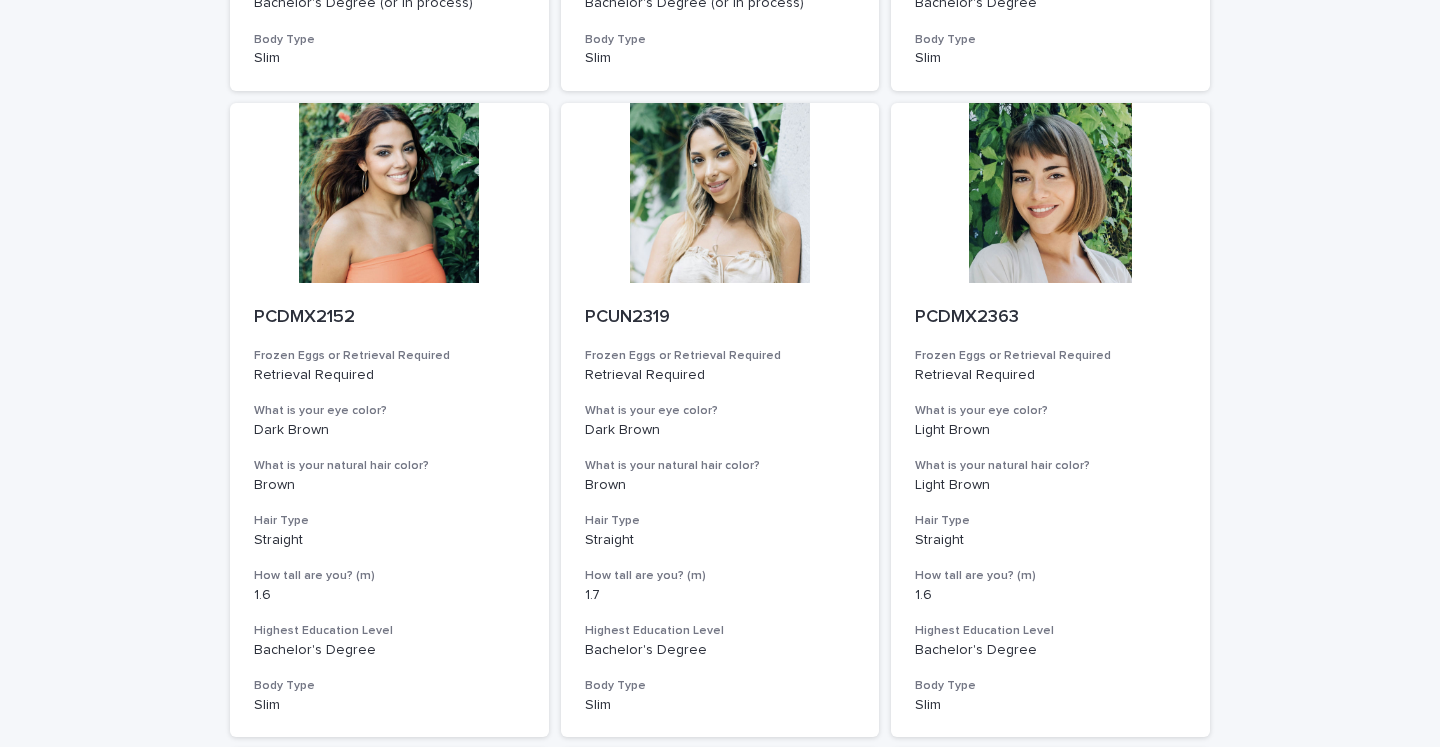 scroll, scrollTop: 5220, scrollLeft: 0, axis: vertical 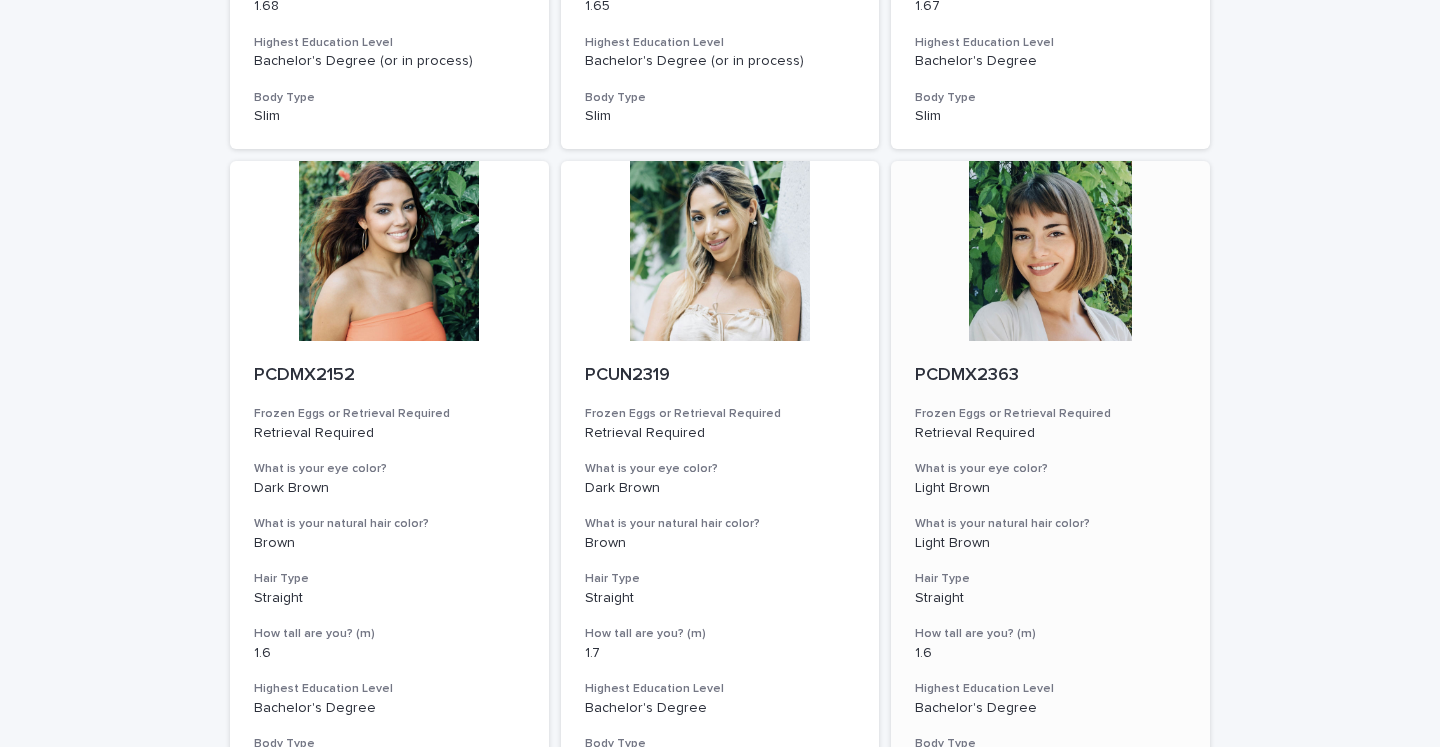 click on "PCDMX2363" at bounding box center (1050, 376) 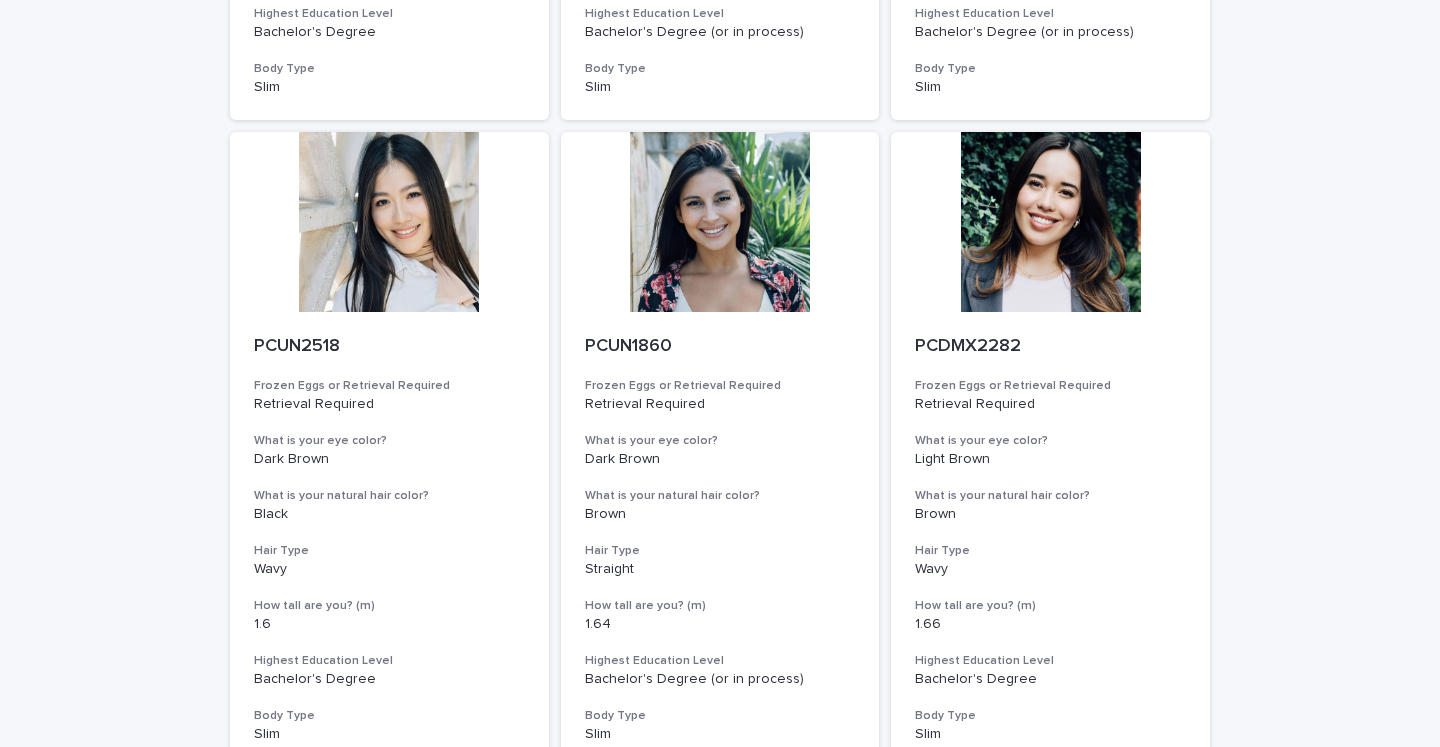scroll, scrollTop: 1190, scrollLeft: 0, axis: vertical 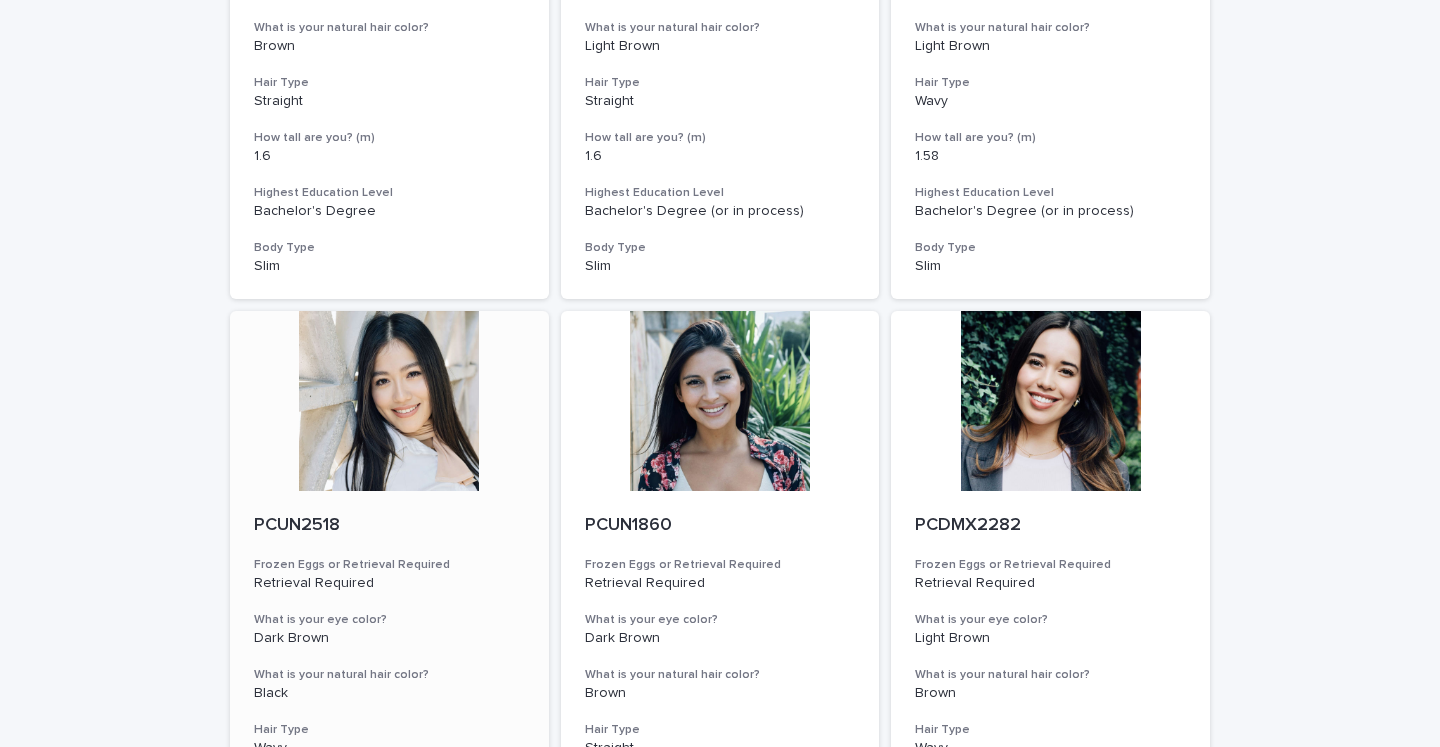 click on "PCUN2518" at bounding box center [389, 526] 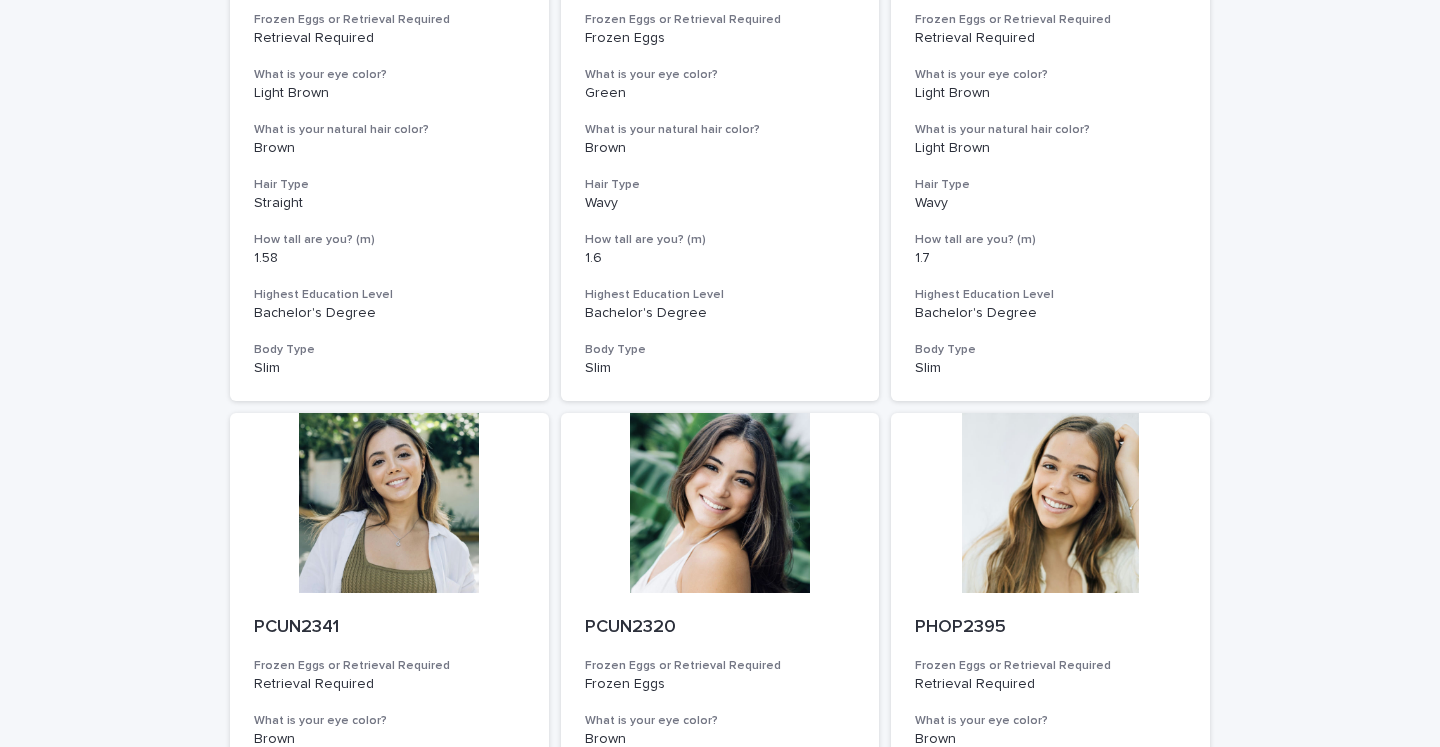 scroll, scrollTop: 413, scrollLeft: 0, axis: vertical 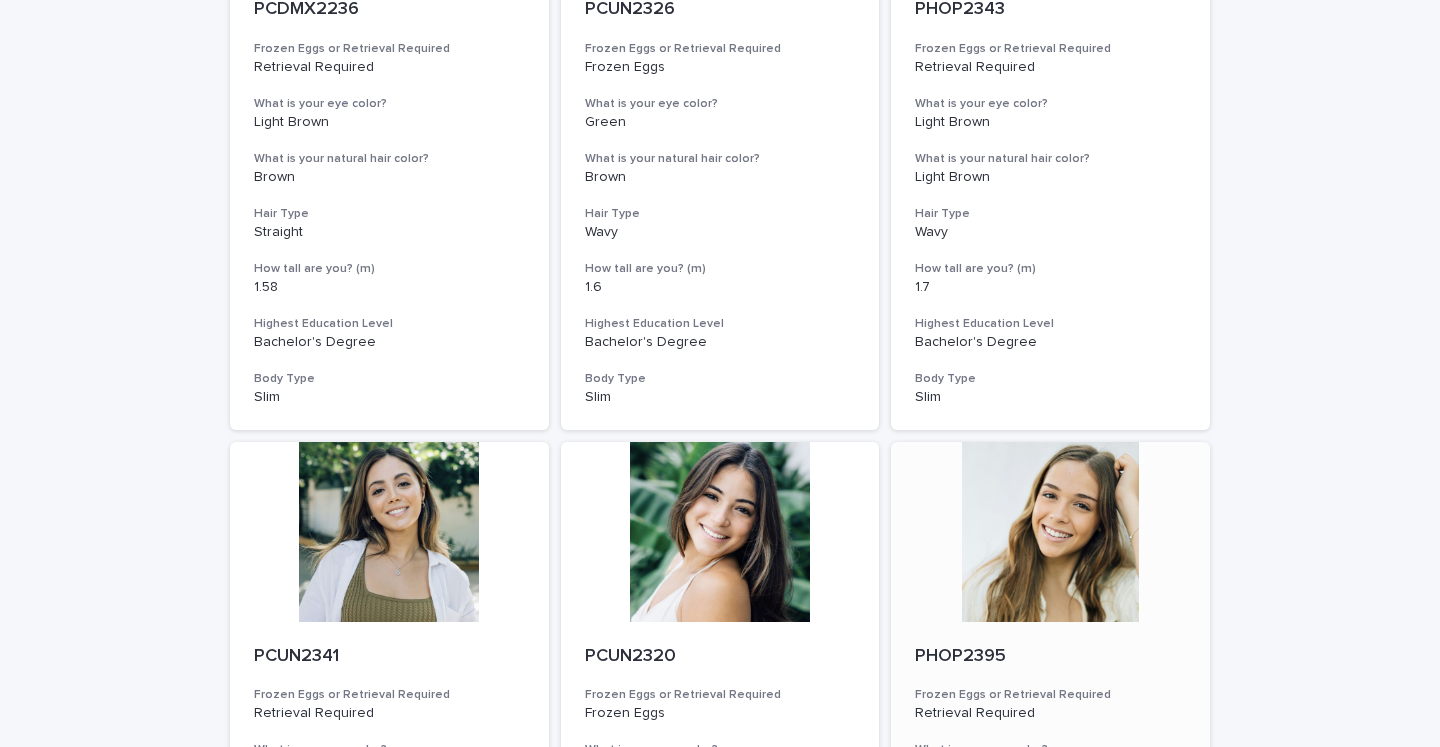 click on "PHOP2395" at bounding box center (1050, 657) 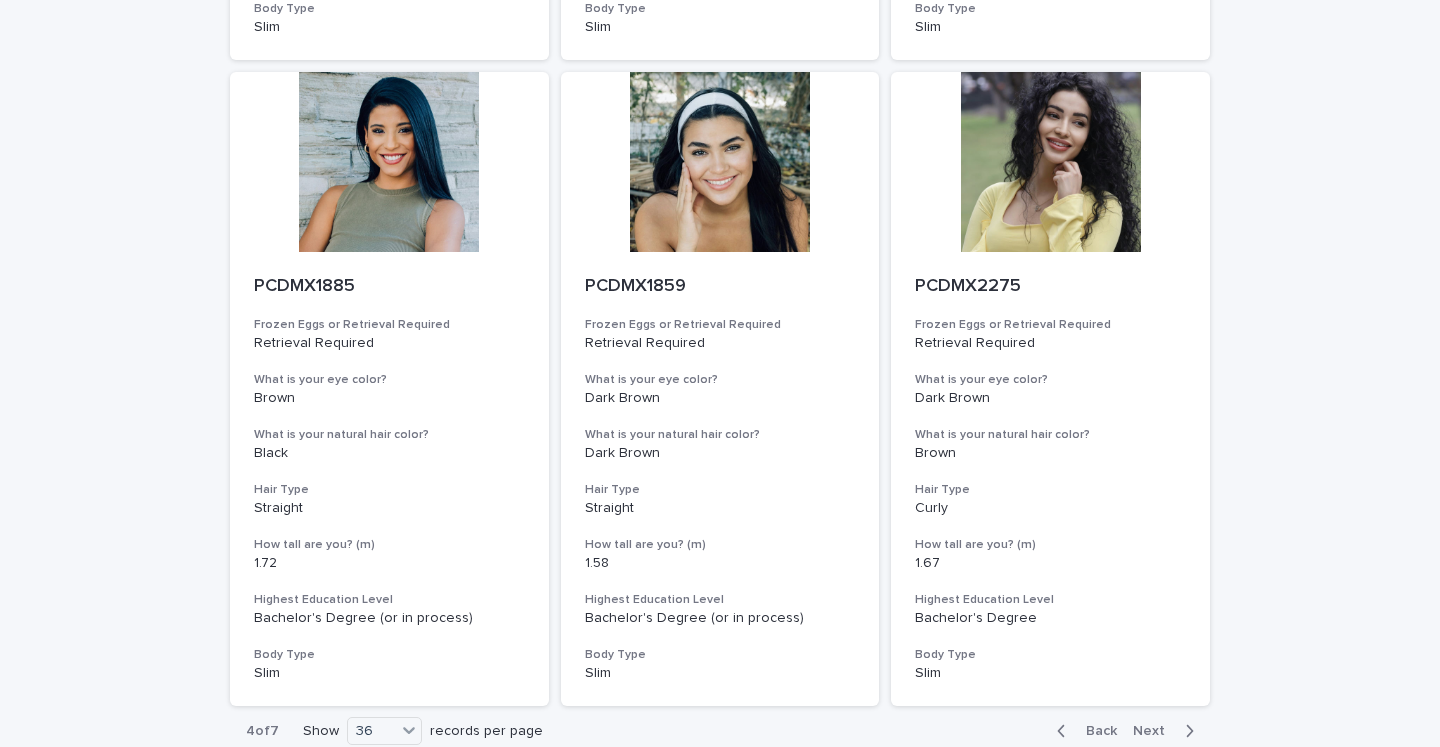 scroll, scrollTop: 7416, scrollLeft: 0, axis: vertical 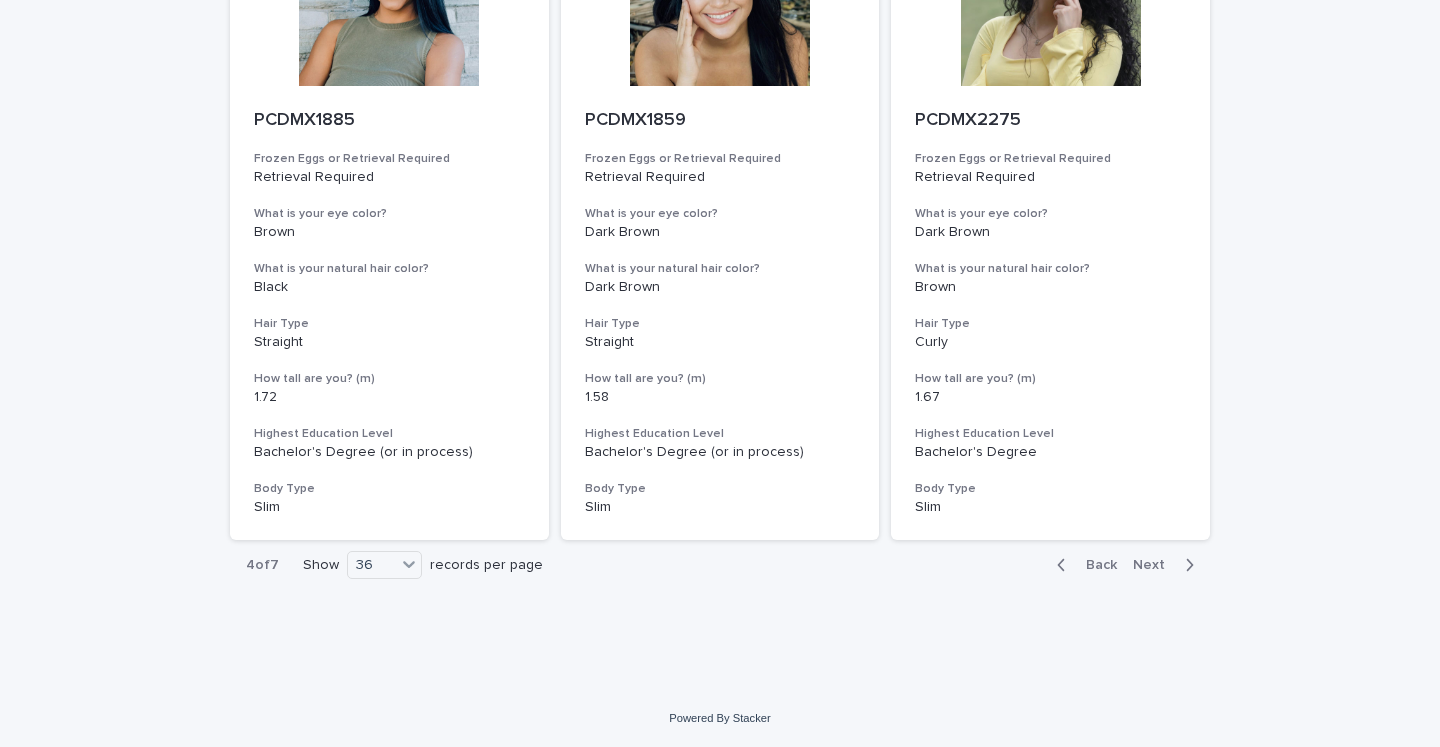 click on "Next" at bounding box center [1155, 565] 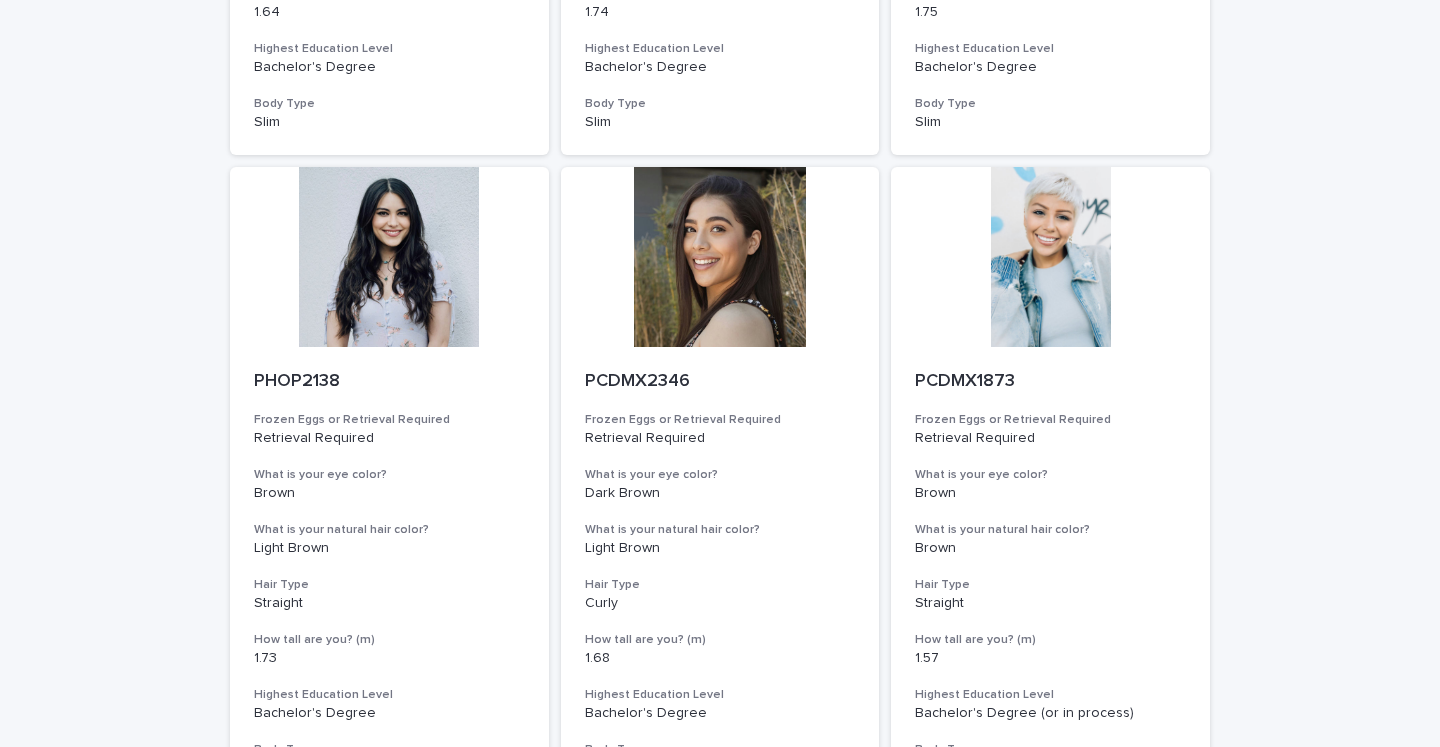 scroll, scrollTop: 7108, scrollLeft: 0, axis: vertical 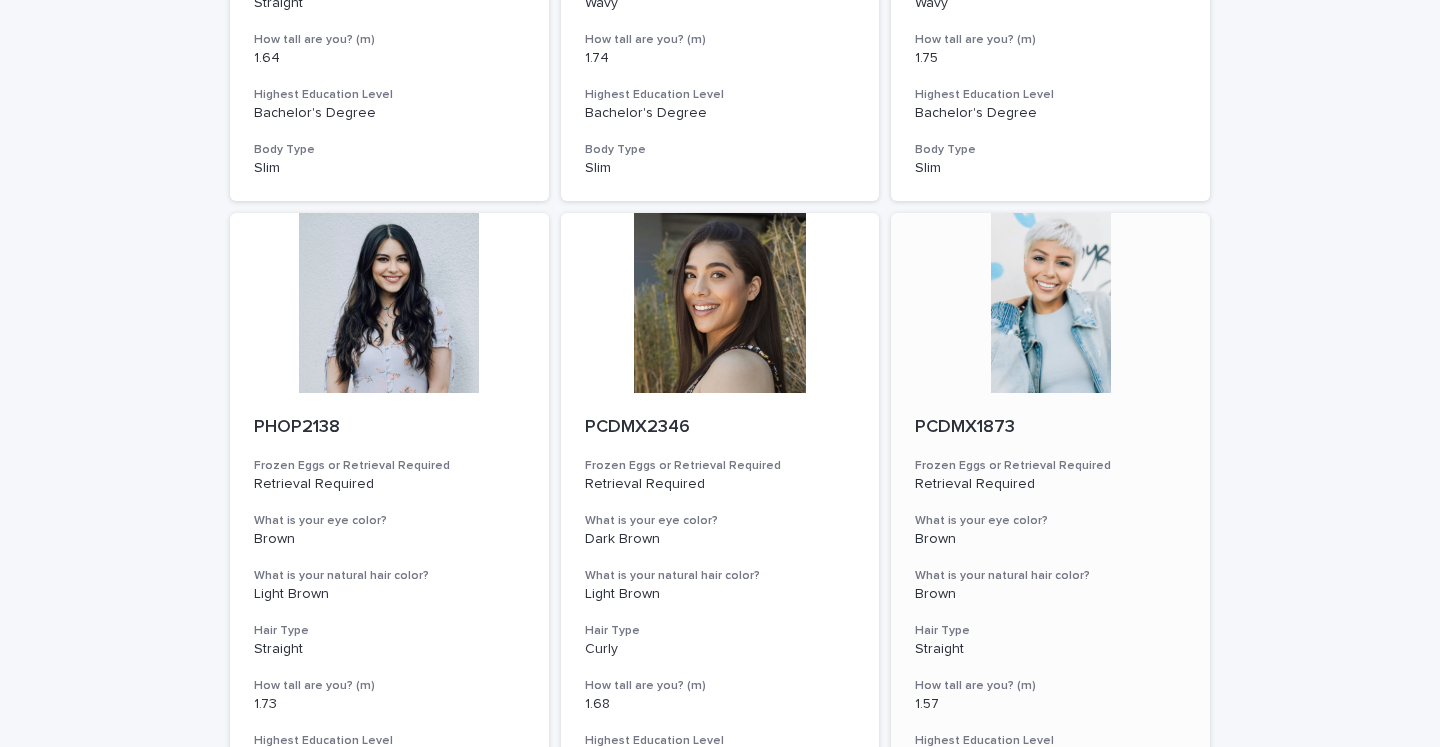 click on "PCDMX1873" at bounding box center [1050, 428] 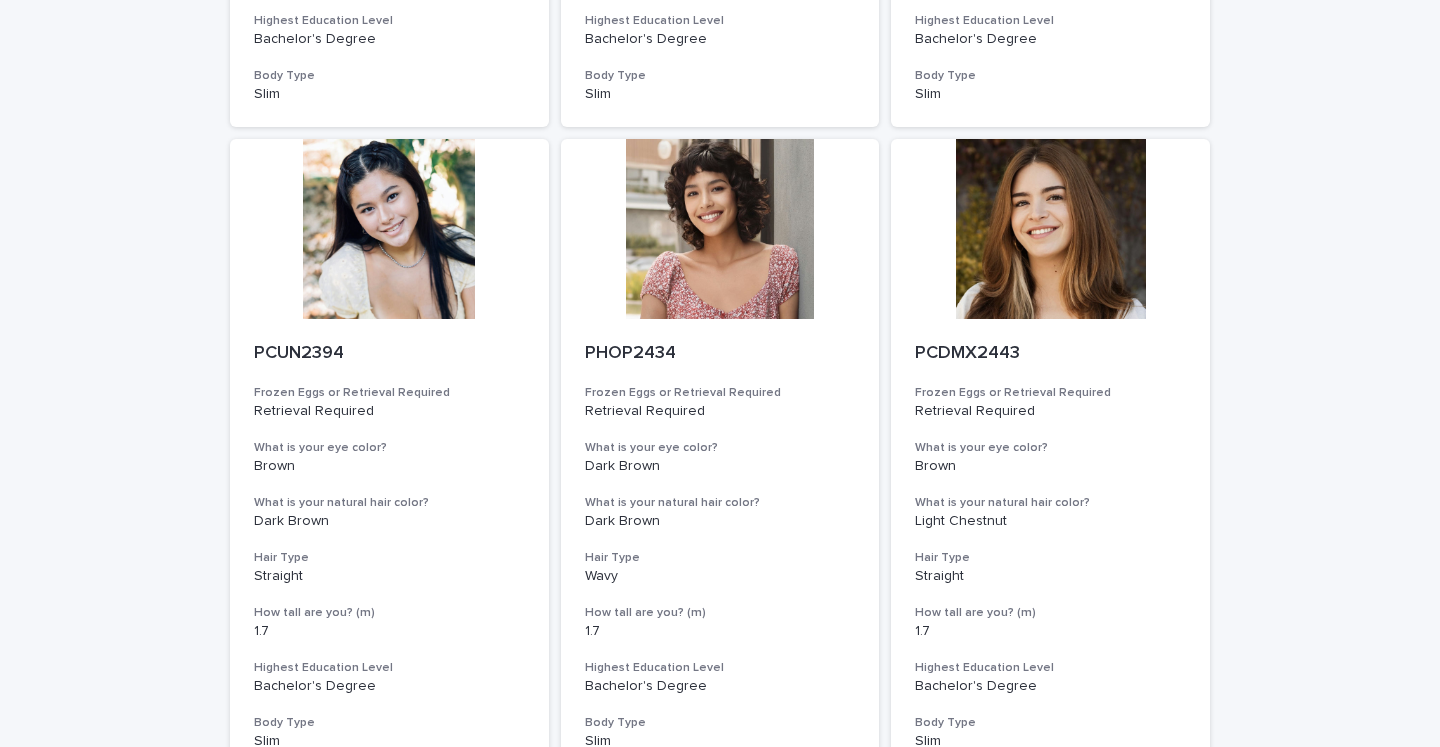 scroll, scrollTop: 4564, scrollLeft: 0, axis: vertical 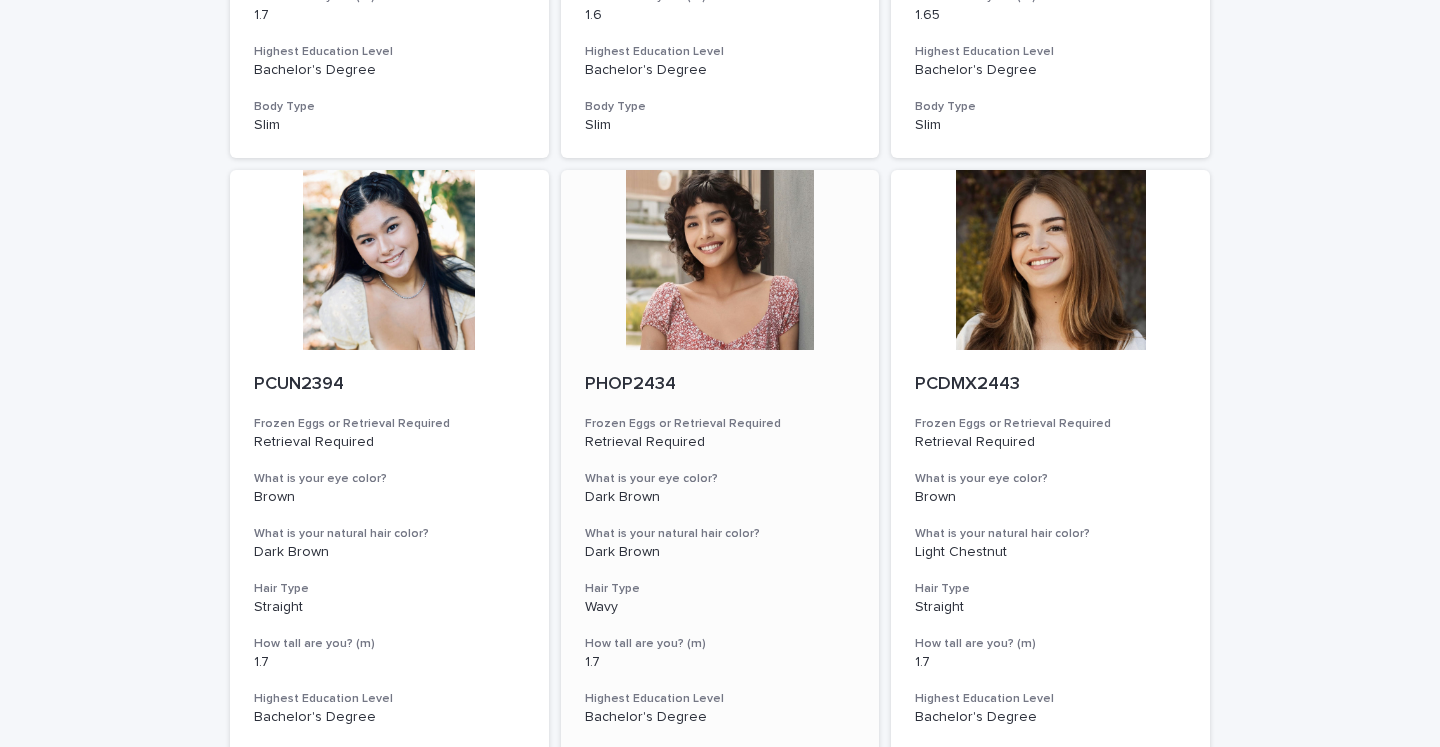 click on "PHOP2434" at bounding box center (720, 385) 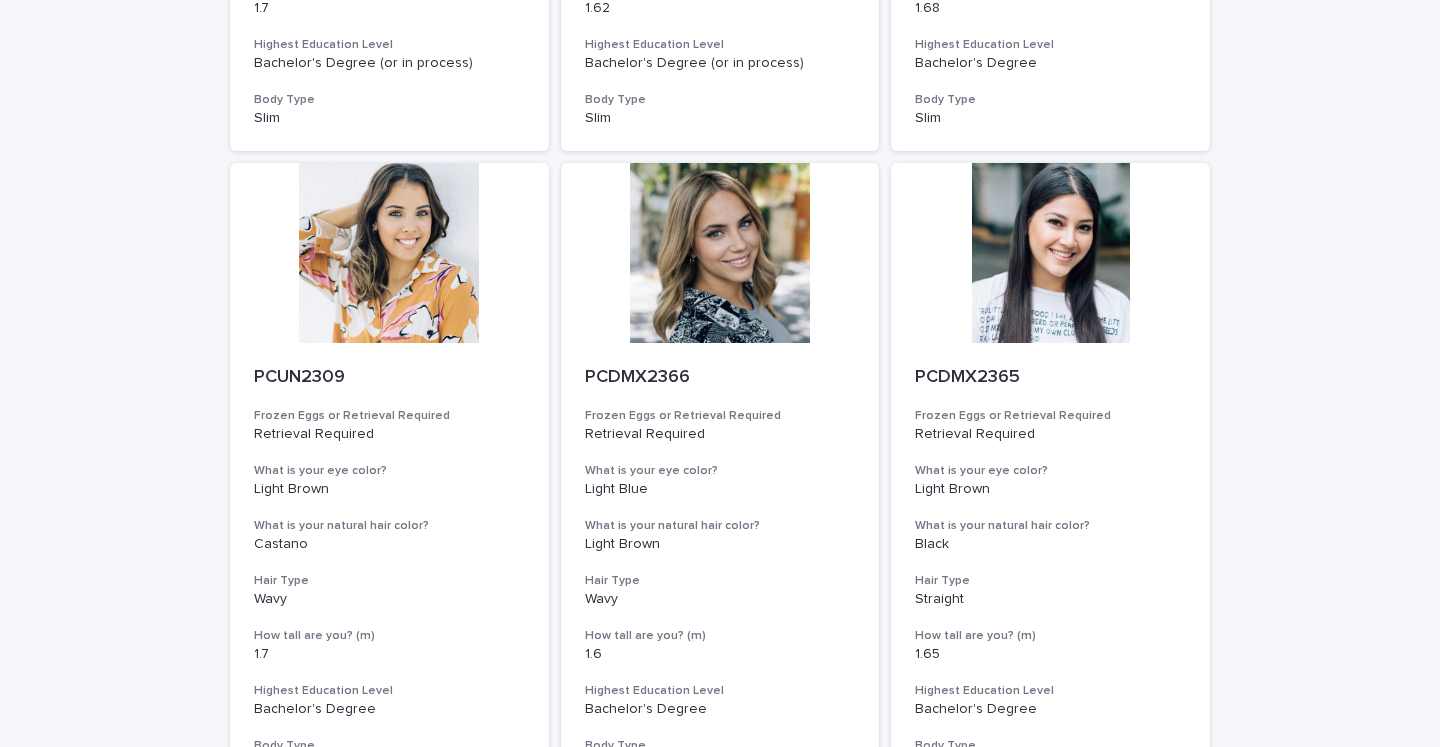 scroll, scrollTop: 3897, scrollLeft: 0, axis: vertical 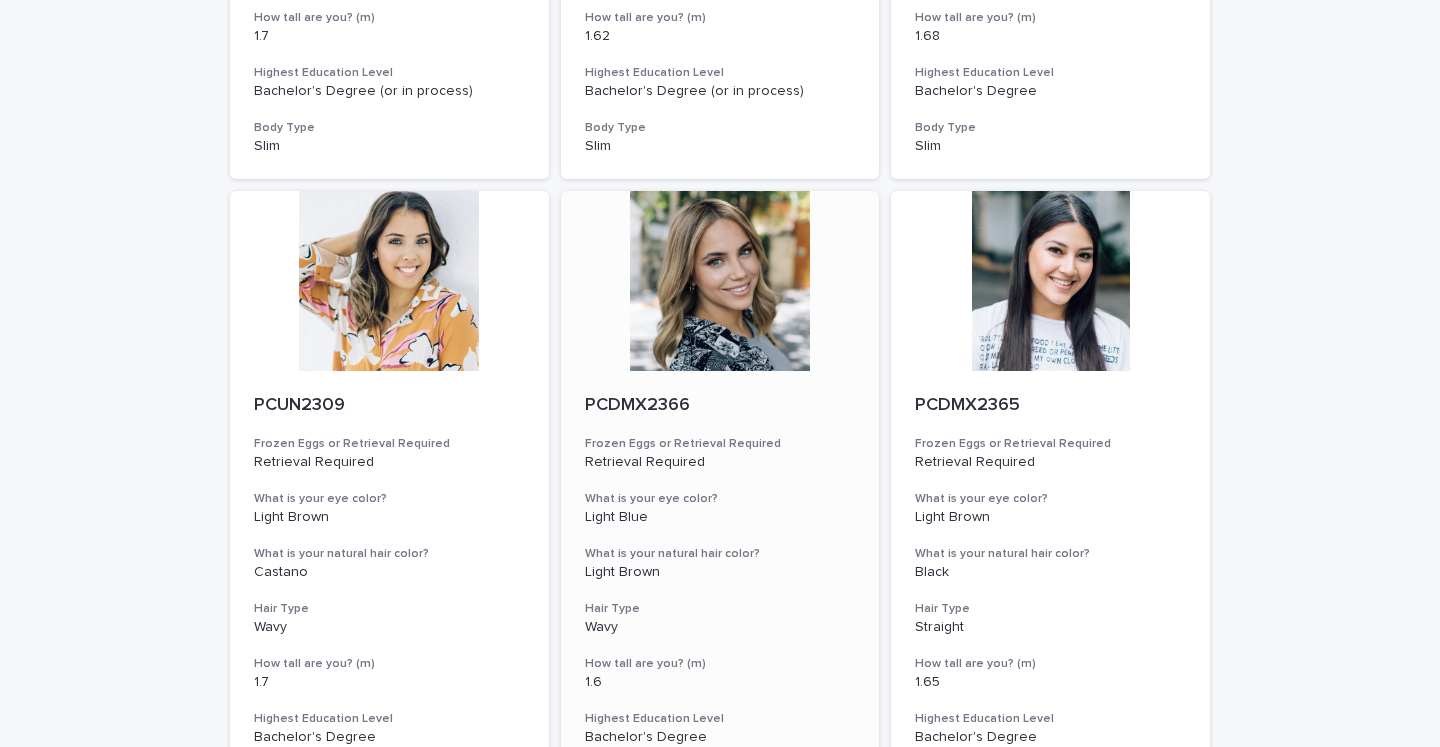 click on "PCDMX2366" at bounding box center (720, 406) 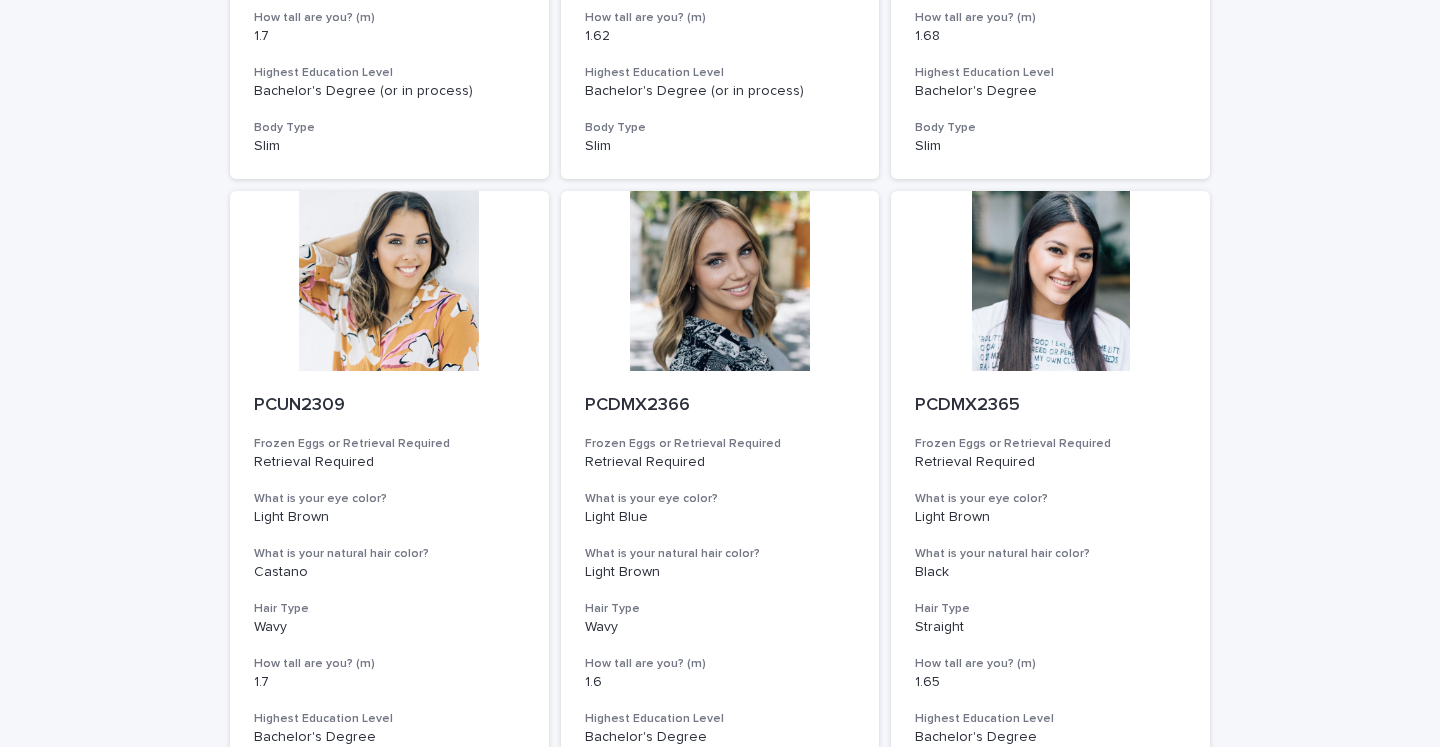 click on "Loading... Saving… Loading... Saving… Egg Donors Frozen Eggs or Retrieval Required What is your eye color? What is your natural hair color? PCUN2333 Frozen Eggs or Retrieval Required Retrieval Required What is your eye color? Dark Brown What is your natural hair color? Brown Hair Type Wavy How tall are you? (m) 1.59 Highest Education Level Bachelor's Degree  Body Type Slim PCDMX2526 Frozen Eggs or Retrieval Required Retrieval Required What is your eye color? Brown What is your natural hair color? Dark Brown Hair Type Wavy How tall are you? (m) 1.7 Highest Education Level Bachelor's Degree (or in process) Body Type Slim PCUN1545 Frozen Eggs or Retrieval Required Retrieval Required What is your eye color? Dark Brown What is your natural hair color? Light Brown Hair Type Wavy How tall are you? (m) 1.58 Highest Education Level Bachelor's Degree (or in process) Body Type Normal PCDMX1849 Frozen Eggs or Retrieval Required Retrieval Required What is your eye color? Dark Brown What is your natural hair color? 1.7" at bounding box center (720, 187) 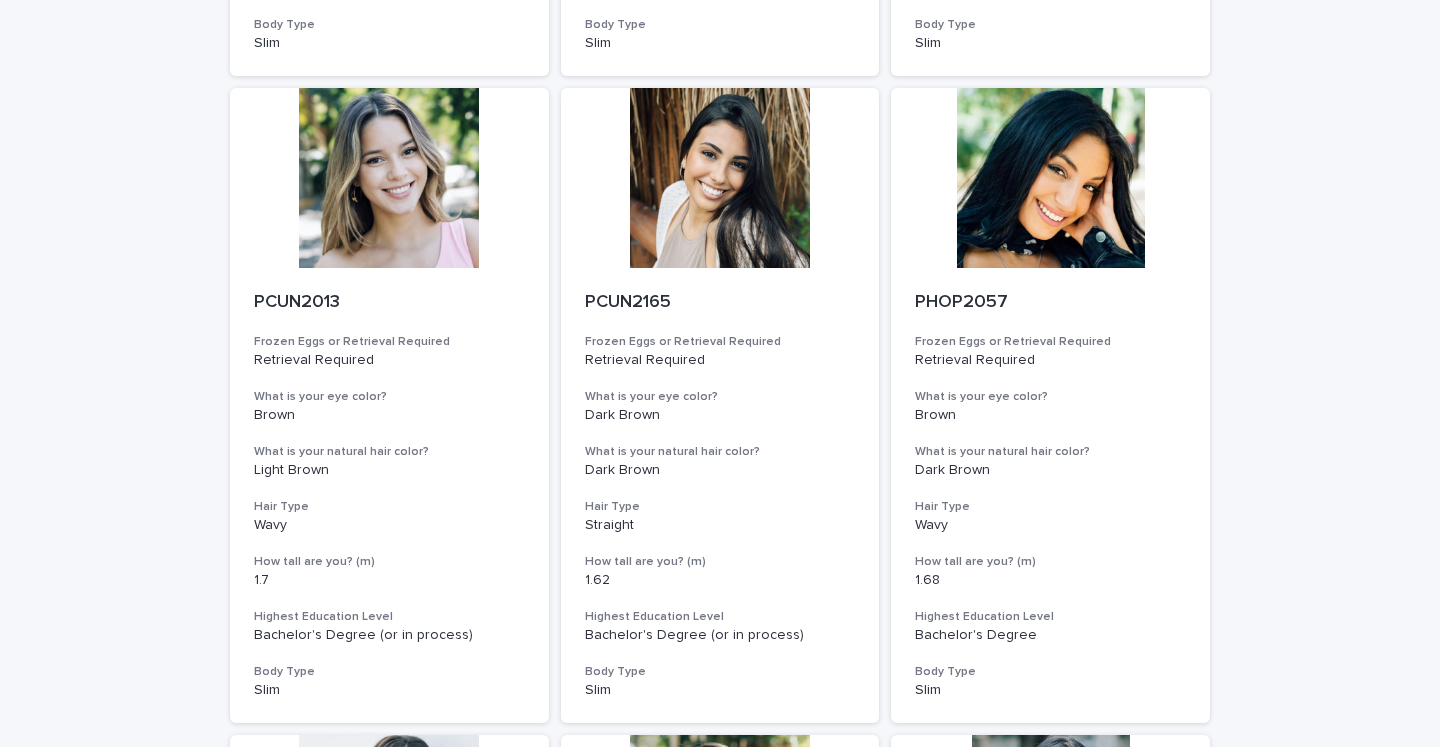 scroll, scrollTop: 3332, scrollLeft: 0, axis: vertical 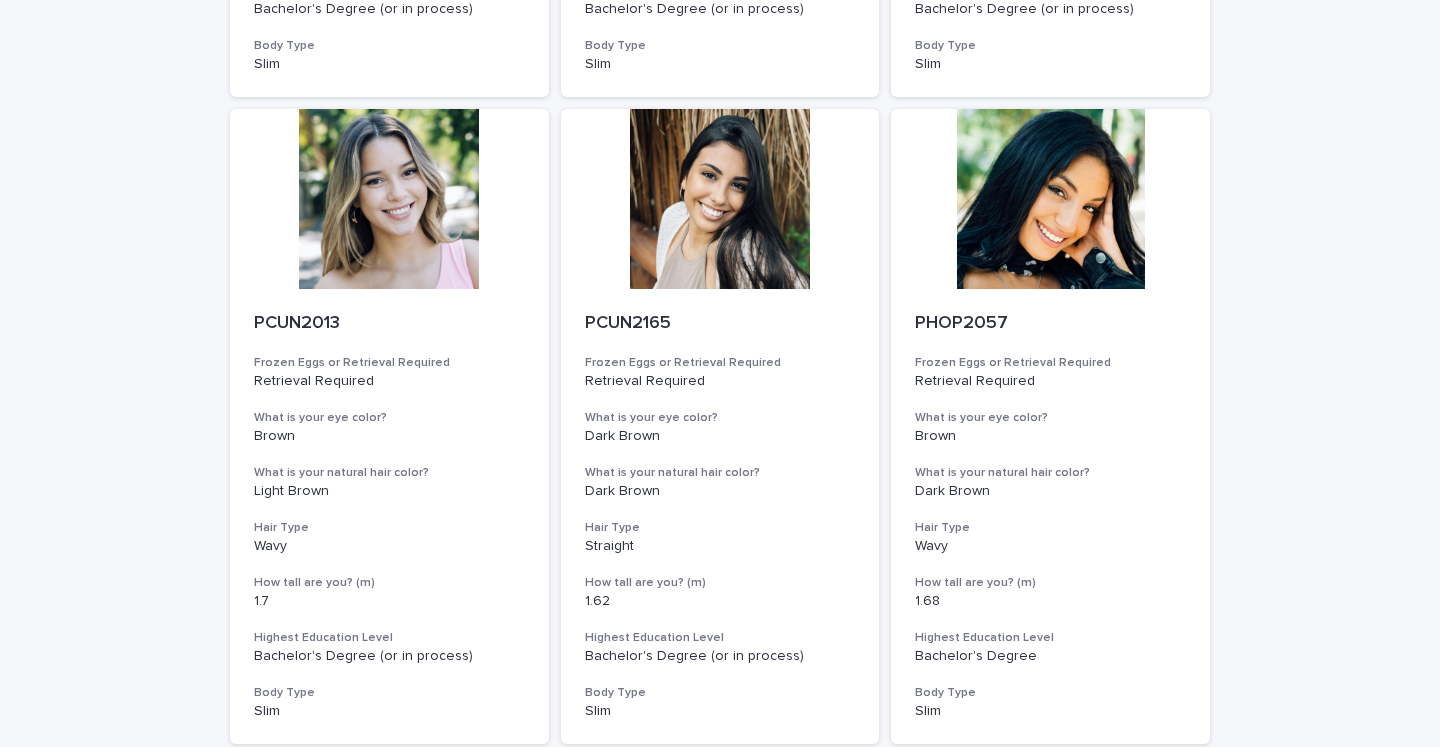 click on "Loading... Saving… Loading... Saving… Egg Donors Frozen Eggs or Retrieval Required What is your eye color? What is your natural hair color? PCUN2333 Frozen Eggs or Retrieval Required Retrieval Required What is your eye color? Dark Brown What is your natural hair color? Brown Hair Type Wavy How tall are you? (m) 1.59 Highest Education Level Bachelor's Degree  Body Type Slim PCDMX2526 Frozen Eggs or Retrieval Required Retrieval Required What is your eye color? Brown What is your natural hair color? Dark Brown Hair Type Wavy How tall are you? (m) 1.7 Highest Education Level Bachelor's Degree (or in process) Body Type Slim PCUN1545 Frozen Eggs or Retrieval Required Retrieval Required What is your eye color? Dark Brown What is your natural hair color? Light Brown Hair Type Wavy How tall are you? (m) 1.58 Highest Education Level Bachelor's Degree (or in process) Body Type Normal PCDMX1849 Frozen Eggs or Retrieval Required Retrieval Required What is your eye color? Dark Brown What is your natural hair color? 1.7" at bounding box center (720, 752) 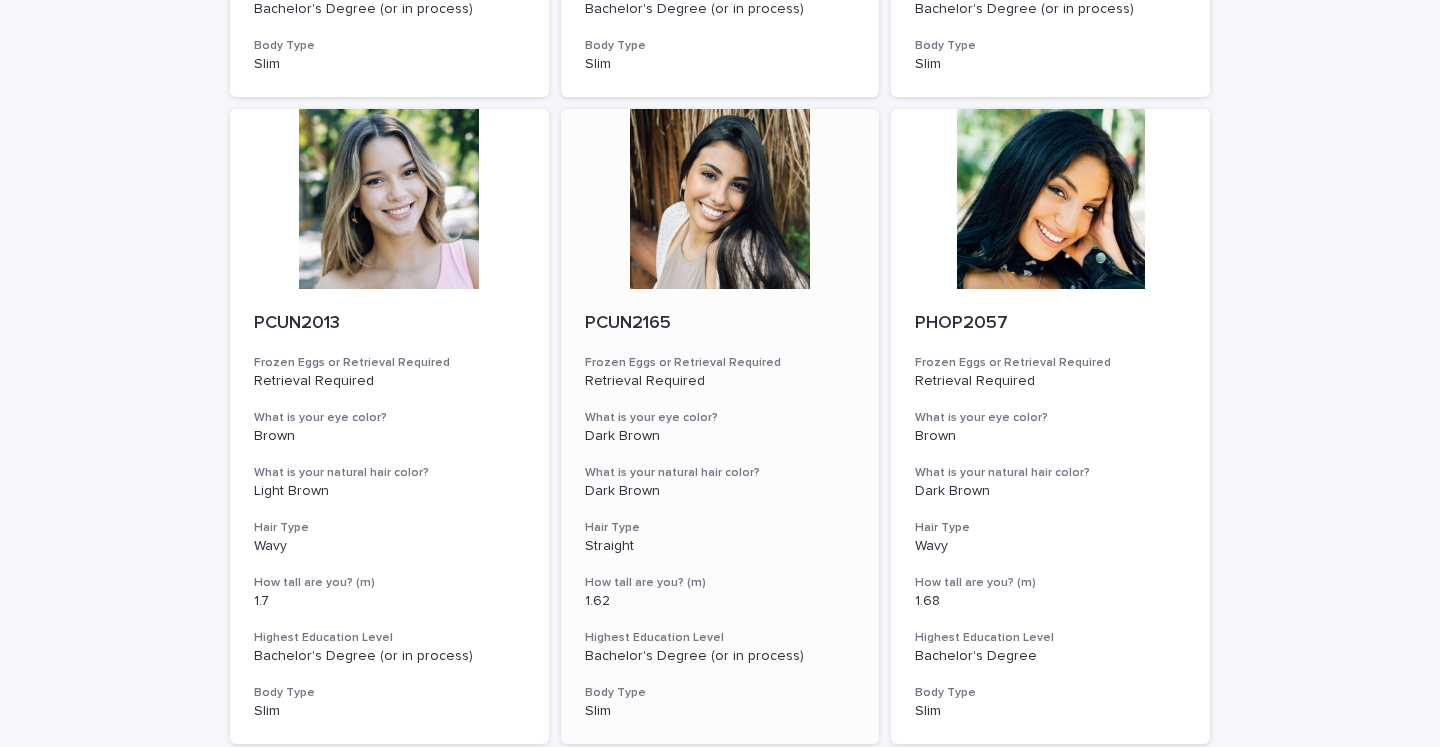 click on "PCUN2165" at bounding box center [720, 324] 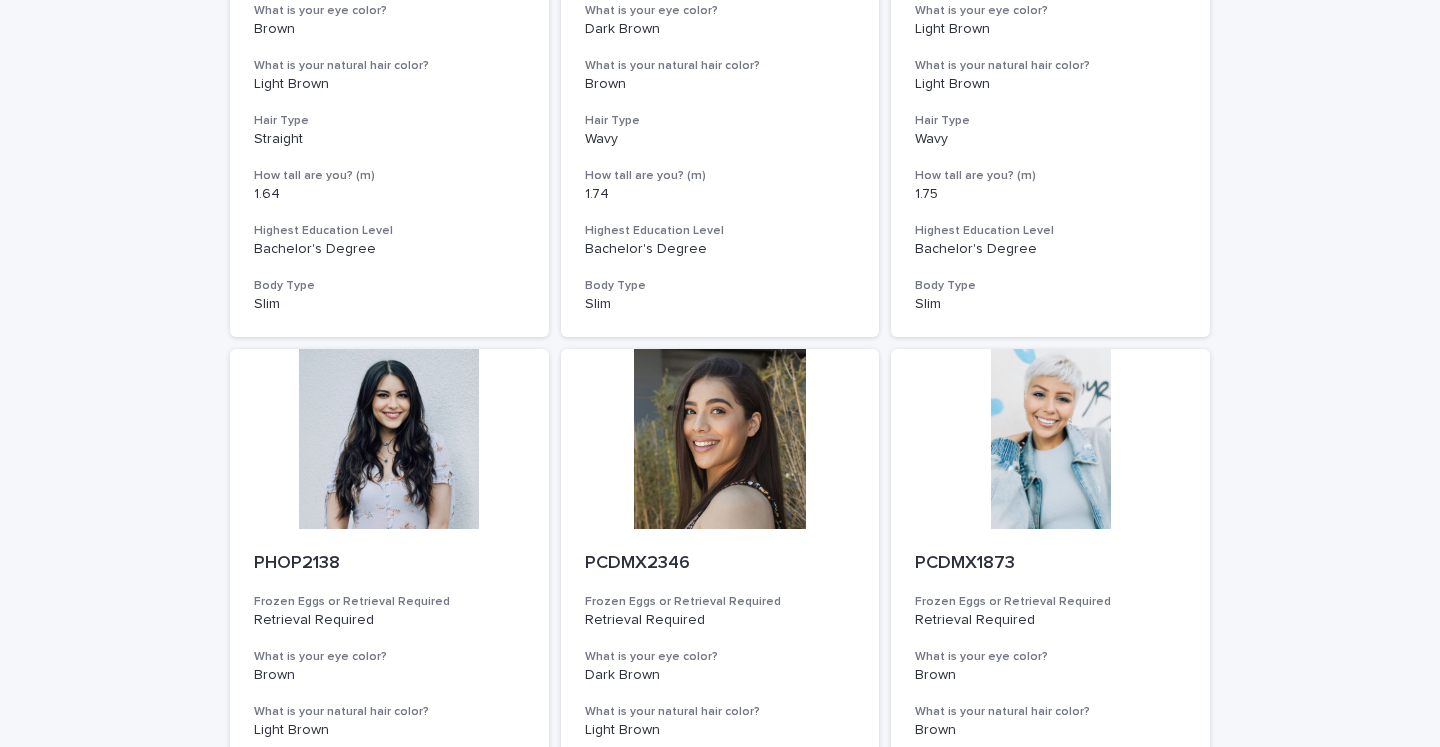 scroll, scrollTop: 7416, scrollLeft: 0, axis: vertical 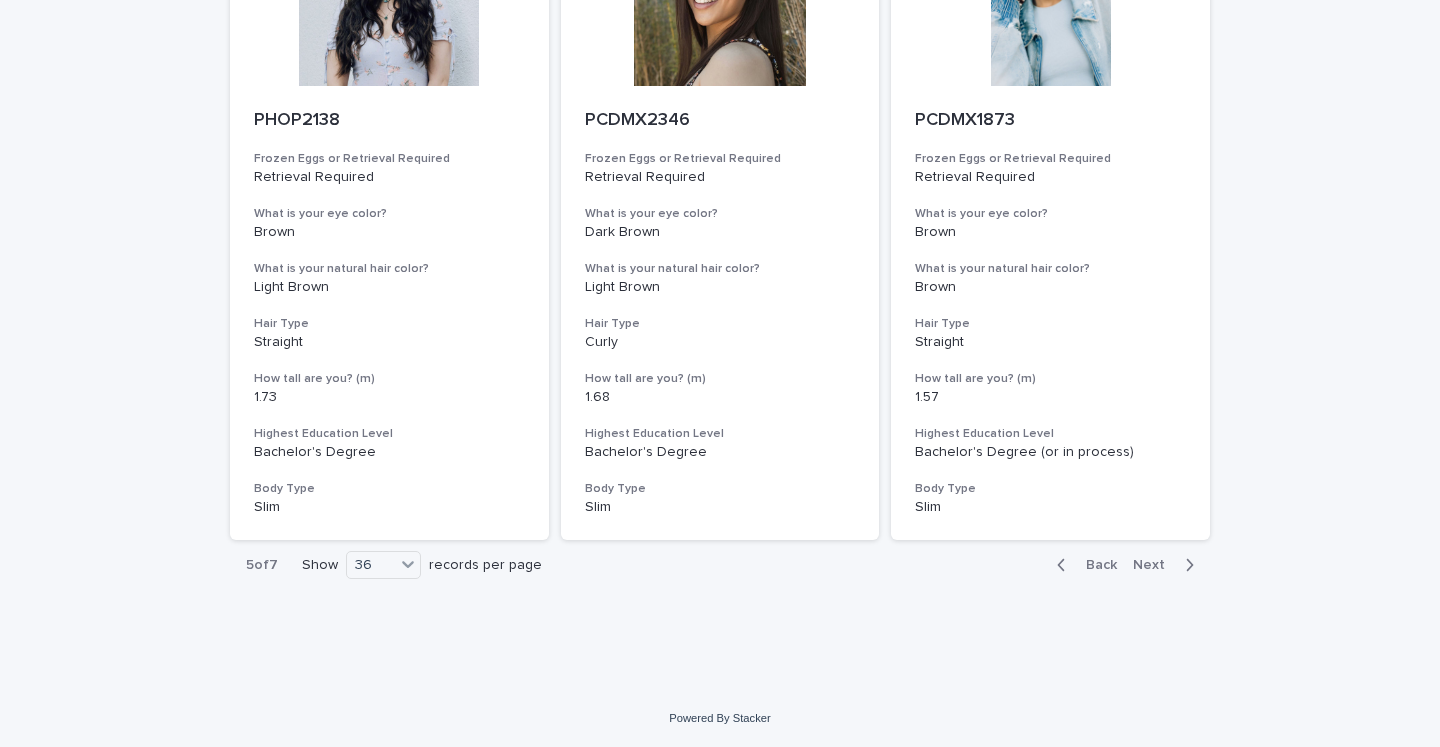 click on "Next" at bounding box center [1155, 565] 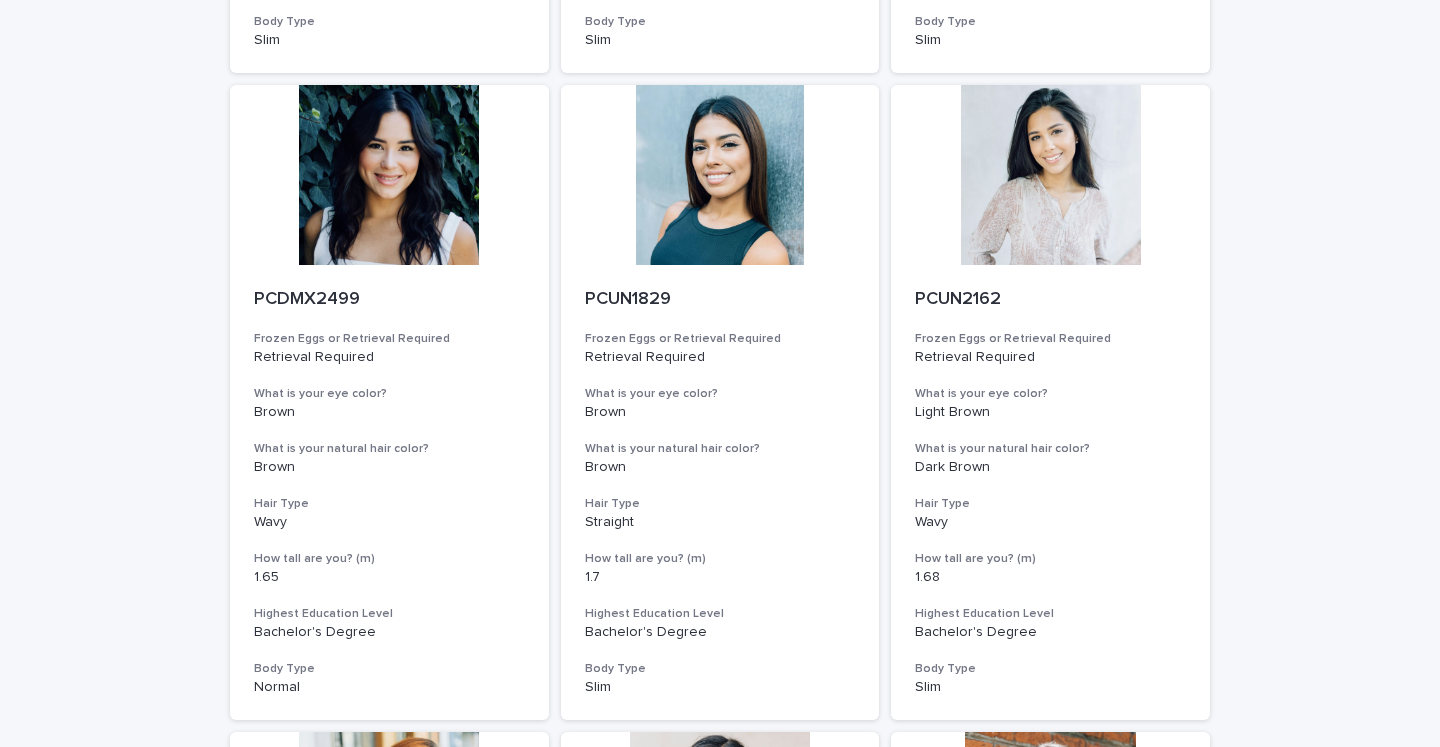 scroll, scrollTop: 3353, scrollLeft: 0, axis: vertical 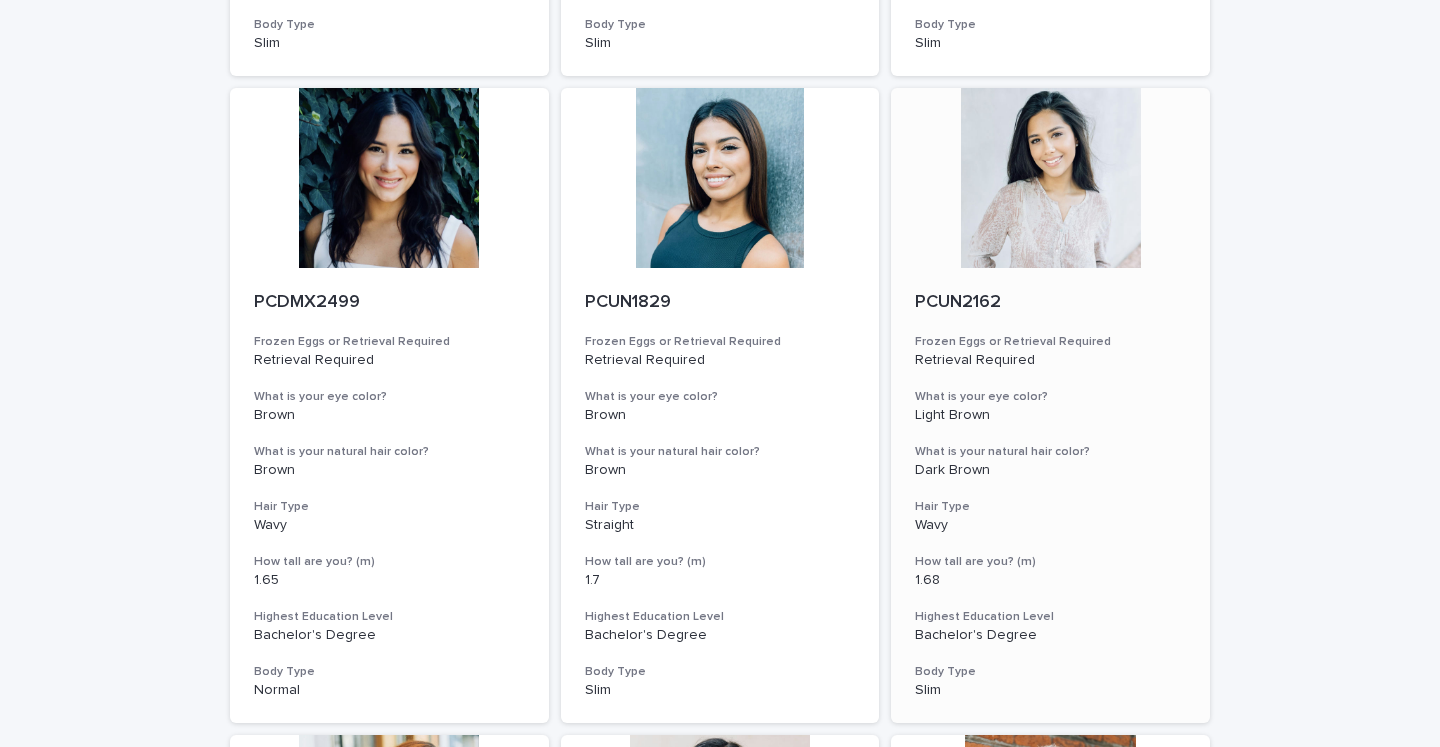 click on "PCUN2162" at bounding box center (1050, 303) 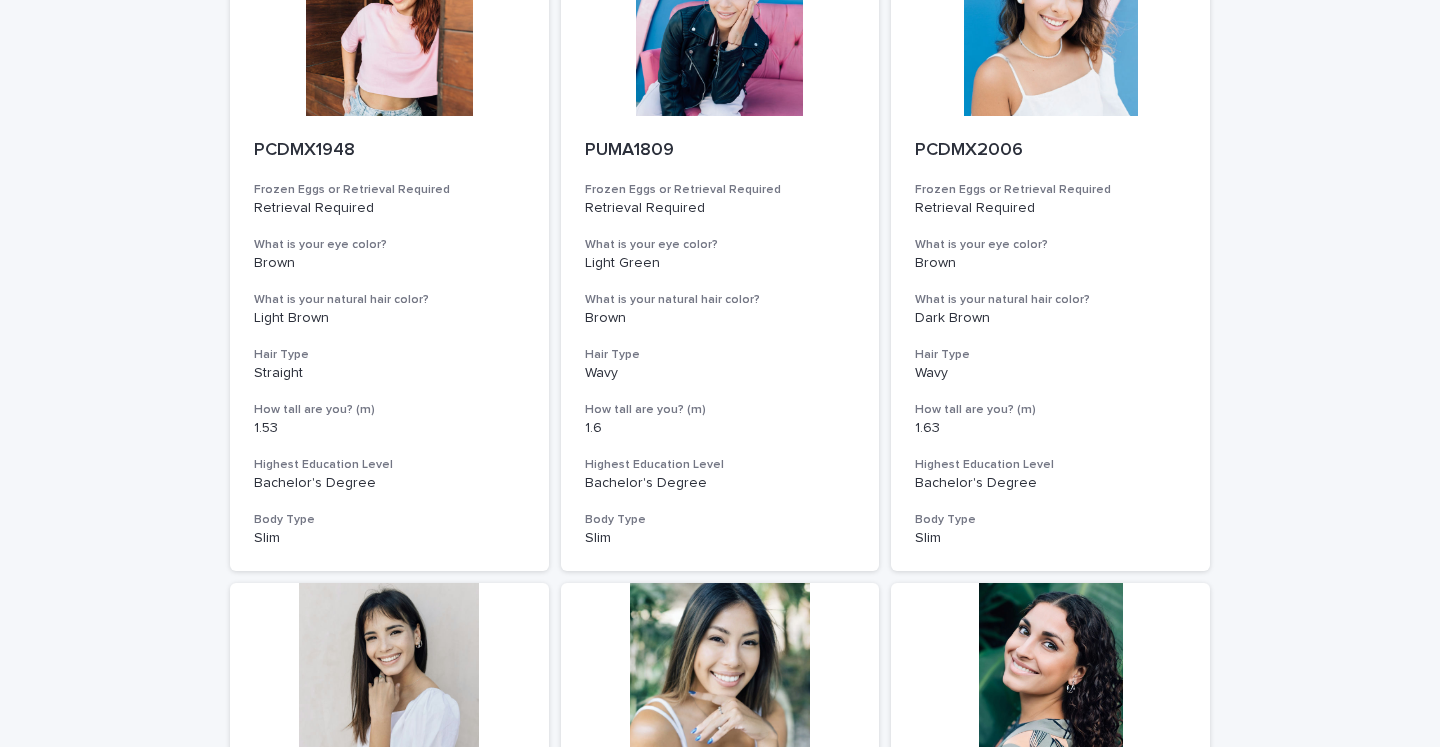 scroll, scrollTop: 7416, scrollLeft: 0, axis: vertical 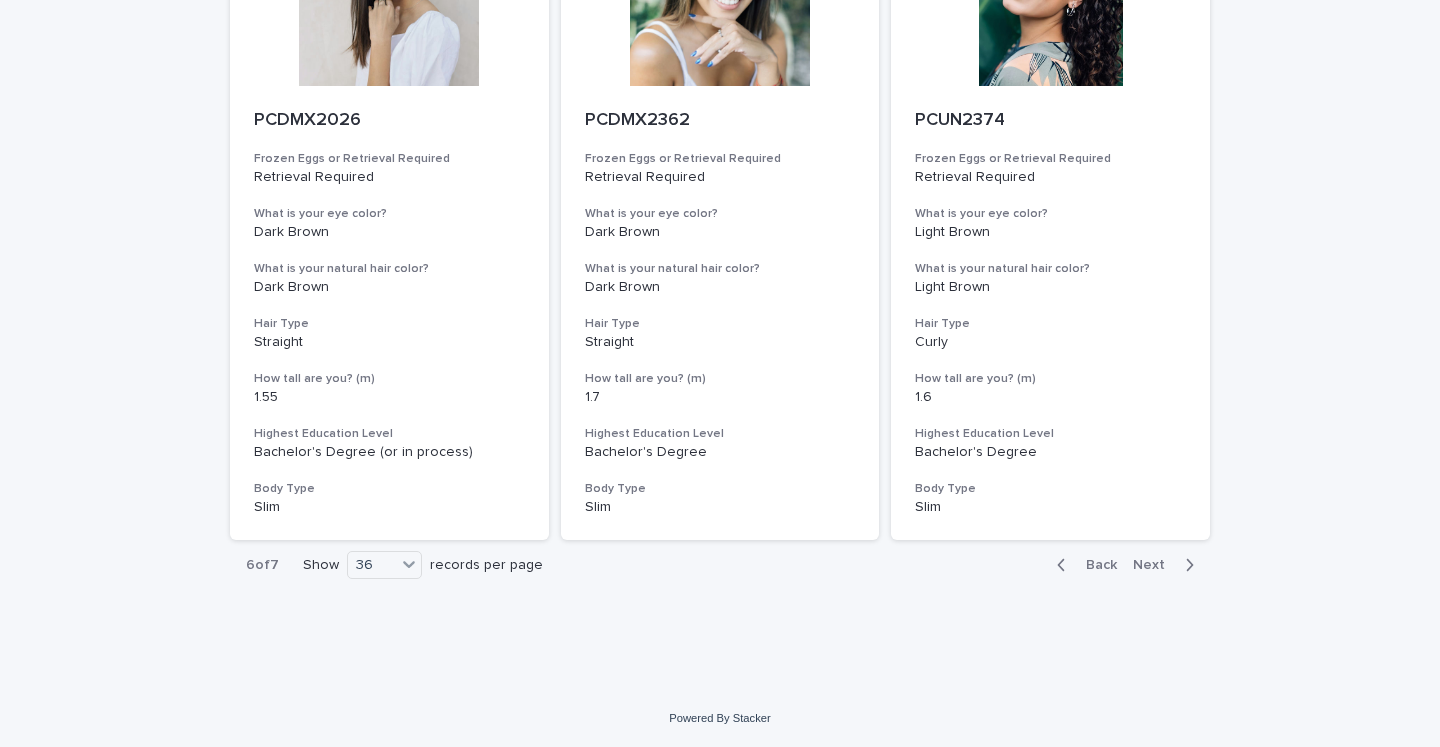 click on "Next" at bounding box center (1155, 565) 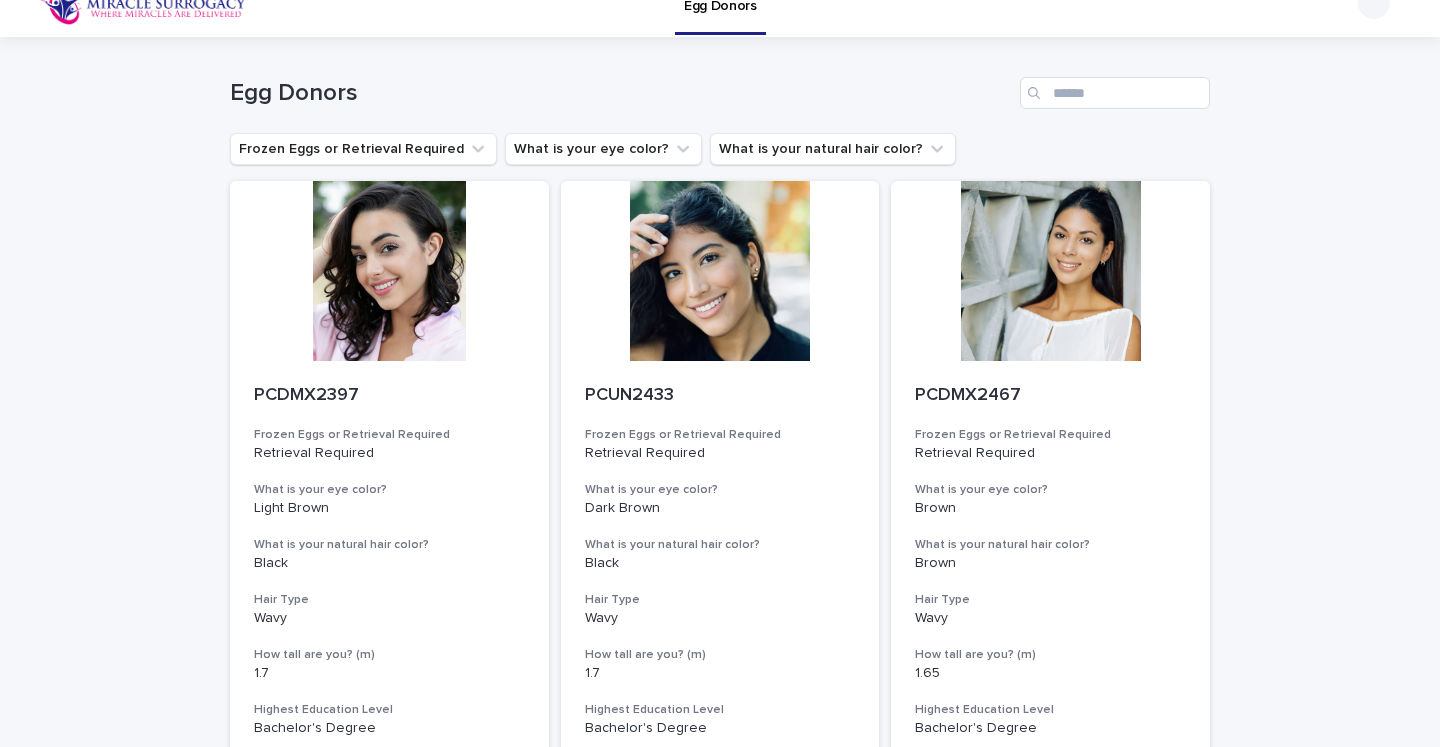 scroll, scrollTop: 0, scrollLeft: 0, axis: both 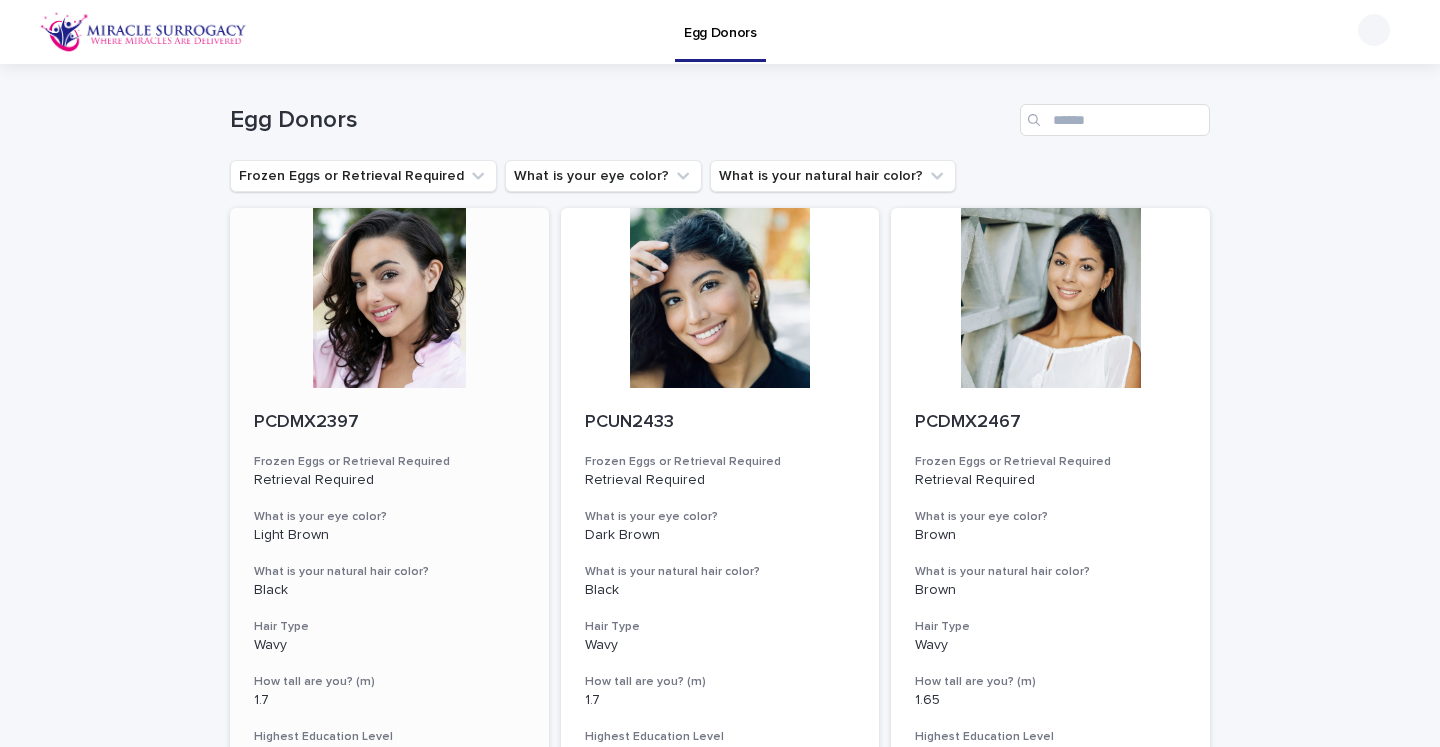 click at bounding box center (389, 298) 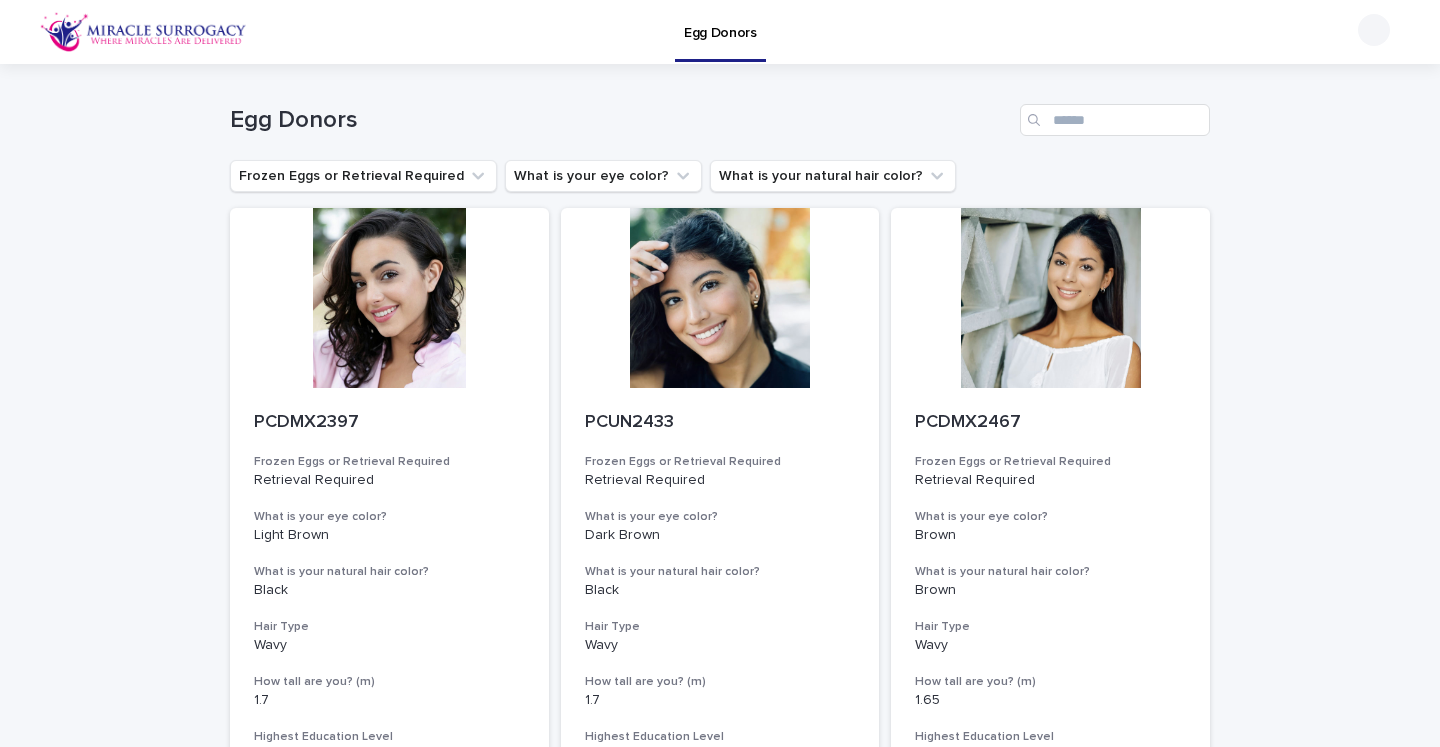 click on "Egg Donors" at bounding box center [720, 29] 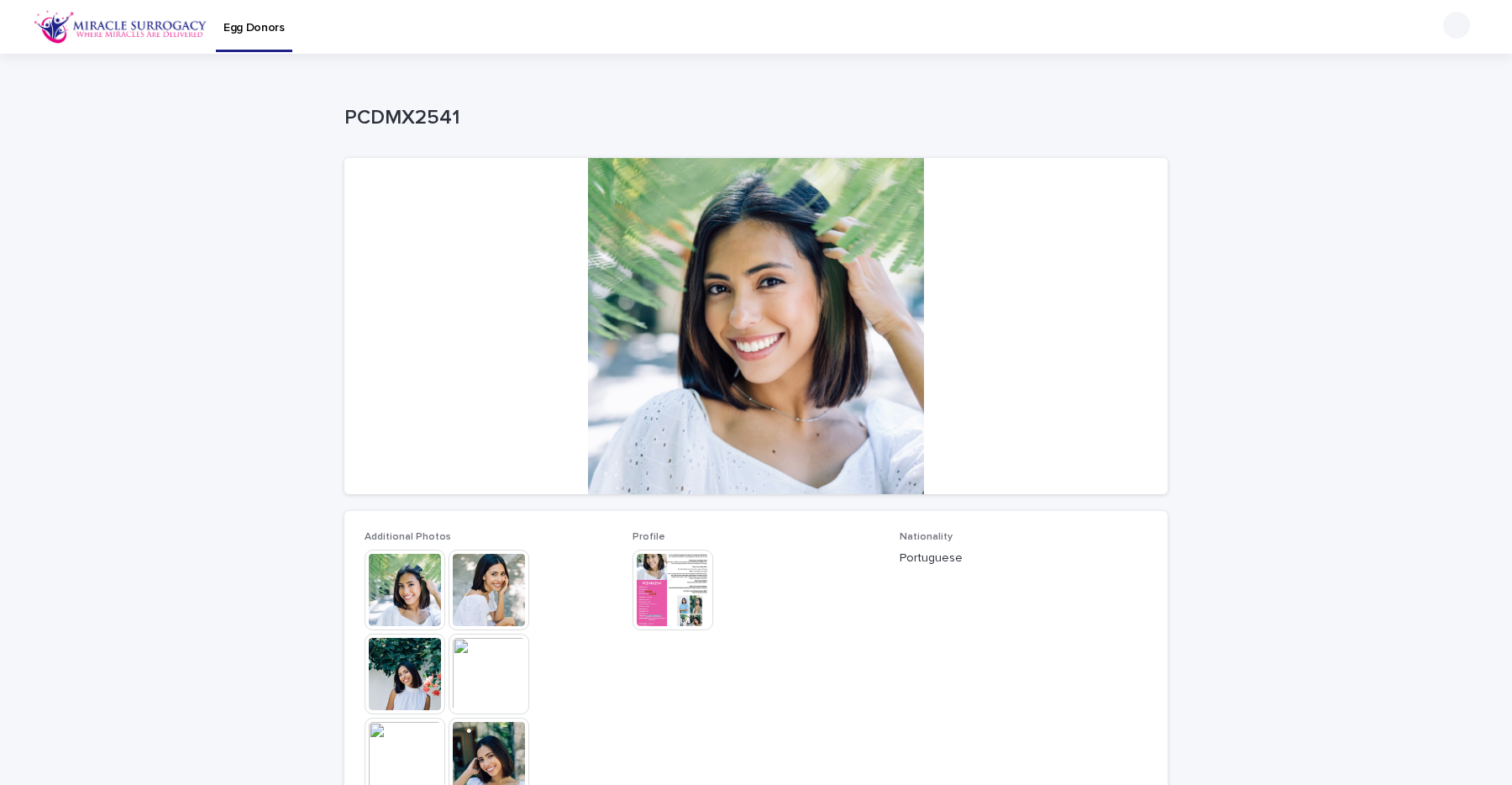 scroll, scrollTop: 0, scrollLeft: 0, axis: both 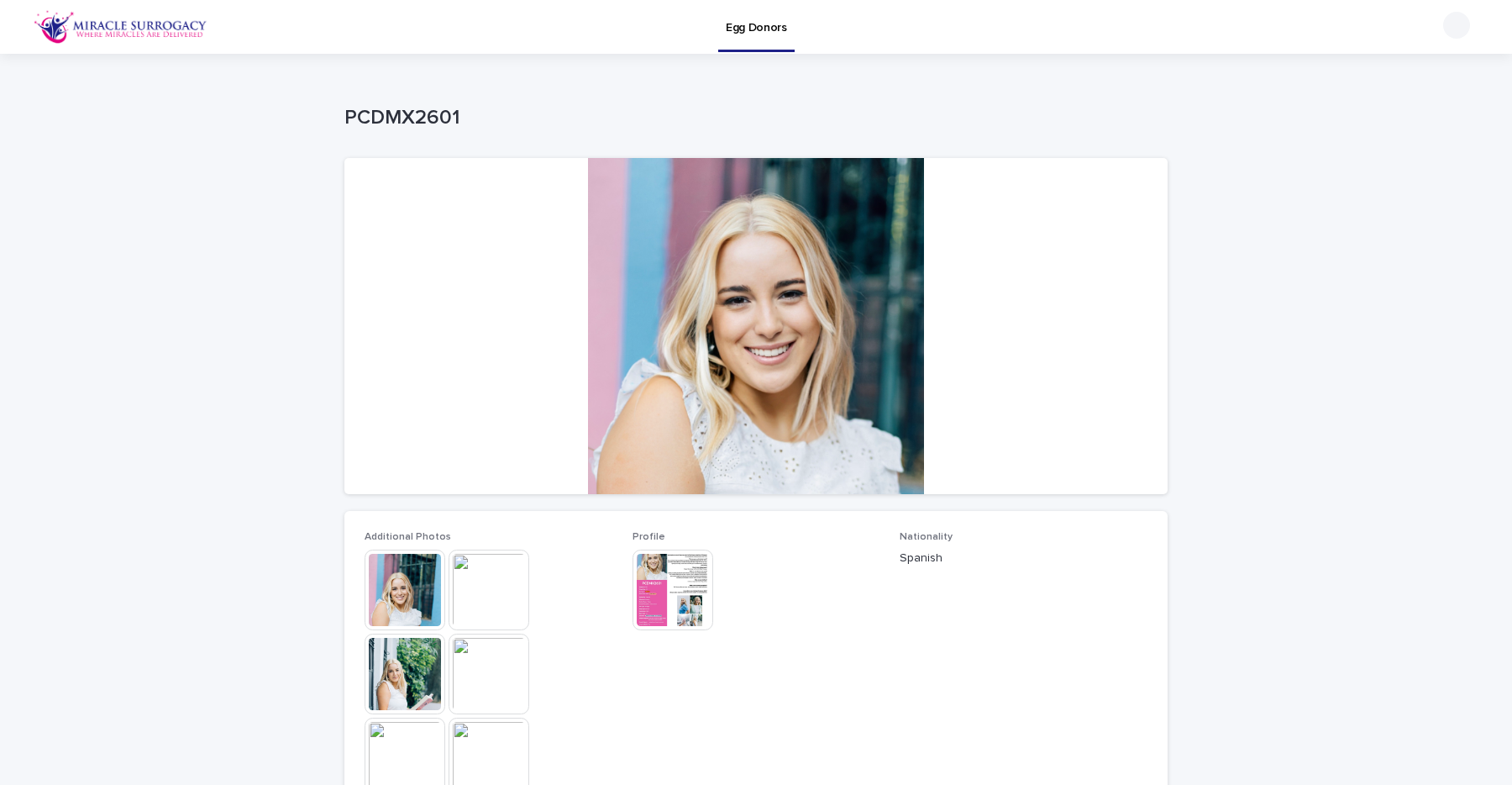 click on "Loading... Saving… Loading... Saving… PCDMX2601 PCDMX2601 Sorry, there was an error saving your record. Please try again. Please fill out the required fields below. Loading... Saving… Loading... Saving… Loading... Saving… Additional Photos This file cannot be opened Download File Profile This file cannot be opened Download File Profile Nationality [NATIONALITY] Frozen Eggs or Retrieval Required Retrieval Required What is your eye color? [COLOR] Age [AGE] Blood Type [BLOODTYPE] How tall are you? (m) [HEIGHT] What is your natural hair color? [COLOR] Hair Type [HAIRTYPE] Body Type [BODYTYPE] Handedness [HANDEDNESS] Favorite Subjects Consumer behavior, digital trends, and visual communication Are you athetlic? [ATHLETIC] Highest Education Level [EDUCATION] (or in process)" at bounding box center [756, 684] 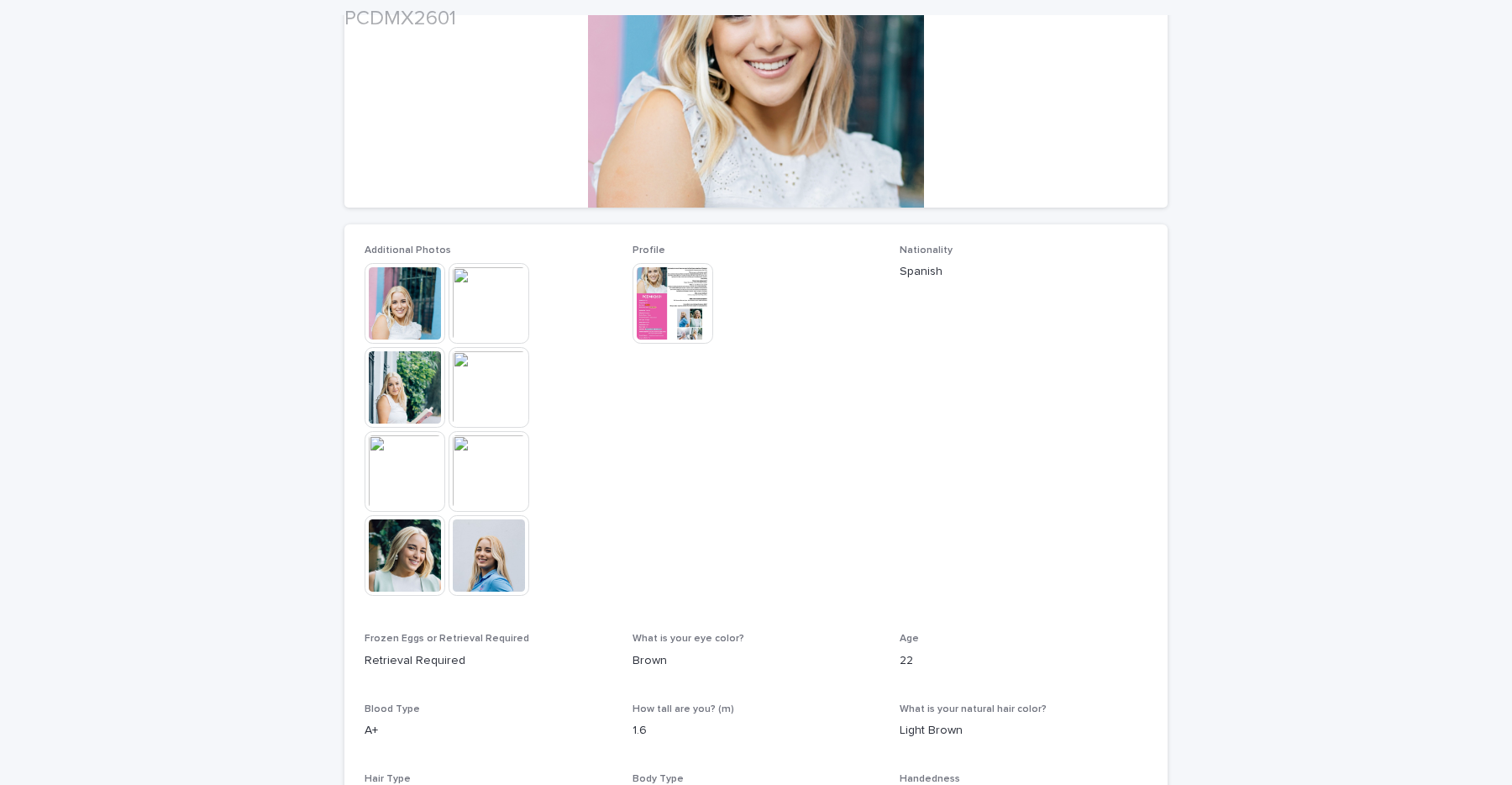 scroll, scrollTop: 313, scrollLeft: 0, axis: vertical 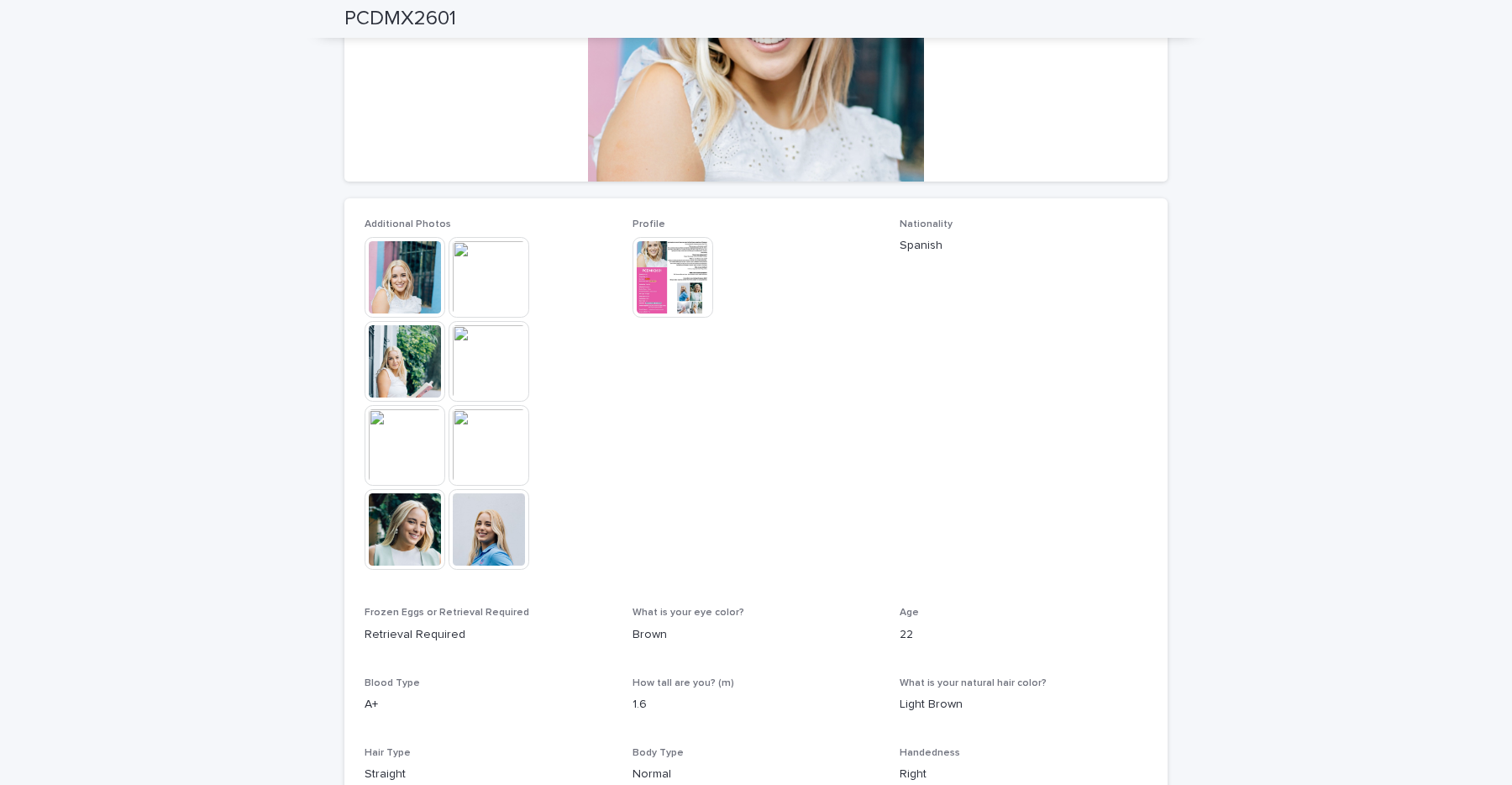 click at bounding box center [405, 529] 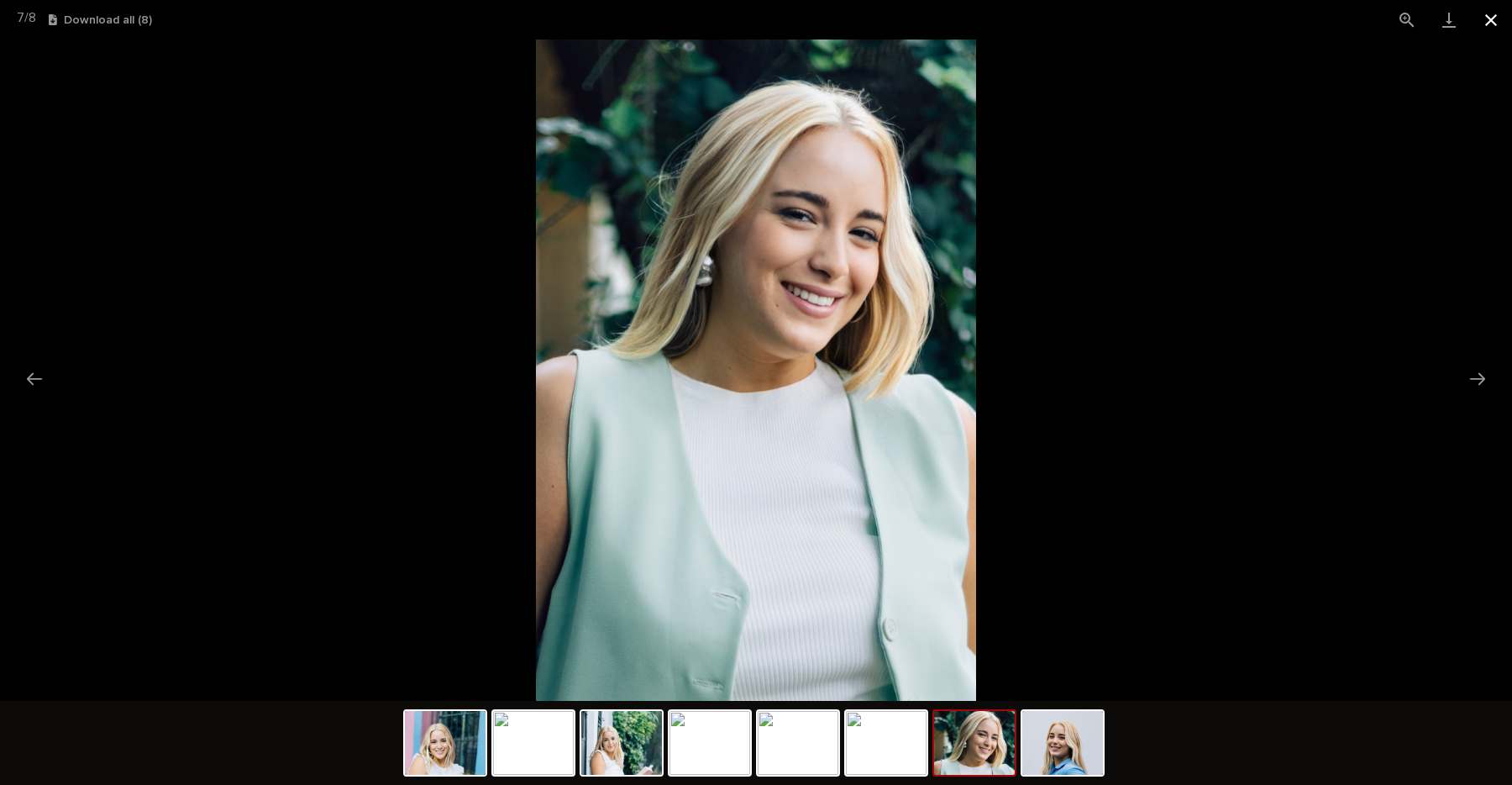 click at bounding box center [1491, 19] 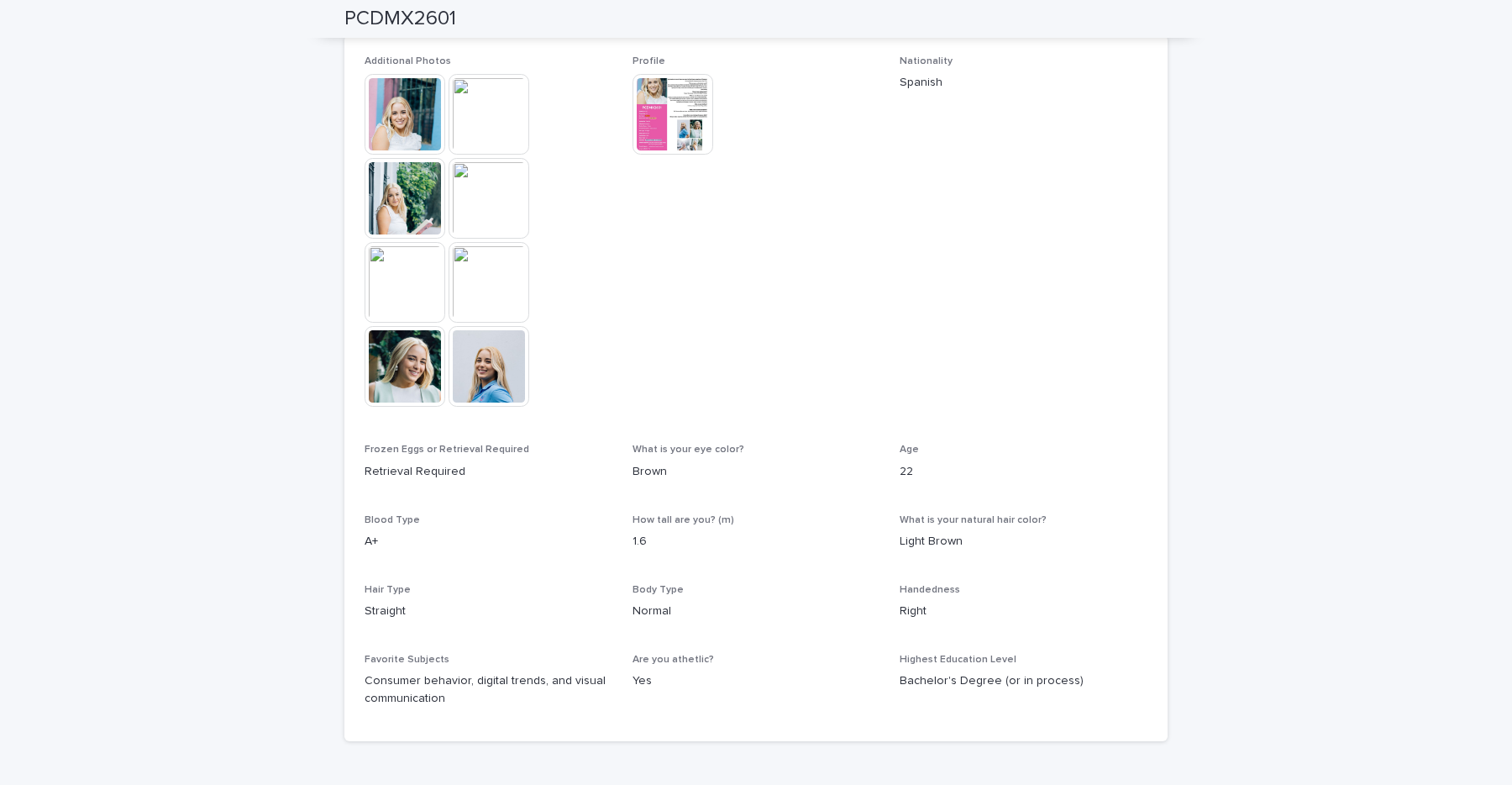 scroll, scrollTop: 577, scrollLeft: 0, axis: vertical 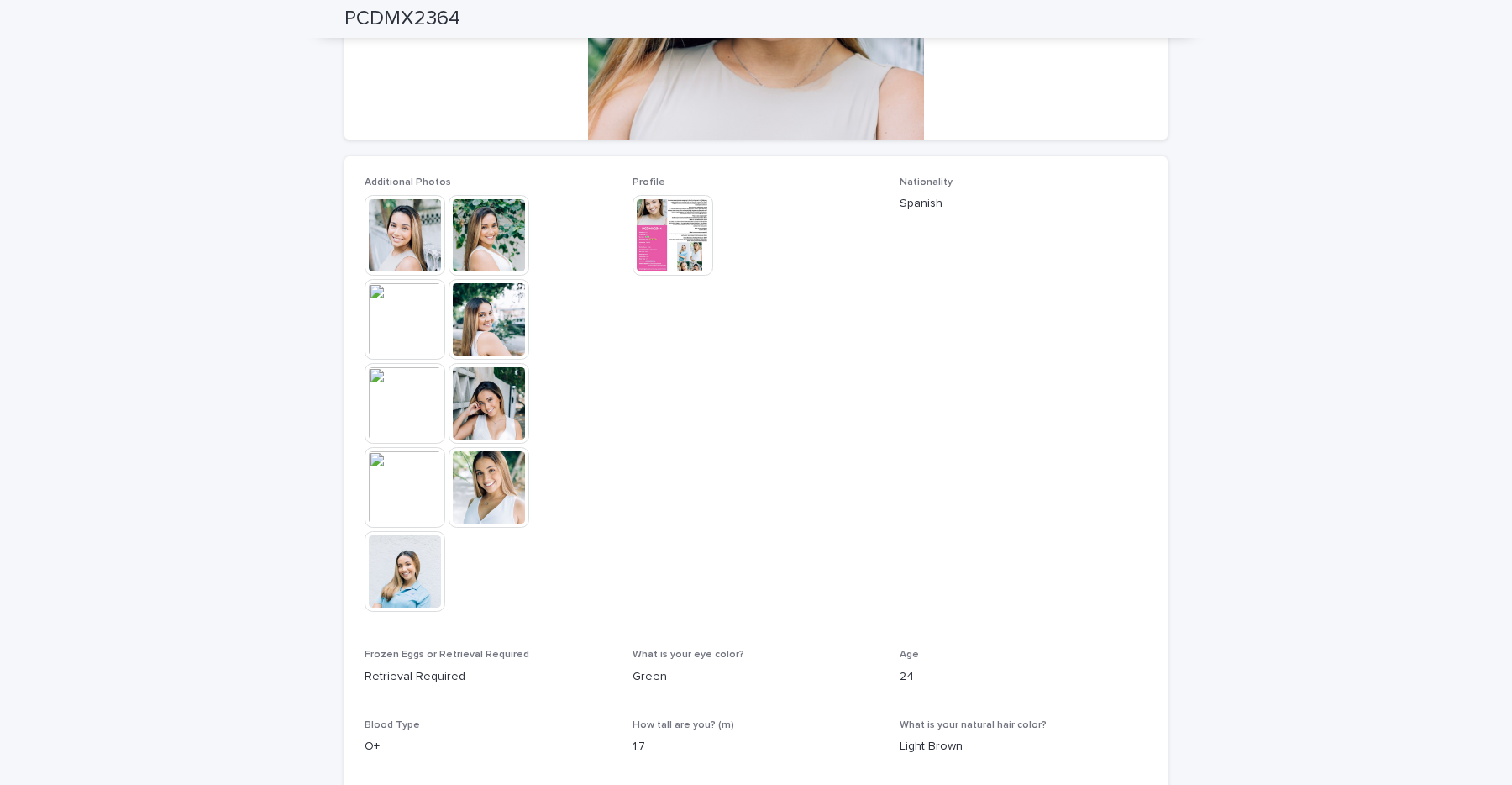 click at bounding box center [489, 487] 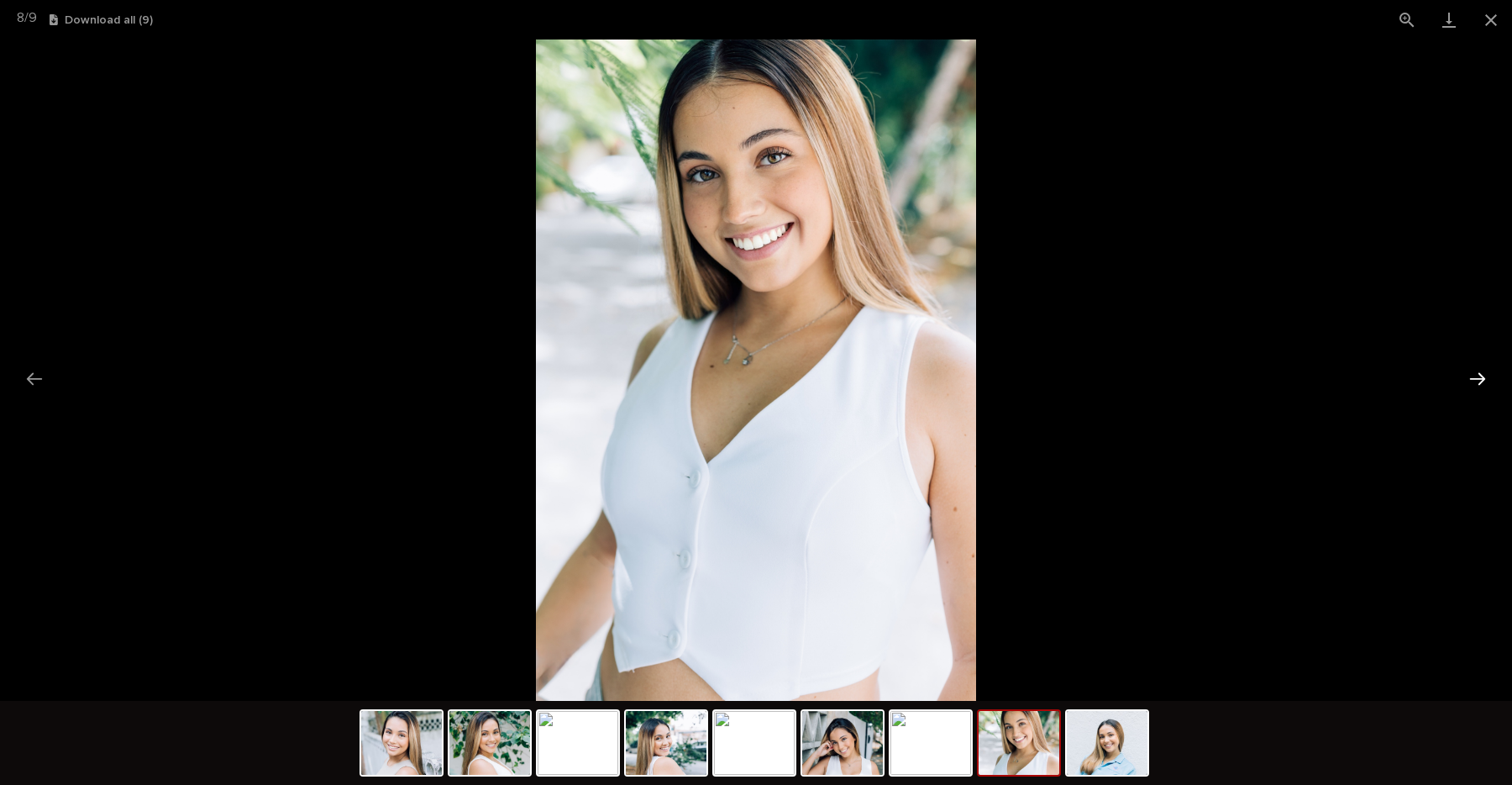 click at bounding box center (1478, 378) 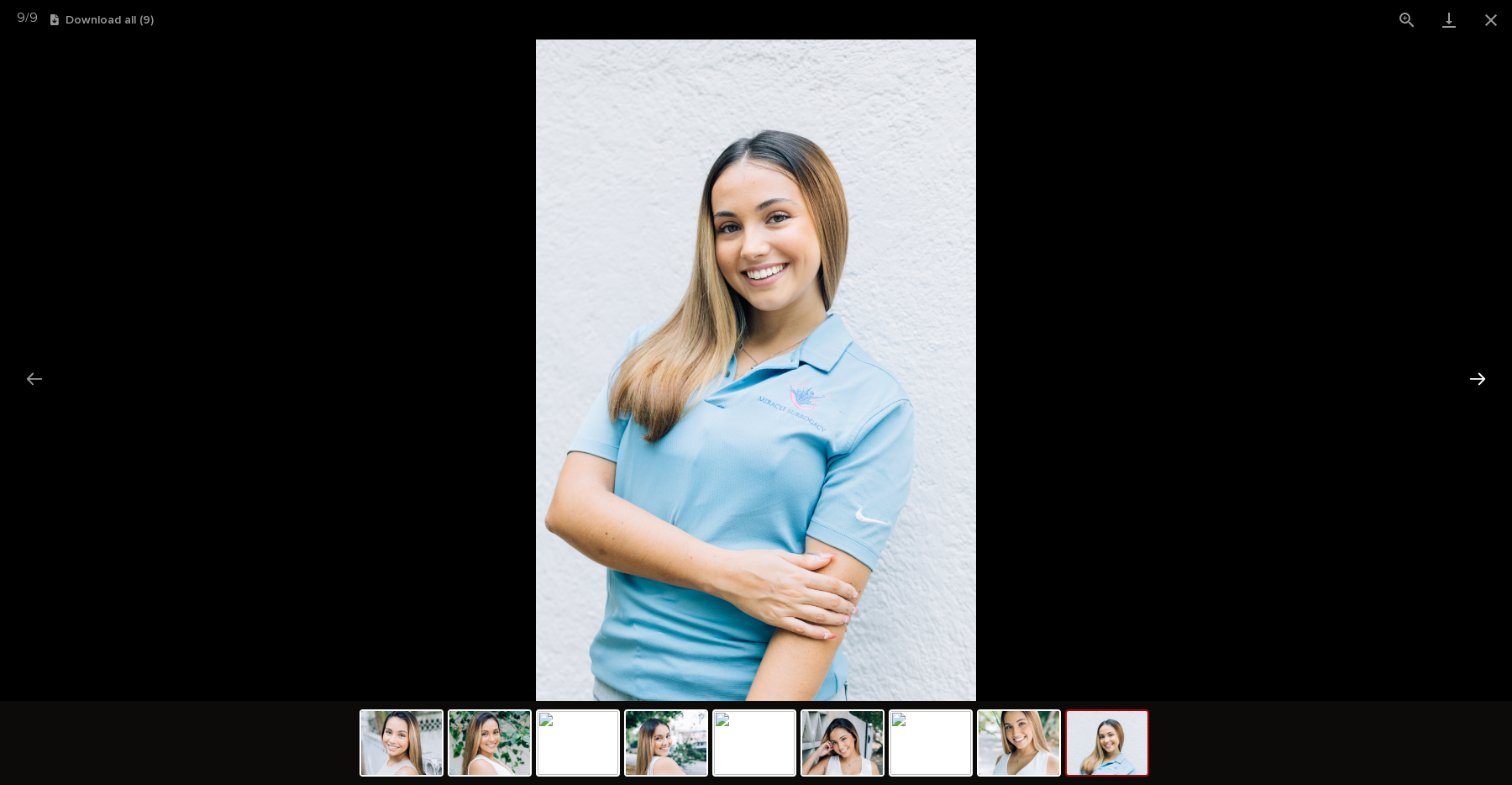 click at bounding box center (1478, 378) 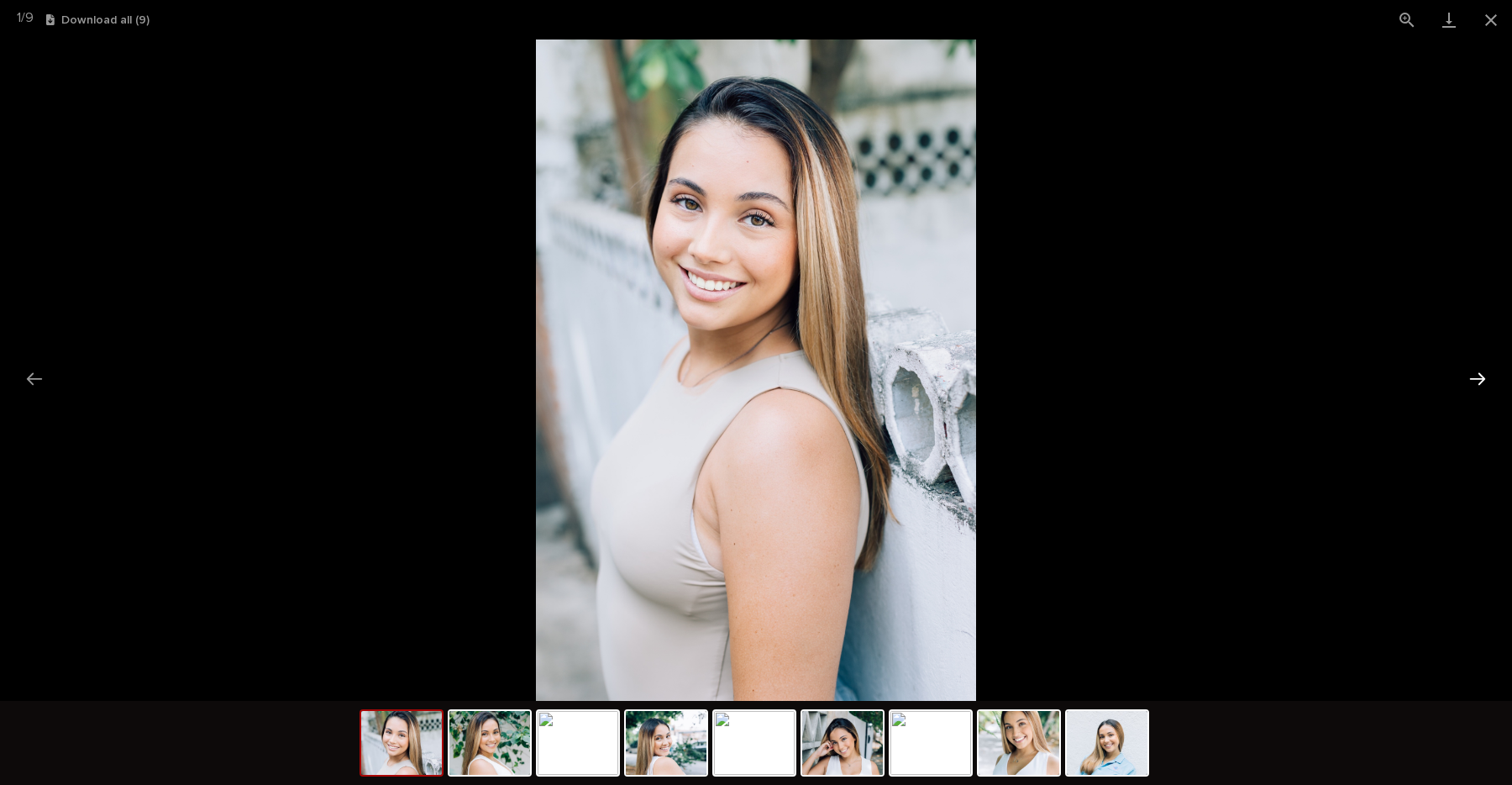 click at bounding box center (1478, 378) 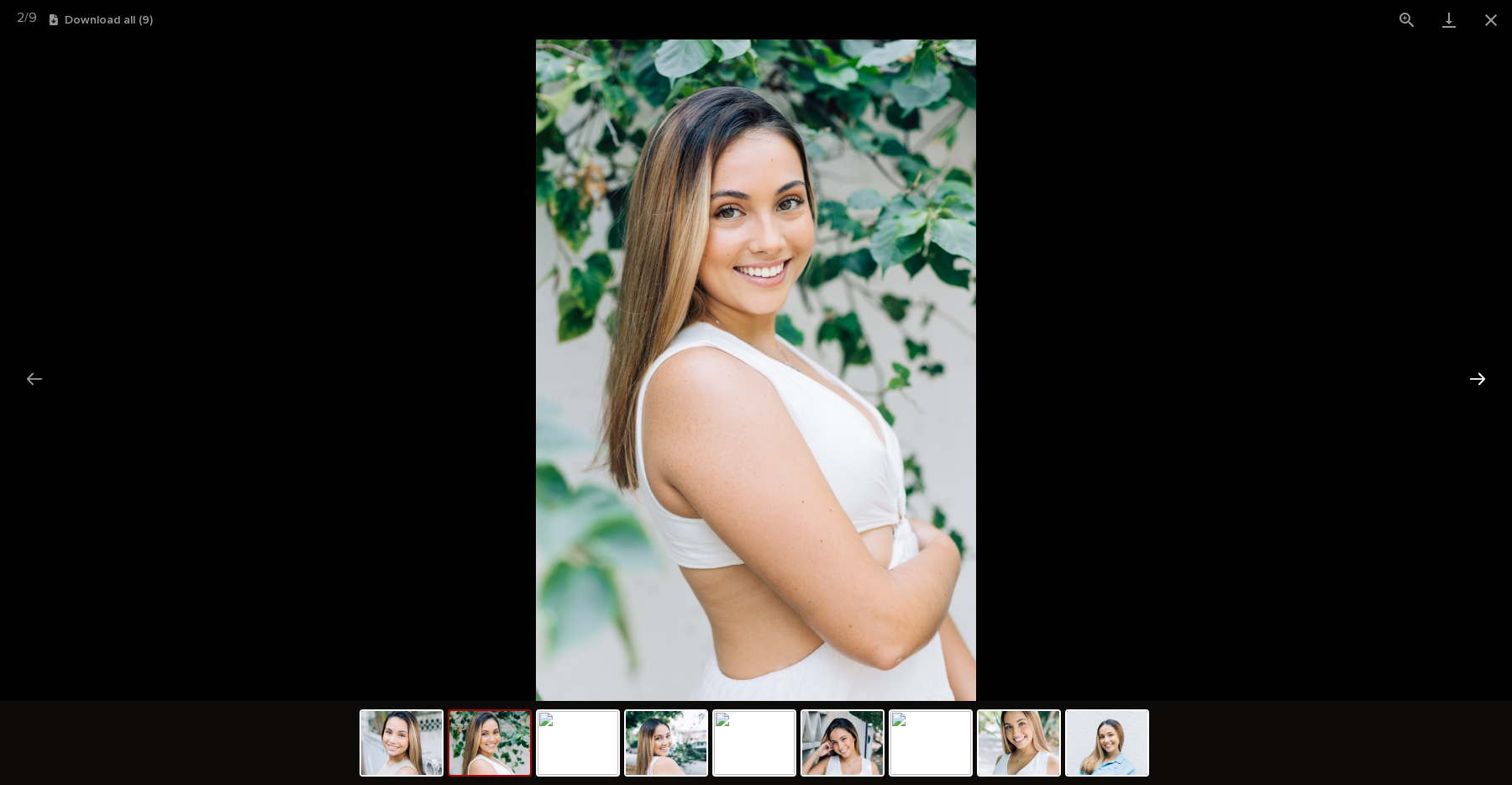 click at bounding box center (1478, 378) 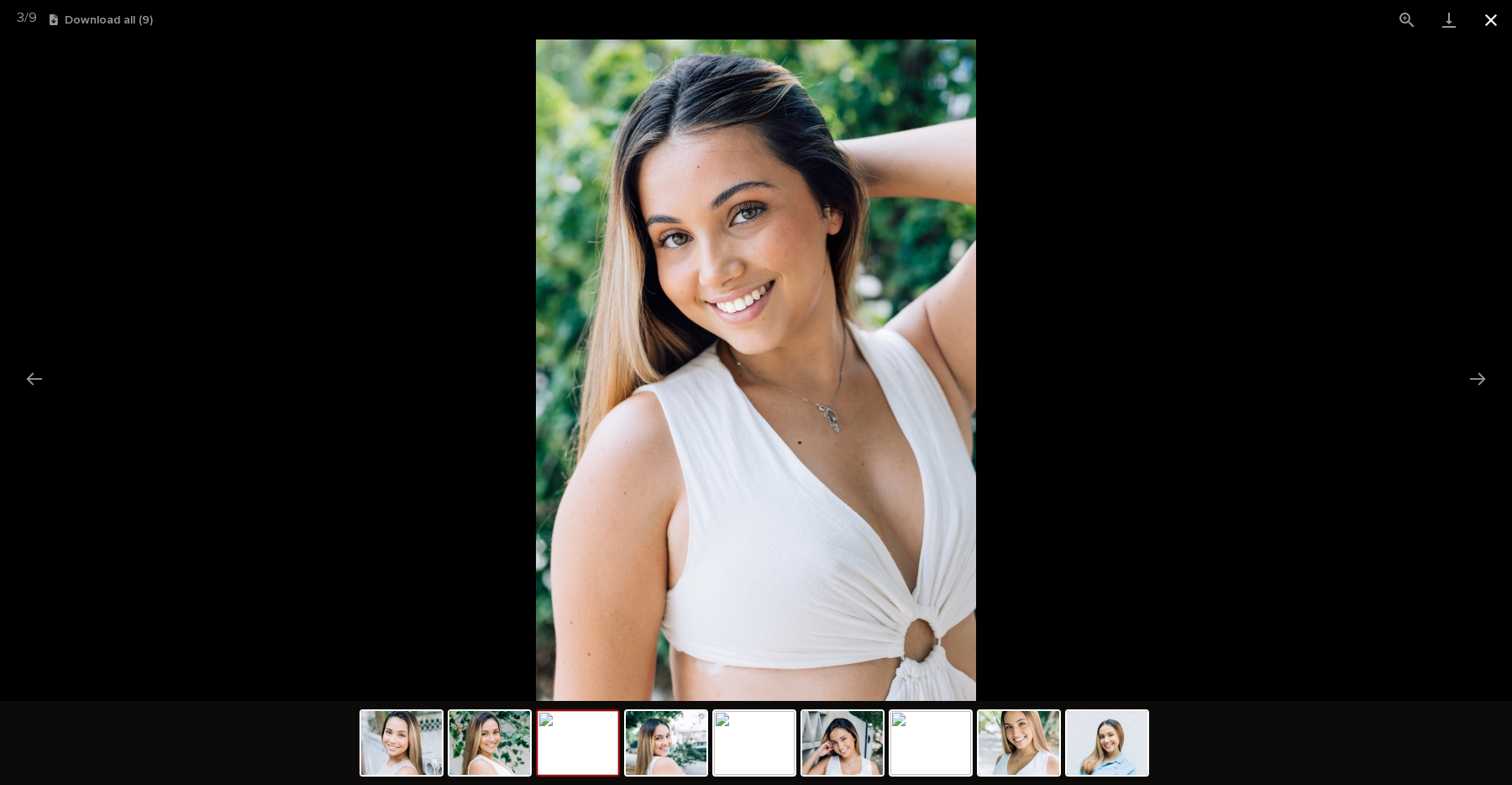 click at bounding box center (1491, 19) 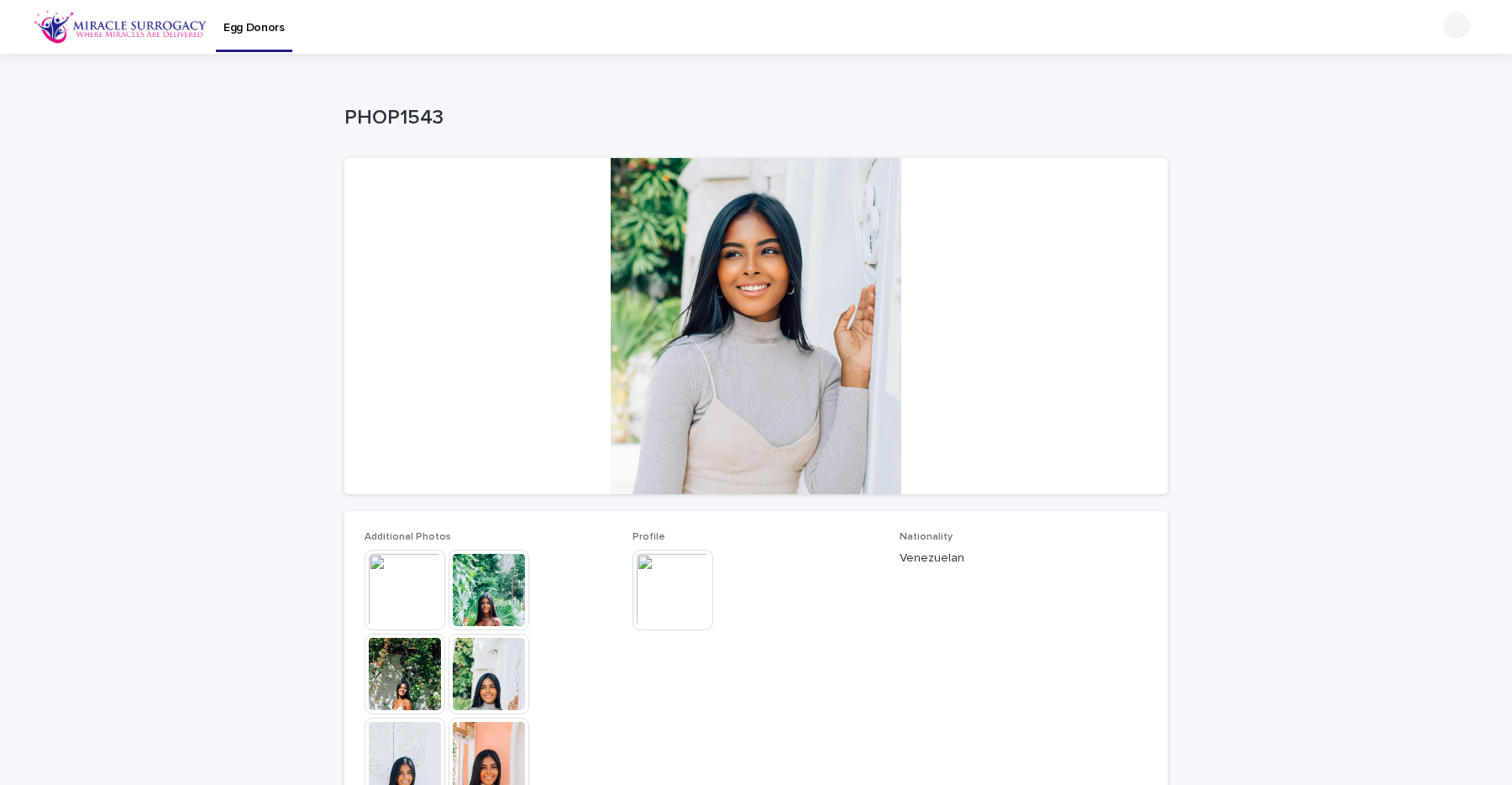 scroll, scrollTop: 0, scrollLeft: 0, axis: both 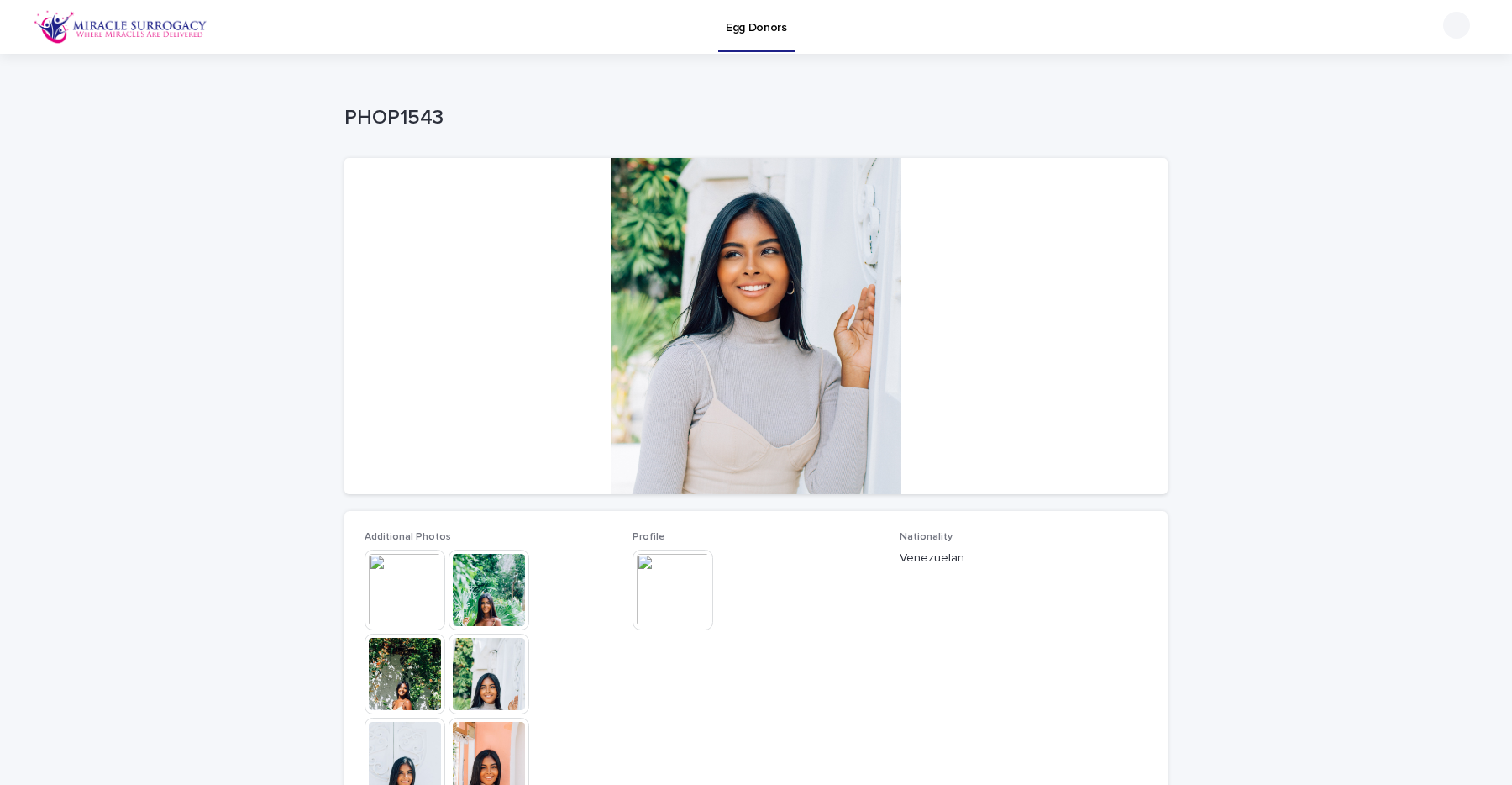 click at bounding box center (405, 590) 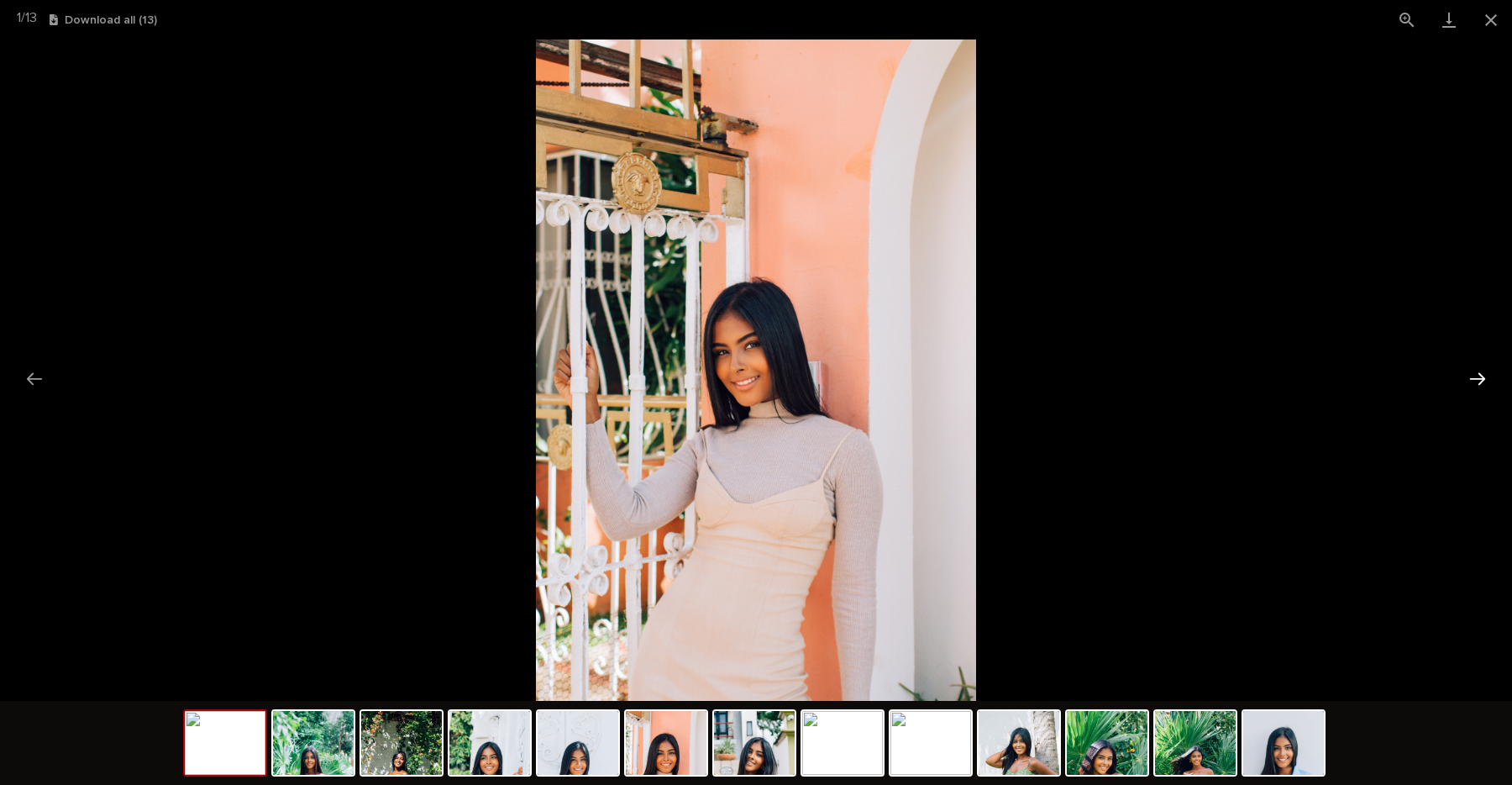 click at bounding box center [1478, 378] 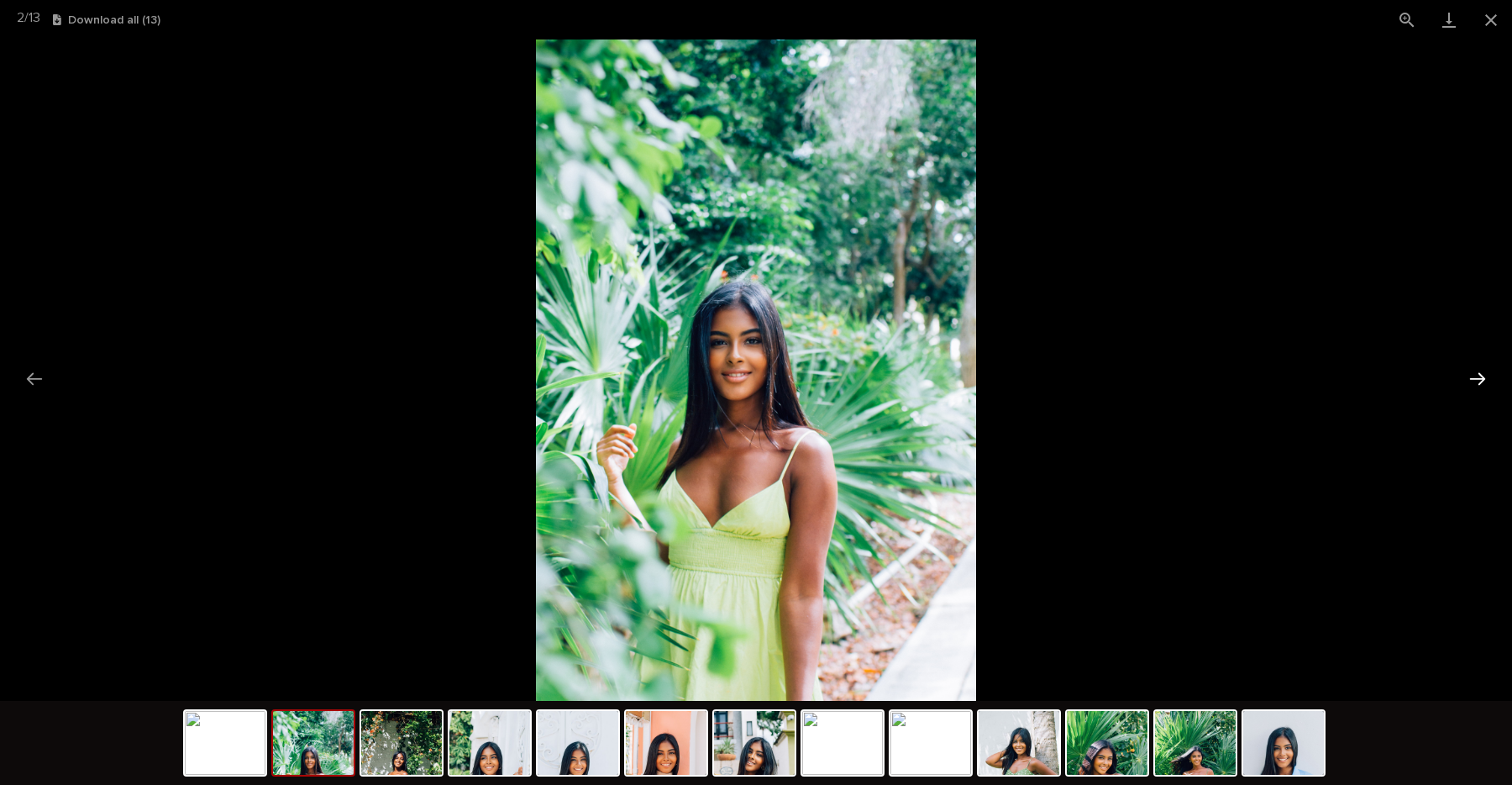 click at bounding box center [1478, 378] 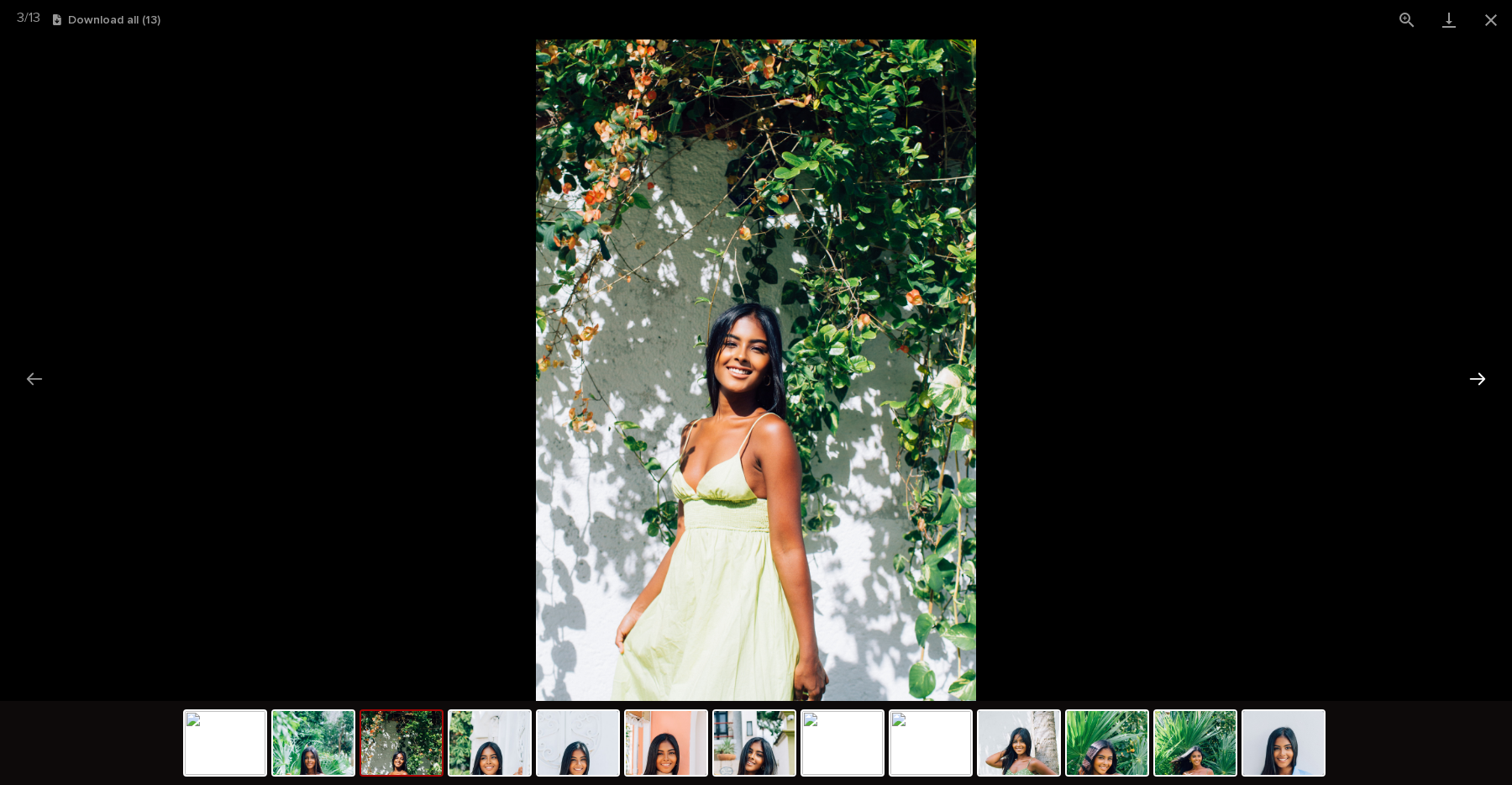 click at bounding box center [1478, 378] 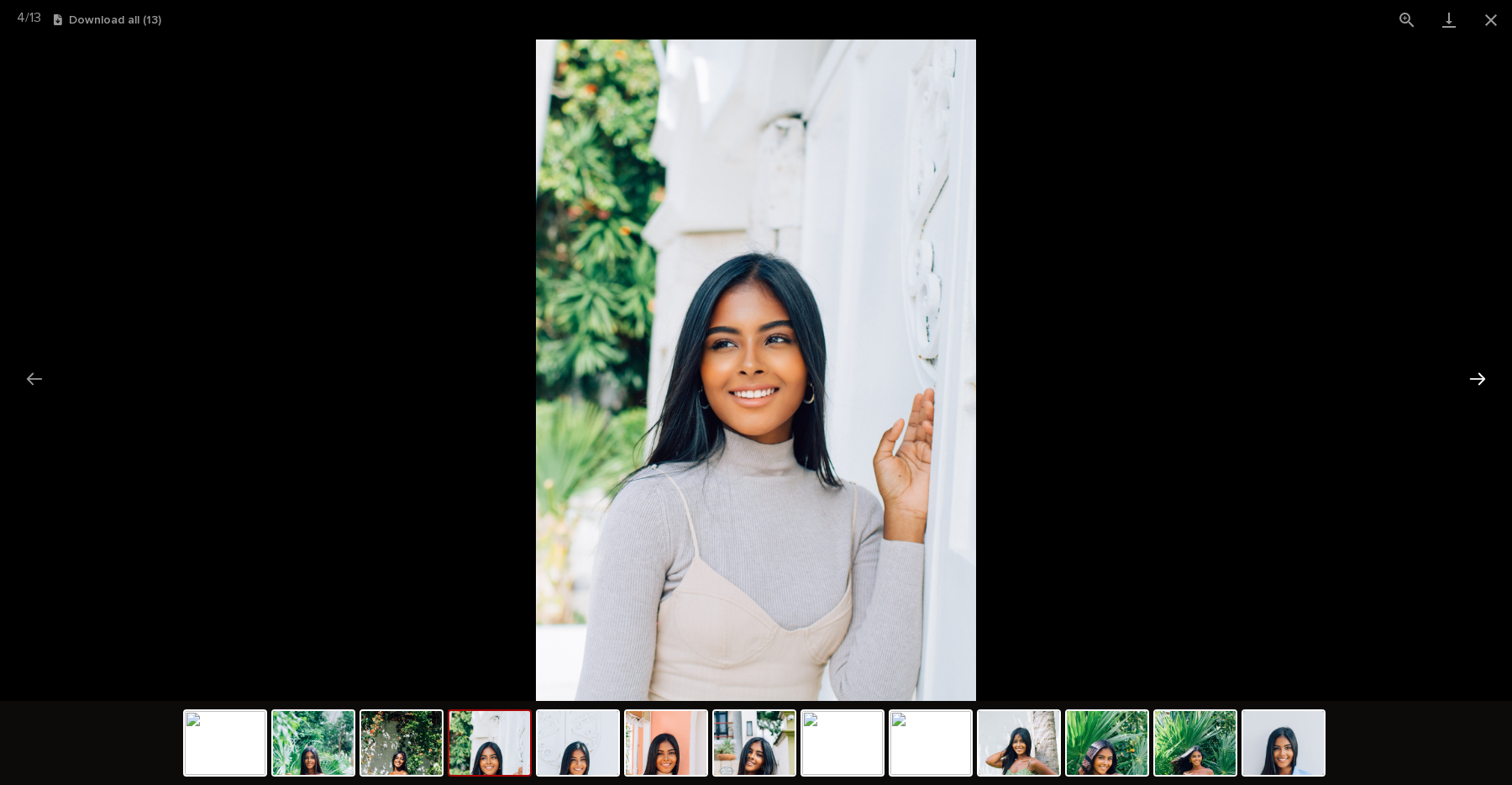 click at bounding box center [1478, 378] 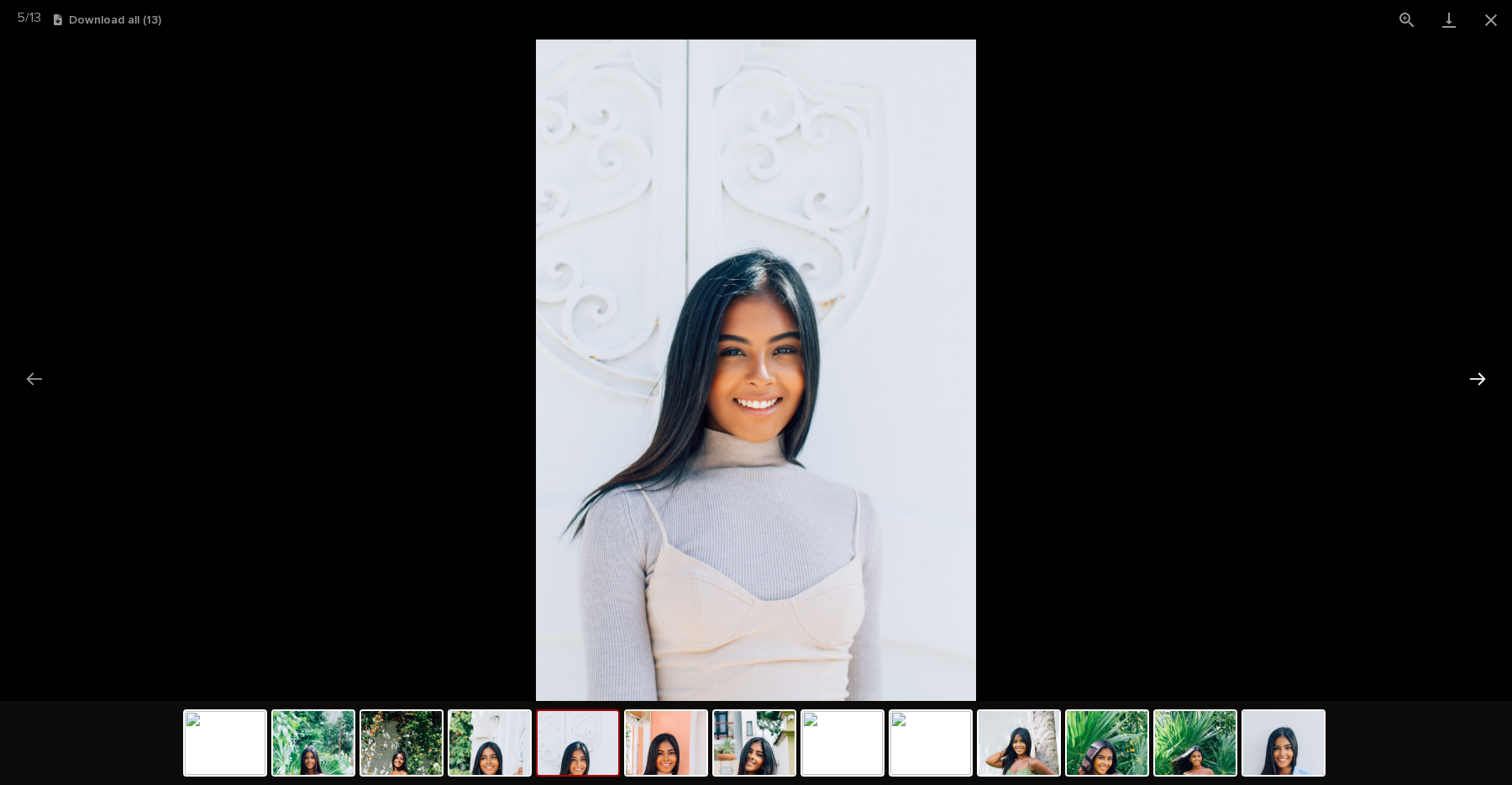 click at bounding box center [1478, 378] 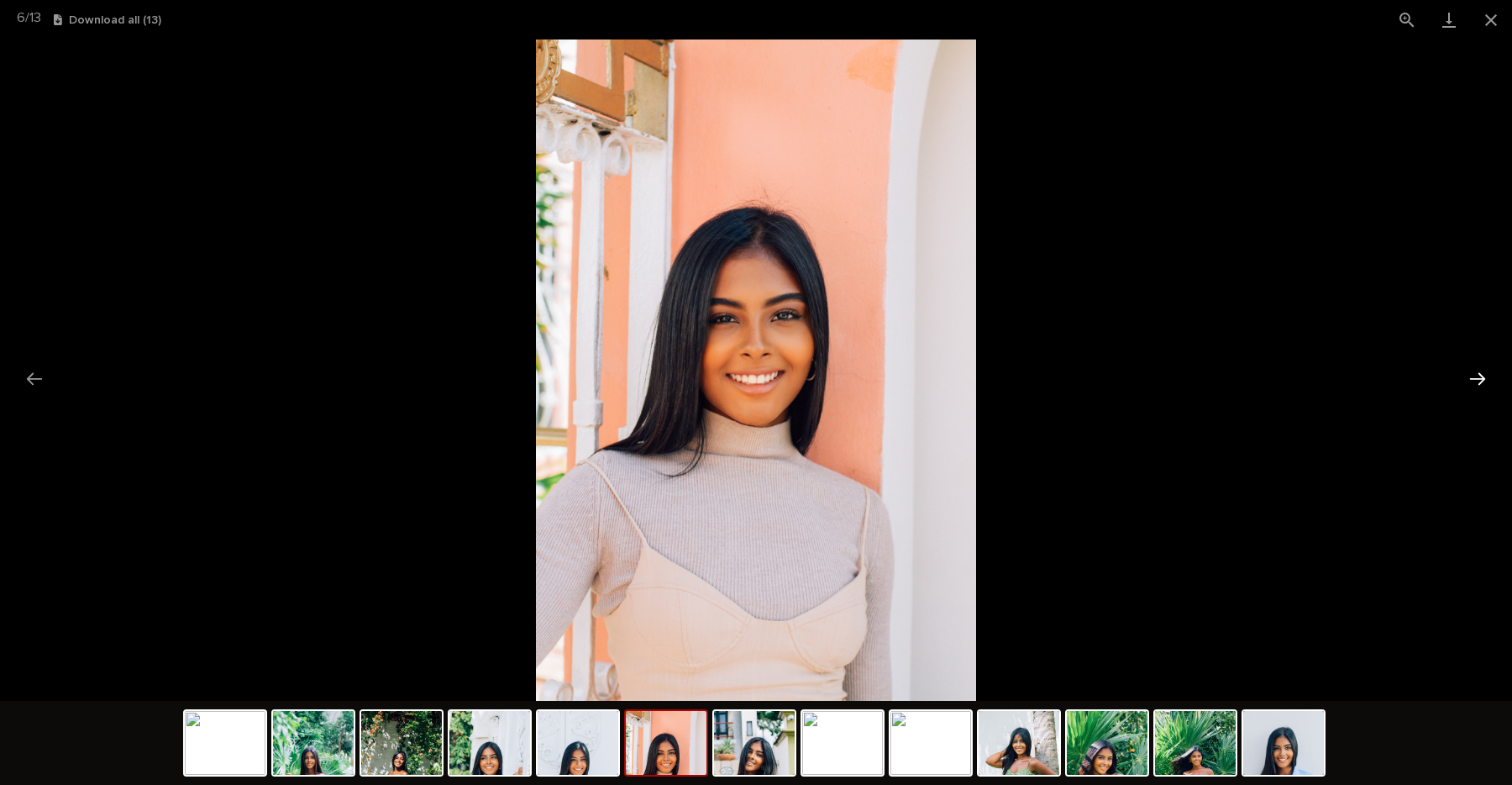 click at bounding box center [1478, 378] 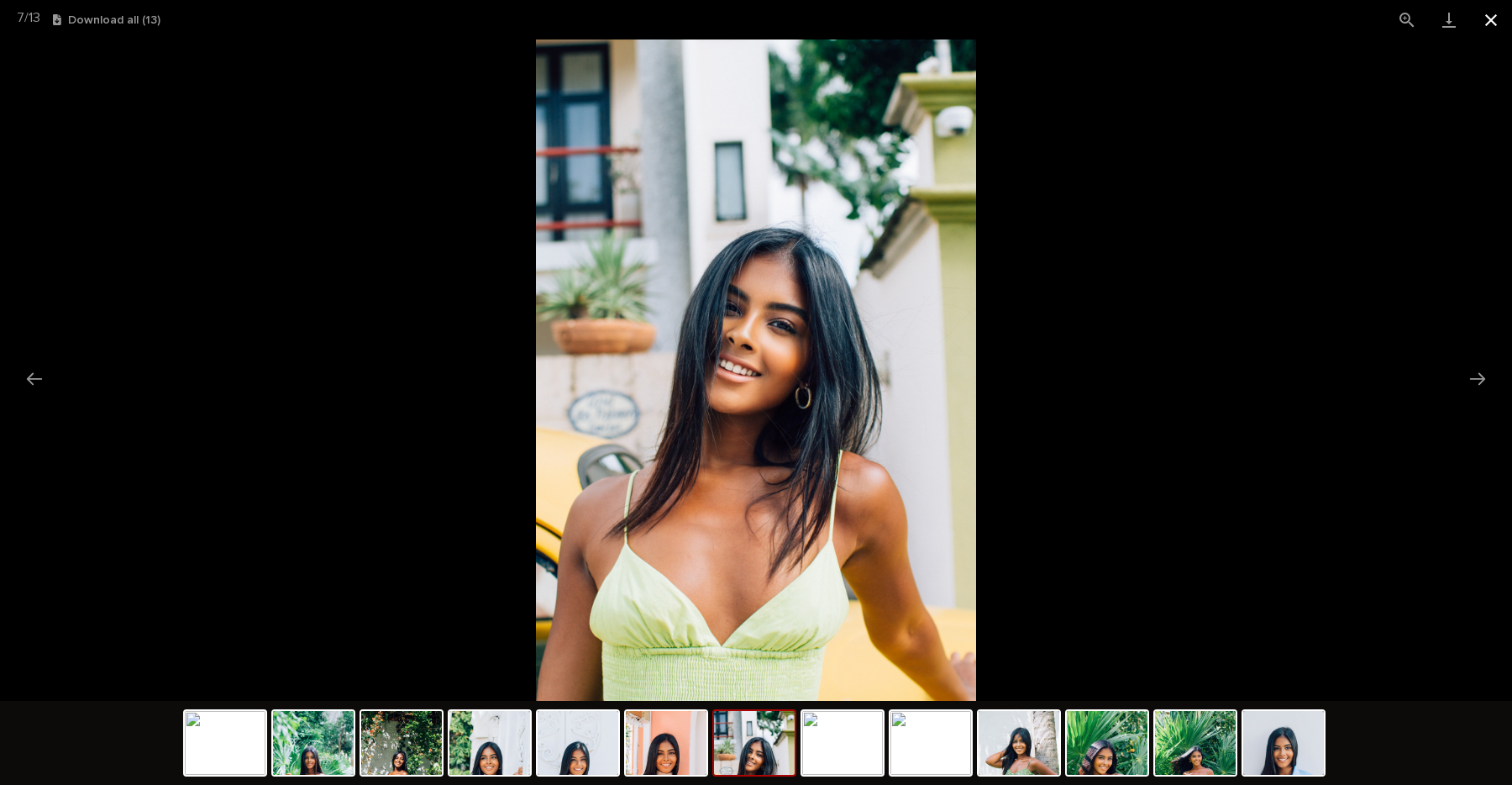 click at bounding box center (1491, 19) 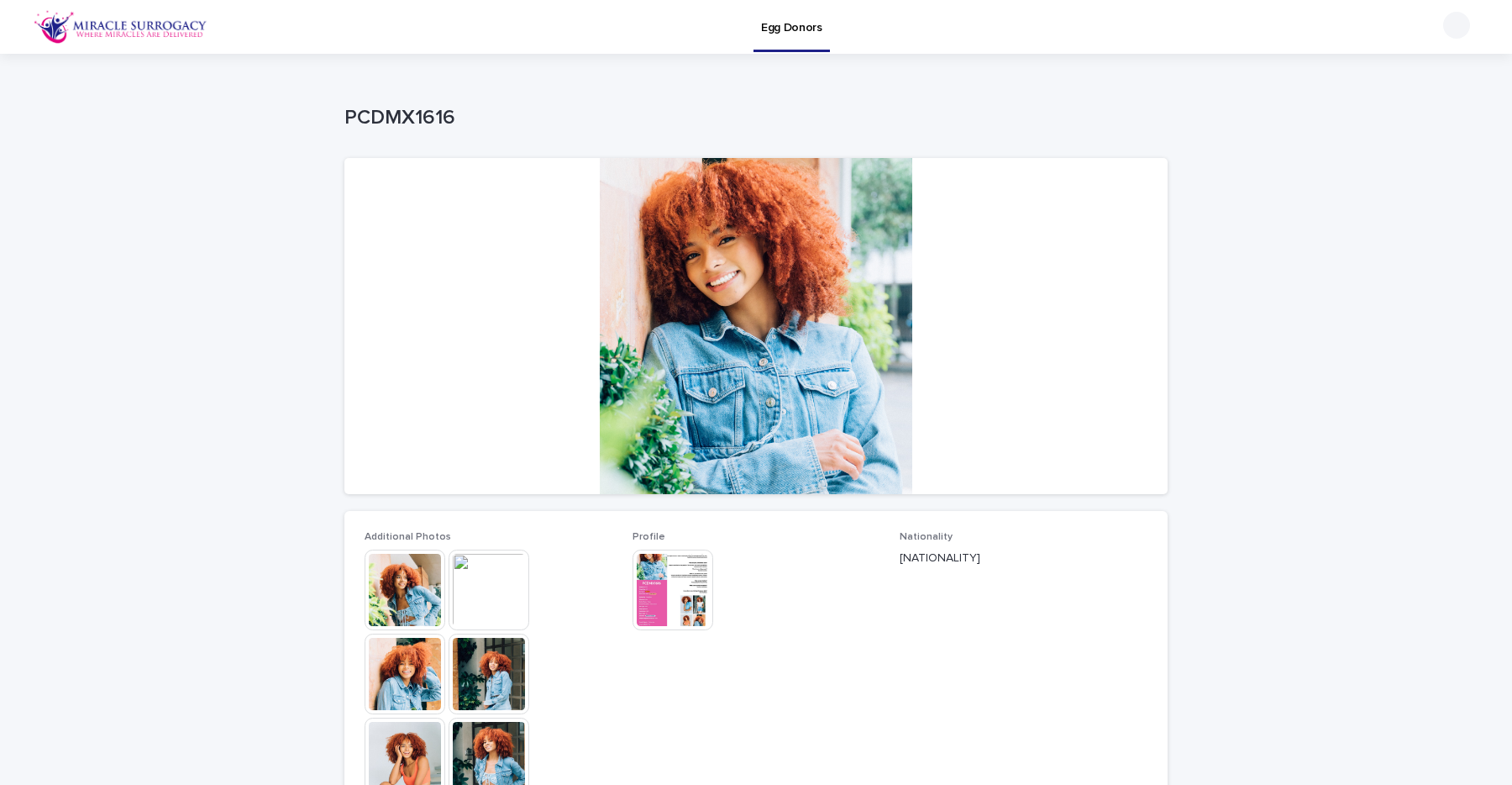 scroll, scrollTop: 0, scrollLeft: 0, axis: both 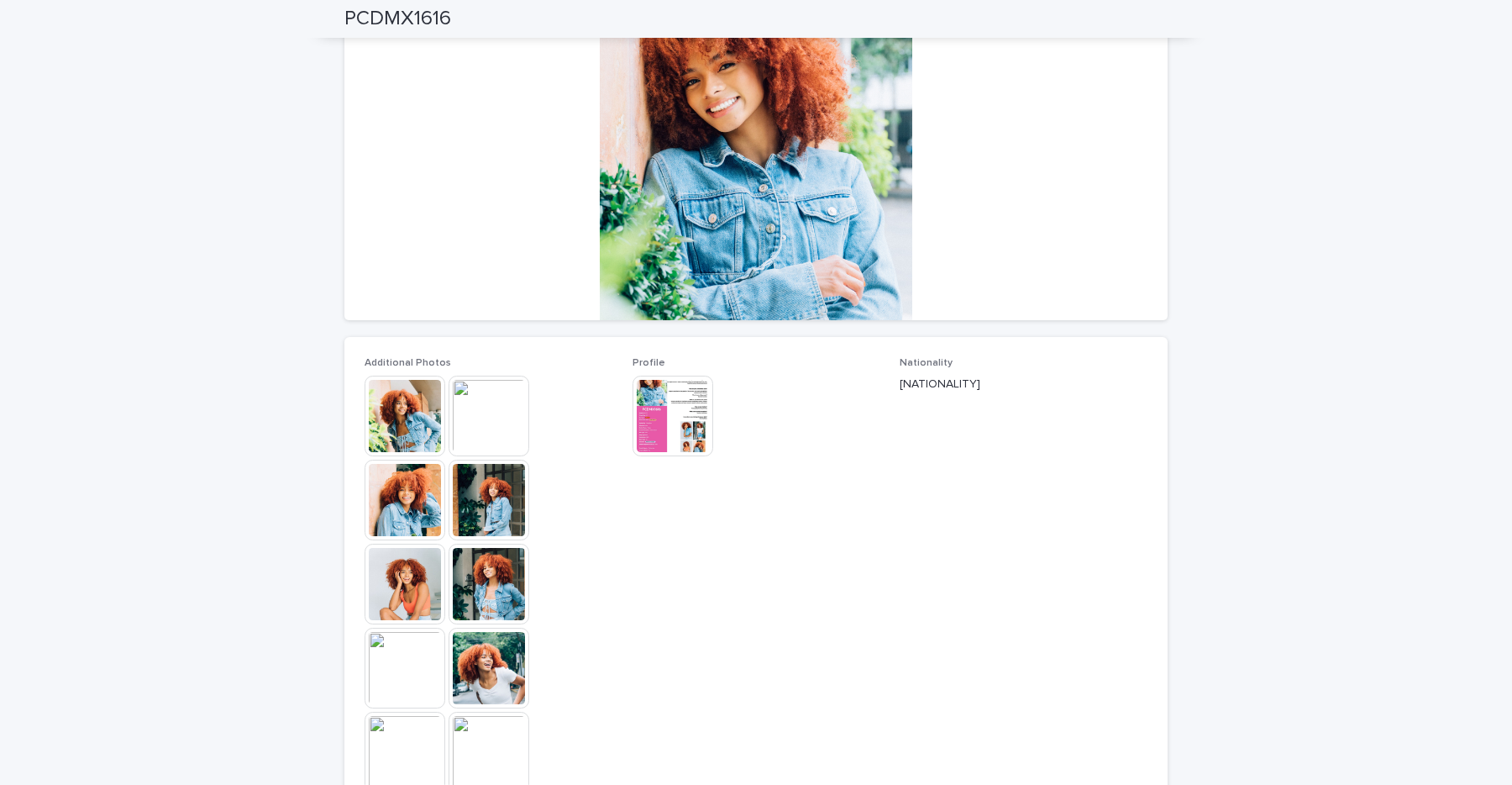 click at bounding box center [405, 416] 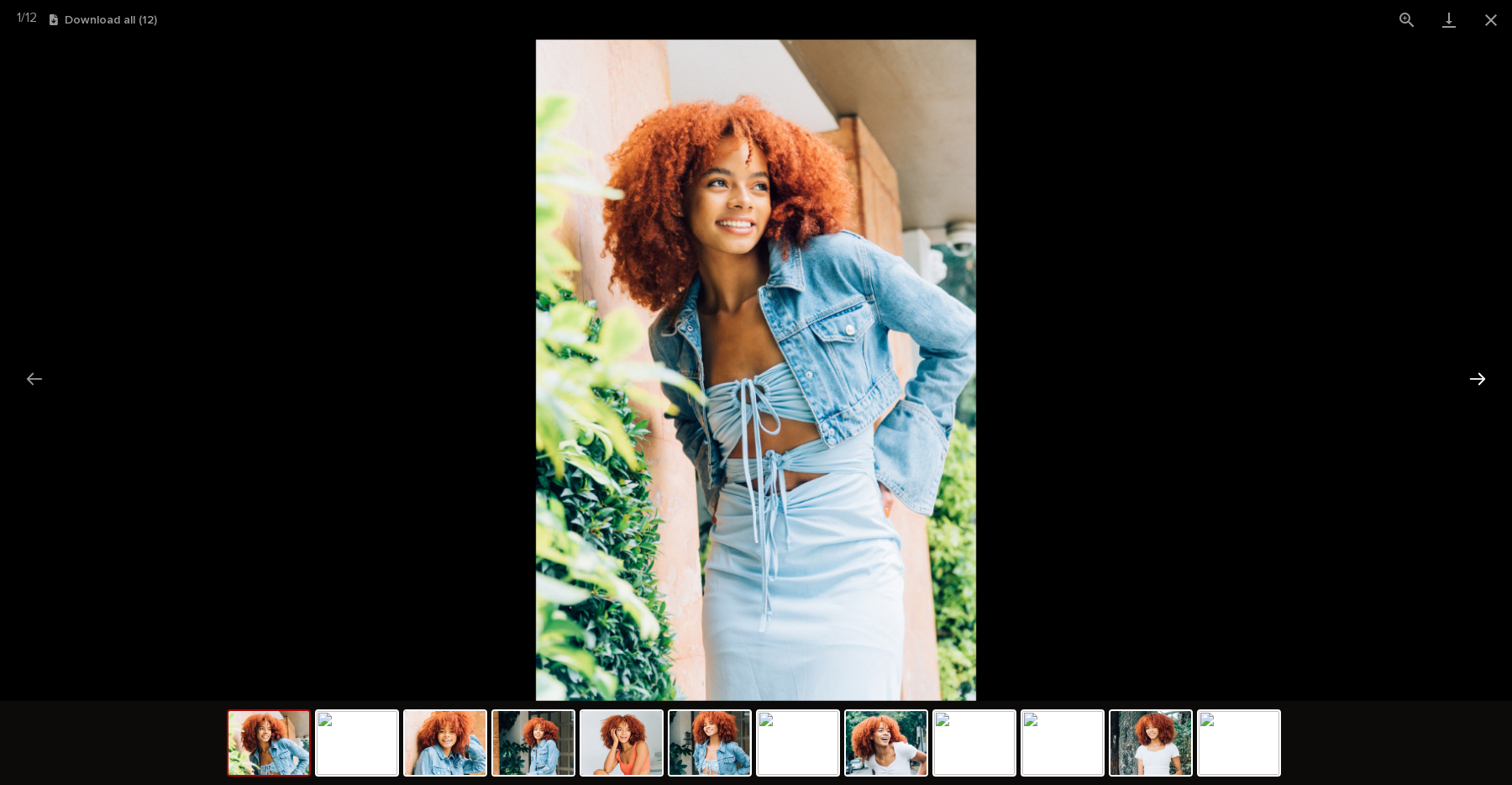 click at bounding box center [1478, 378] 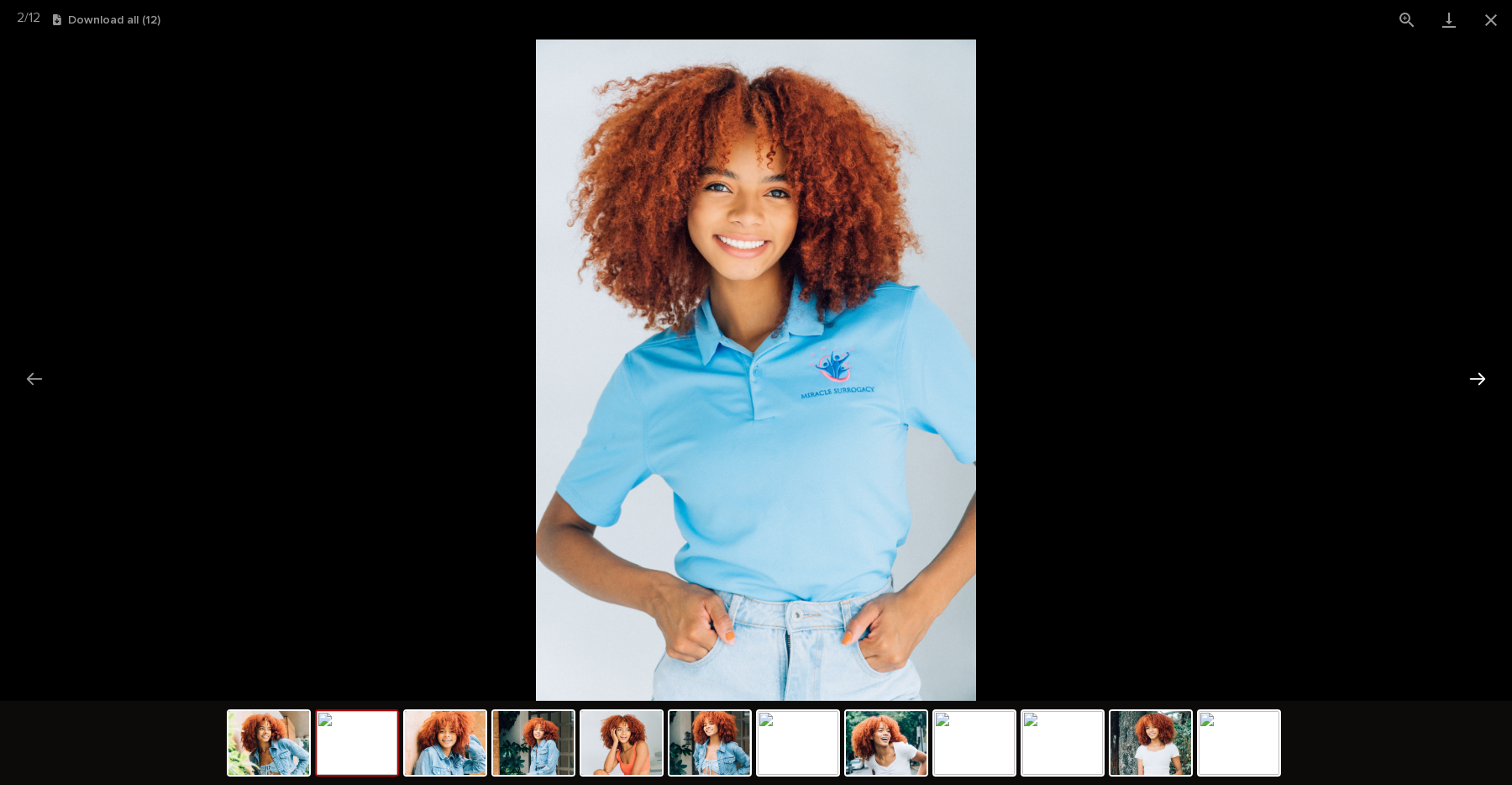 click at bounding box center [1478, 378] 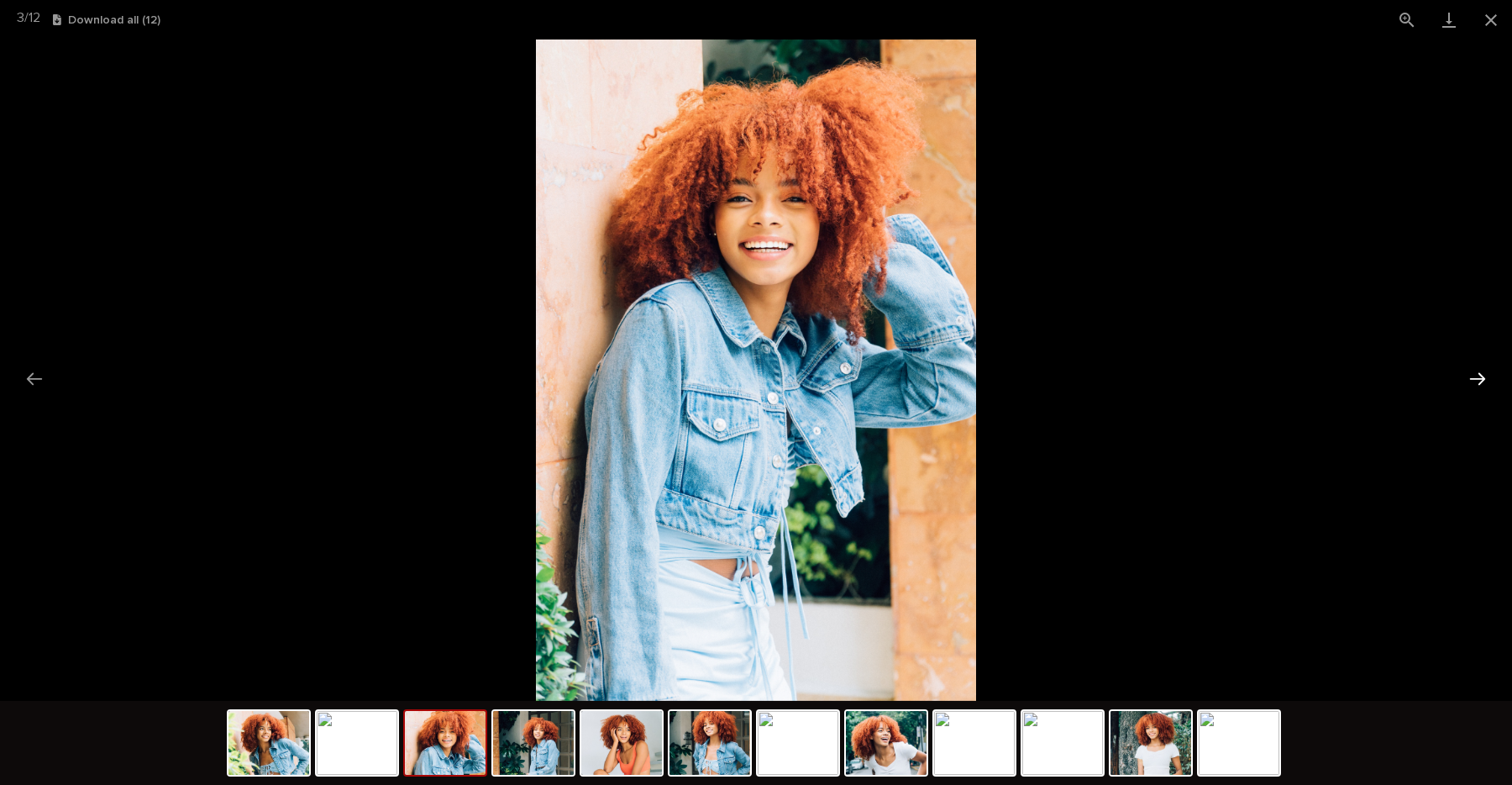 click at bounding box center [1478, 378] 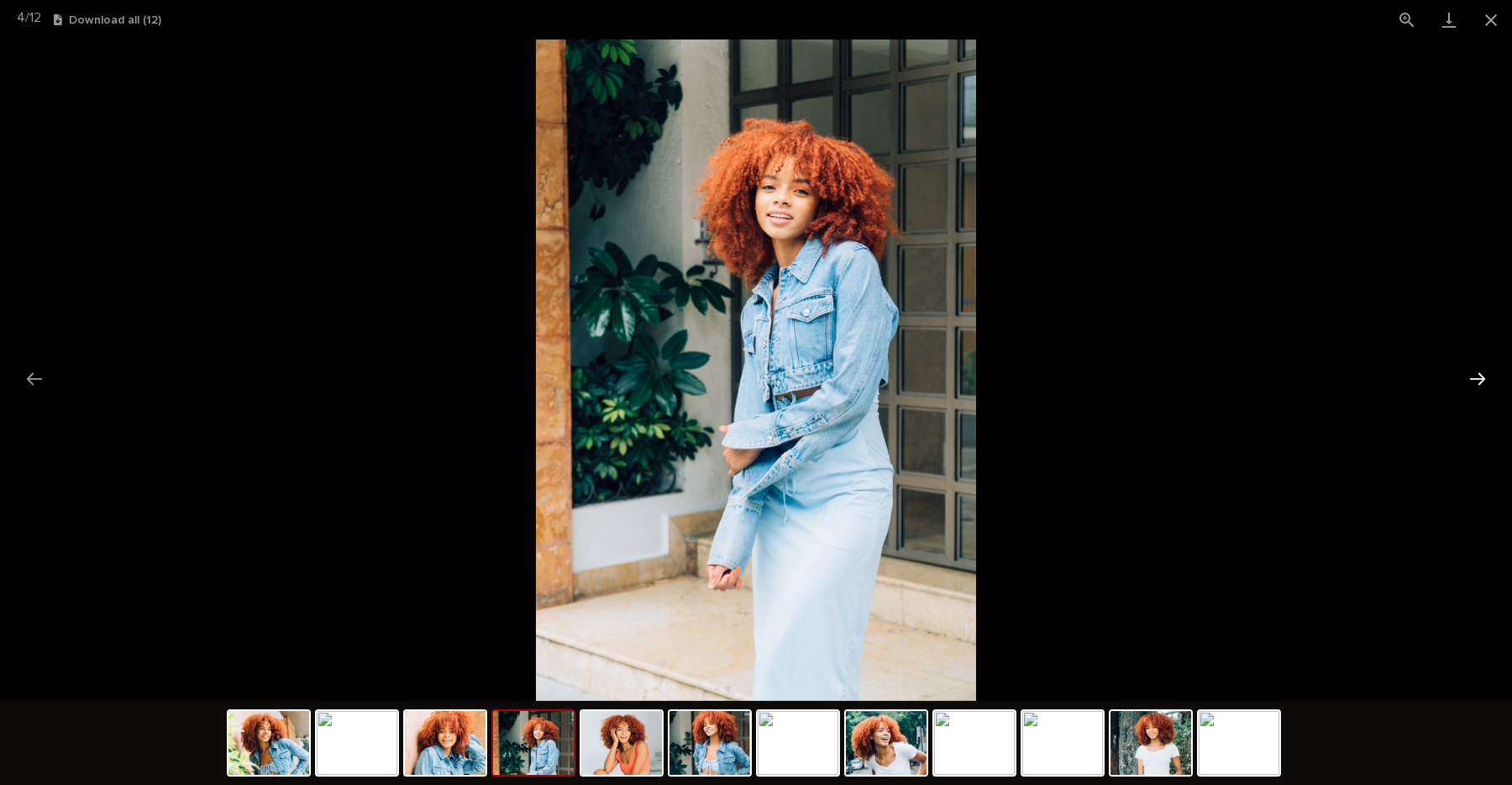 click at bounding box center [1478, 378] 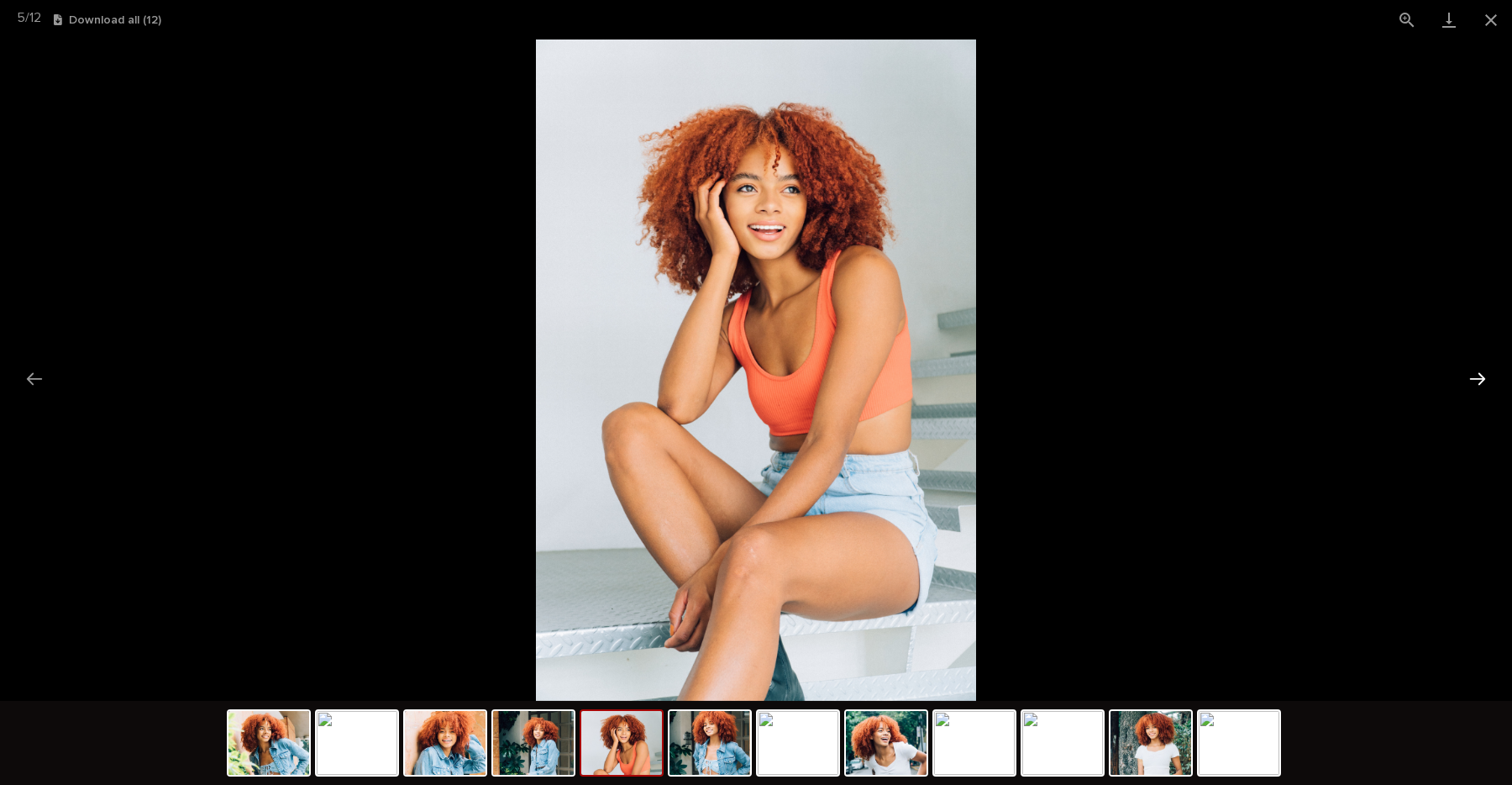 click at bounding box center (1478, 378) 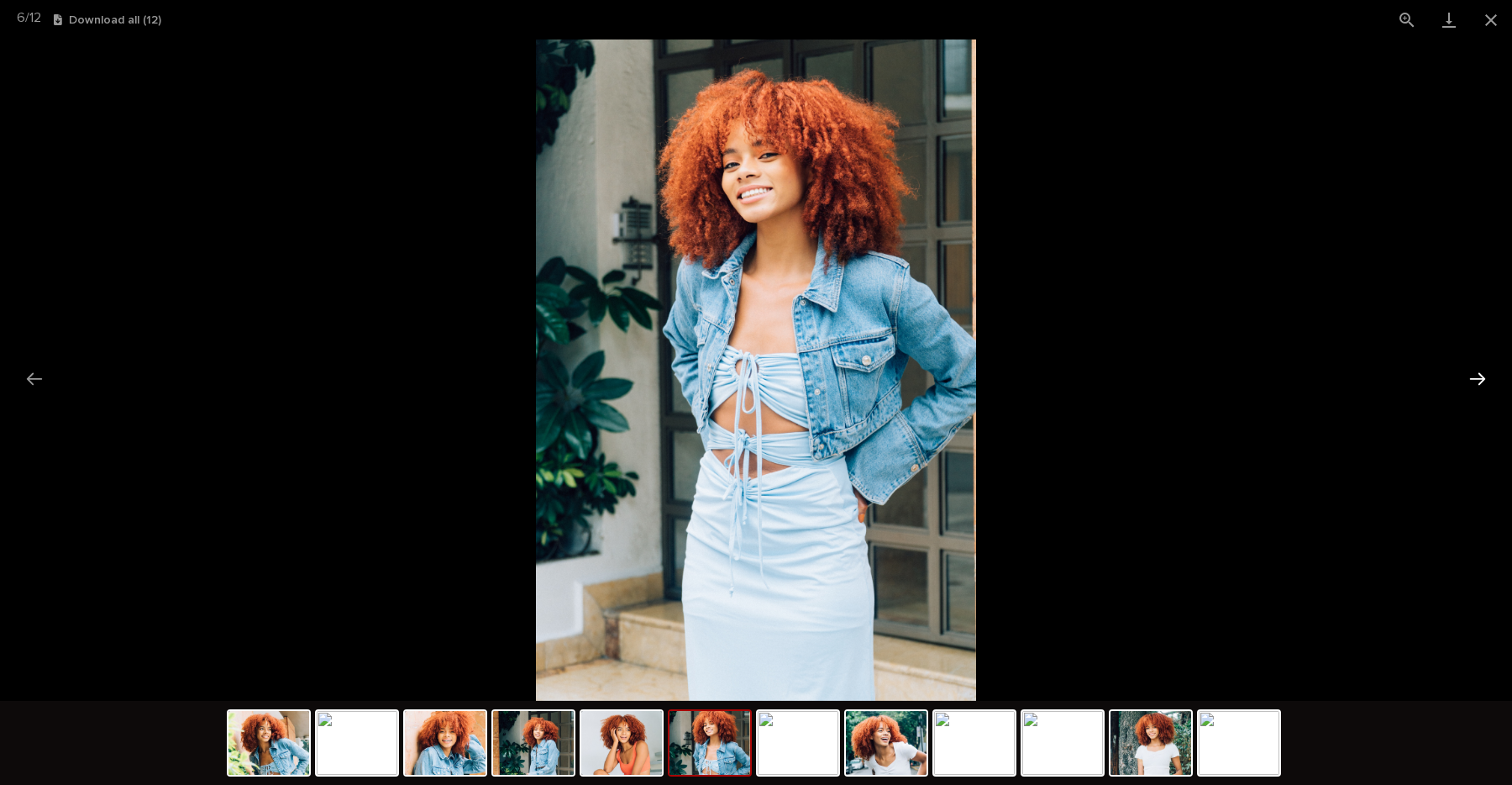 click at bounding box center (1478, 378) 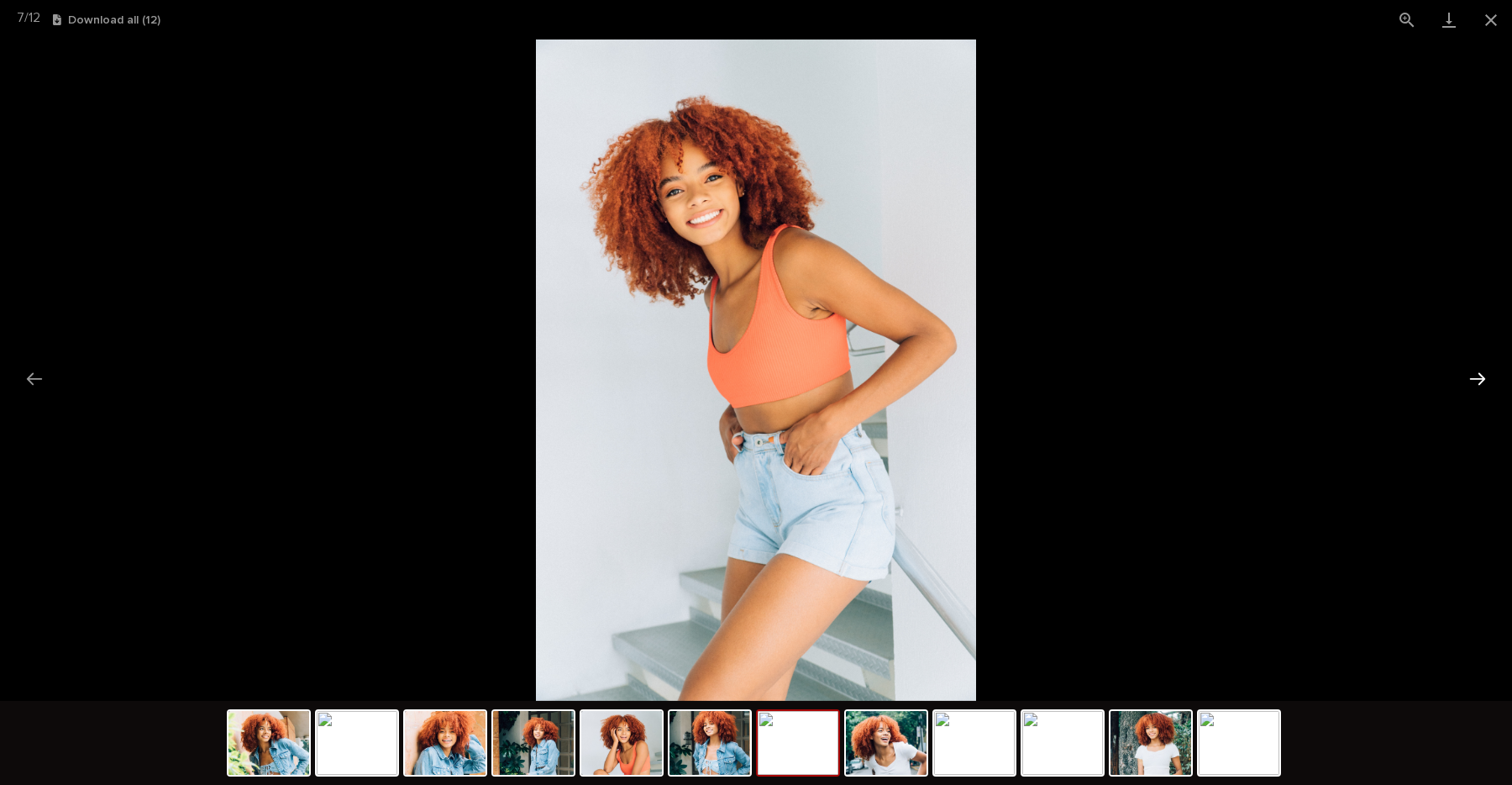 click at bounding box center [1478, 378] 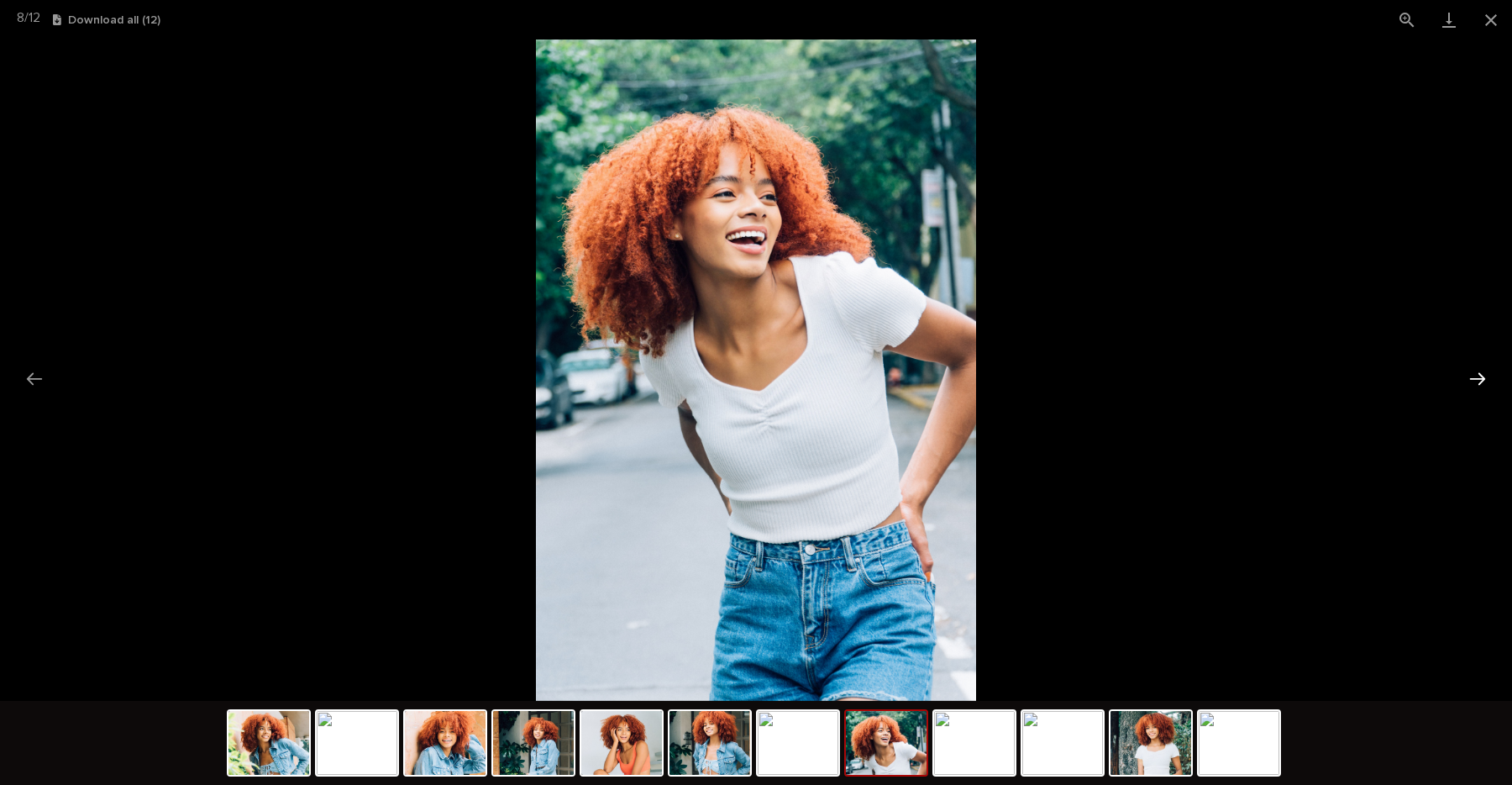 click at bounding box center (1478, 378) 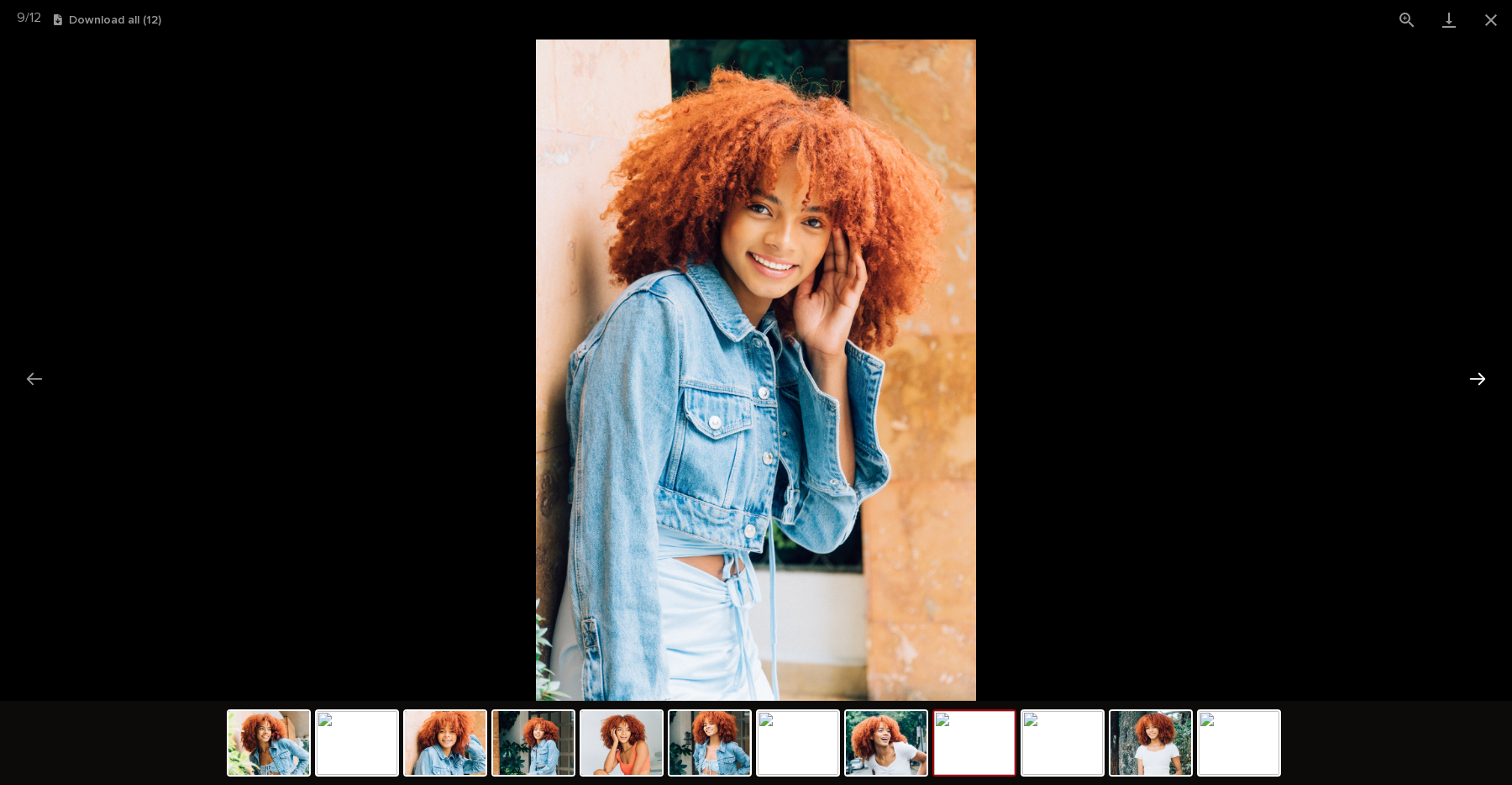 click at bounding box center [1478, 378] 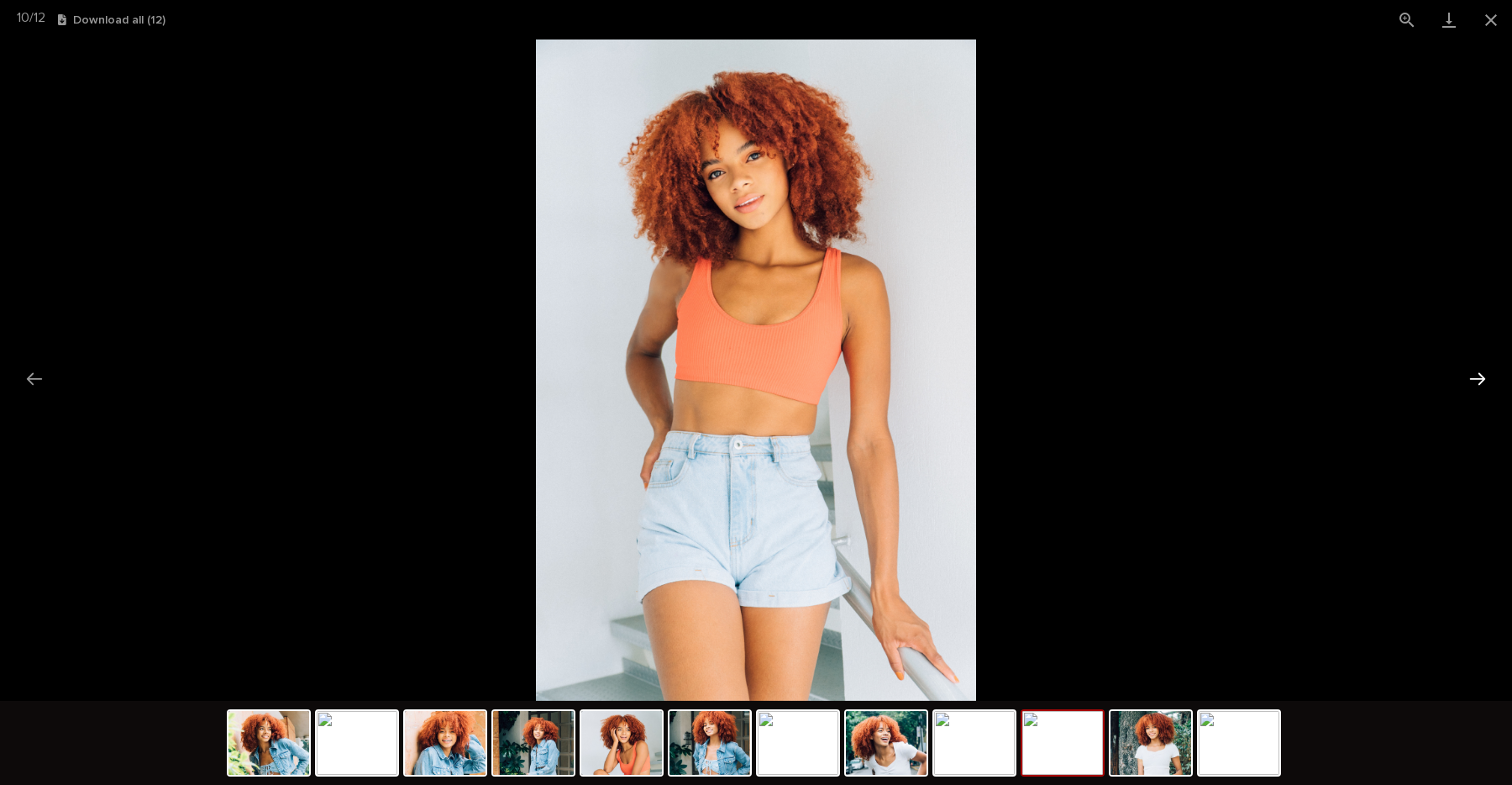 click at bounding box center (1478, 378) 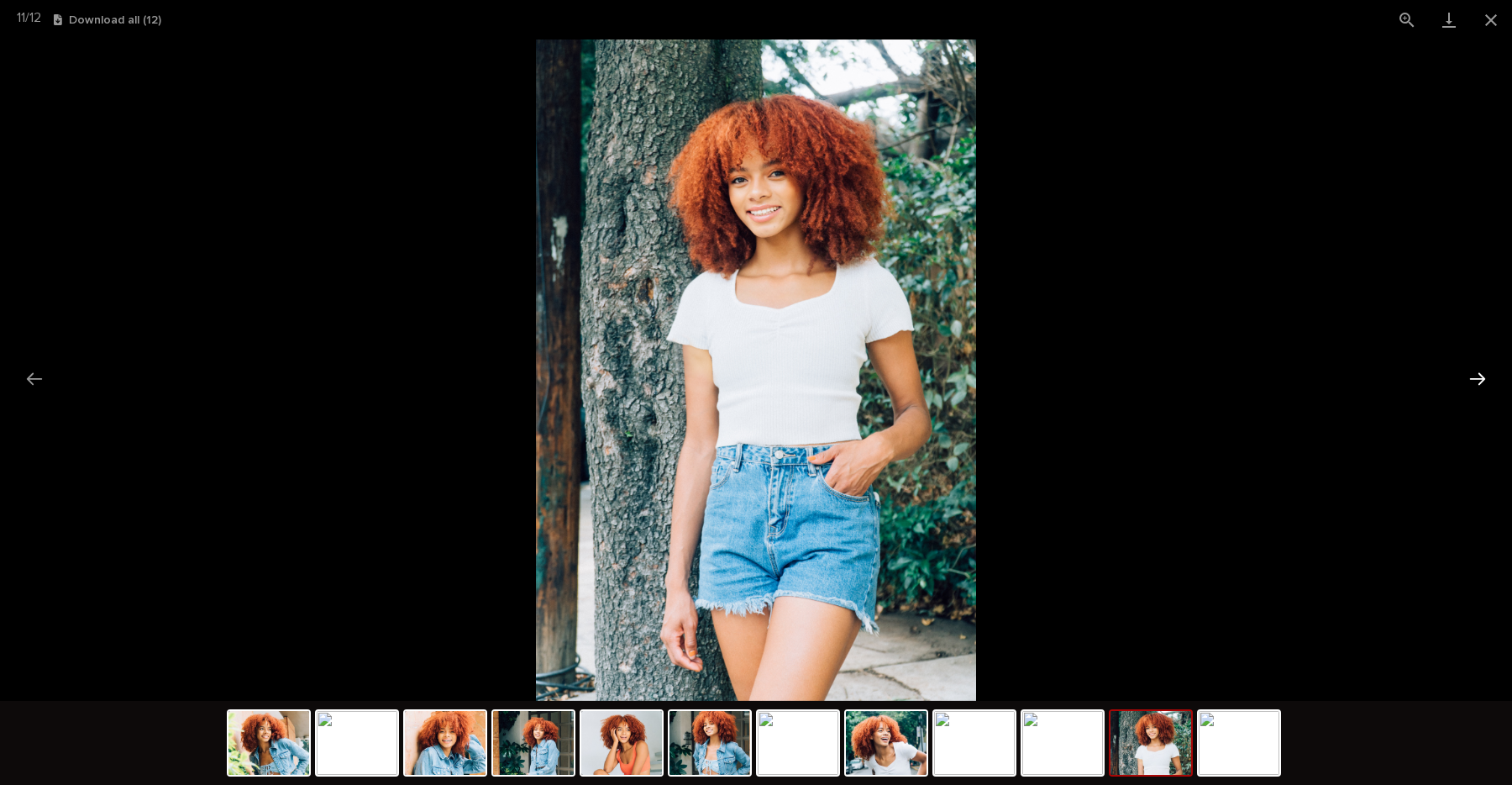 click at bounding box center [1478, 378] 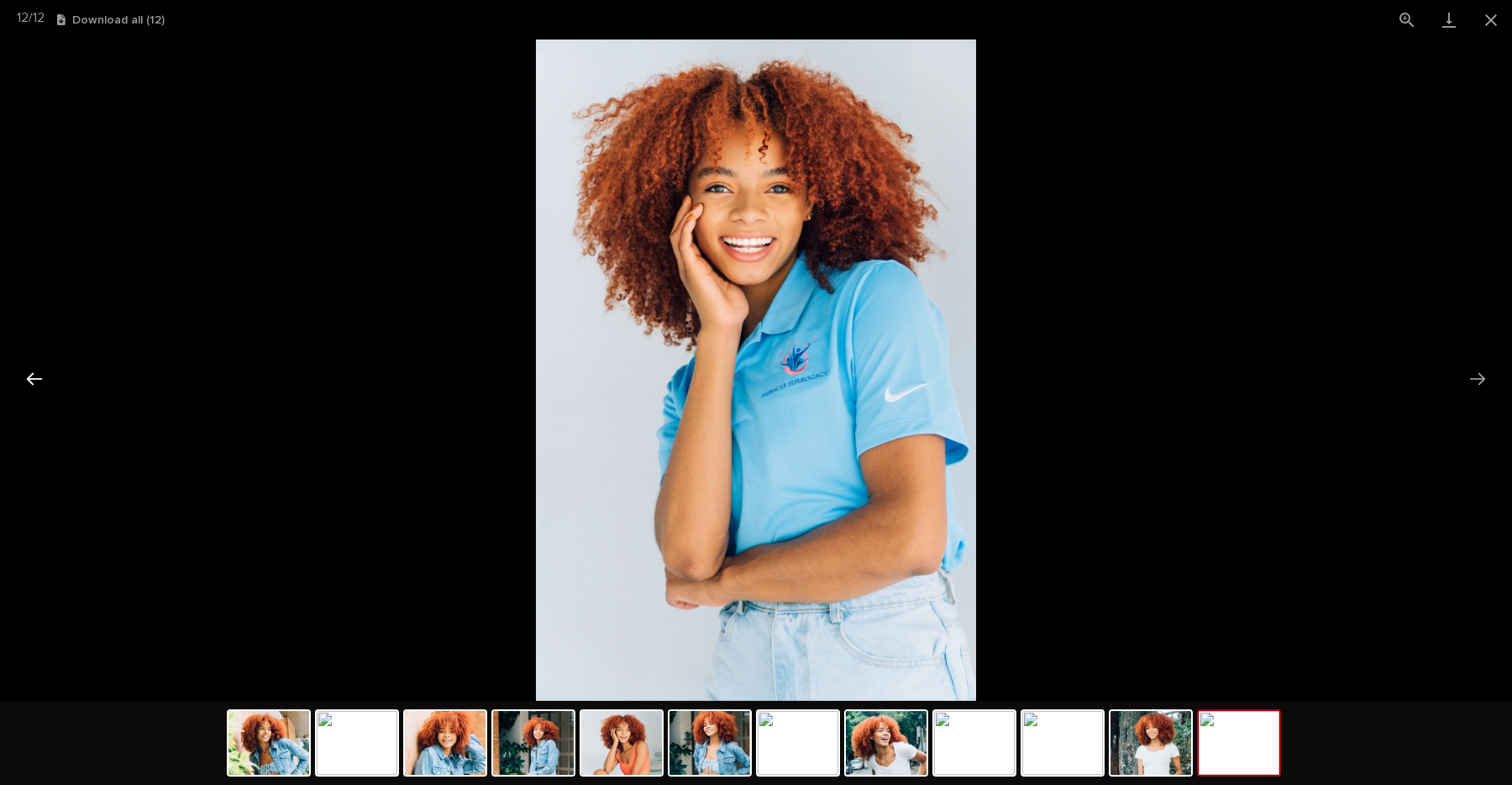 click at bounding box center (34, 378) 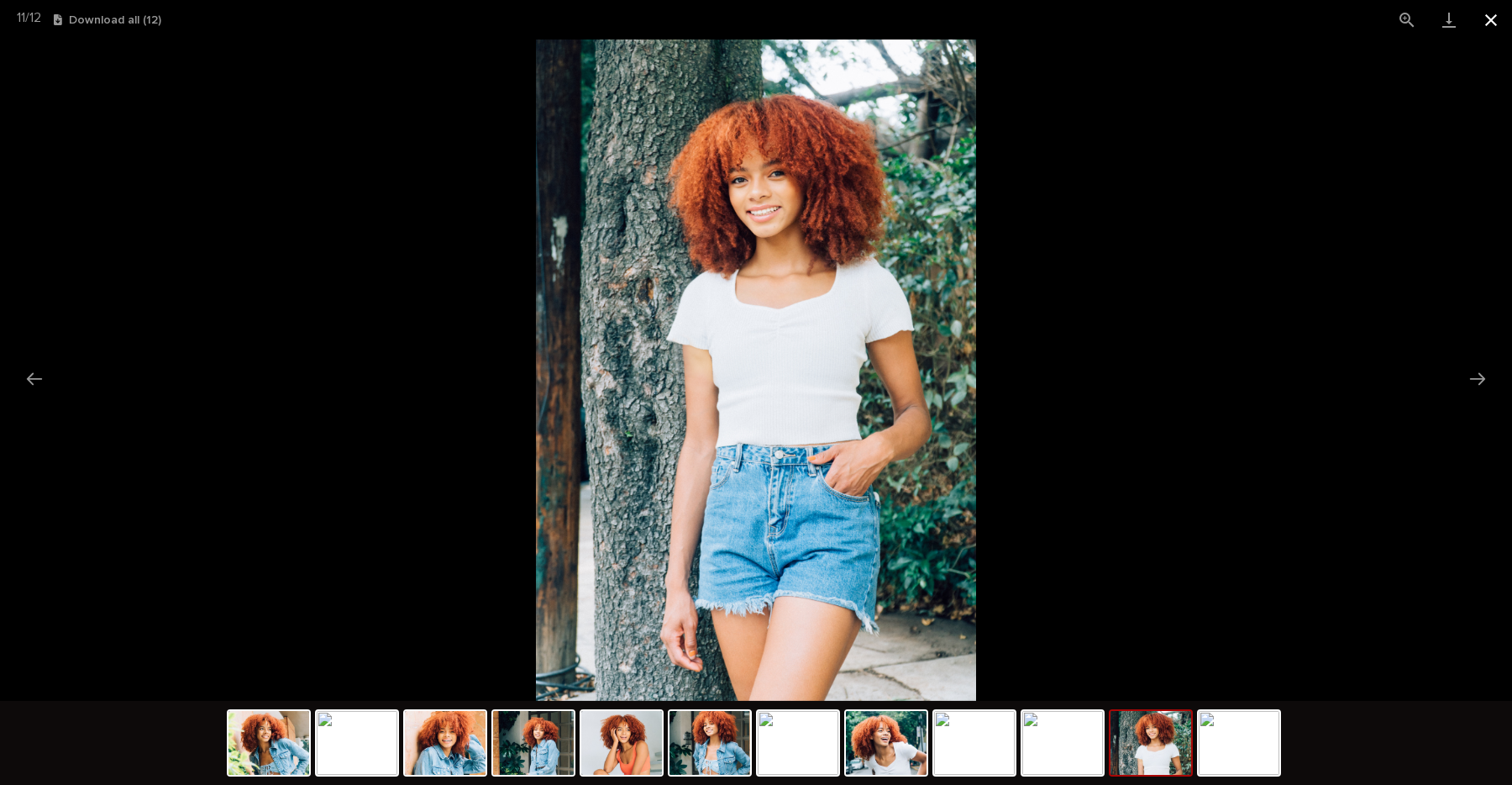 click at bounding box center [1491, 19] 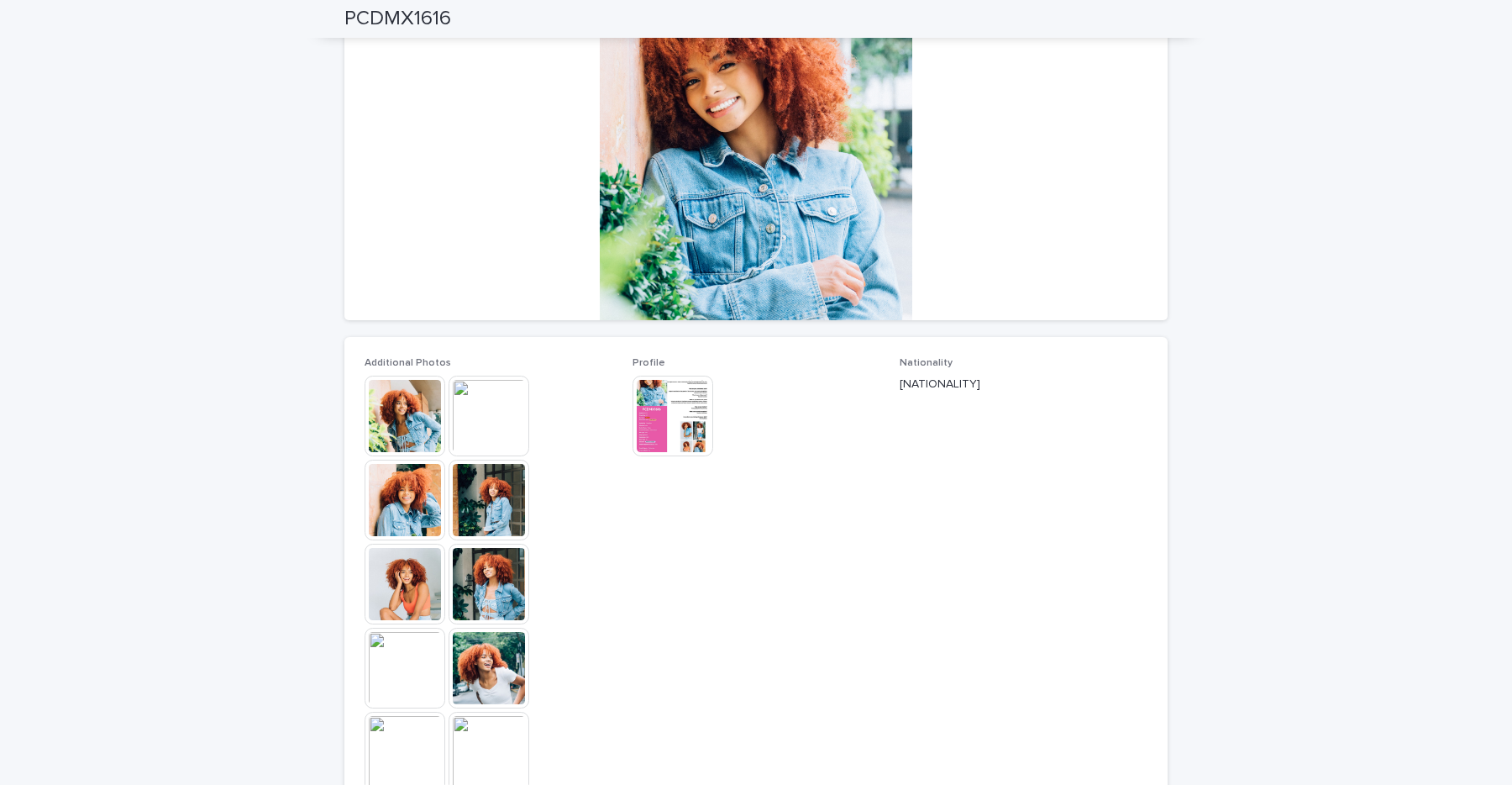 click at bounding box center (673, 416) 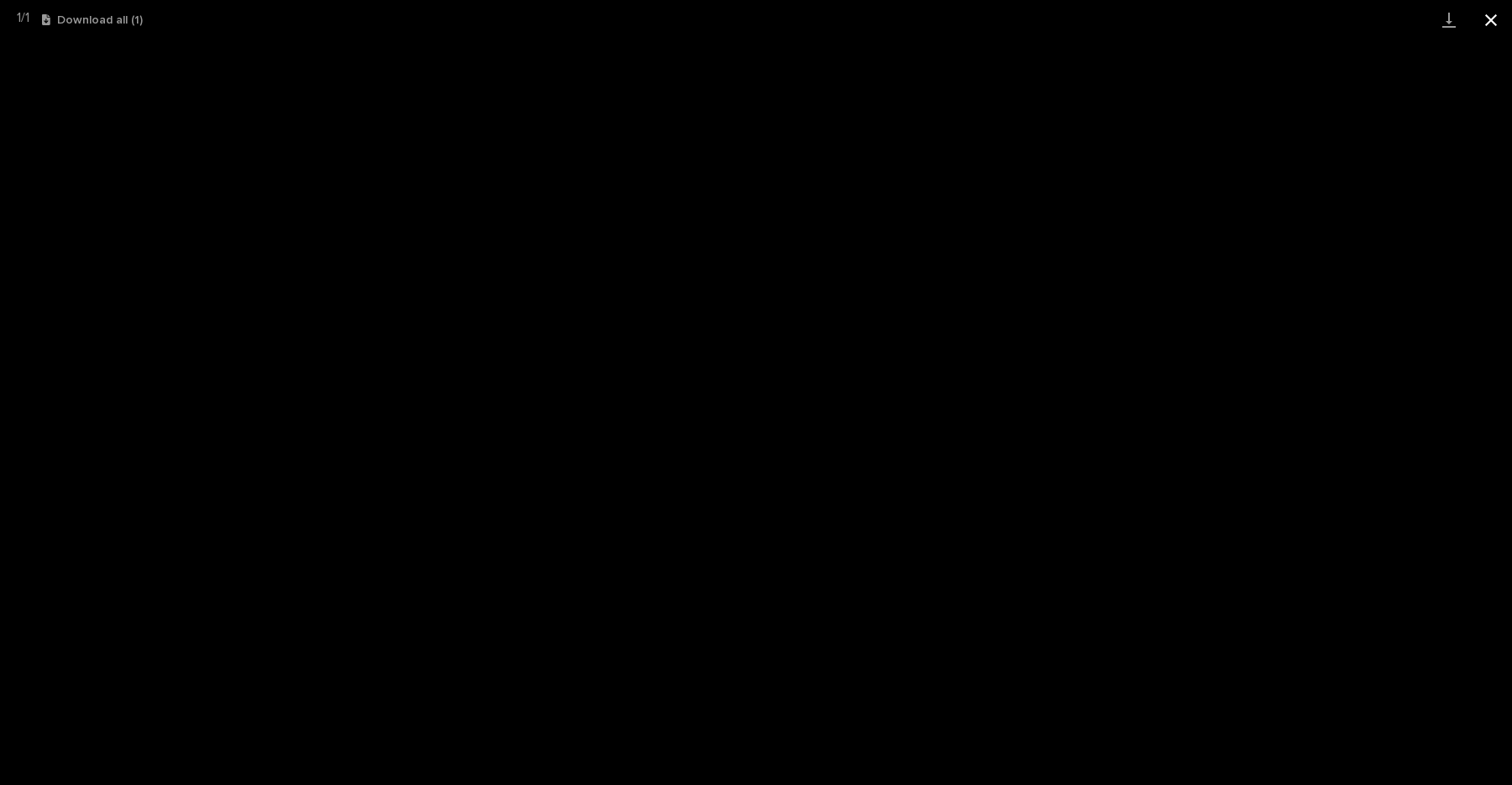 click at bounding box center (1491, 19) 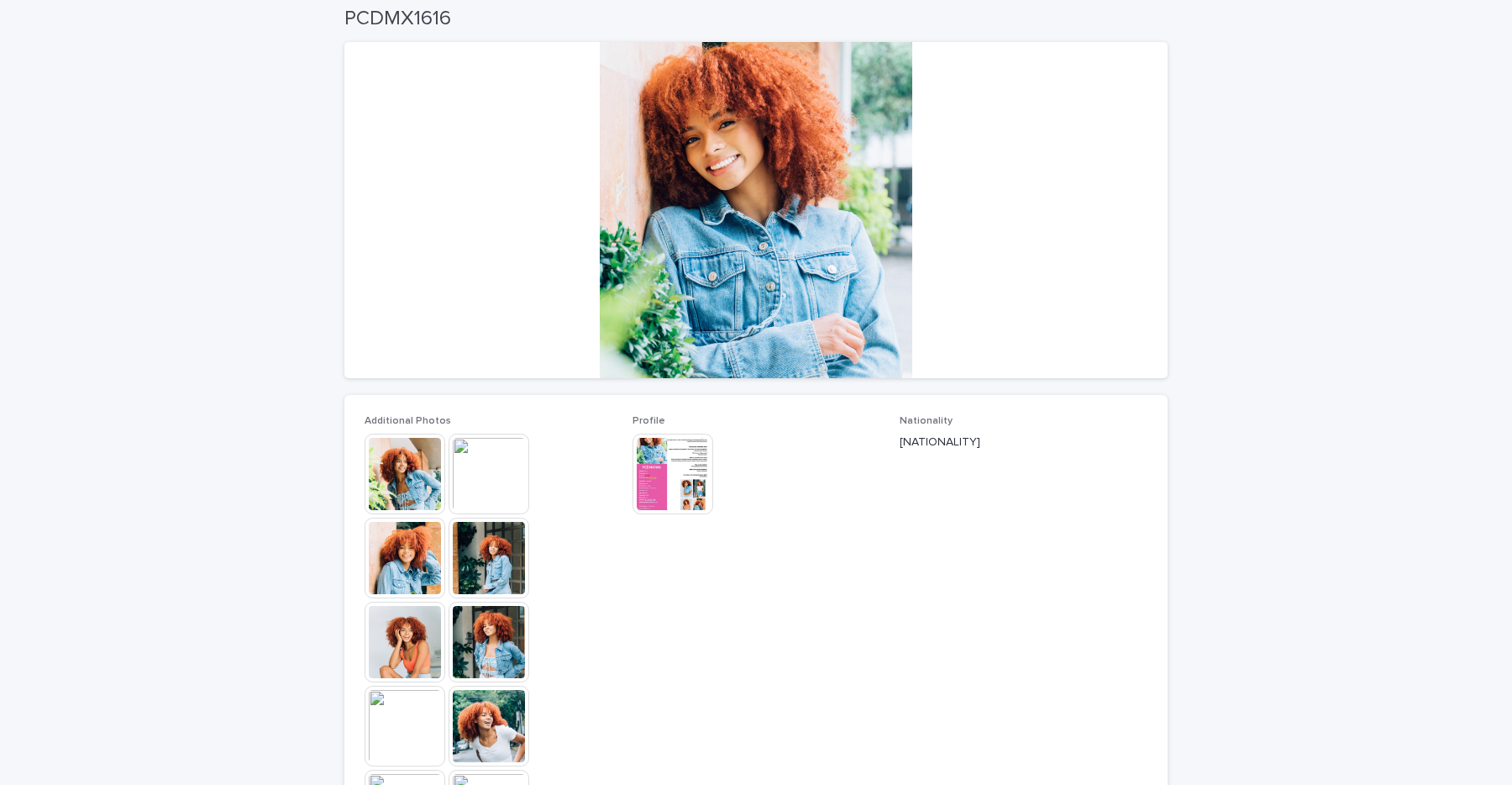 scroll, scrollTop: 0, scrollLeft: 0, axis: both 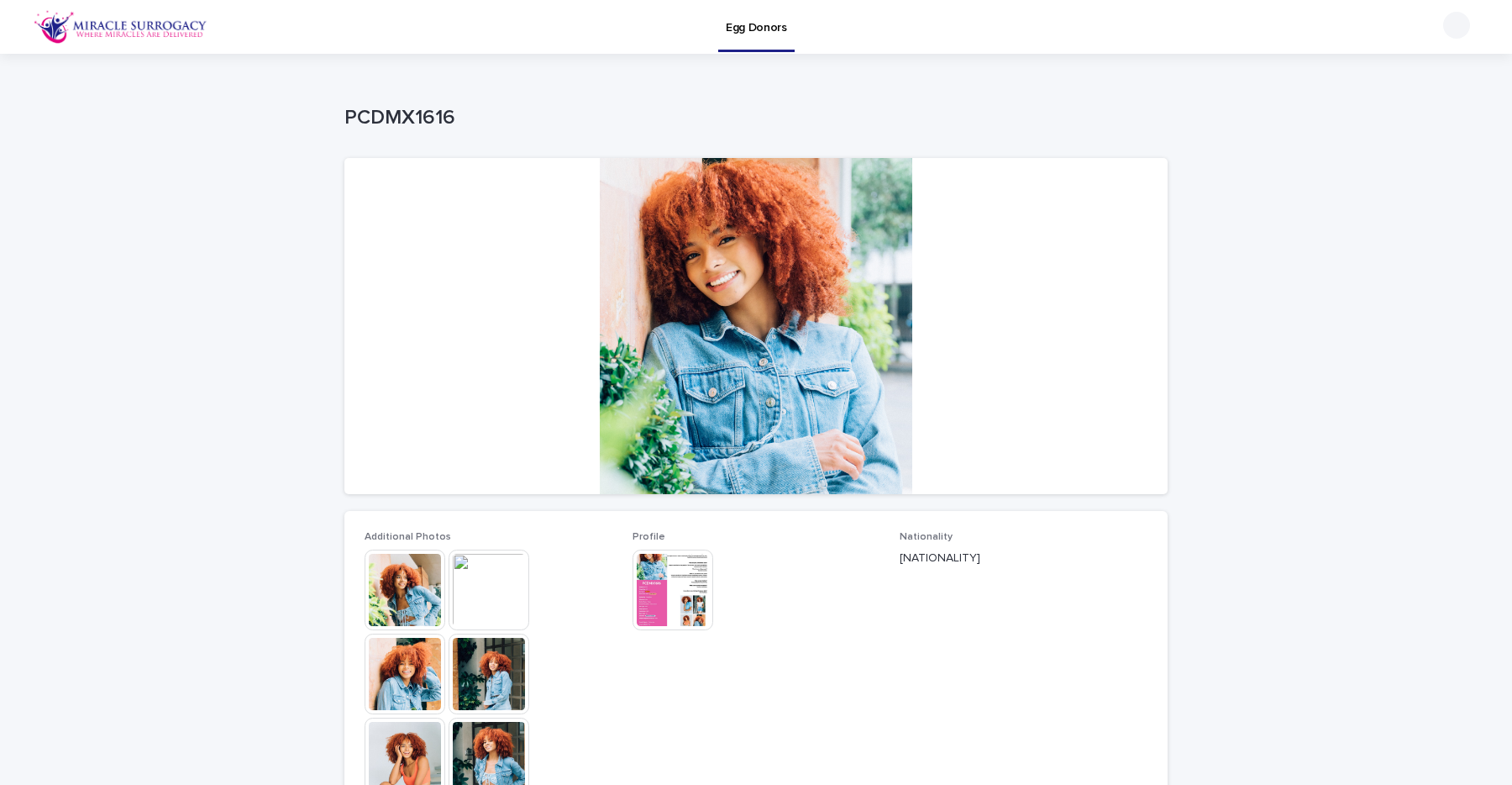 click at bounding box center (673, 590) 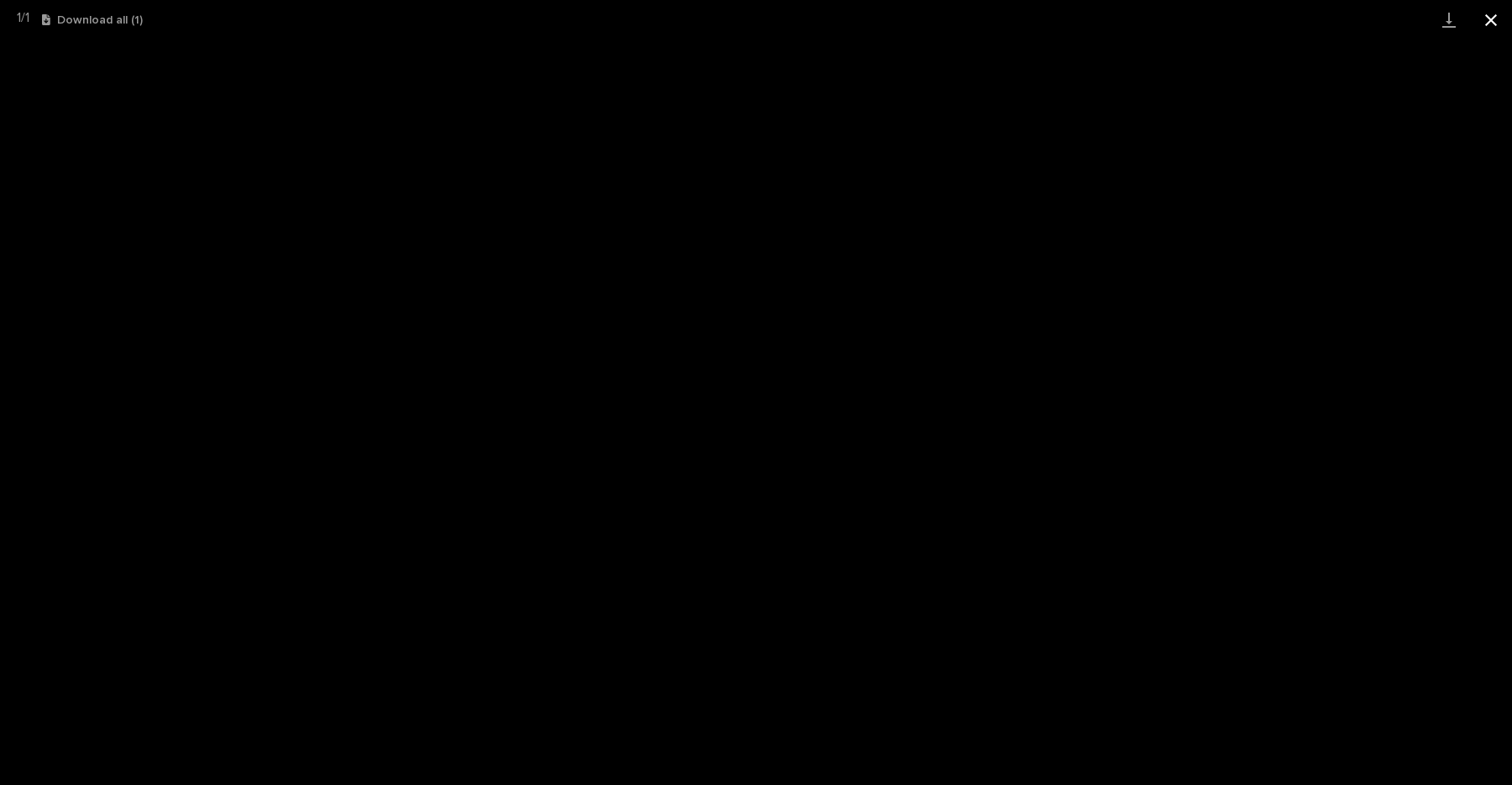 click at bounding box center (1491, 19) 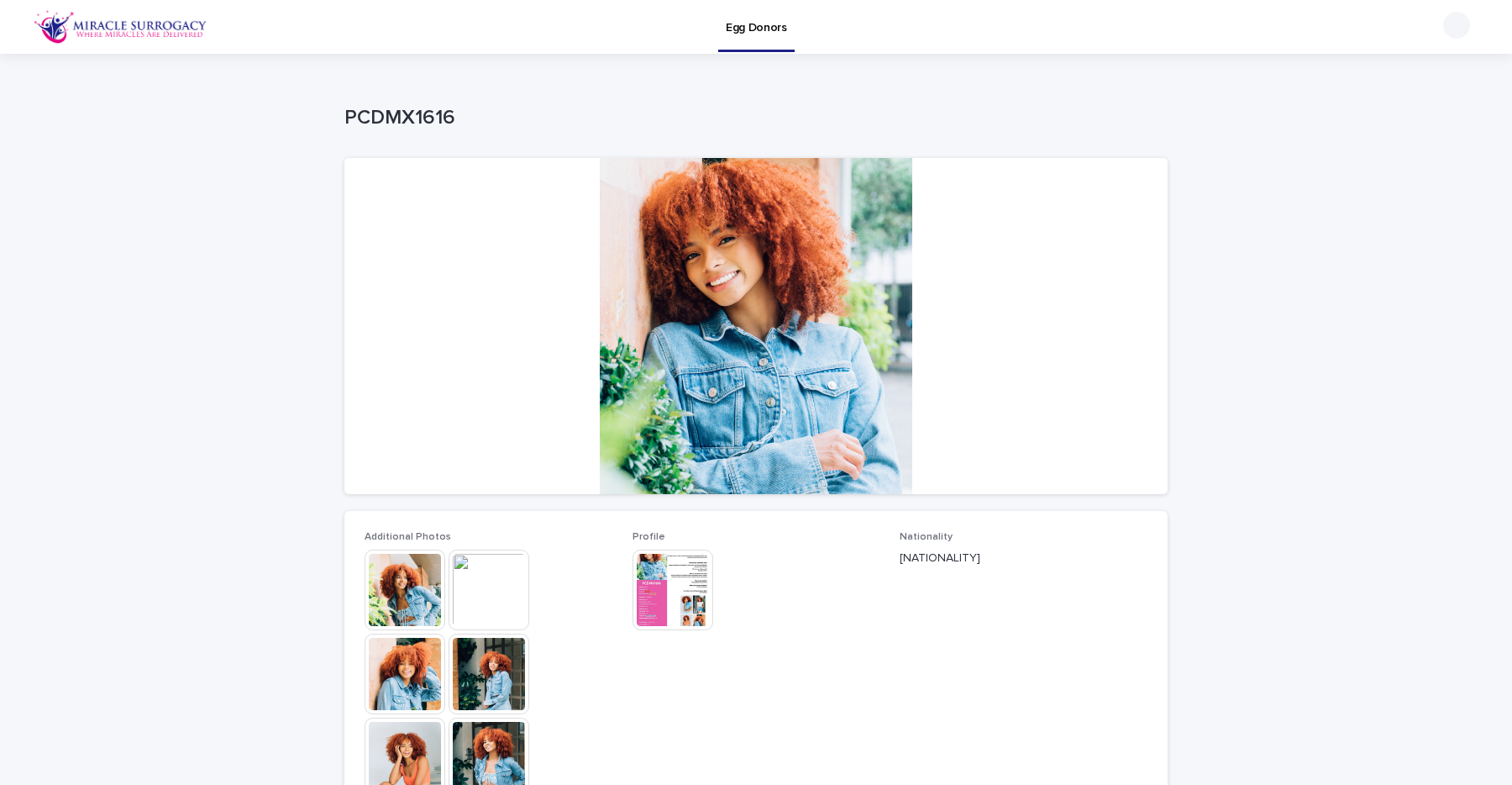 click at bounding box center (405, 590) 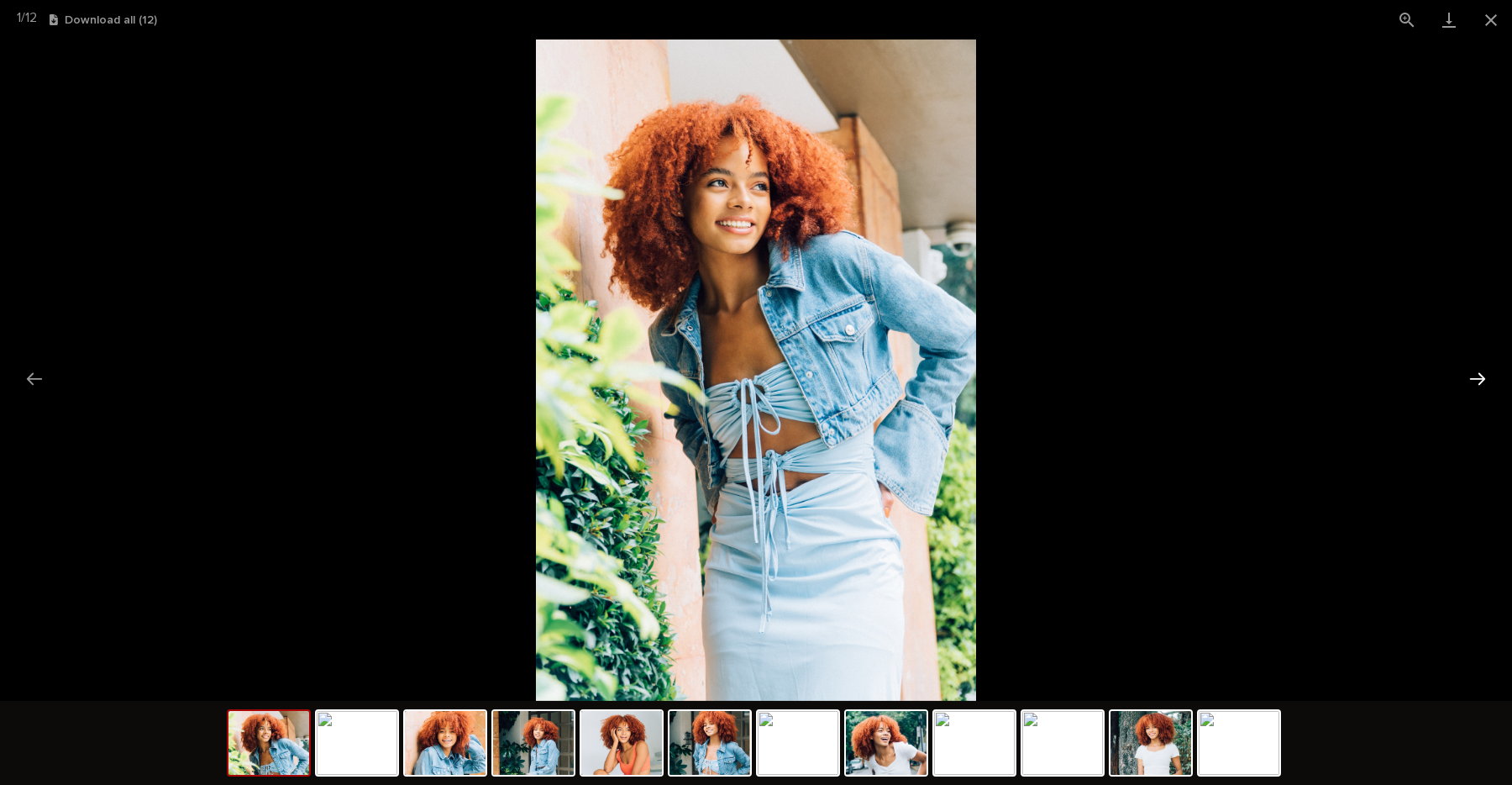 click at bounding box center [1478, 378] 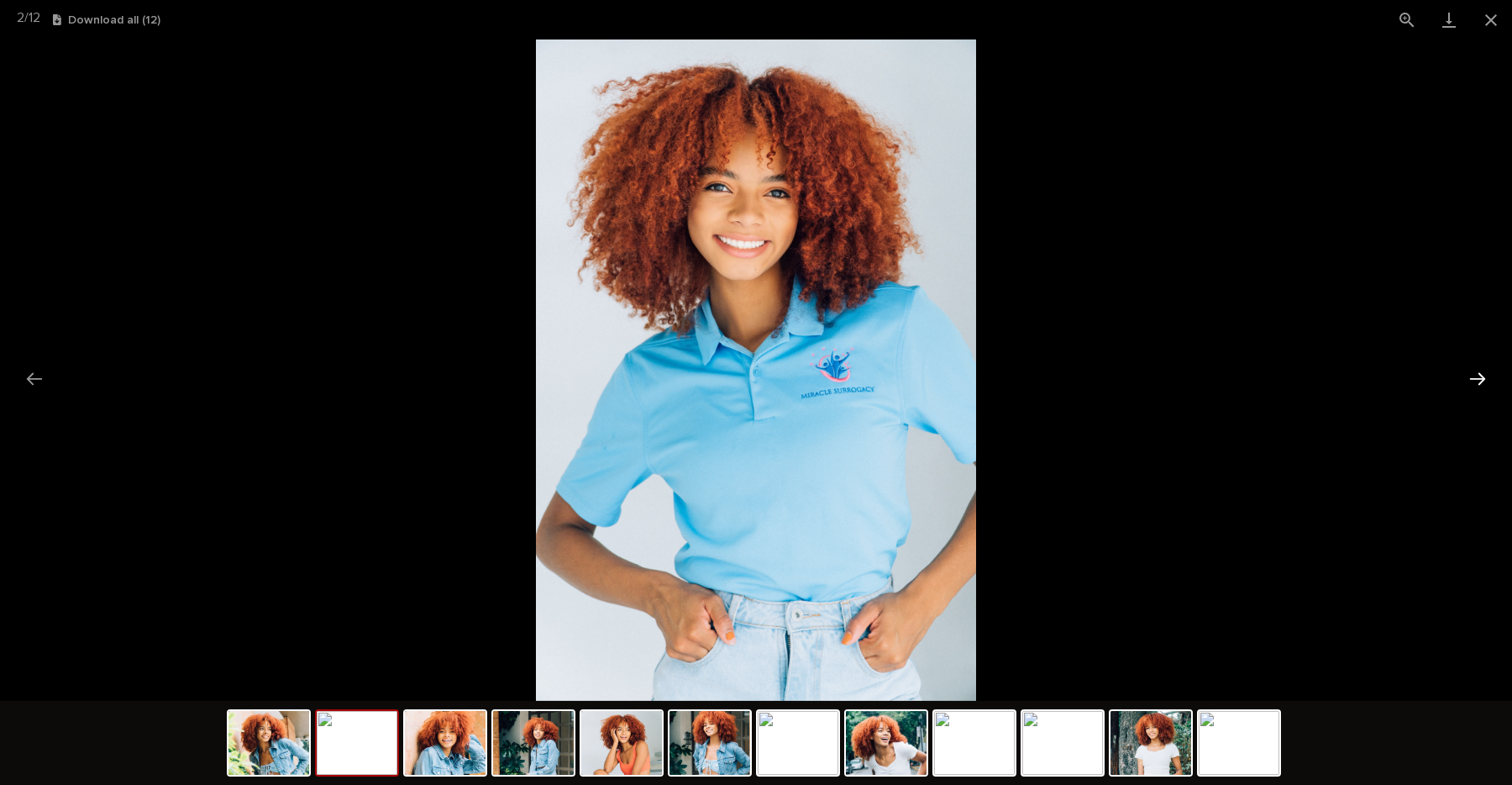 click at bounding box center (1478, 378) 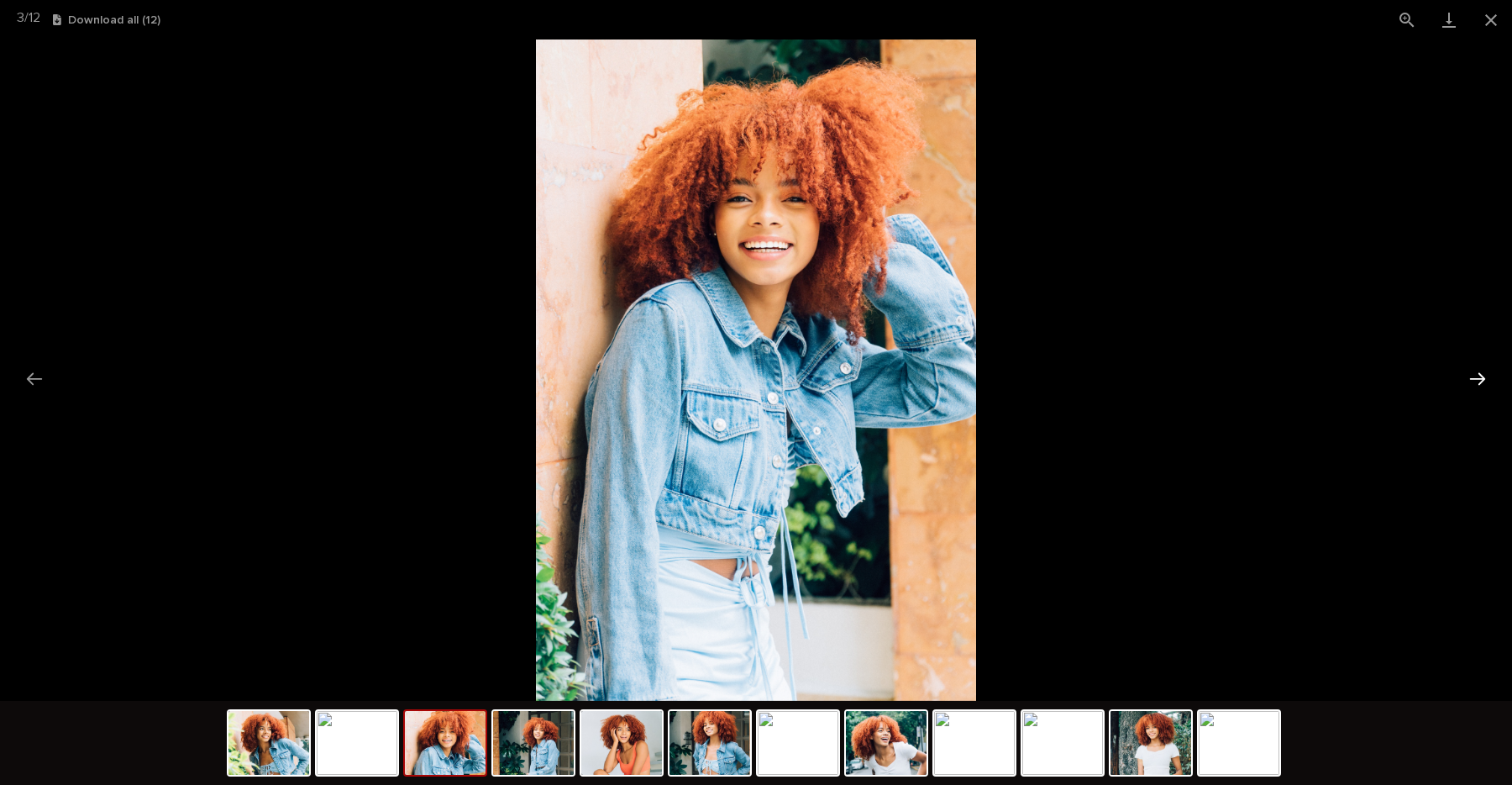 click at bounding box center (1478, 378) 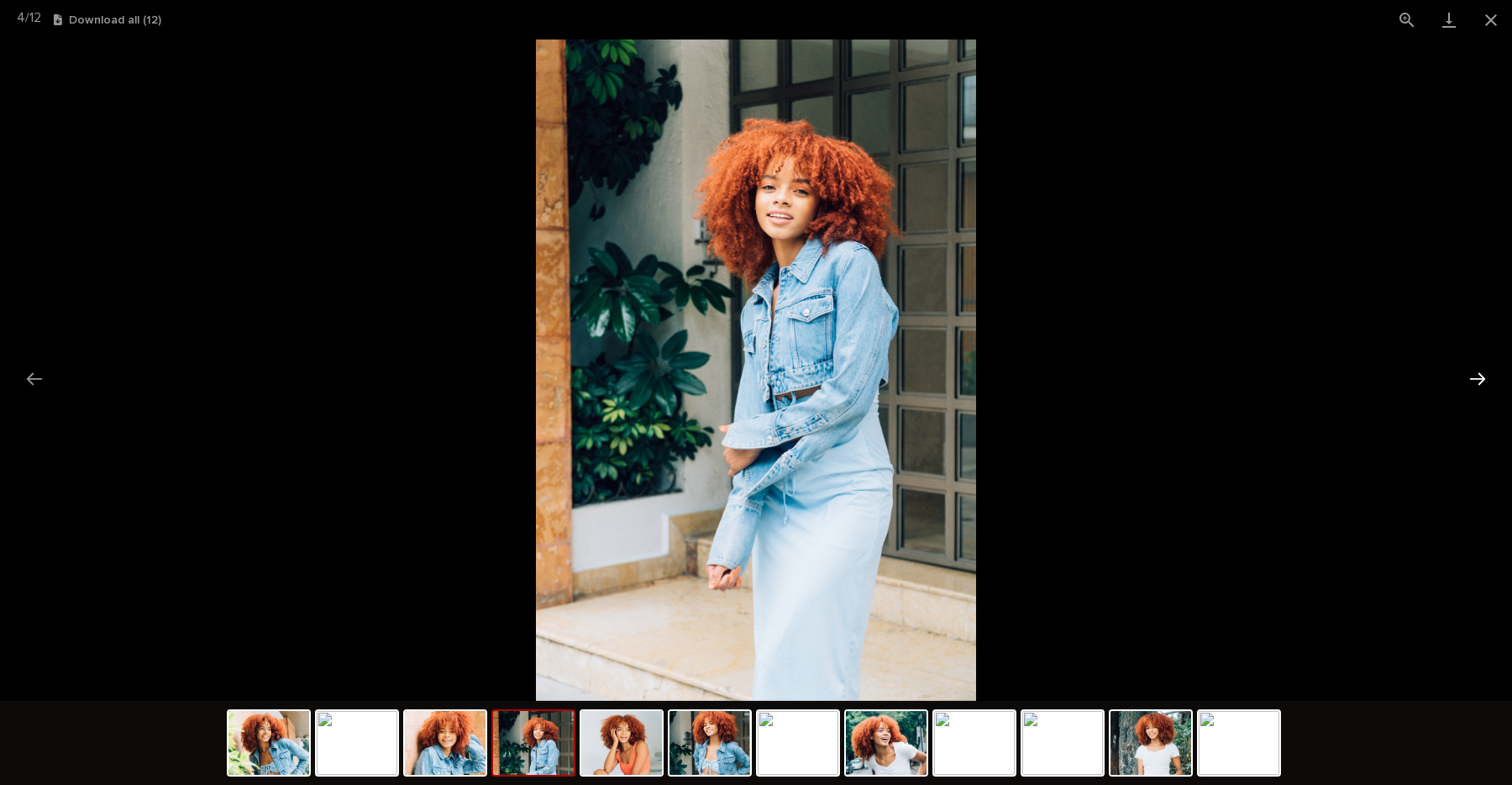 click at bounding box center [1478, 378] 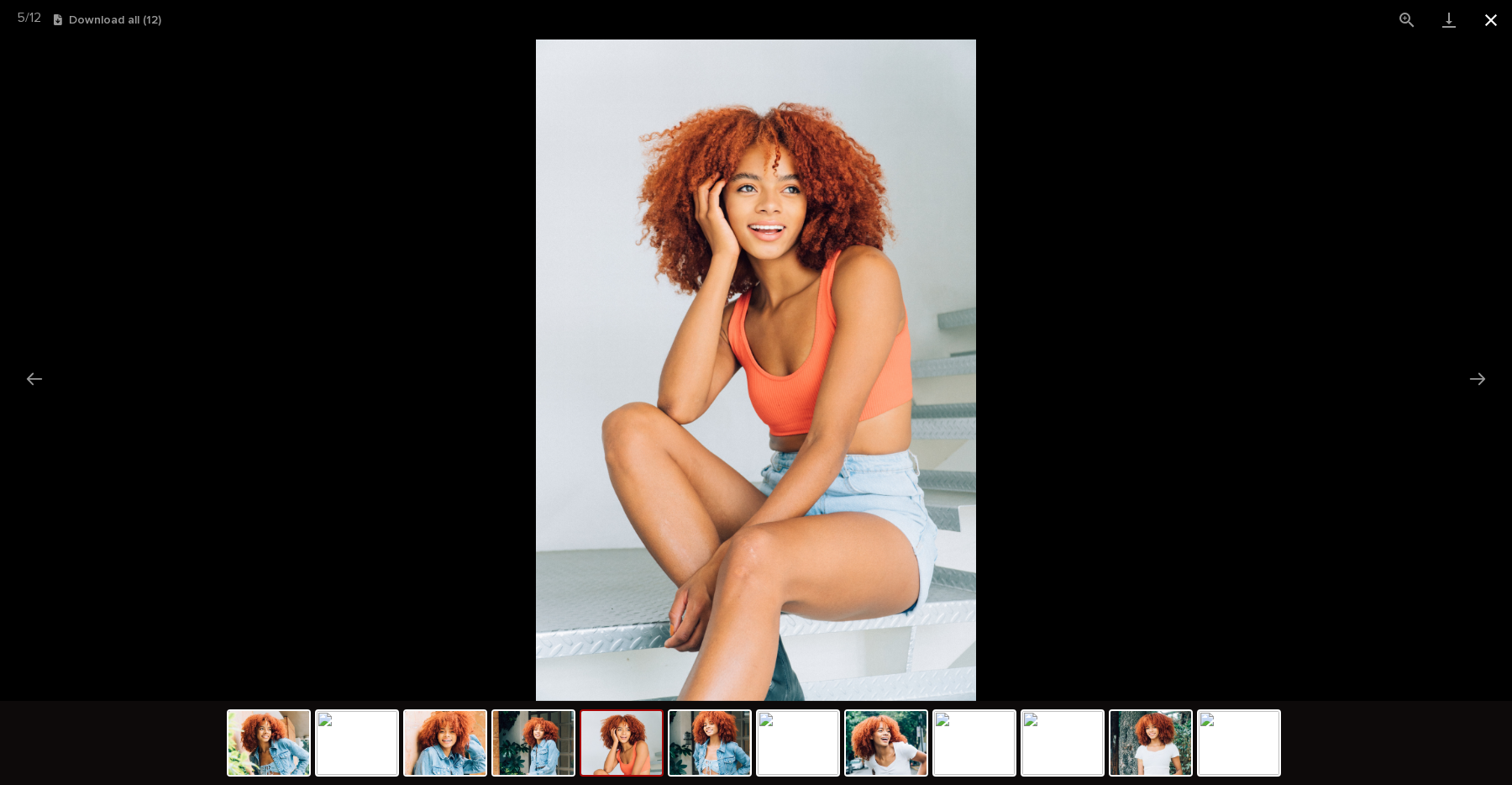 click at bounding box center (1491, 19) 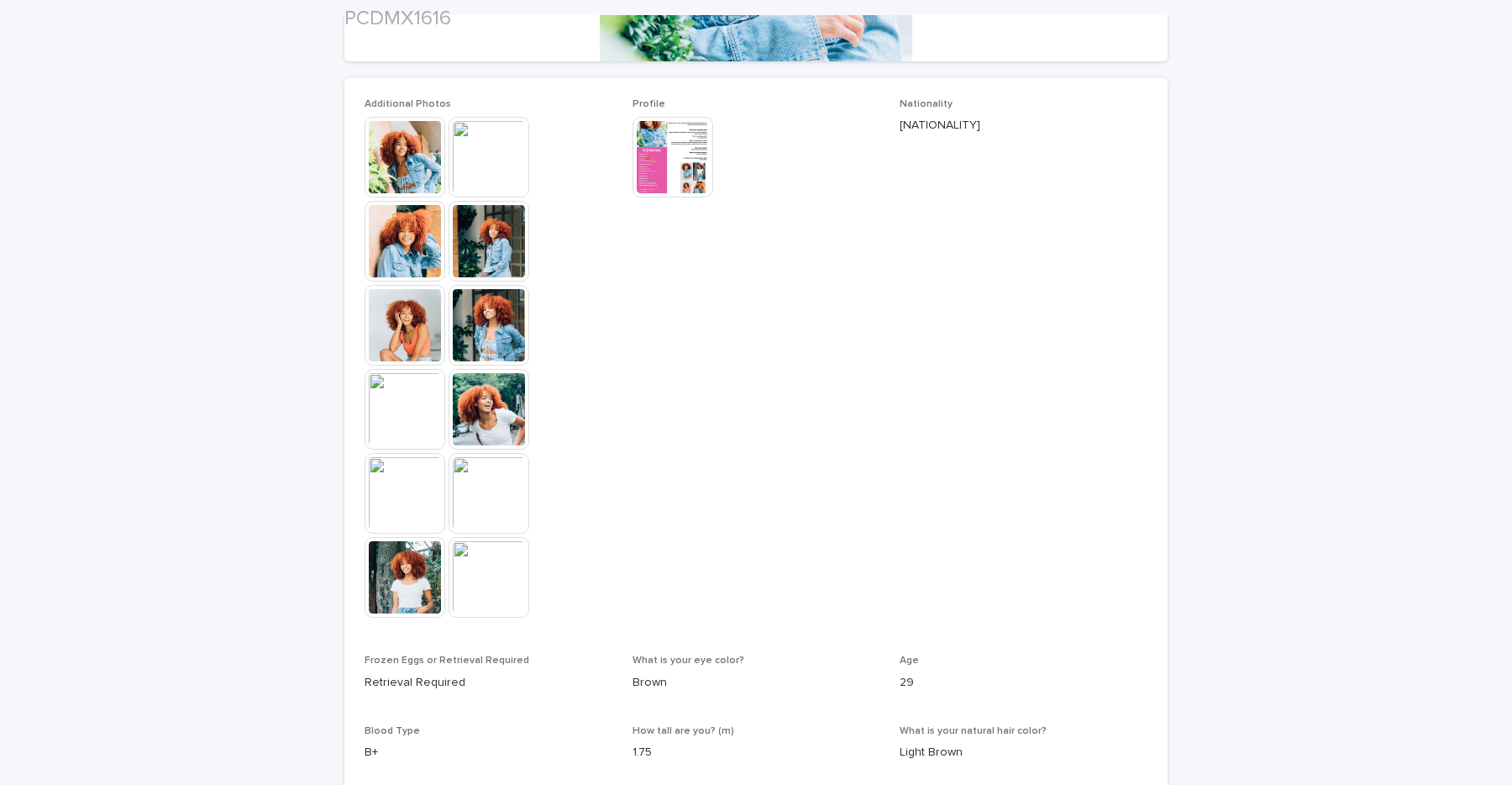 scroll, scrollTop: 702, scrollLeft: 0, axis: vertical 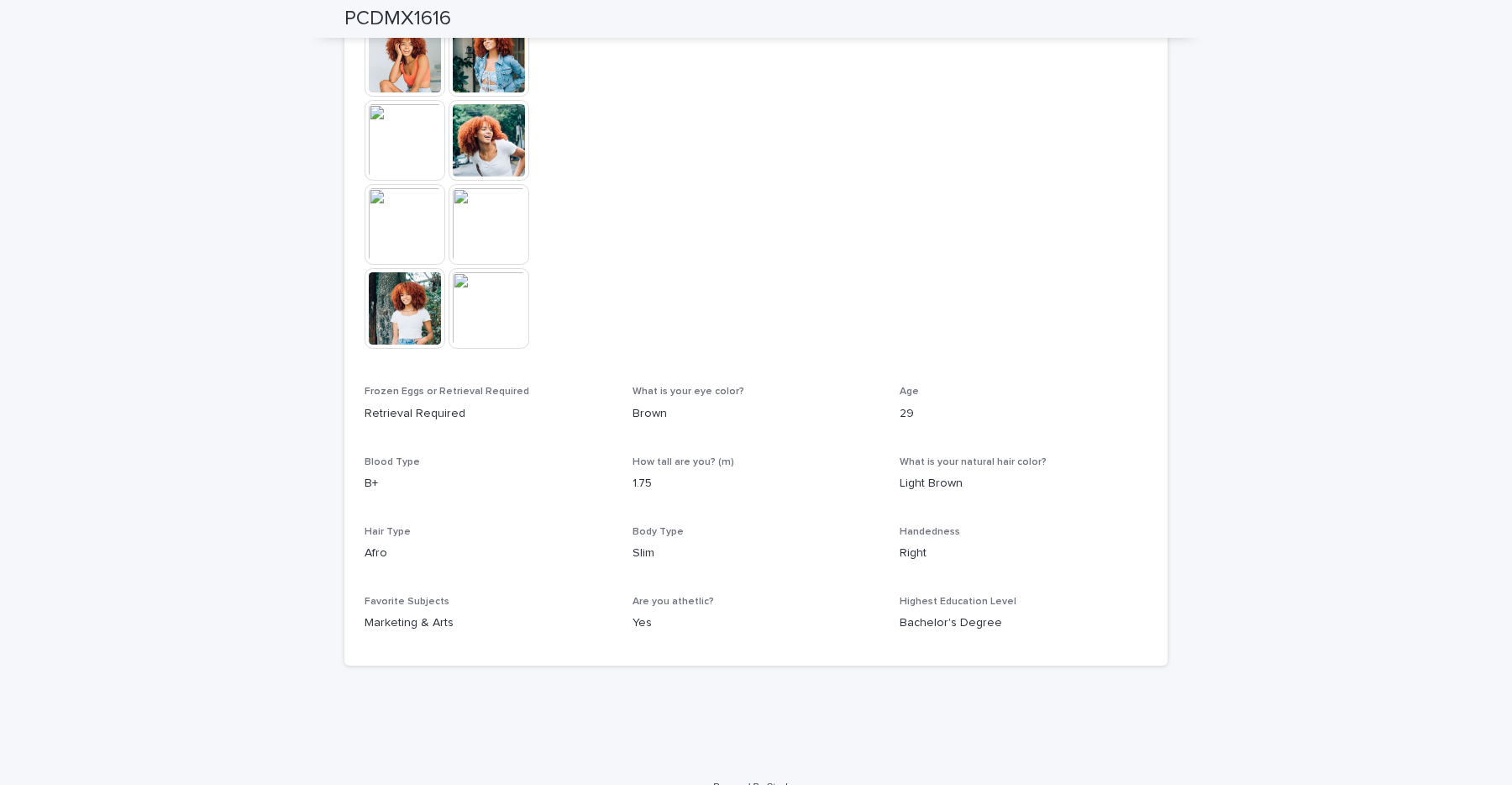 click on "29" at bounding box center [1023, 414] 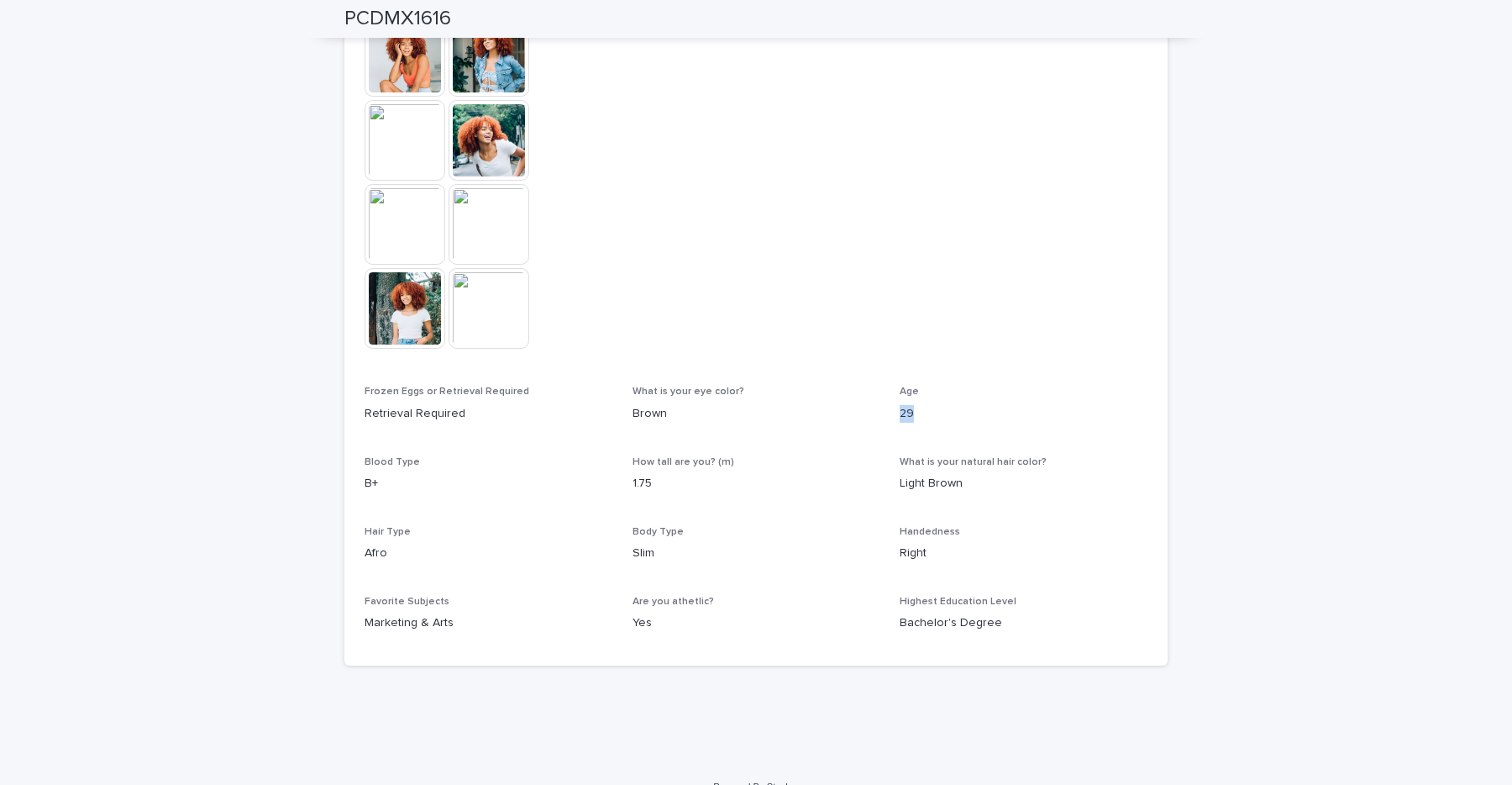 click on "29" at bounding box center [1023, 414] 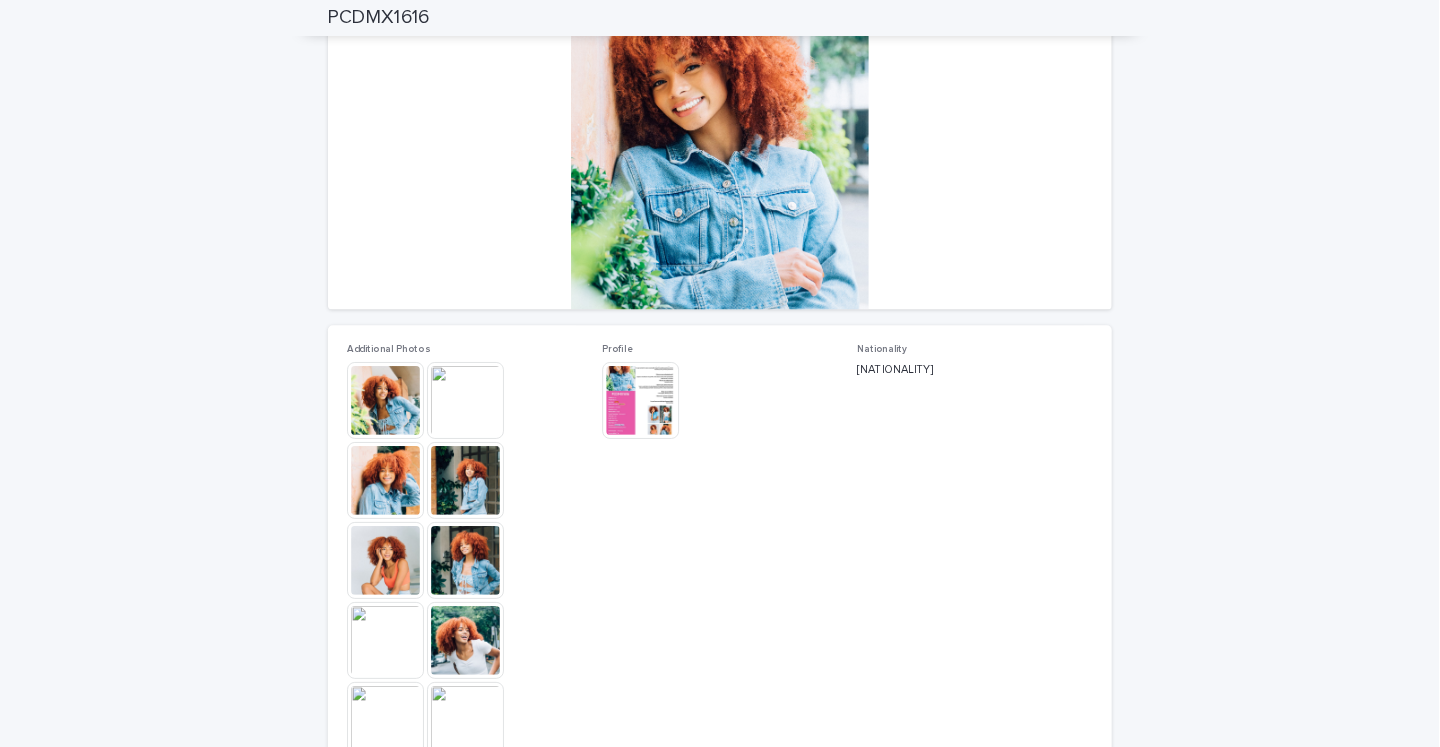scroll, scrollTop: 0, scrollLeft: 0, axis: both 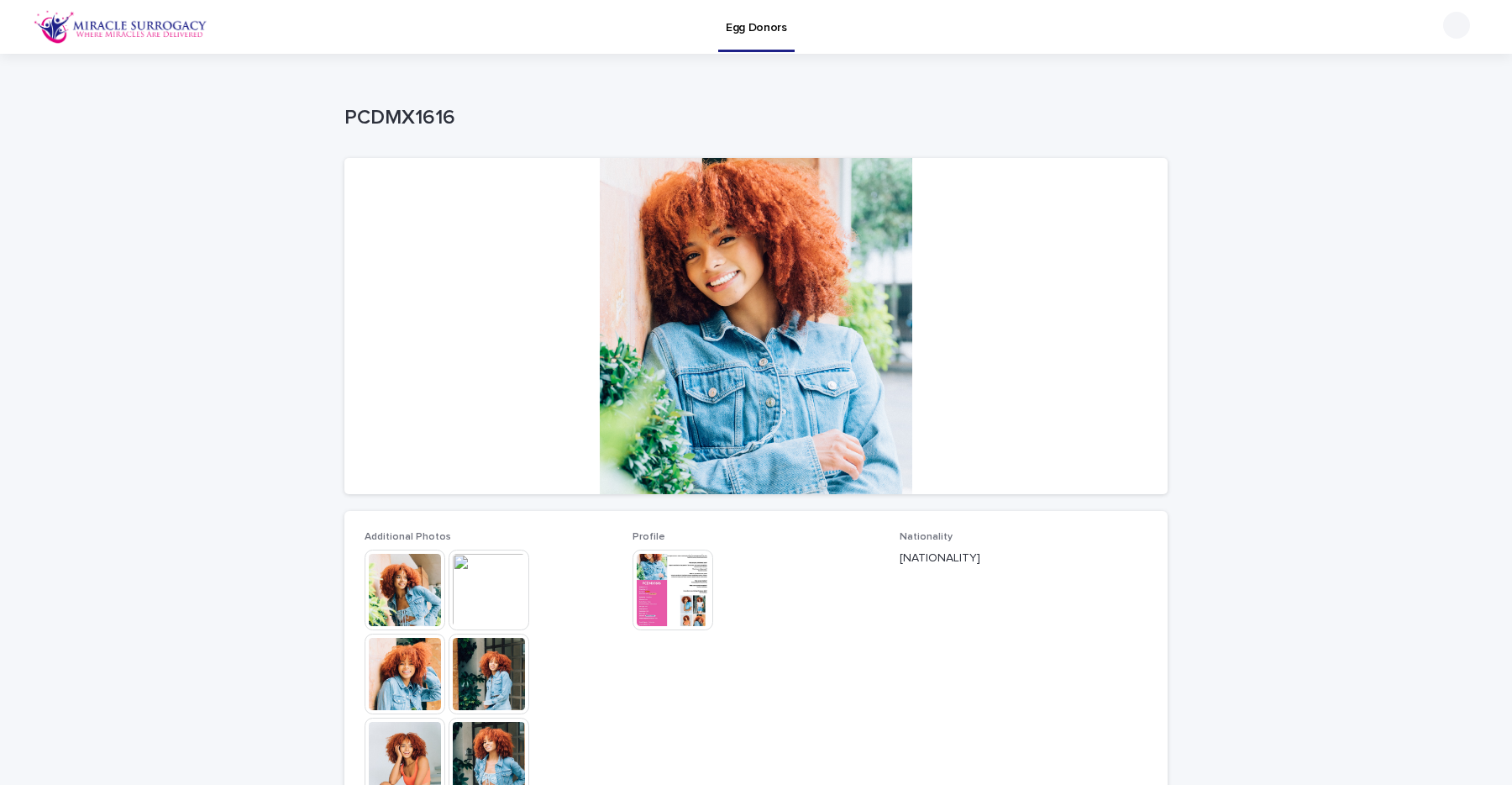 click on "Additional Photos" at bounding box center (488, 537) 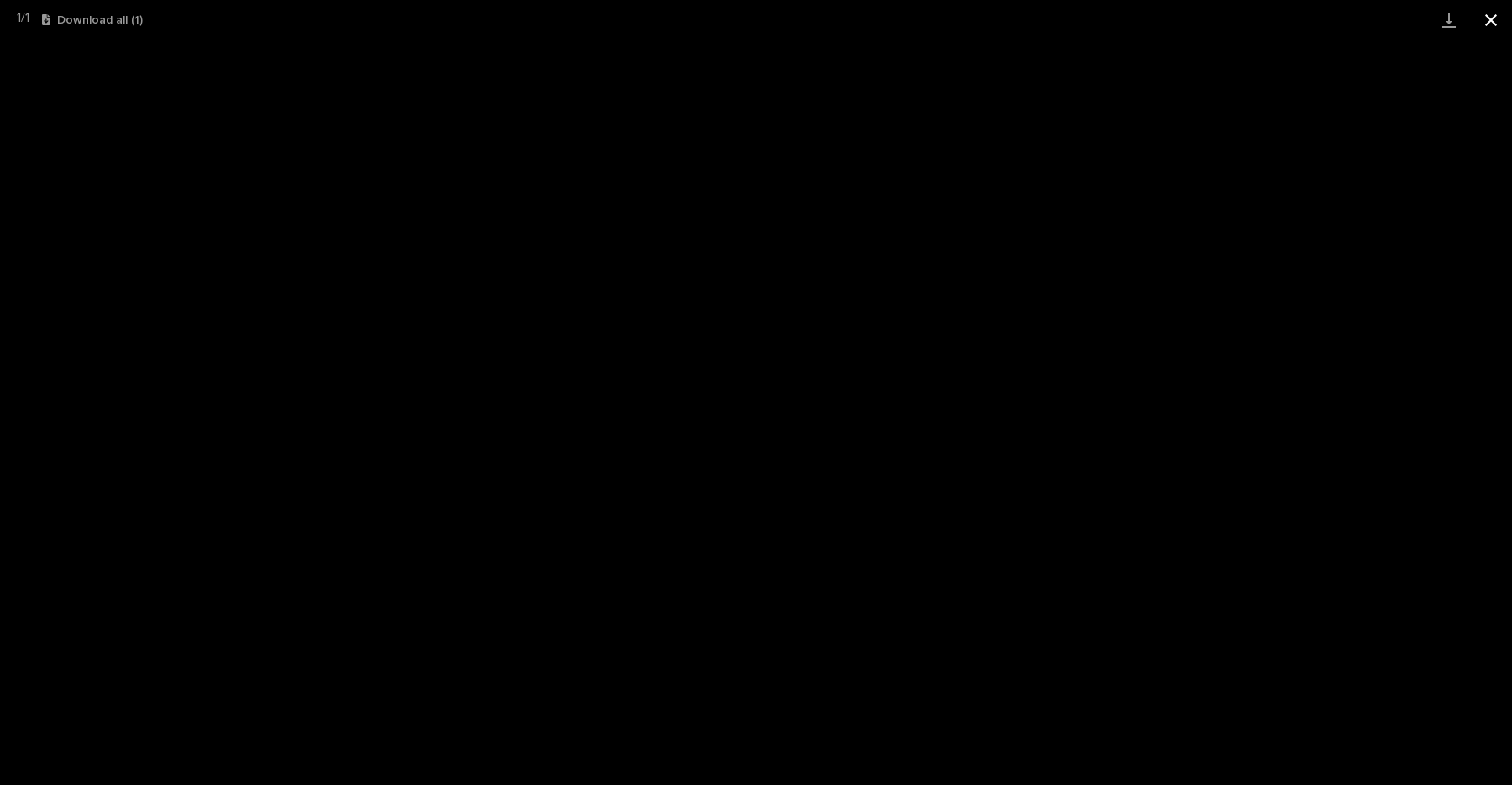 click at bounding box center (1491, 19) 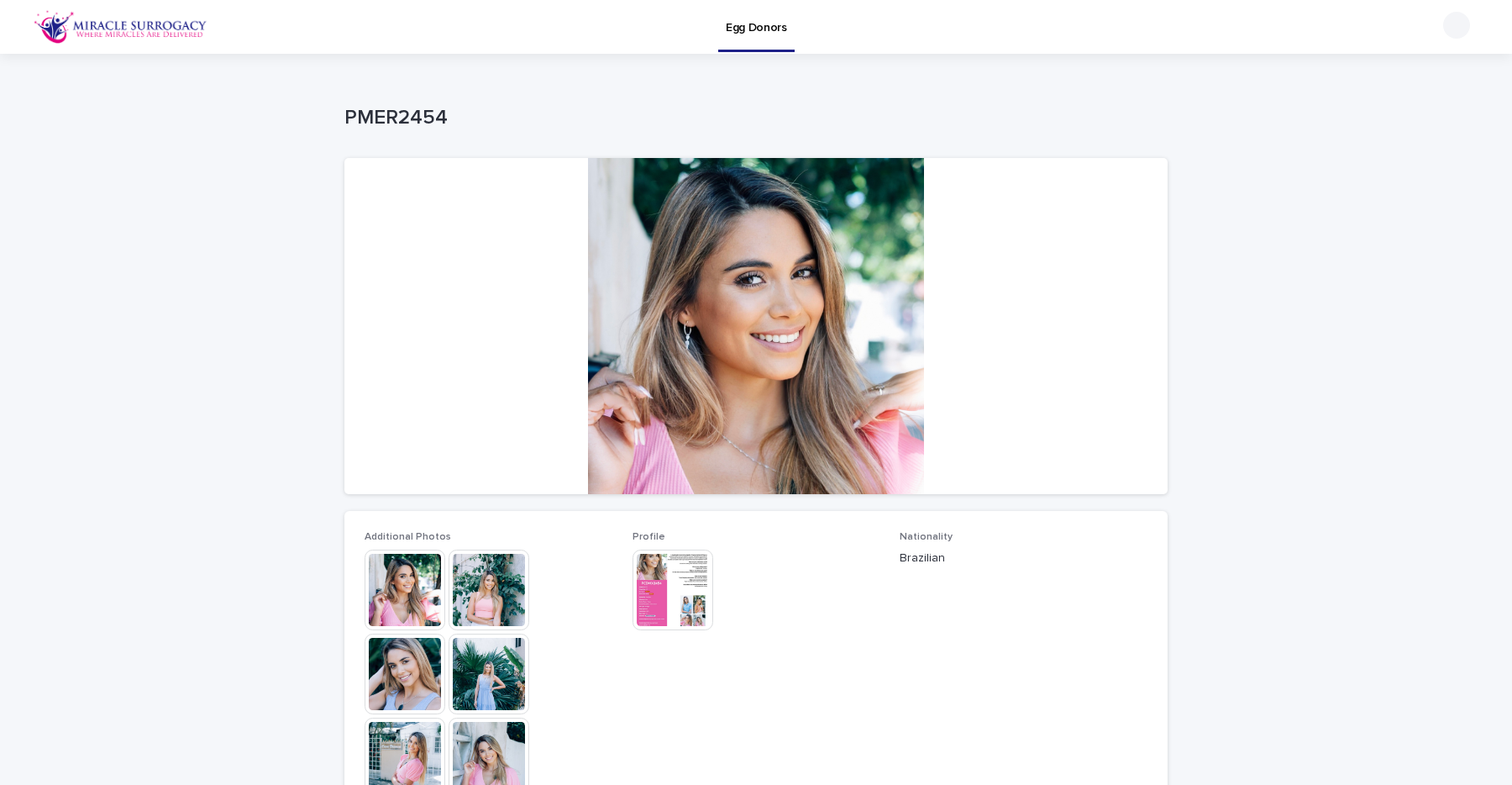 scroll, scrollTop: 0, scrollLeft: 0, axis: both 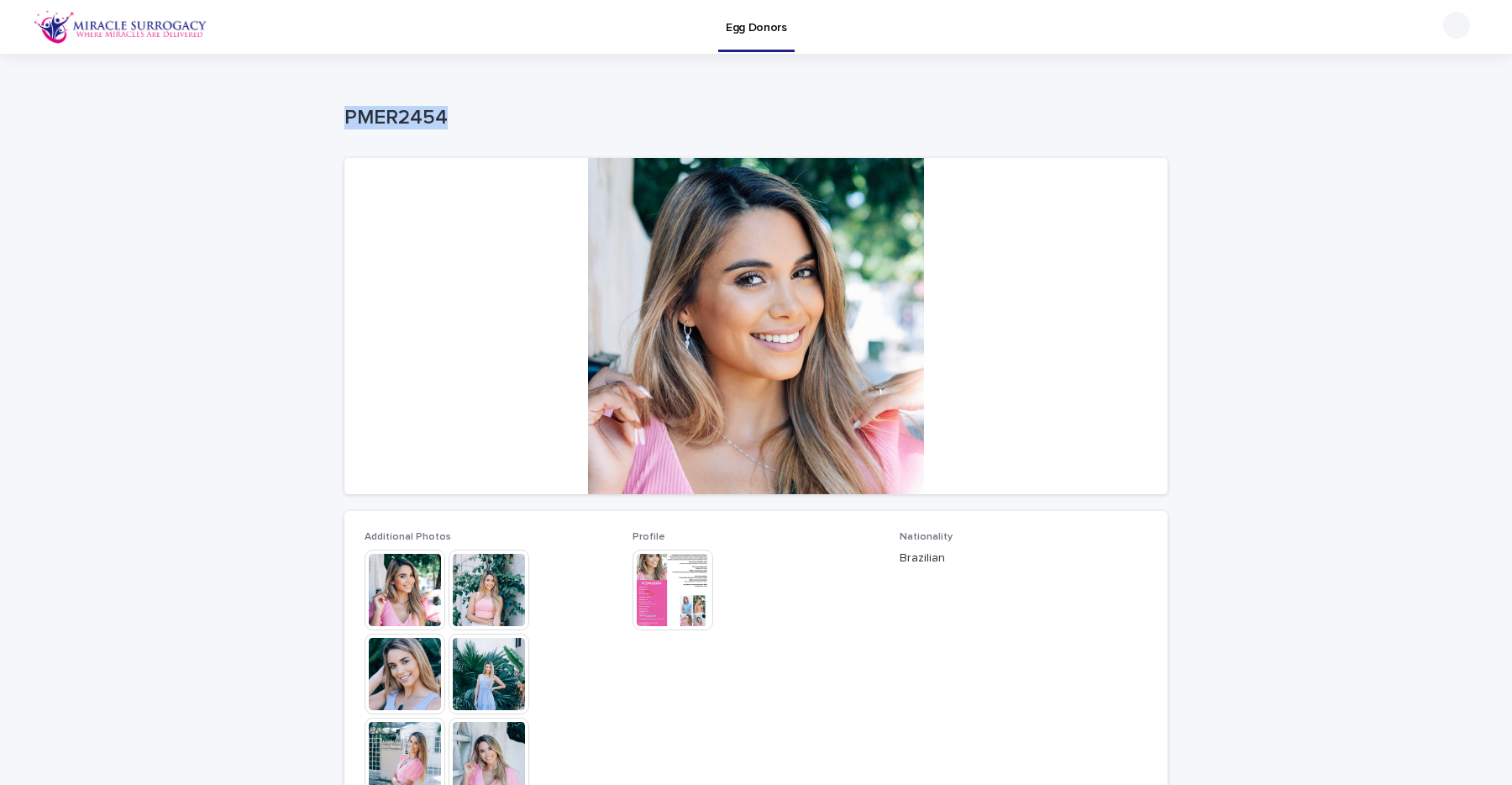 click on "PMER2454" at bounding box center [753, 118] 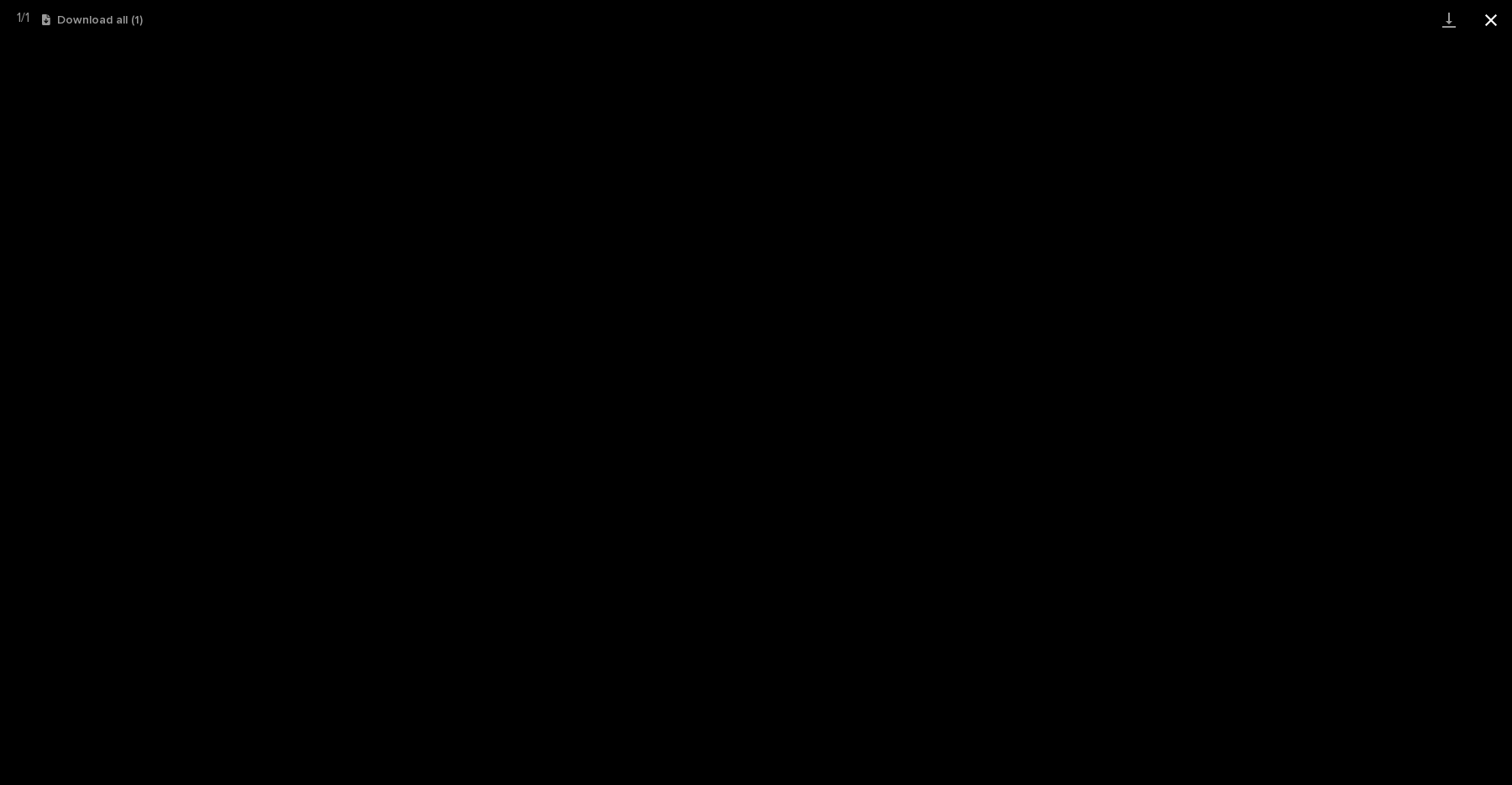 click at bounding box center [1491, 19] 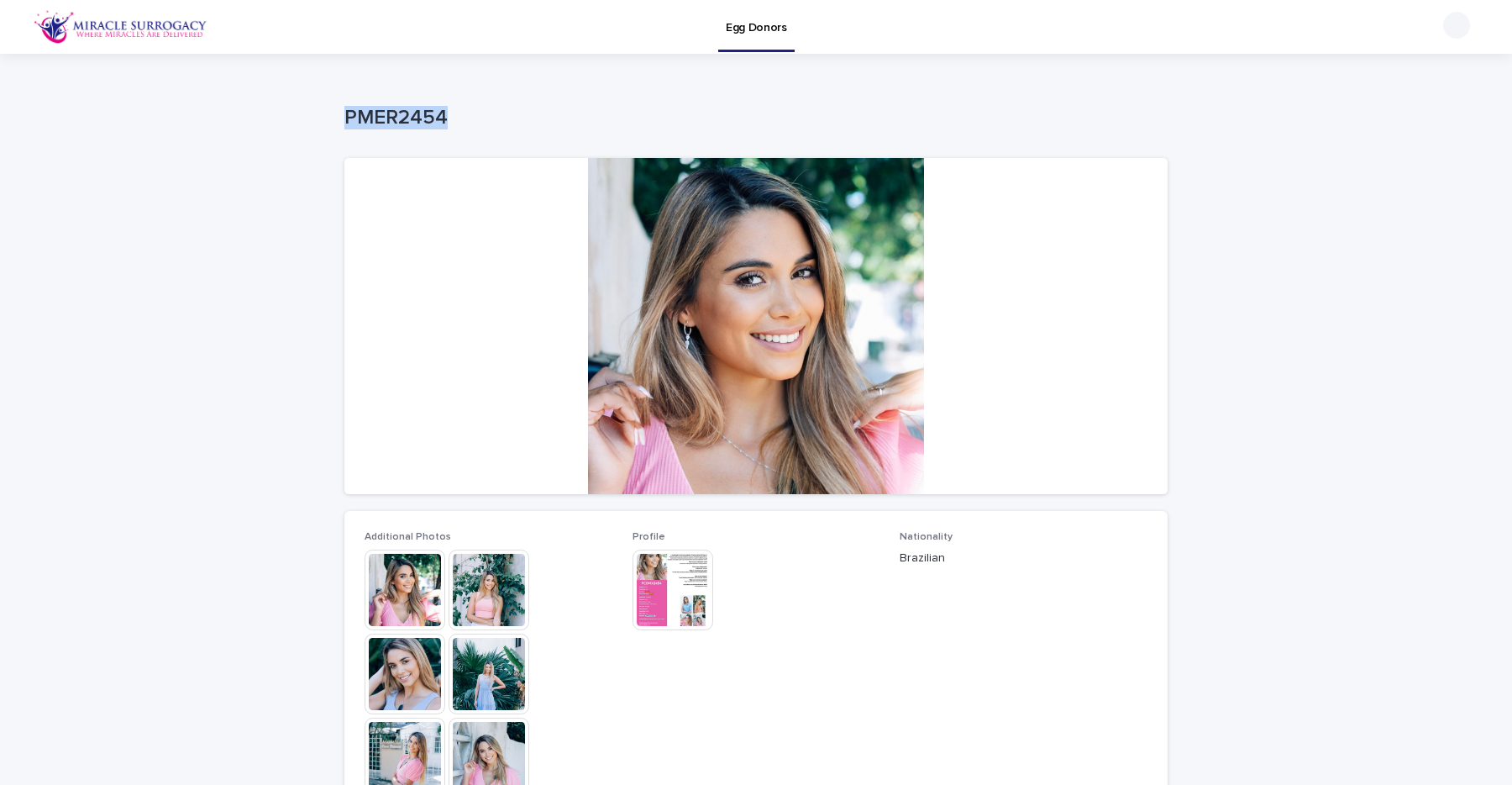 click at bounding box center [673, 590] 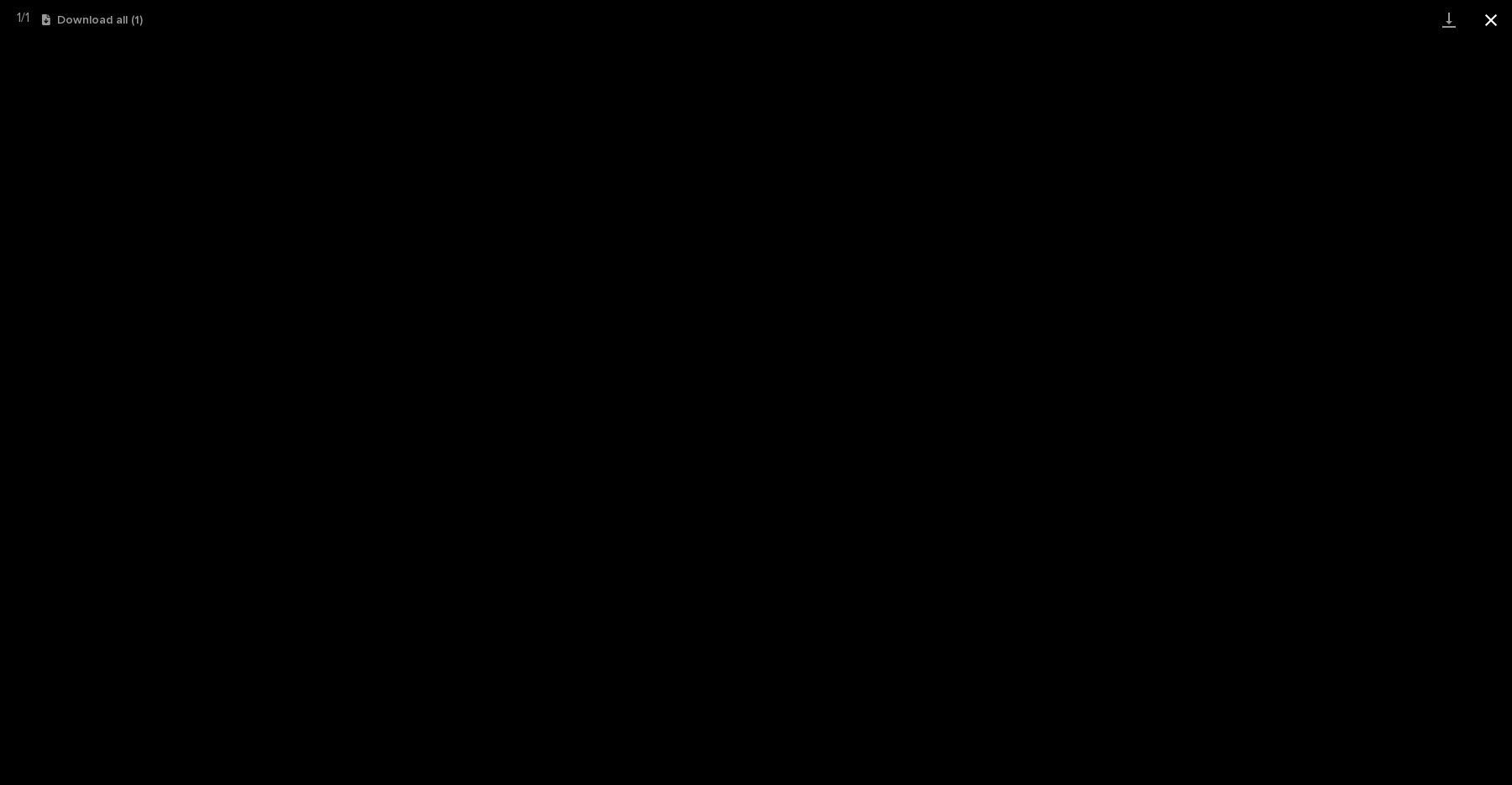 click at bounding box center (1491, 19) 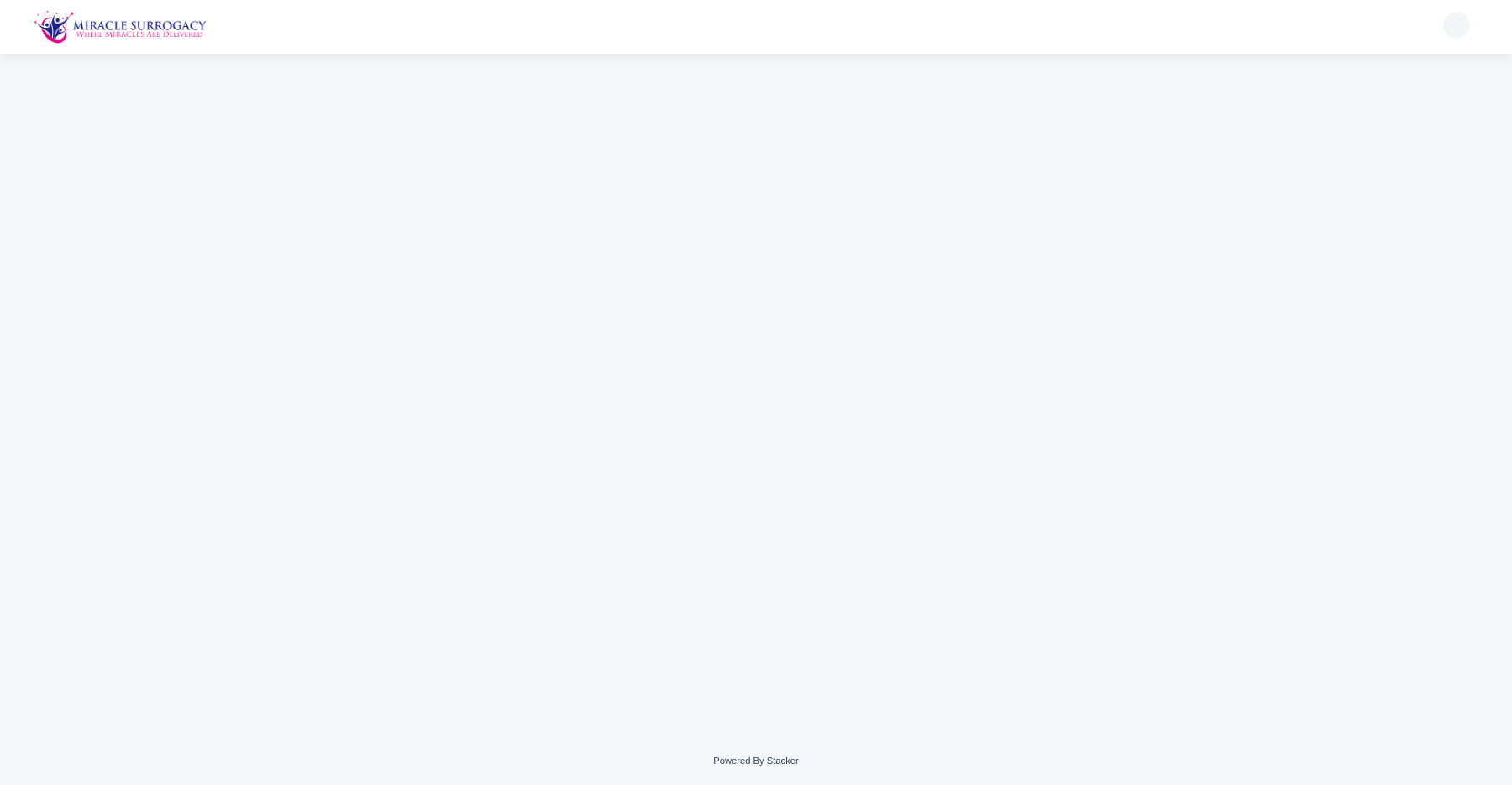scroll, scrollTop: 0, scrollLeft: 0, axis: both 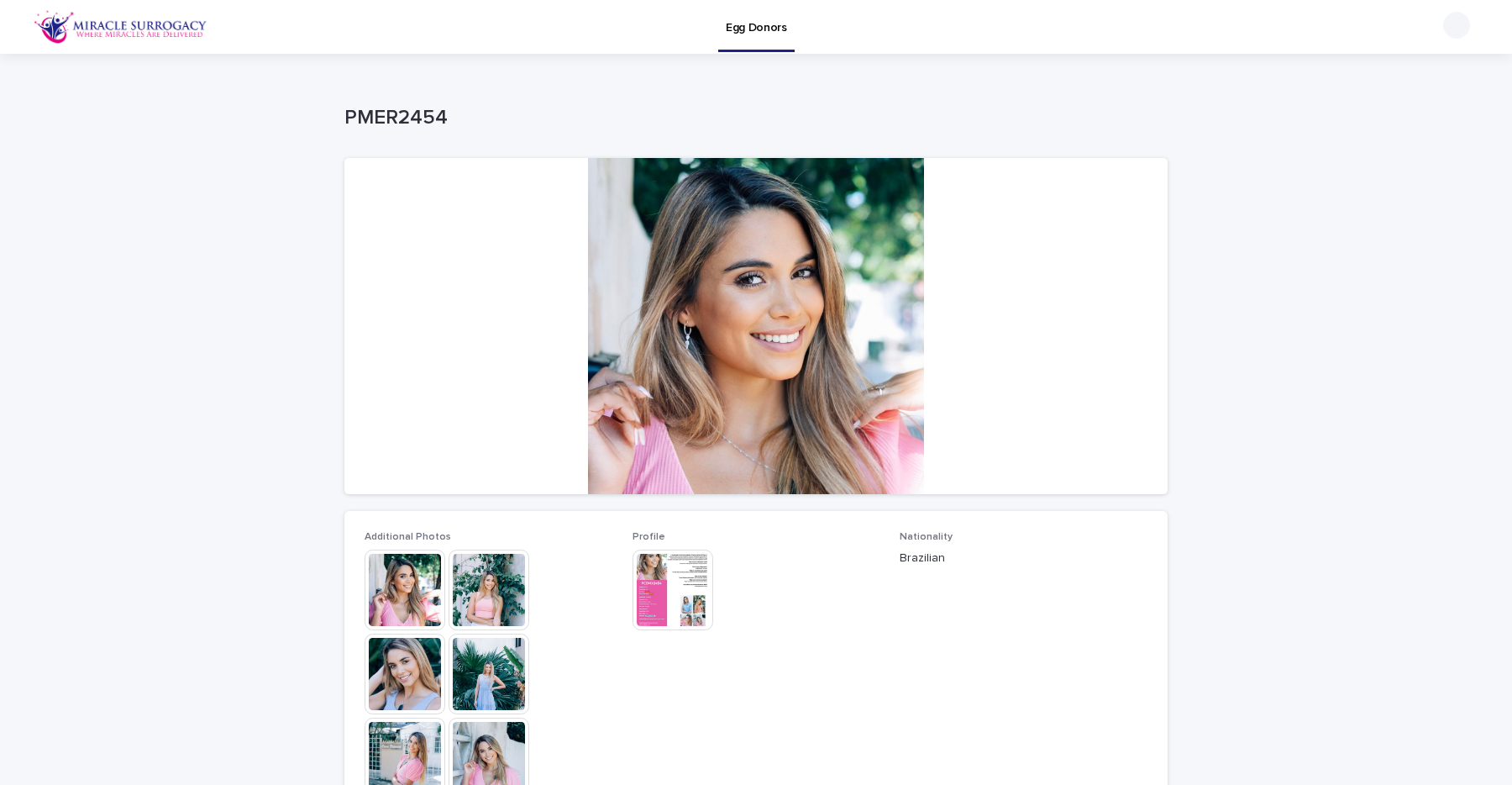 click at bounding box center (673, 590) 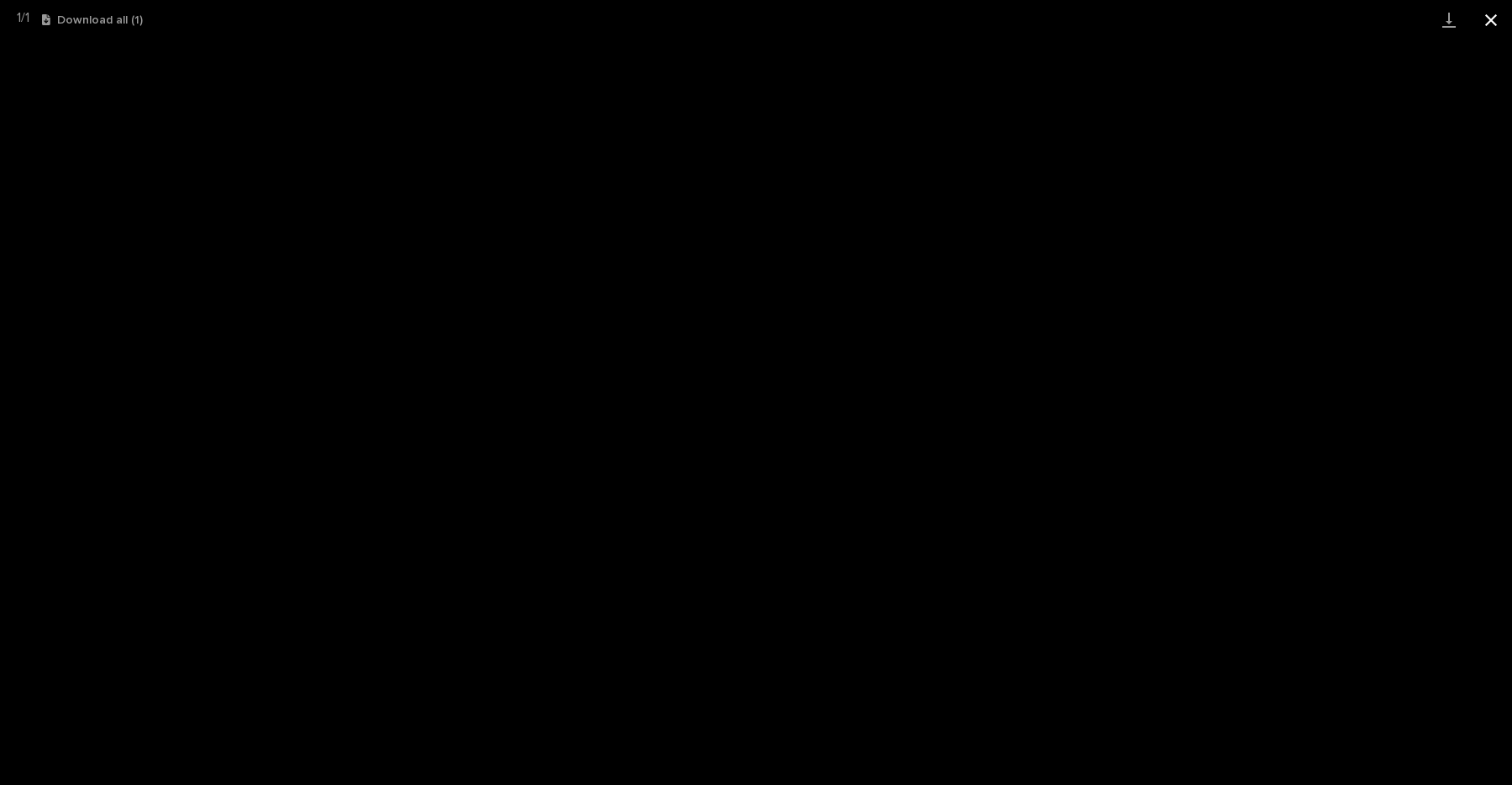 click at bounding box center [1491, 19] 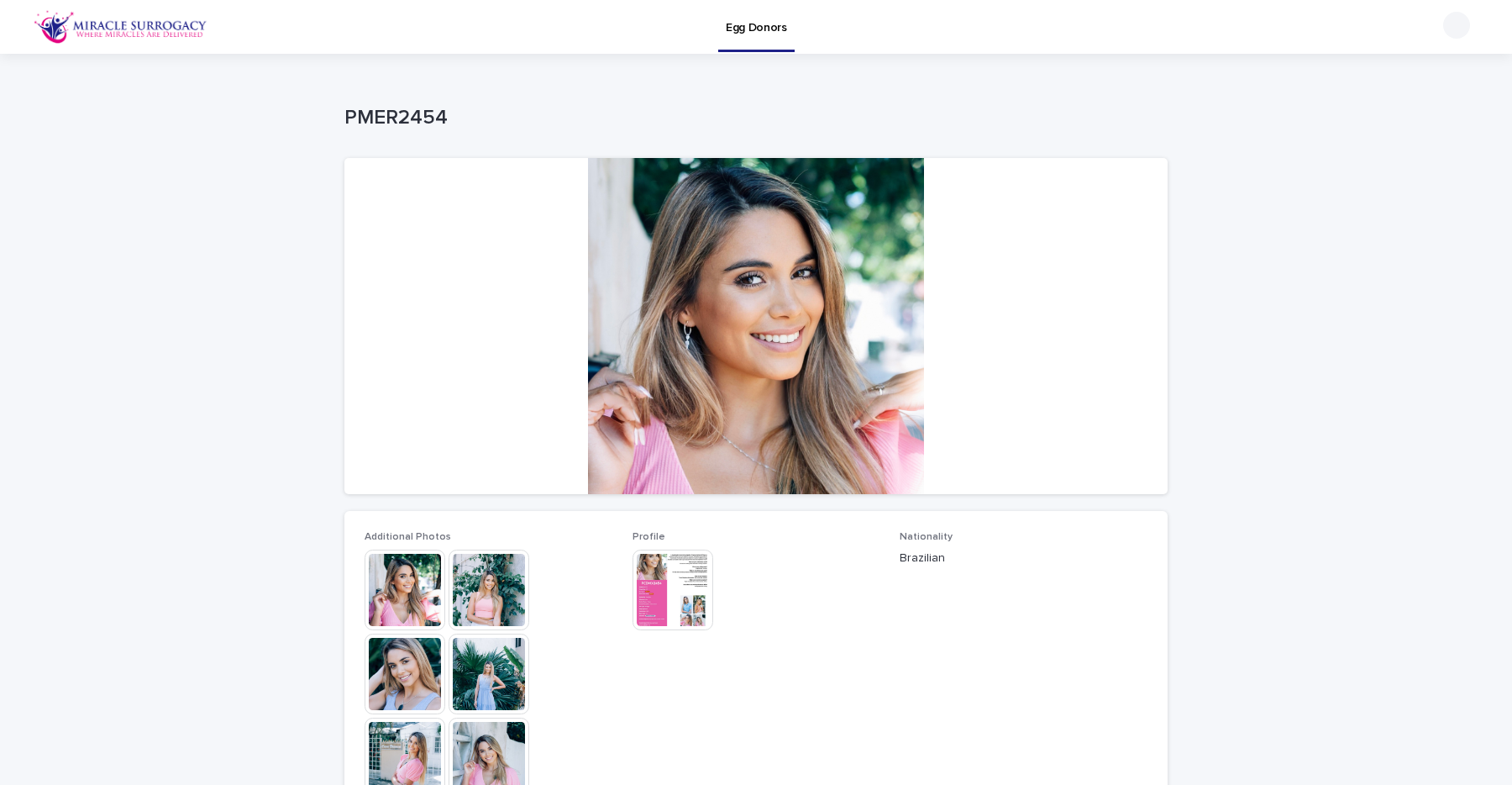 click at bounding box center [673, 590] 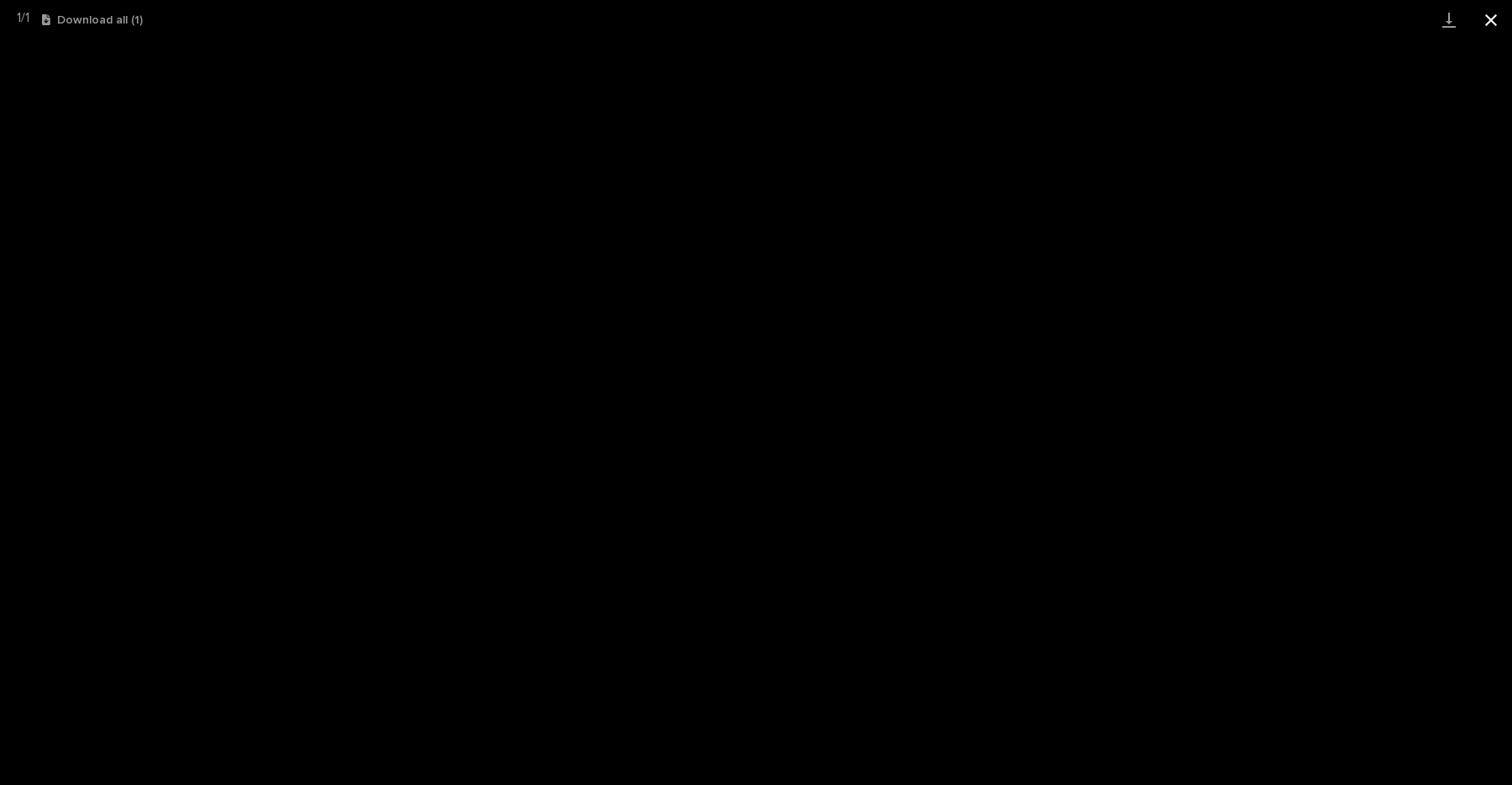click at bounding box center [1491, 19] 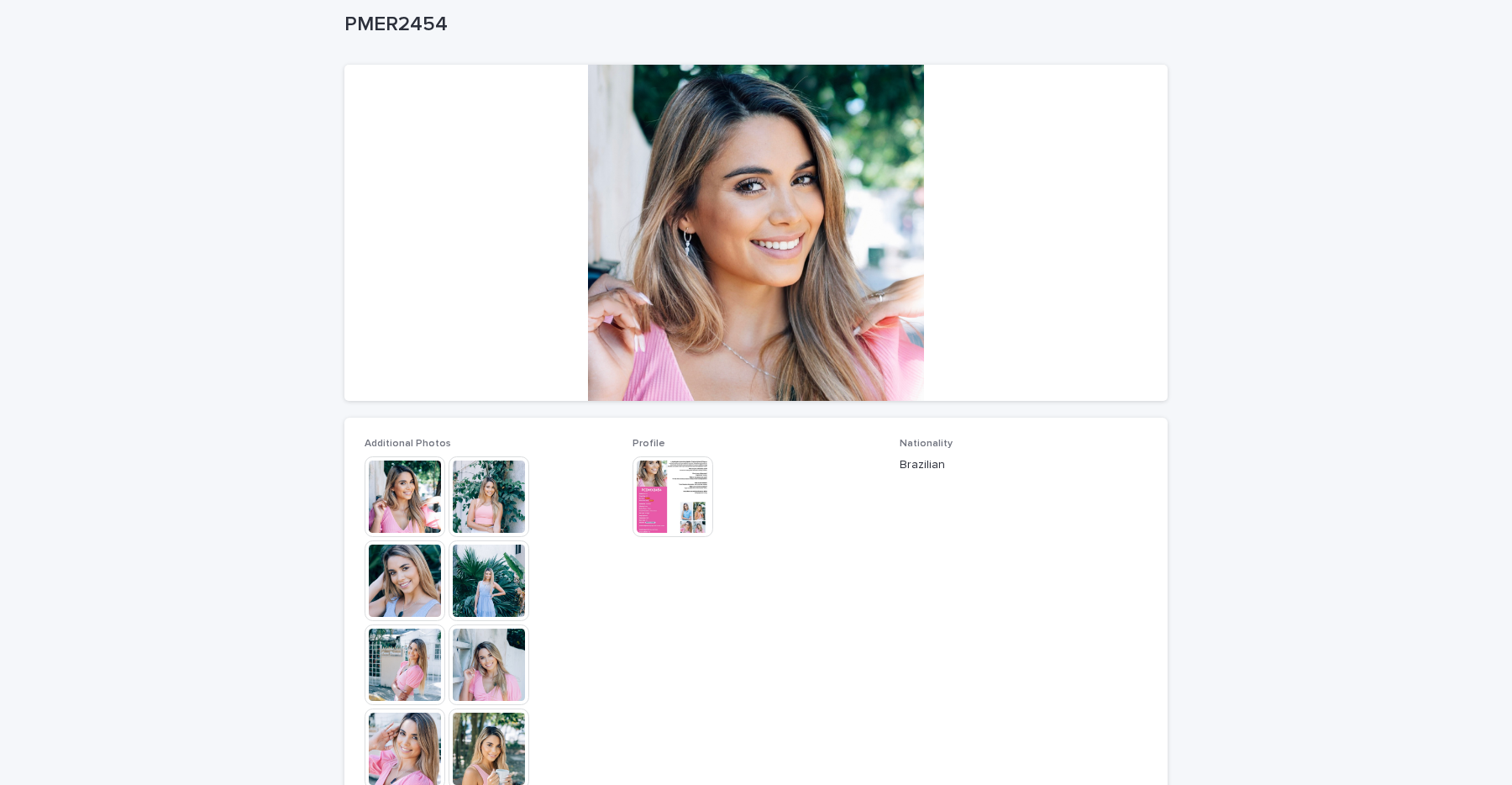 scroll, scrollTop: 135, scrollLeft: 0, axis: vertical 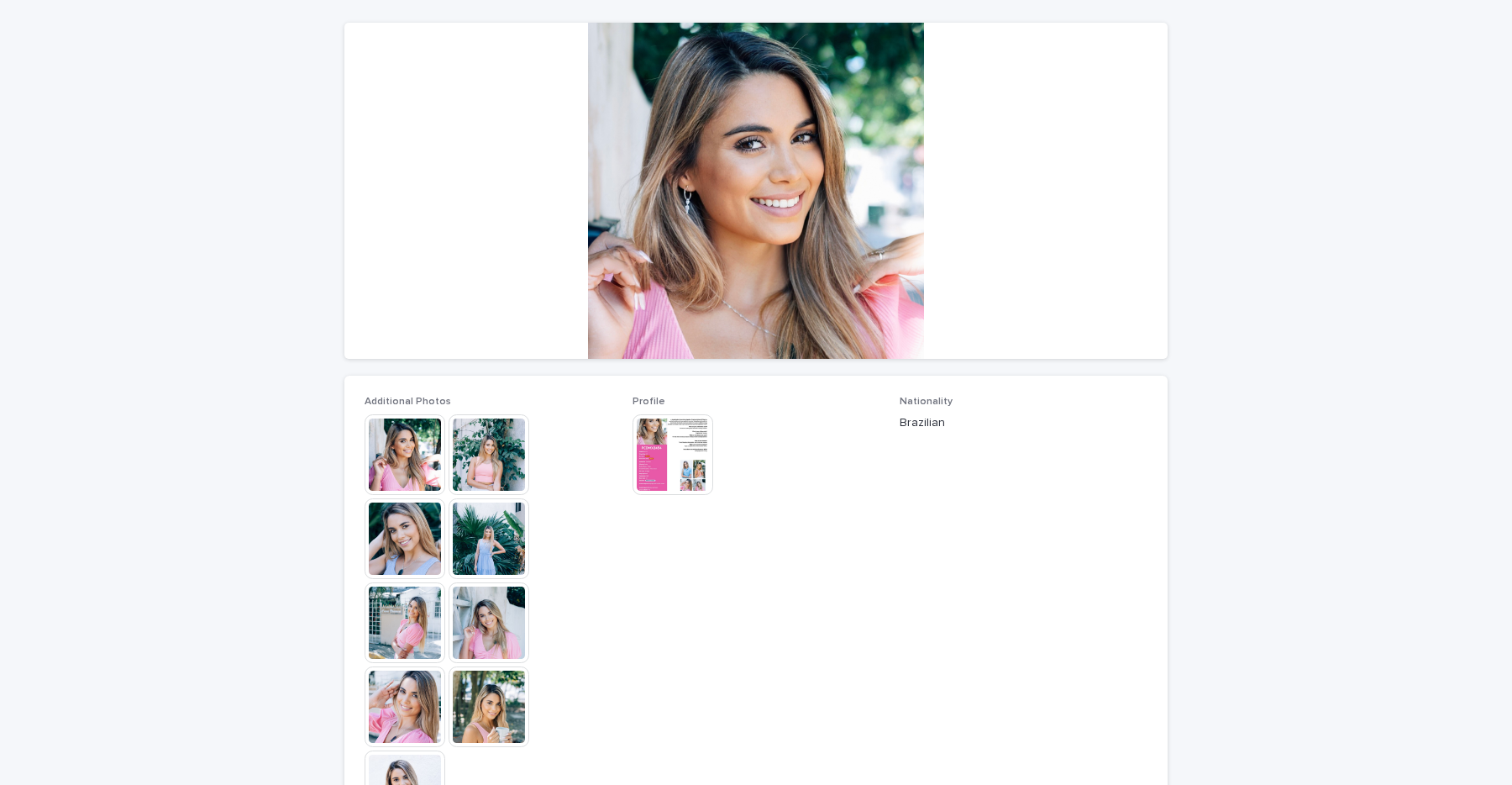 click at bounding box center (405, 455) 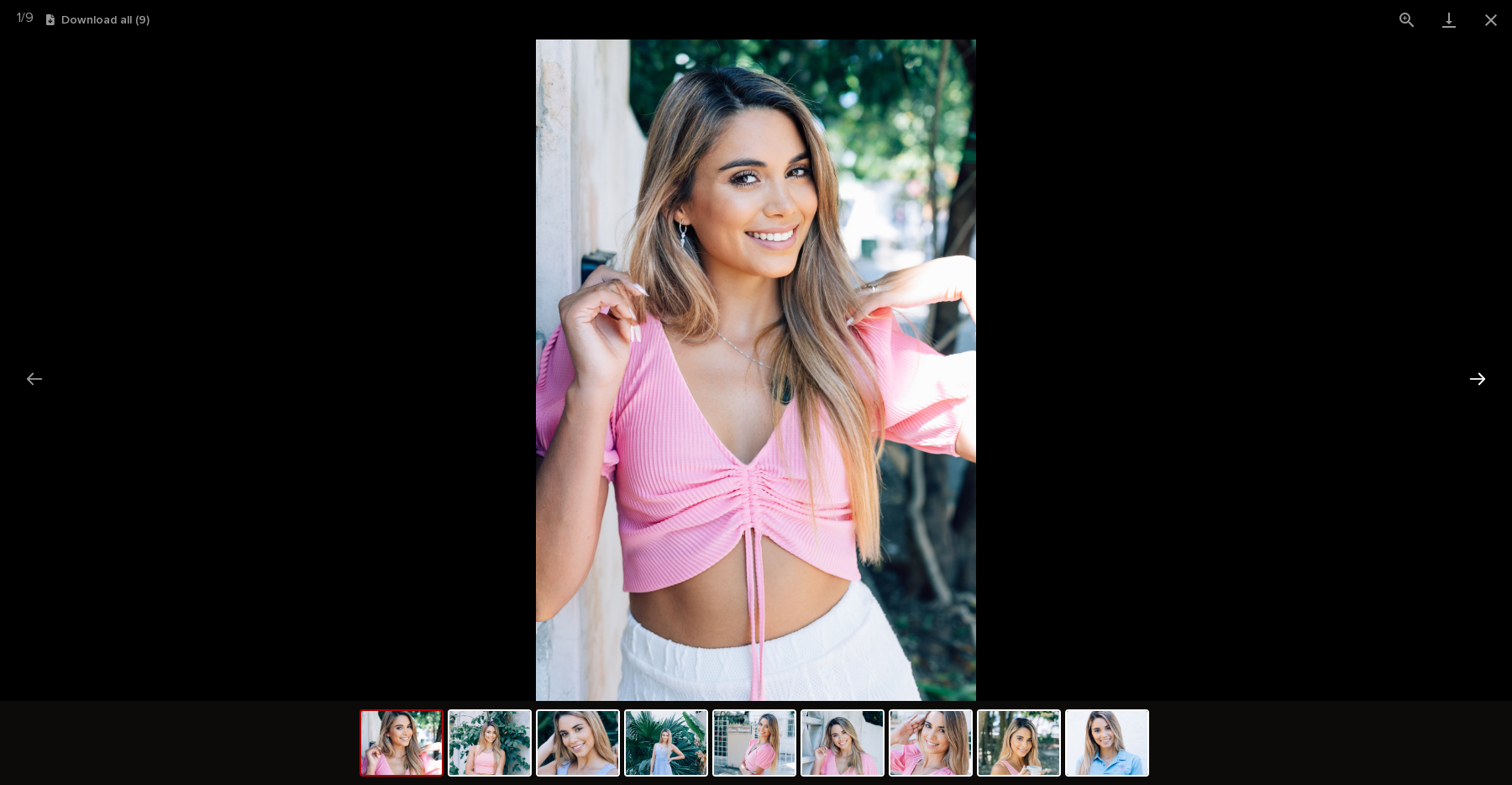 click at bounding box center (1478, 378) 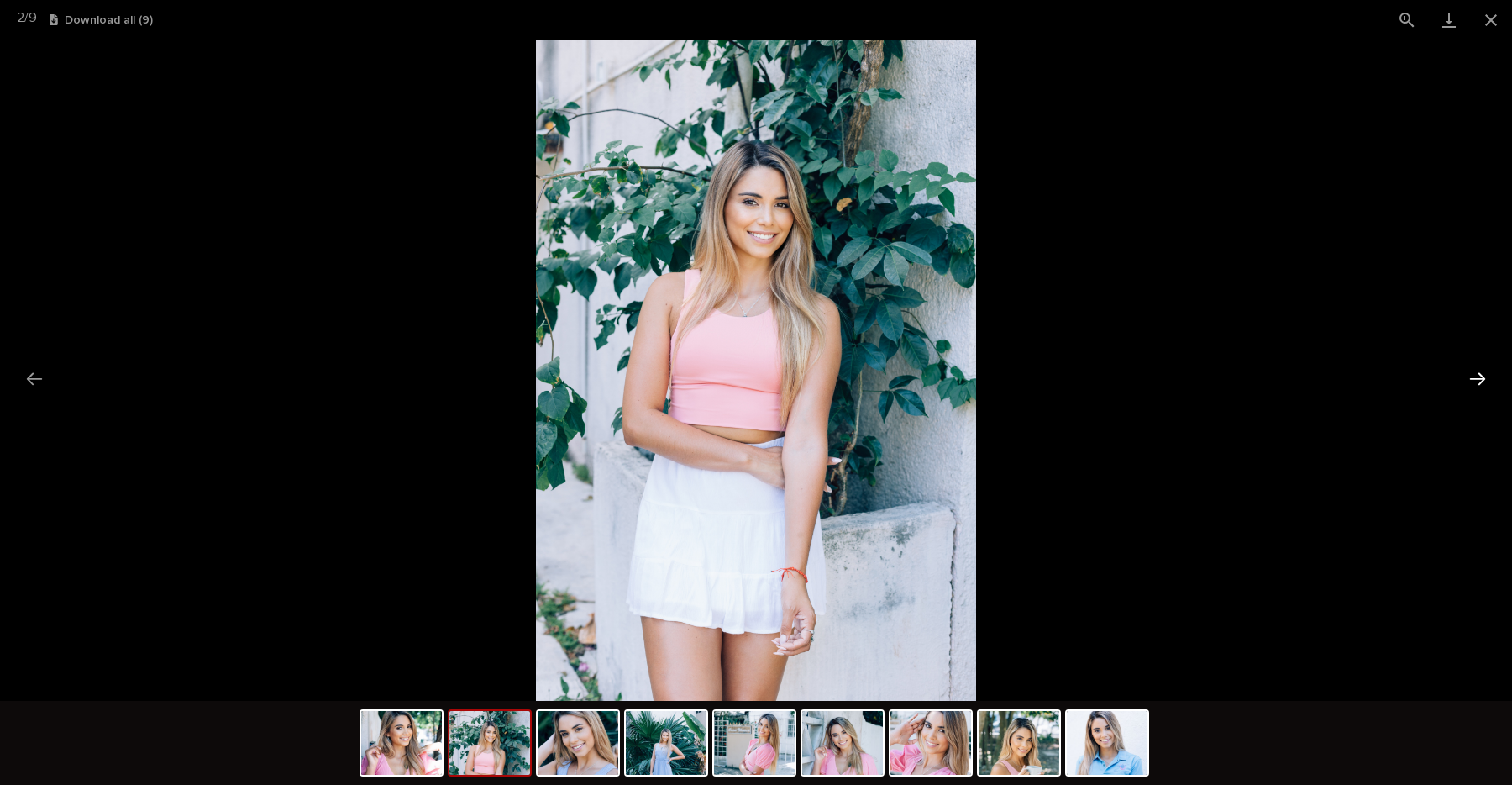 click at bounding box center [1478, 378] 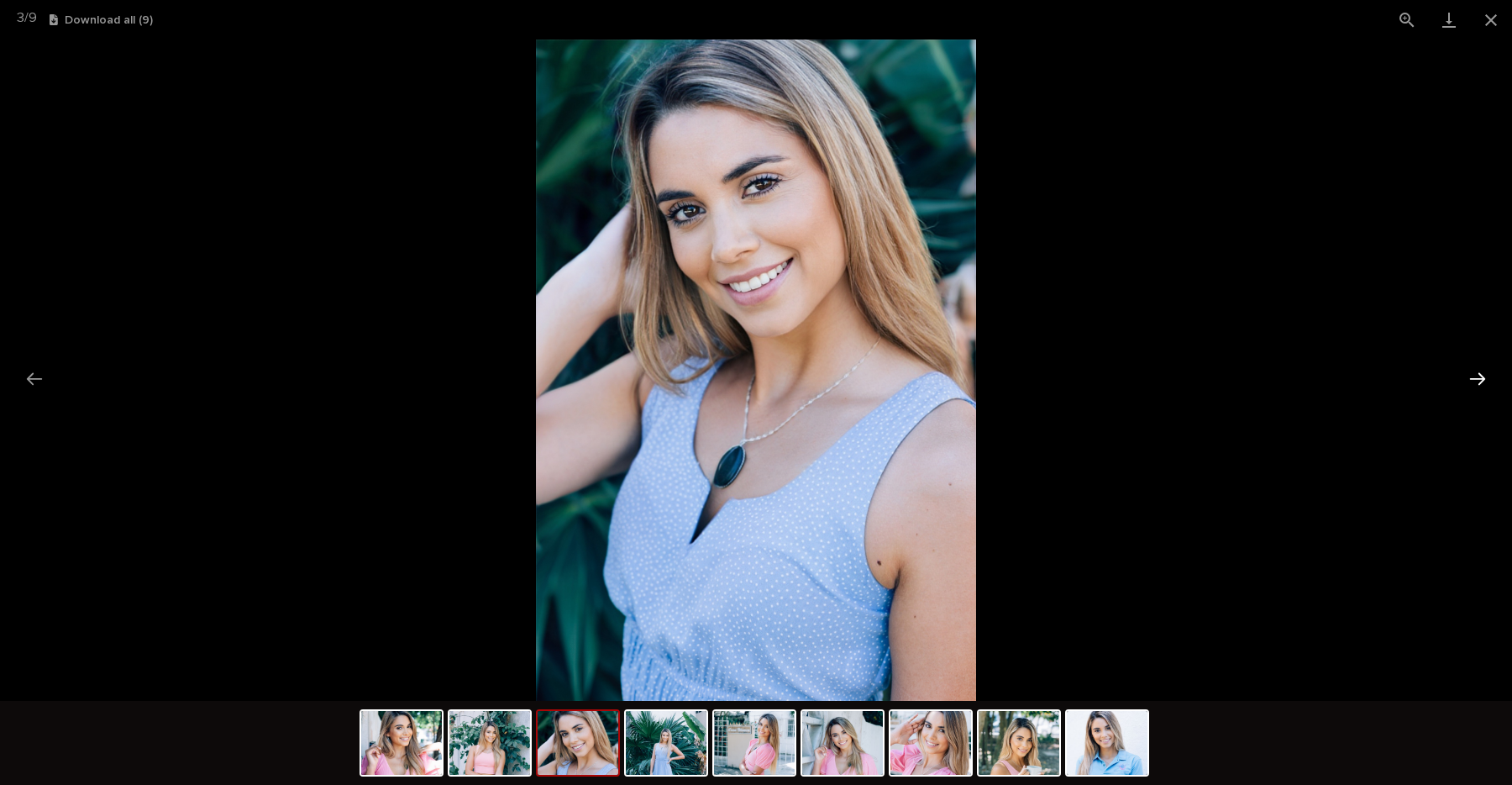 click at bounding box center (1478, 378) 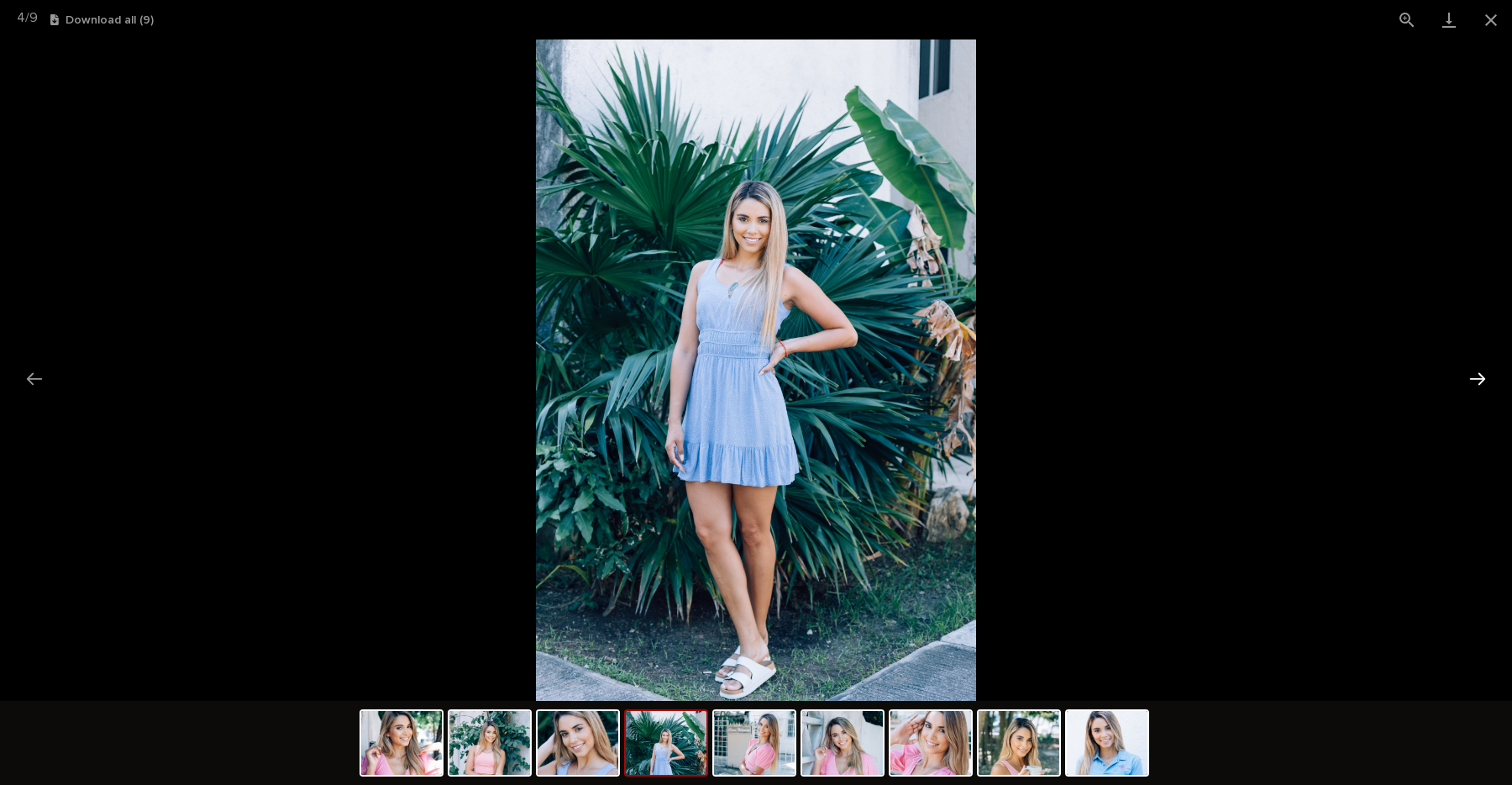 click at bounding box center [1478, 378] 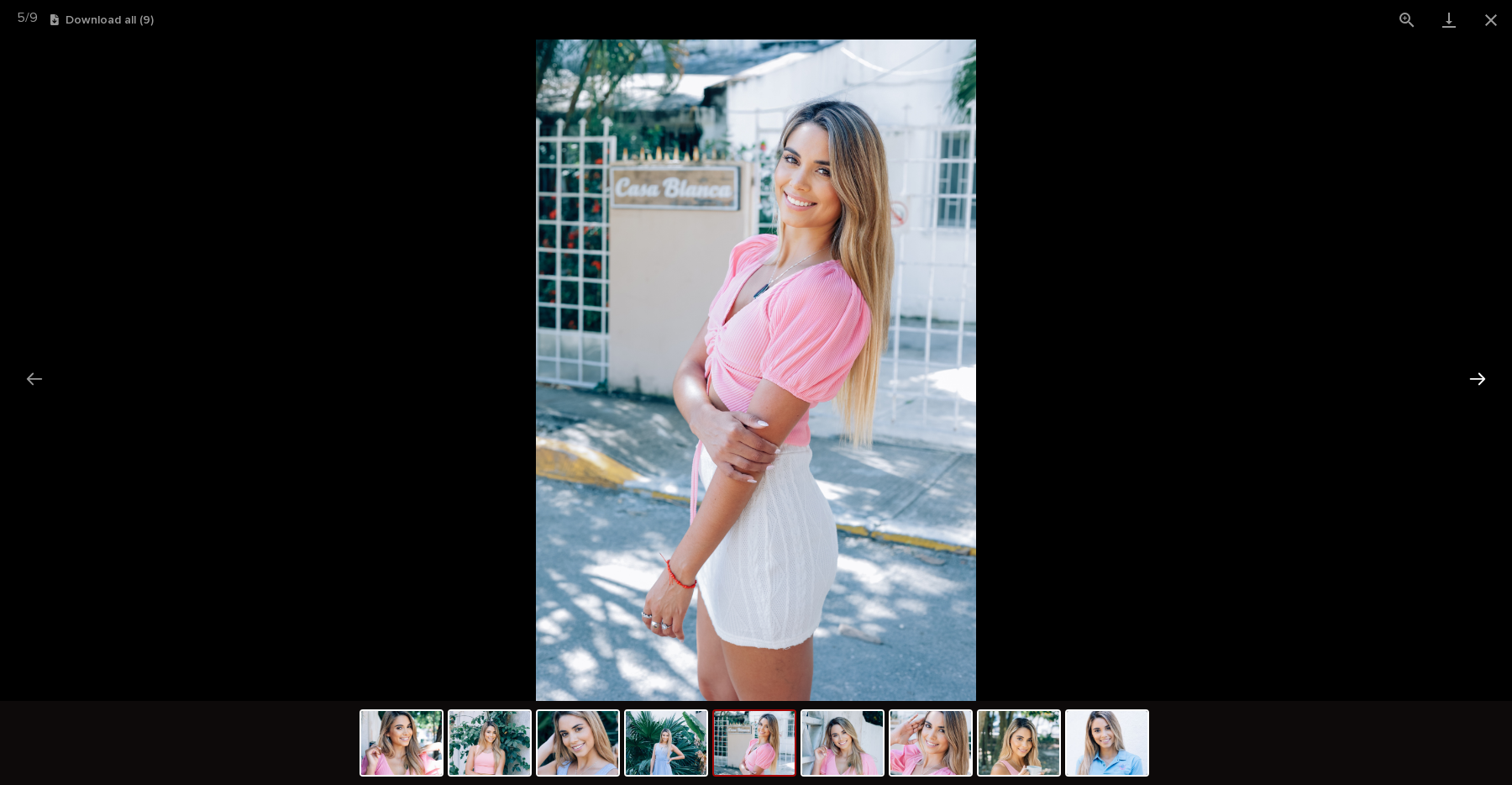 click at bounding box center (1478, 378) 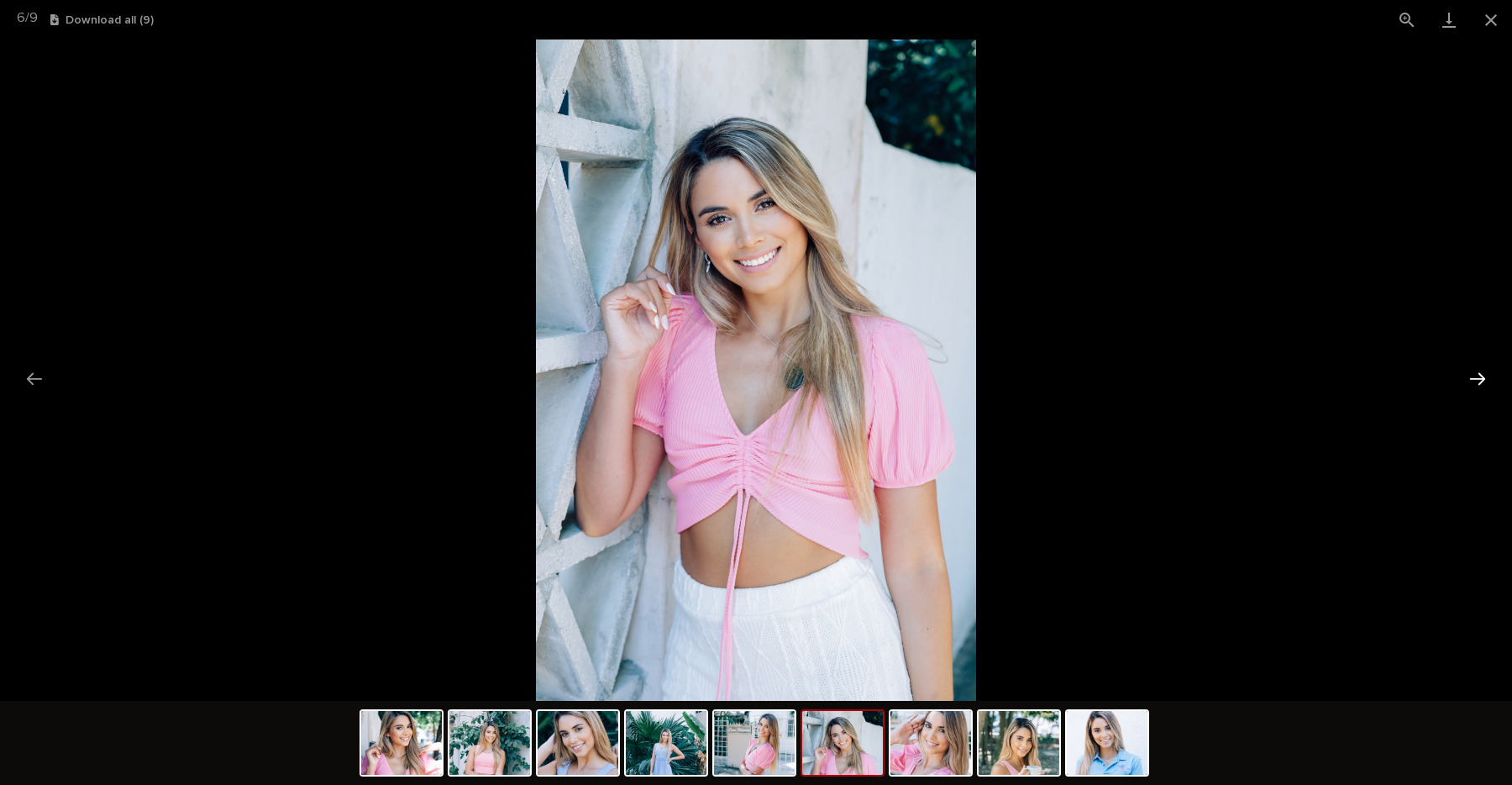 click at bounding box center (1478, 378) 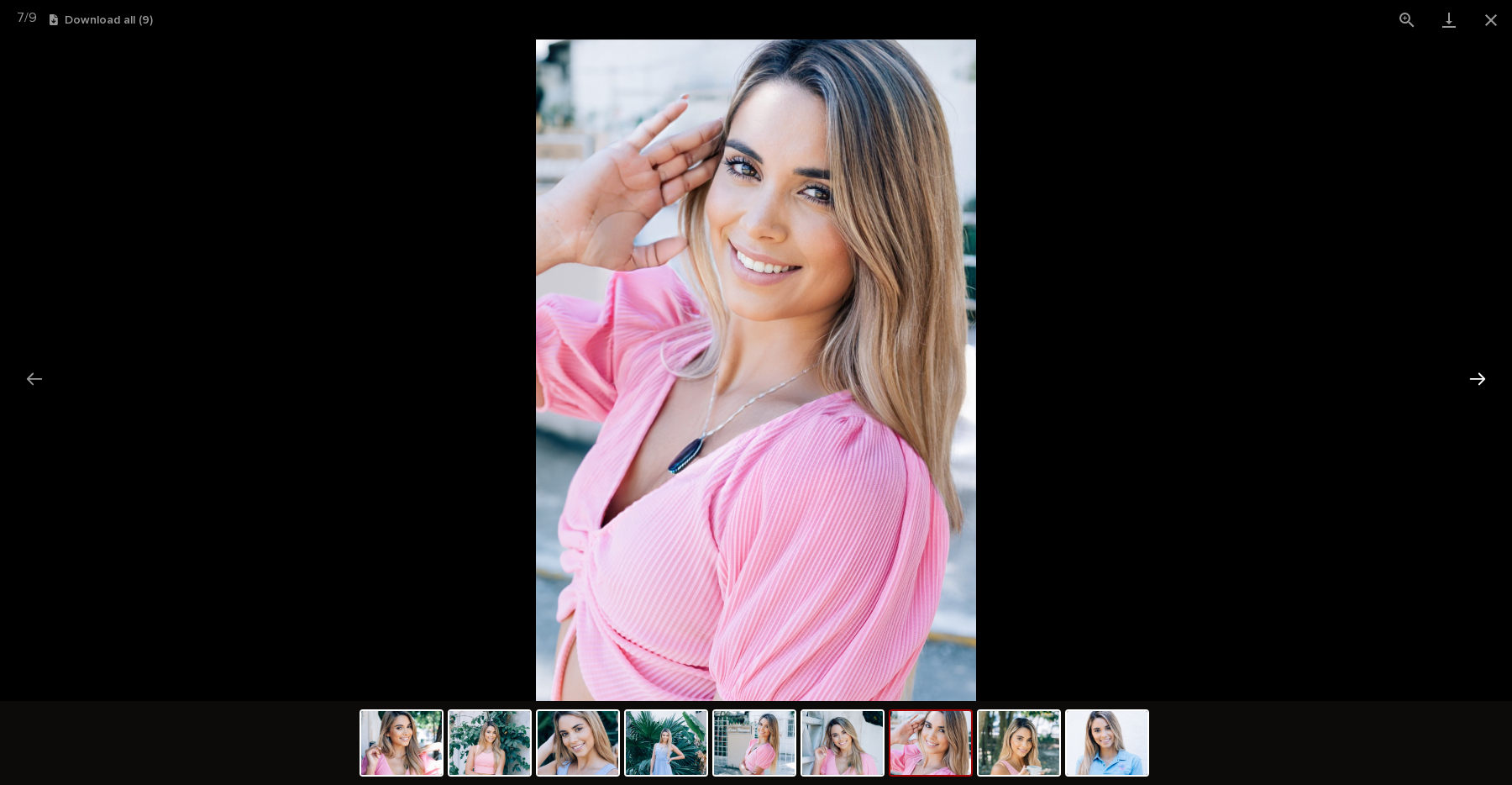 click at bounding box center (1478, 378) 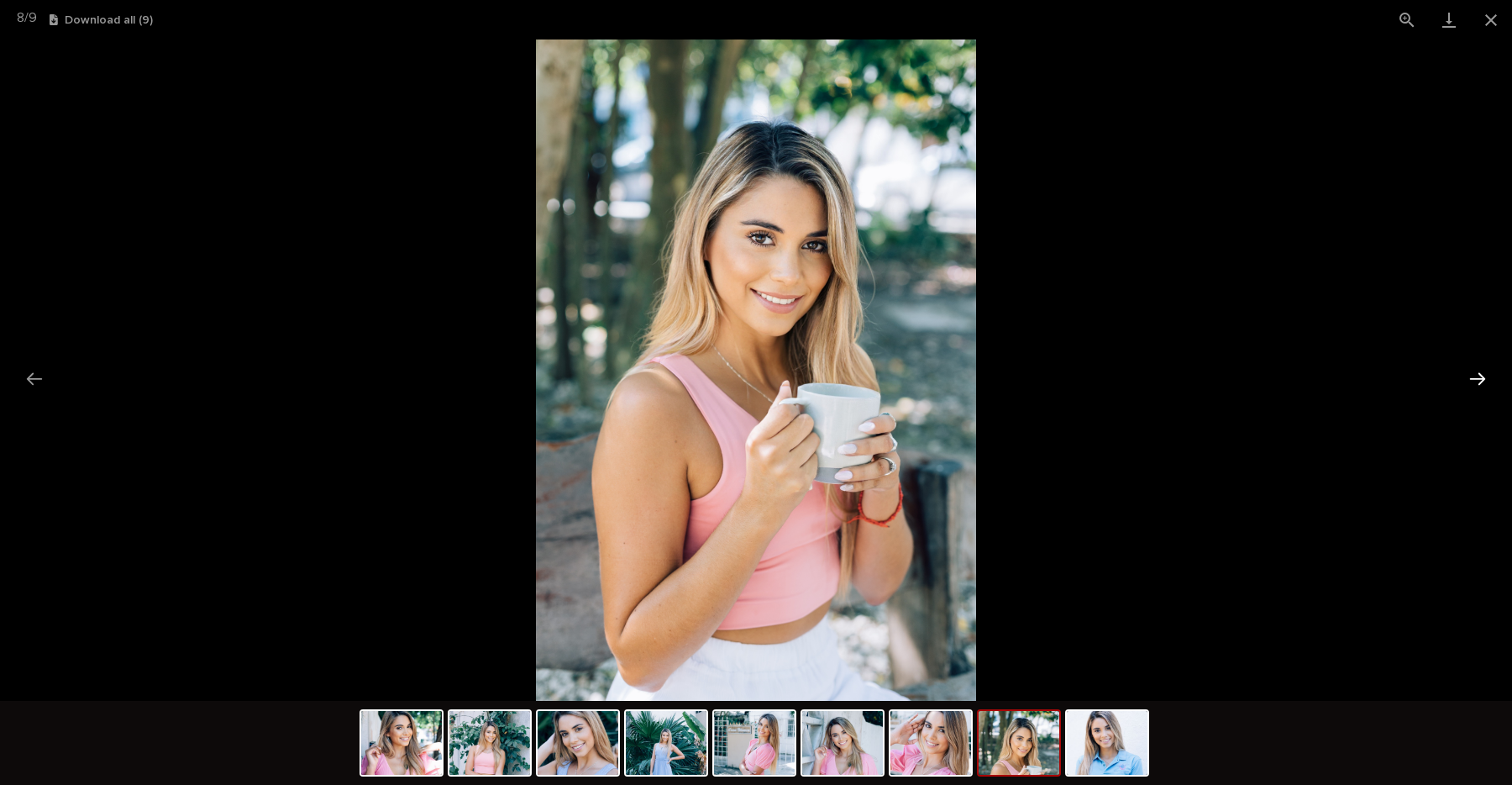 click at bounding box center [1478, 378] 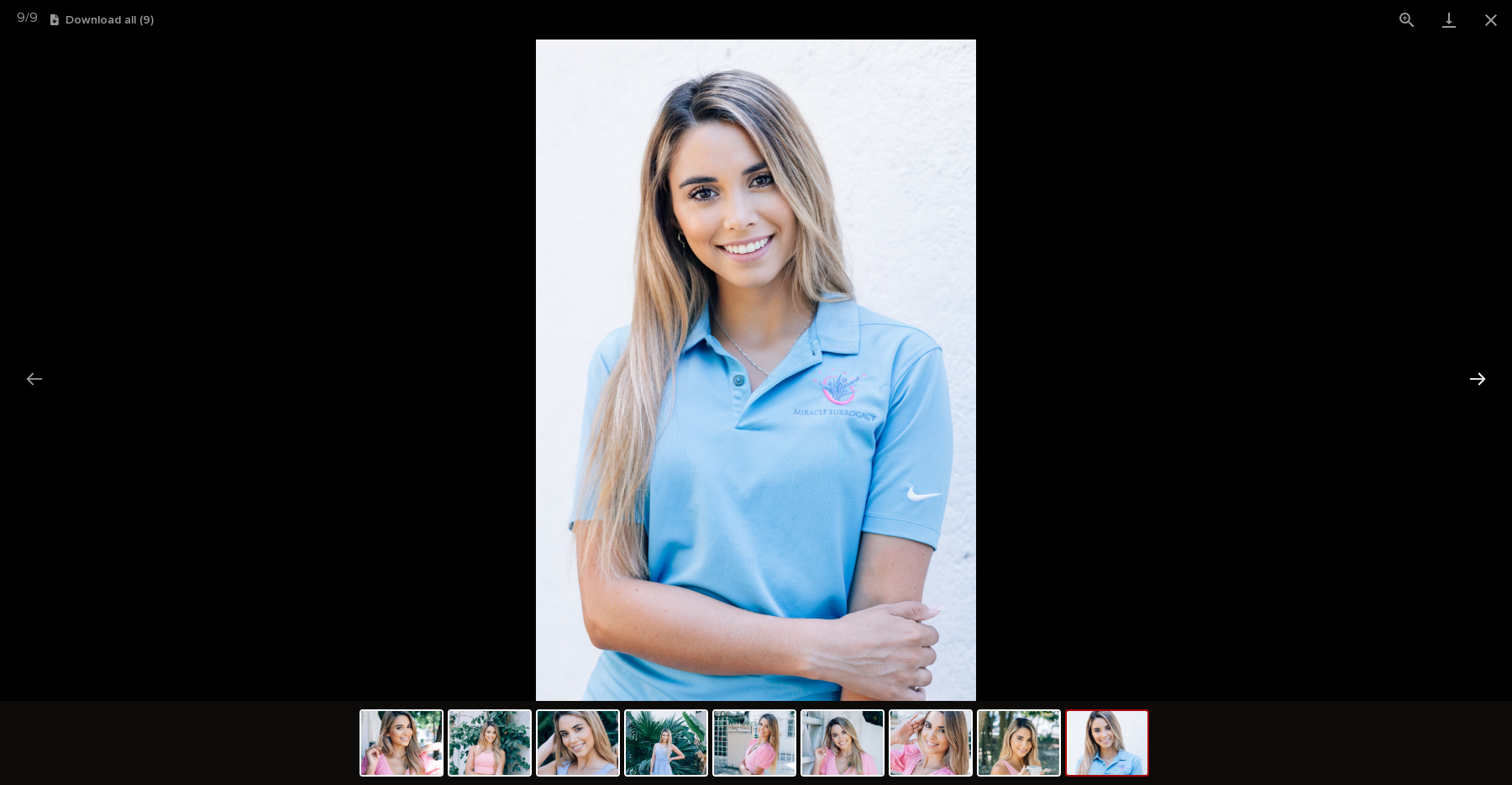 click at bounding box center (1478, 378) 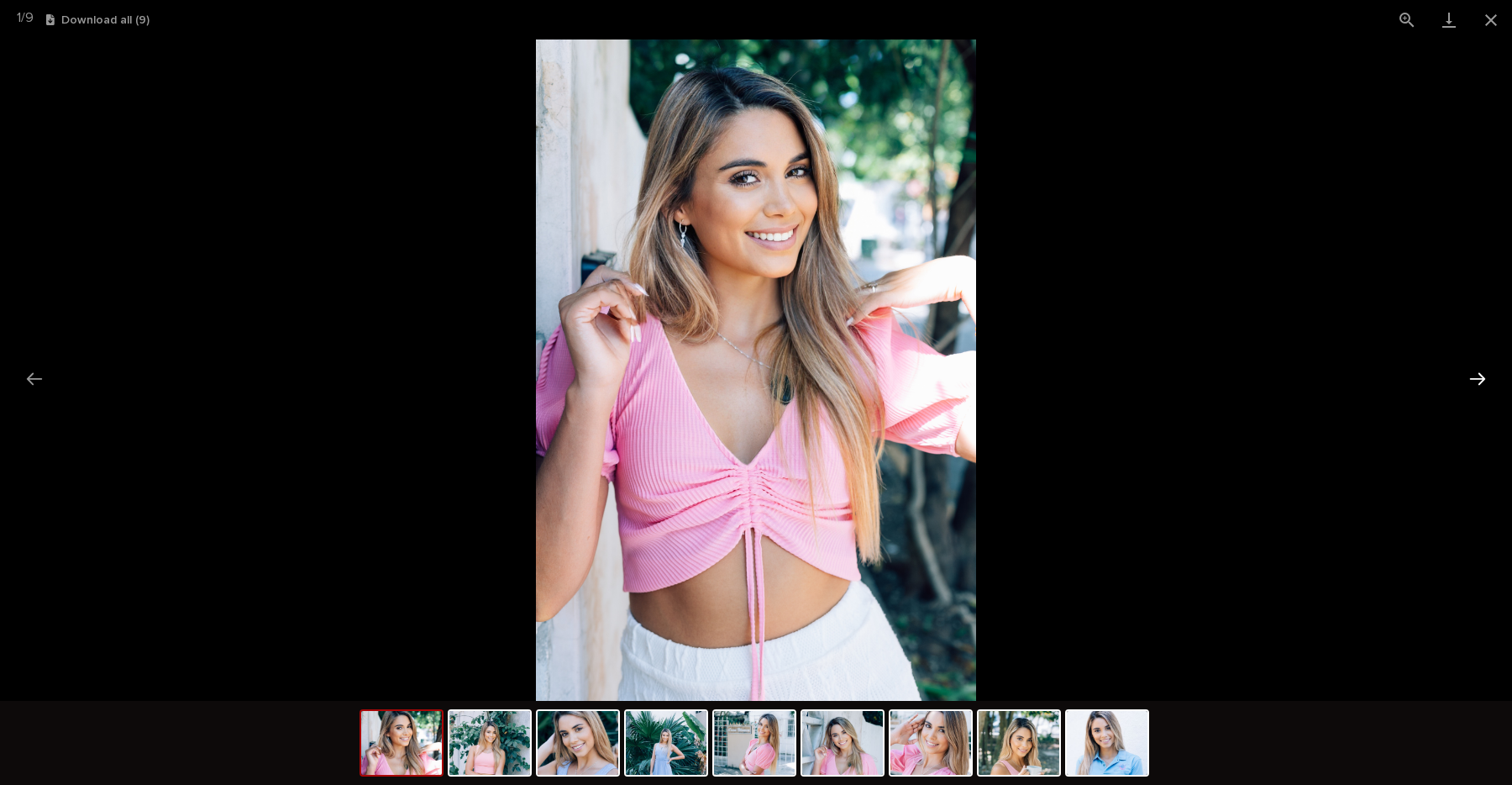 click at bounding box center [1478, 378] 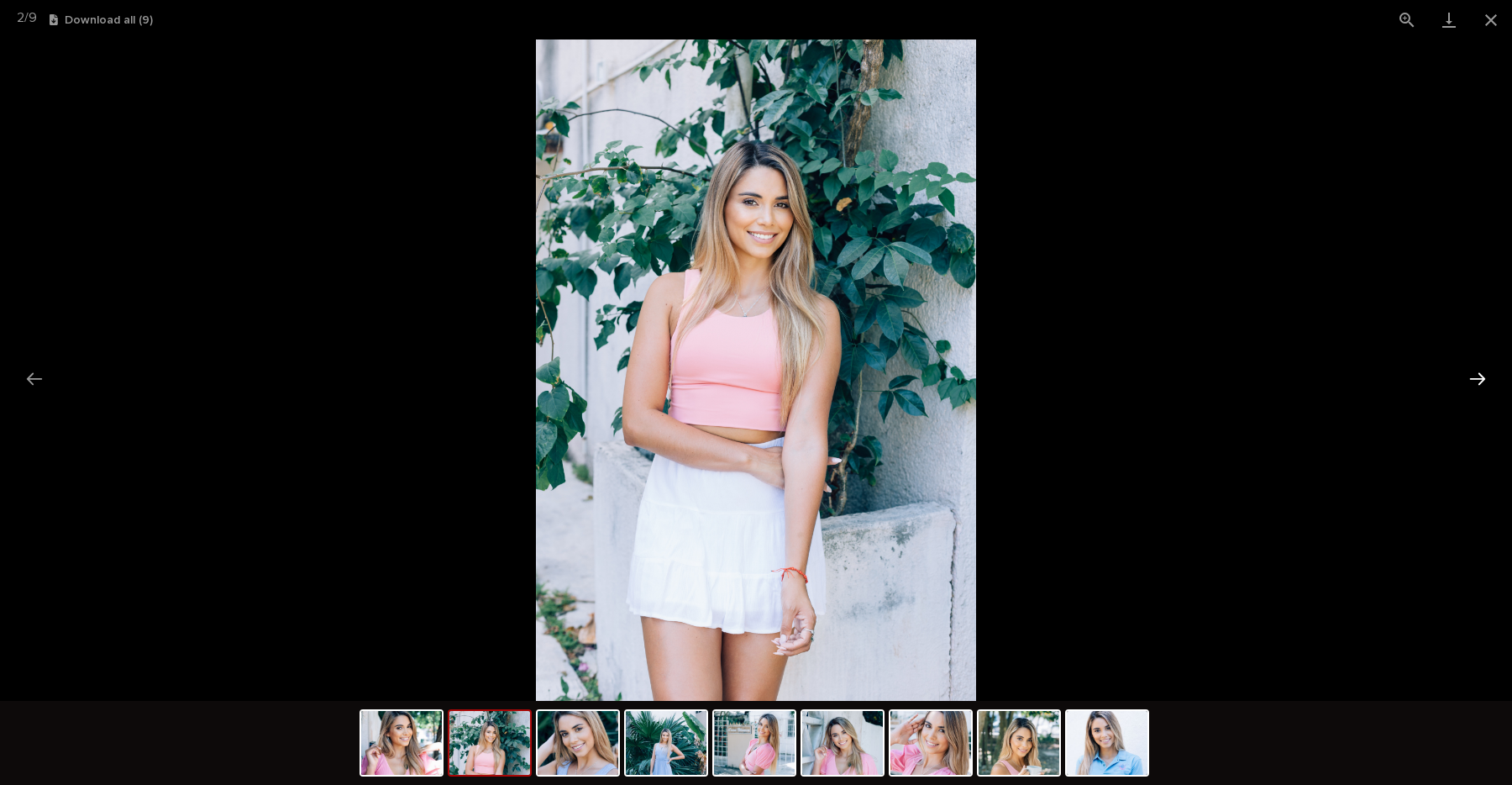 click at bounding box center [1478, 378] 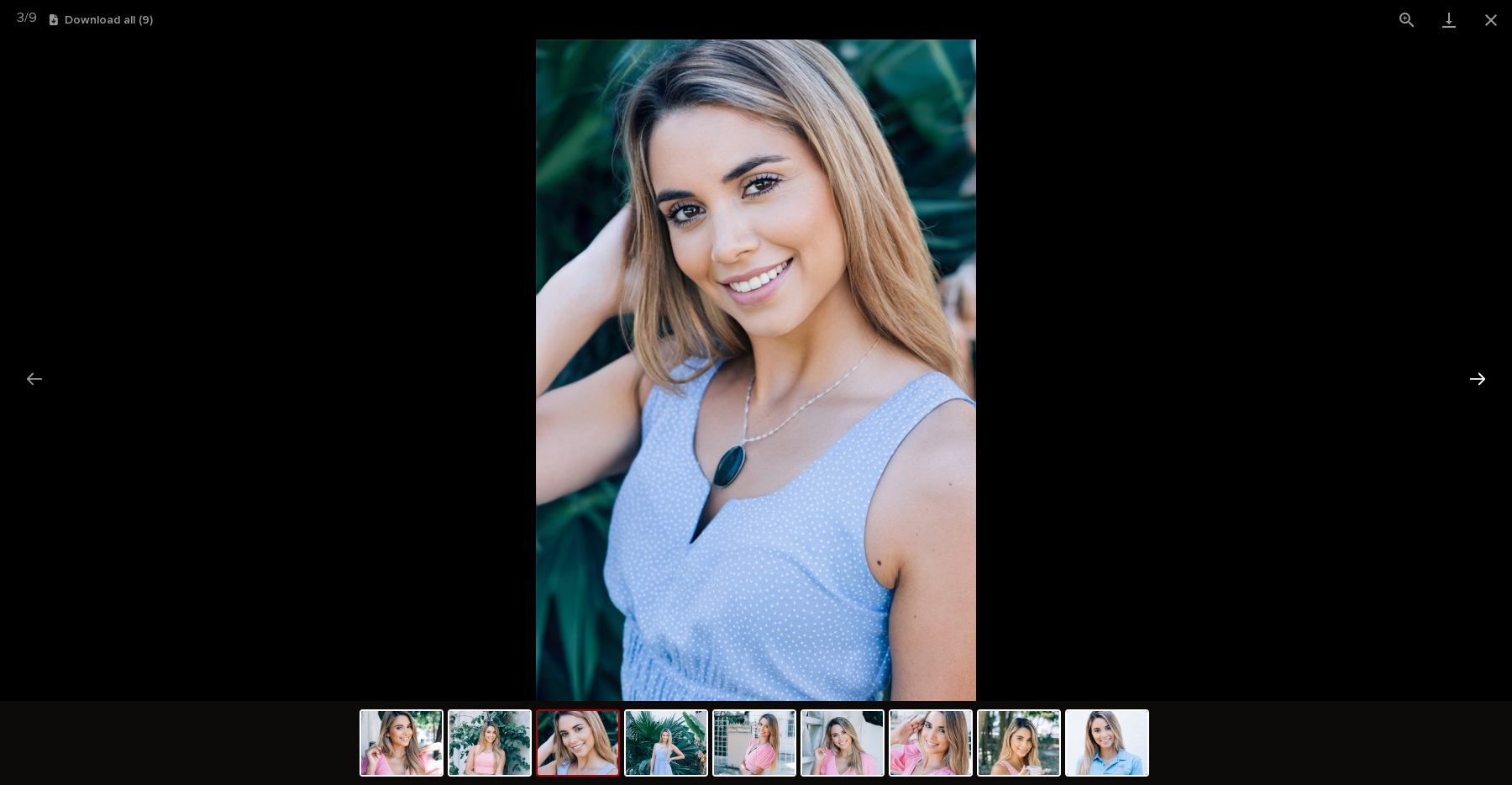click at bounding box center [1478, 378] 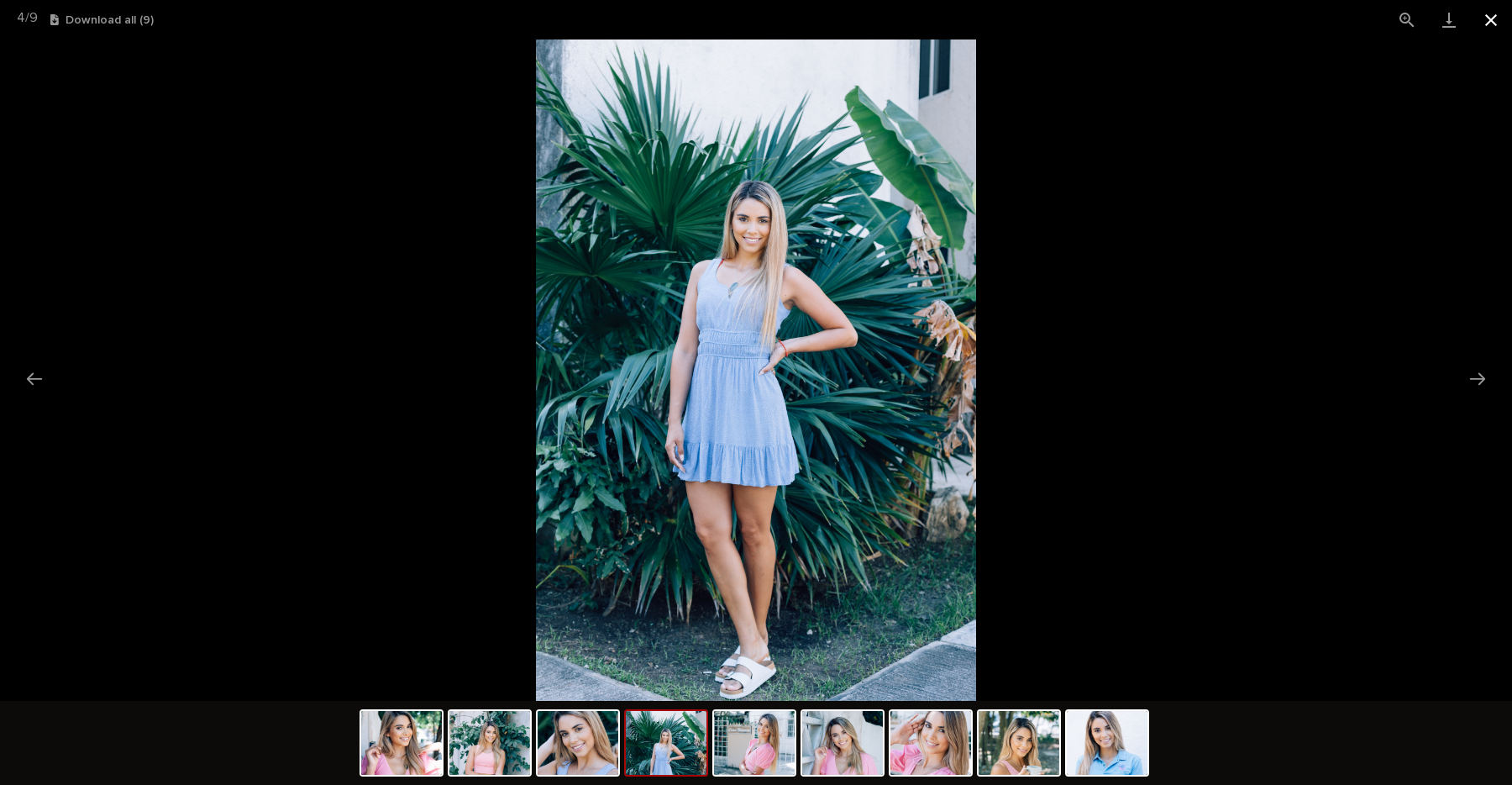 click at bounding box center [1491, 19] 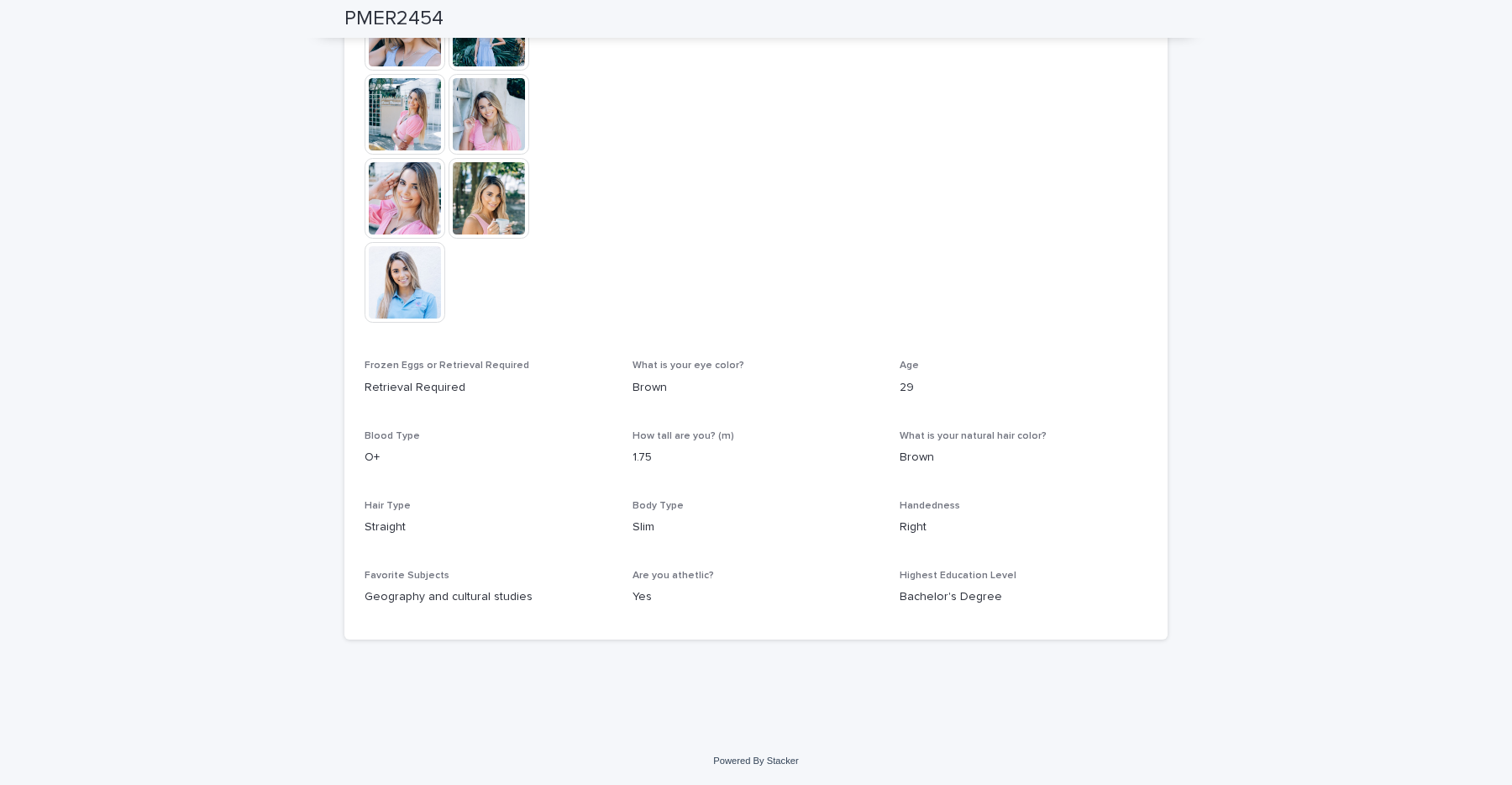 scroll, scrollTop: 0, scrollLeft: 0, axis: both 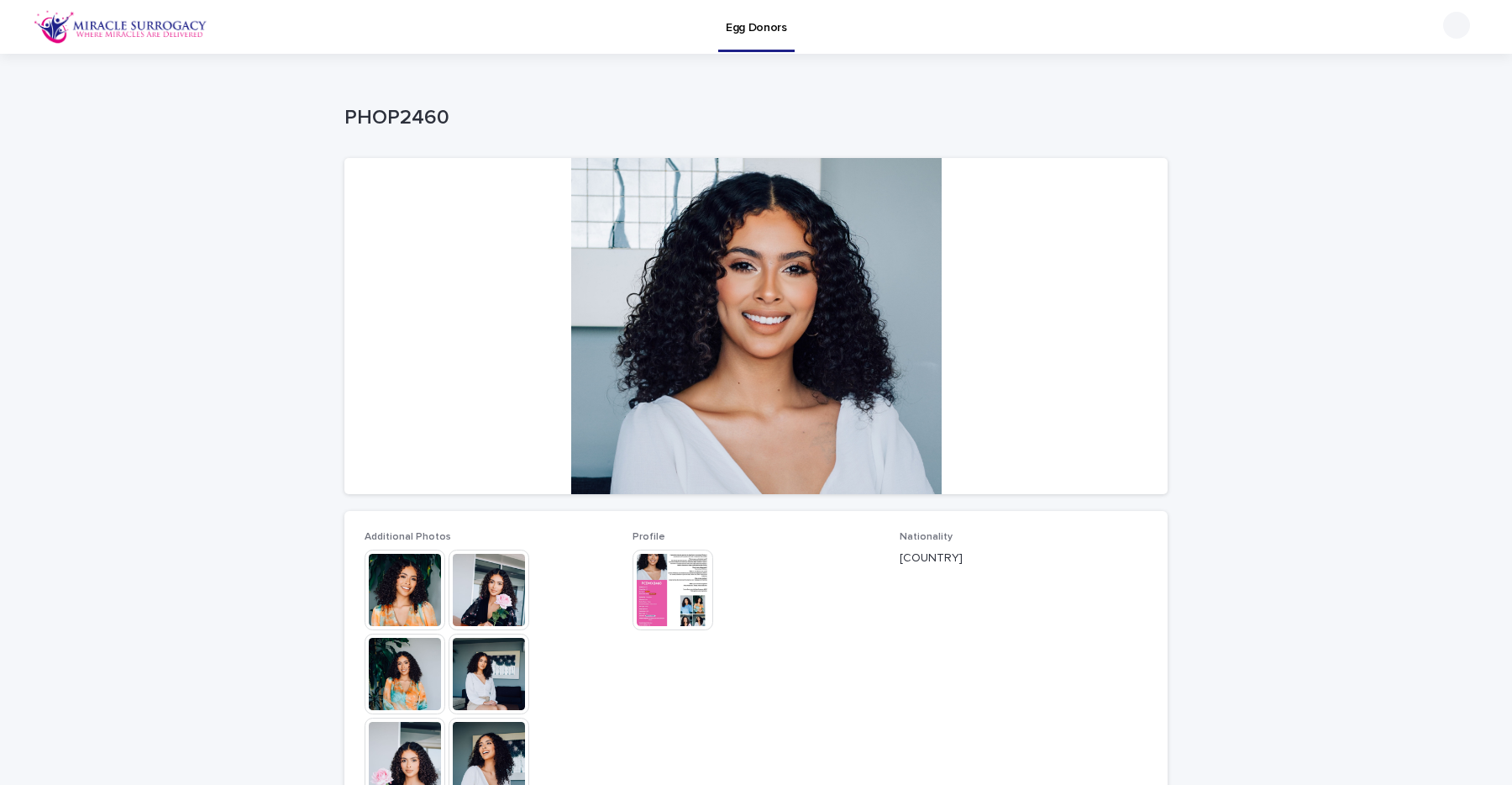 click at bounding box center [405, 590] 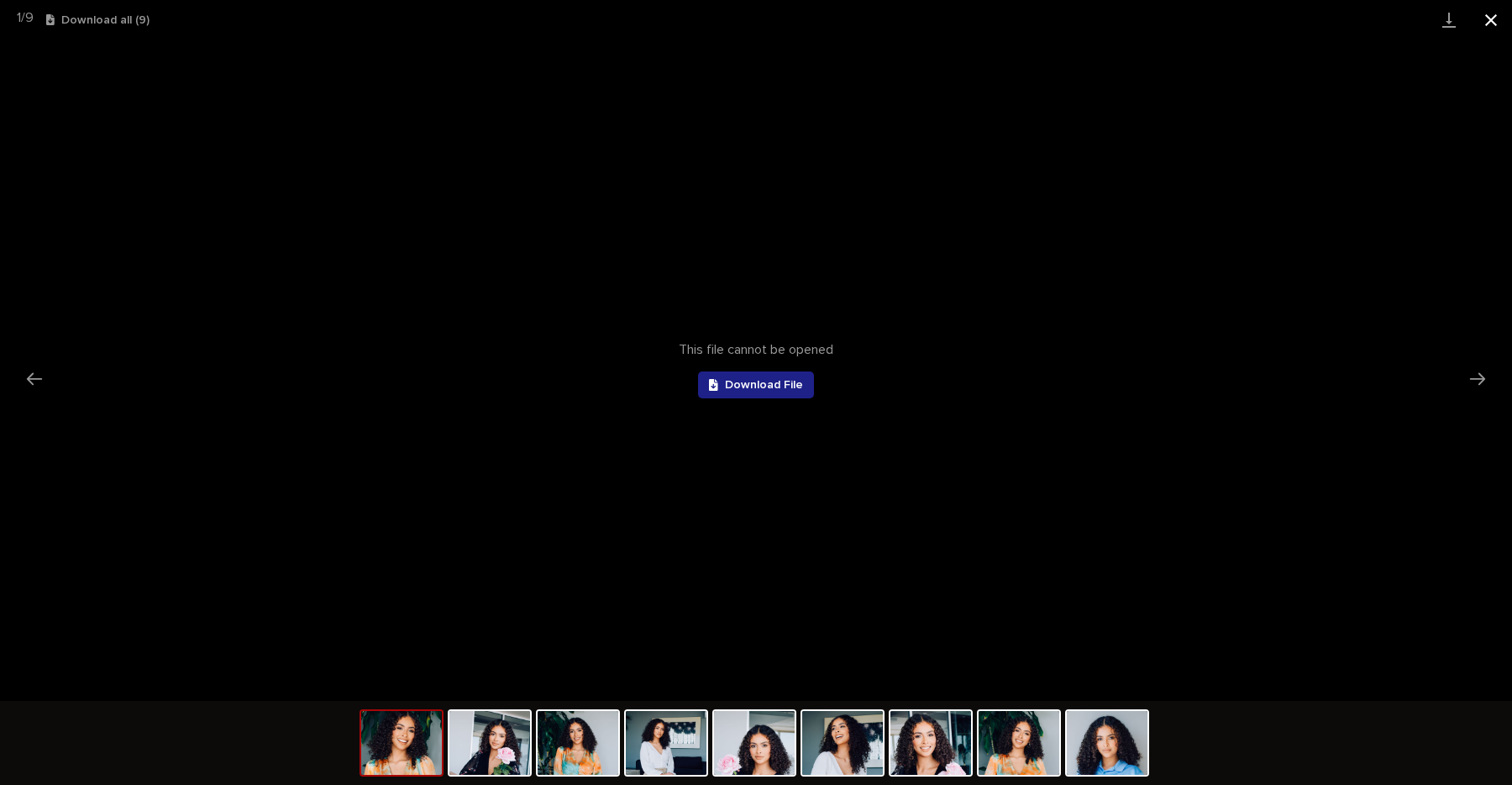 click at bounding box center (1491, 19) 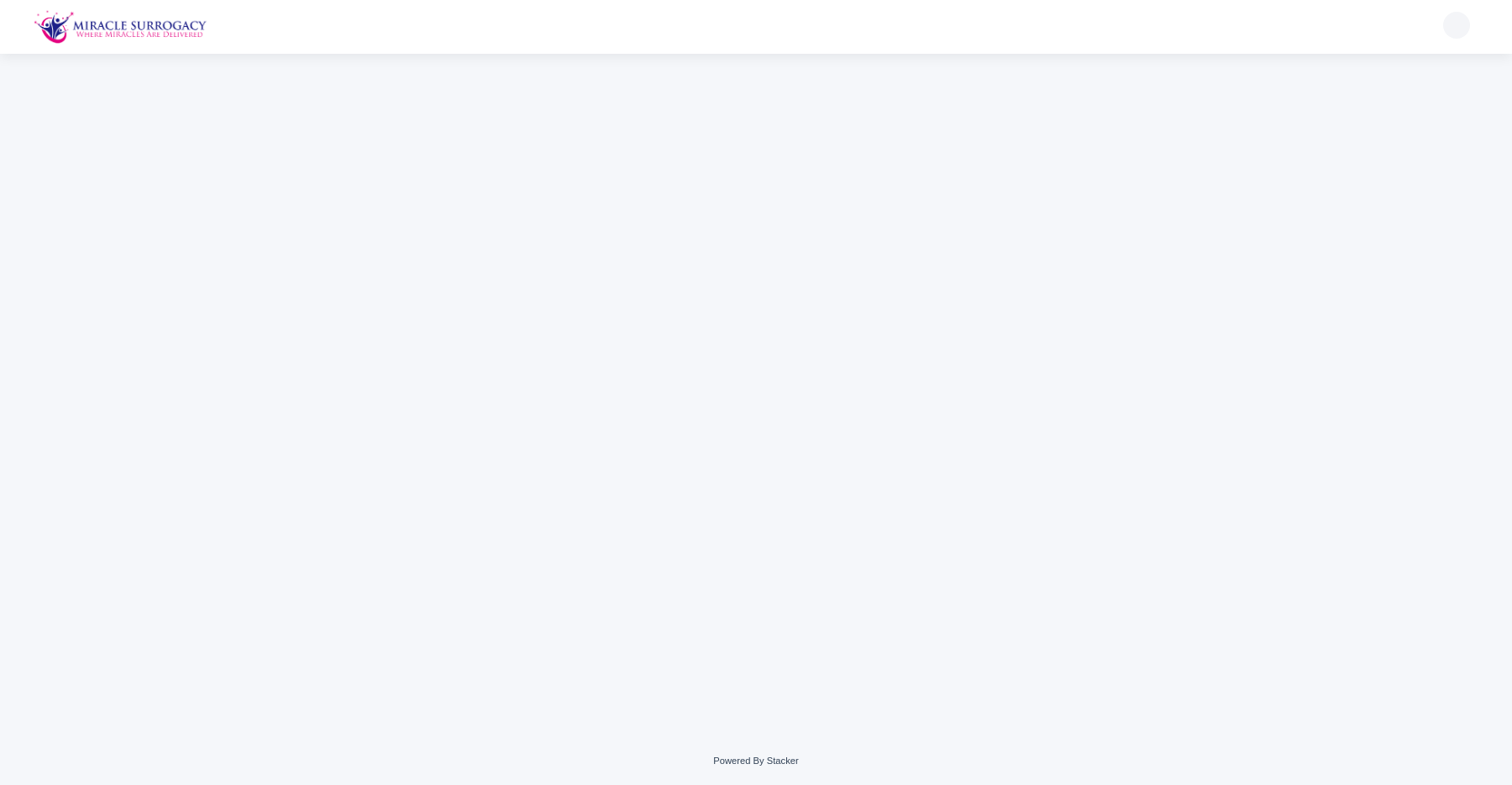 scroll, scrollTop: 0, scrollLeft: 0, axis: both 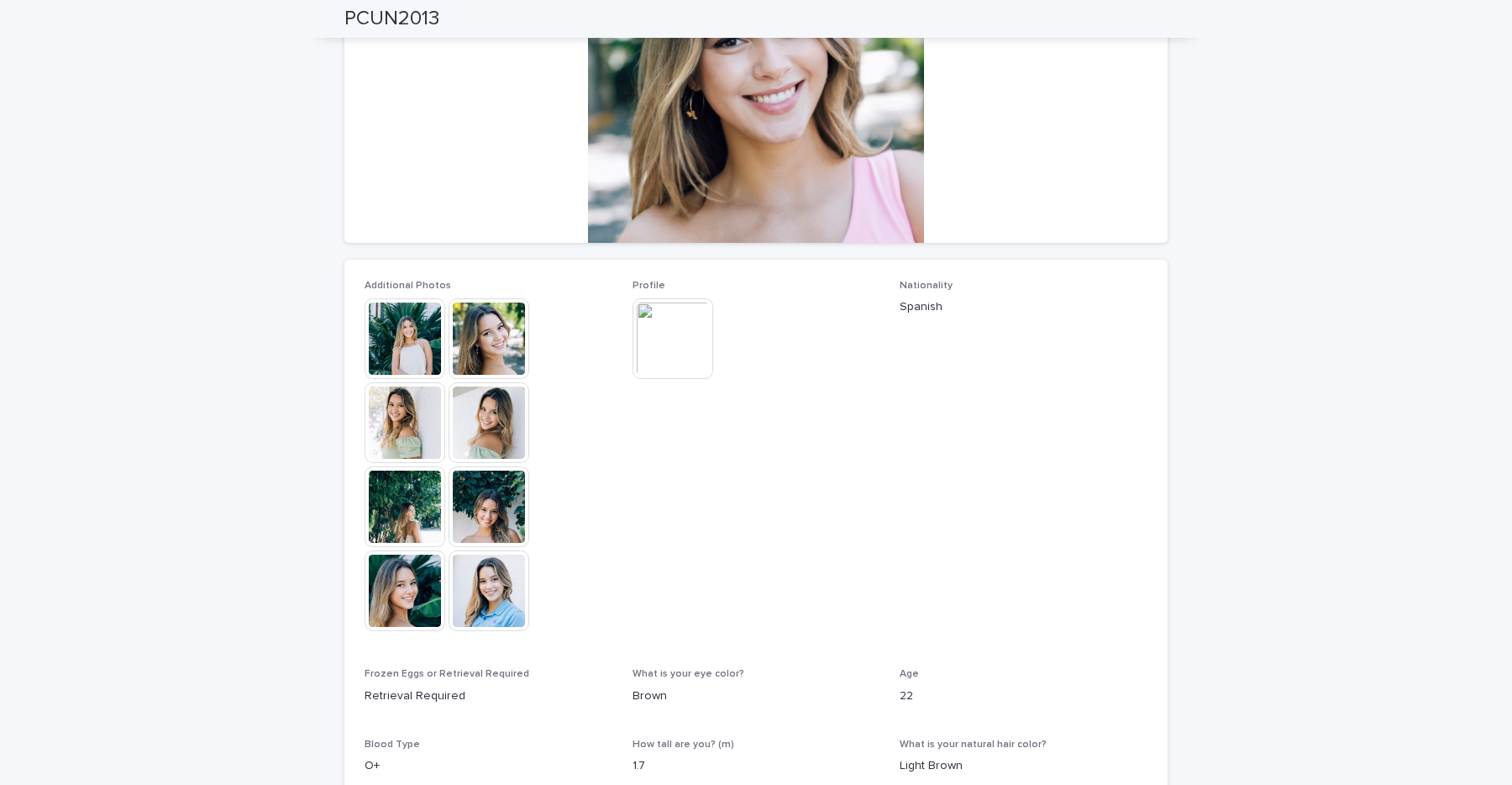 click at bounding box center [405, 339] 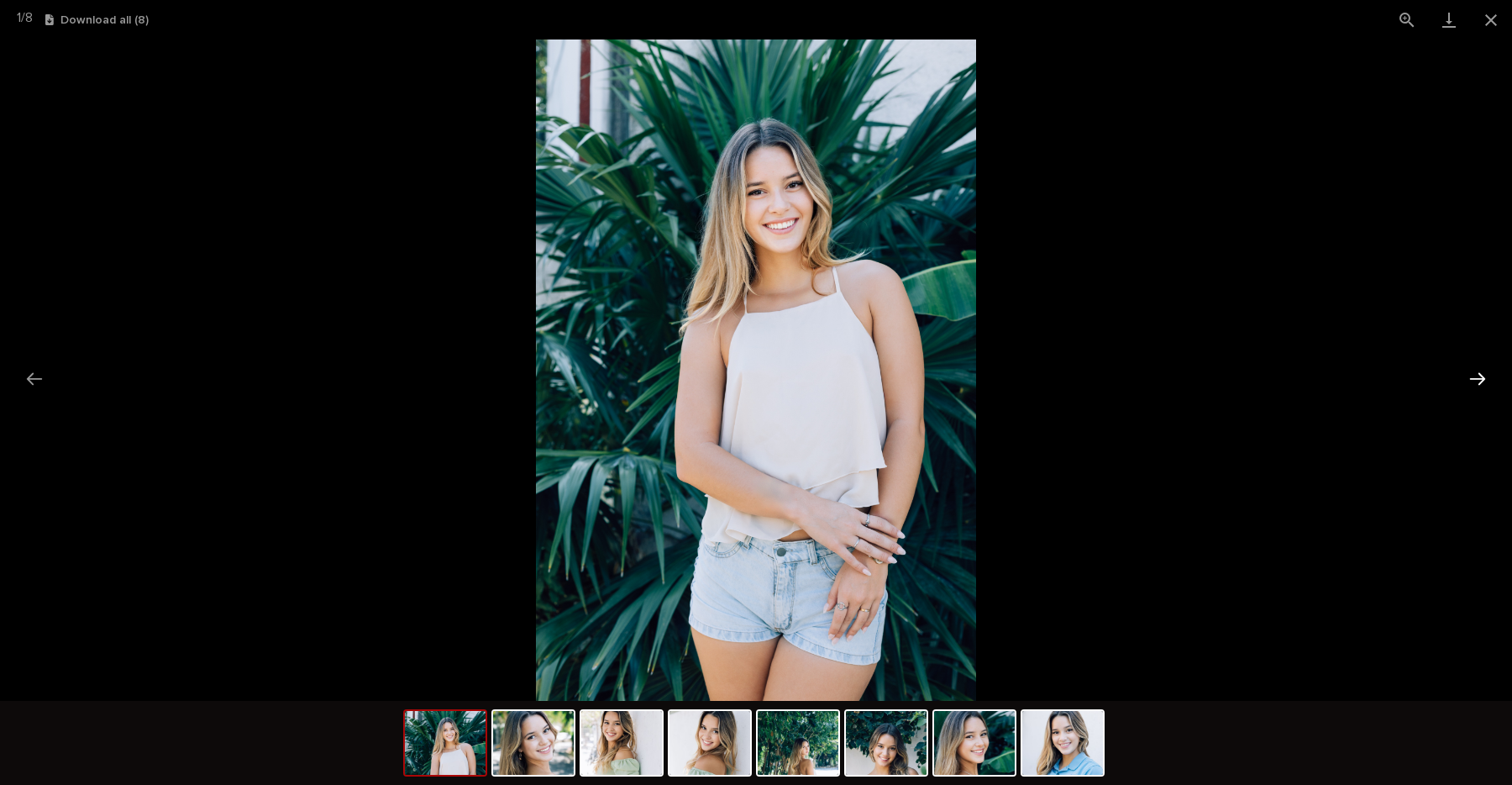 click at bounding box center [1478, 378] 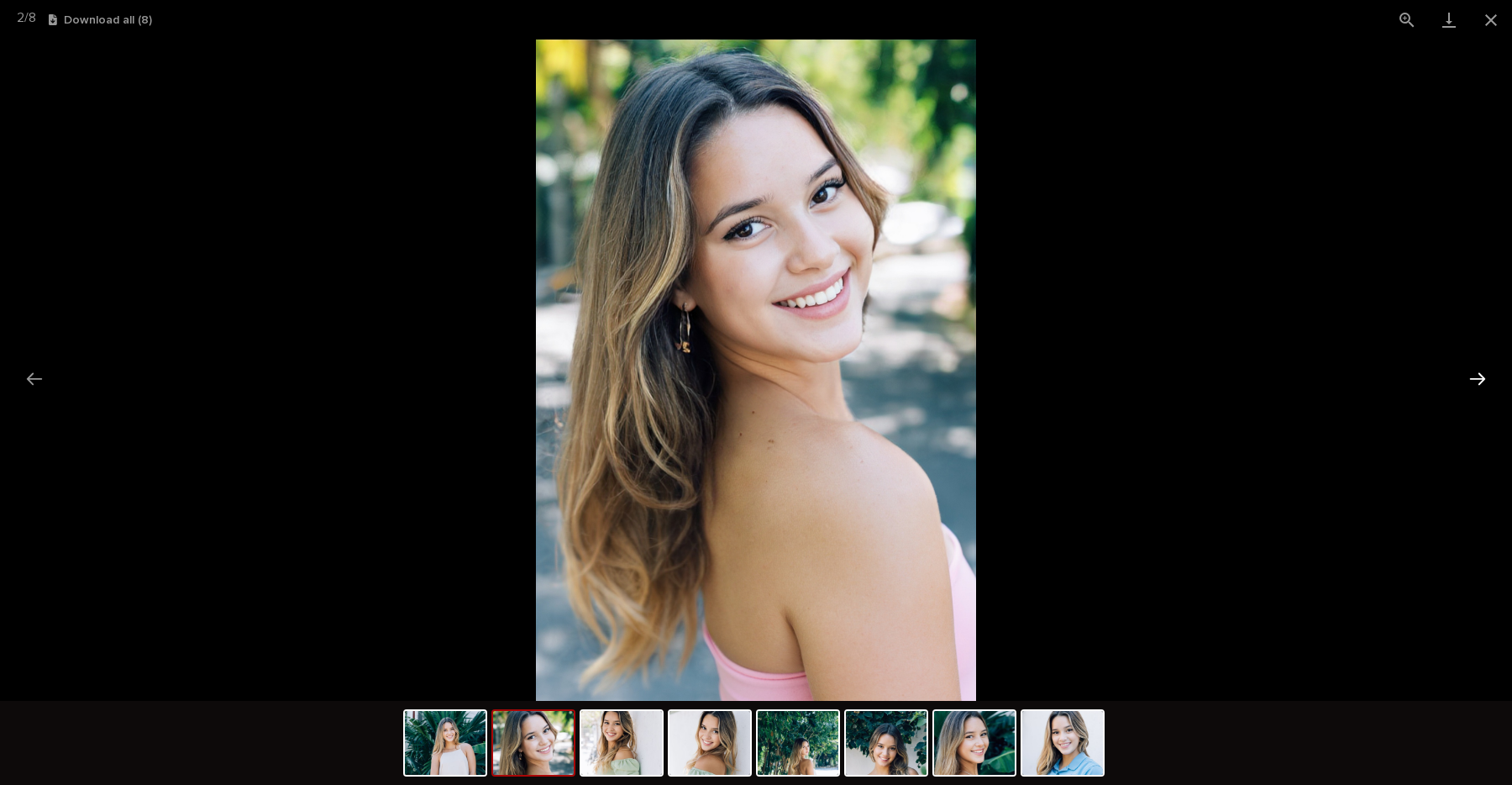 click at bounding box center (1478, 378) 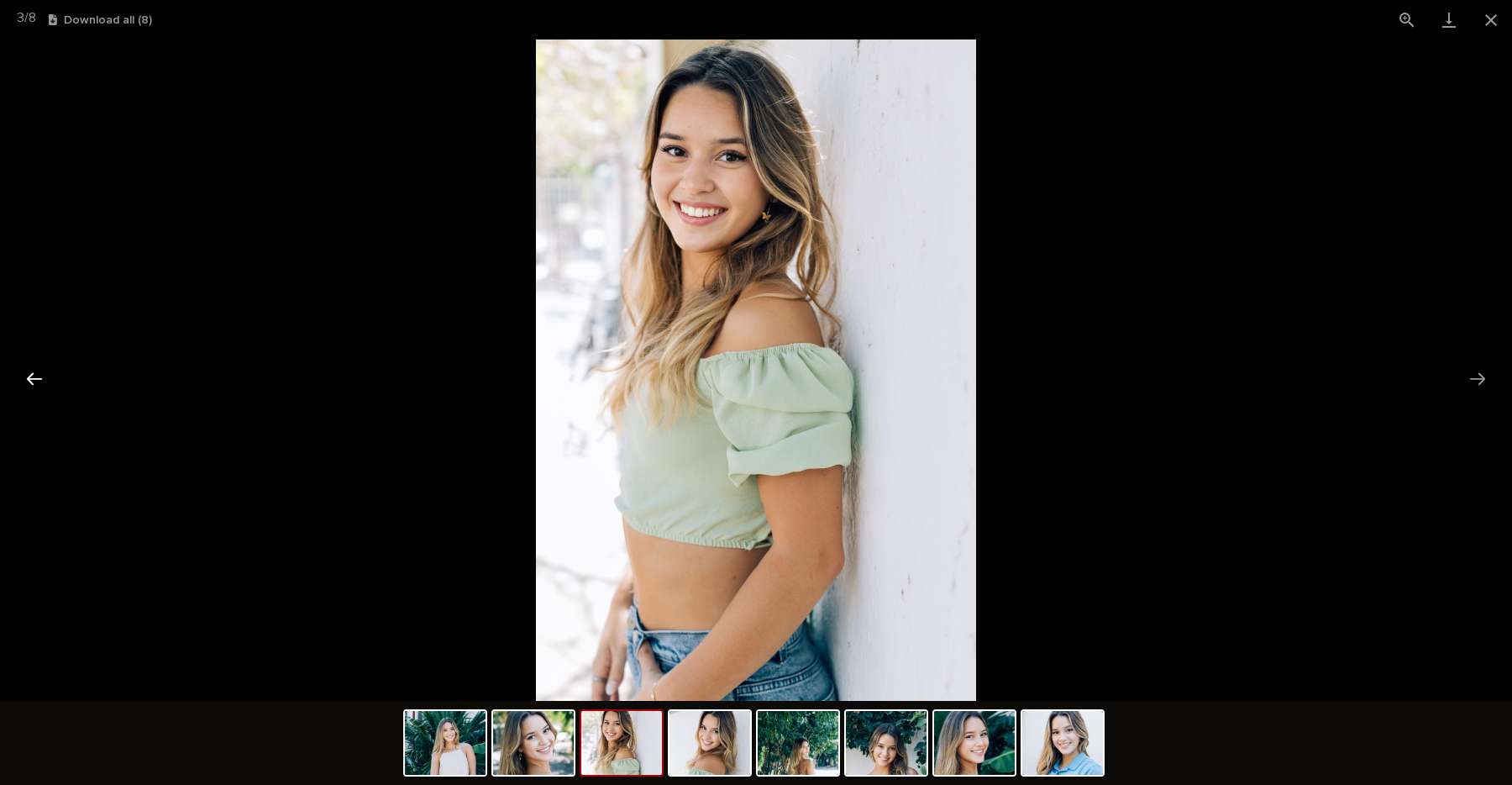 click at bounding box center [34, 378] 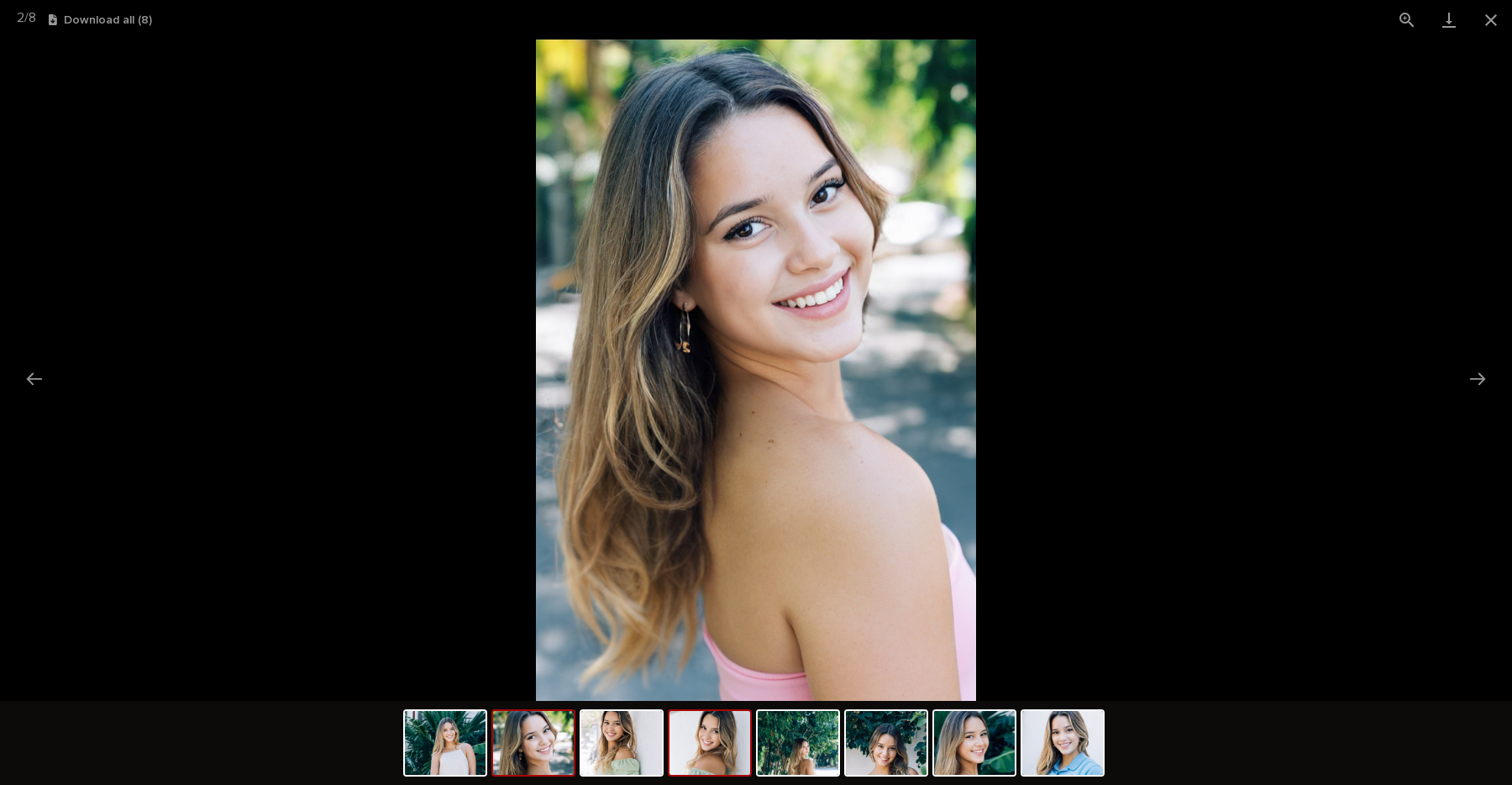 click at bounding box center (710, 743) 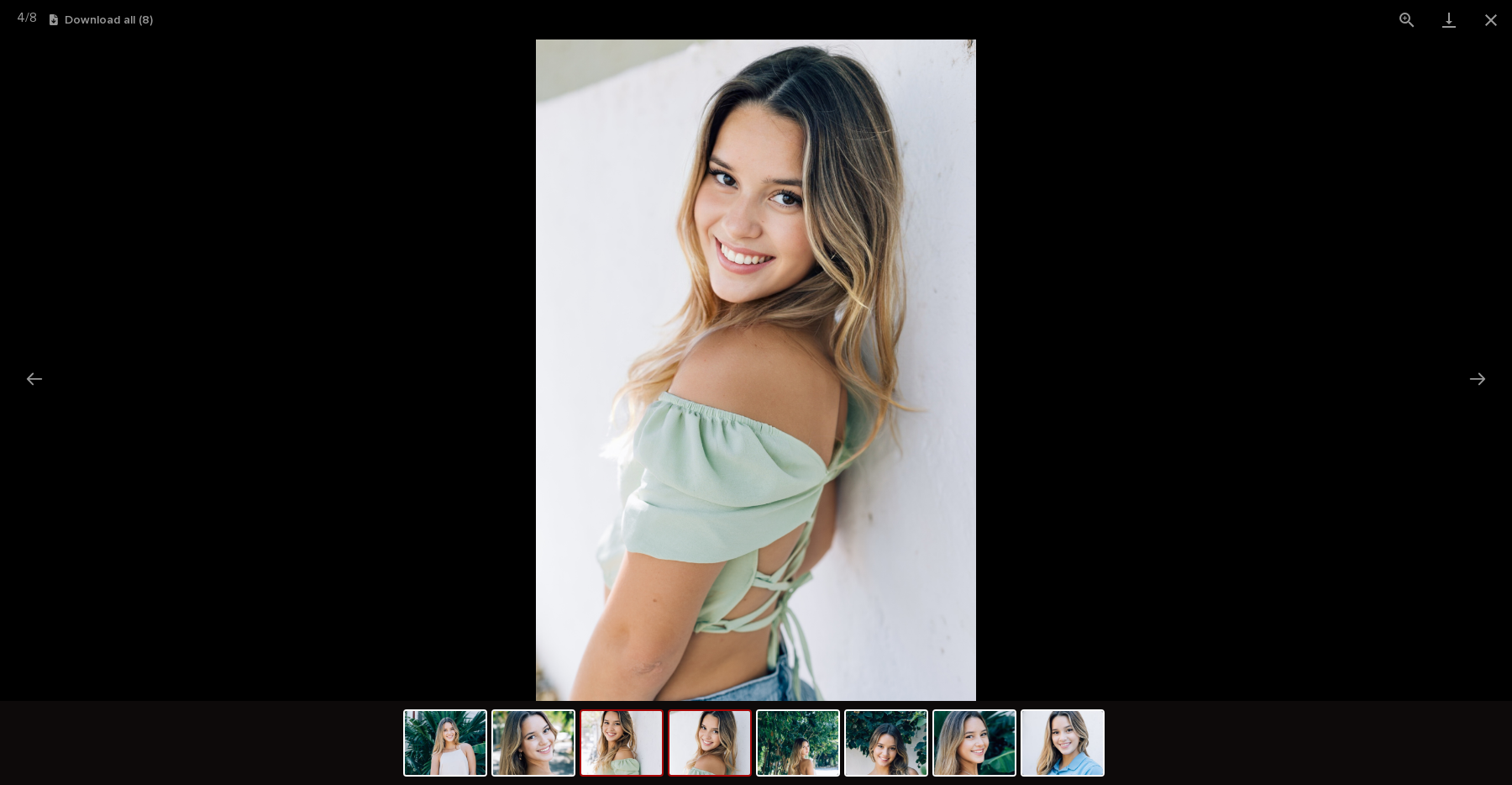 click at bounding box center [622, 743] 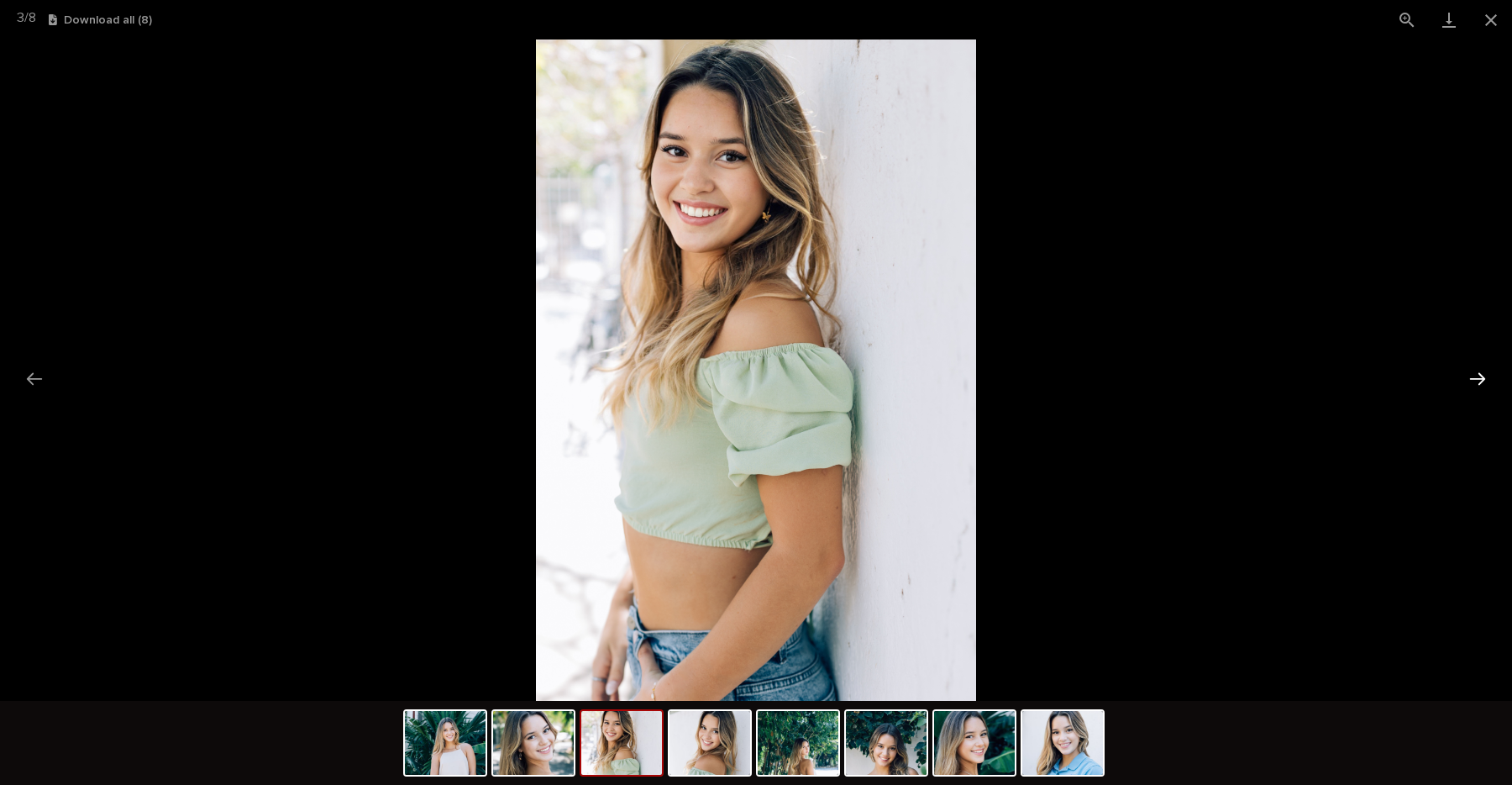click at bounding box center [1478, 378] 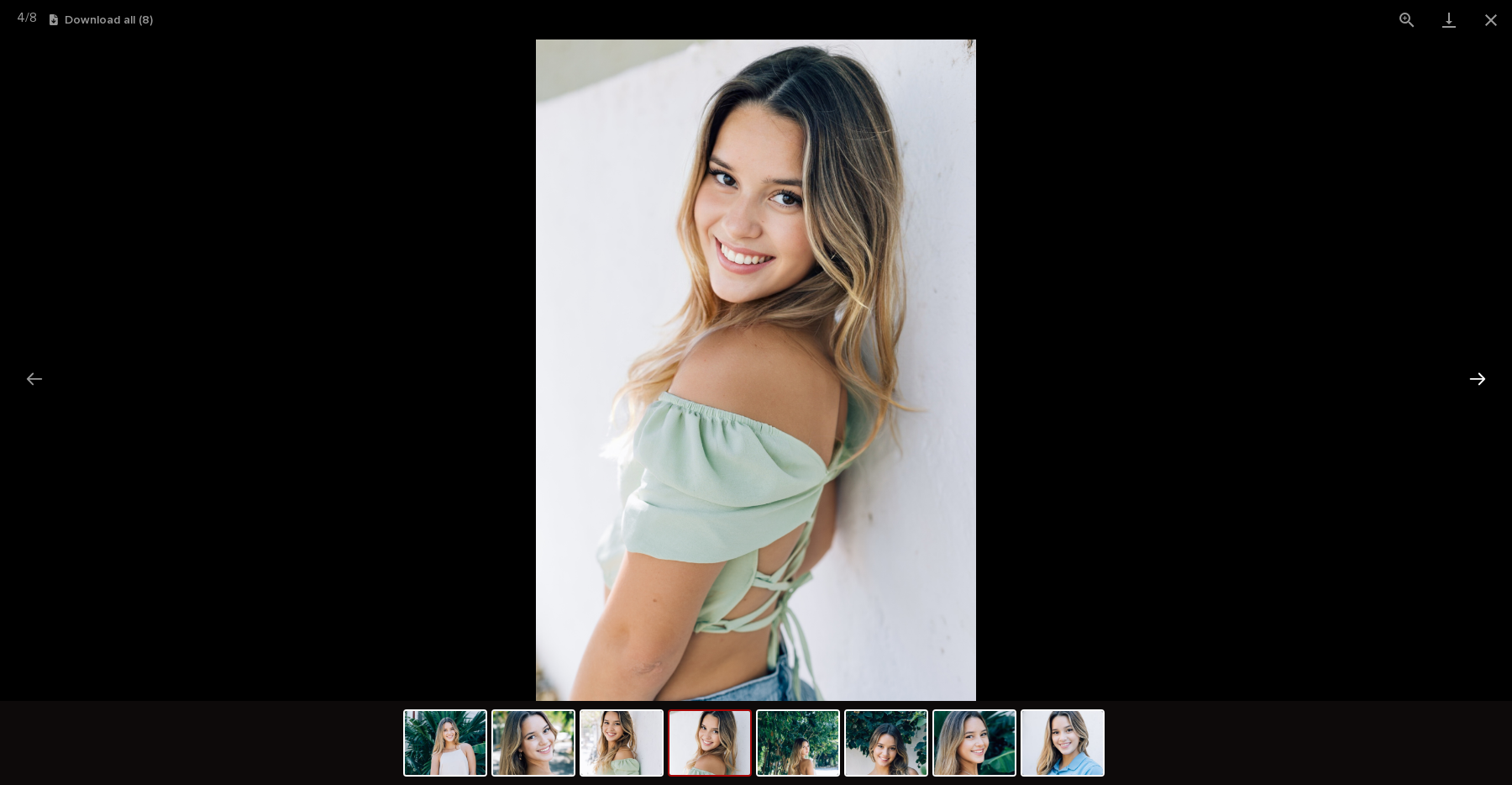click at bounding box center (1478, 378) 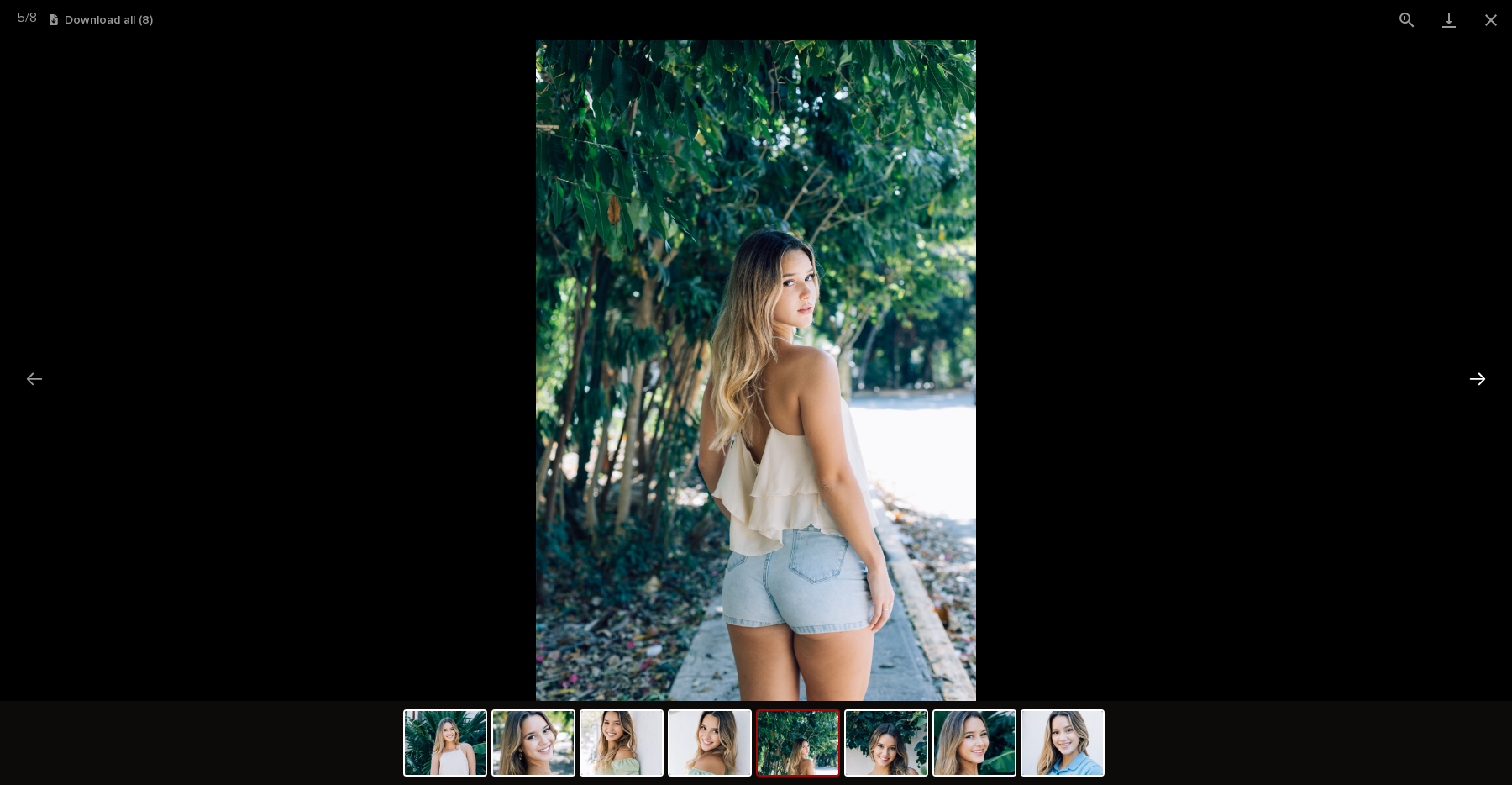 click at bounding box center (1478, 378) 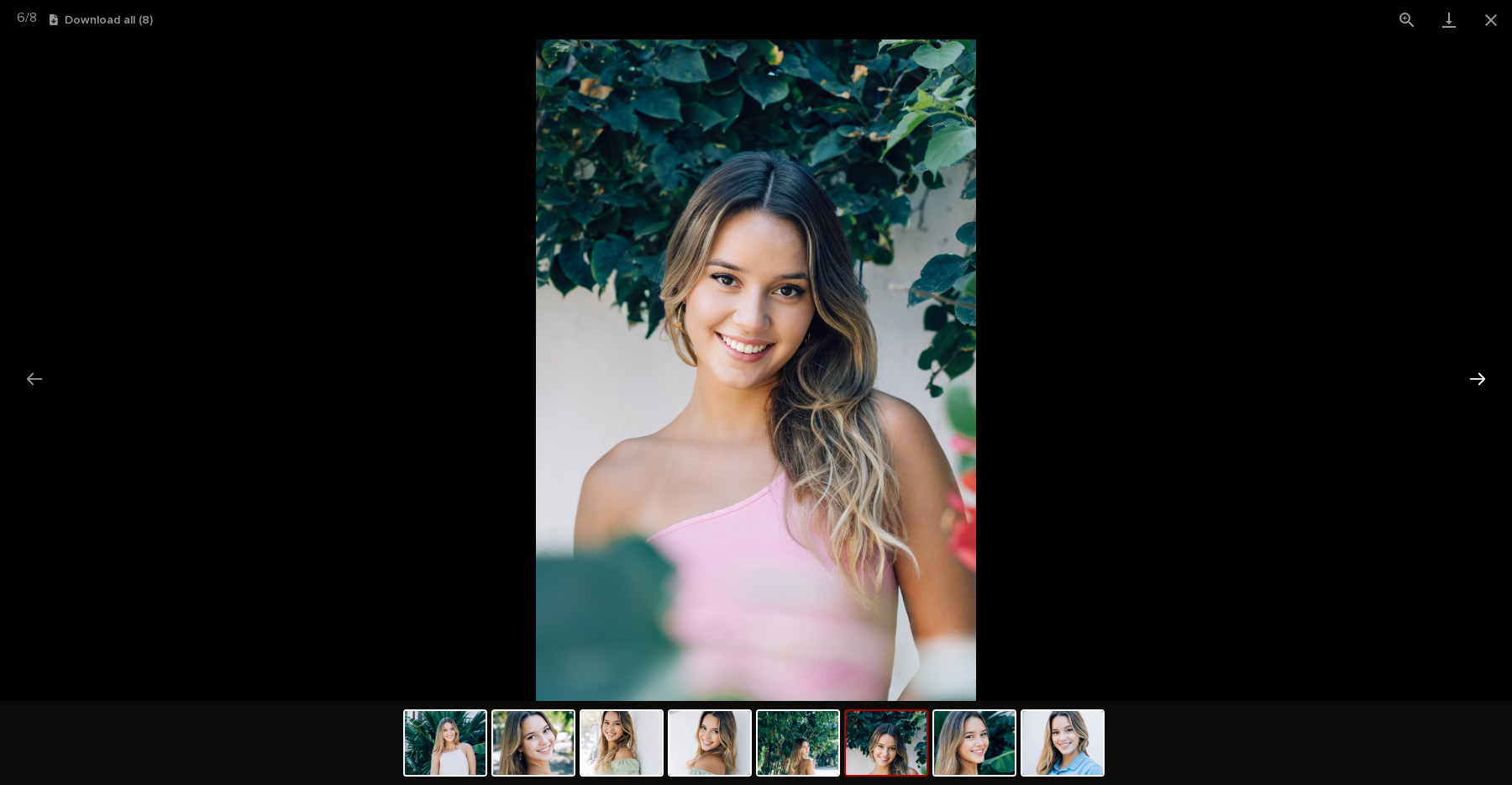 click at bounding box center [1478, 378] 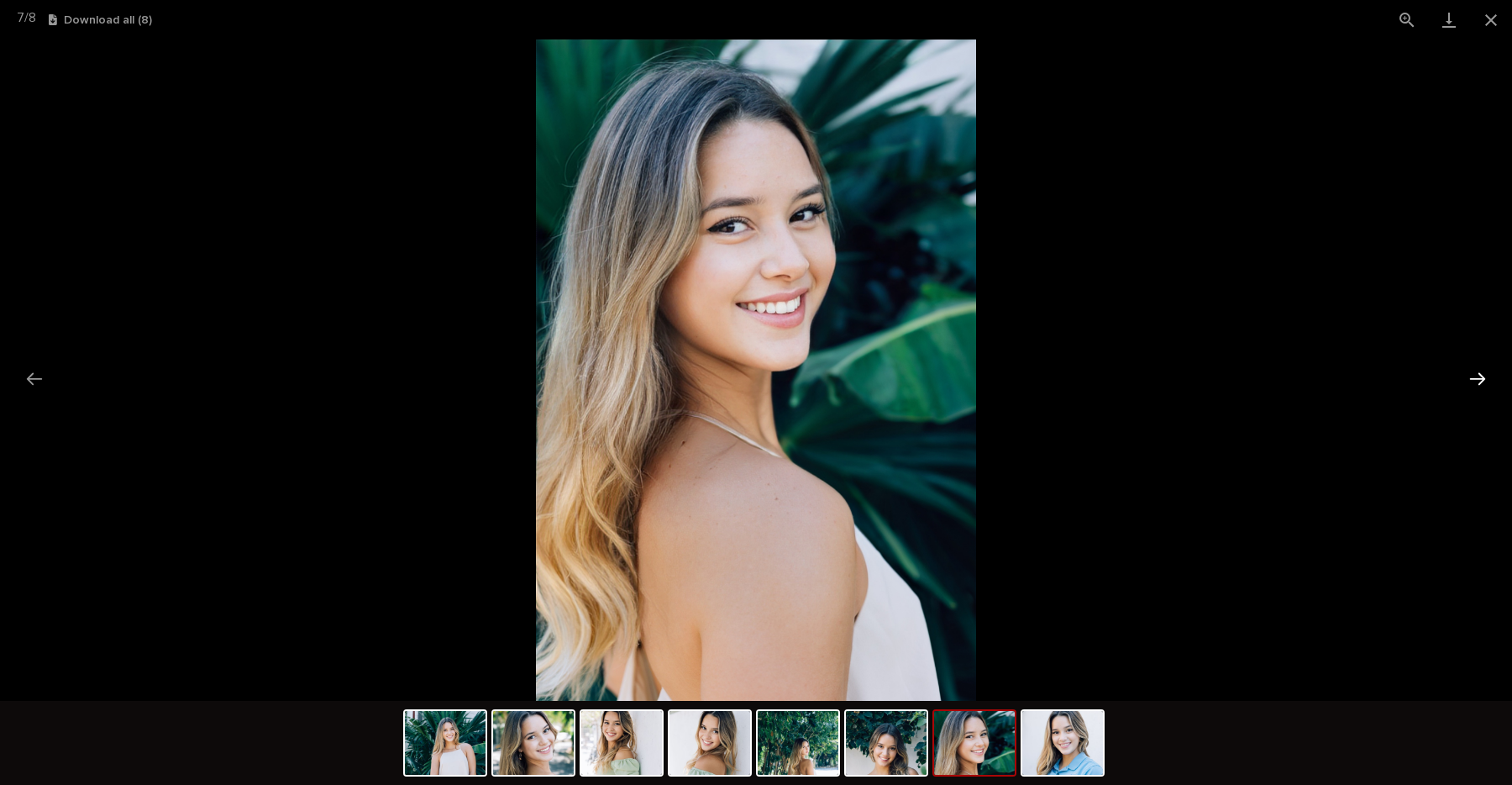 click at bounding box center [1478, 378] 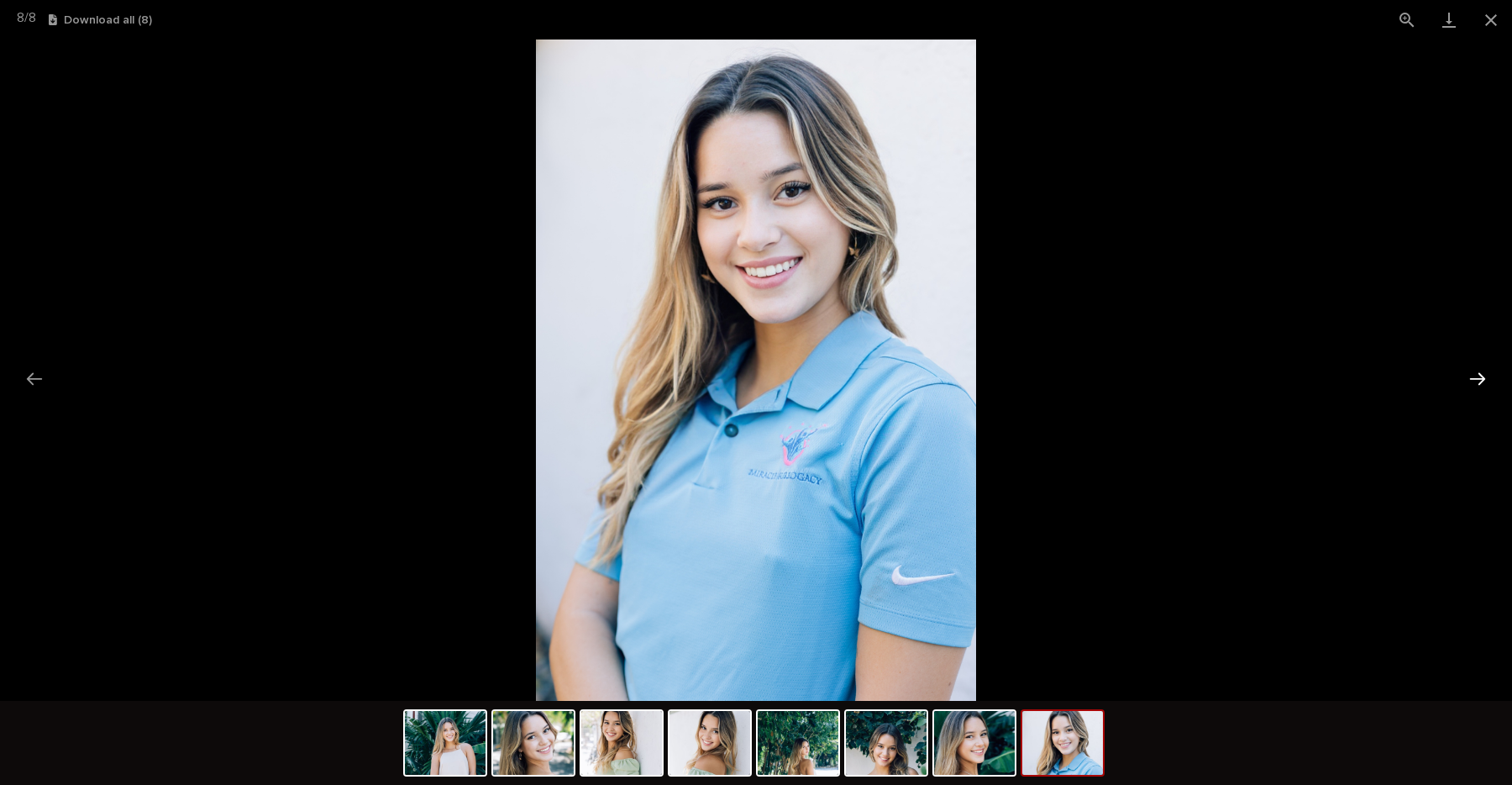 click at bounding box center (1478, 378) 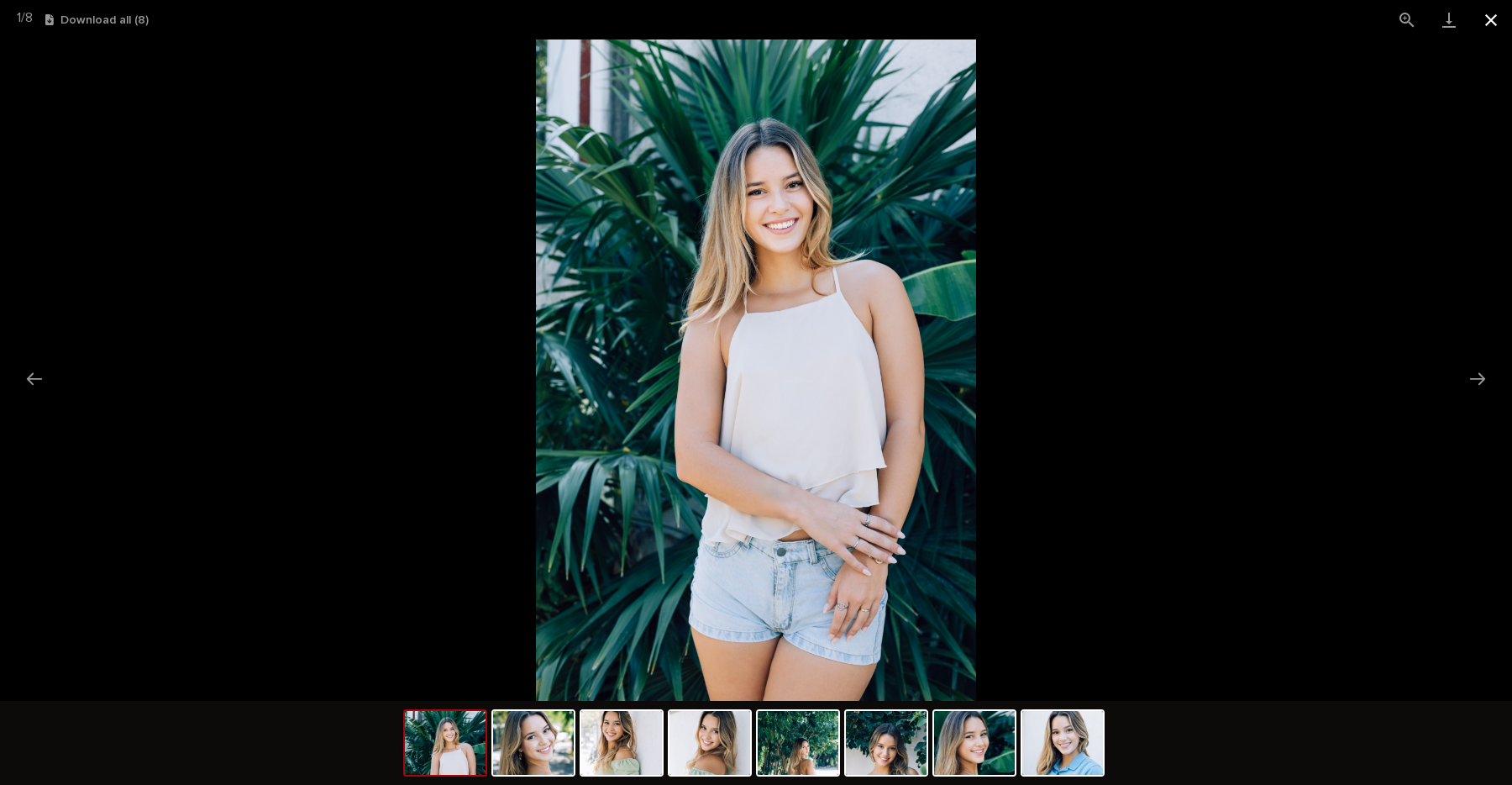 click at bounding box center (1491, 19) 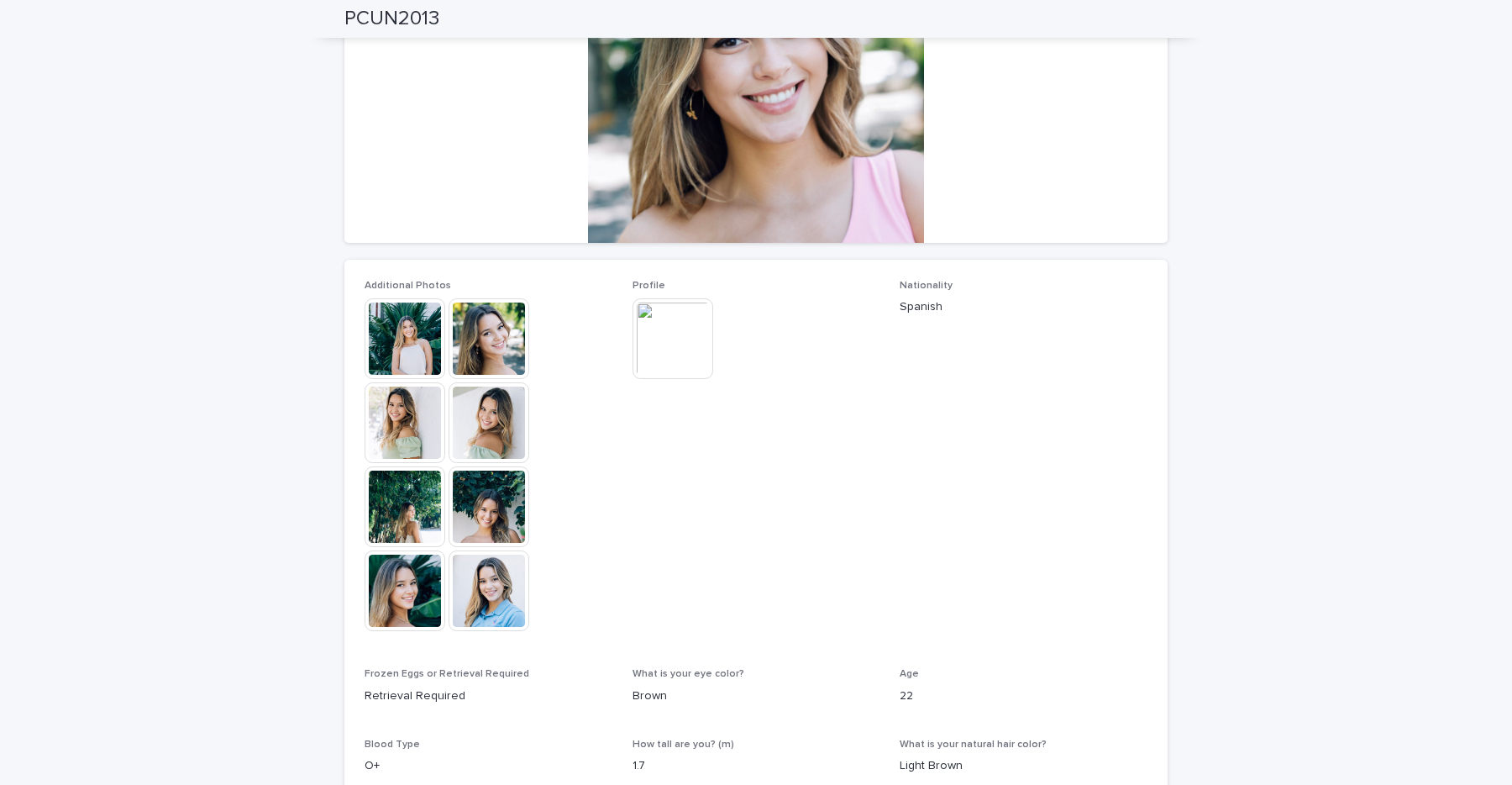 scroll, scrollTop: 0, scrollLeft: 0, axis: both 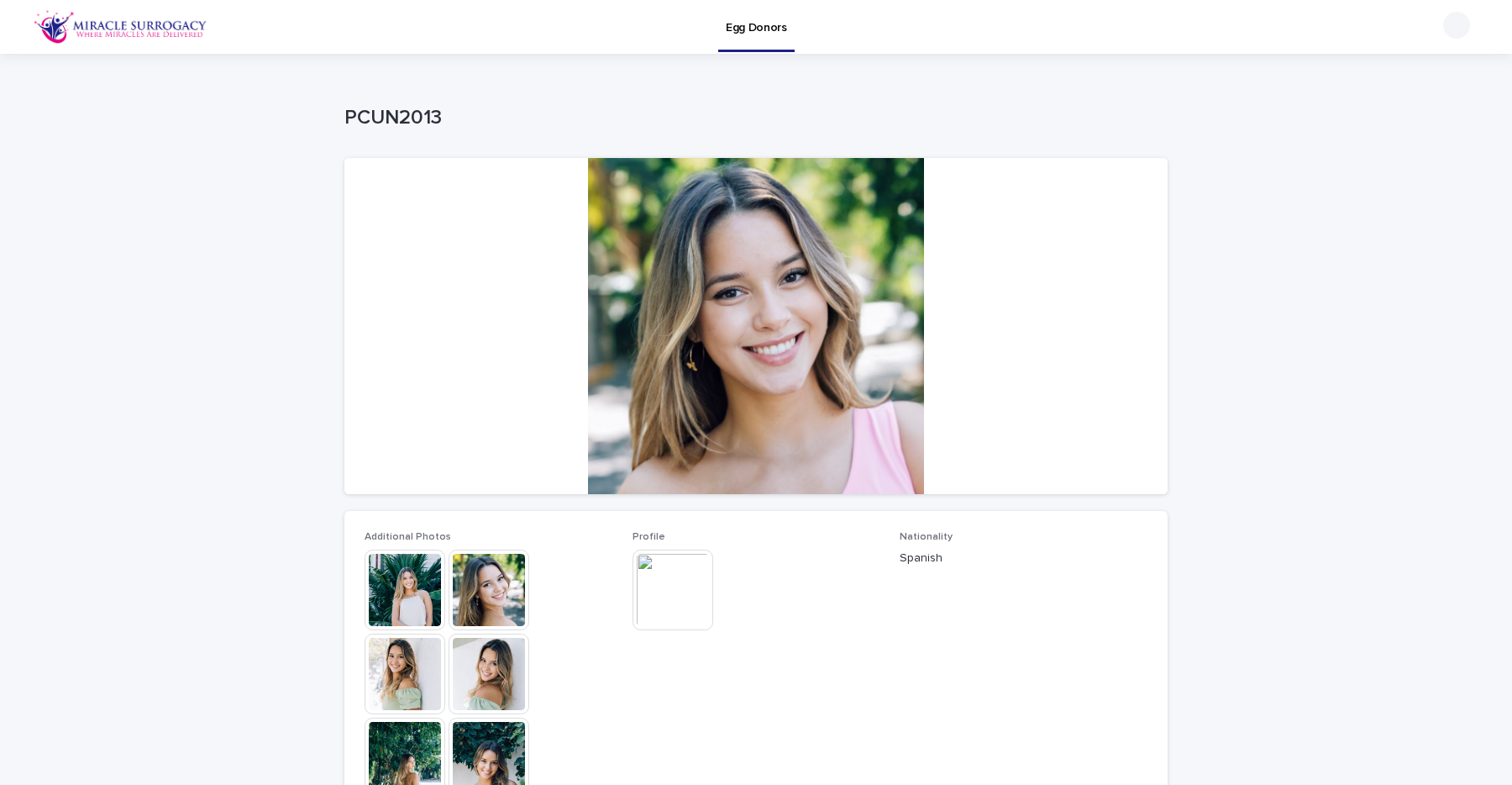 click on "Loading... Saving… Loading... Saving… PCUN2013 PCUN2013 Sorry, there was an error saving your record. Please try again. Please fill out the required fields below. Loading... Saving… Loading... Saving… Loading... Saving… Additional Photos This file cannot be opened Download File Profile This file cannot be opened Download File Nationality Spanish Frozen Eggs or Retrieval Required Retrieval Required What is your eye color? Brown Age 22 Blood Type O+ How tall are you? (m) 1.7 What is your natural hair color? Light Brown Hair Type Wavy Body Type Slim Handedness Right Favorite Subjects Material science, human-centered design, and sustainability Are you athetlic? Yes Highest Education Level Bachelor's Degree (or in process)" at bounding box center [756, 684] 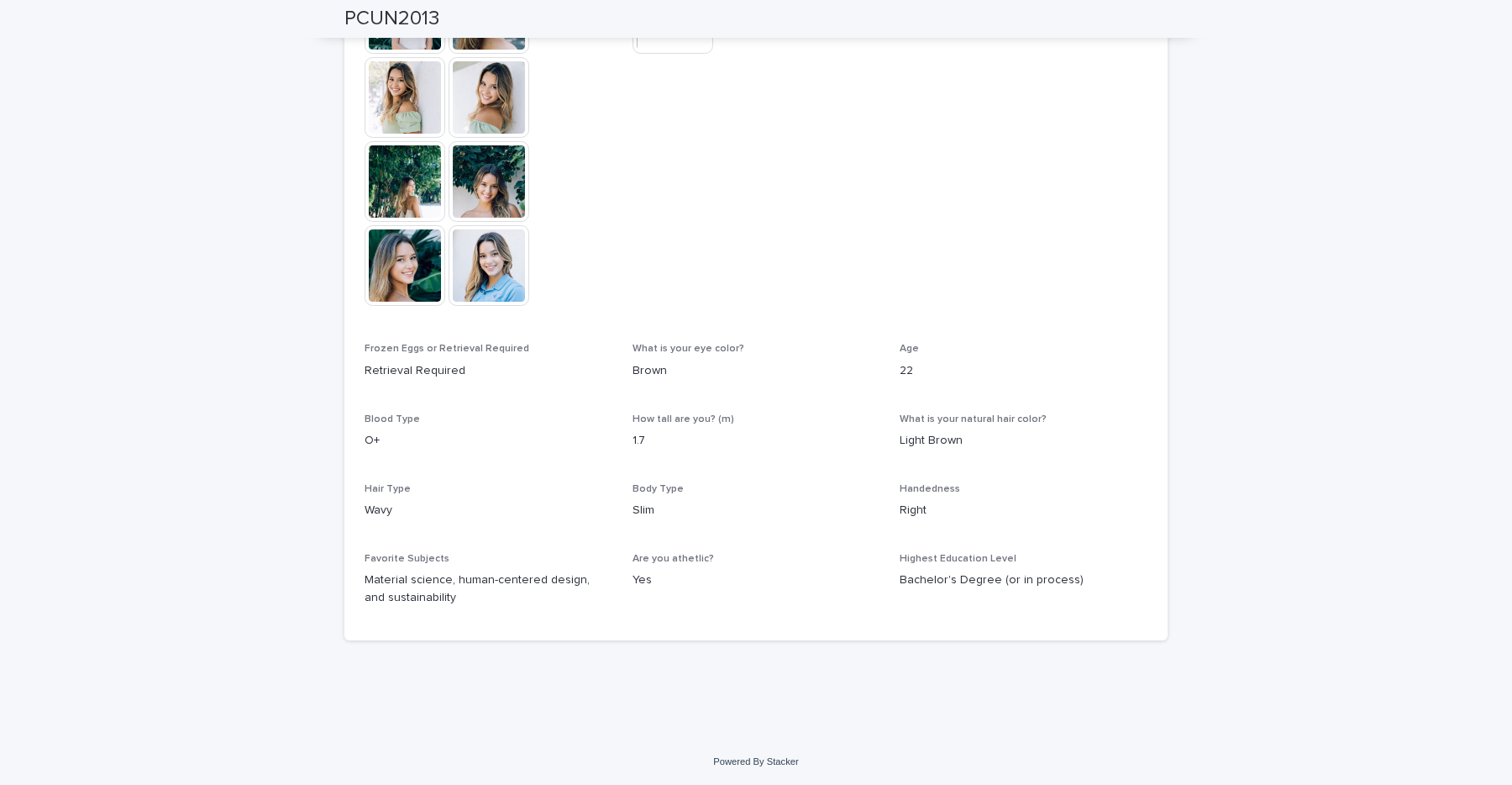scroll, scrollTop: 0, scrollLeft: 0, axis: both 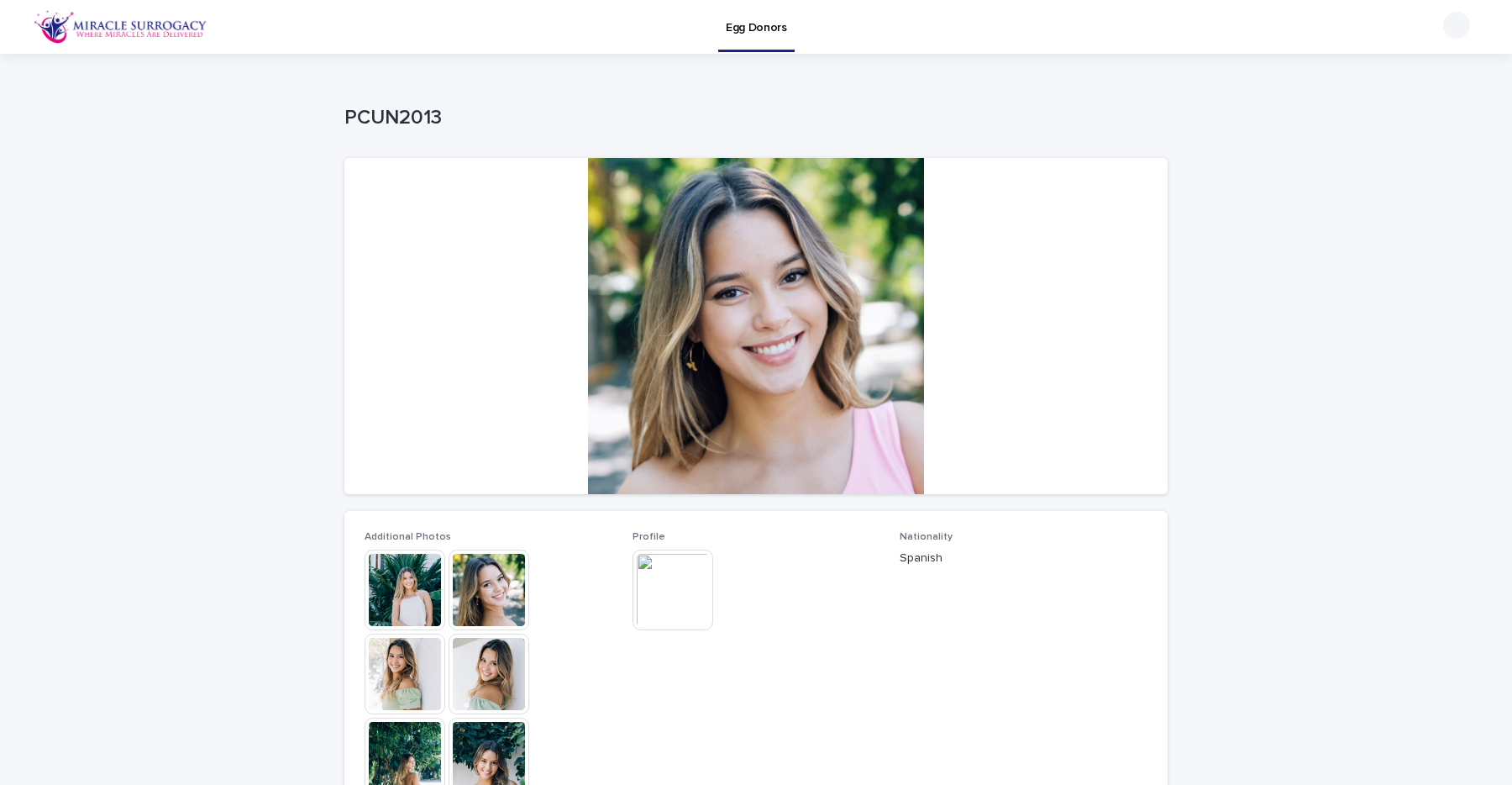 click at bounding box center [489, 674] 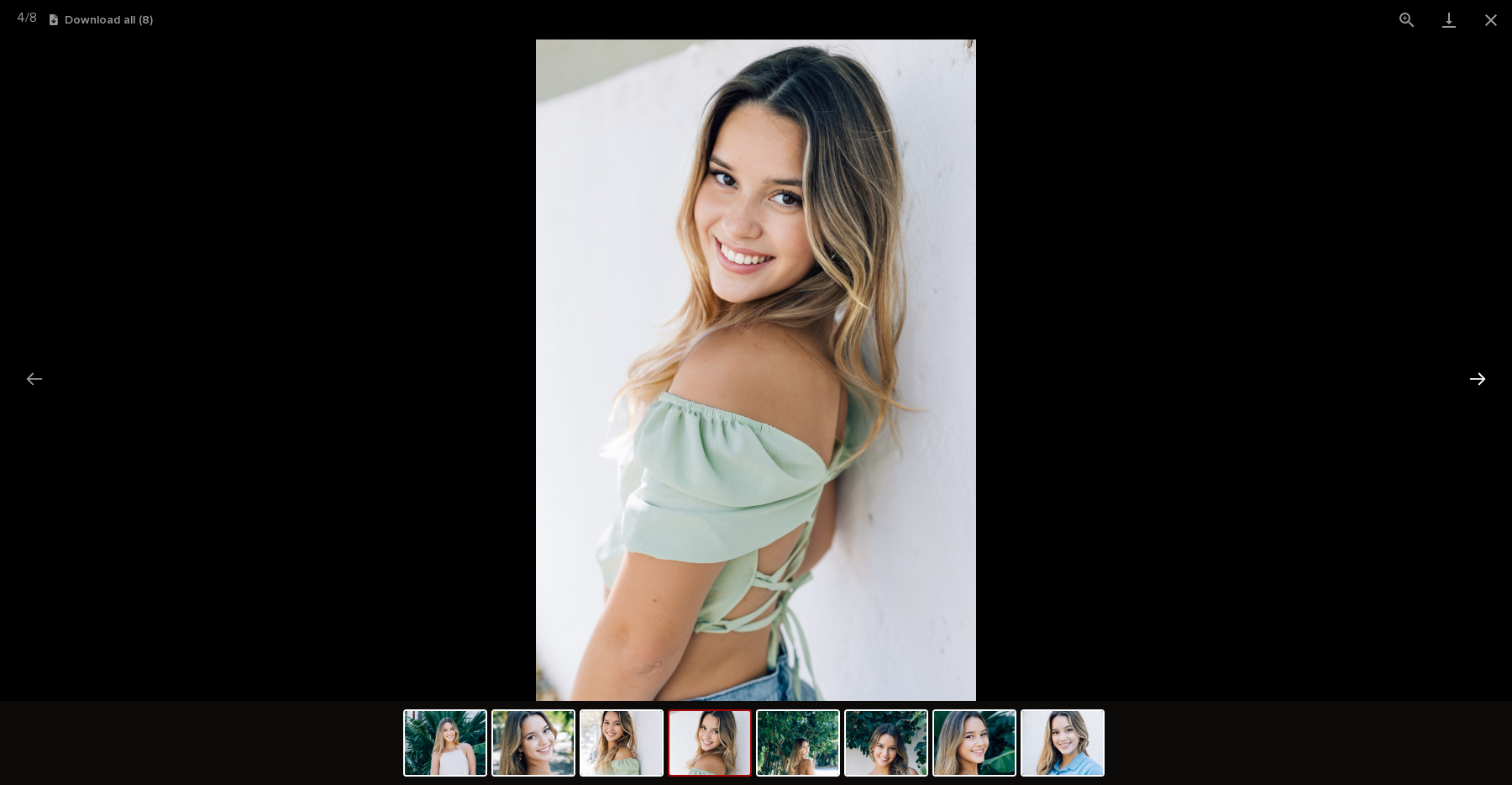 click at bounding box center (1478, 378) 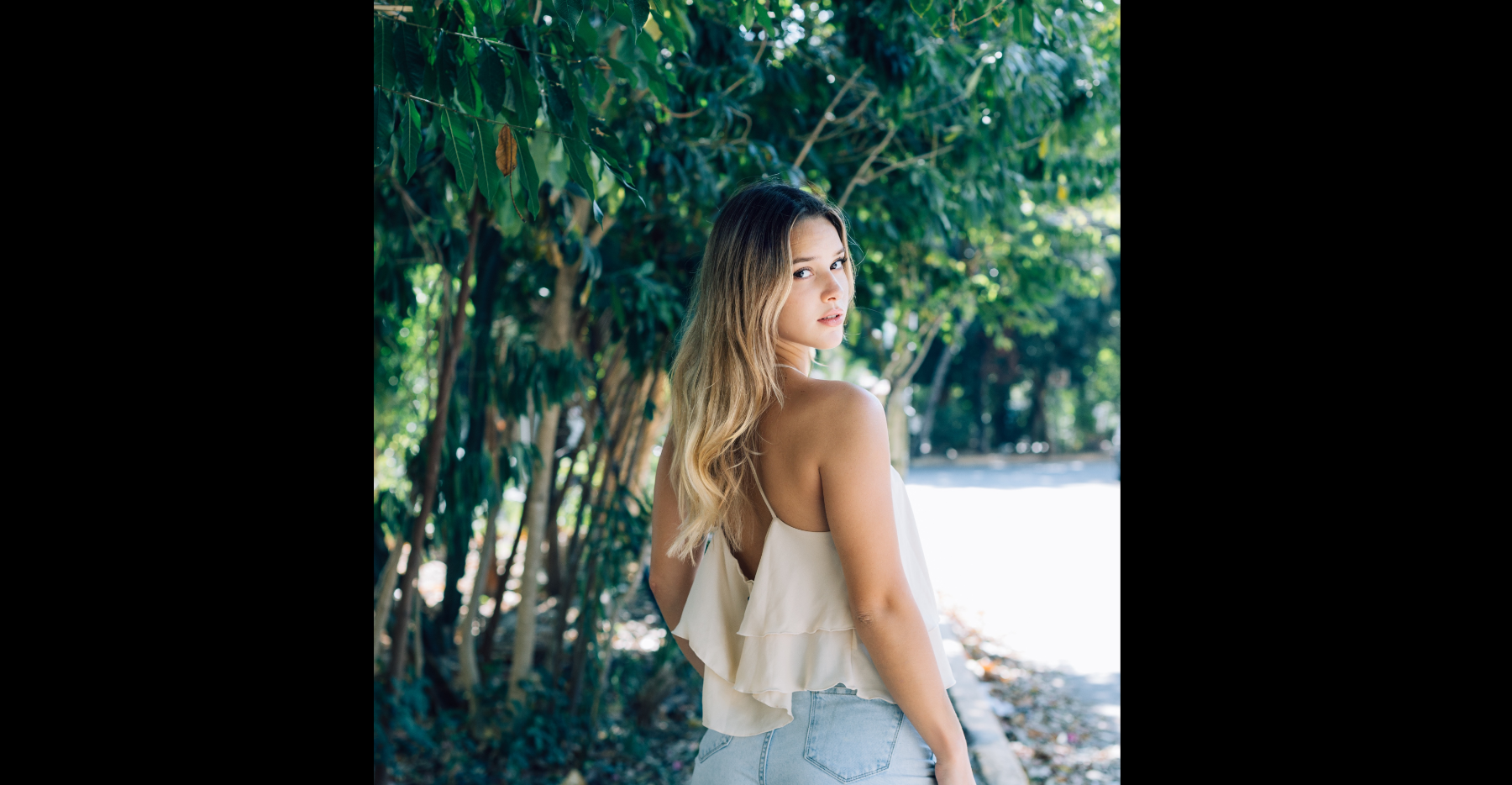 click at bounding box center (756, 370) 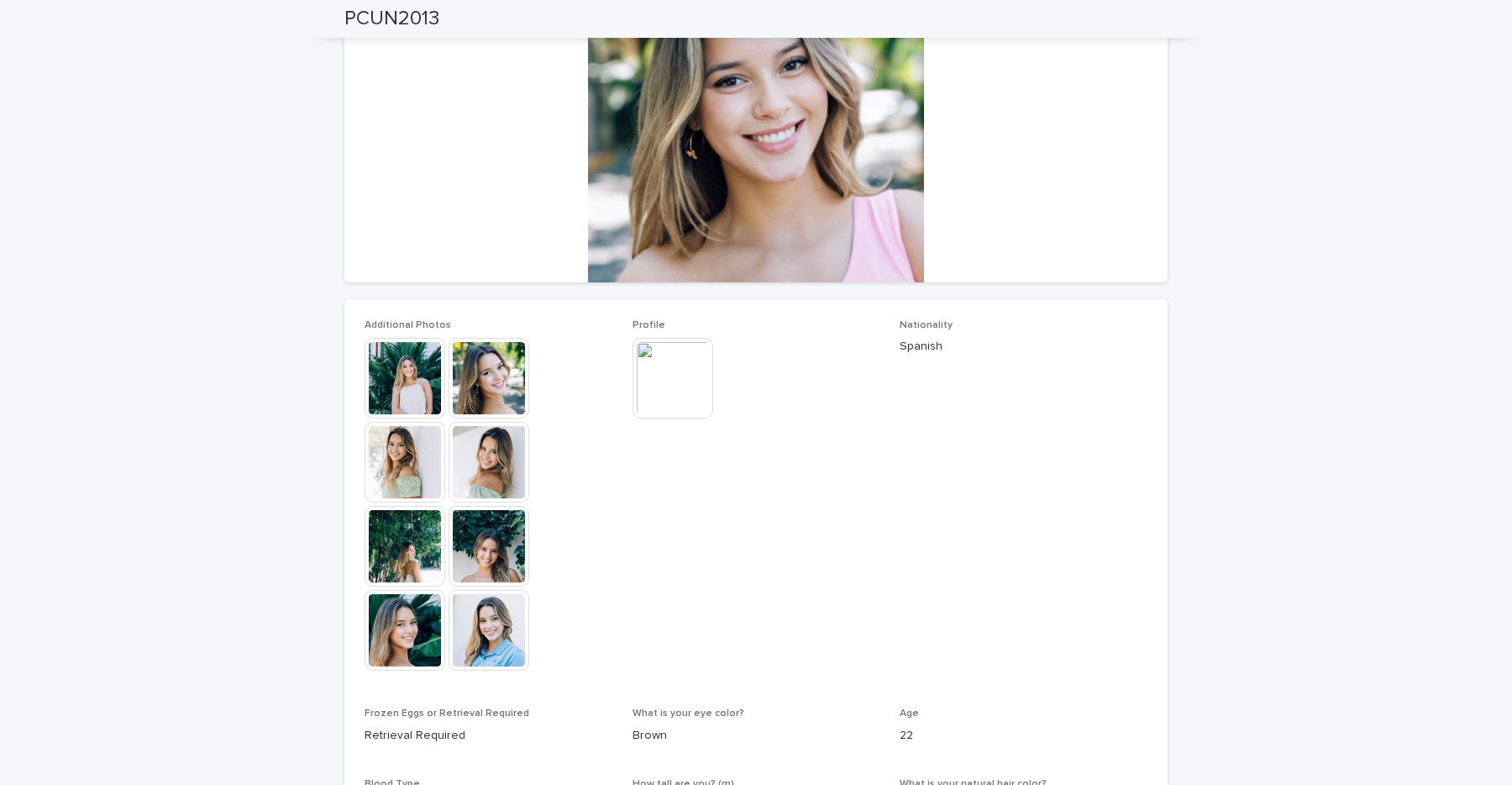 scroll, scrollTop: 223, scrollLeft: 0, axis: vertical 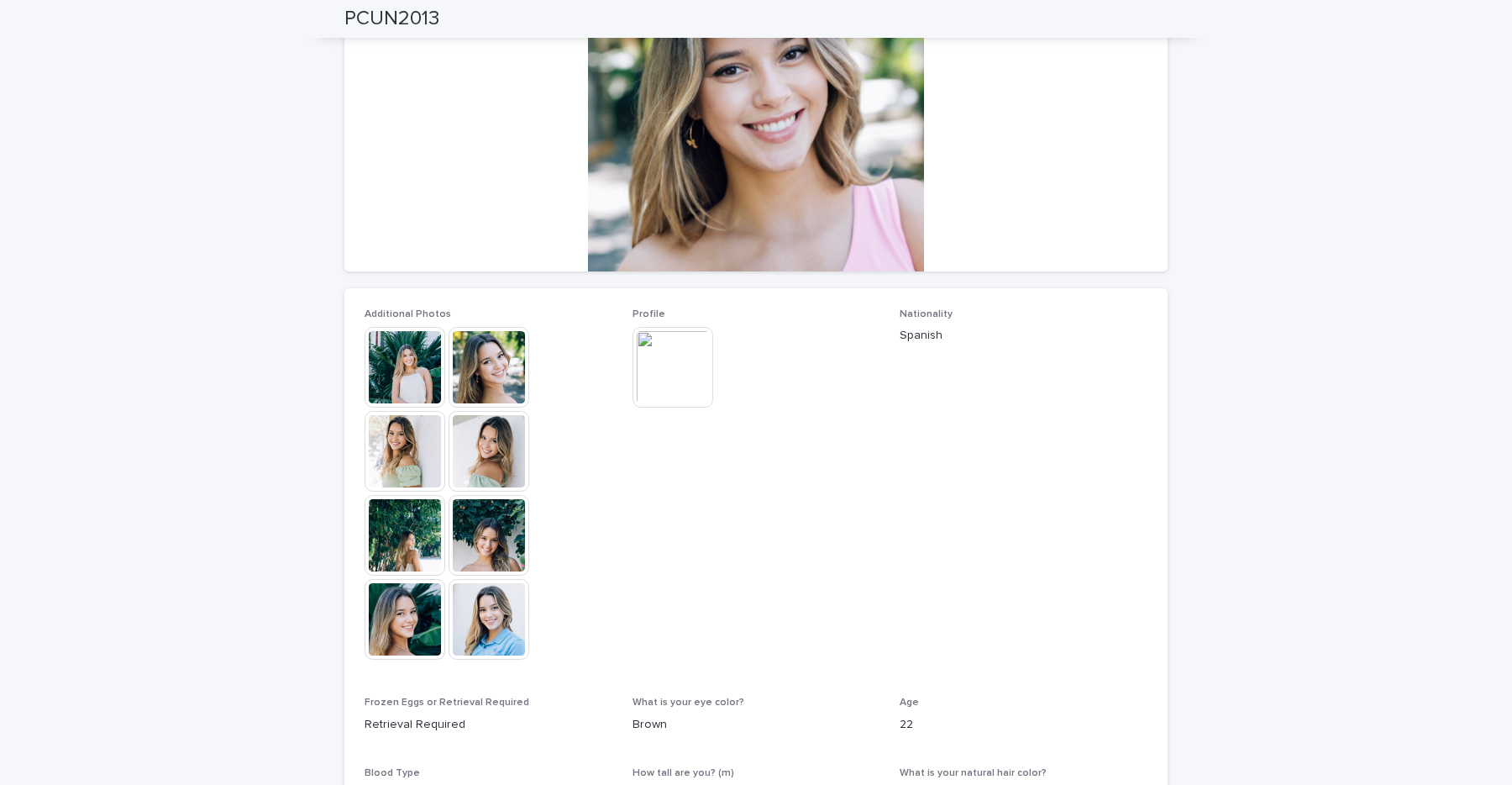 click at bounding box center [489, 619] 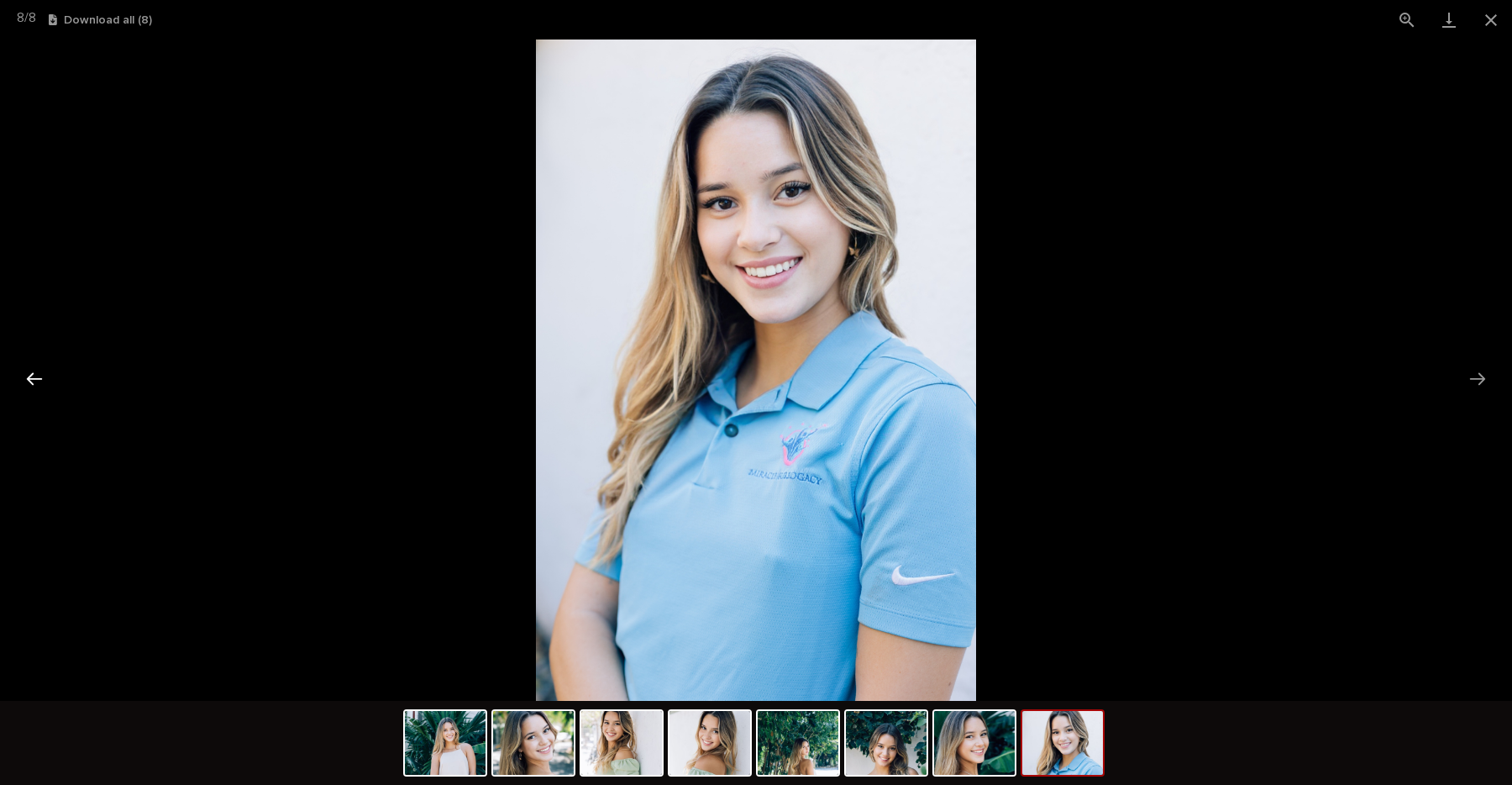 click at bounding box center (34, 378) 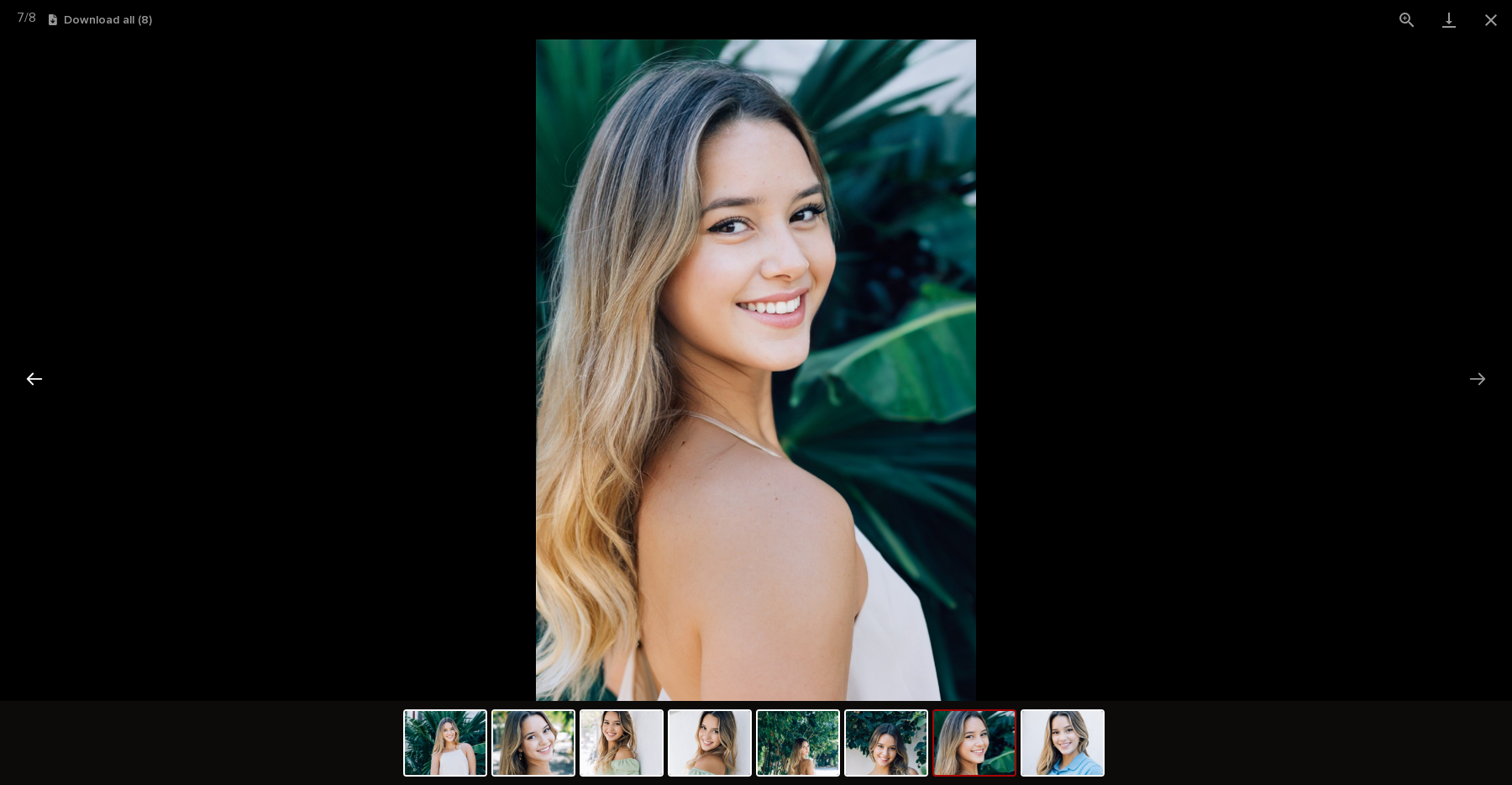 click at bounding box center [34, 378] 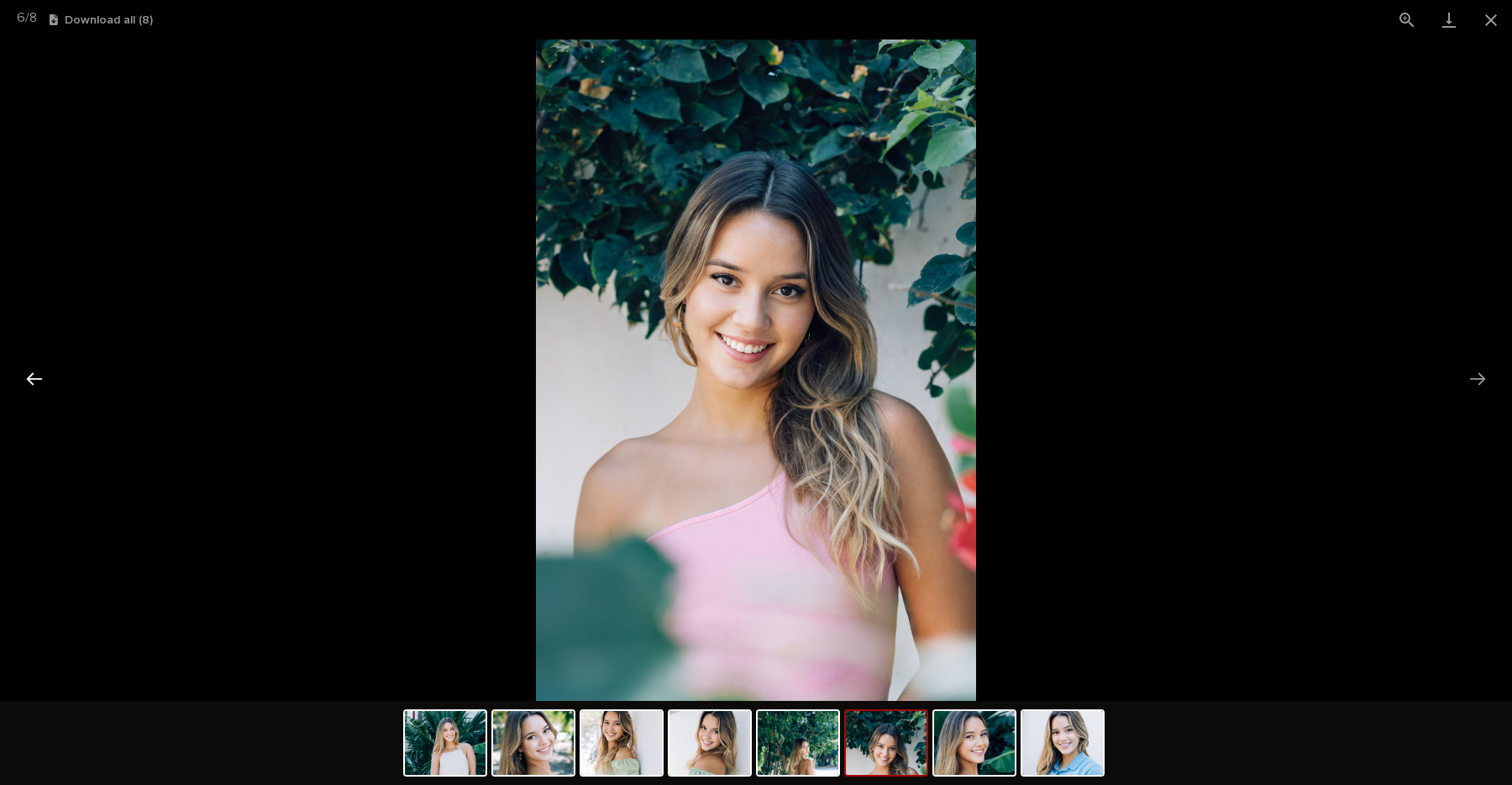 click at bounding box center (34, 378) 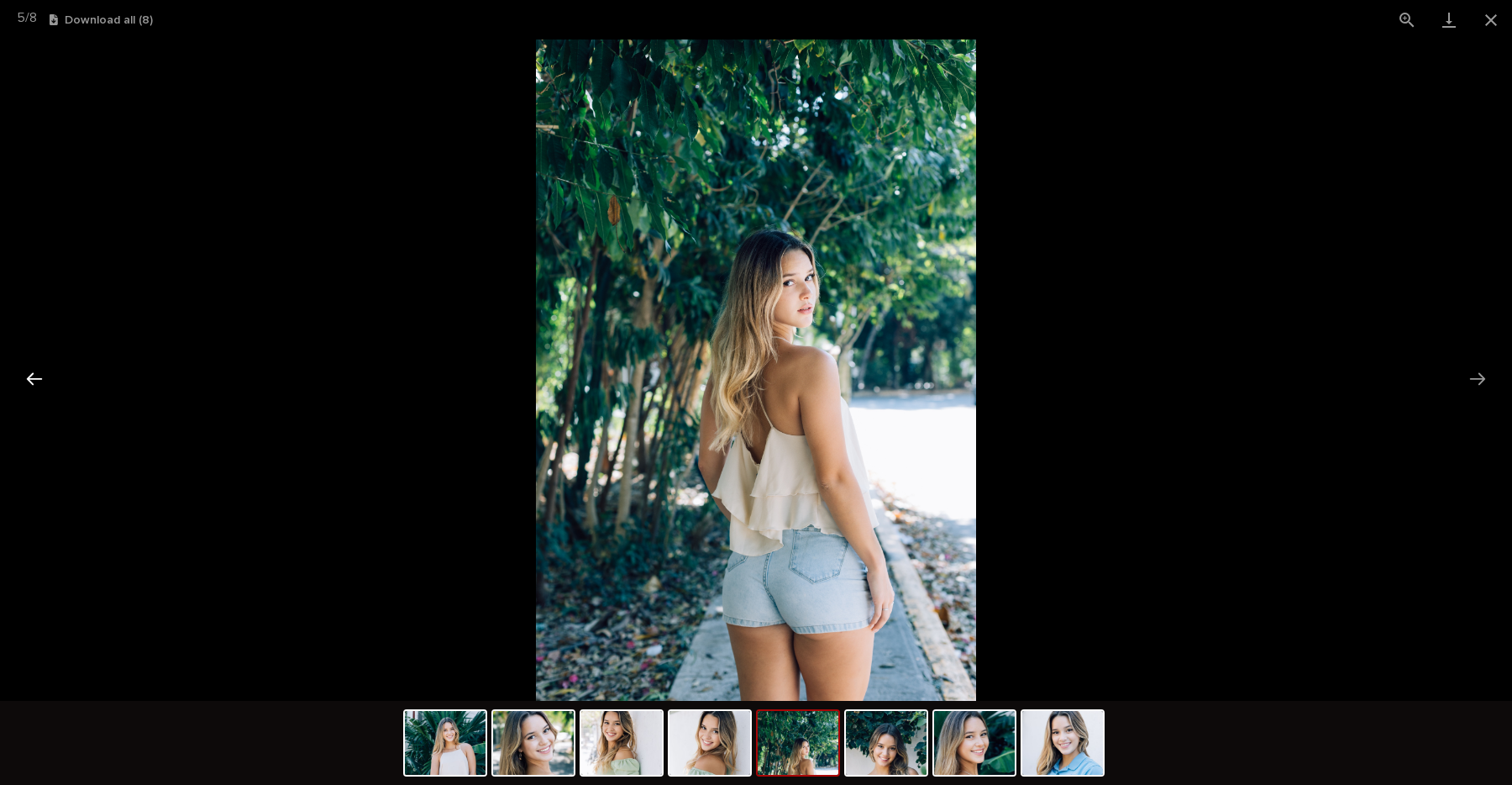 click at bounding box center [34, 378] 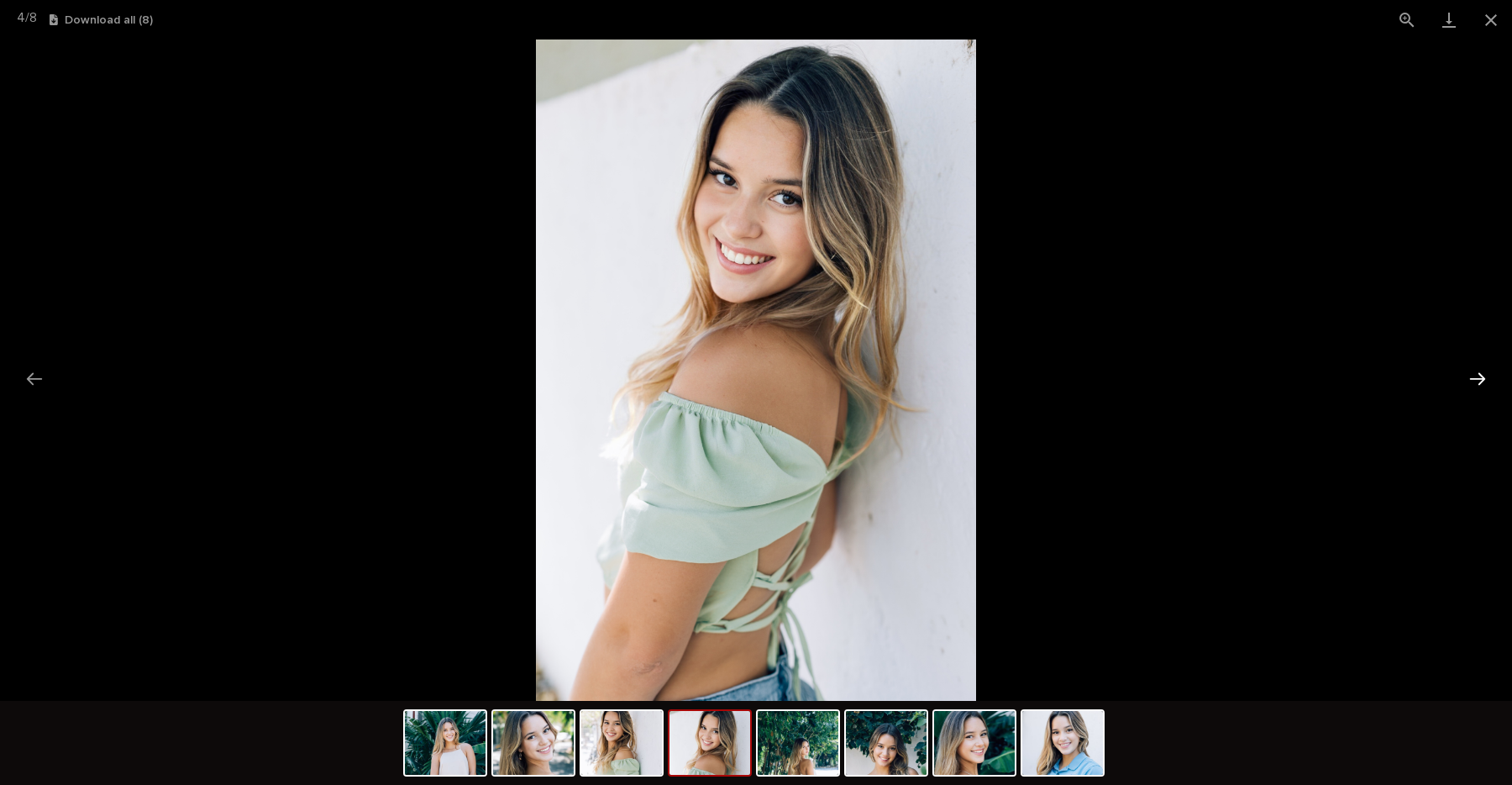 click at bounding box center (1478, 378) 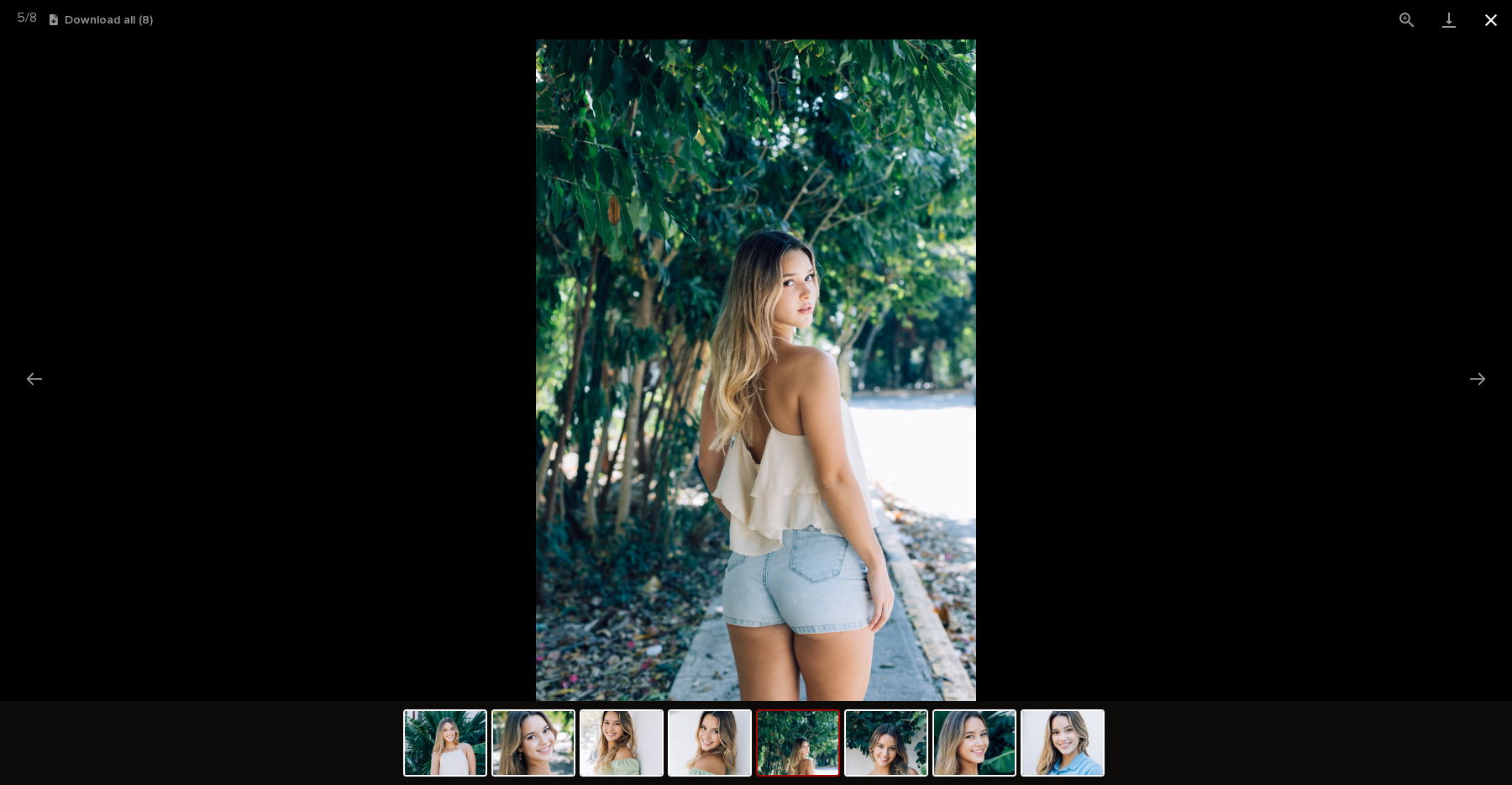 click at bounding box center (1491, 19) 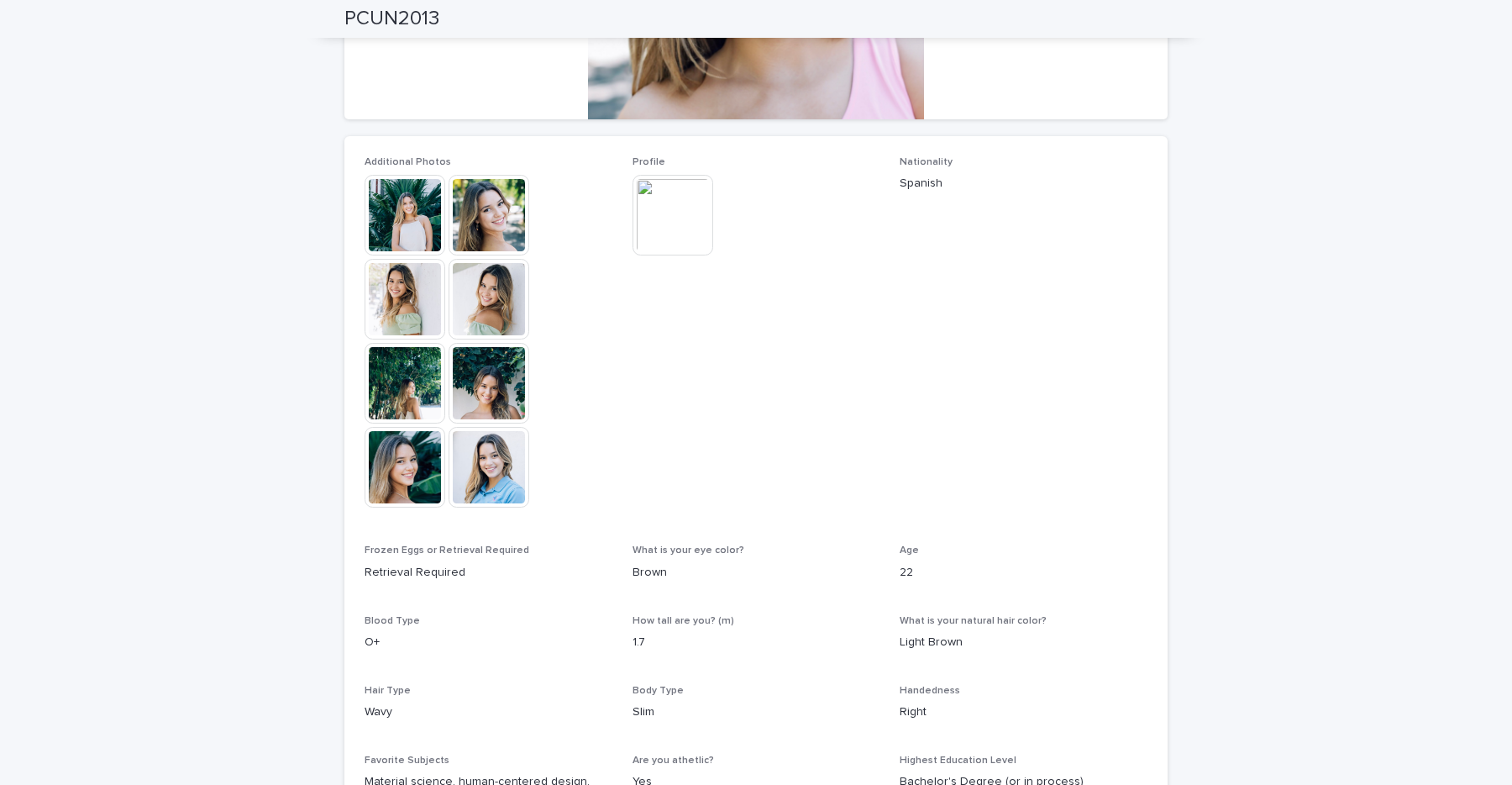 scroll, scrollTop: 351, scrollLeft: 0, axis: vertical 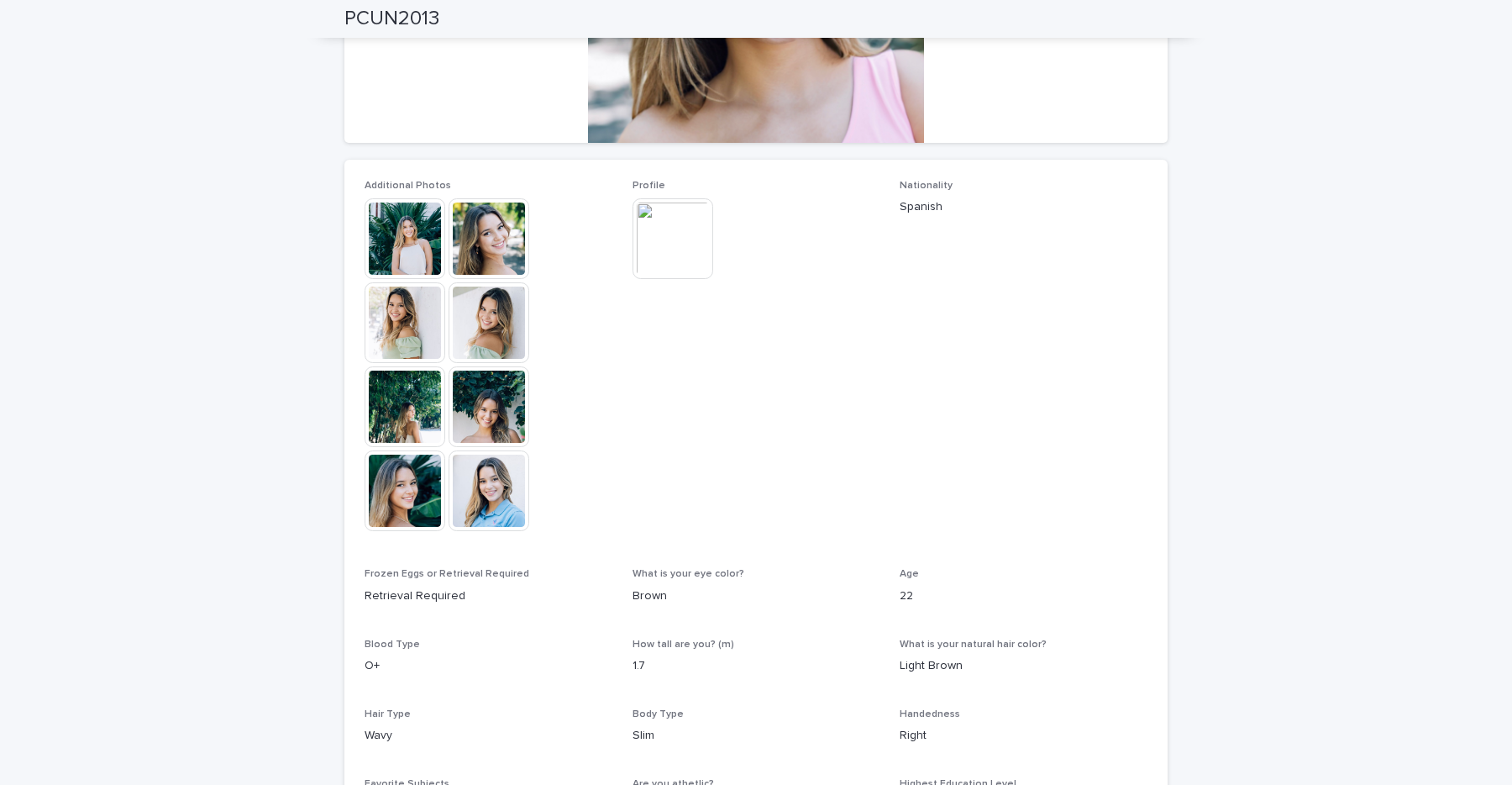 click at bounding box center (673, 239) 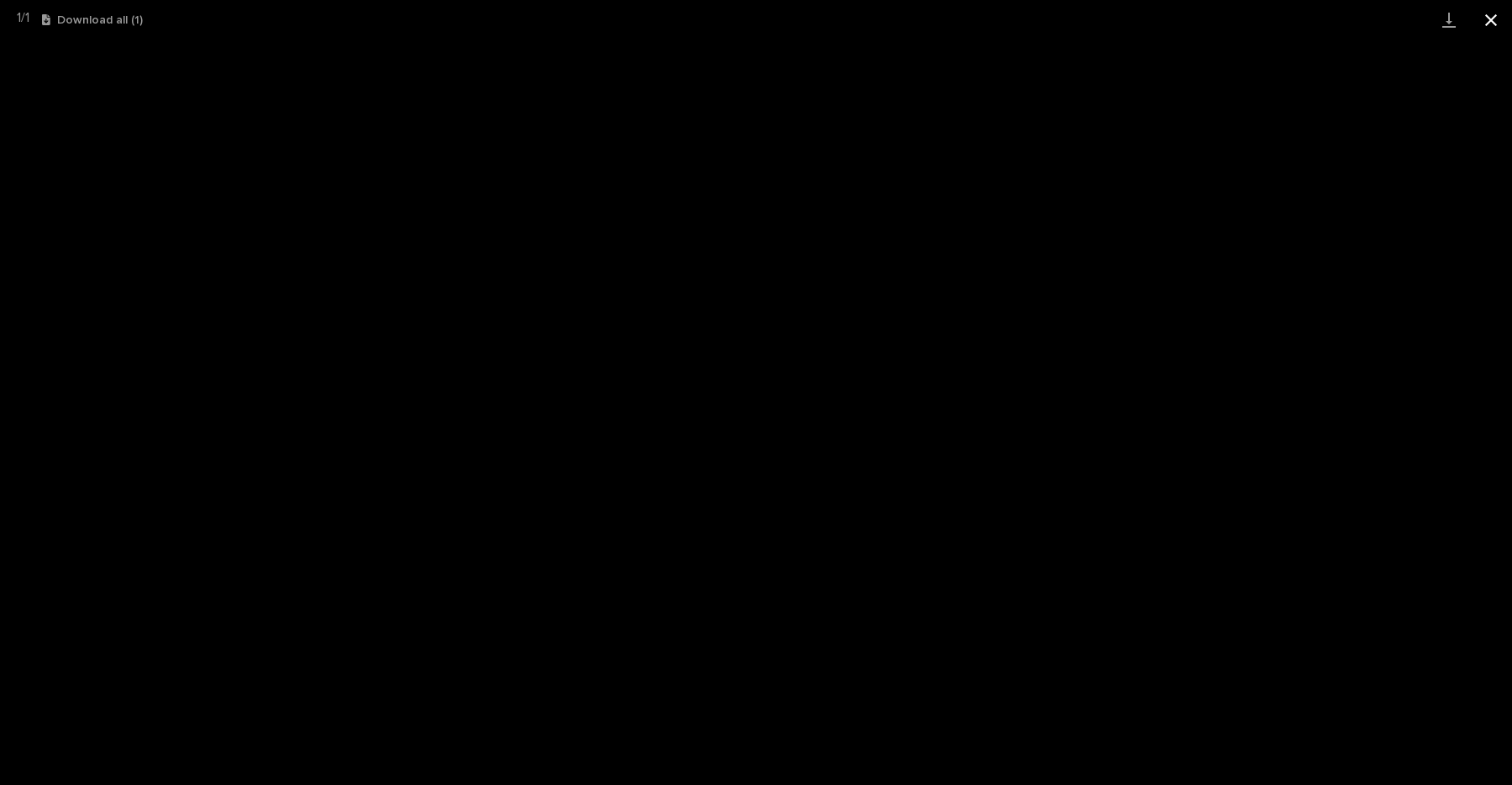 click at bounding box center (1491, 19) 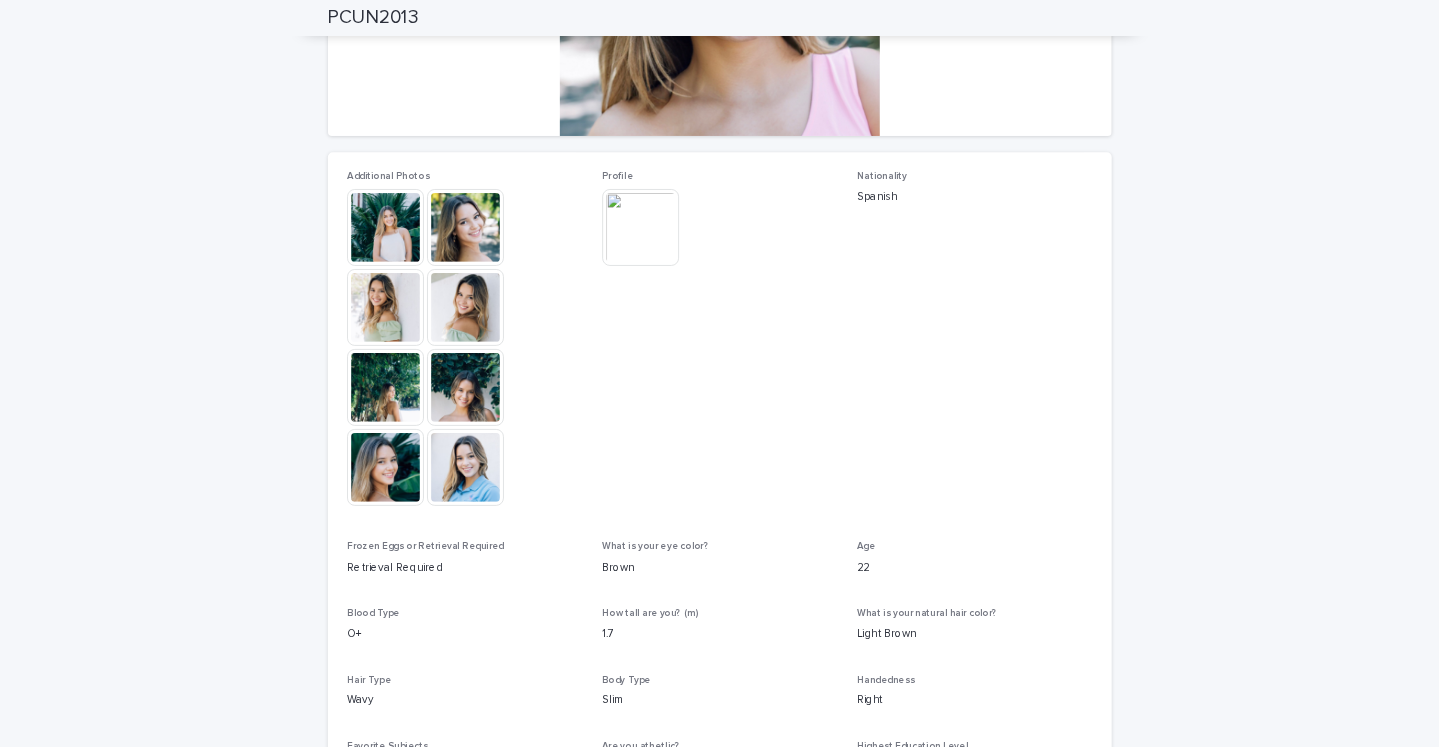 scroll, scrollTop: 0, scrollLeft: 0, axis: both 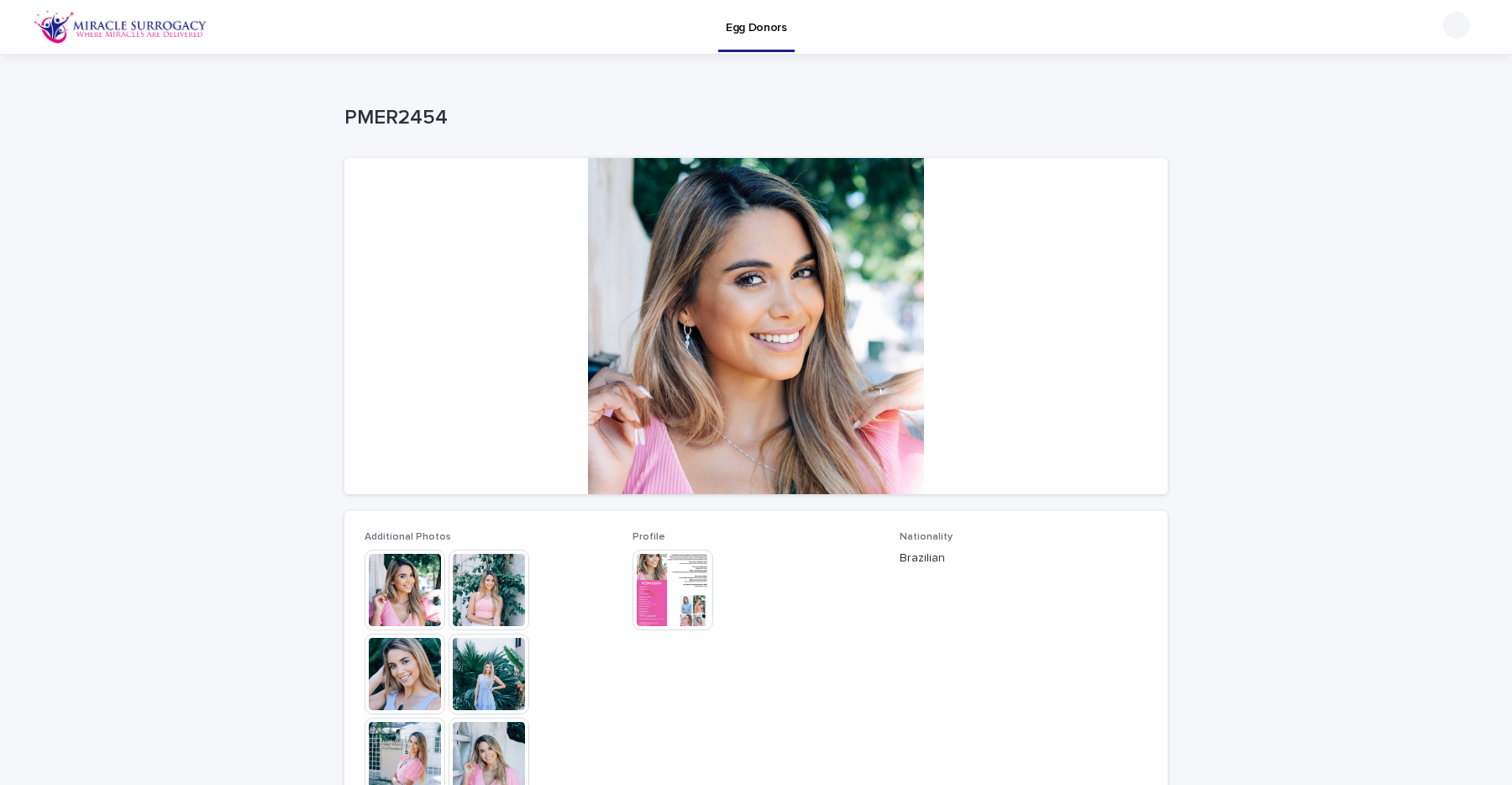 click at bounding box center [405, 674] 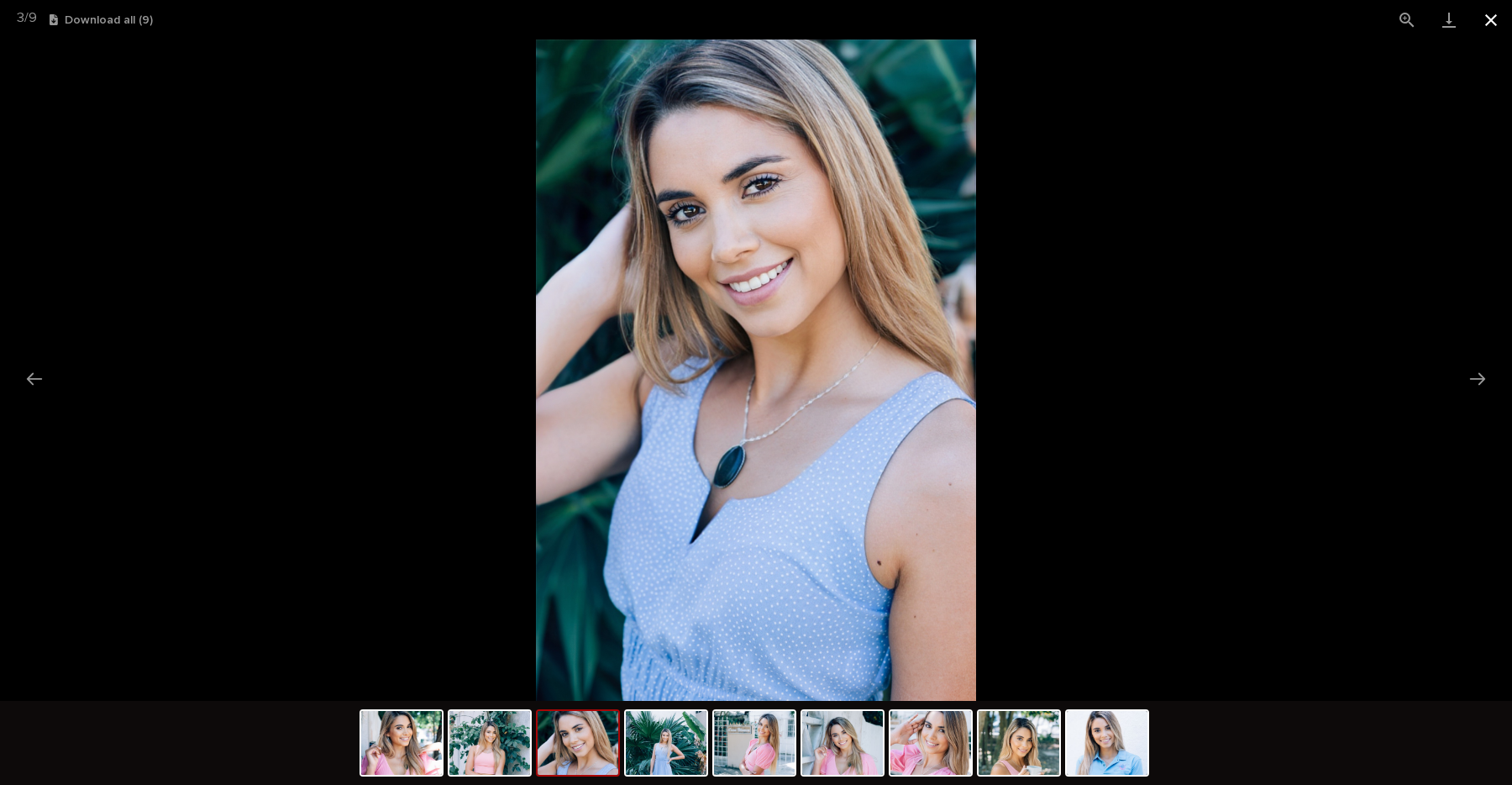 click at bounding box center [1491, 19] 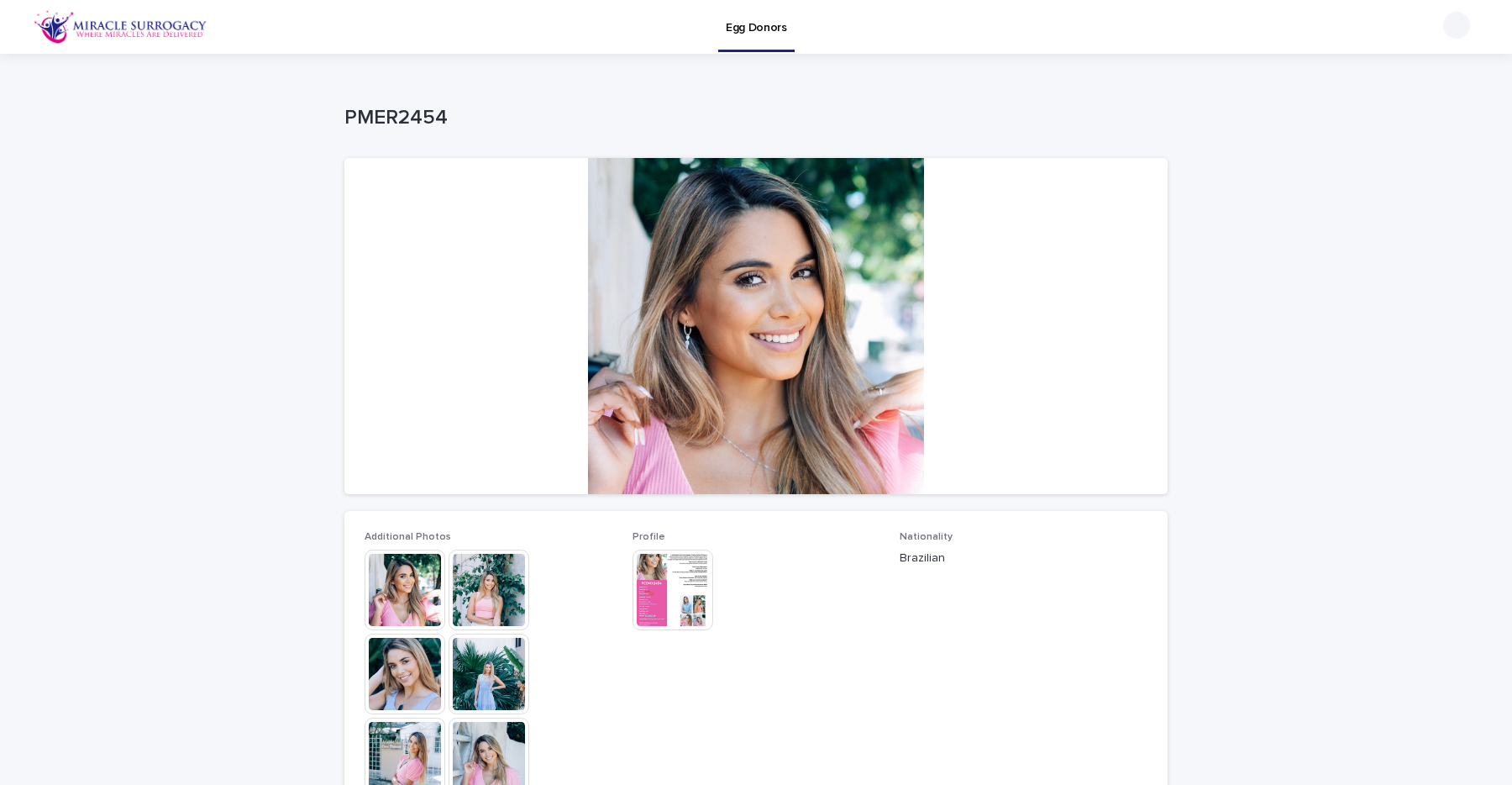 click at bounding box center (673, 590) 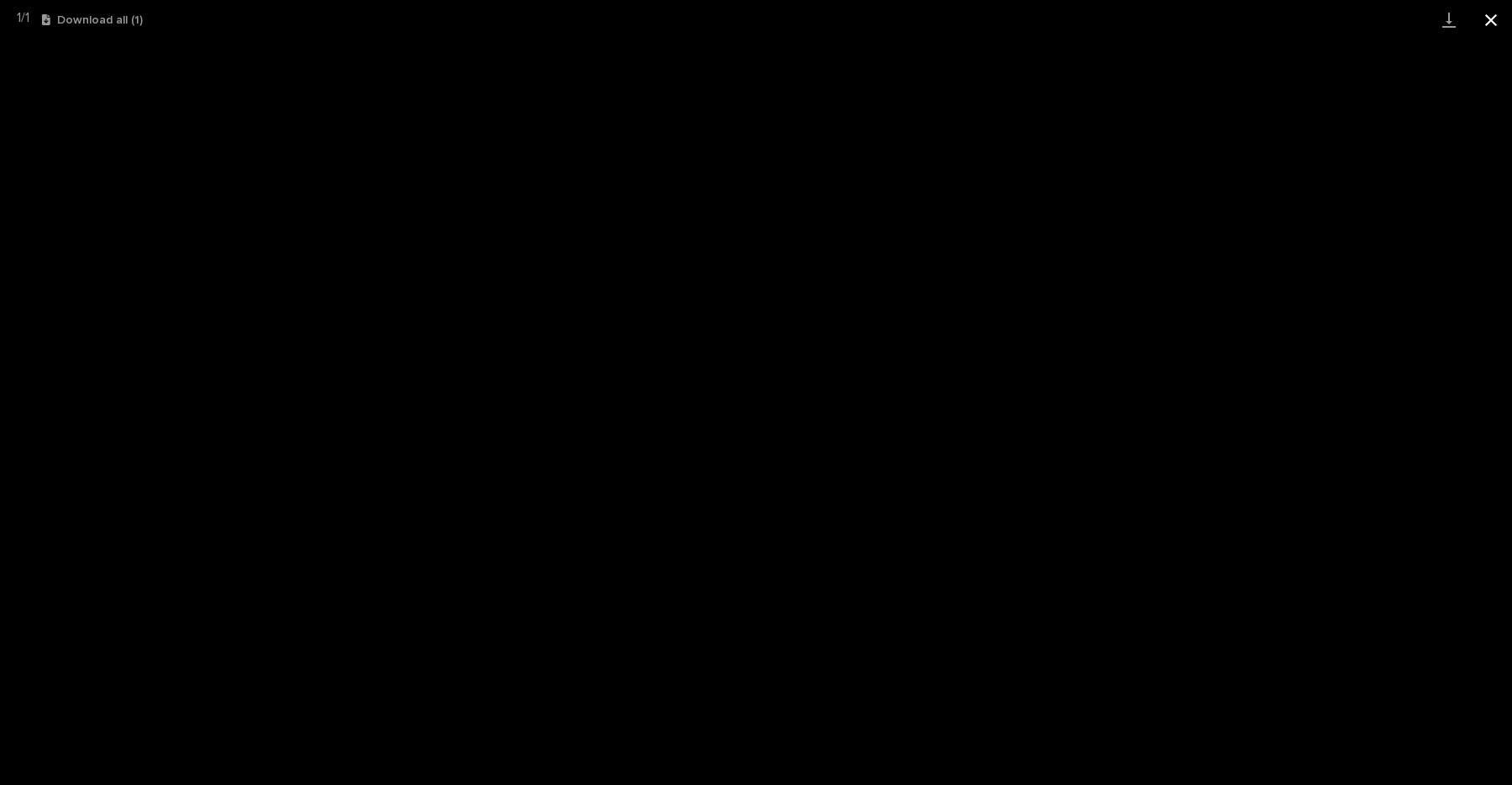click at bounding box center (1491, 19) 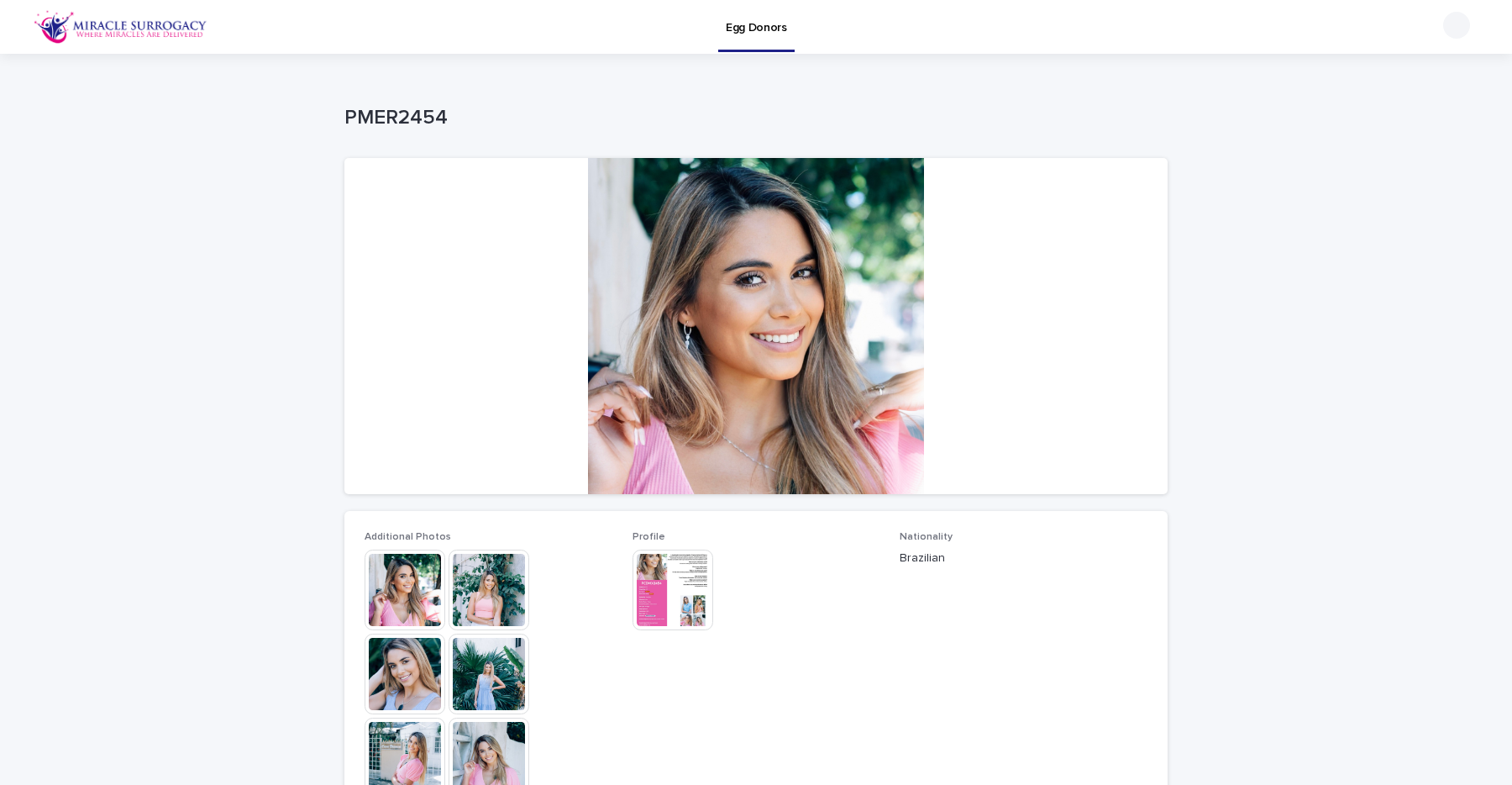 click at bounding box center [405, 590] 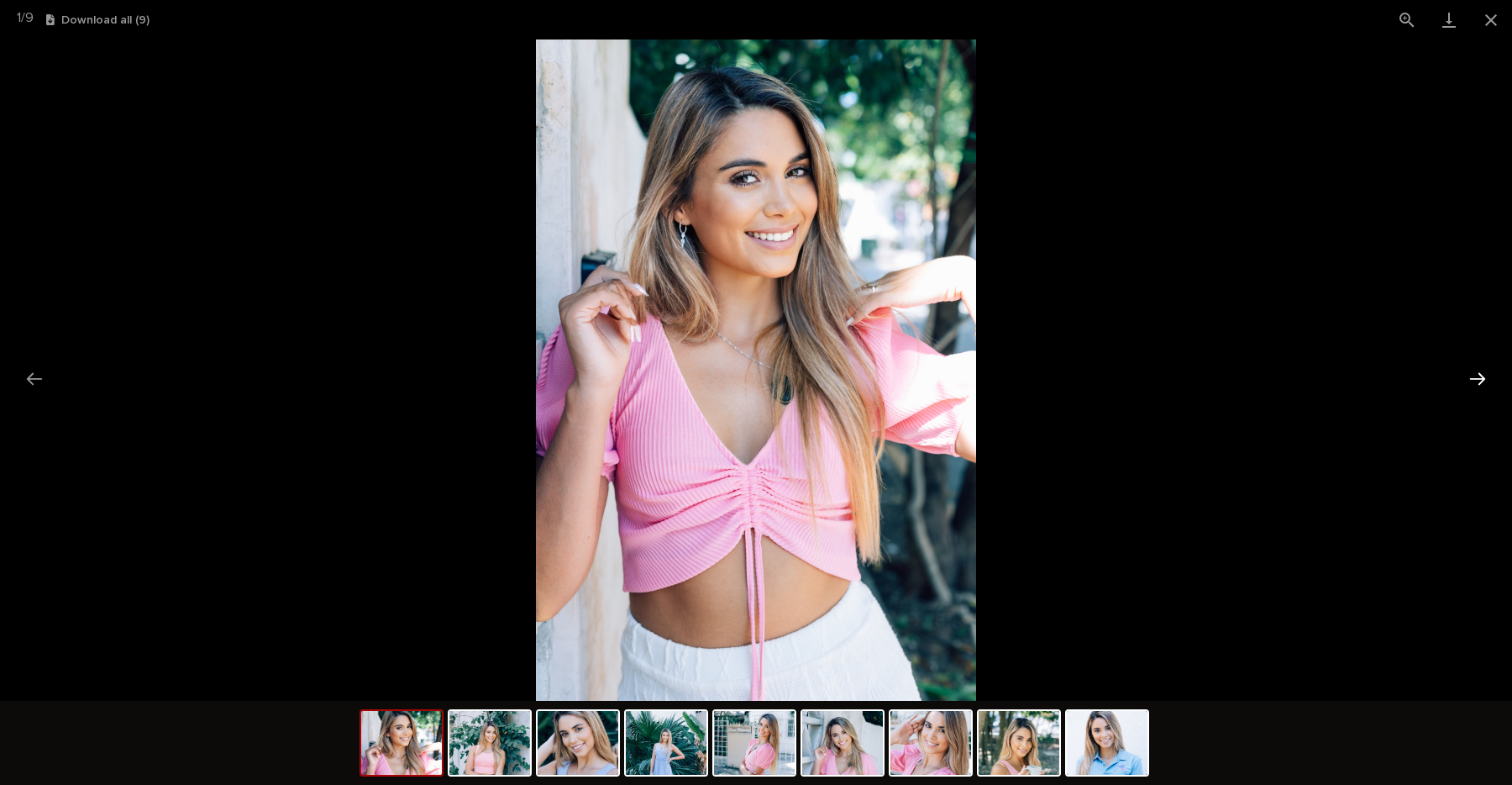 click at bounding box center (1478, 378) 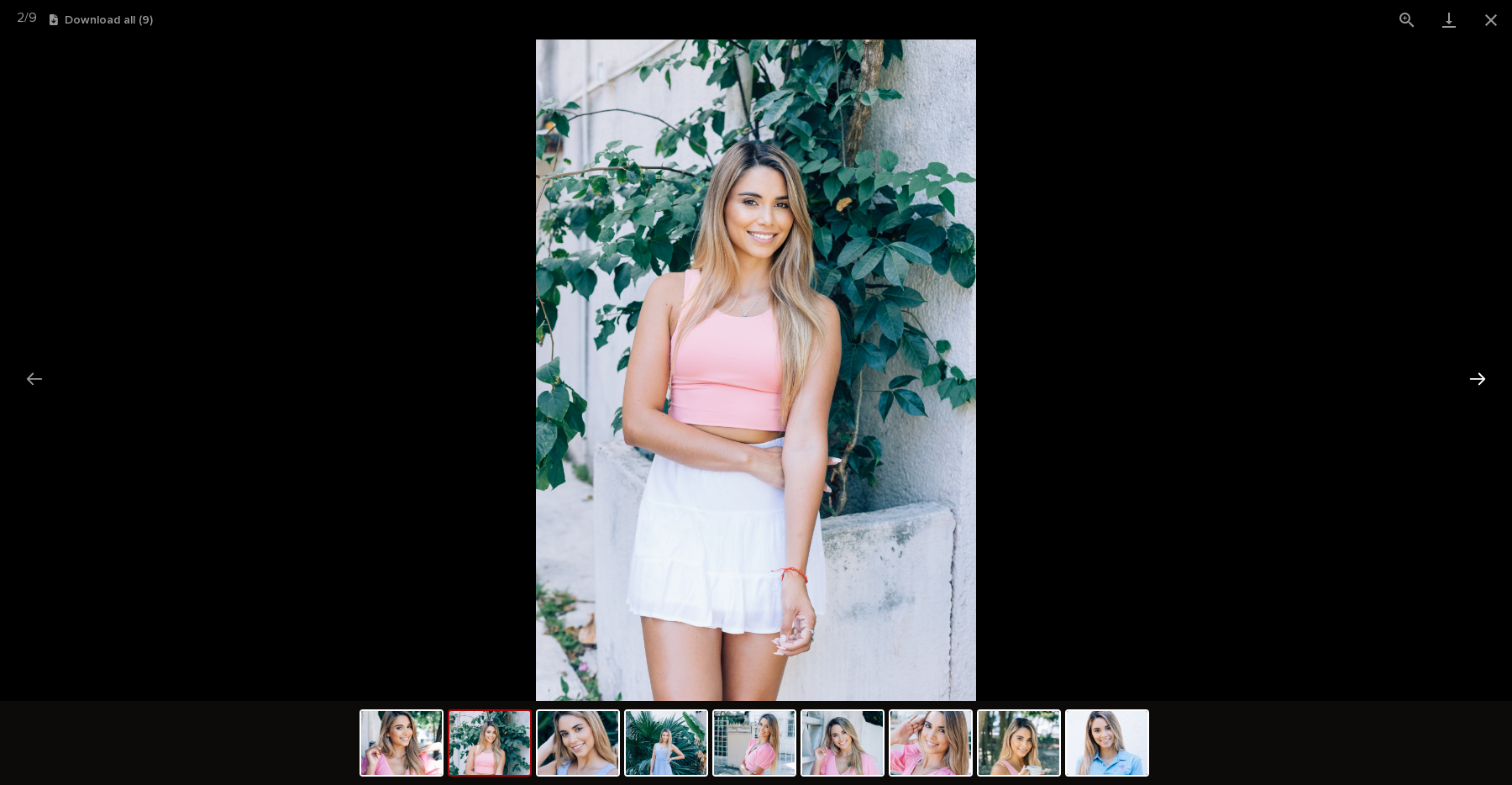 click at bounding box center (1478, 378) 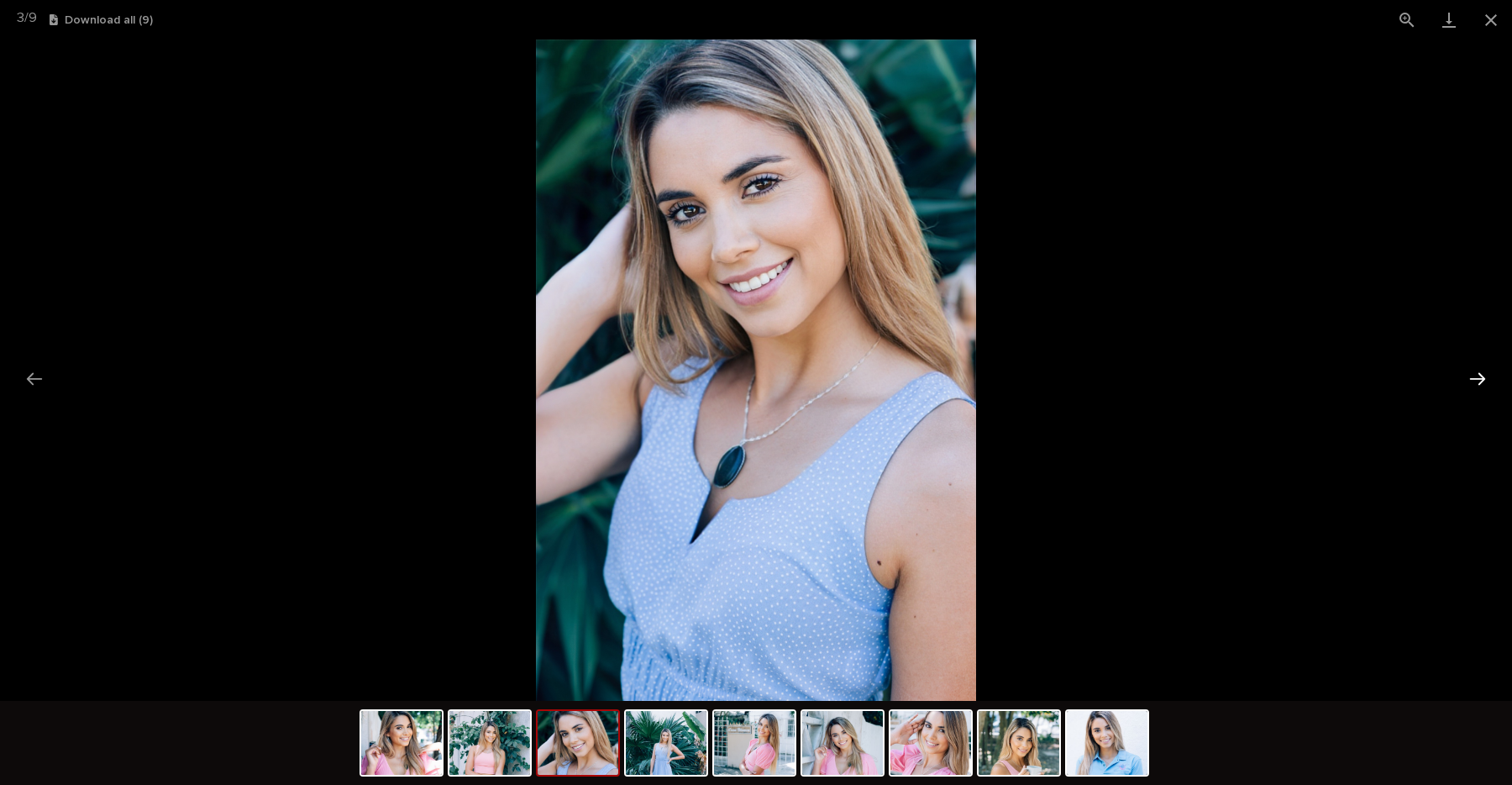 click at bounding box center [1478, 378] 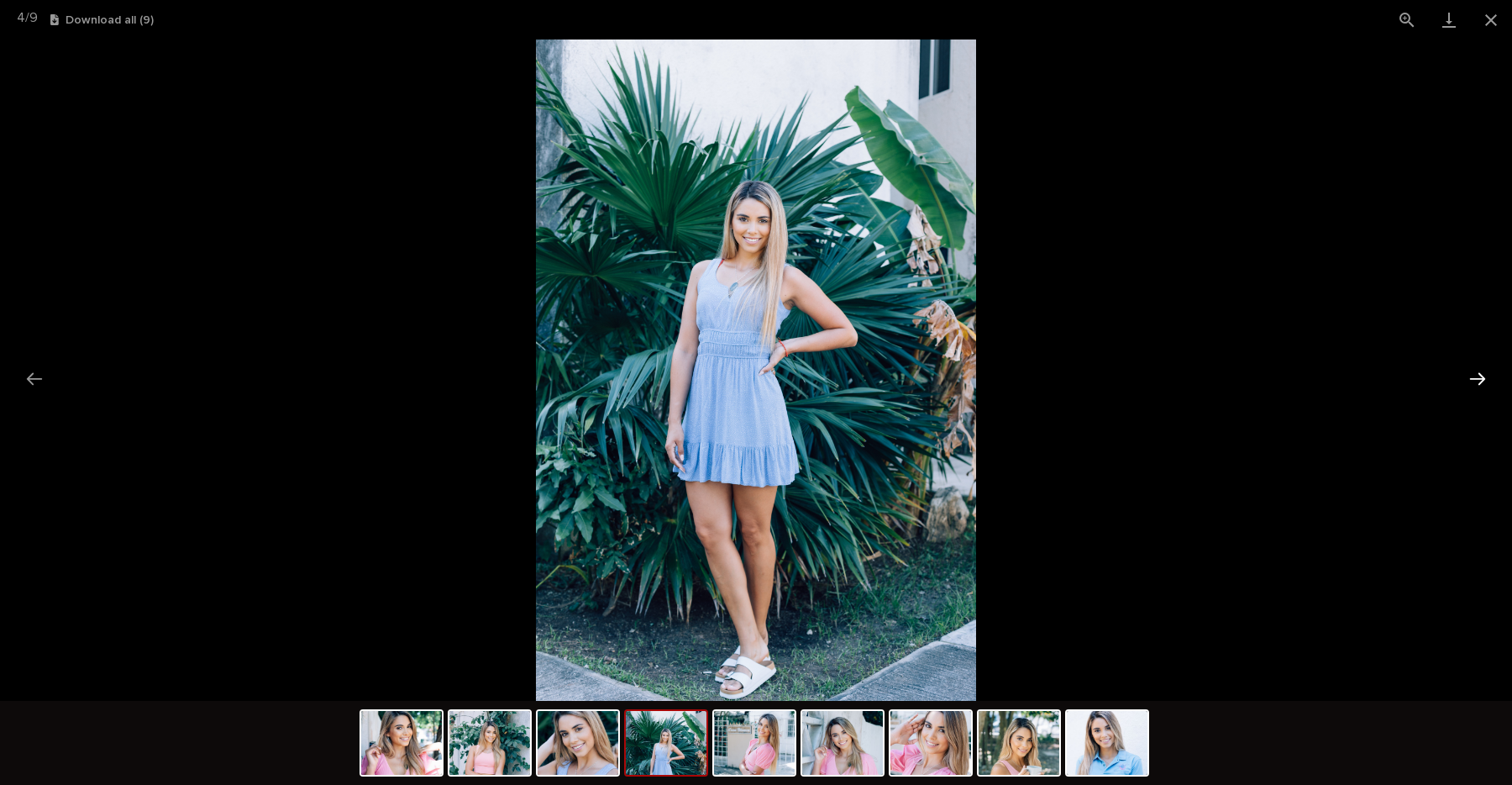 click at bounding box center [1478, 378] 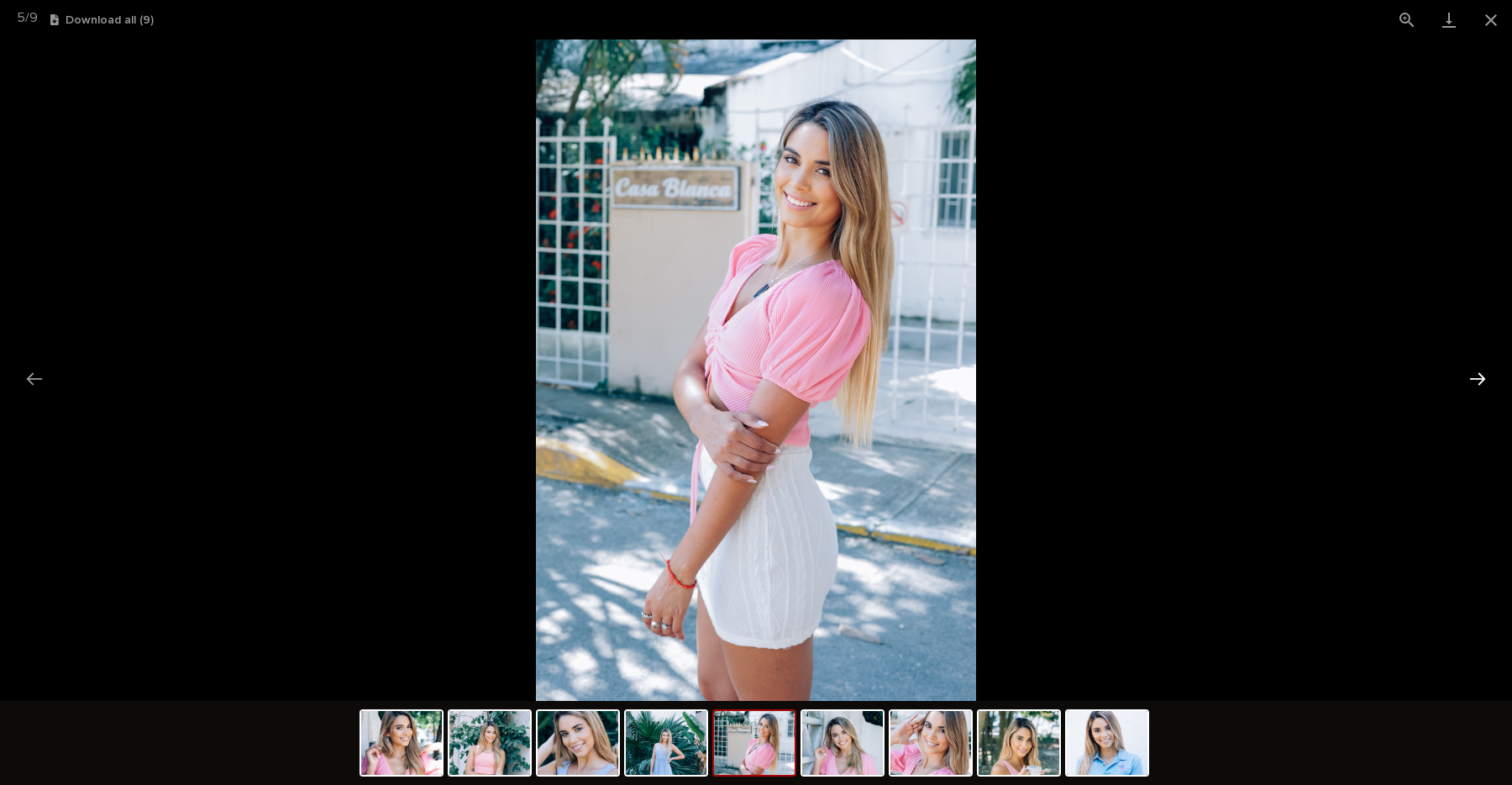 click at bounding box center [1478, 378] 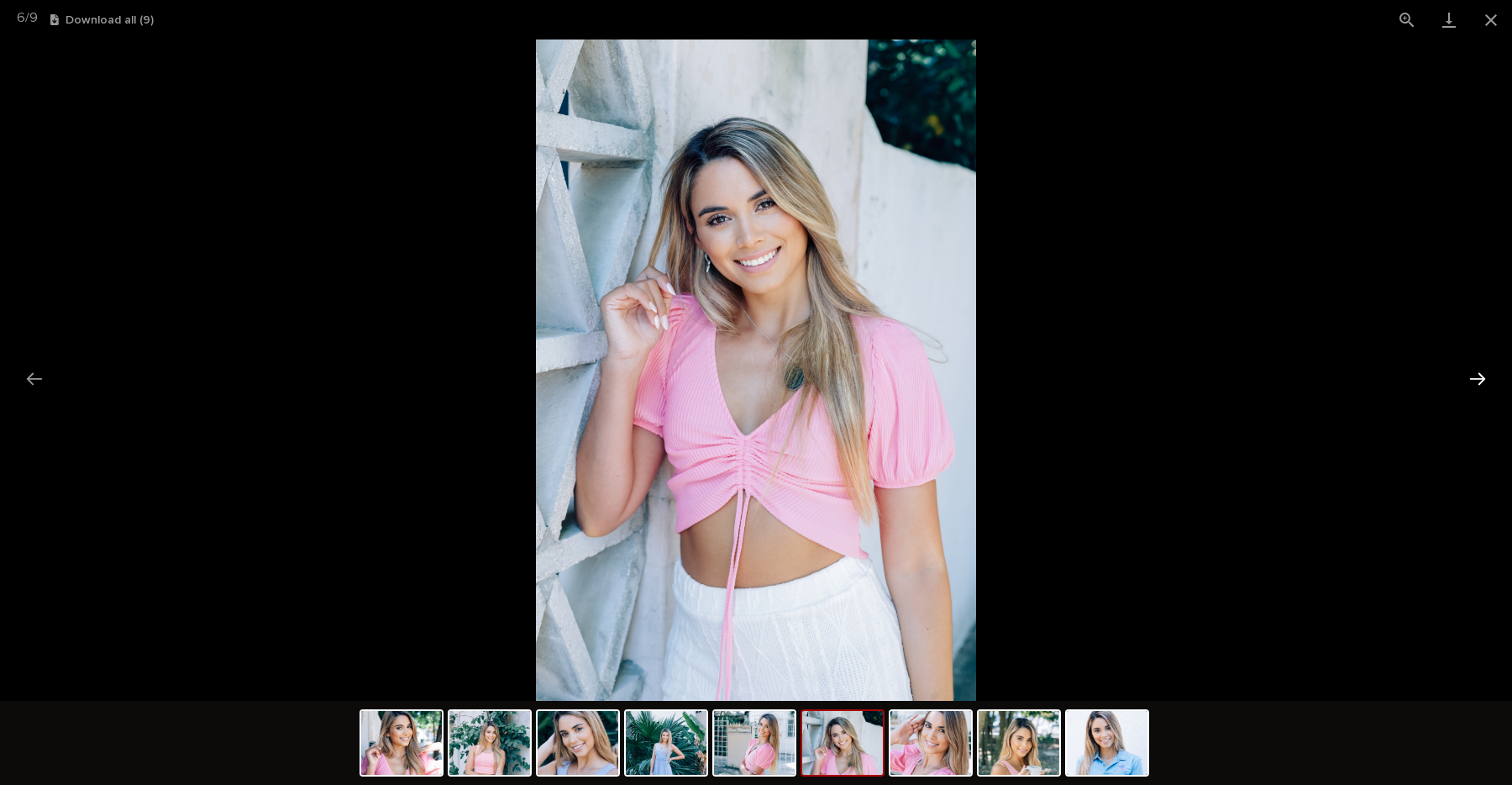 click at bounding box center [1478, 378] 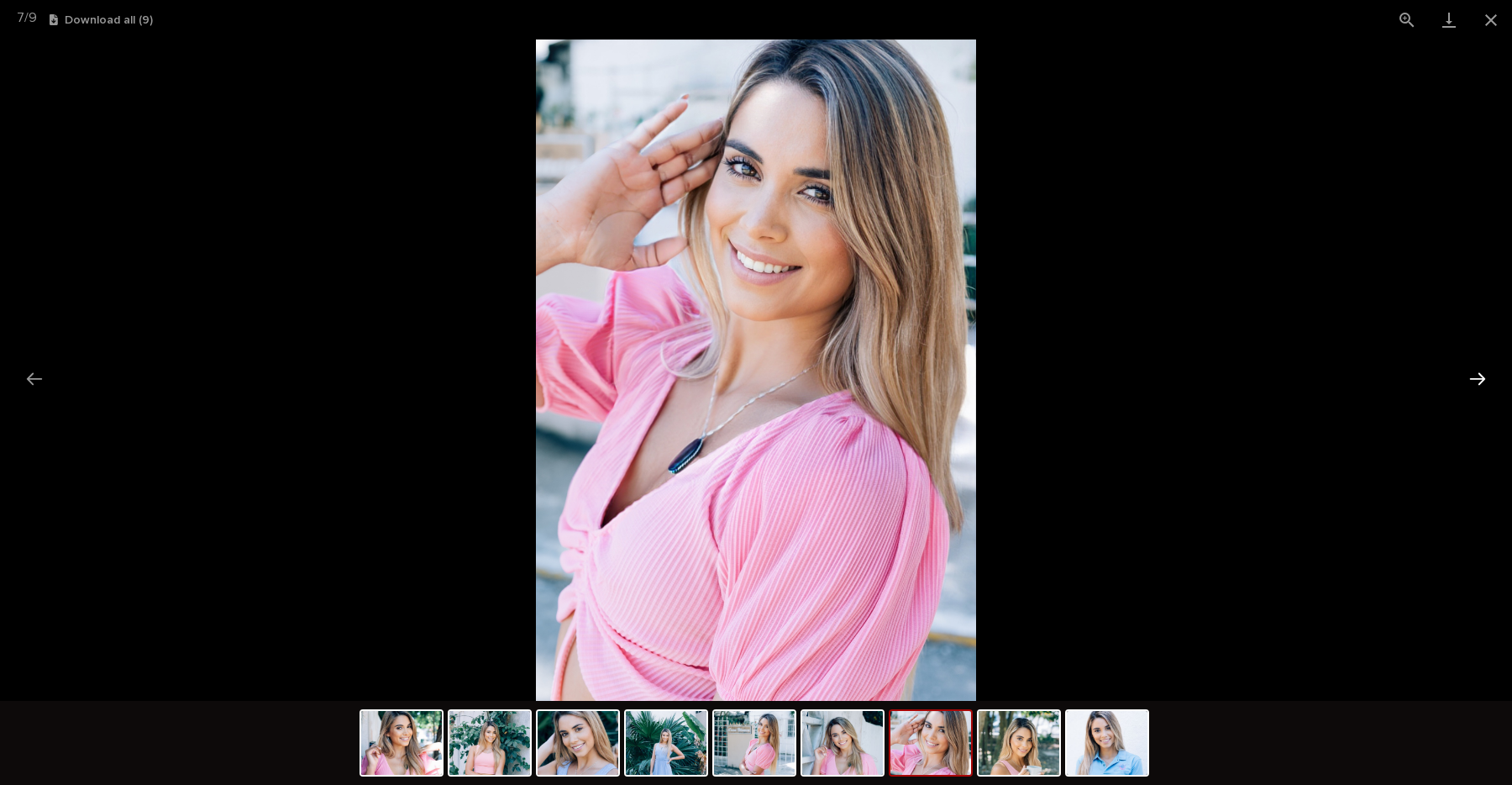click at bounding box center (1478, 378) 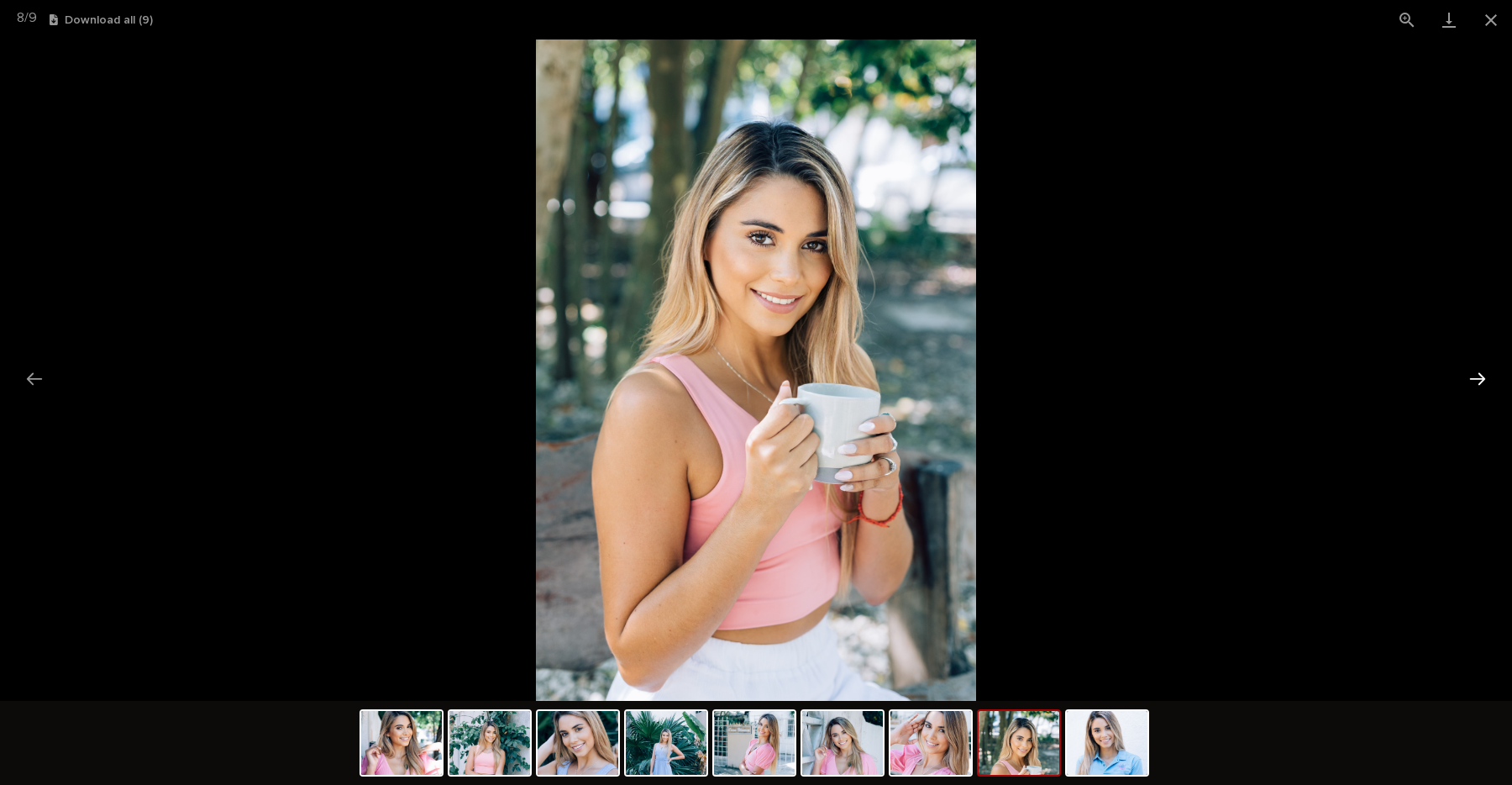 click at bounding box center (1478, 378) 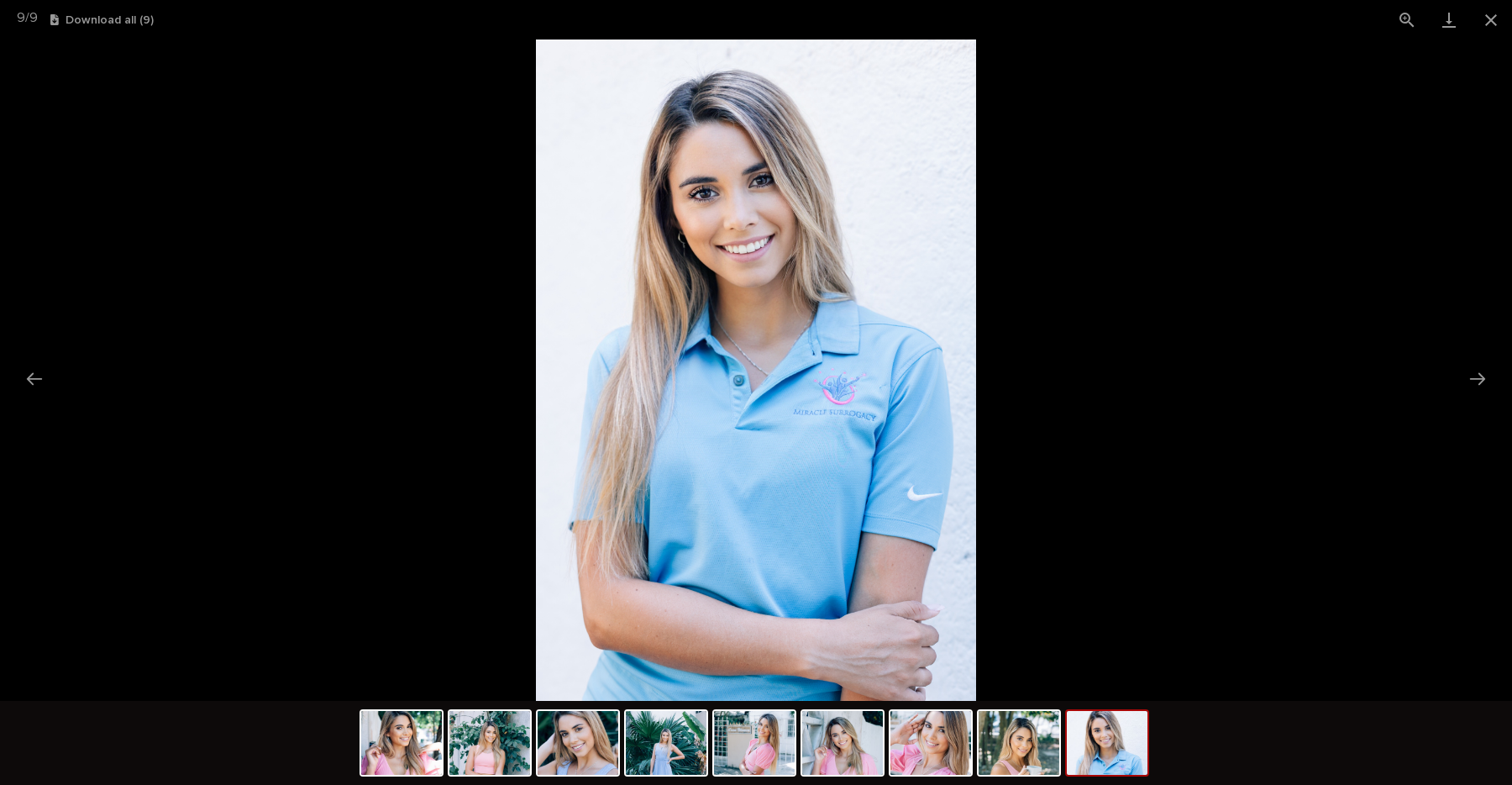 click at bounding box center [756, 370] 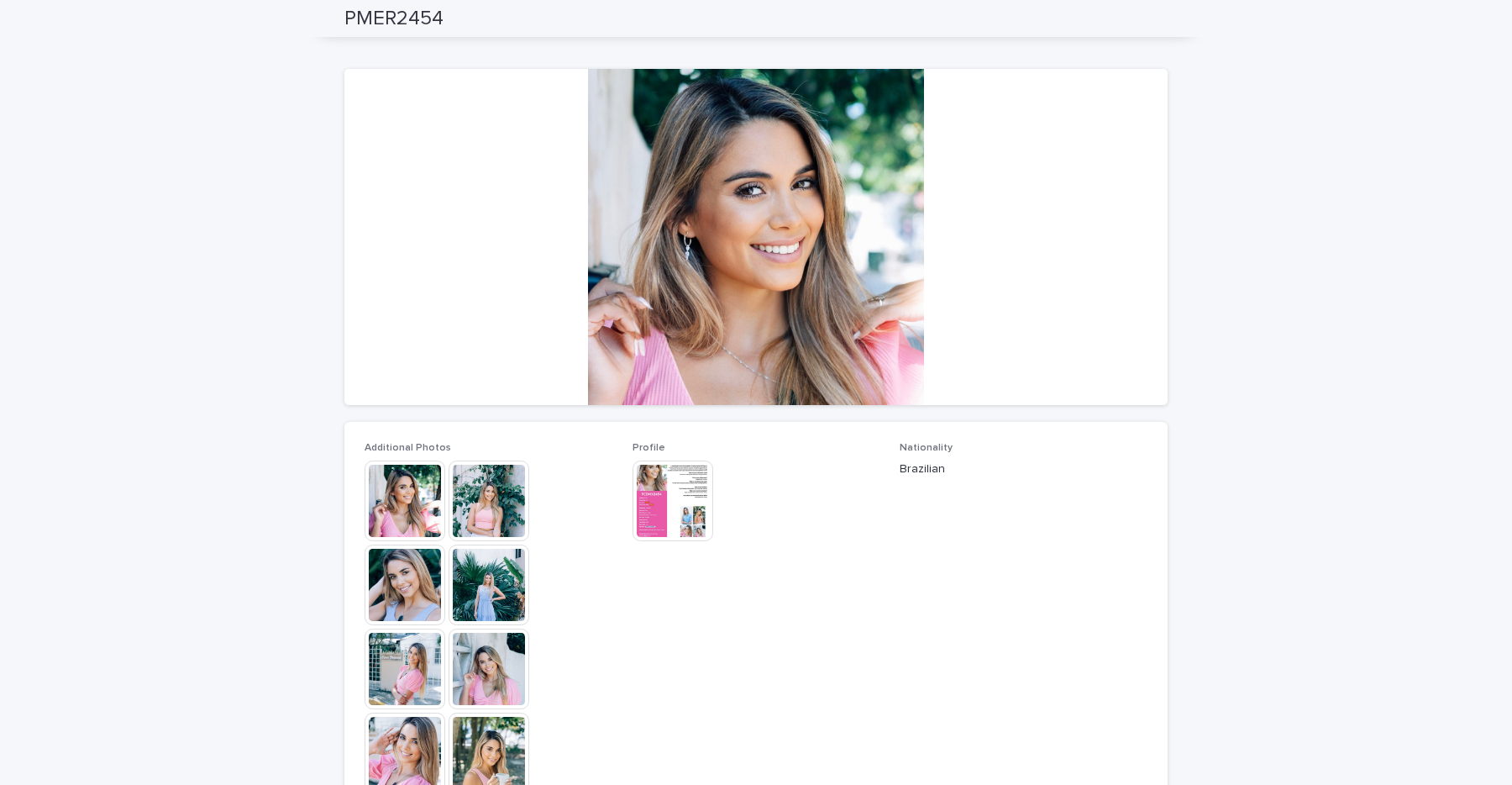 scroll, scrollTop: 38, scrollLeft: 0, axis: vertical 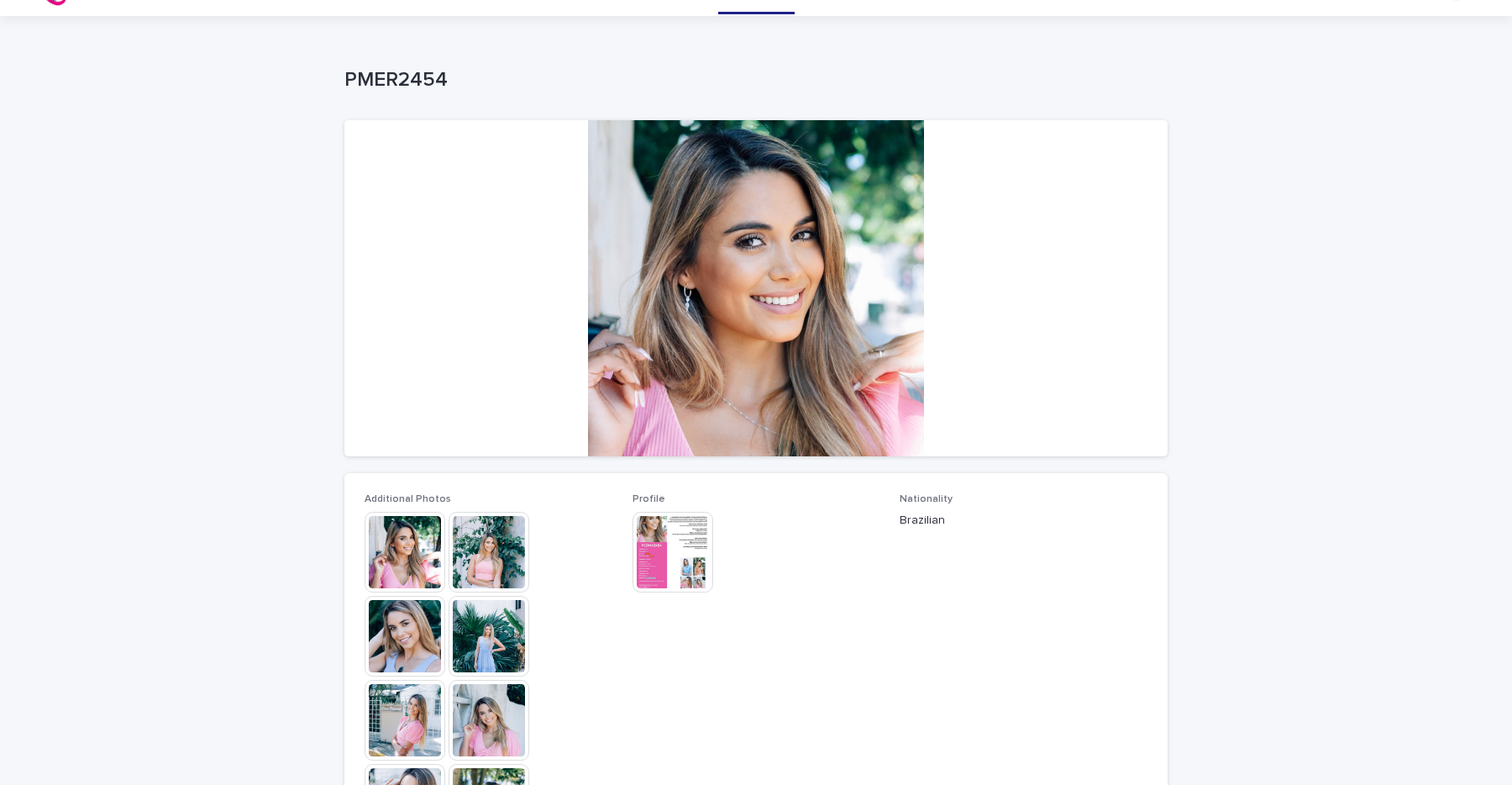 click at bounding box center (673, 552) 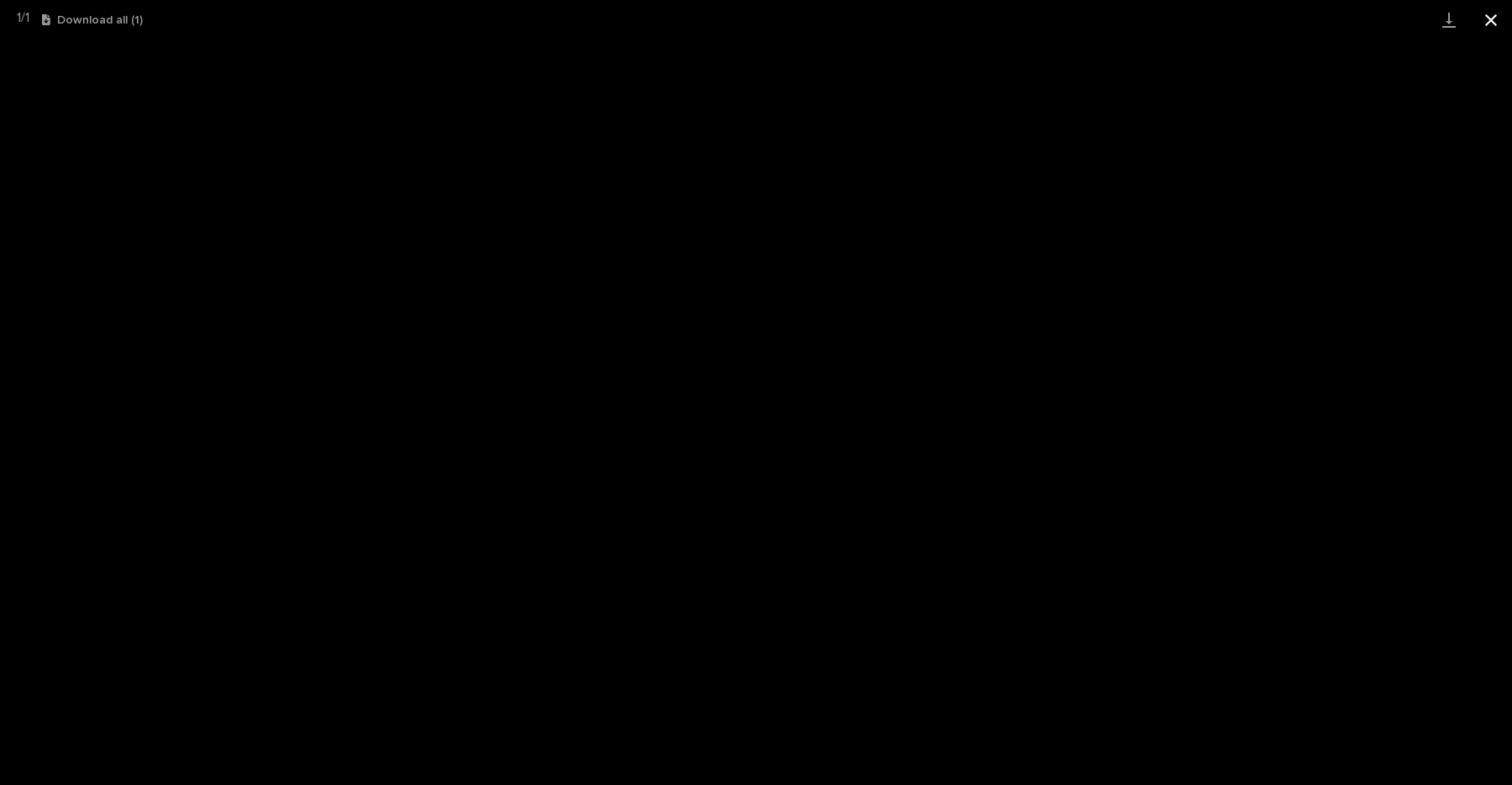 click at bounding box center (1491, 19) 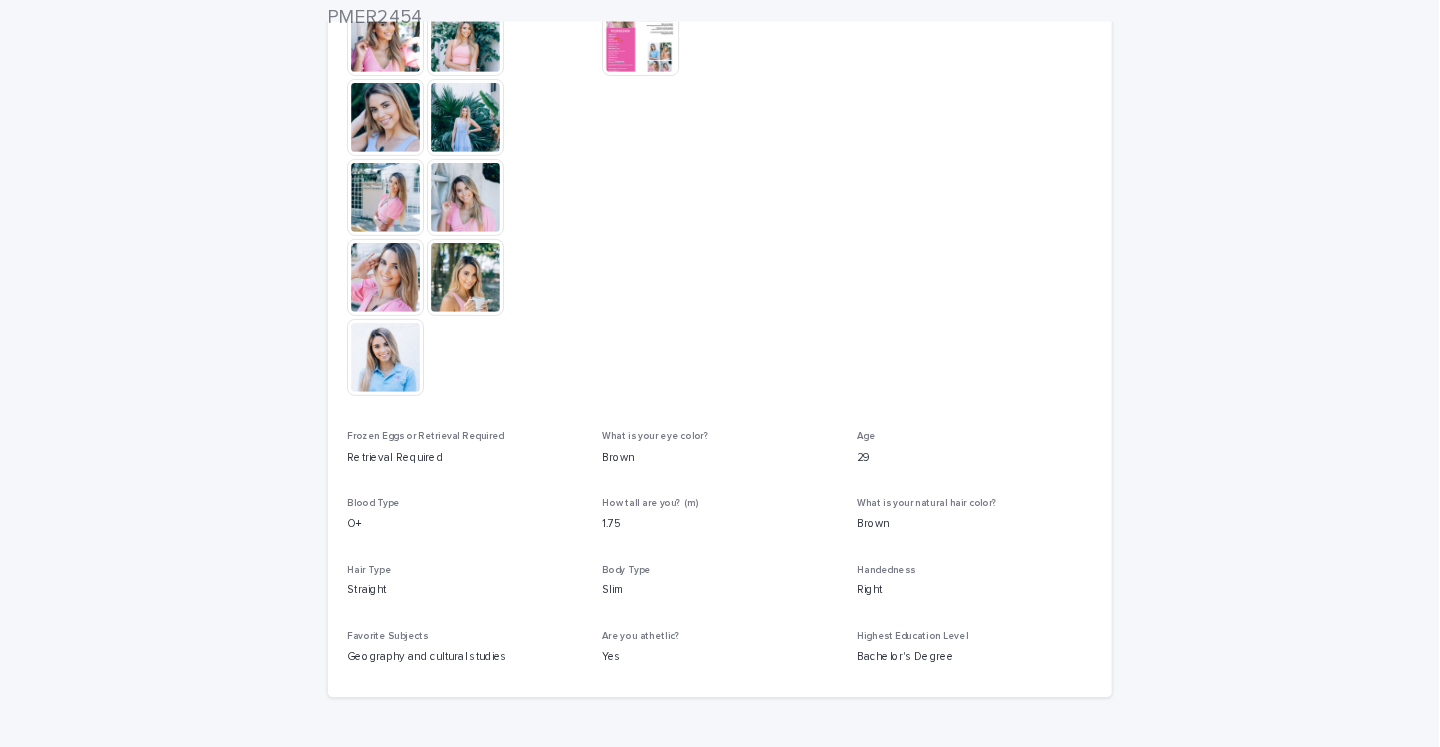 scroll, scrollTop: 766, scrollLeft: 0, axis: vertical 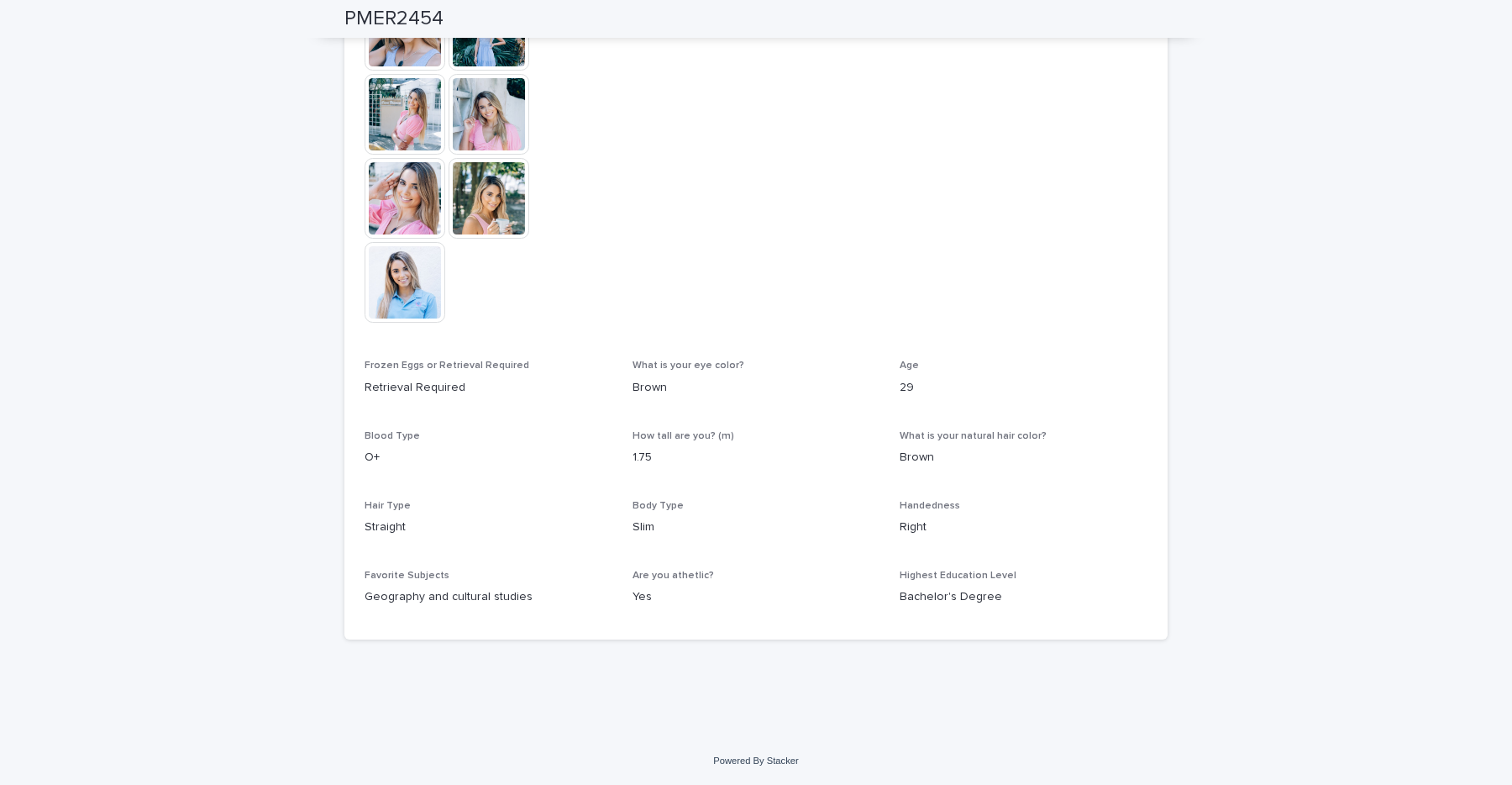 click at bounding box center (405, 282) 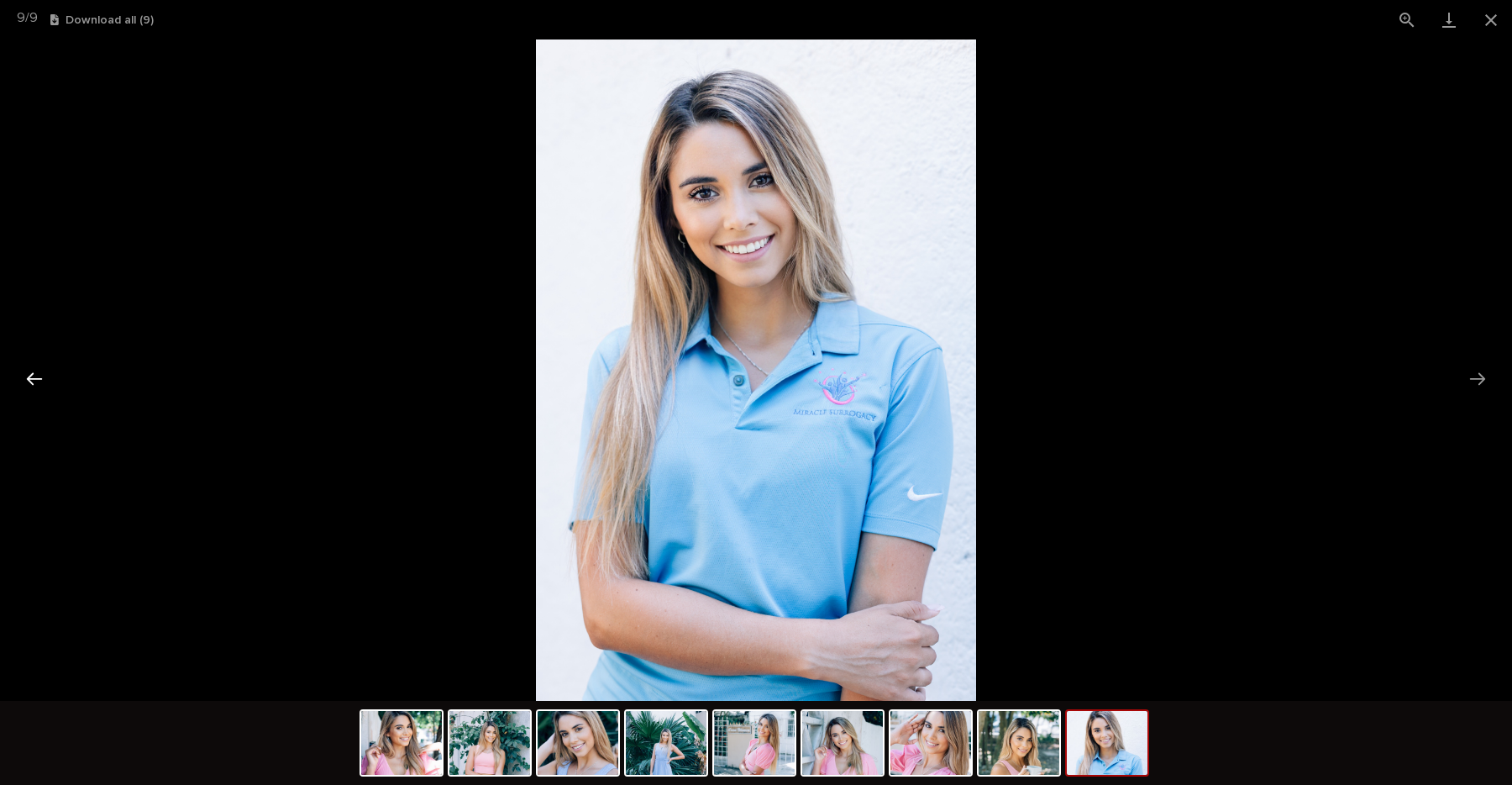 click at bounding box center [34, 378] 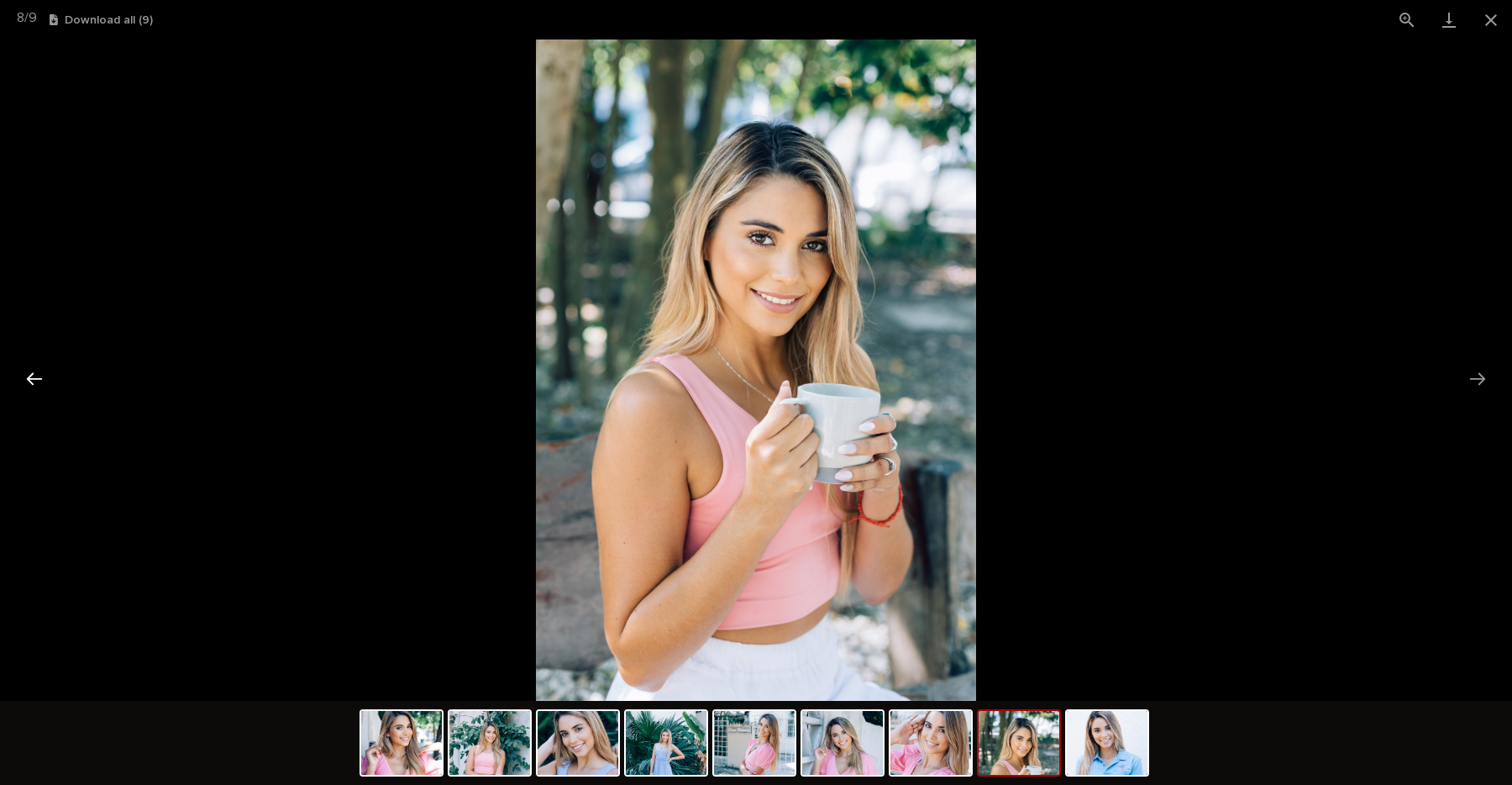 click at bounding box center (34, 378) 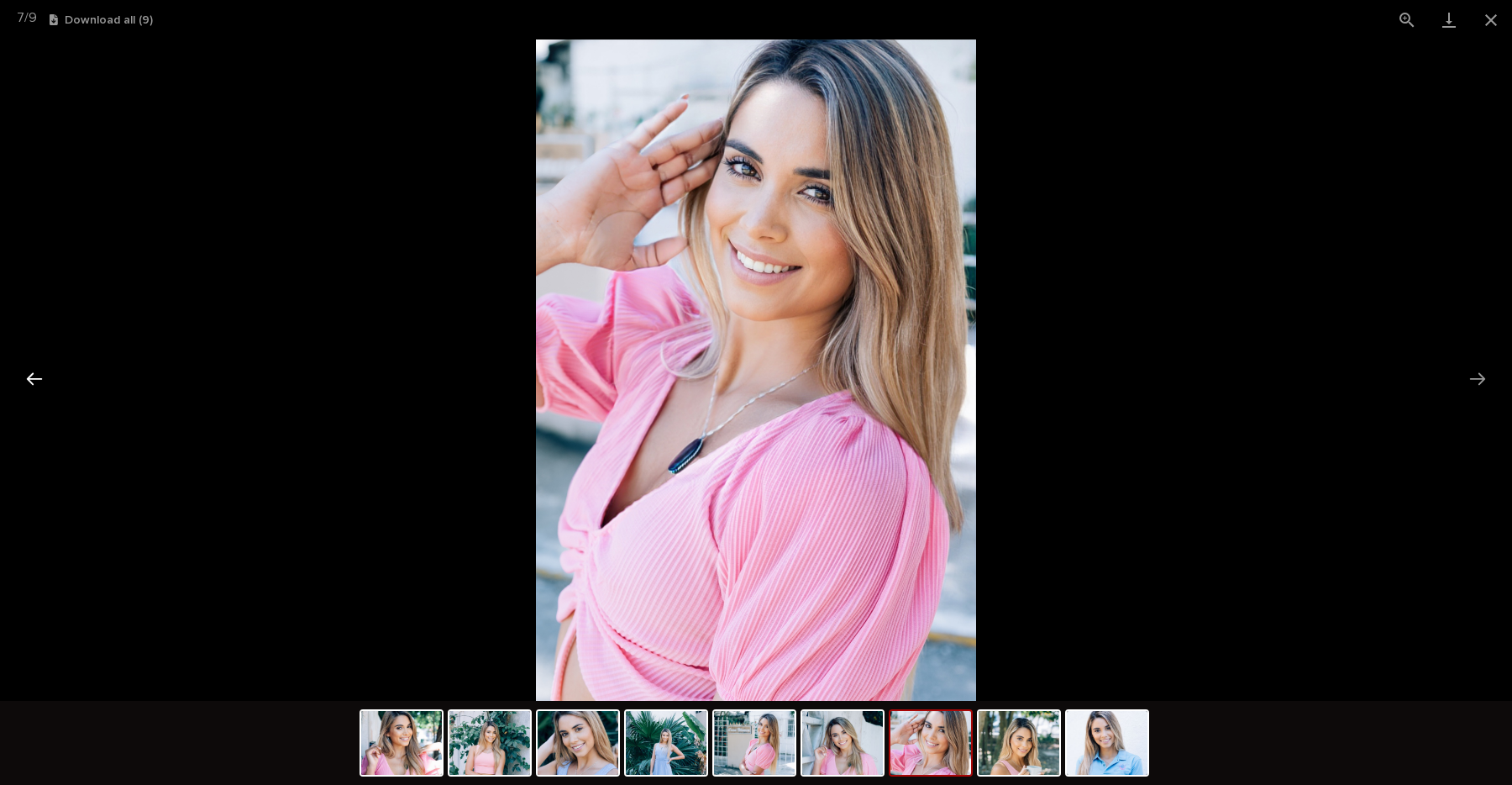 click at bounding box center [34, 378] 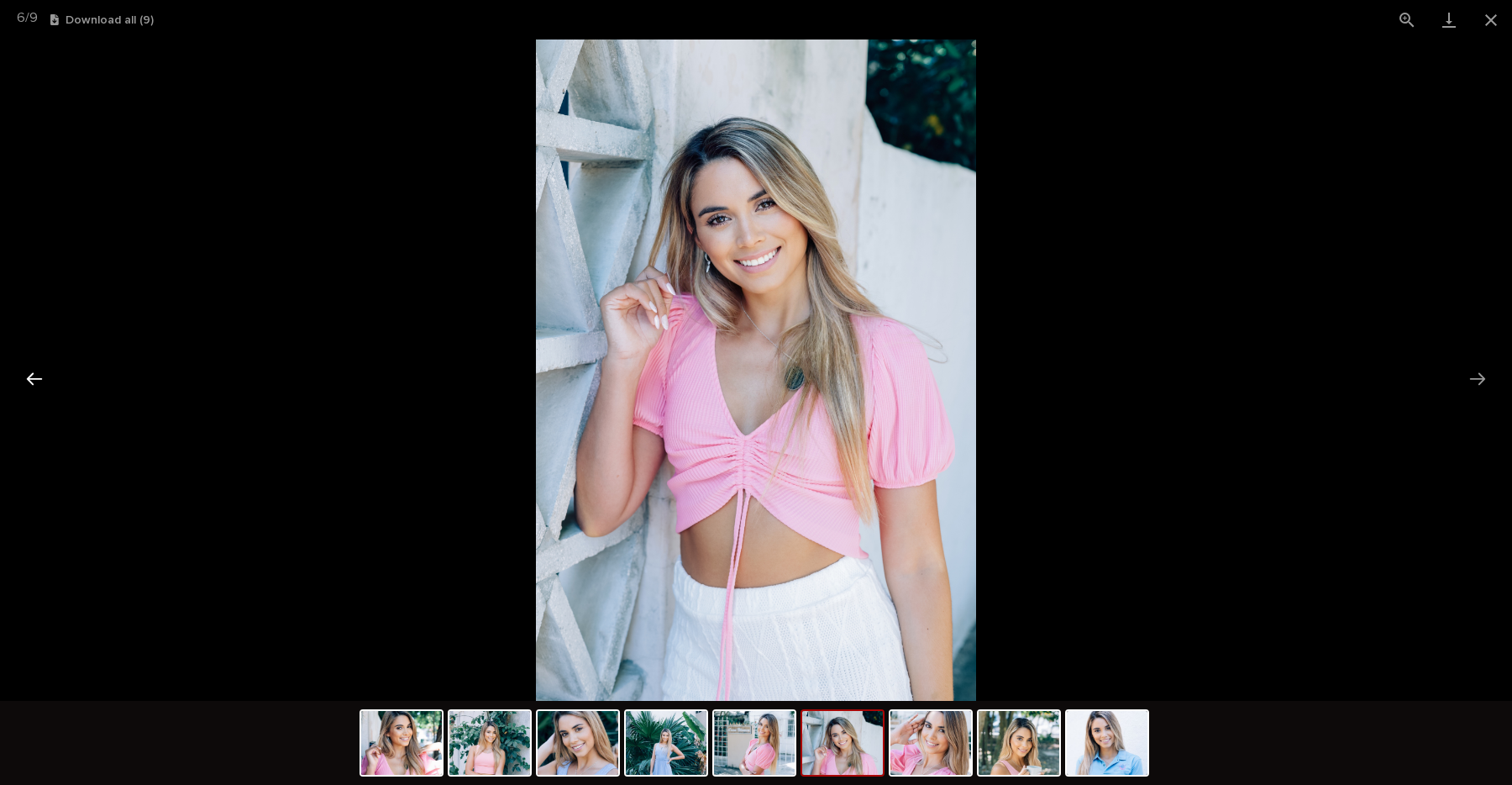 click at bounding box center (34, 378) 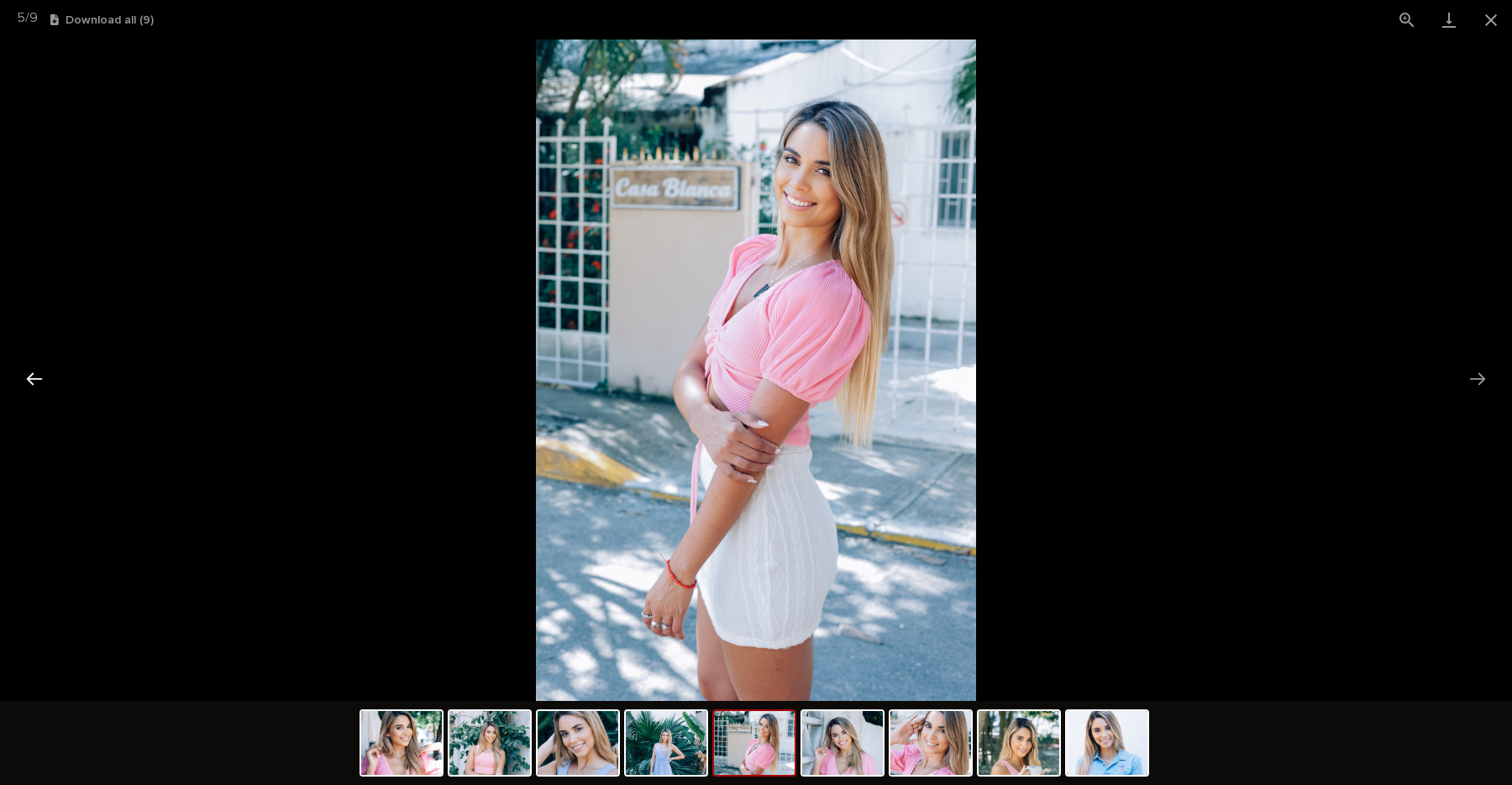 click at bounding box center [34, 378] 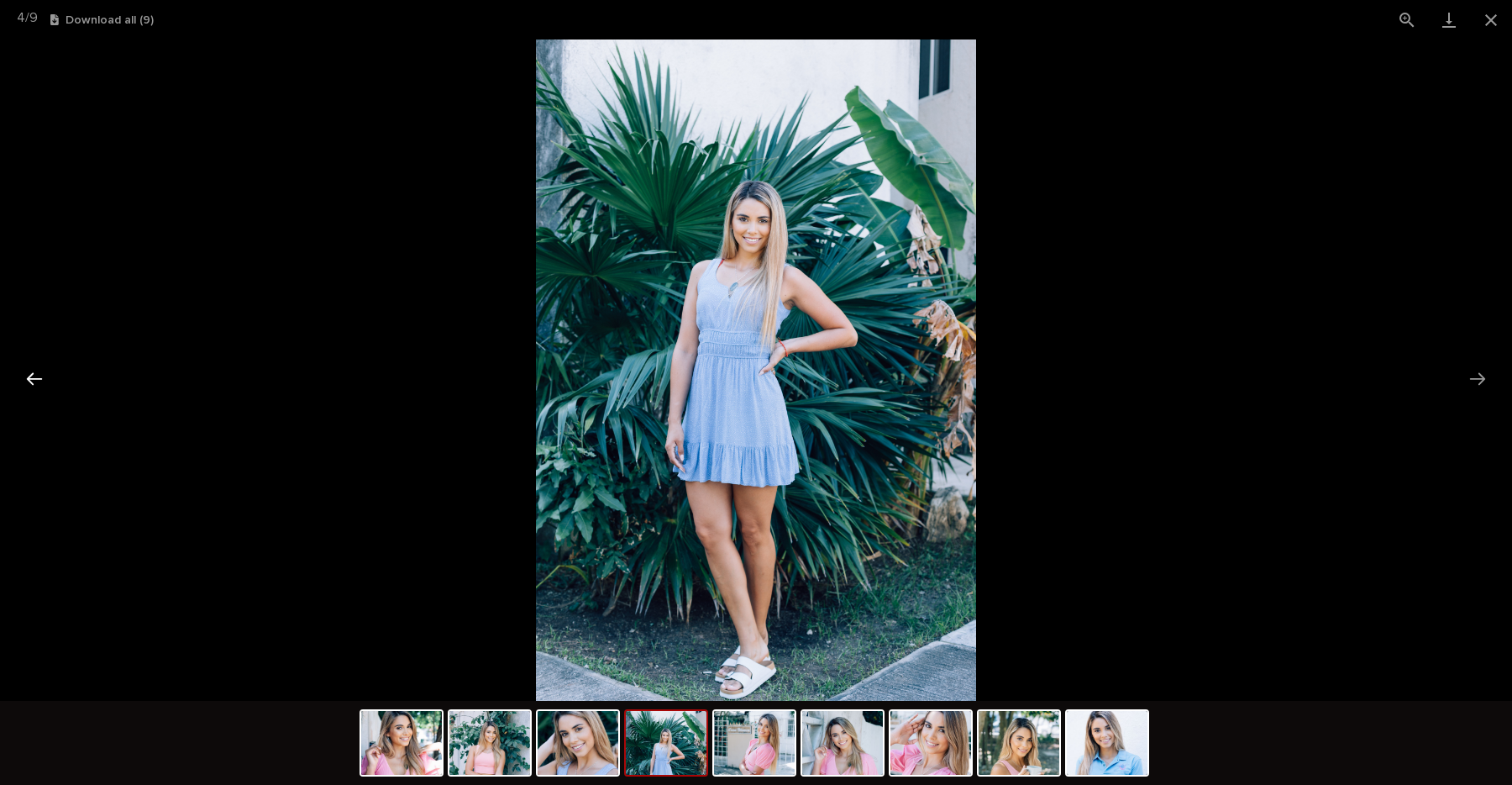 click at bounding box center (34, 378) 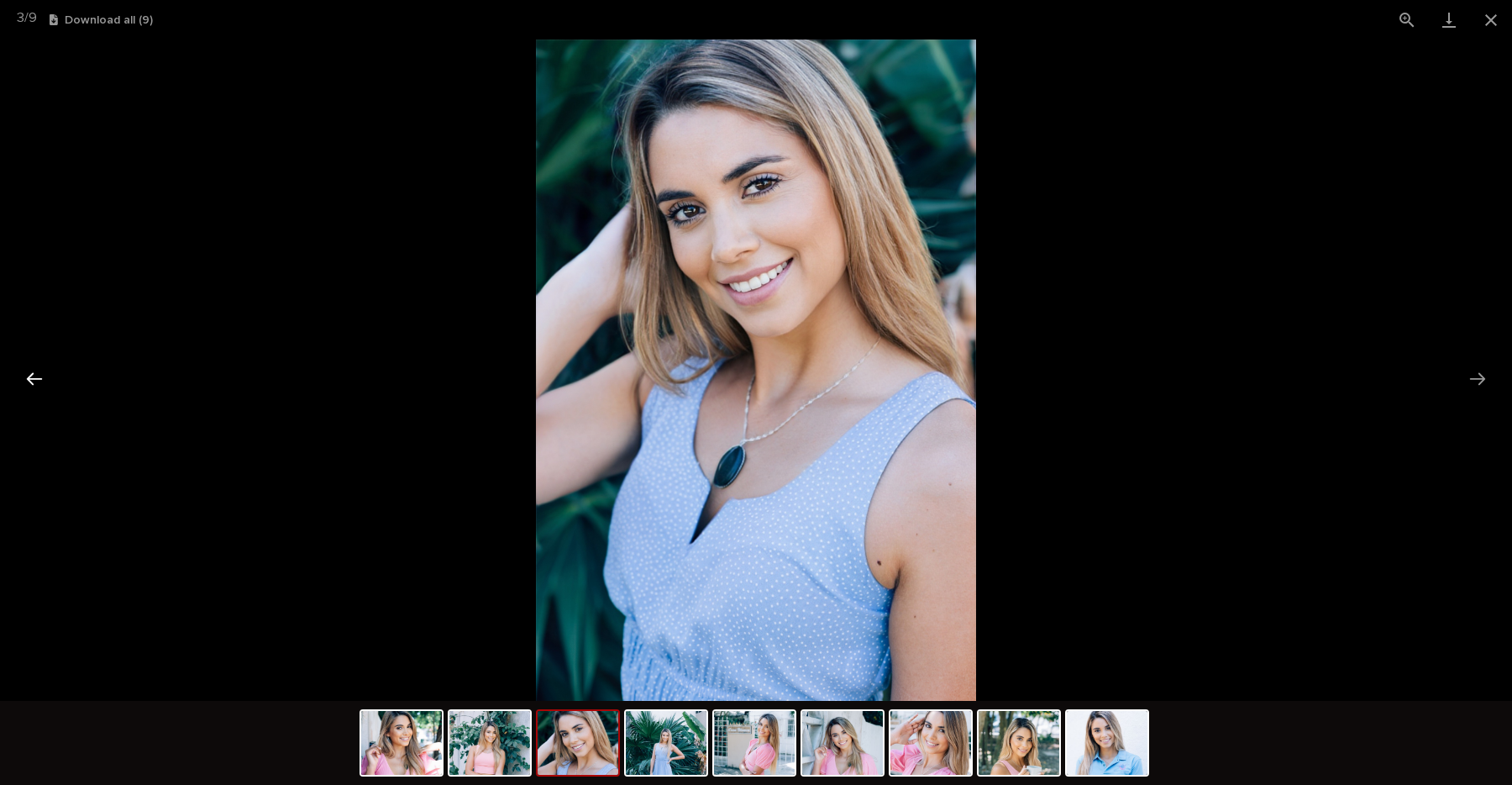 click at bounding box center (34, 378) 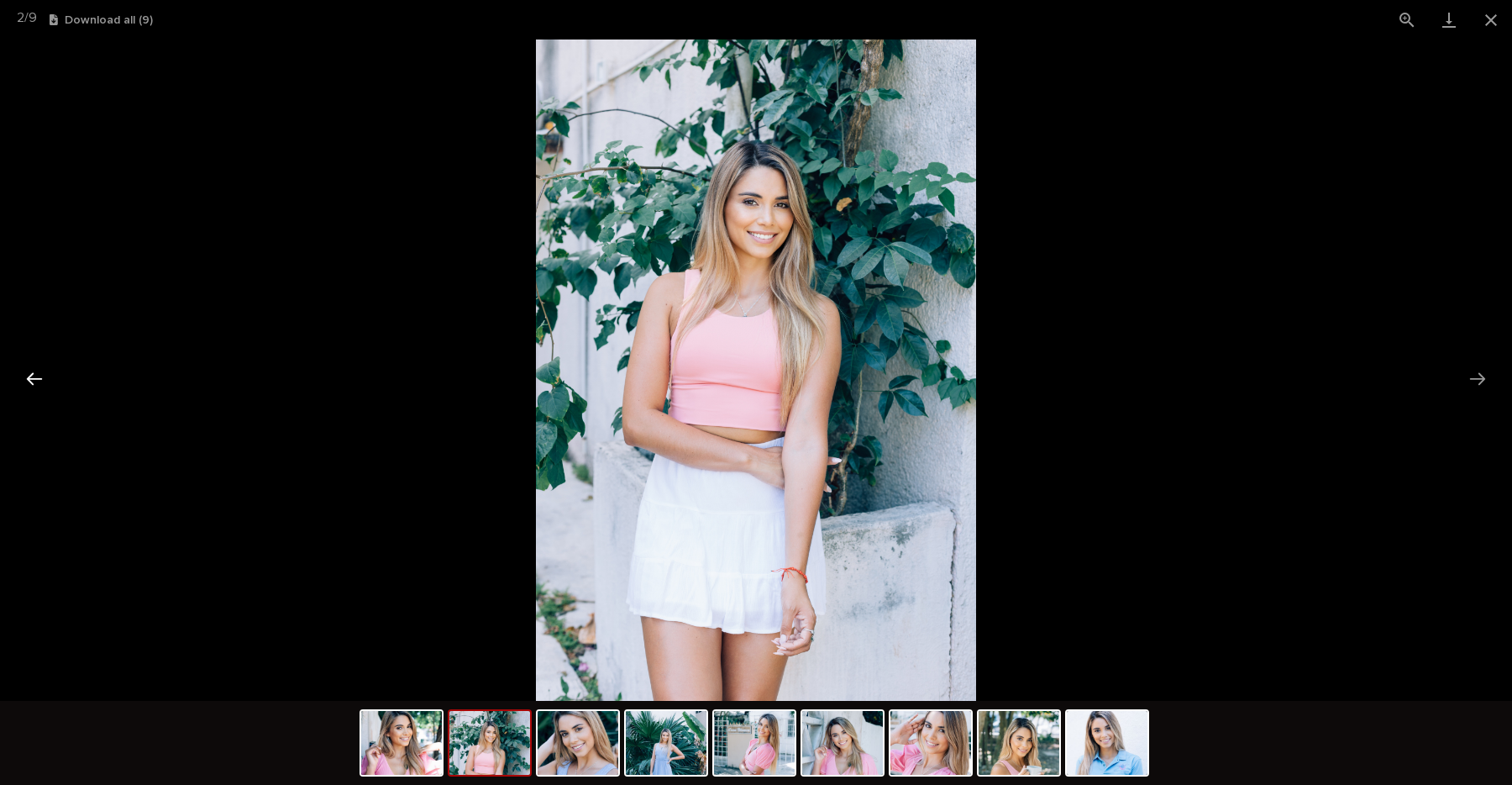 click at bounding box center (34, 378) 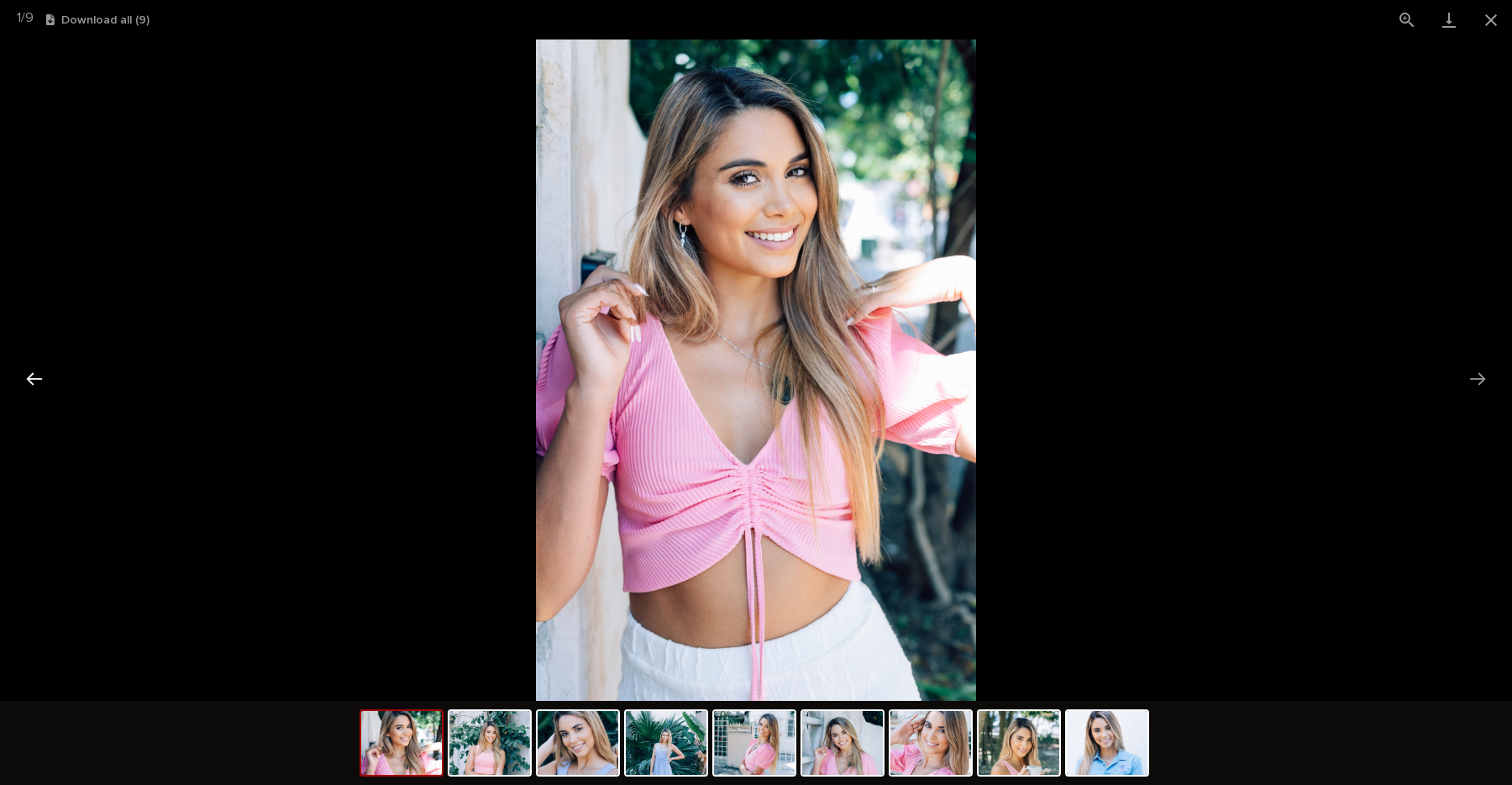 click at bounding box center [34, 378] 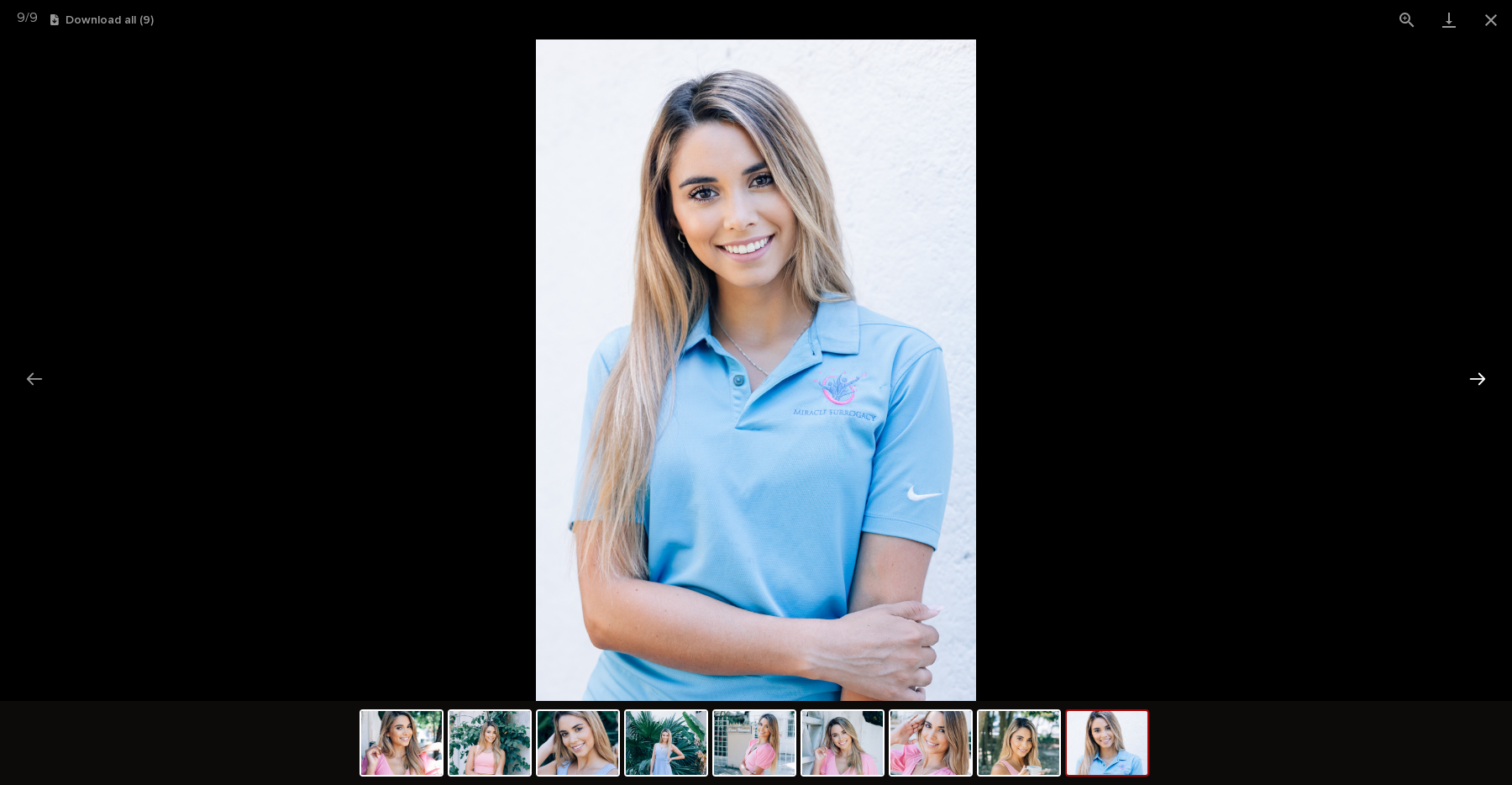 click at bounding box center (1478, 378) 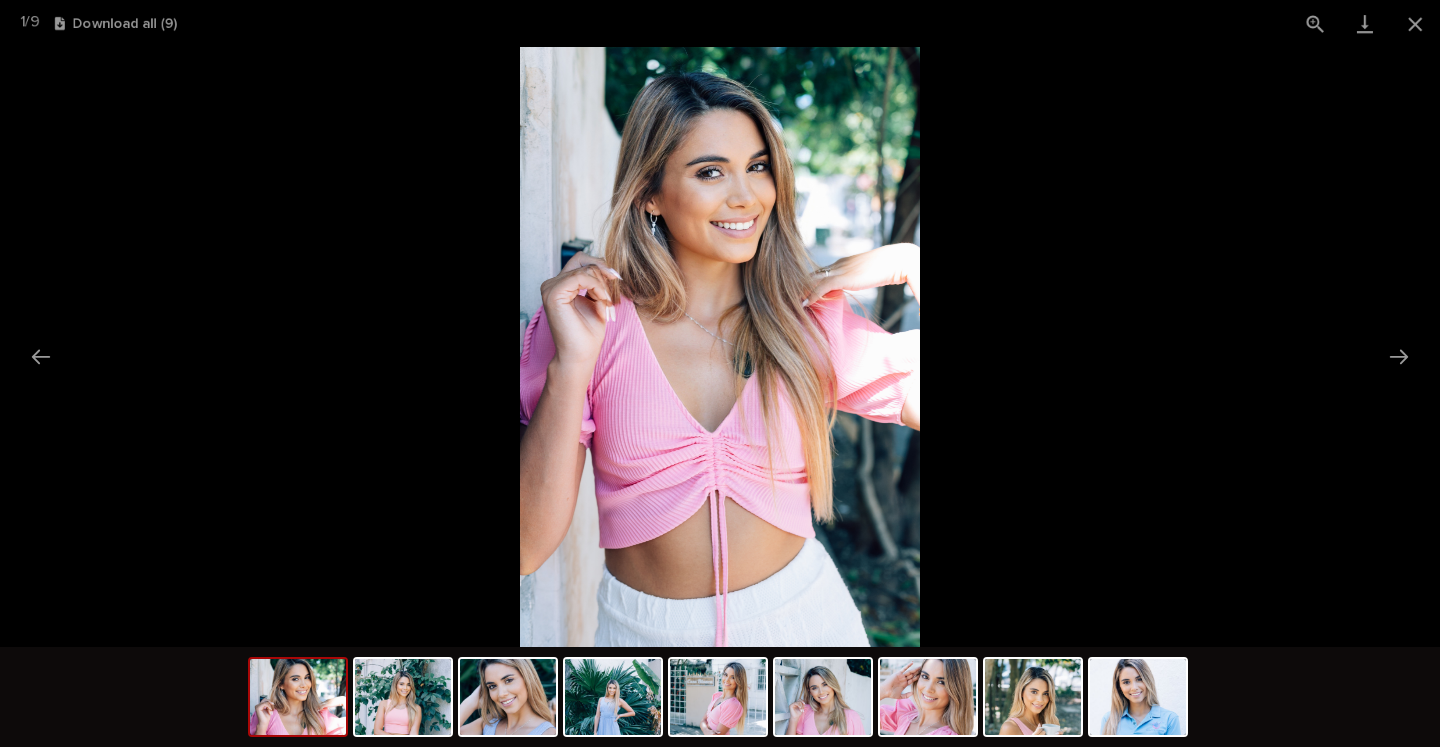 scroll, scrollTop: 766, scrollLeft: 0, axis: vertical 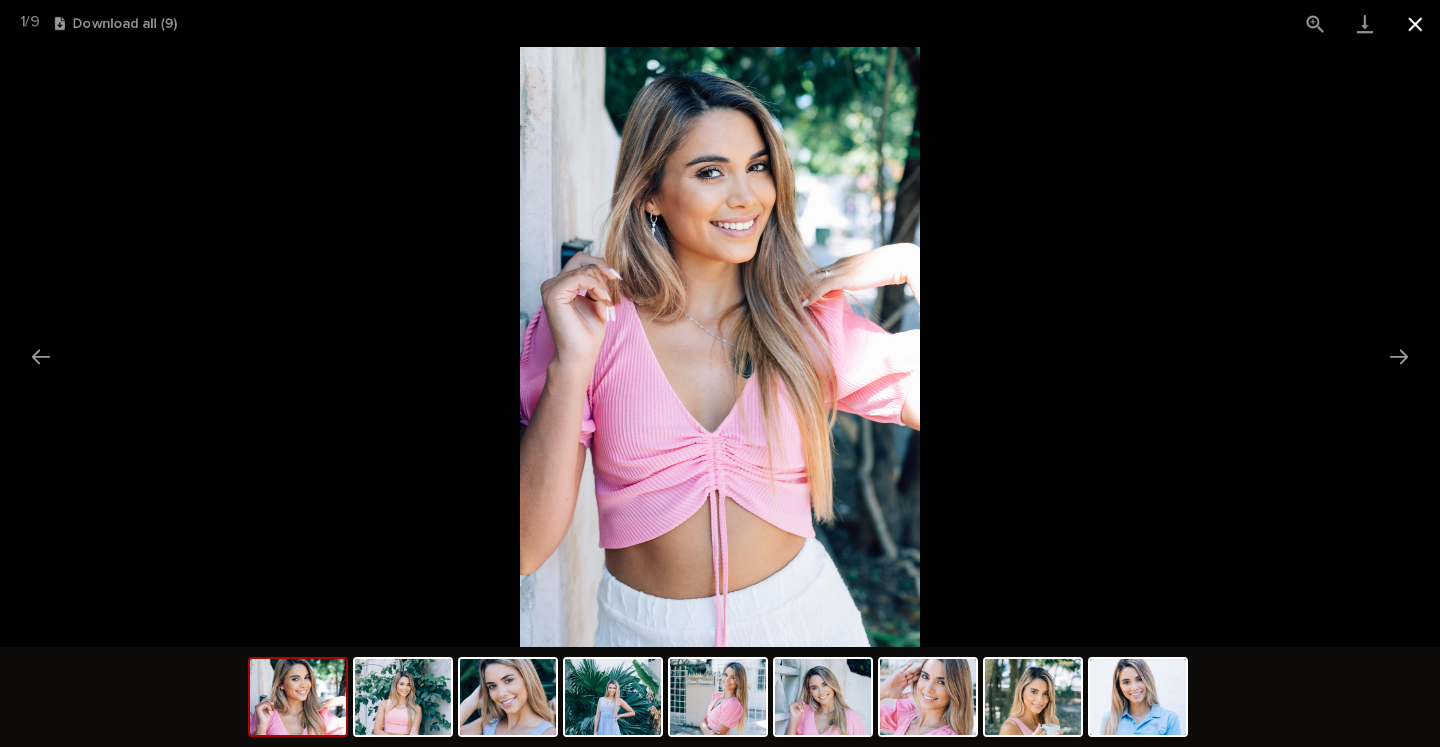 click at bounding box center (1415, 23) 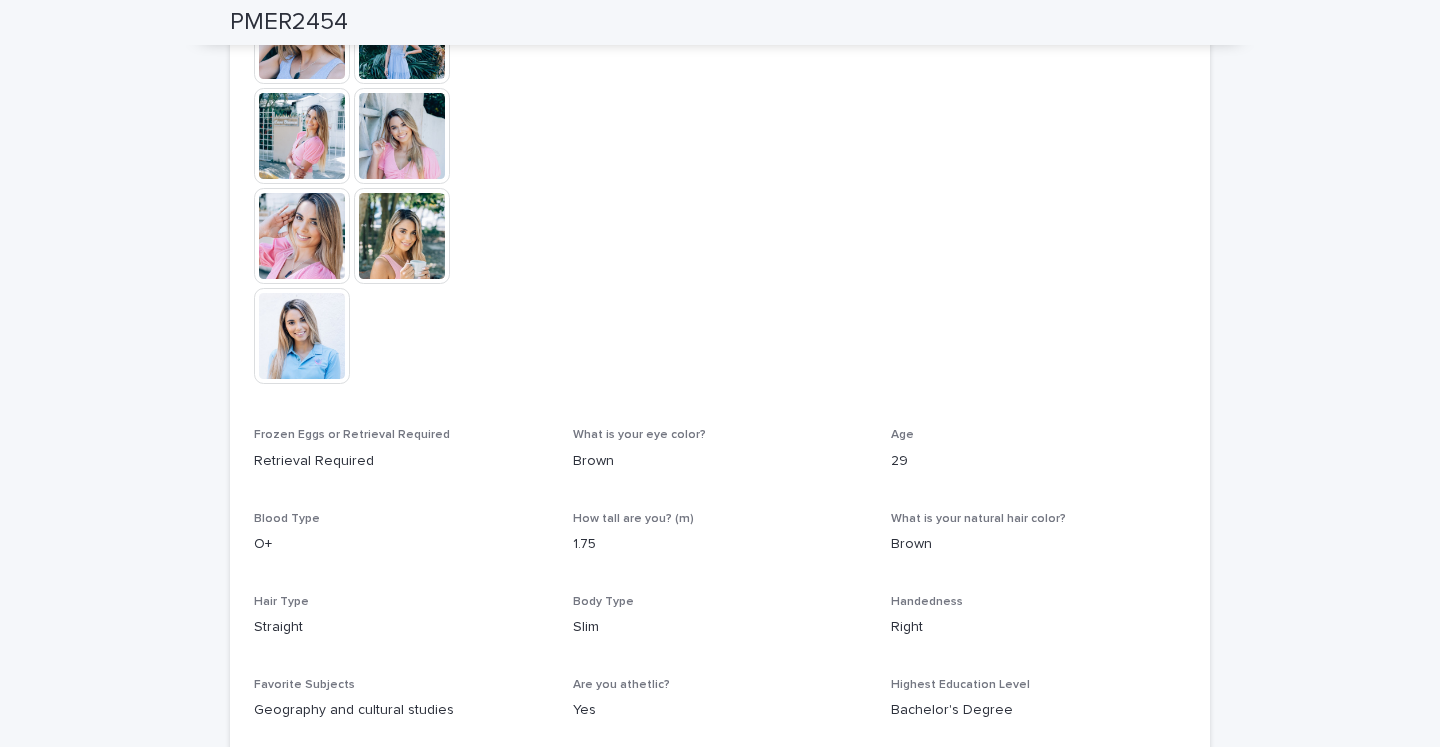 scroll, scrollTop: 0, scrollLeft: 0, axis: both 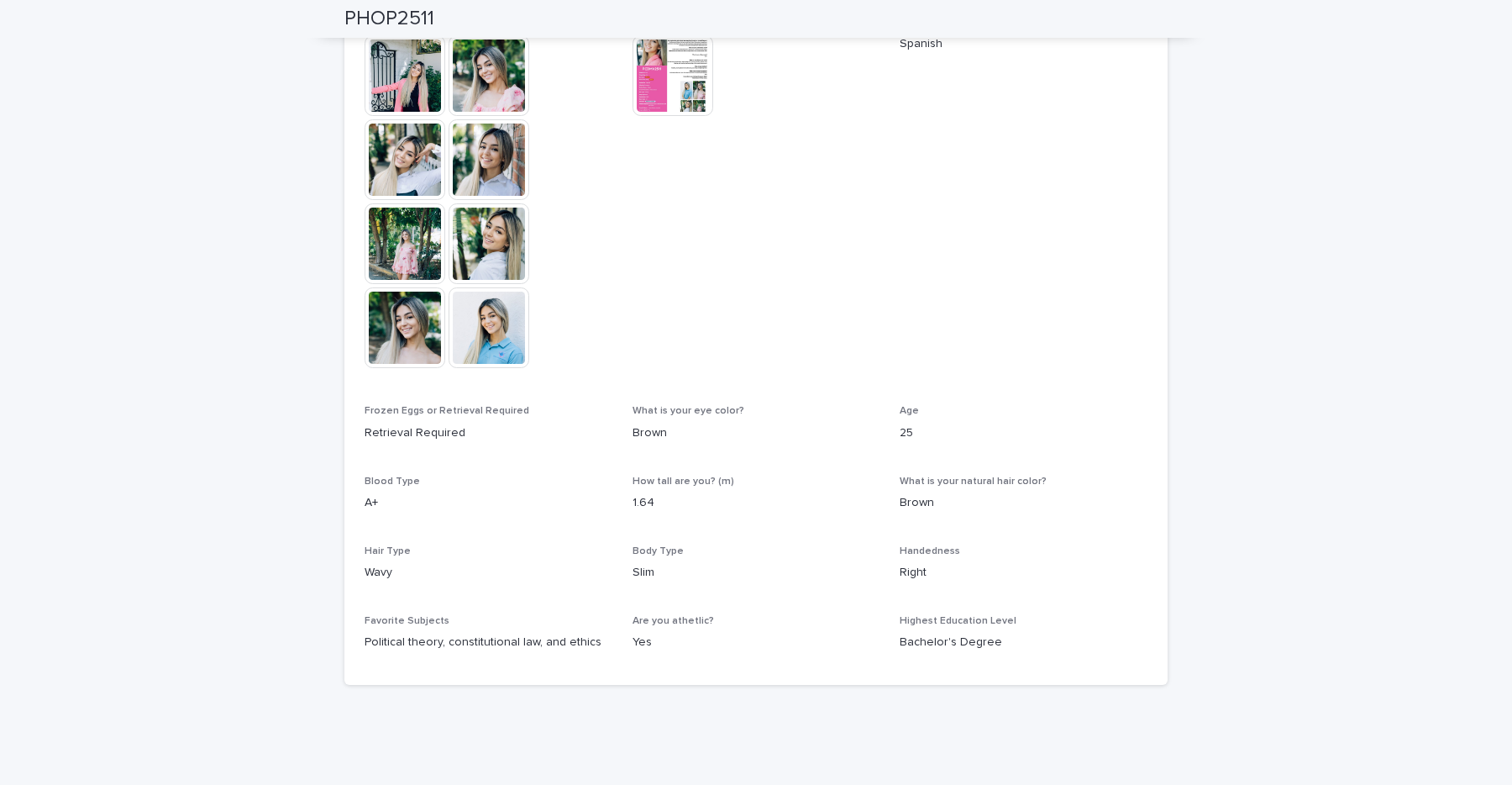 click at bounding box center (489, 328) 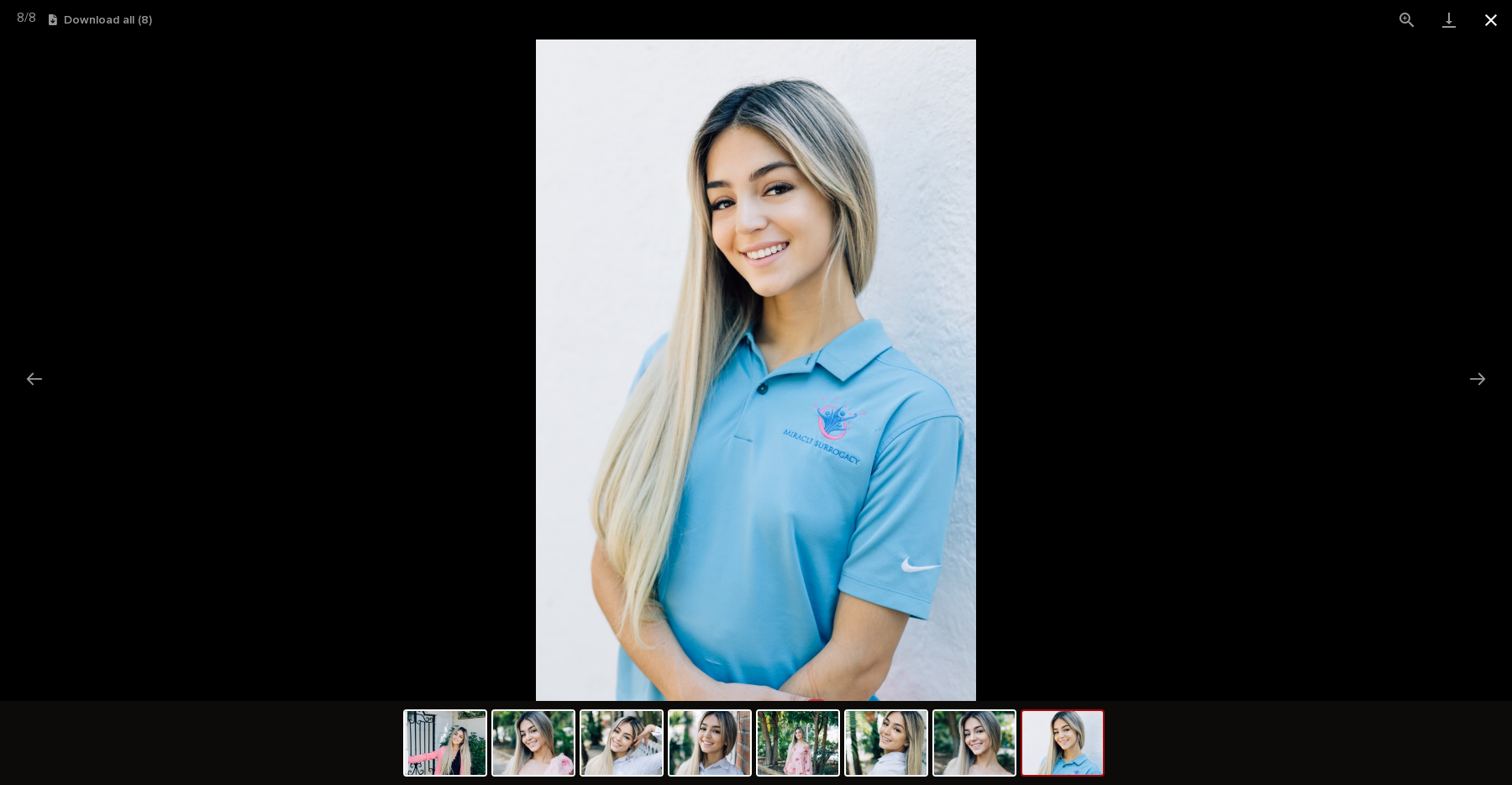 click at bounding box center (1491, 19) 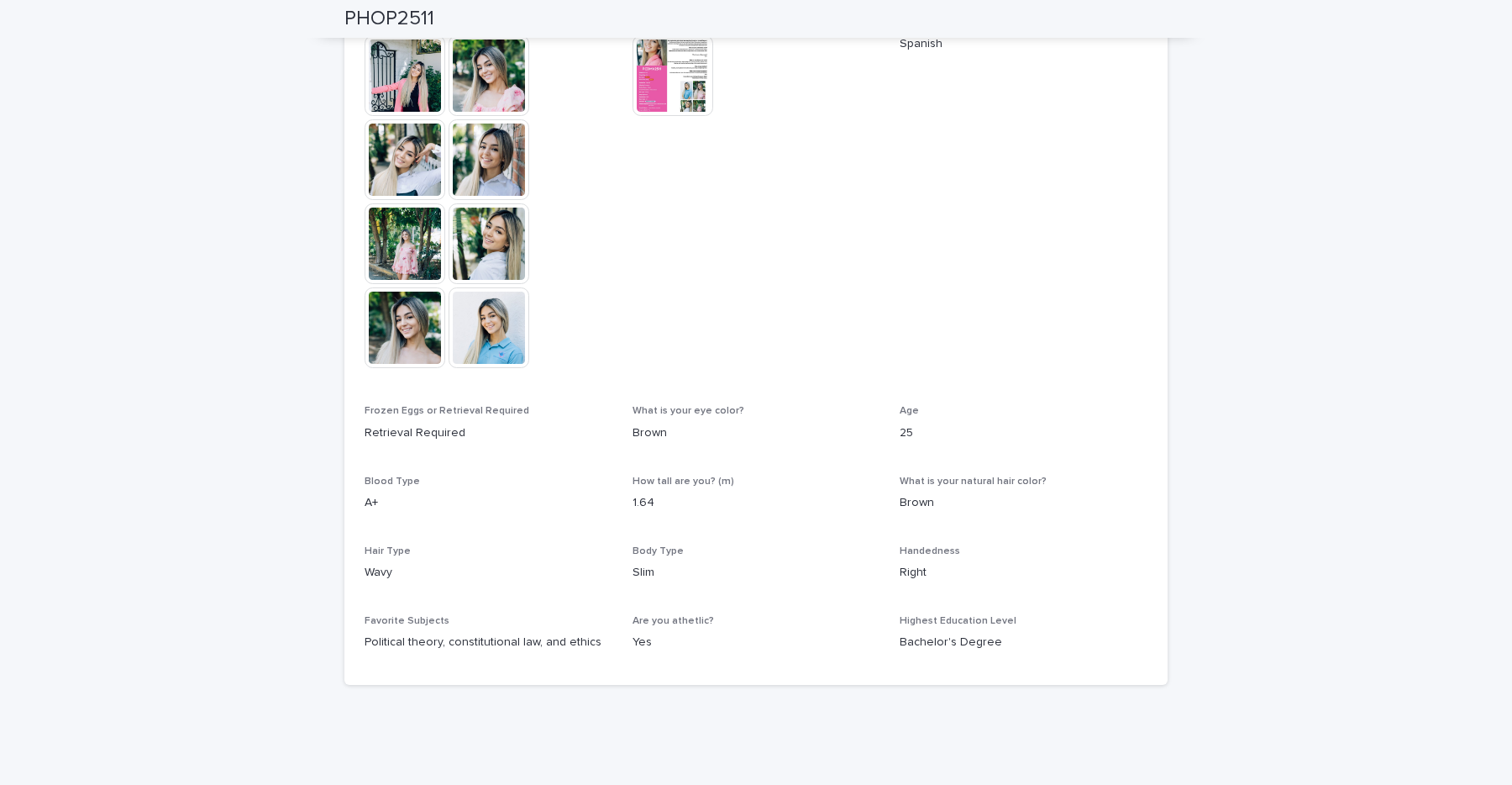scroll, scrollTop: 430, scrollLeft: 0, axis: vertical 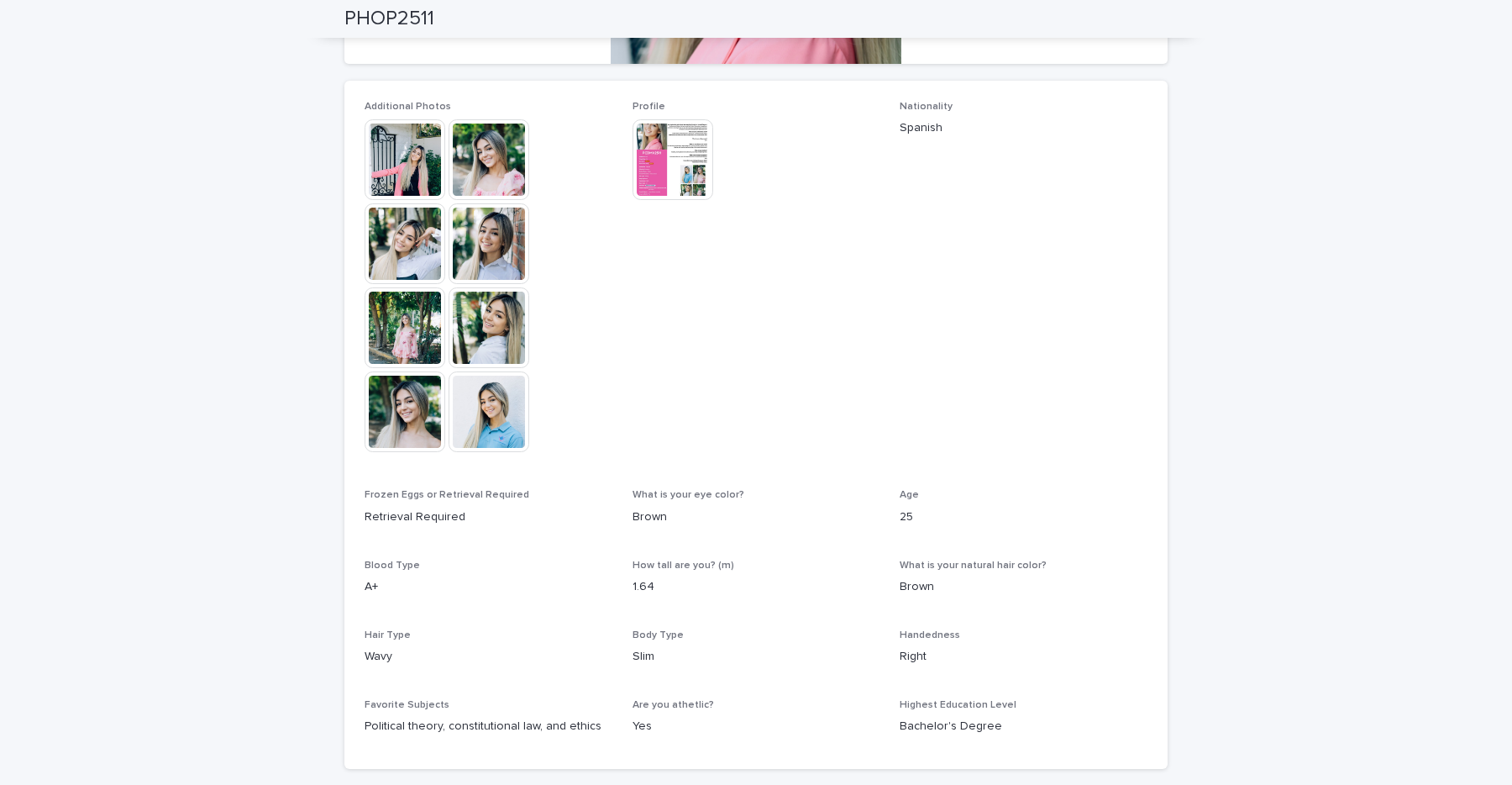 click at bounding box center (673, 160) 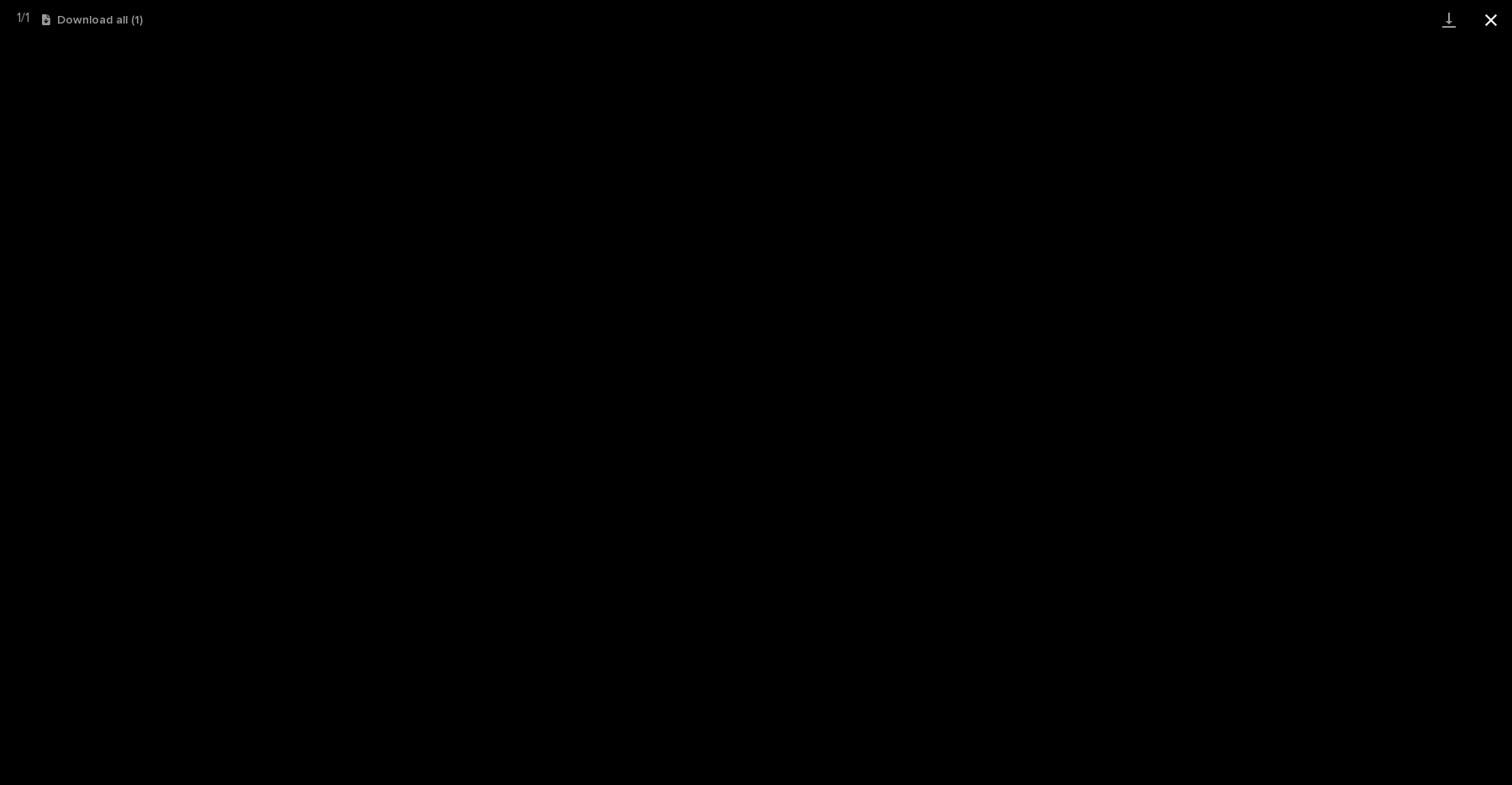 click at bounding box center (1491, 19) 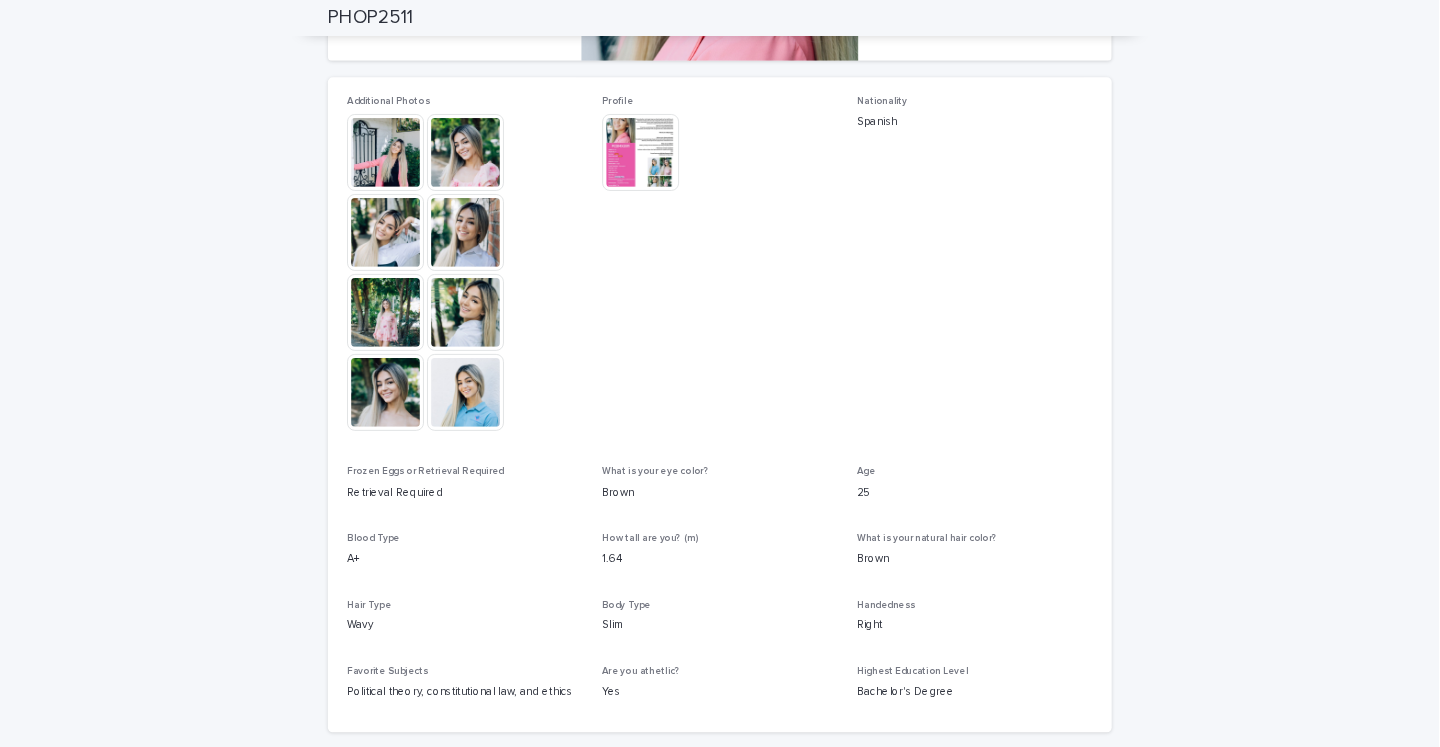 scroll, scrollTop: 0, scrollLeft: 0, axis: both 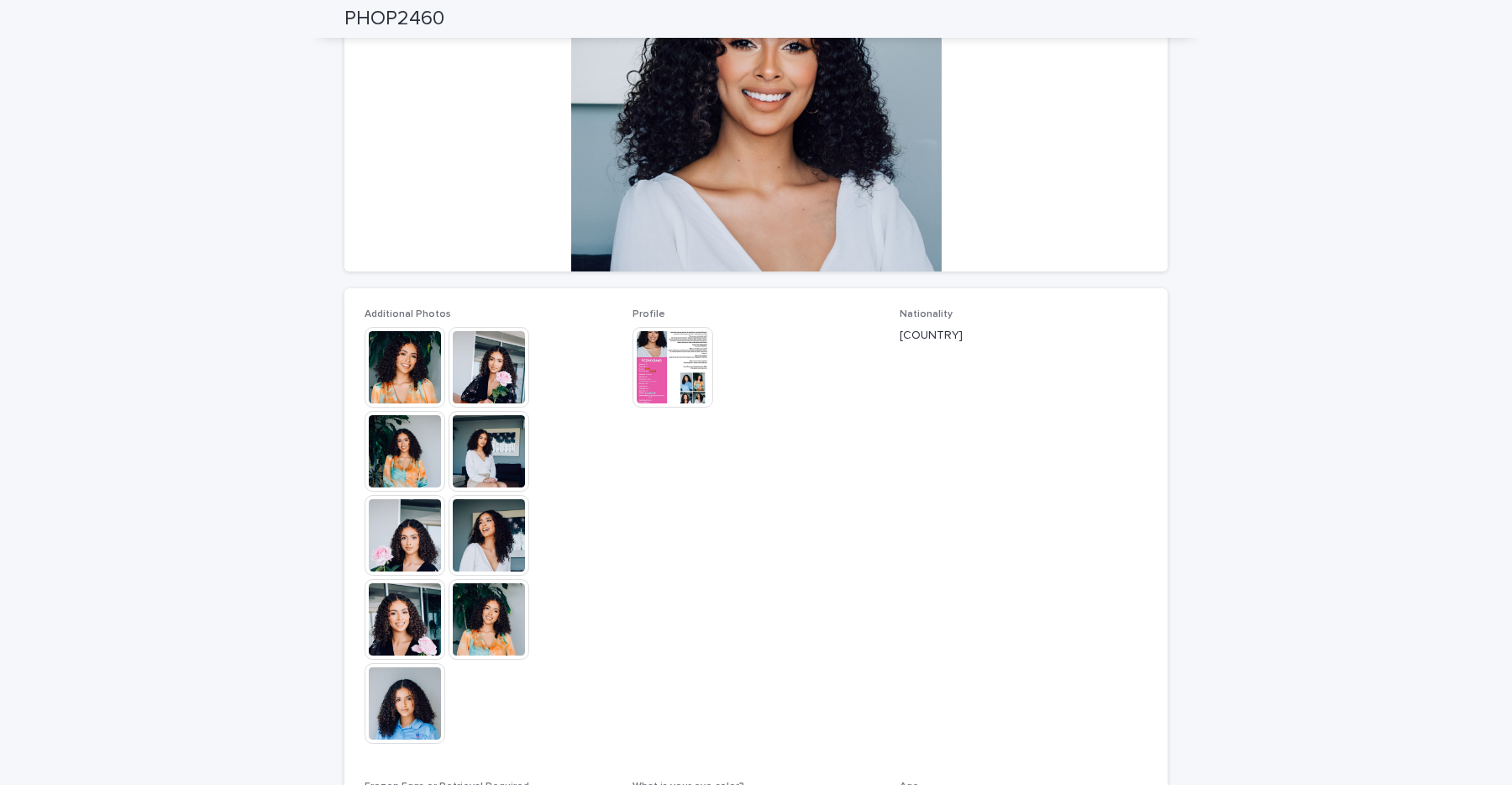click at bounding box center [405, 703] 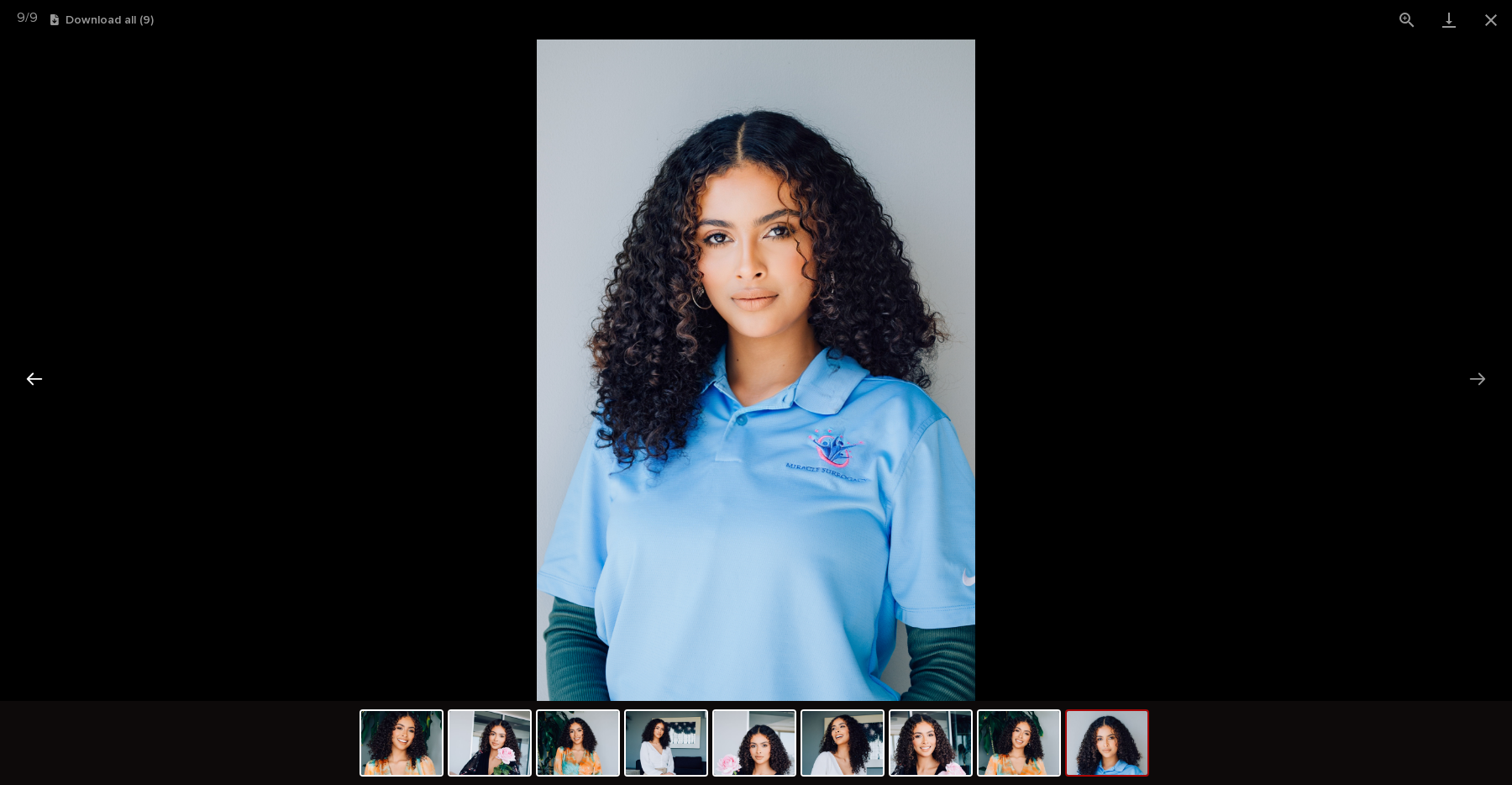 click at bounding box center [34, 378] 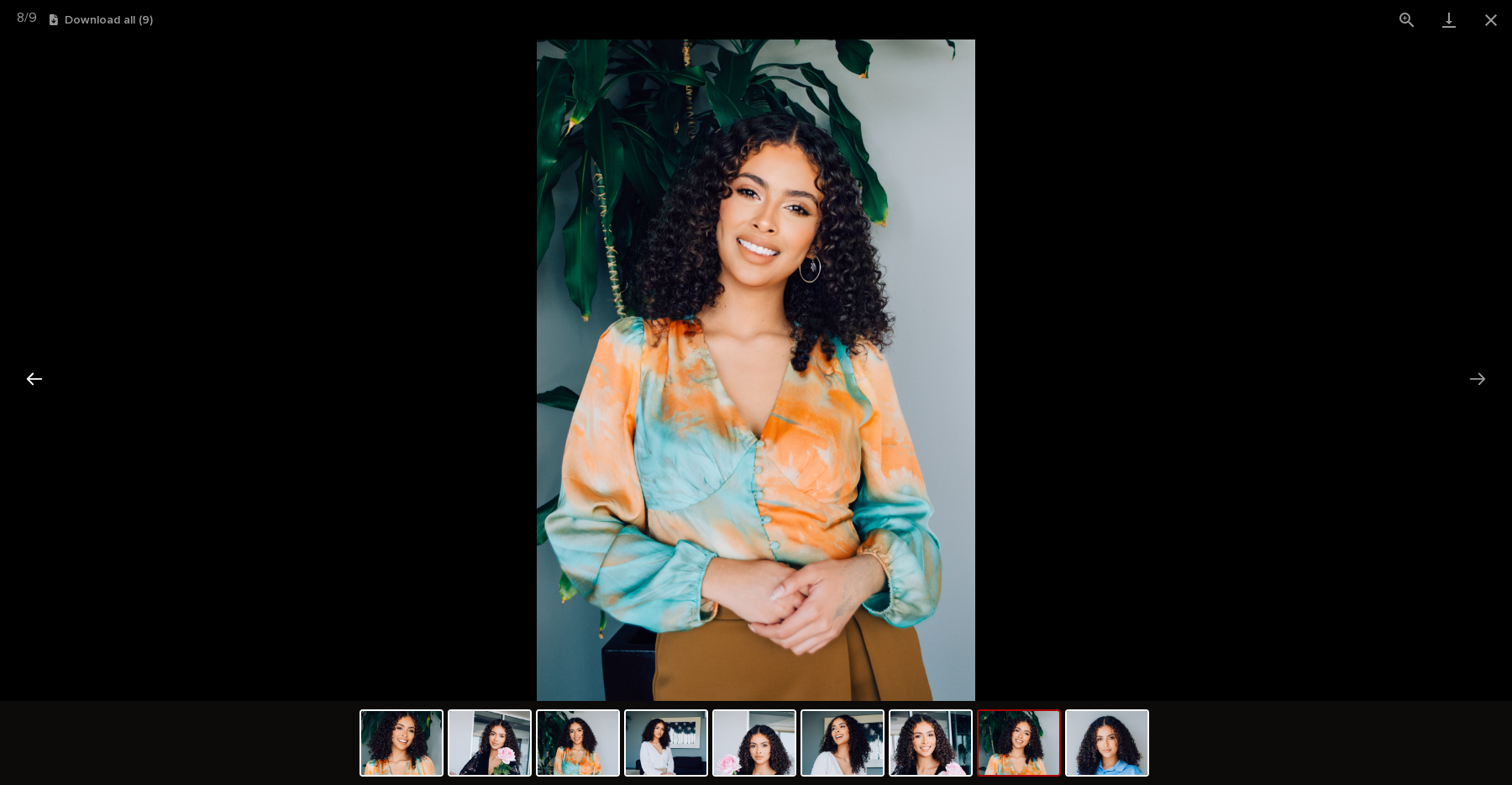 click at bounding box center (34, 378) 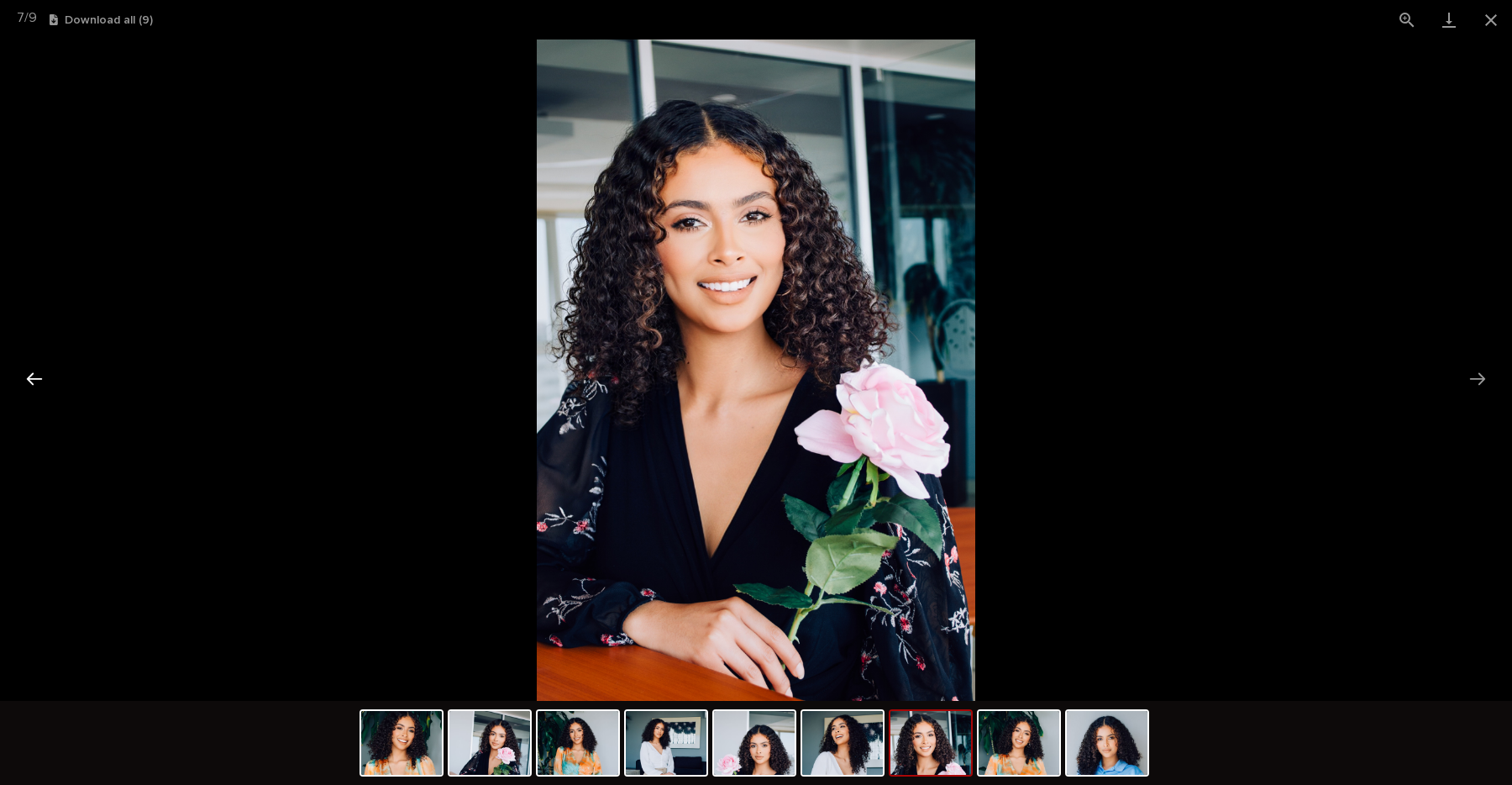 click at bounding box center [34, 378] 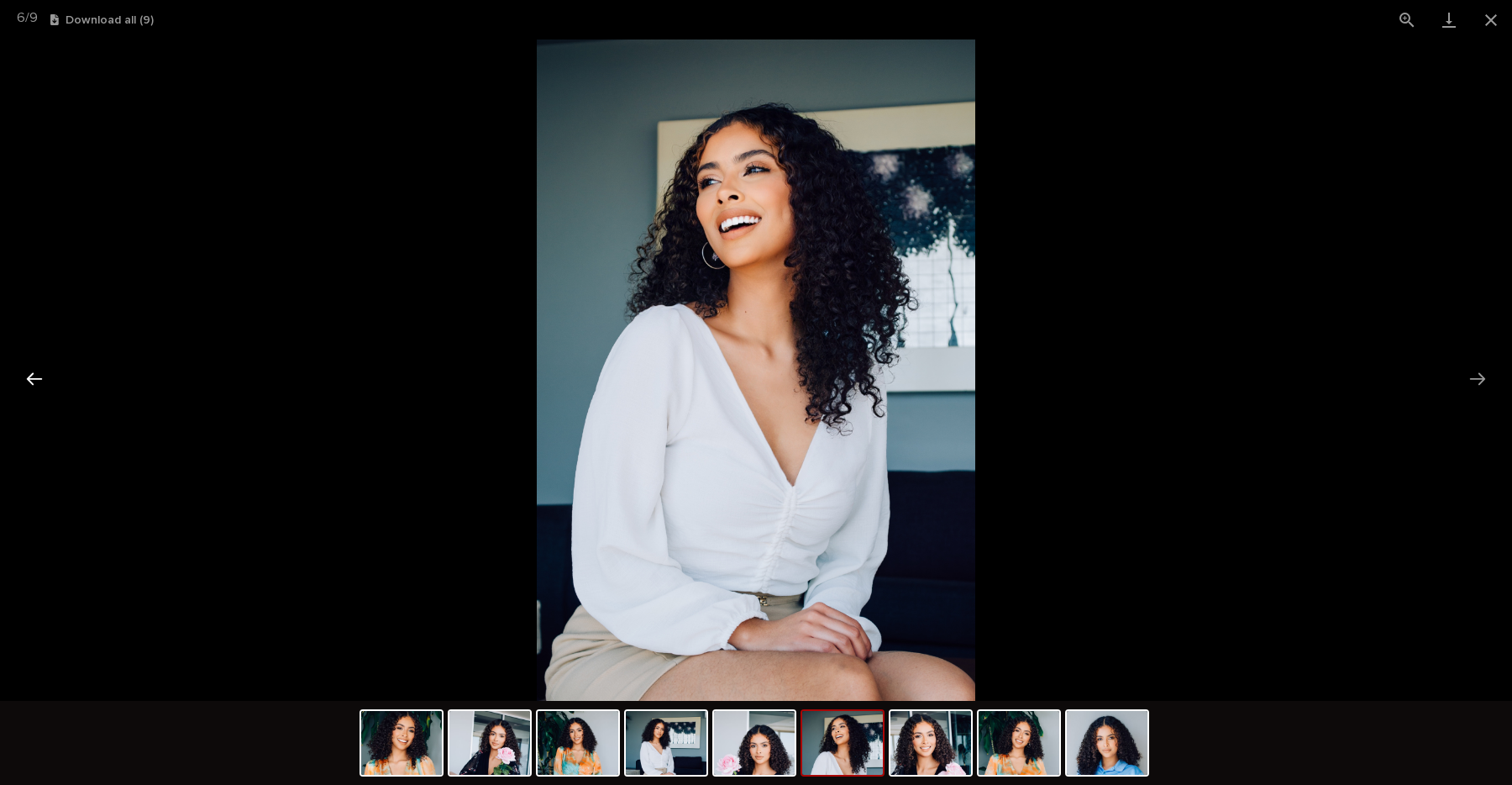click at bounding box center [34, 378] 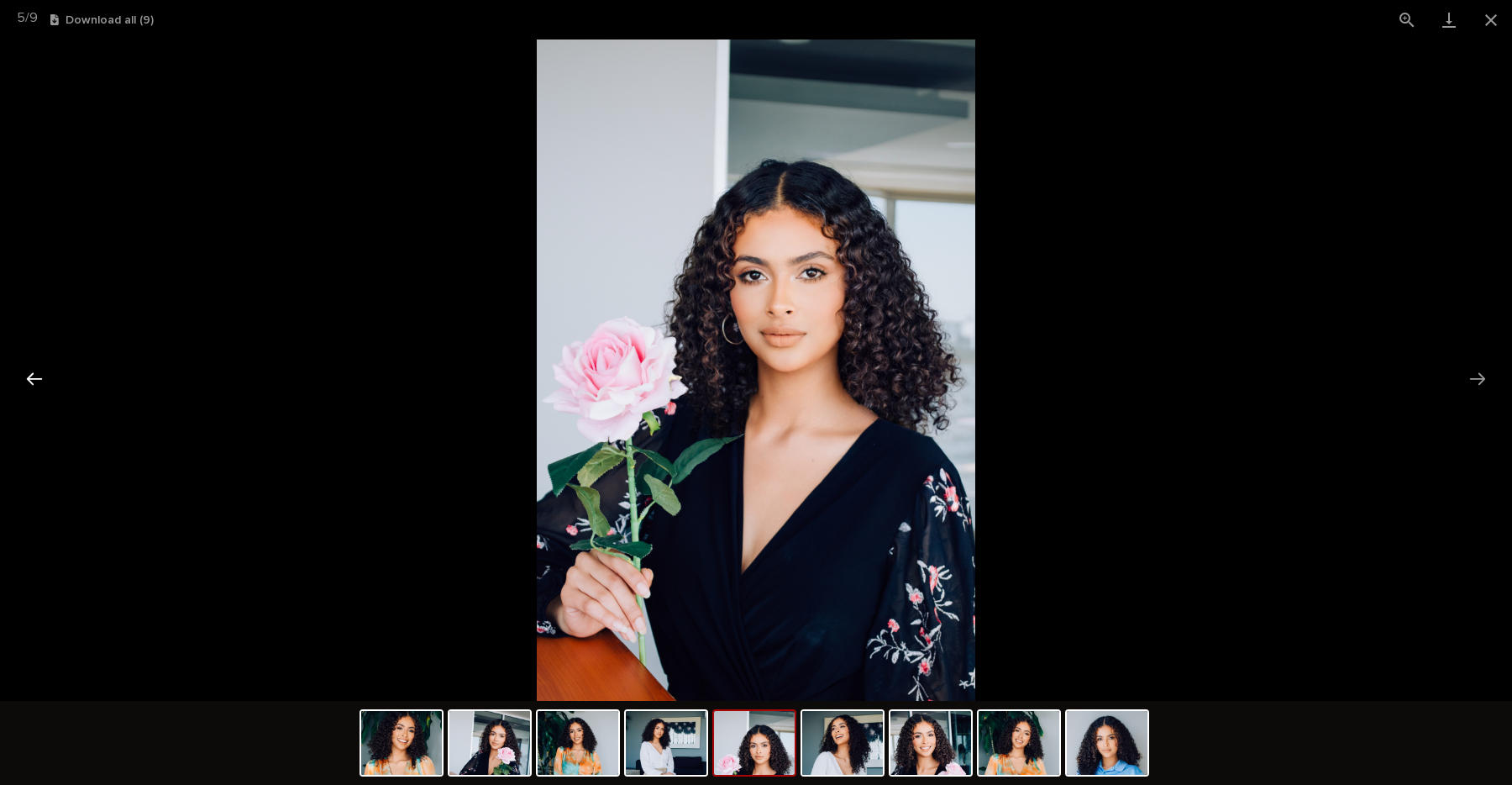 click at bounding box center (34, 378) 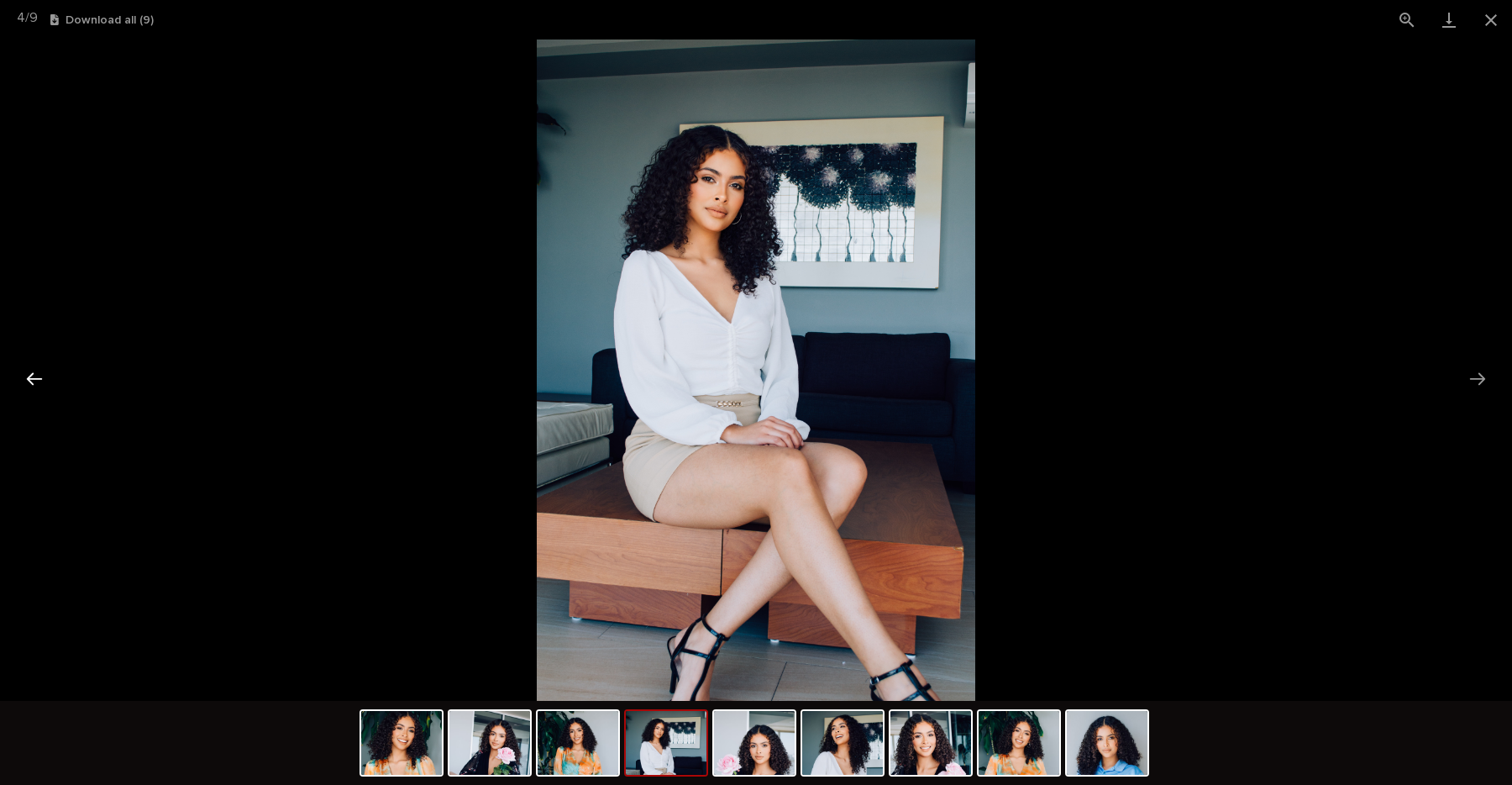 click at bounding box center (34, 378) 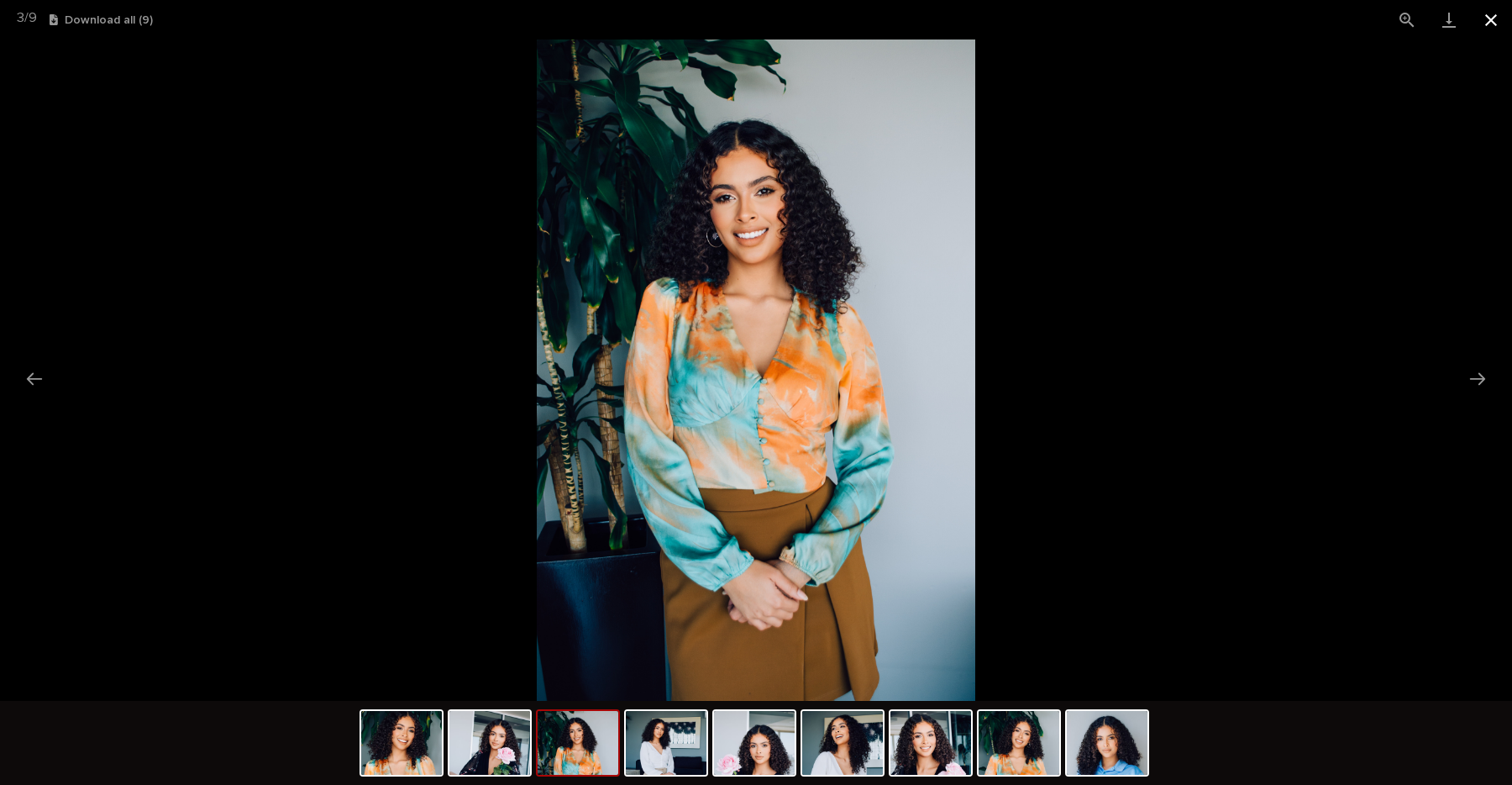 click at bounding box center [1491, 19] 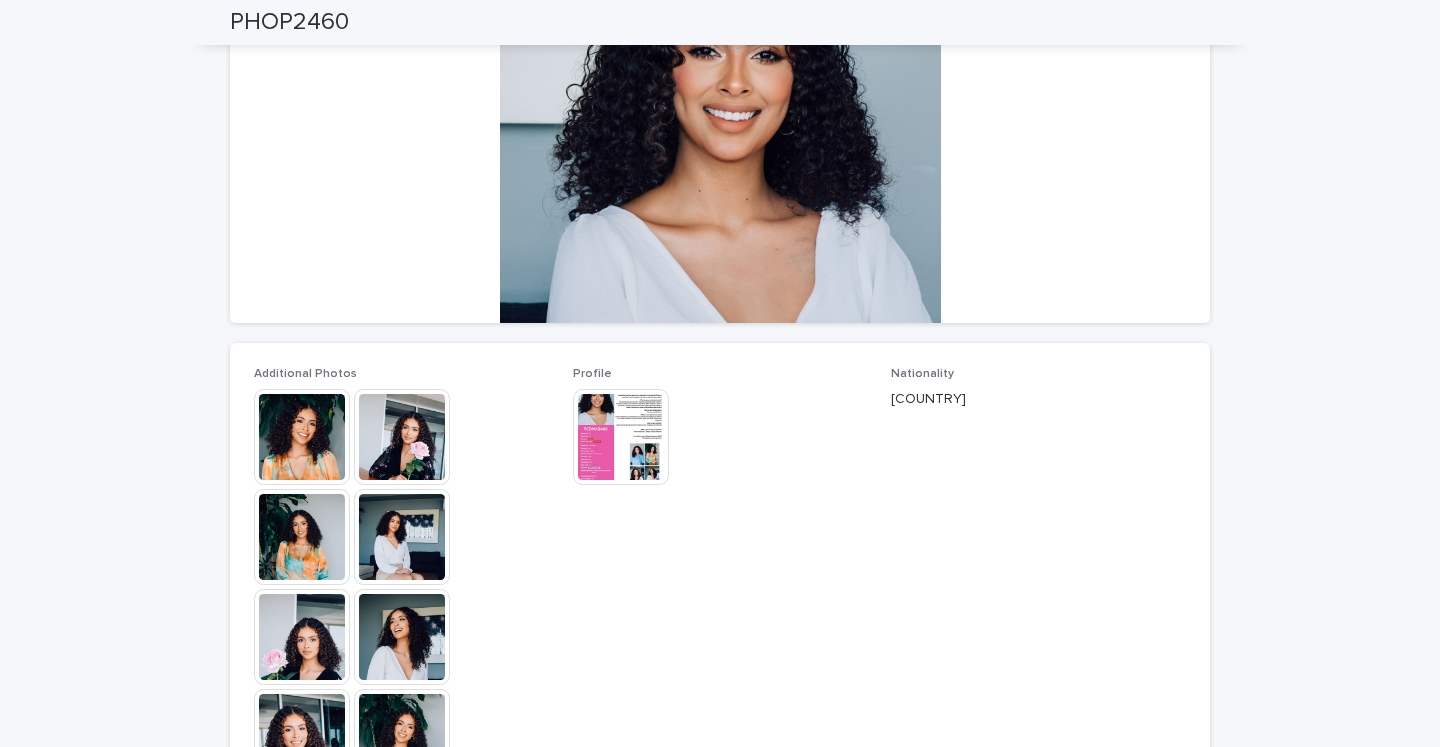 scroll, scrollTop: 0, scrollLeft: 0, axis: both 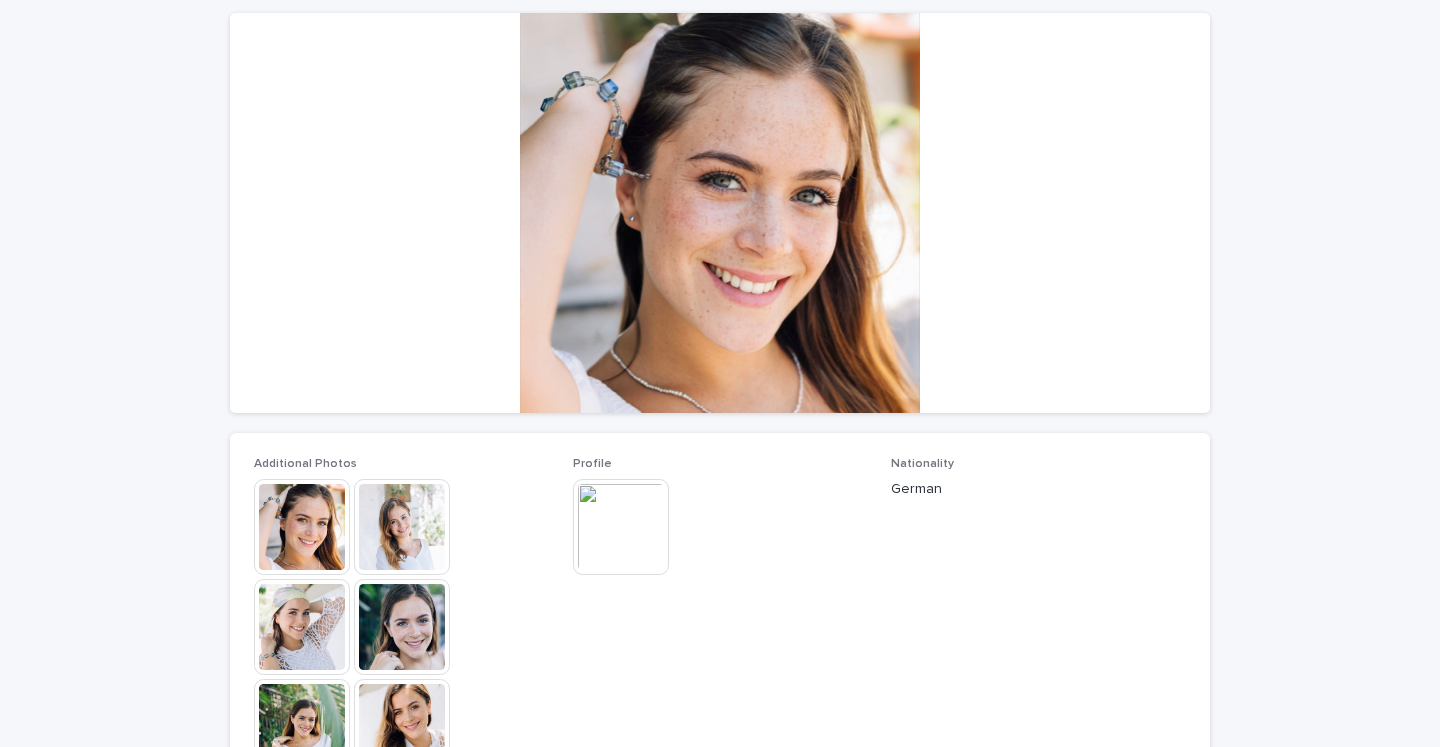 click at bounding box center [402, 527] 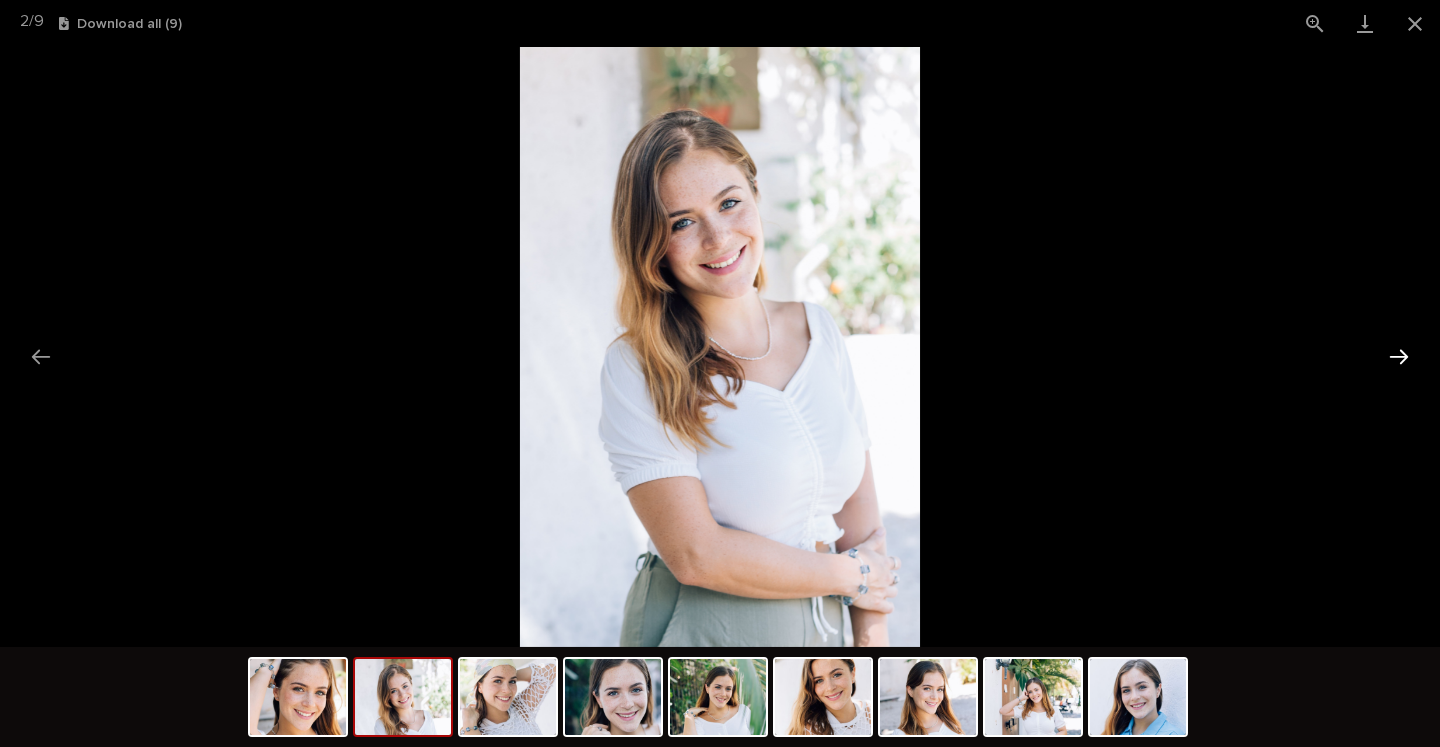 click at bounding box center (1399, 356) 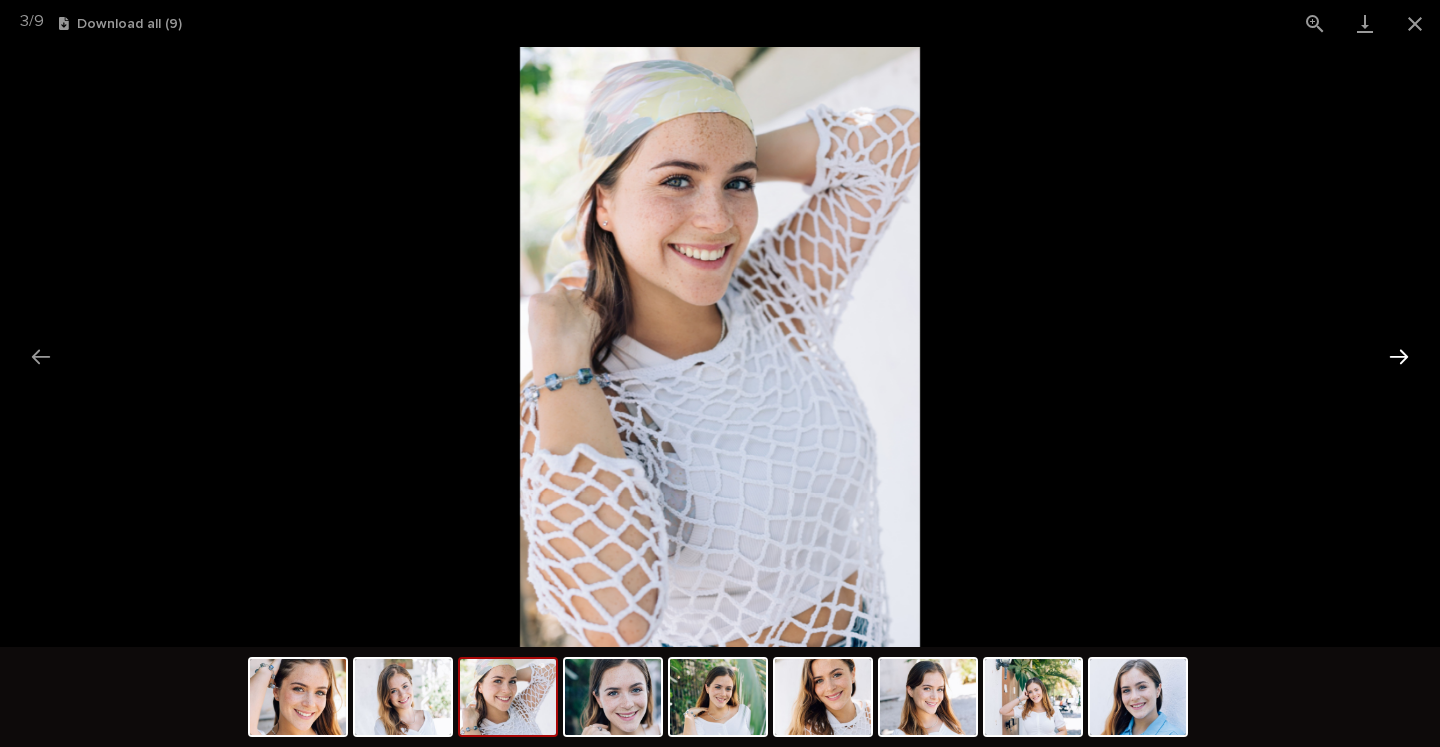 click at bounding box center [1399, 356] 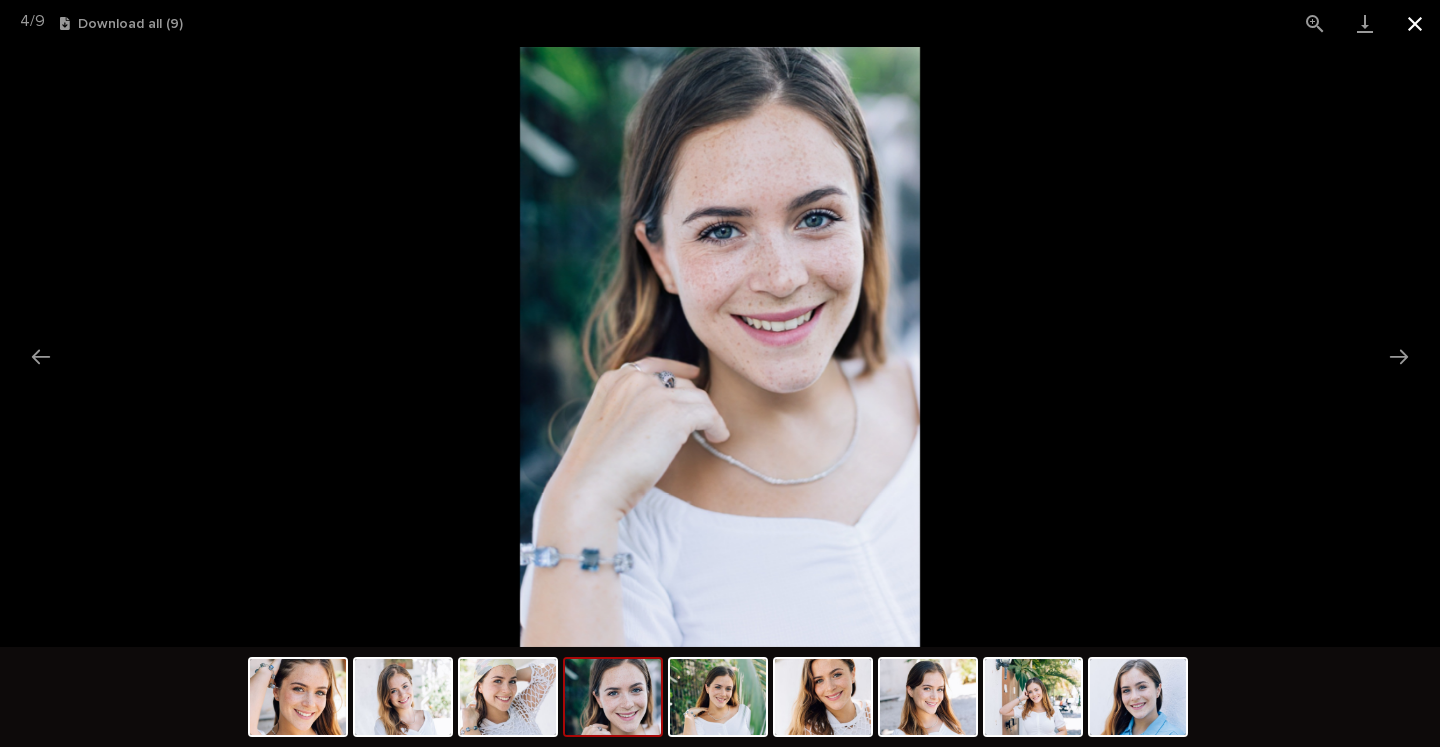 click at bounding box center (1415, 23) 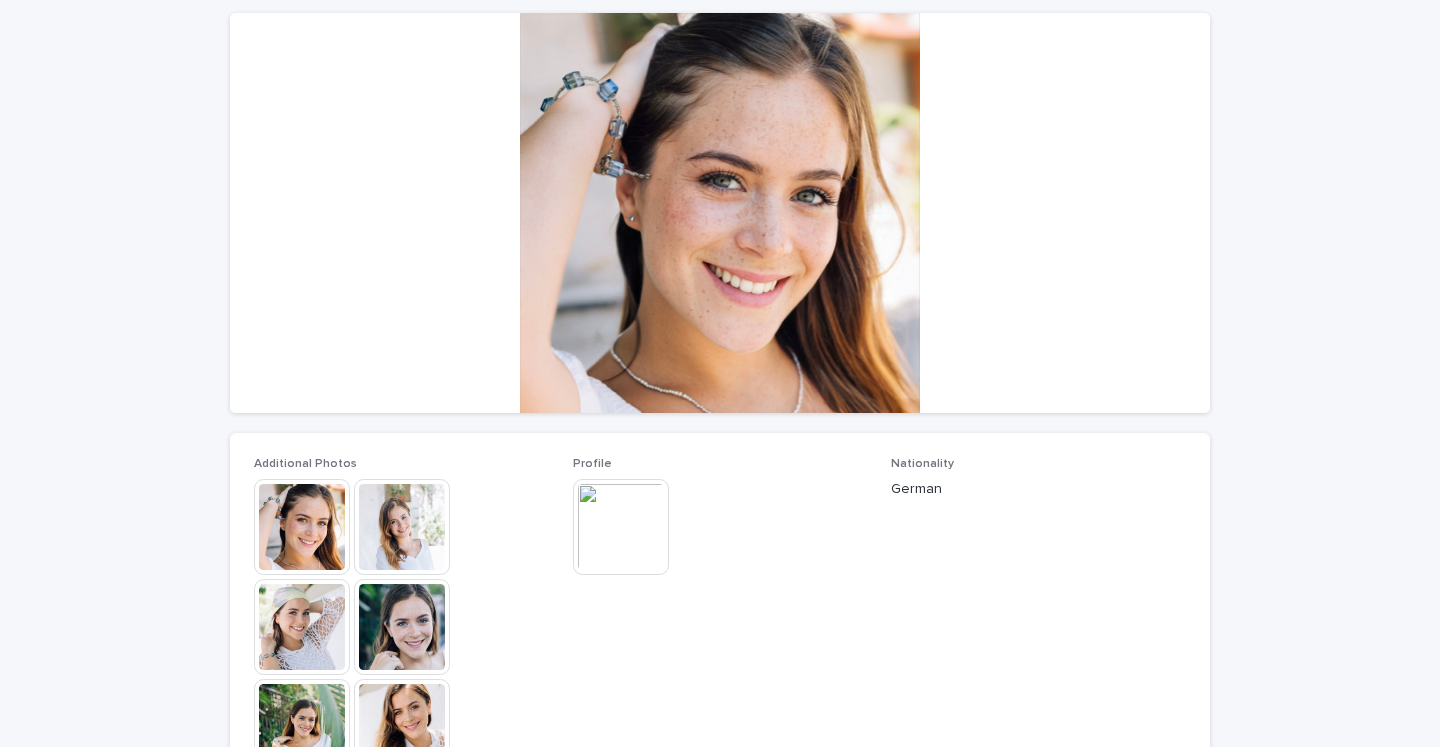 drag, startPoint x: 136, startPoint y: 477, endPoint x: 75, endPoint y: 241, distance: 243.75603 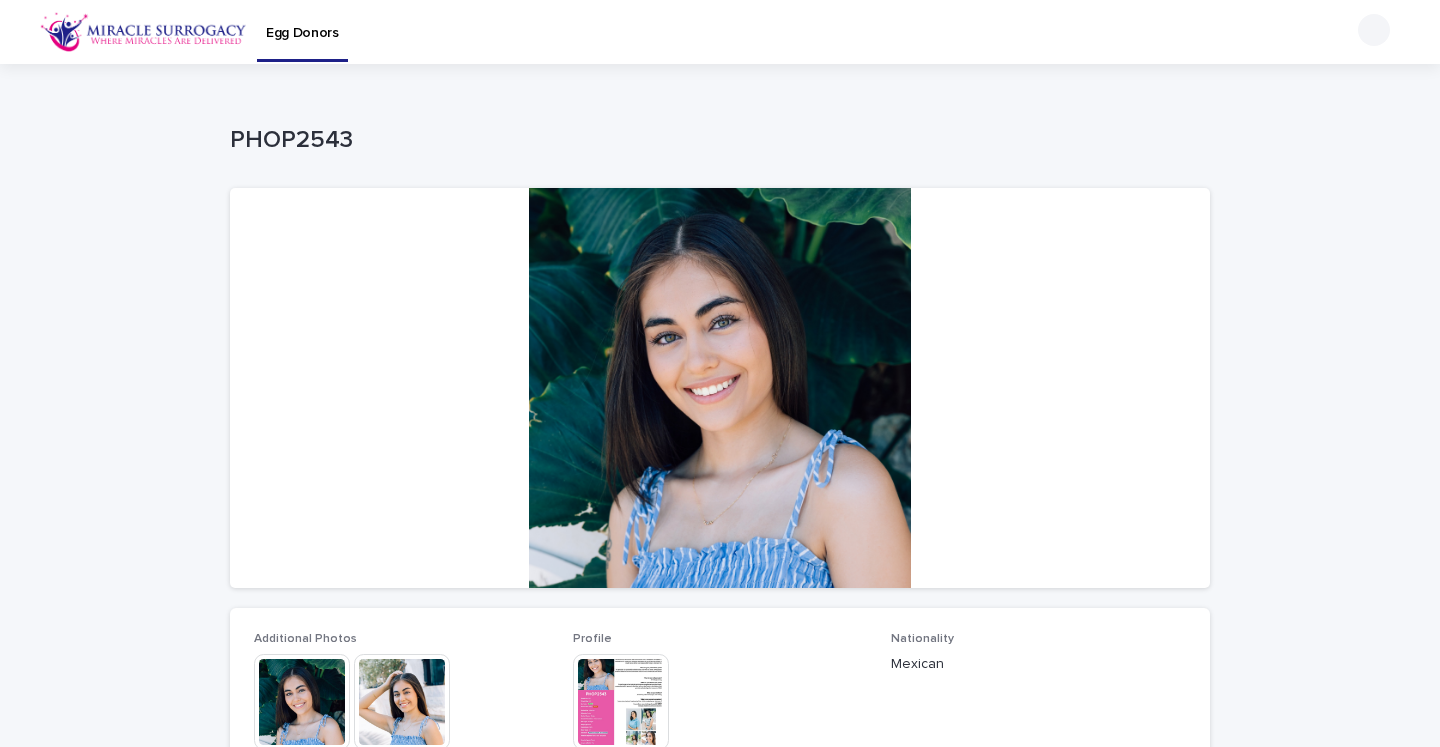 scroll, scrollTop: 0, scrollLeft: 0, axis: both 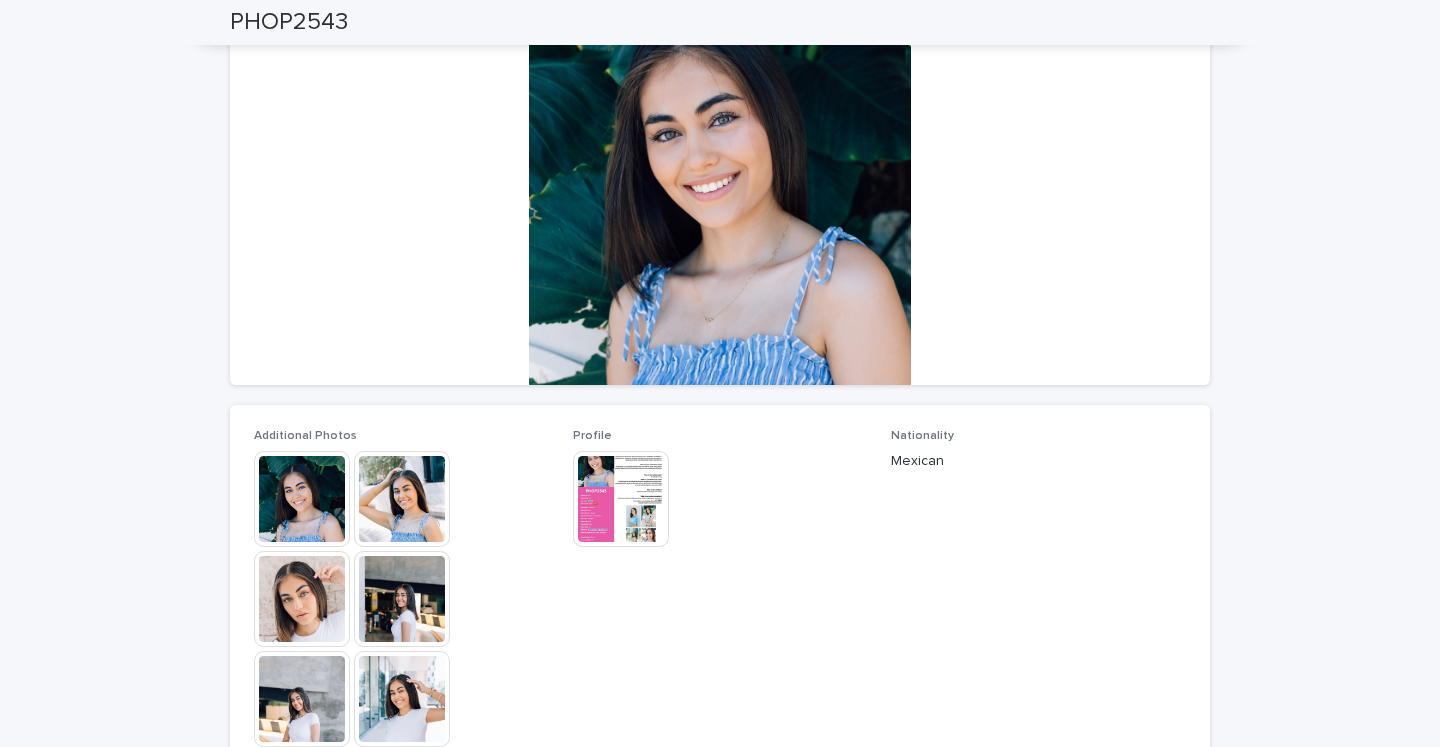 click at bounding box center [402, 499] 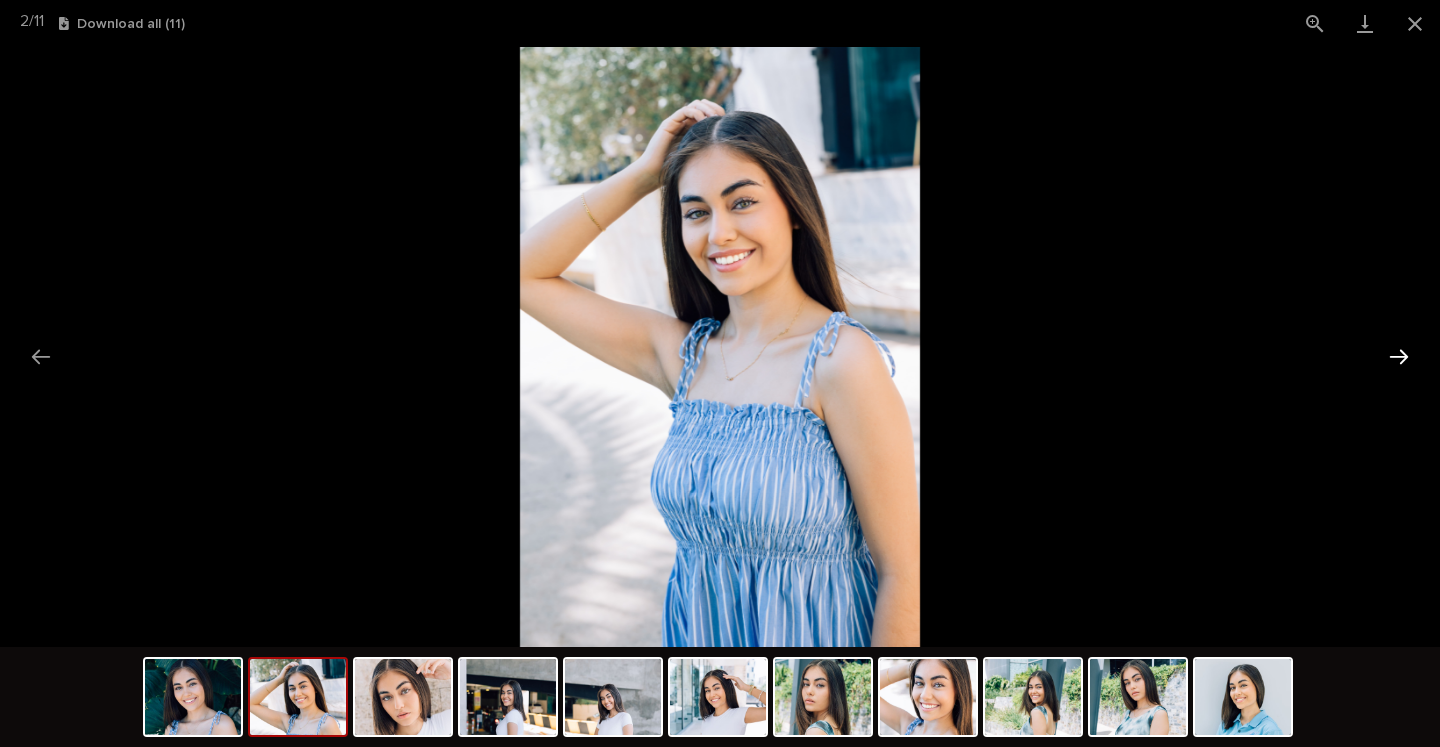 click at bounding box center (1399, 356) 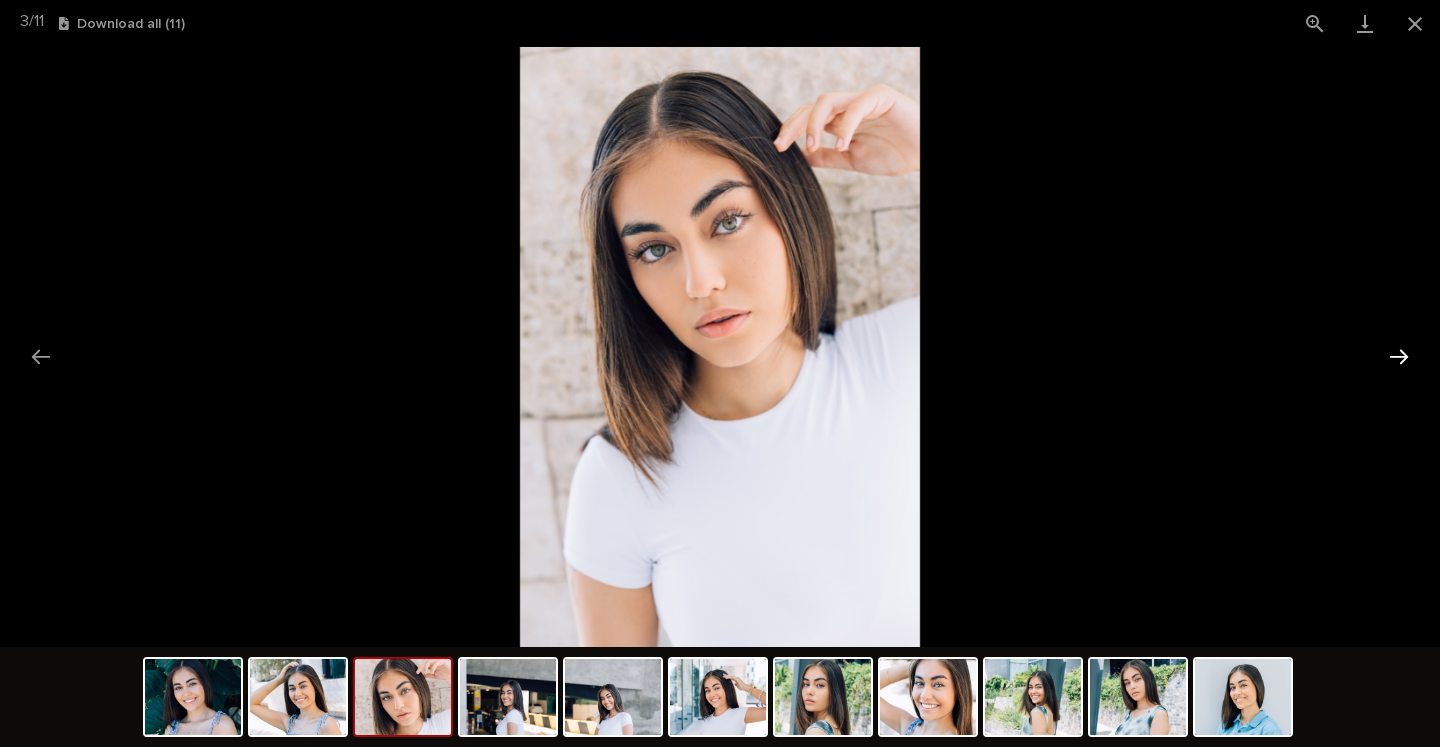 click at bounding box center [1399, 356] 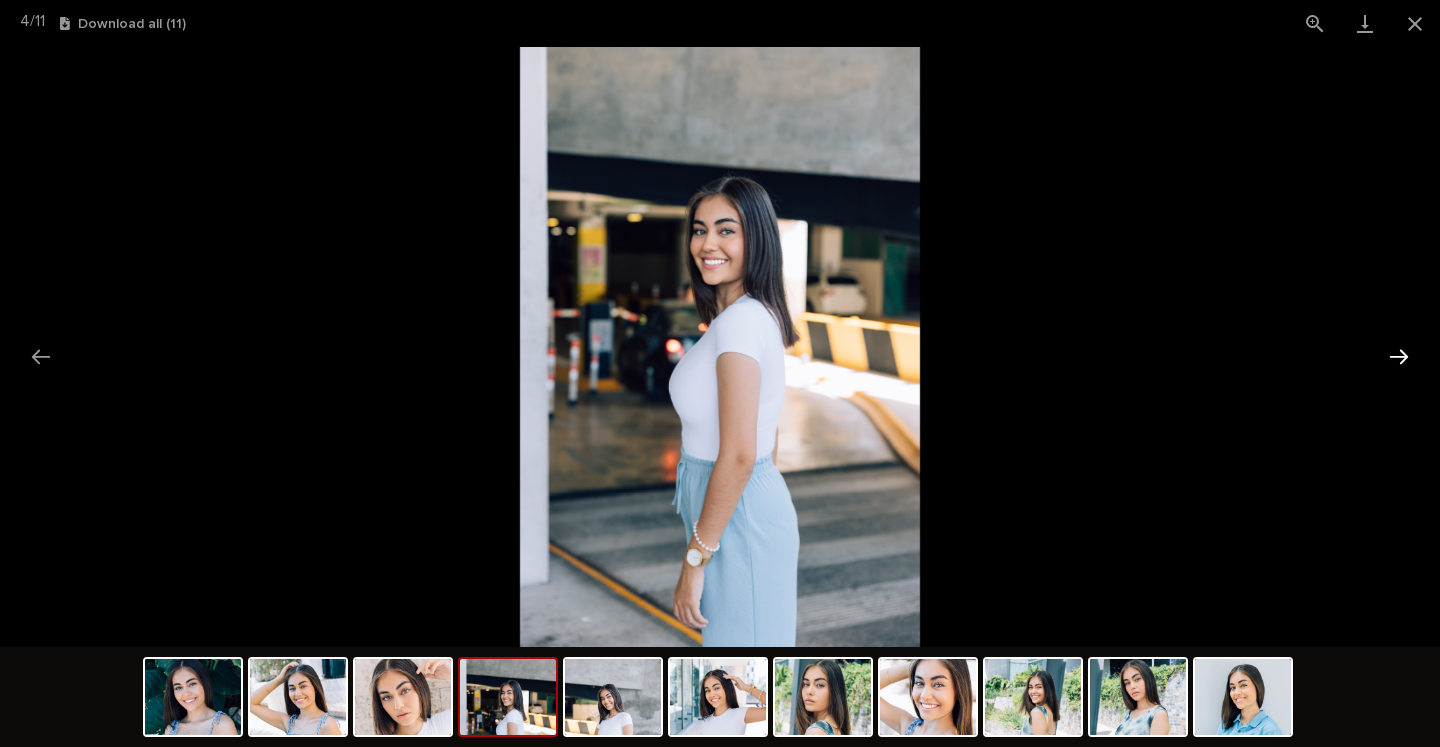 click at bounding box center [1399, 356] 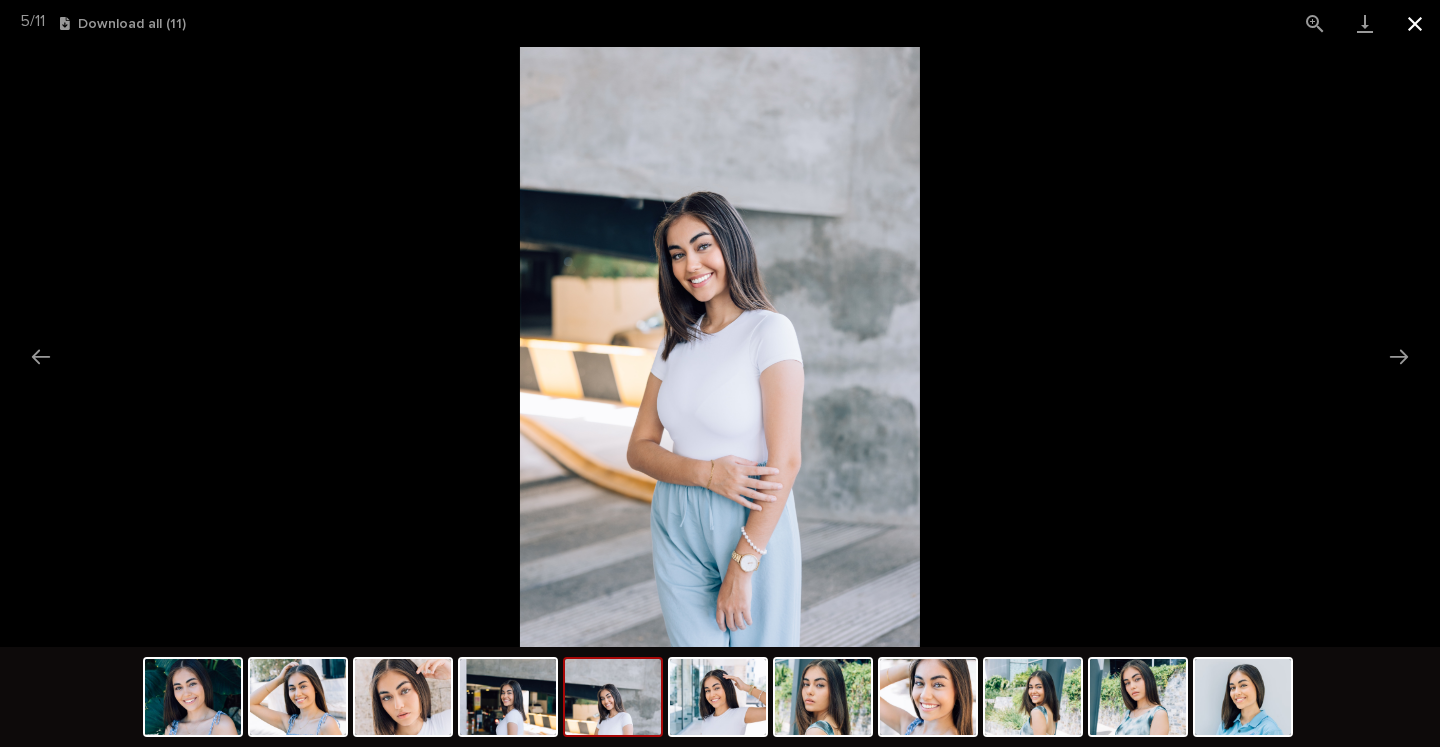 click at bounding box center [1415, 23] 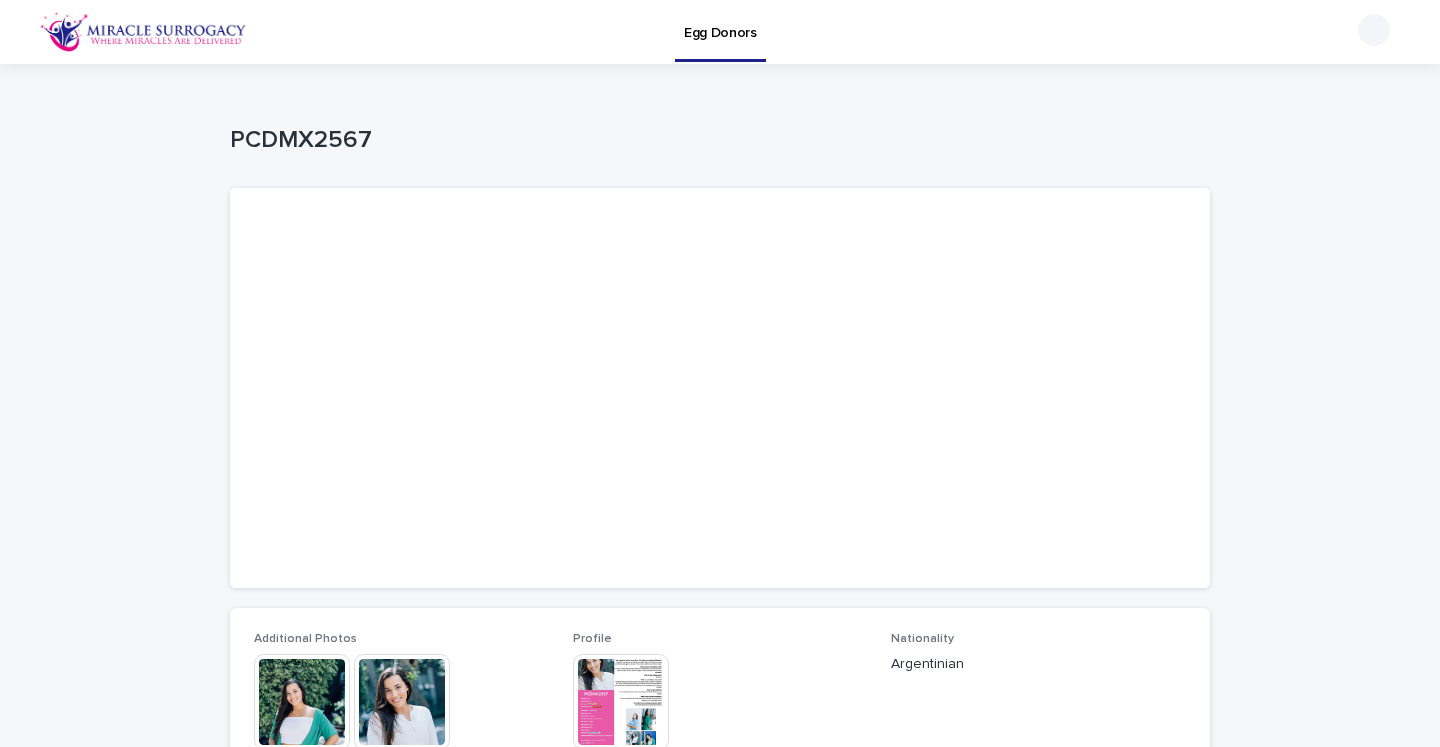scroll, scrollTop: 0, scrollLeft: 0, axis: both 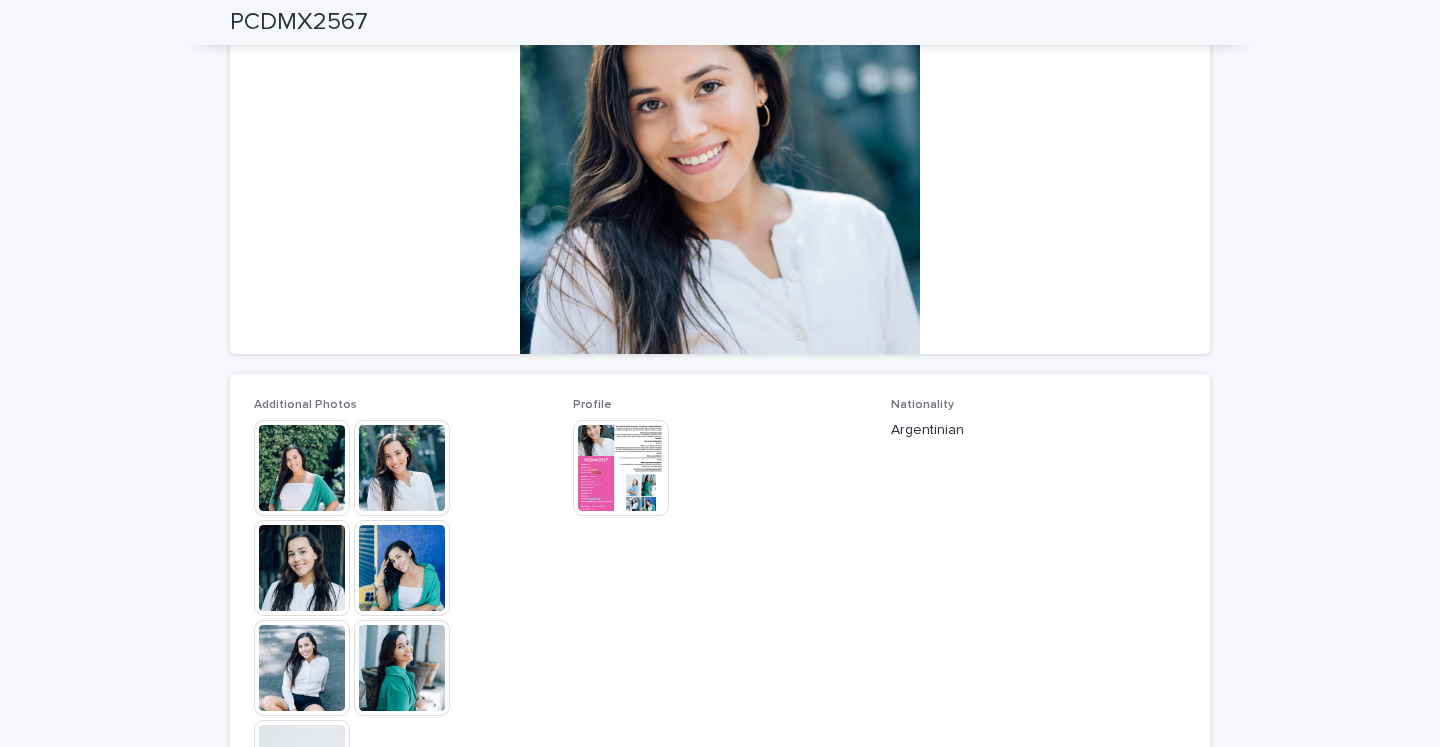 click at bounding box center (402, 568) 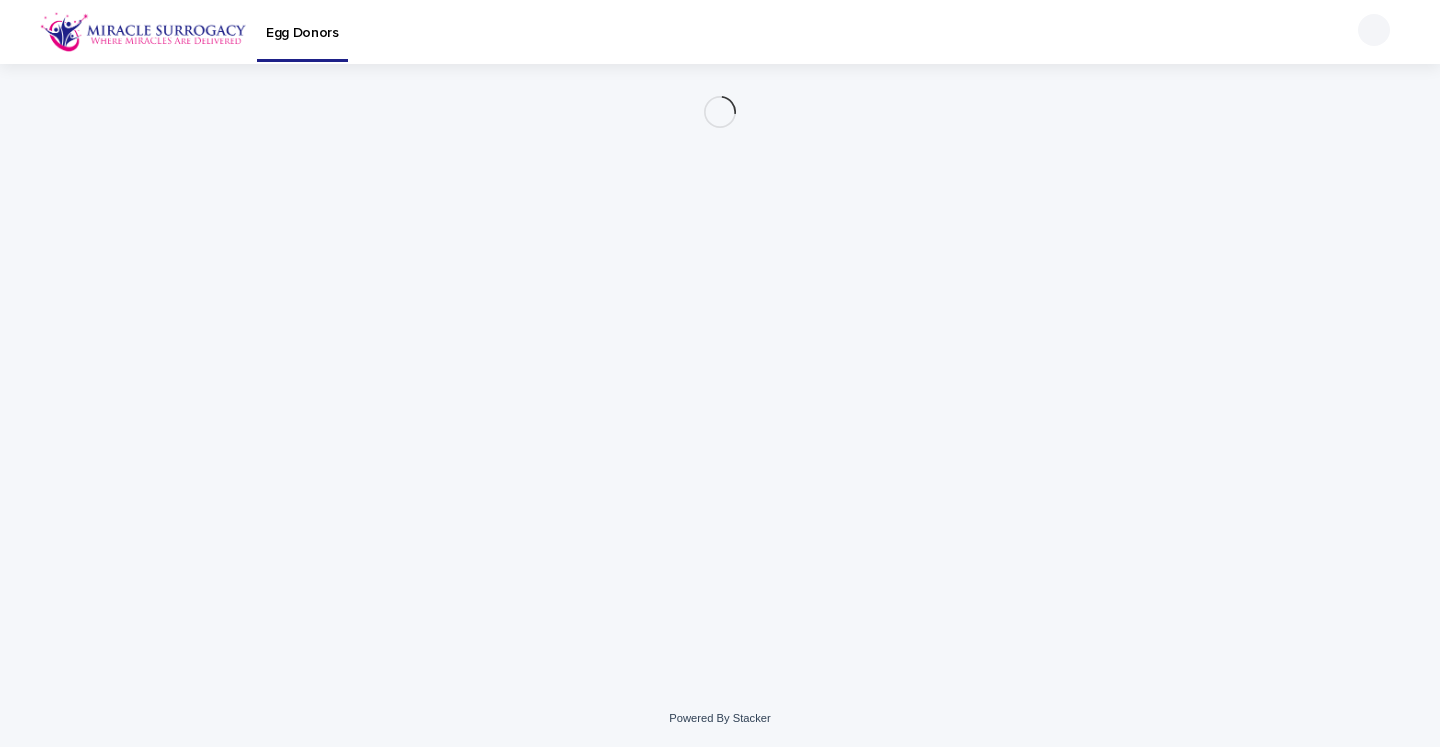 scroll, scrollTop: 0, scrollLeft: 0, axis: both 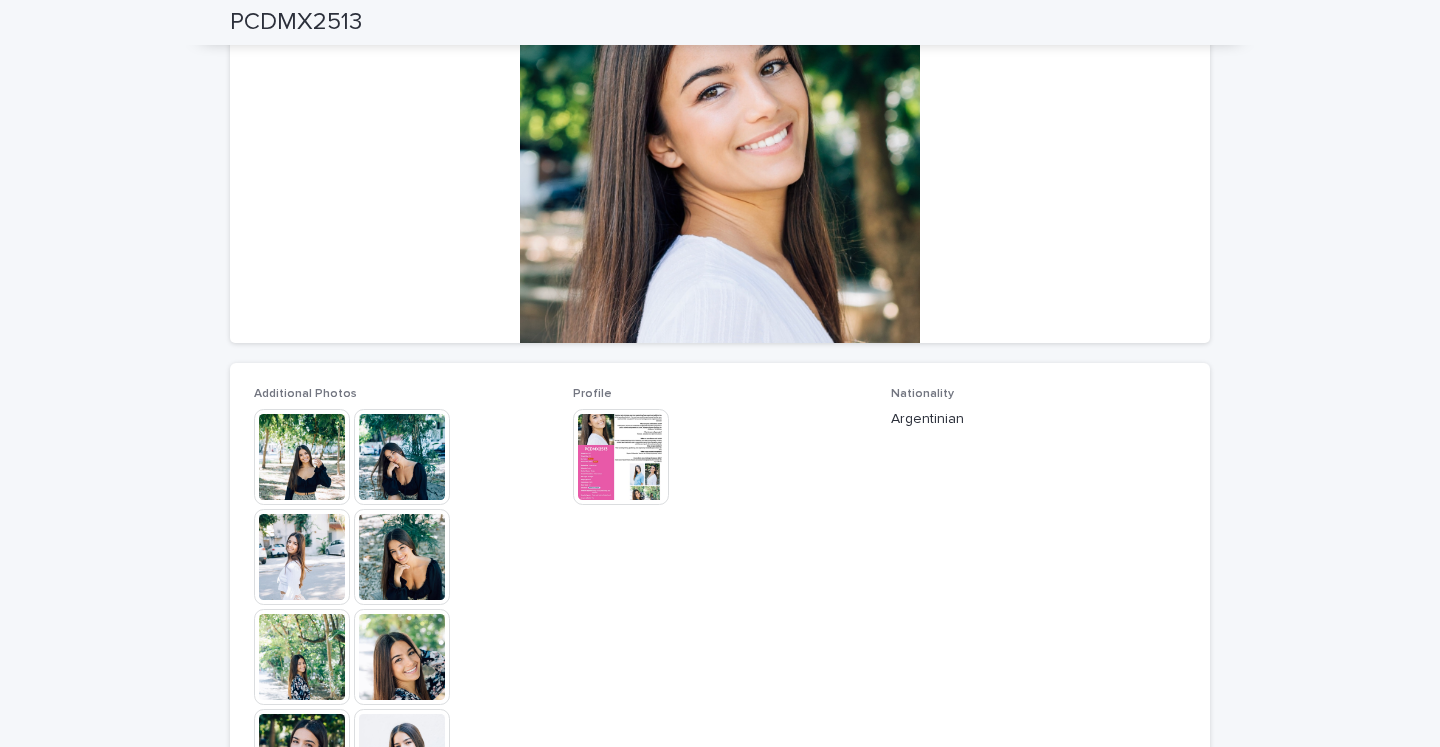 click at bounding box center (402, 557) 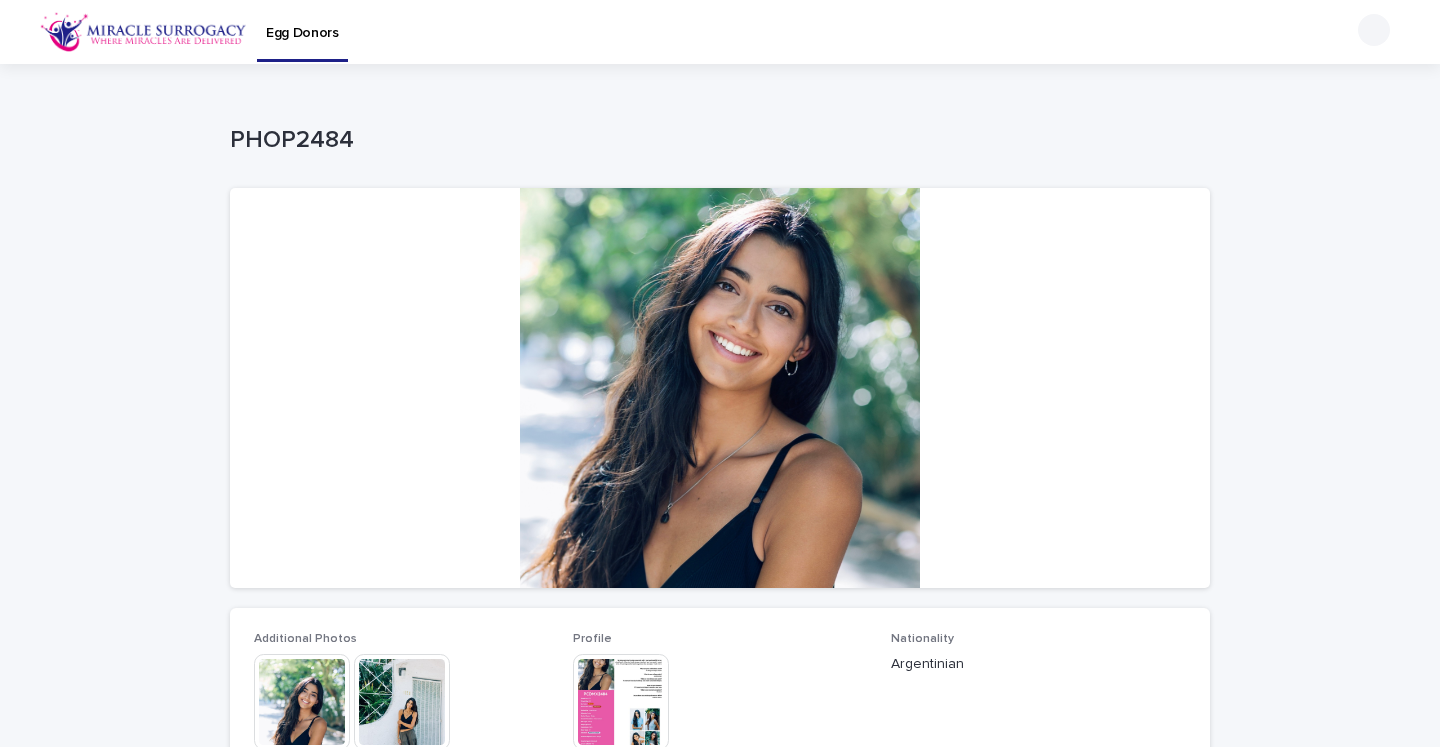 scroll, scrollTop: 0, scrollLeft: 0, axis: both 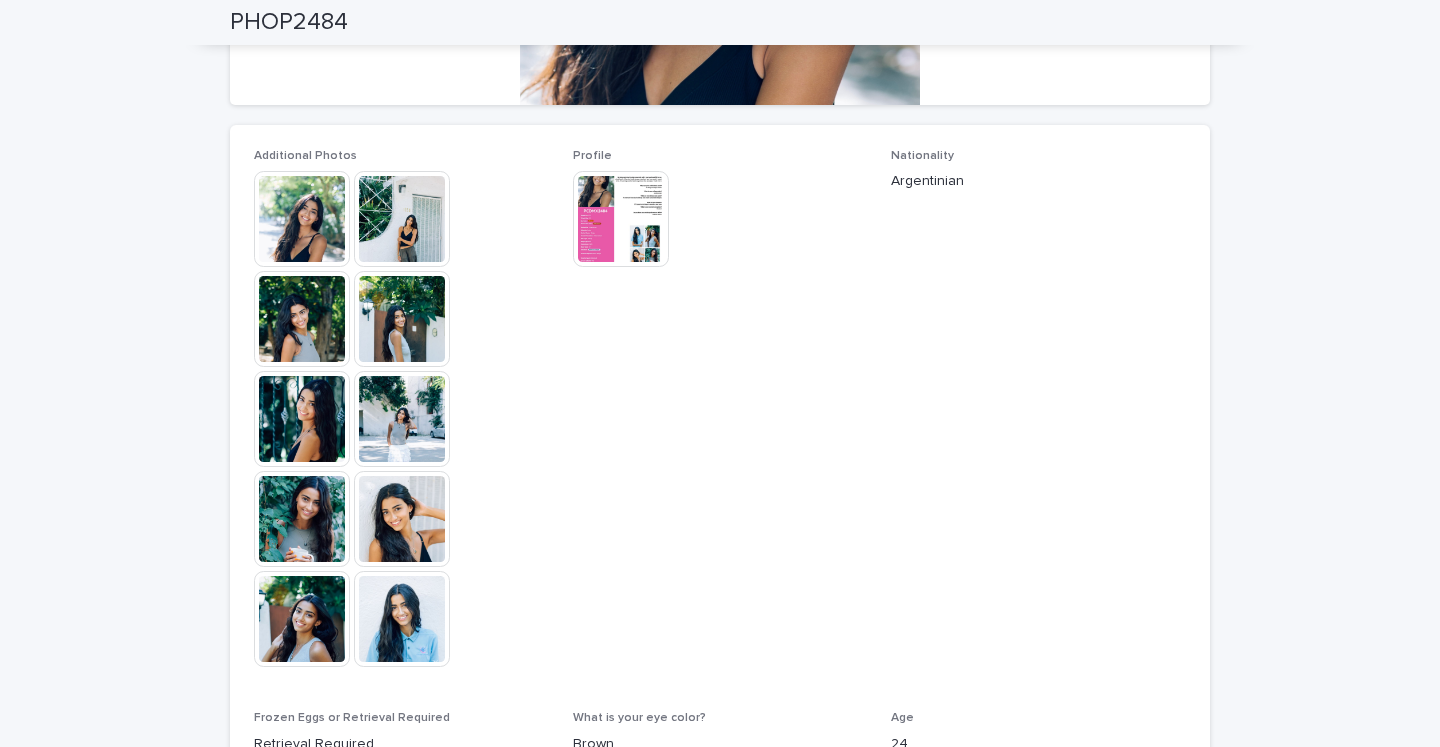 click at bounding box center (402, 519) 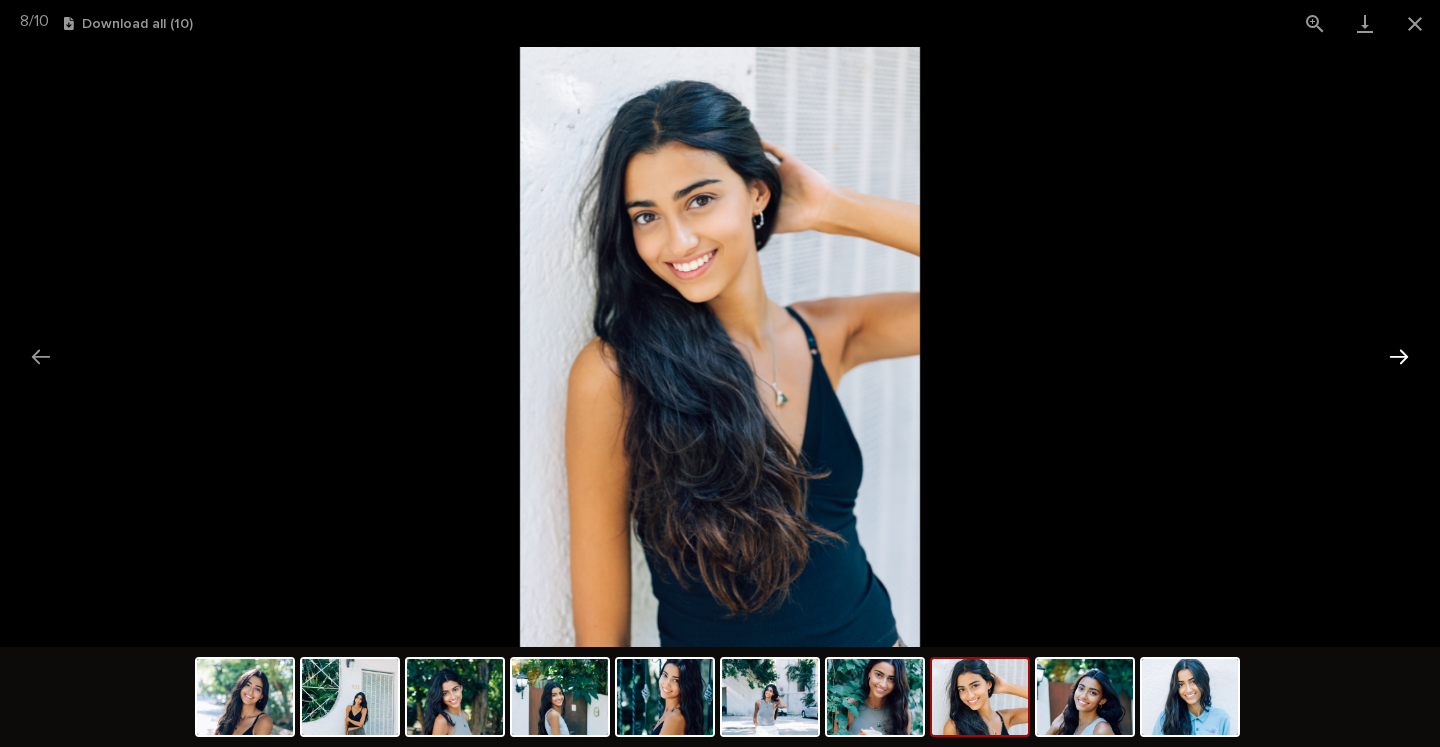click at bounding box center (1399, 356) 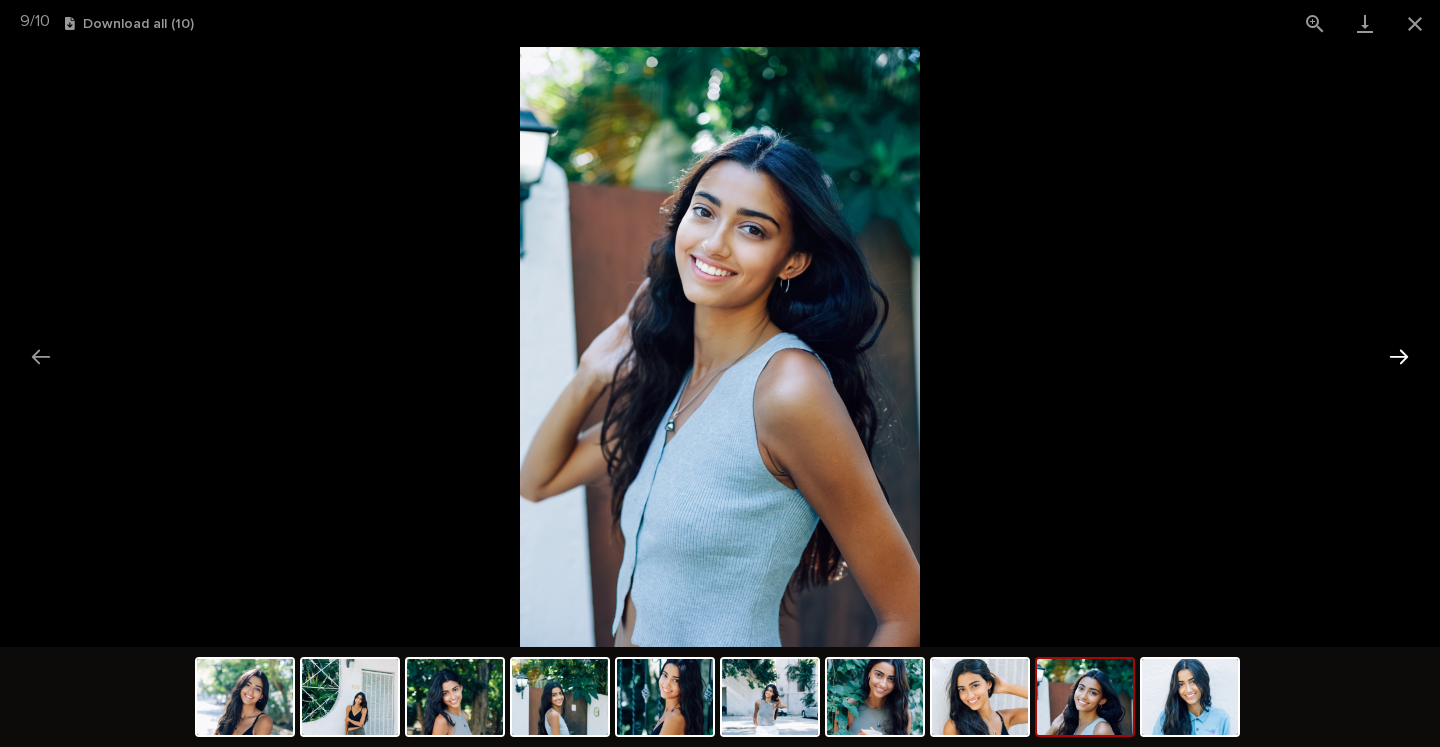 click at bounding box center (1399, 356) 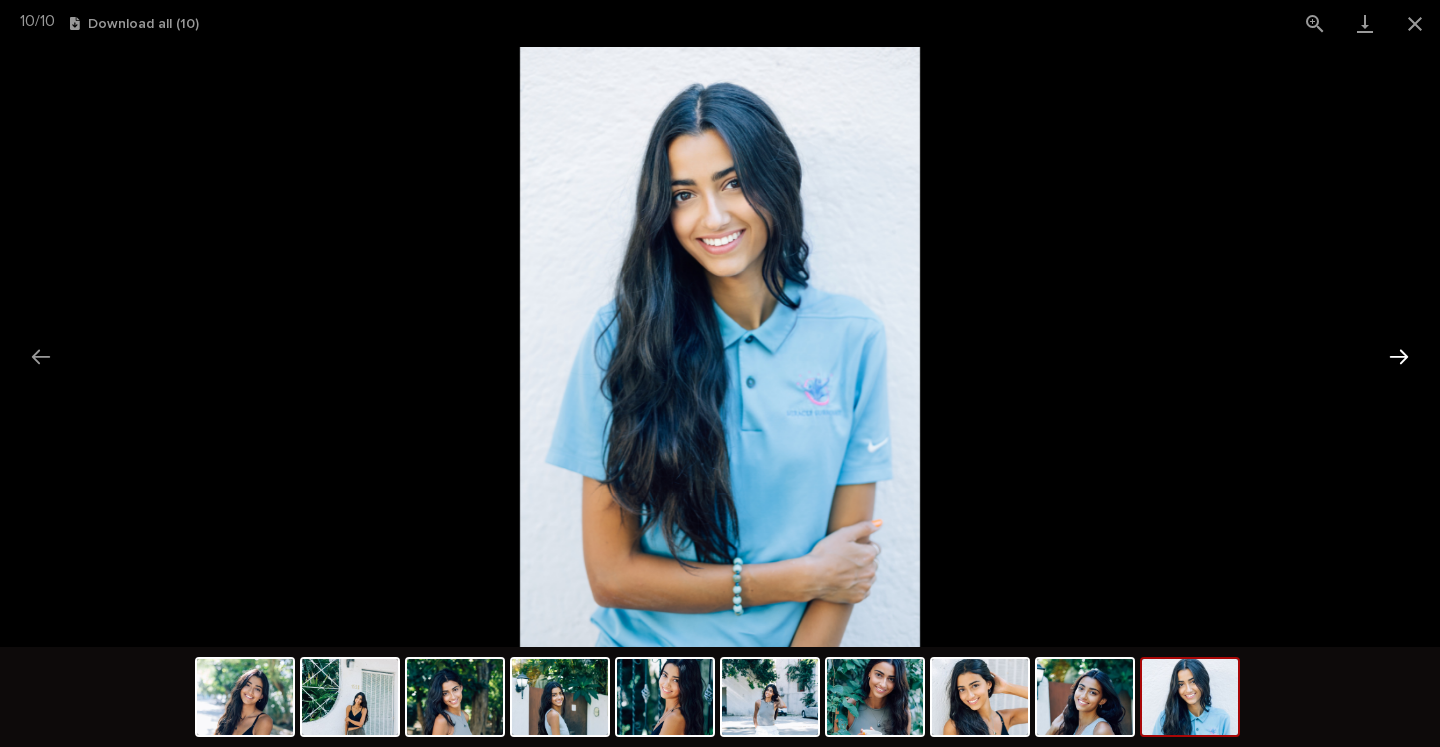 click at bounding box center (1399, 356) 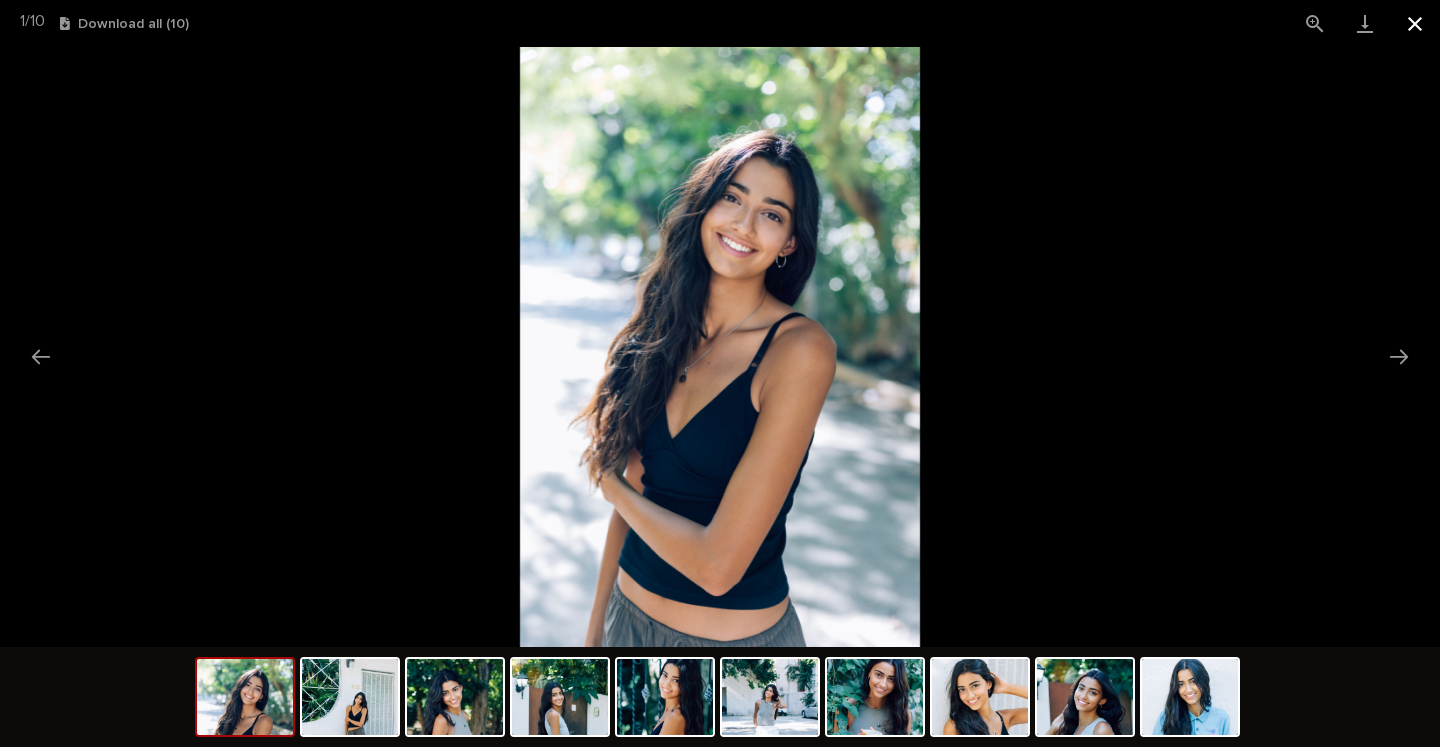 click at bounding box center (1415, 23) 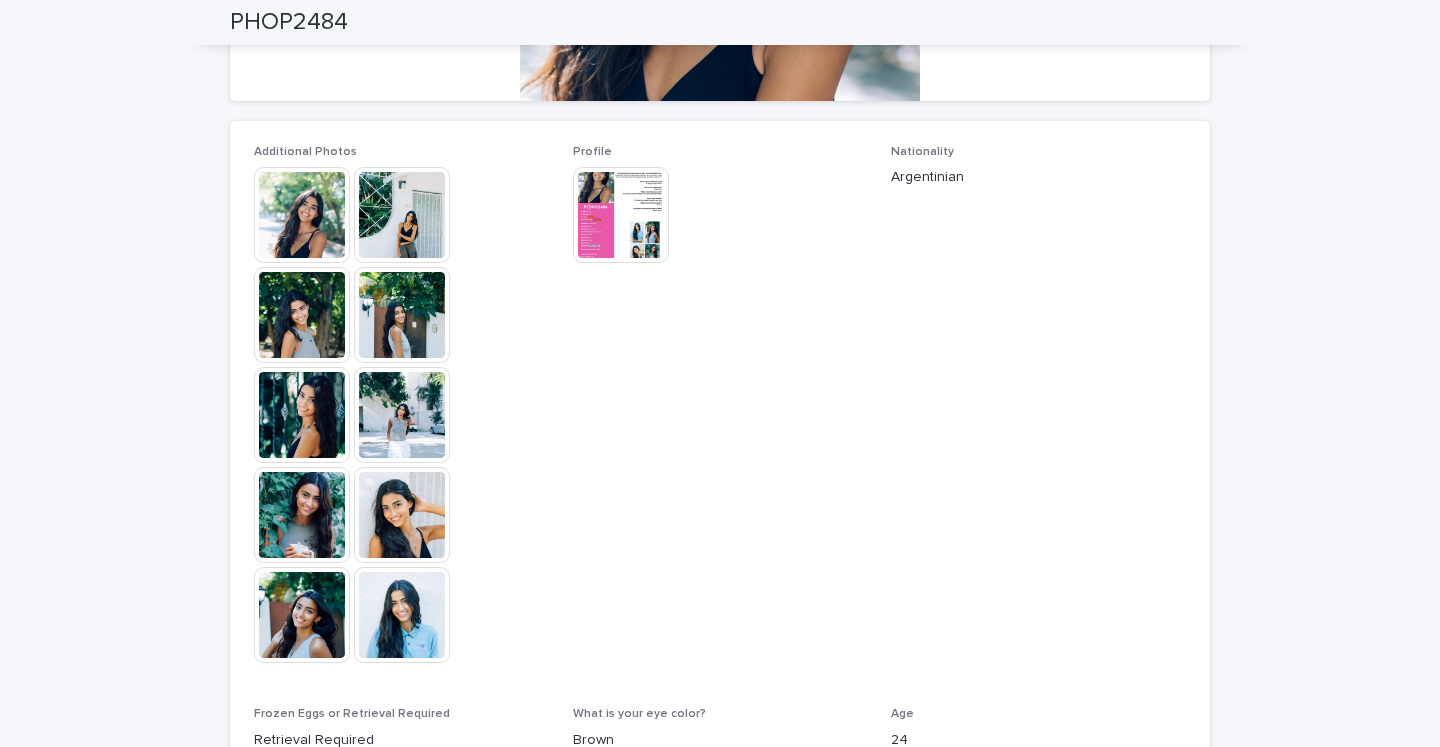 scroll, scrollTop: 452, scrollLeft: 0, axis: vertical 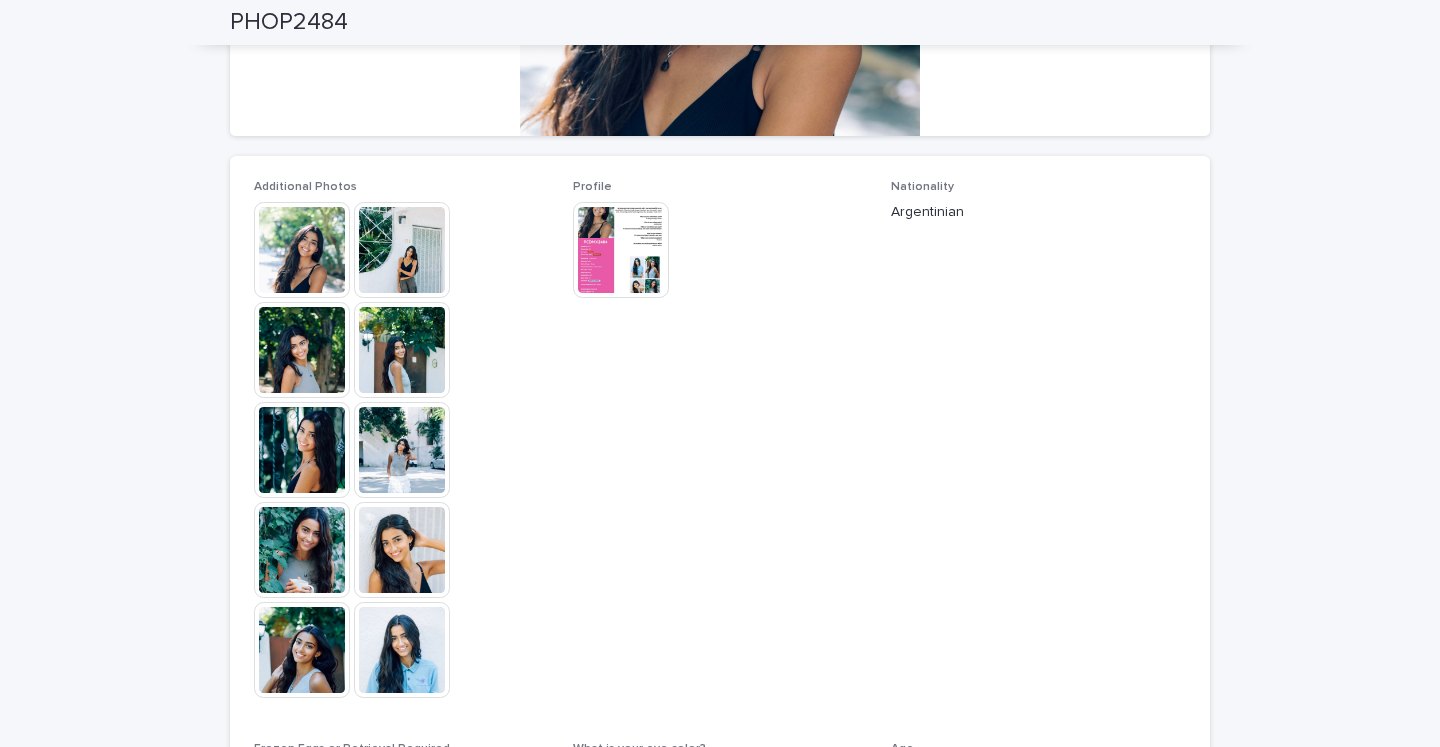 click at bounding box center (402, 250) 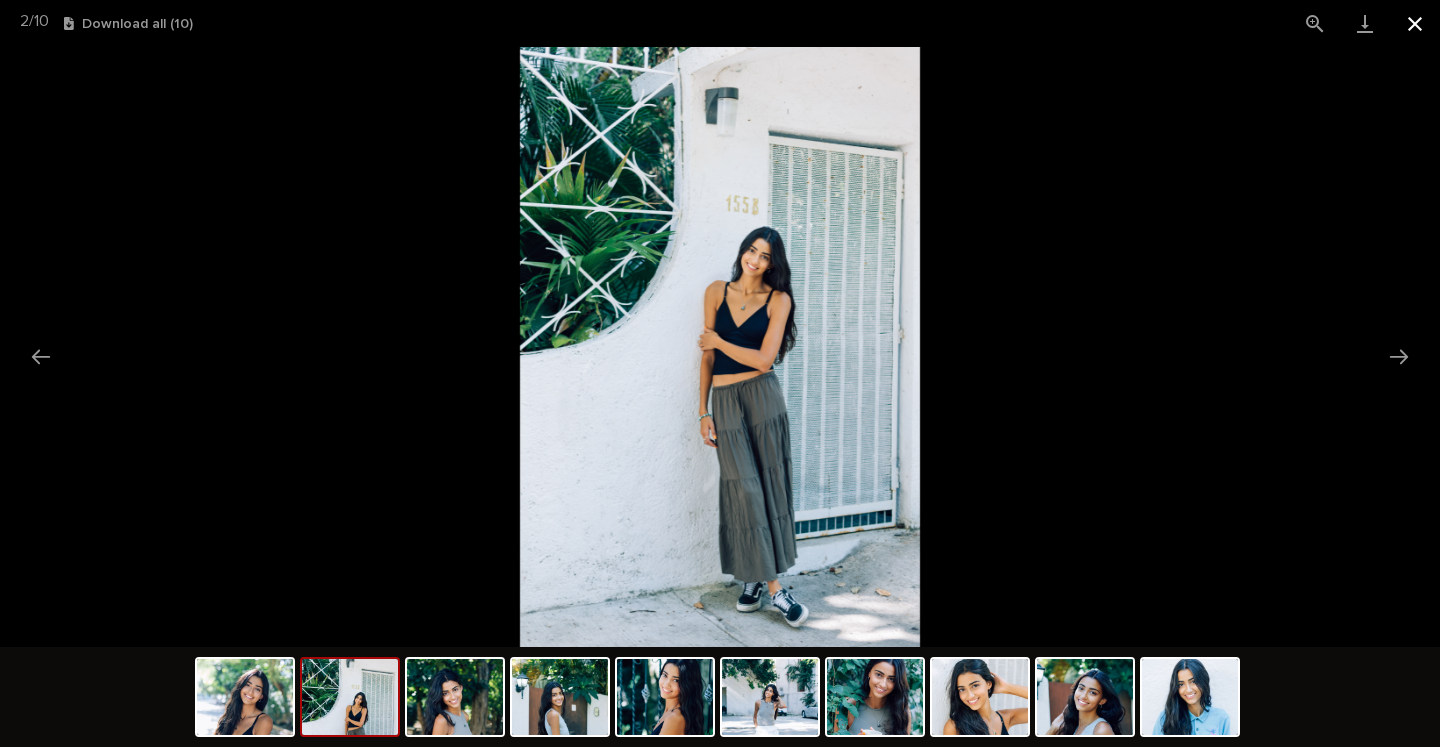 click at bounding box center [1415, 23] 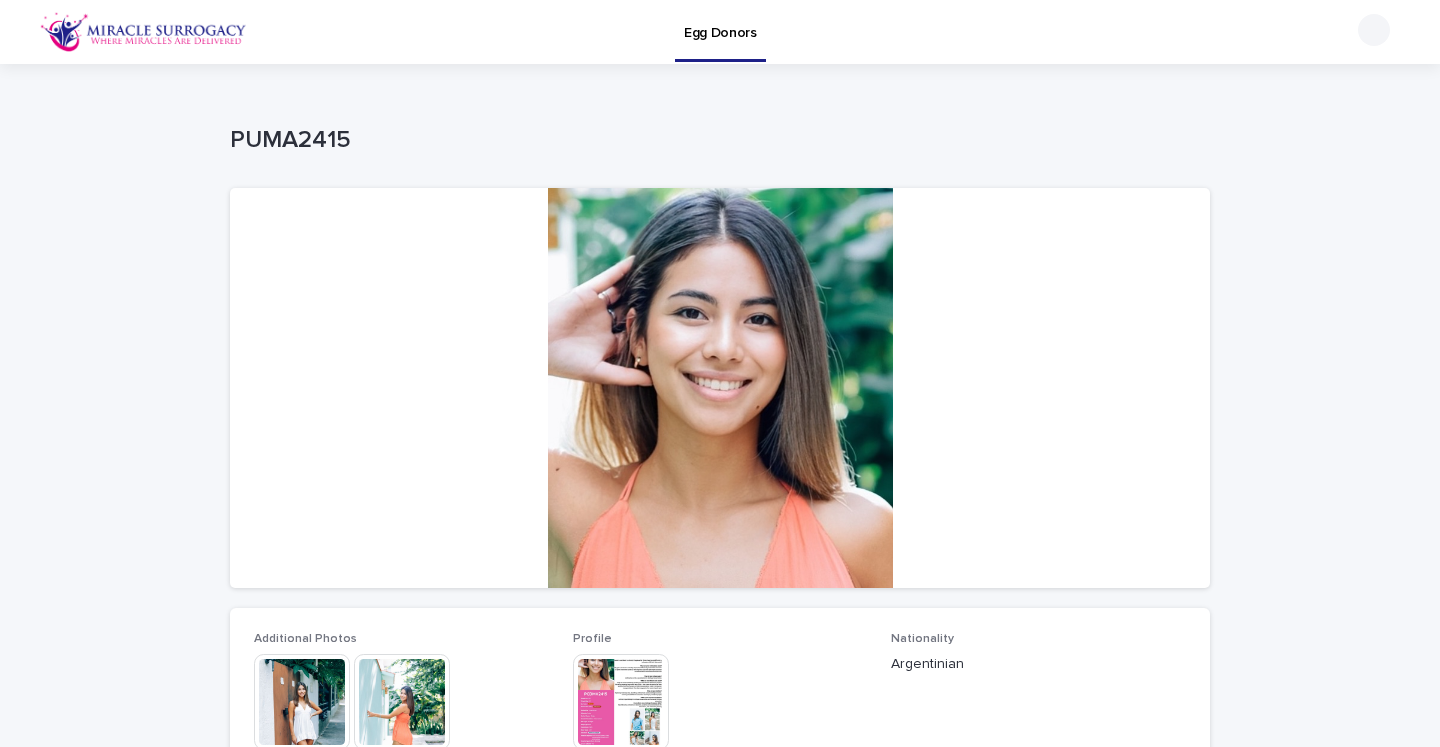 scroll, scrollTop: 0, scrollLeft: 0, axis: both 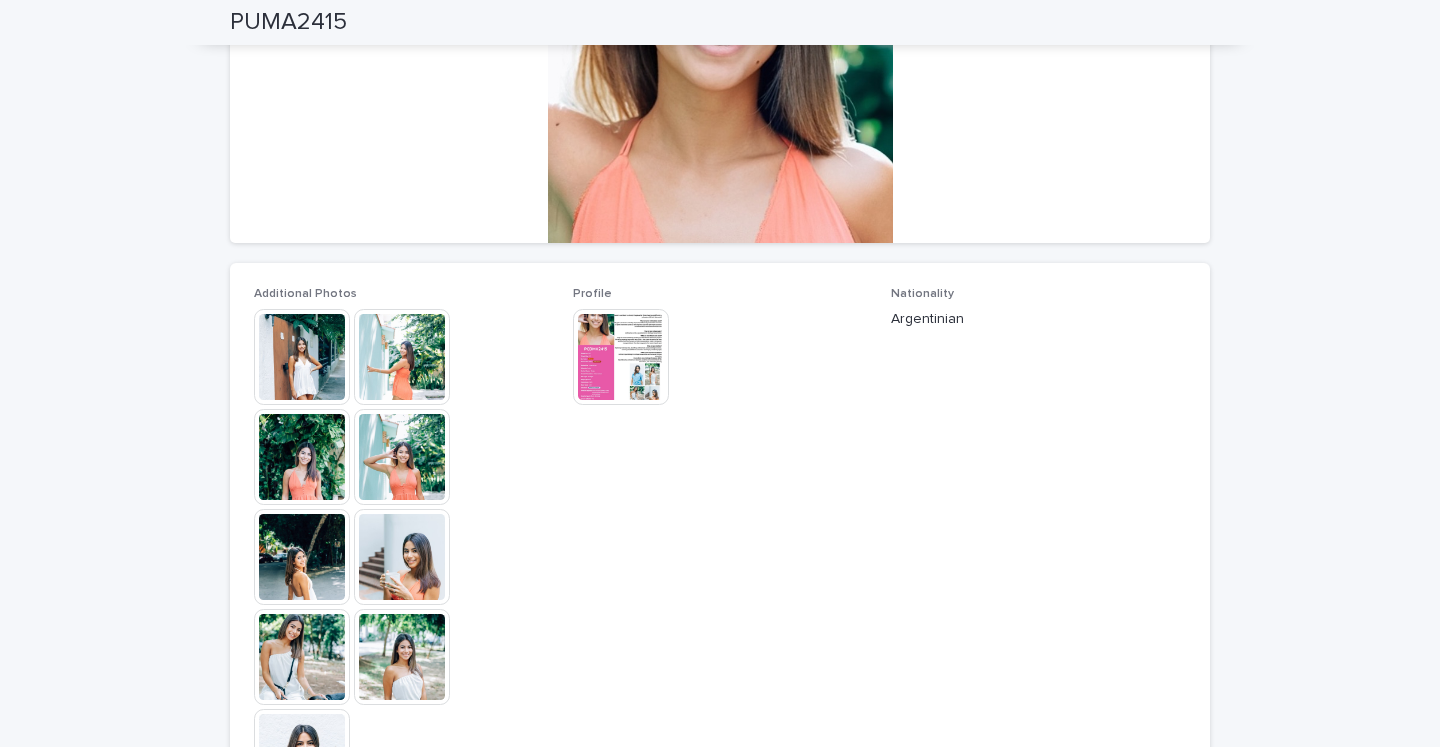 click at bounding box center (402, 457) 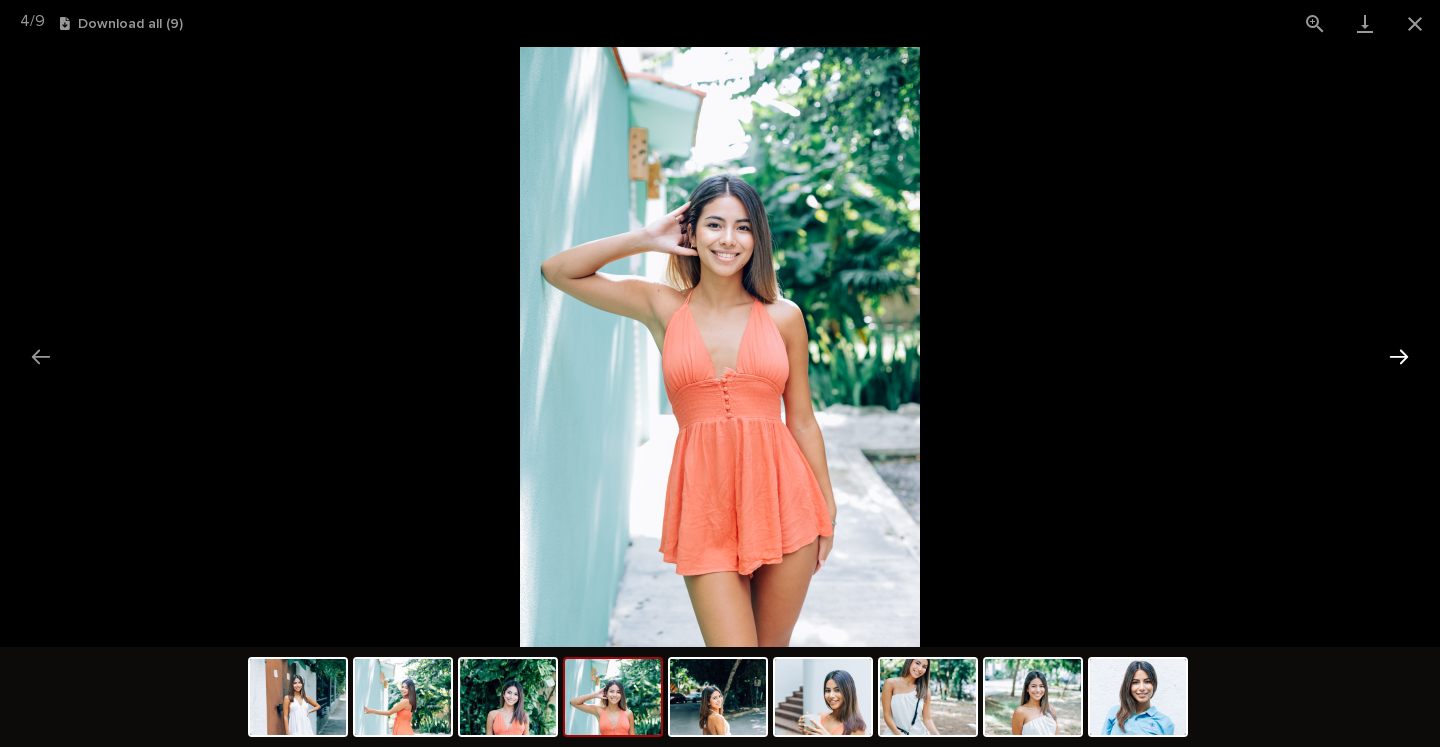 click at bounding box center (1399, 356) 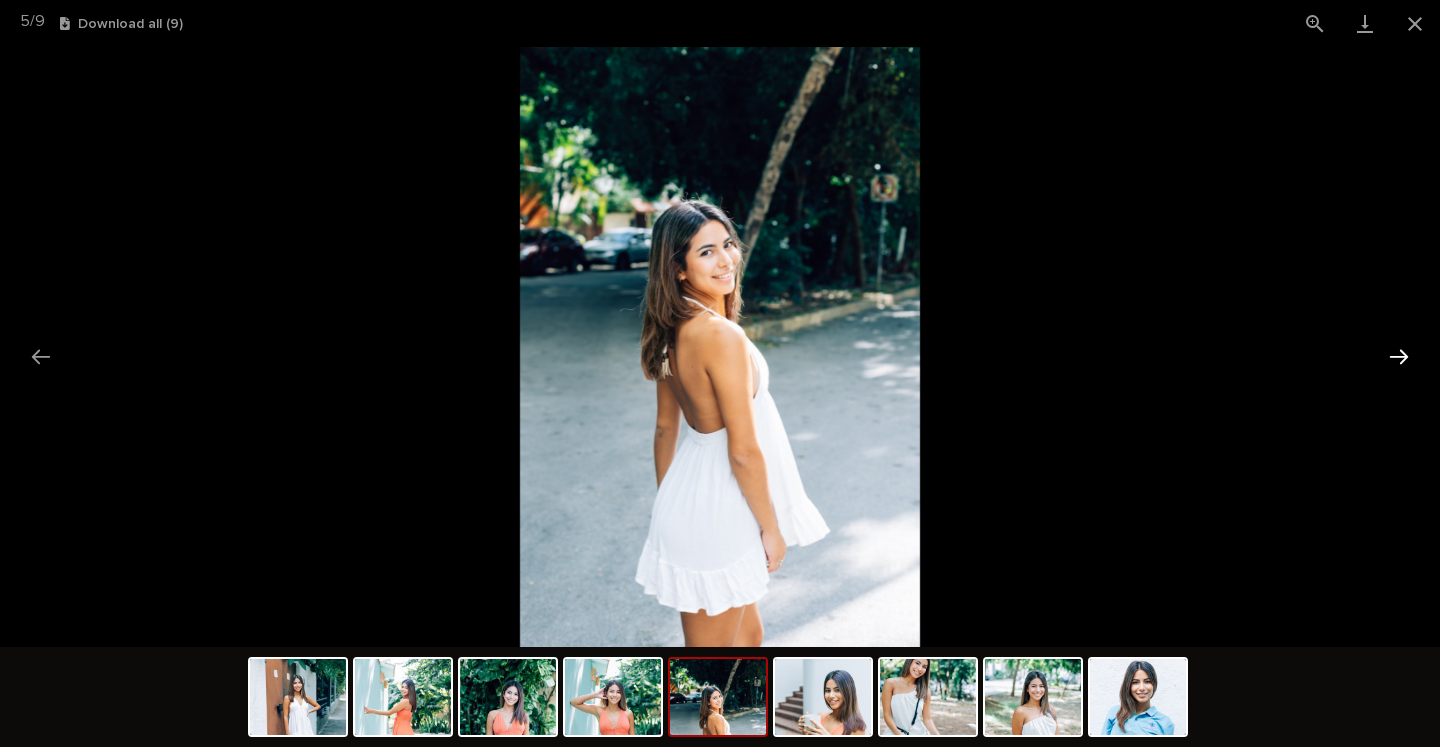 click at bounding box center (1399, 356) 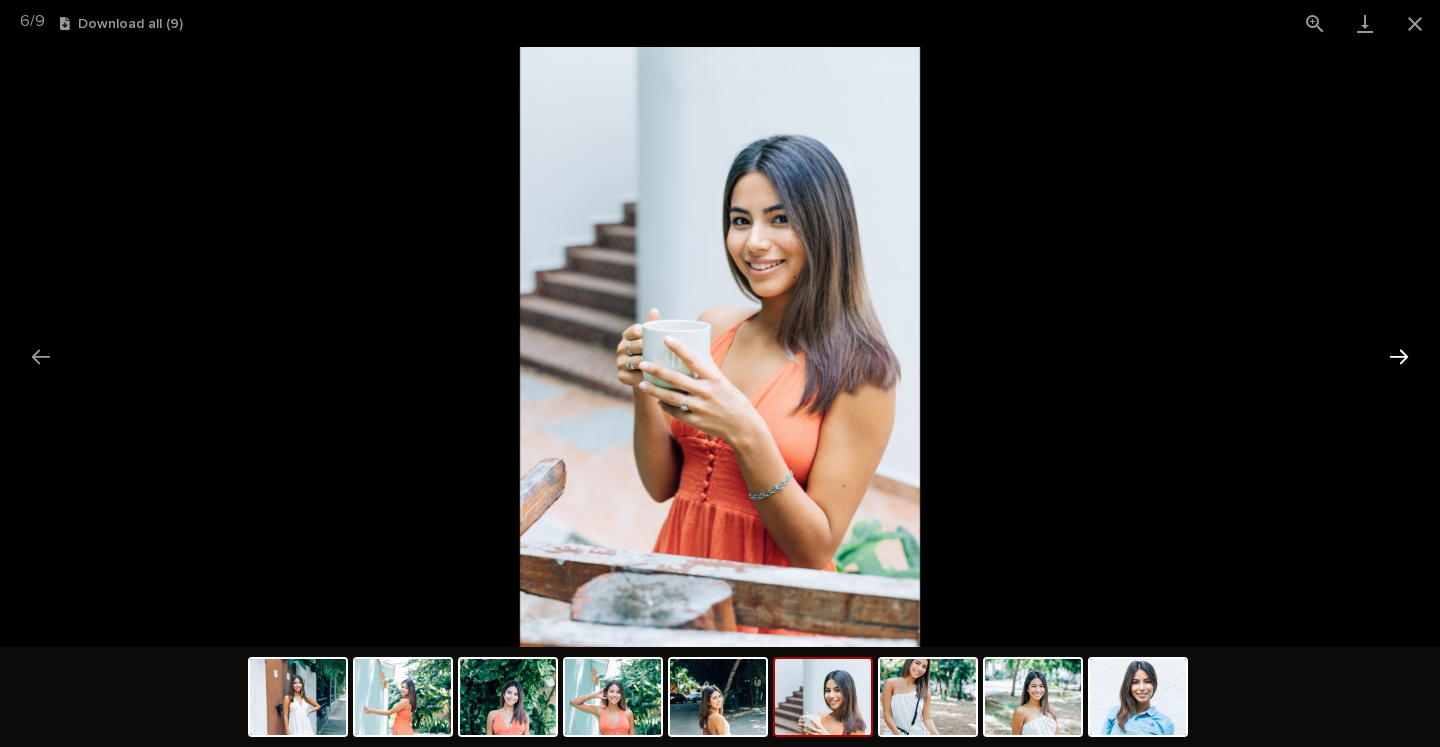 click at bounding box center (1399, 356) 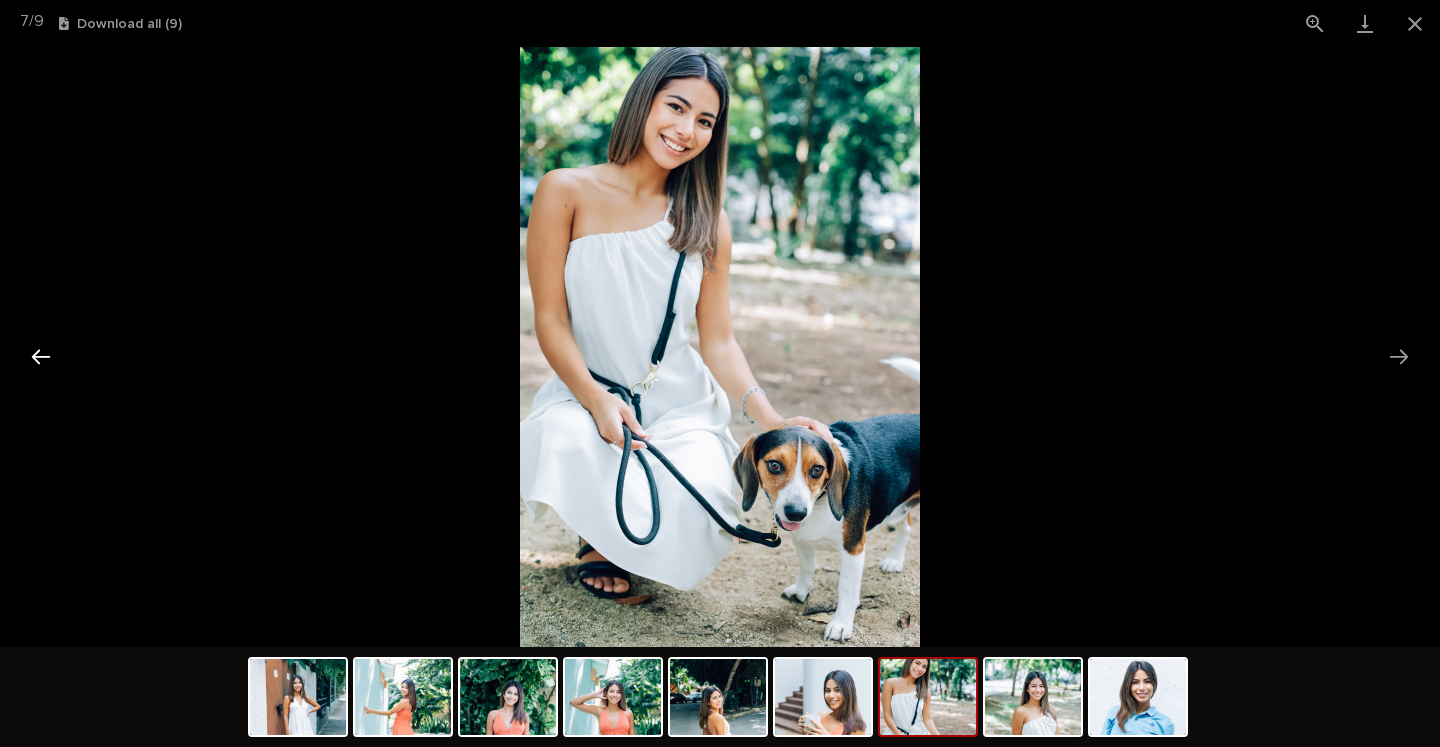 click at bounding box center [41, 356] 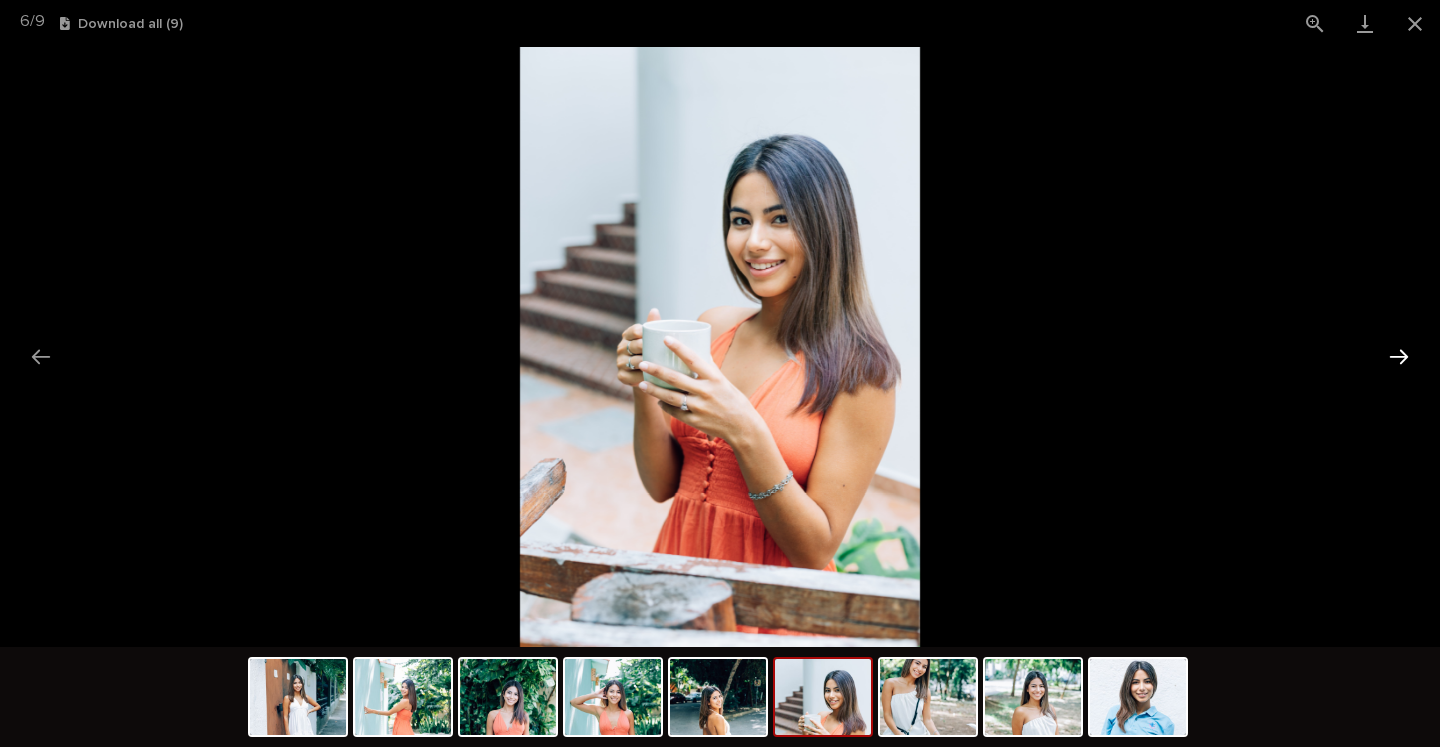 click at bounding box center (1399, 356) 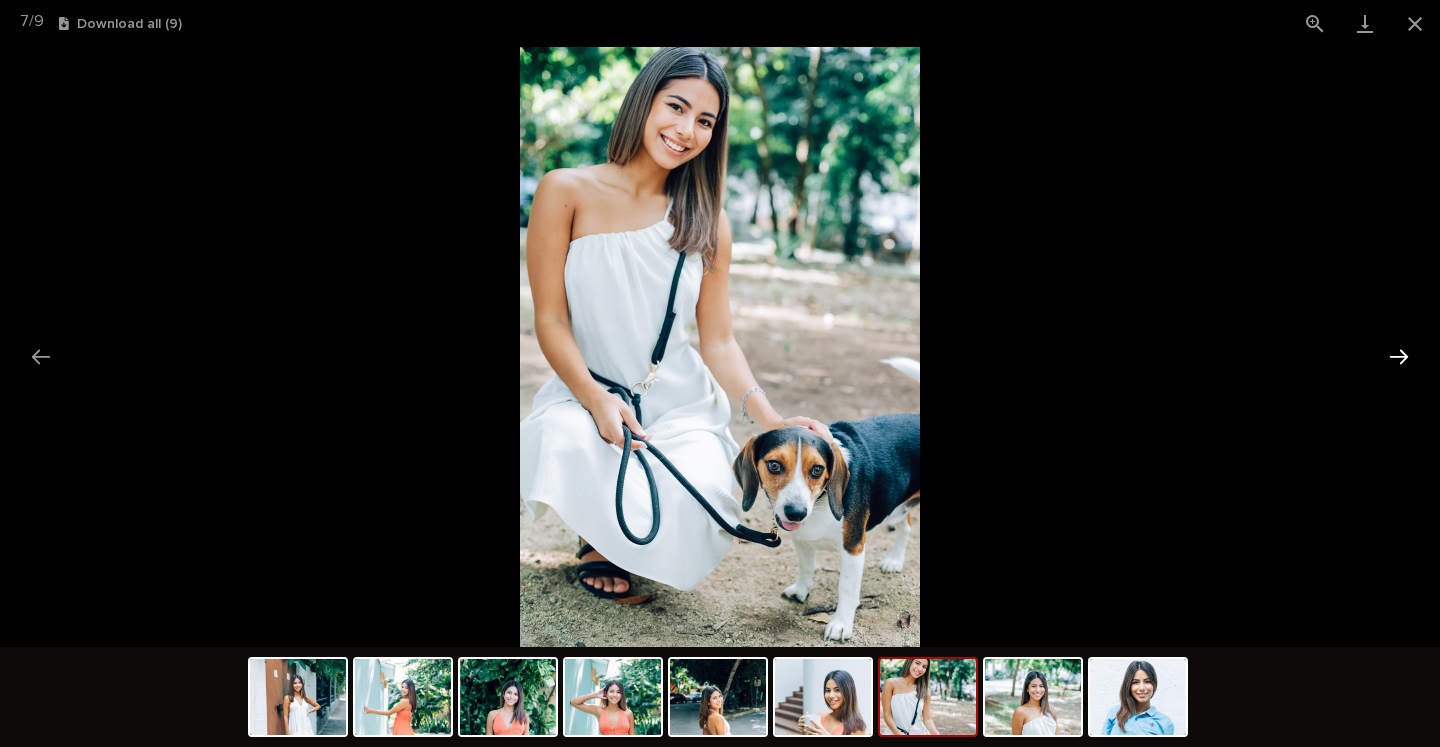click at bounding box center (1399, 356) 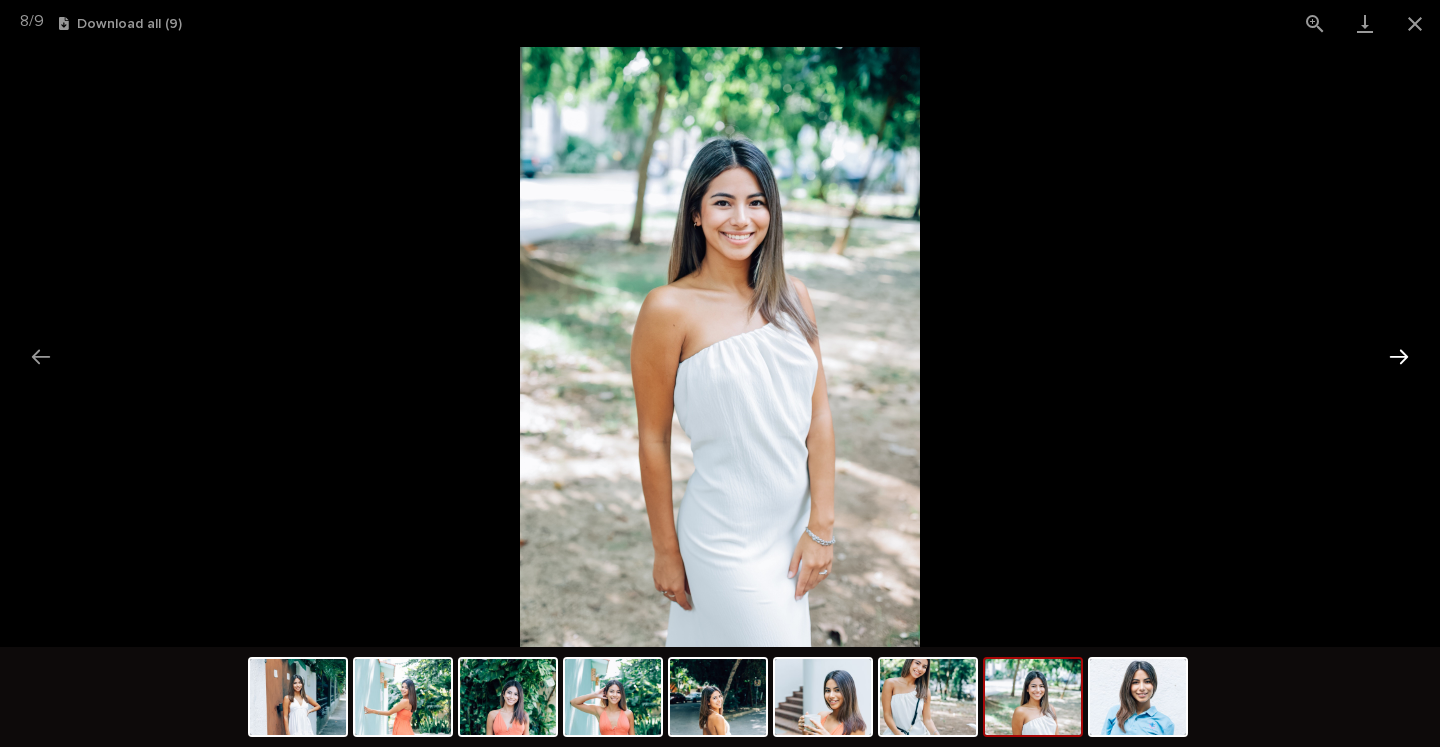 click at bounding box center [1399, 356] 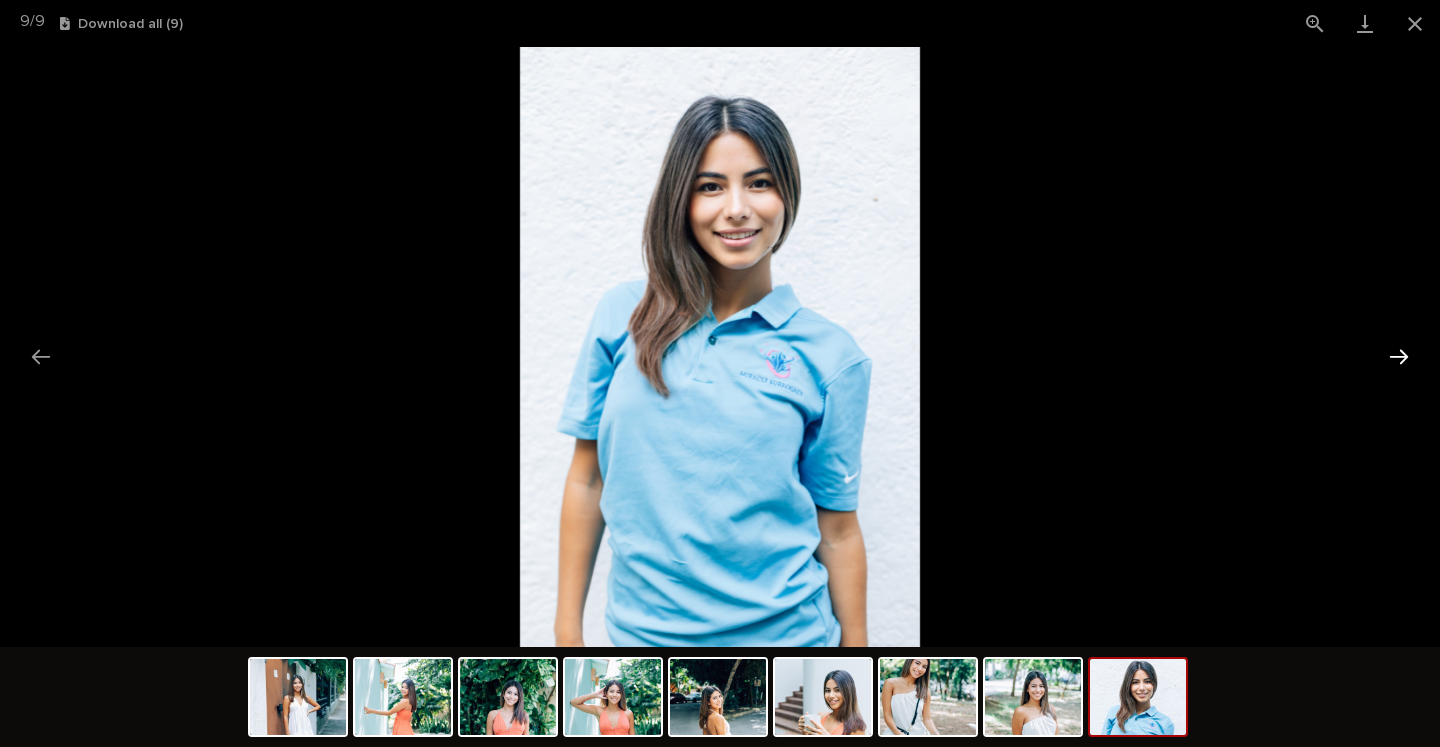 click at bounding box center (1399, 356) 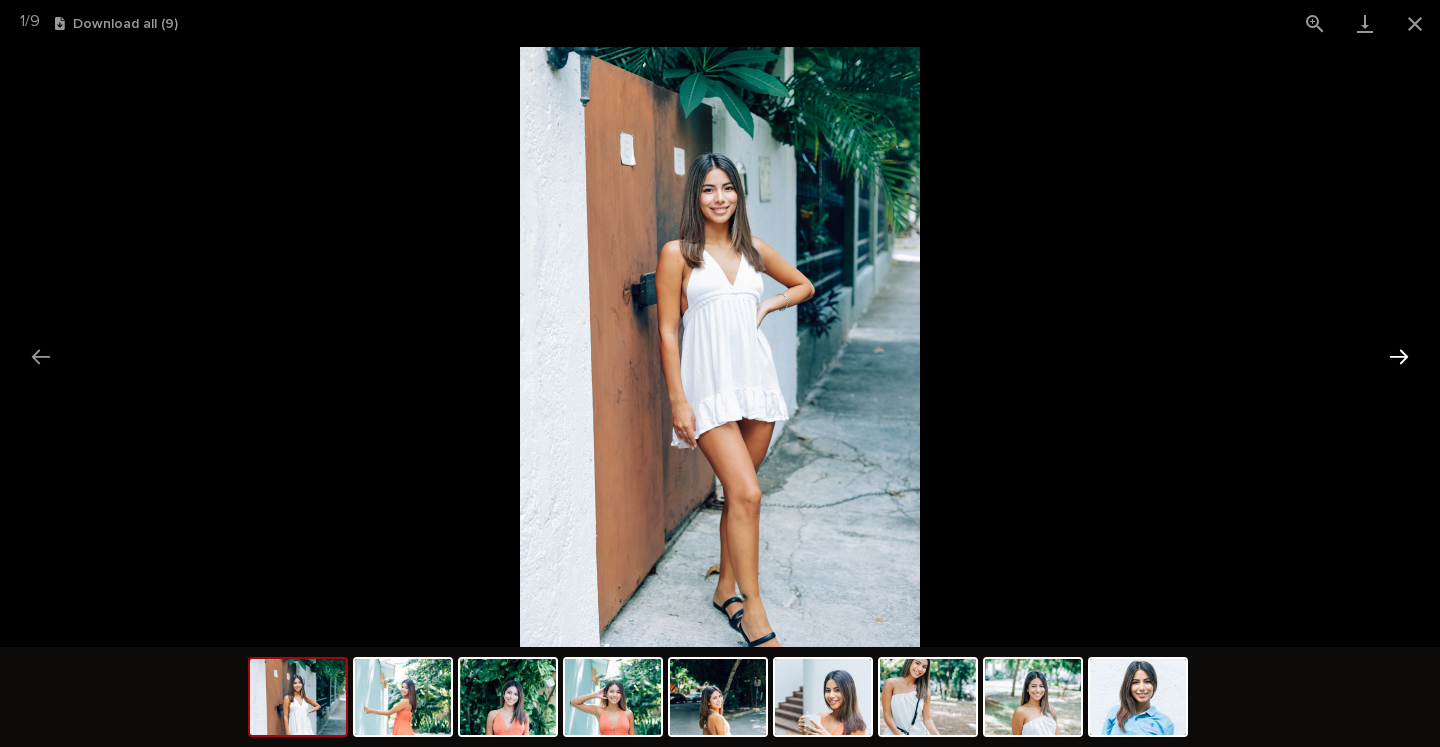 click at bounding box center (1399, 356) 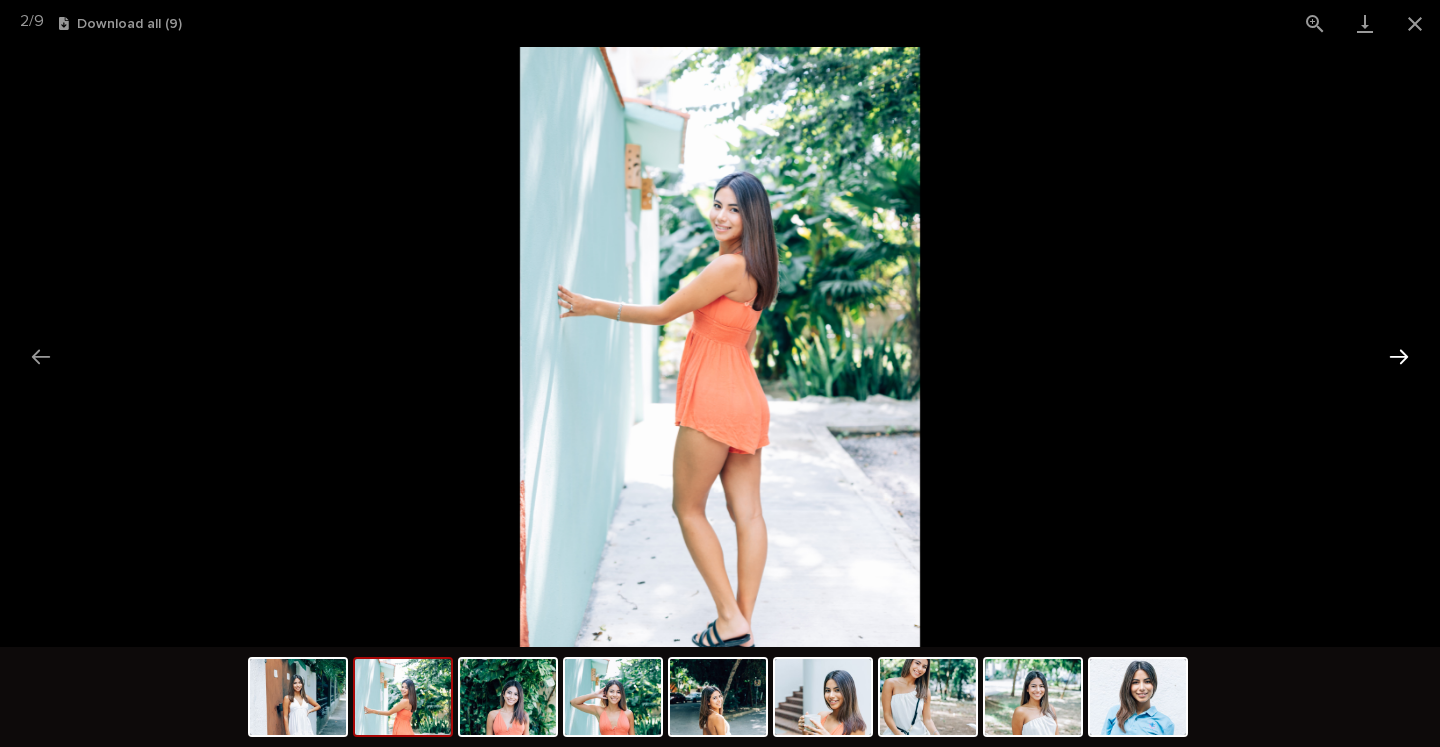 click at bounding box center (1399, 356) 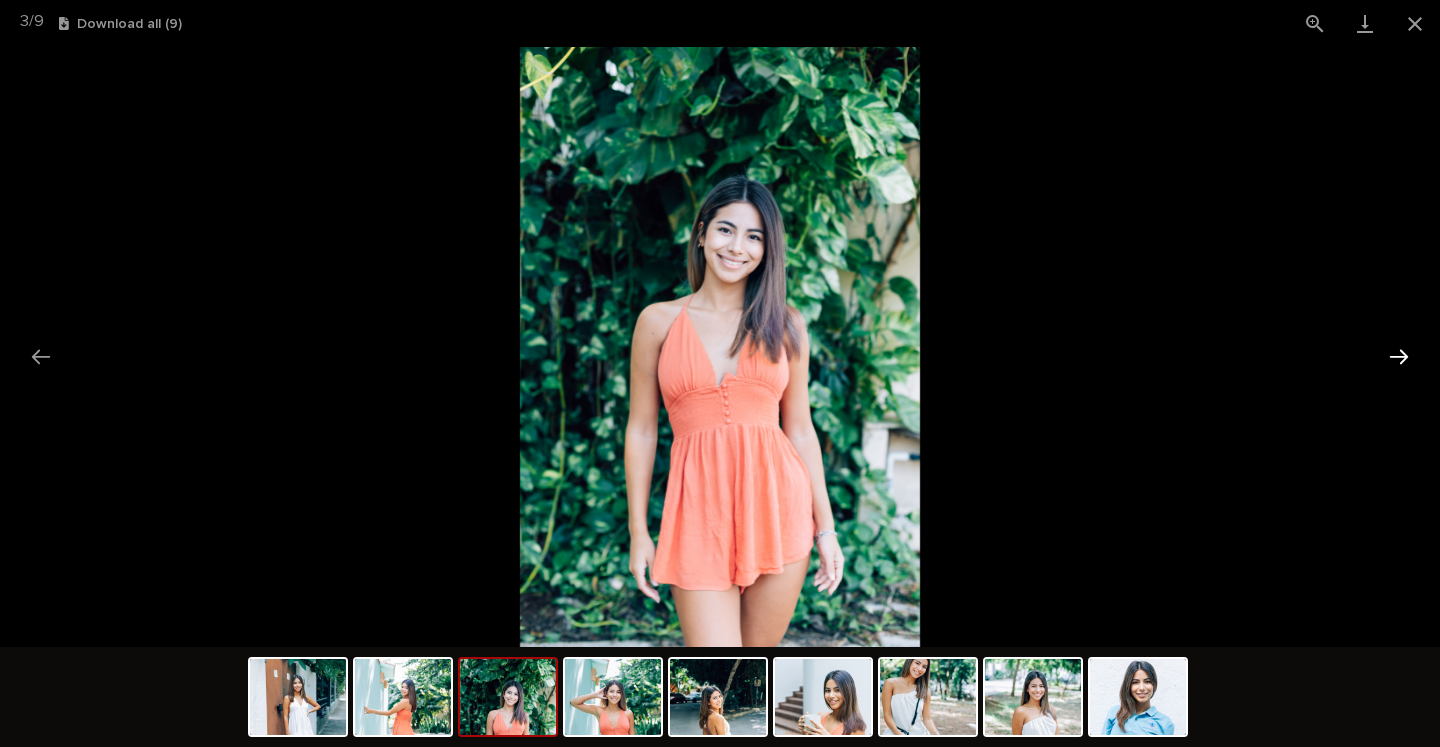 click at bounding box center [1399, 356] 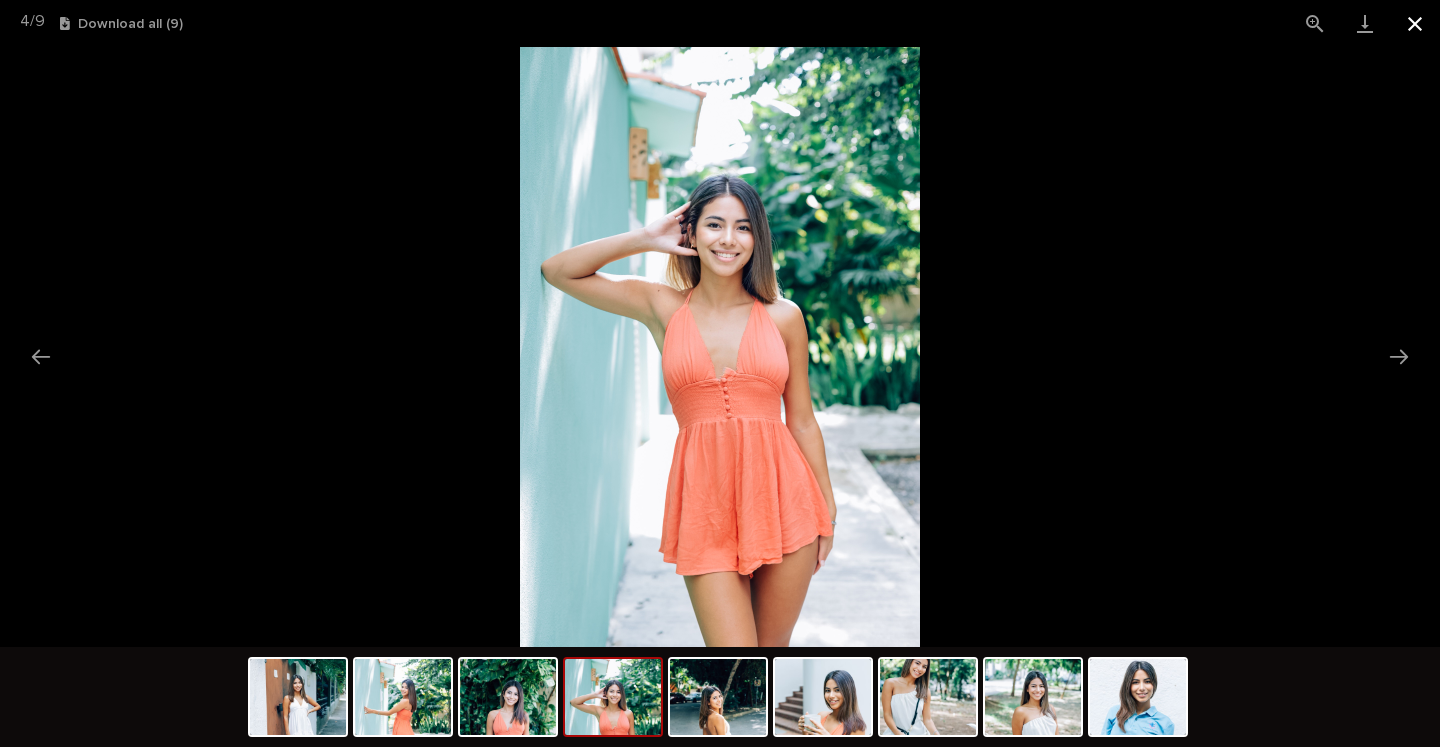 click at bounding box center [1415, 23] 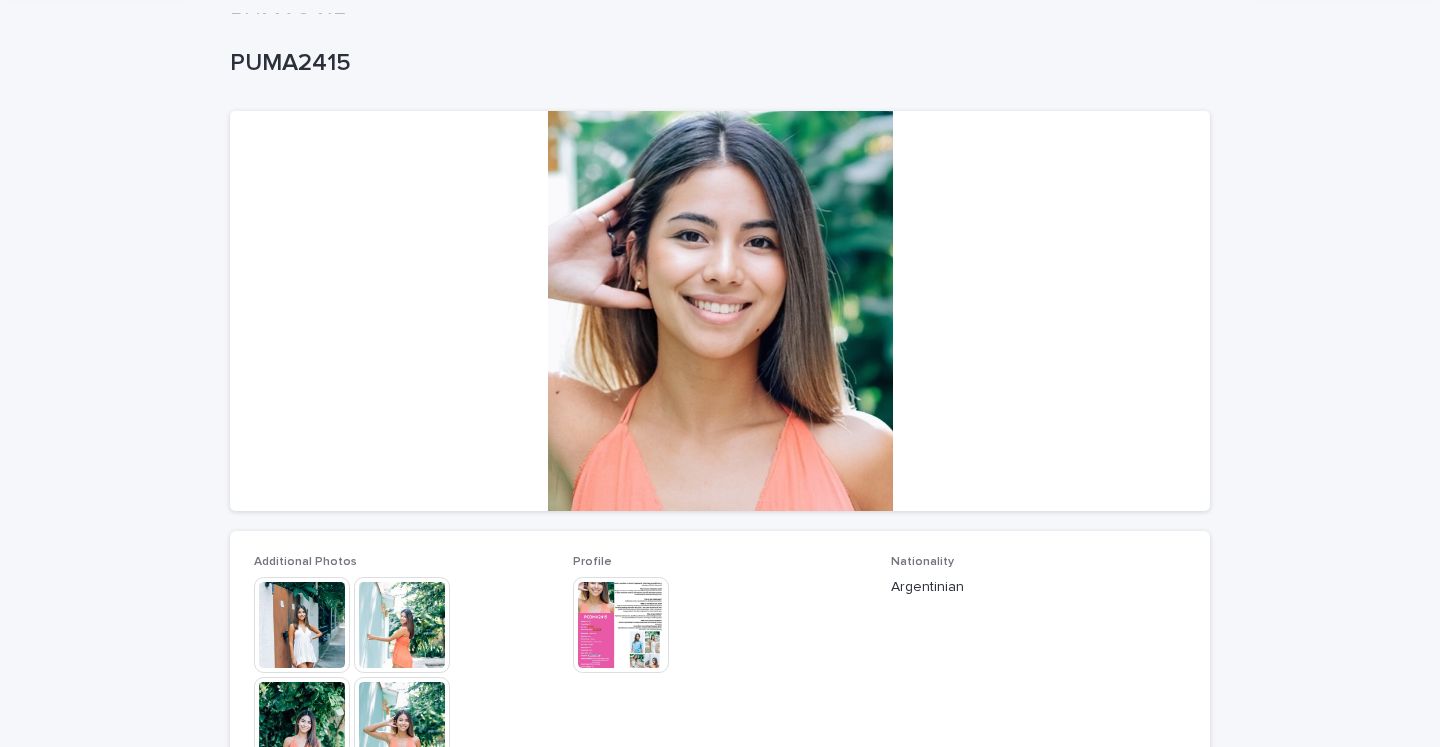 scroll, scrollTop: 0, scrollLeft: 0, axis: both 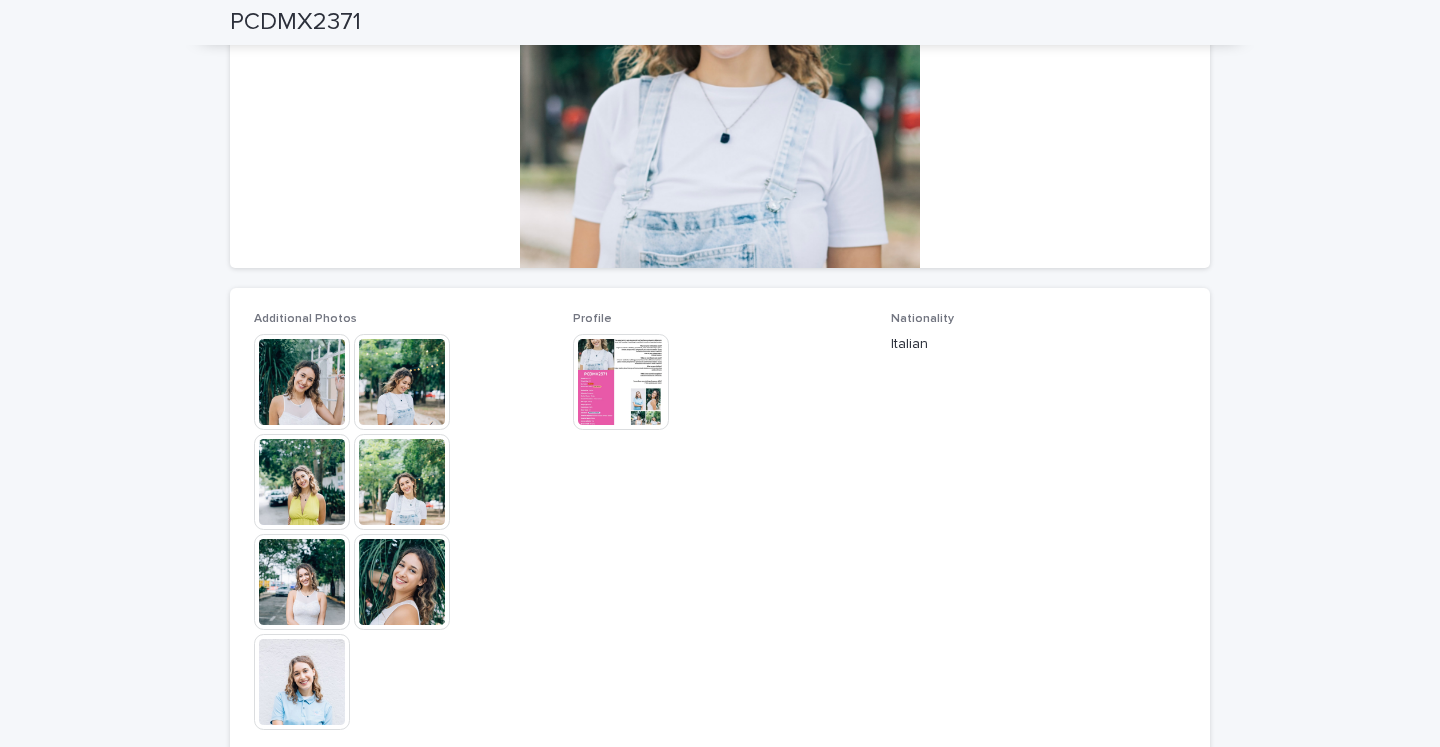 click at bounding box center (302, 482) 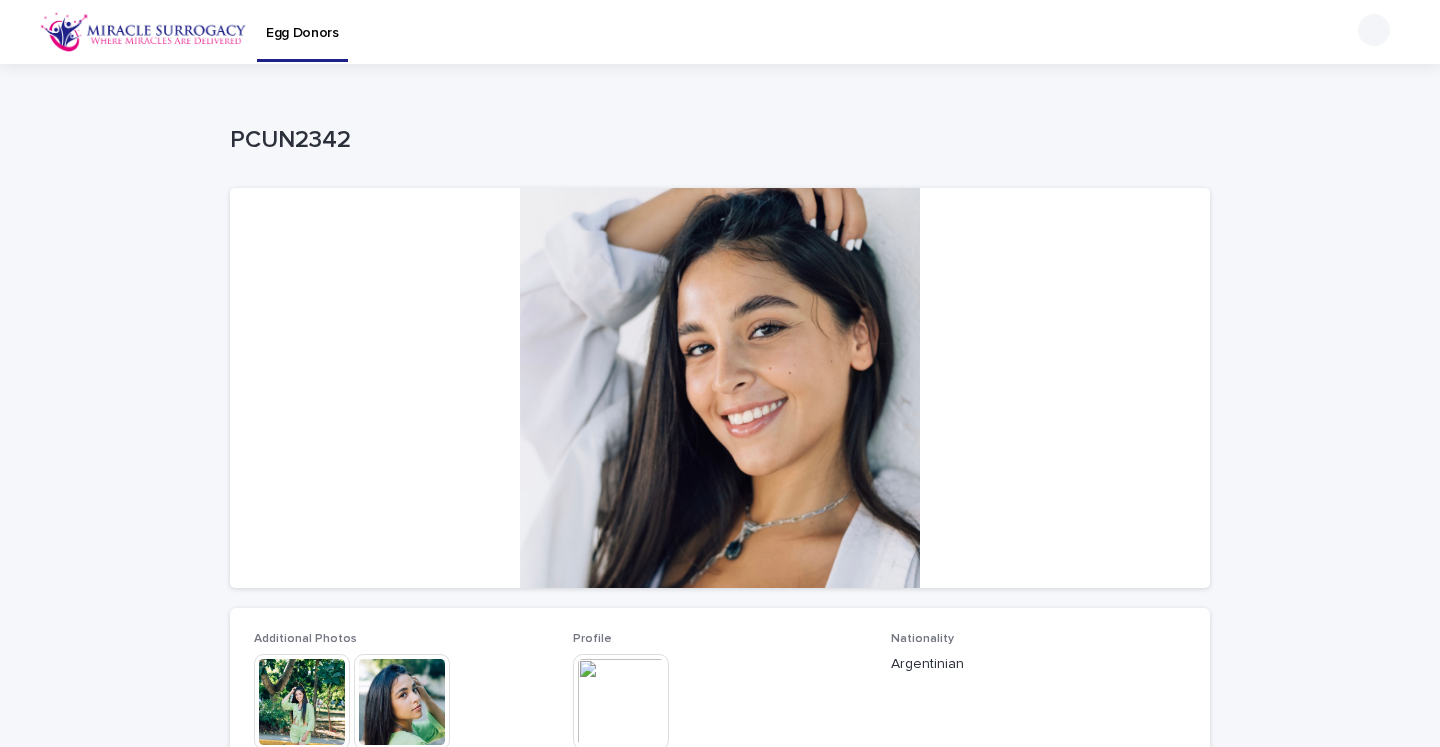 scroll, scrollTop: 0, scrollLeft: 0, axis: both 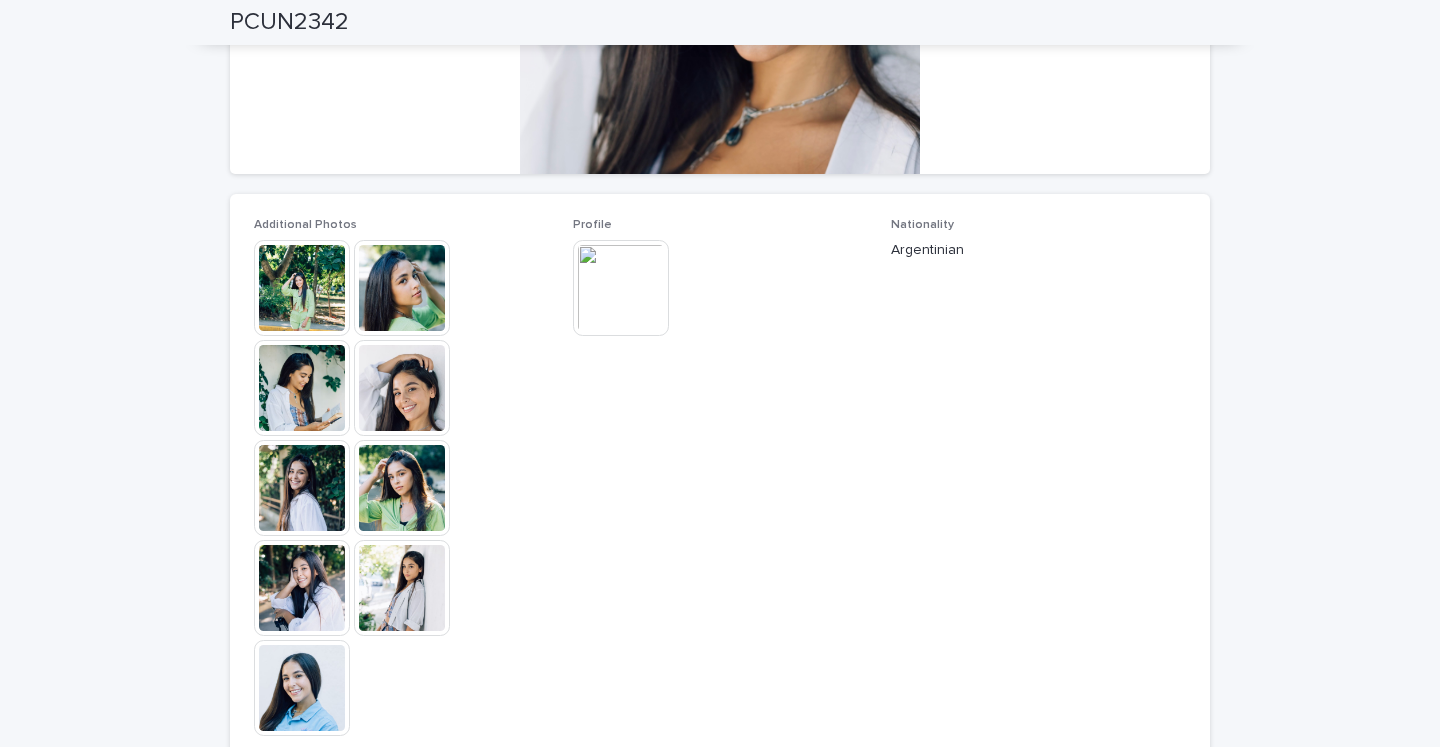 click at bounding box center [402, 488] 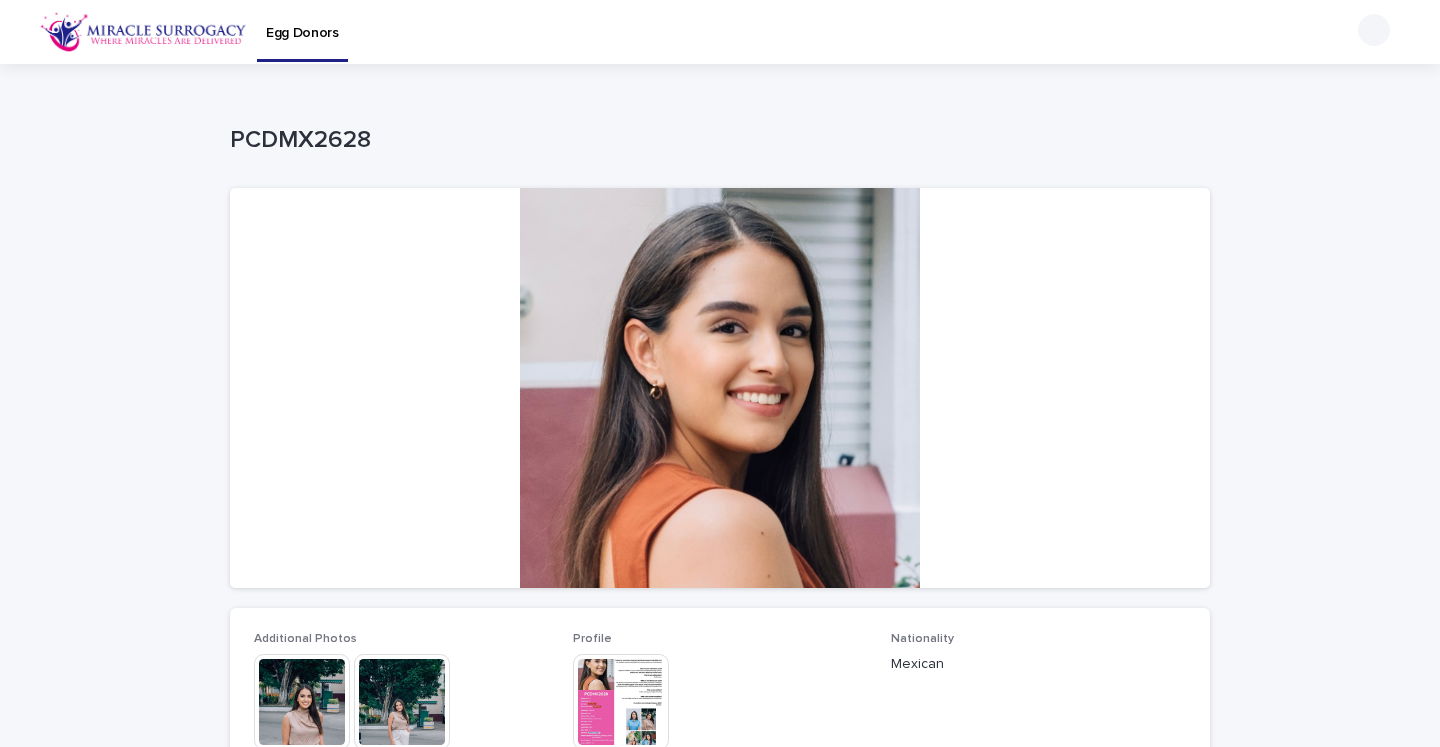 scroll, scrollTop: 0, scrollLeft: 0, axis: both 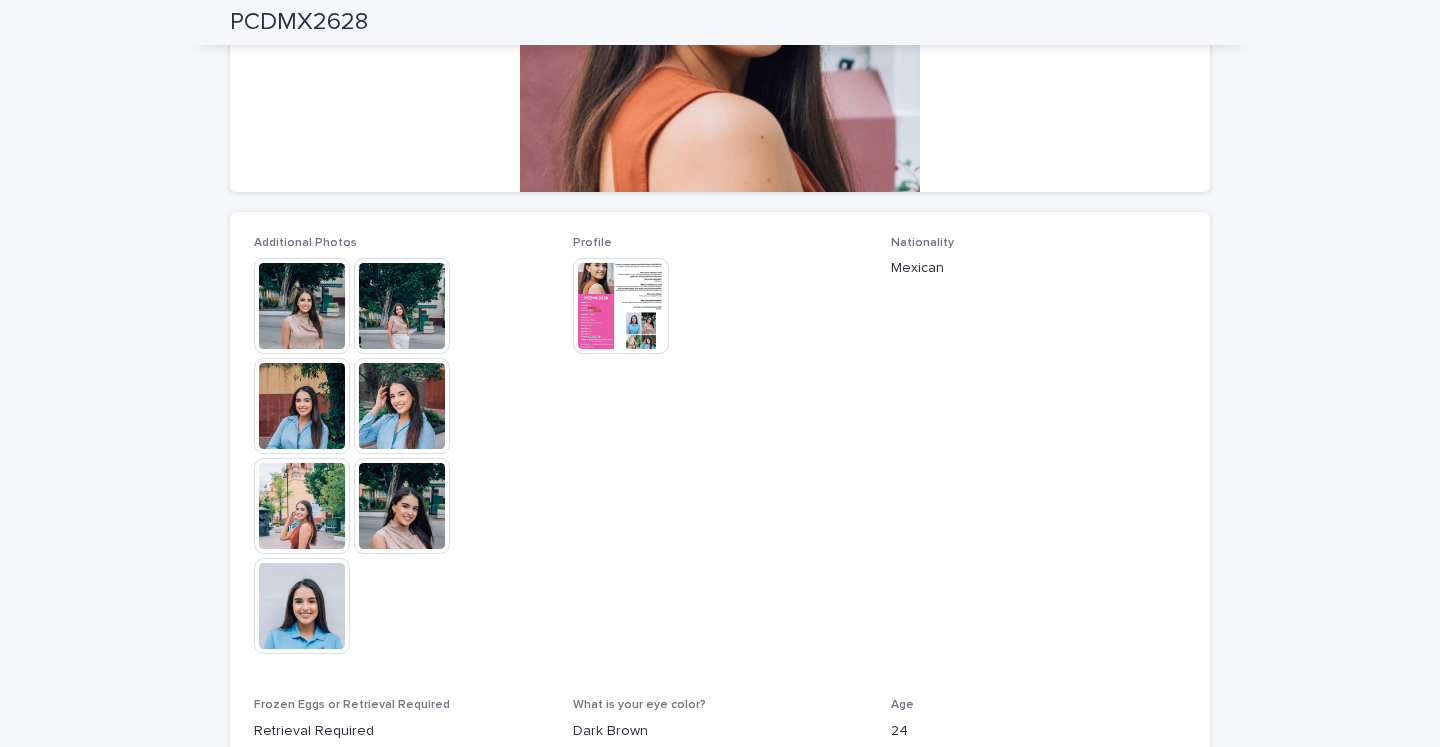 click at bounding box center (402, 506) 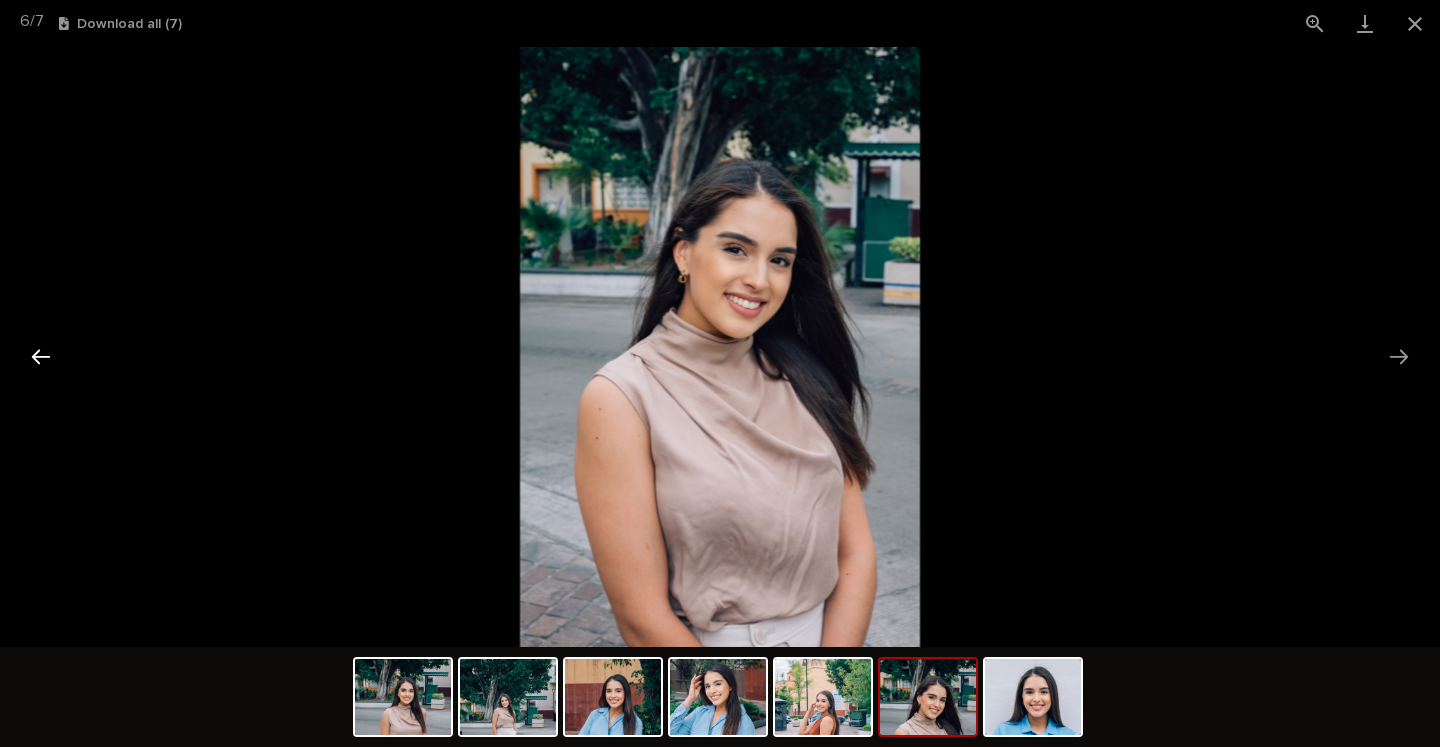 click at bounding box center [41, 356] 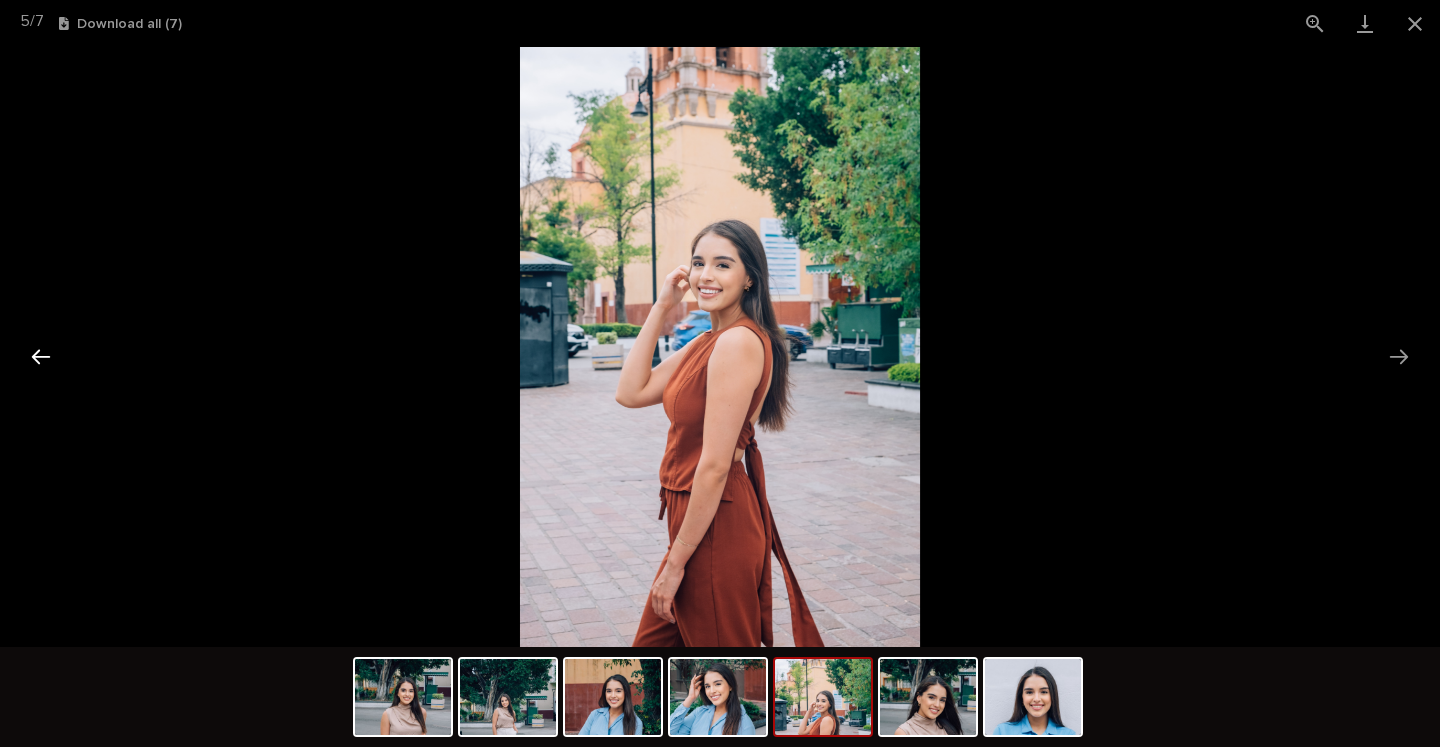 click at bounding box center [41, 356] 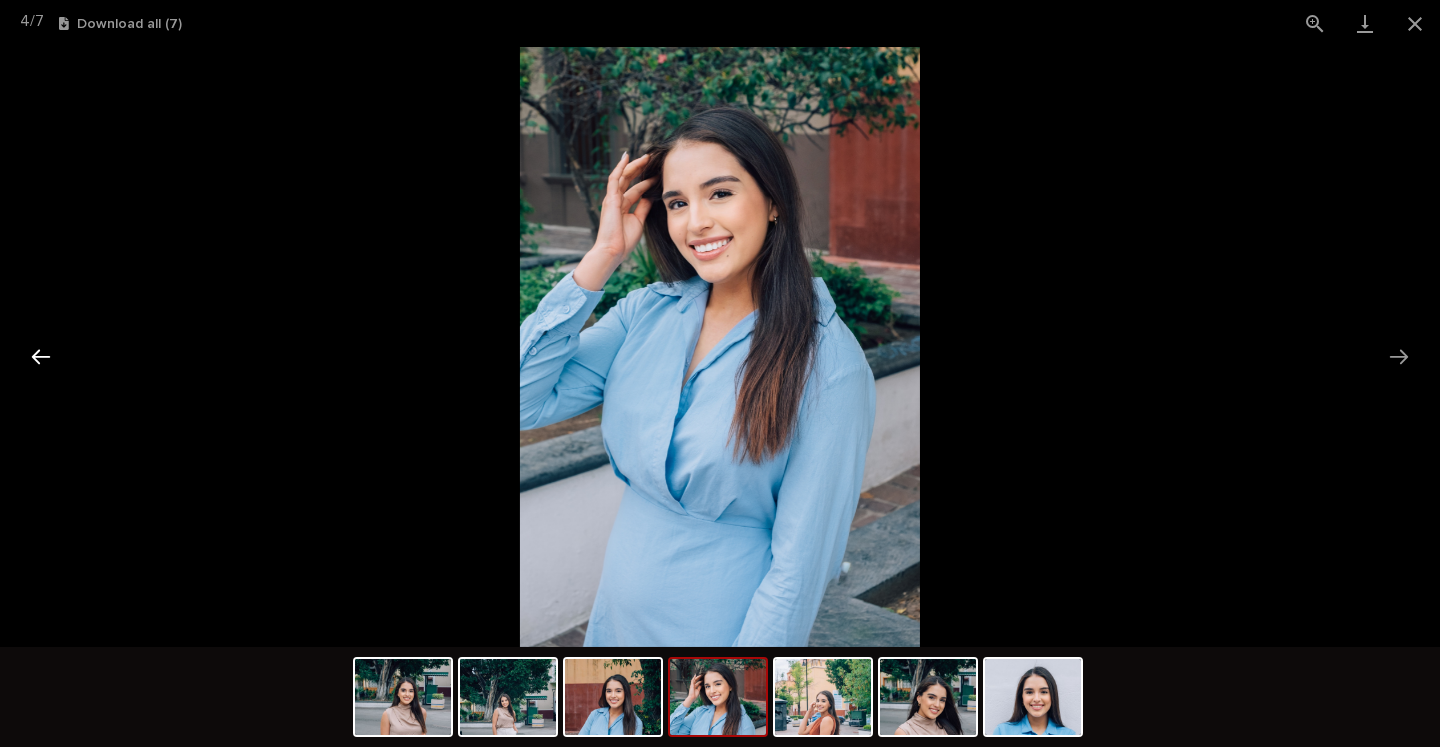 click at bounding box center (41, 356) 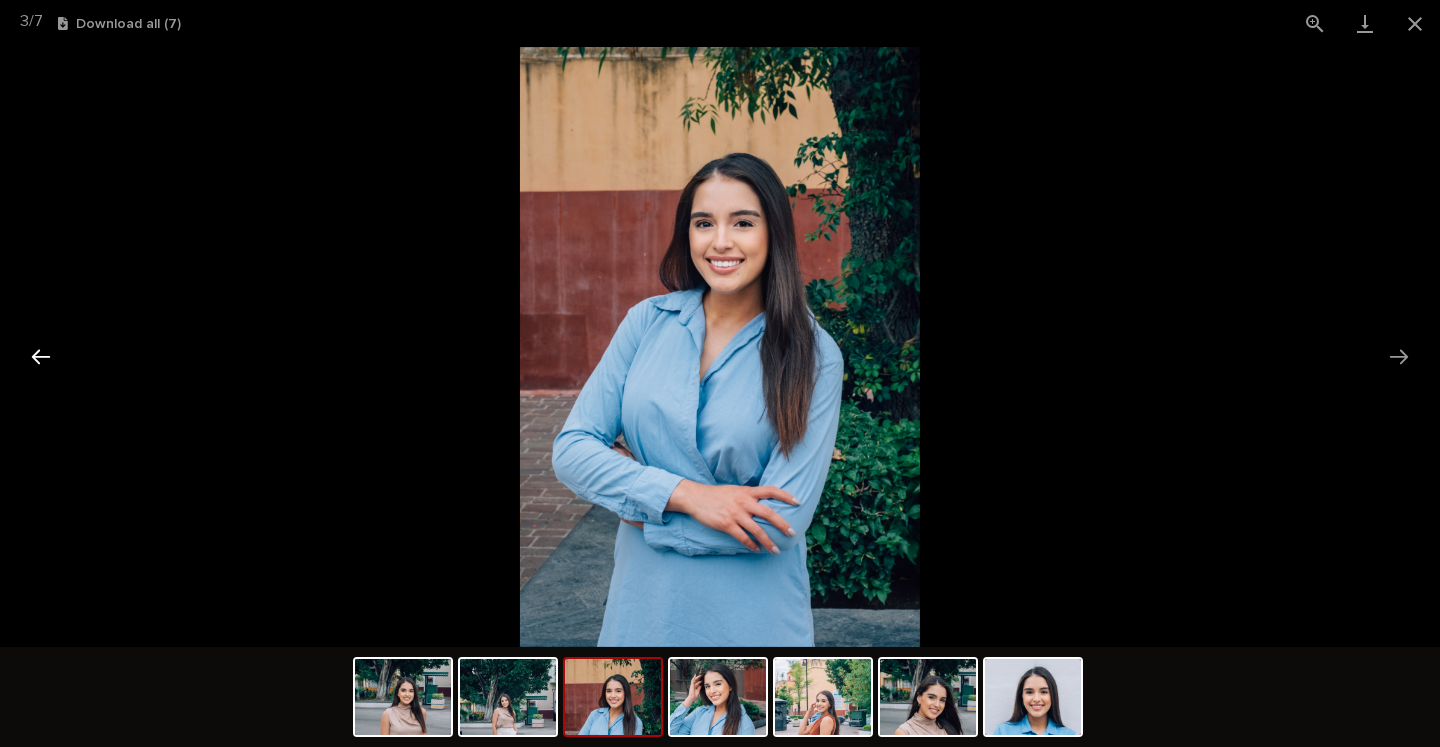 click at bounding box center [41, 356] 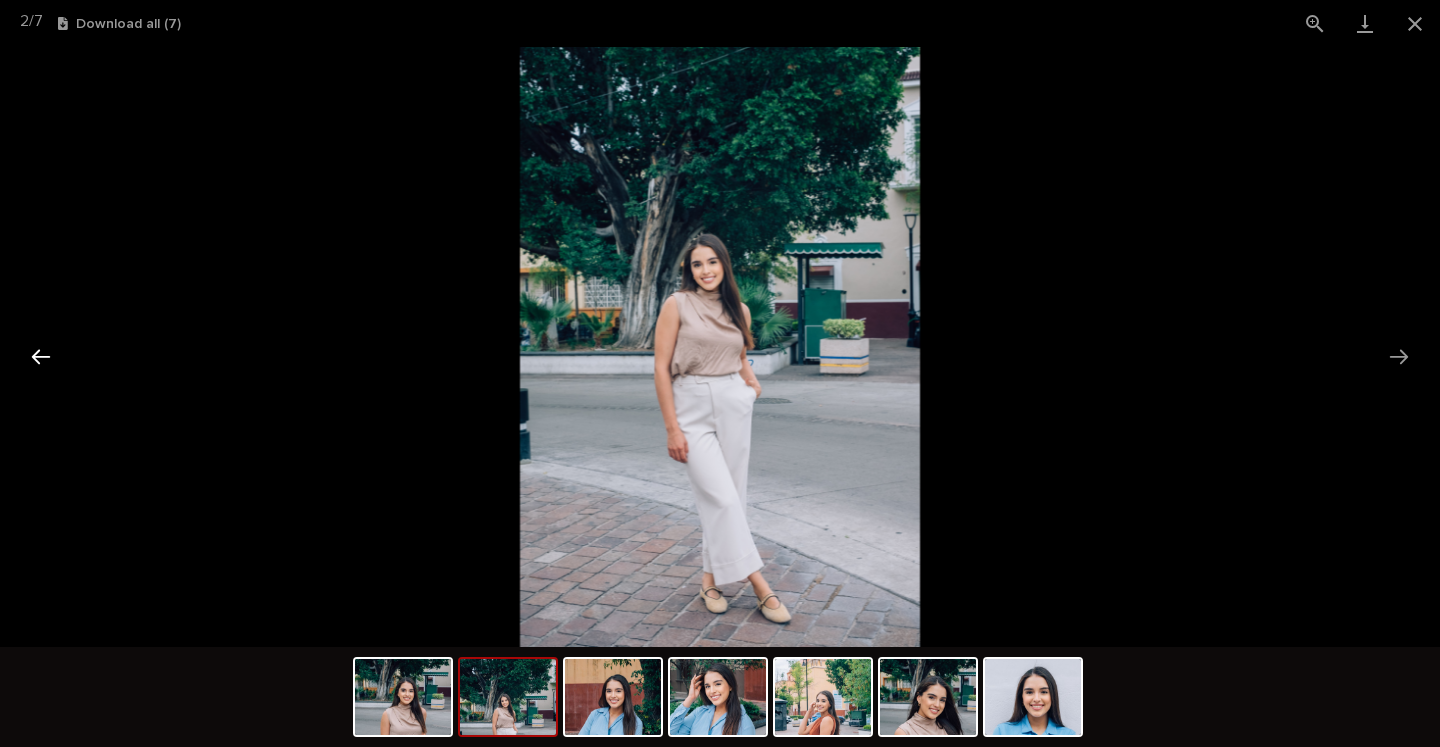 click at bounding box center (41, 356) 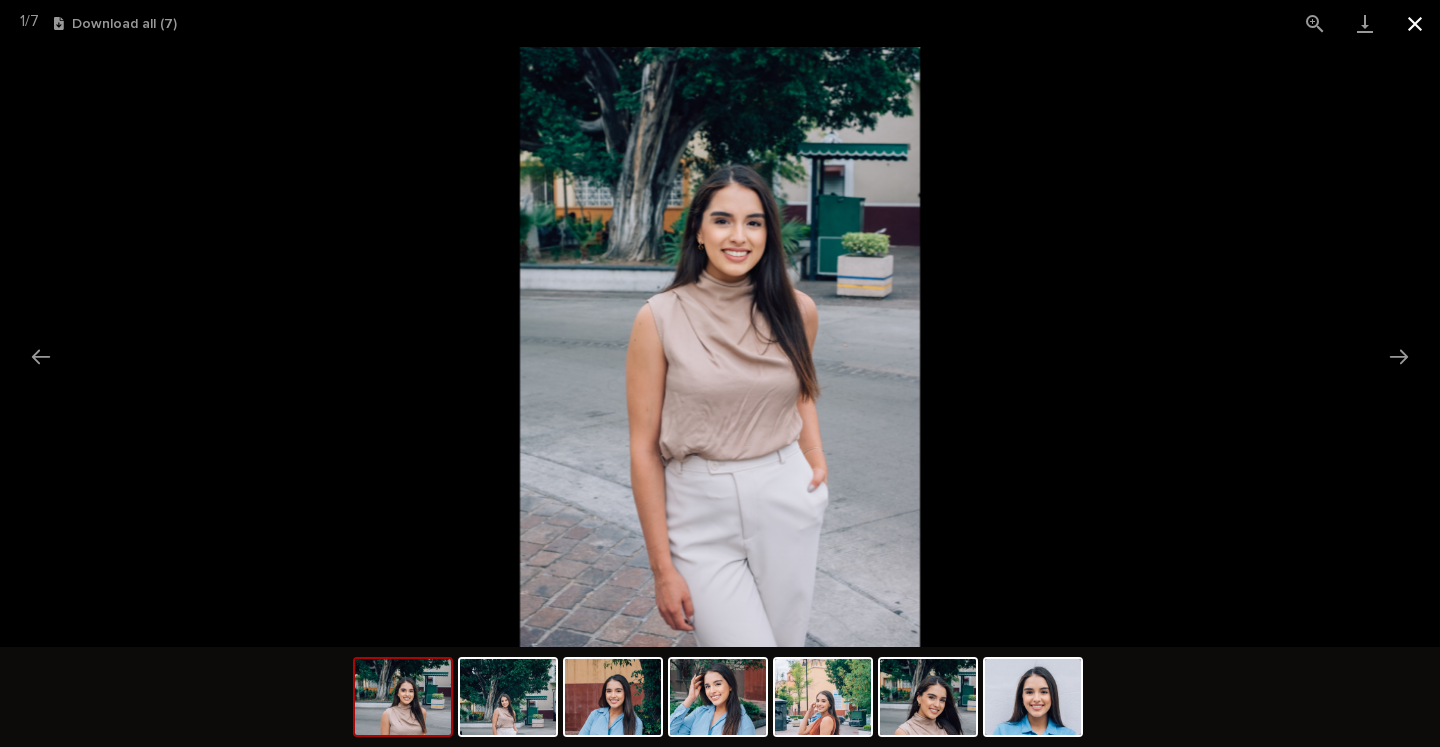 click at bounding box center [1415, 23] 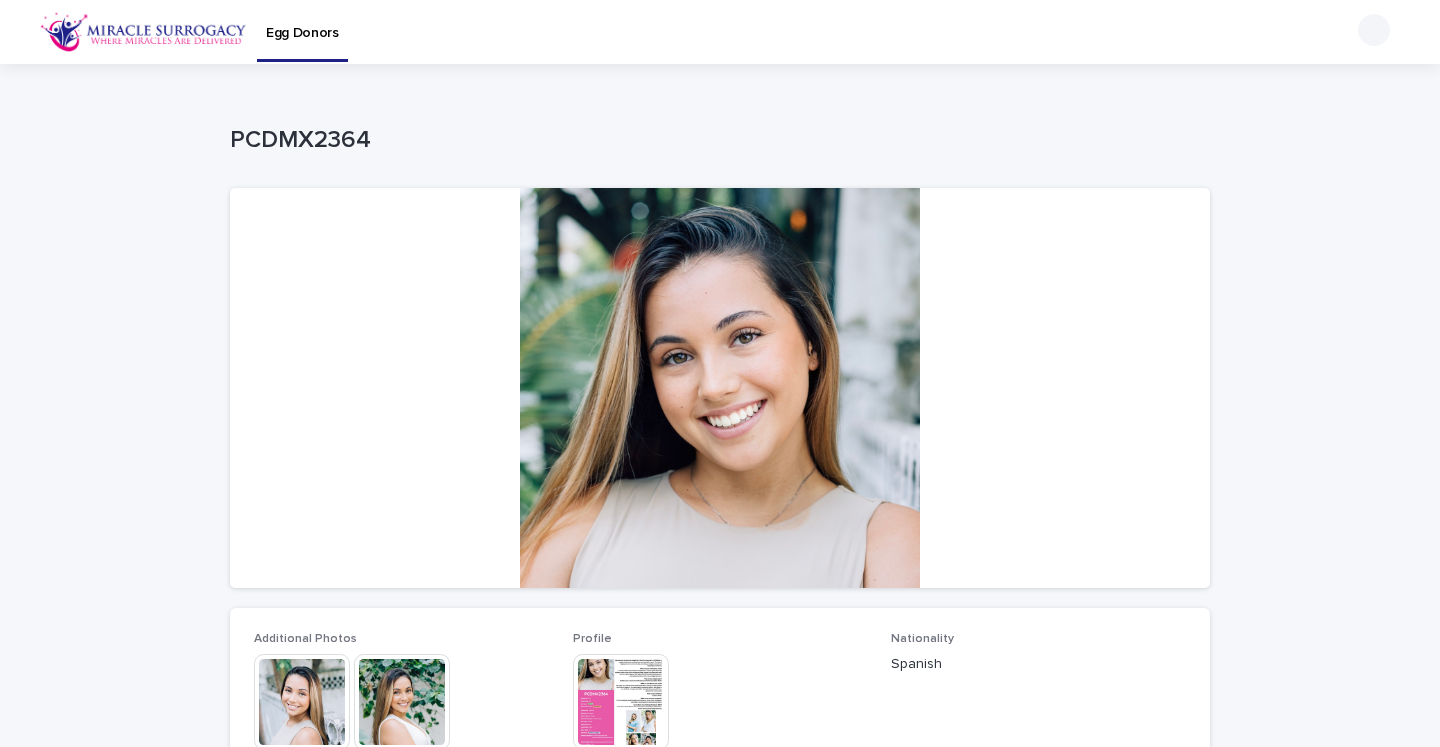 scroll, scrollTop: 0, scrollLeft: 0, axis: both 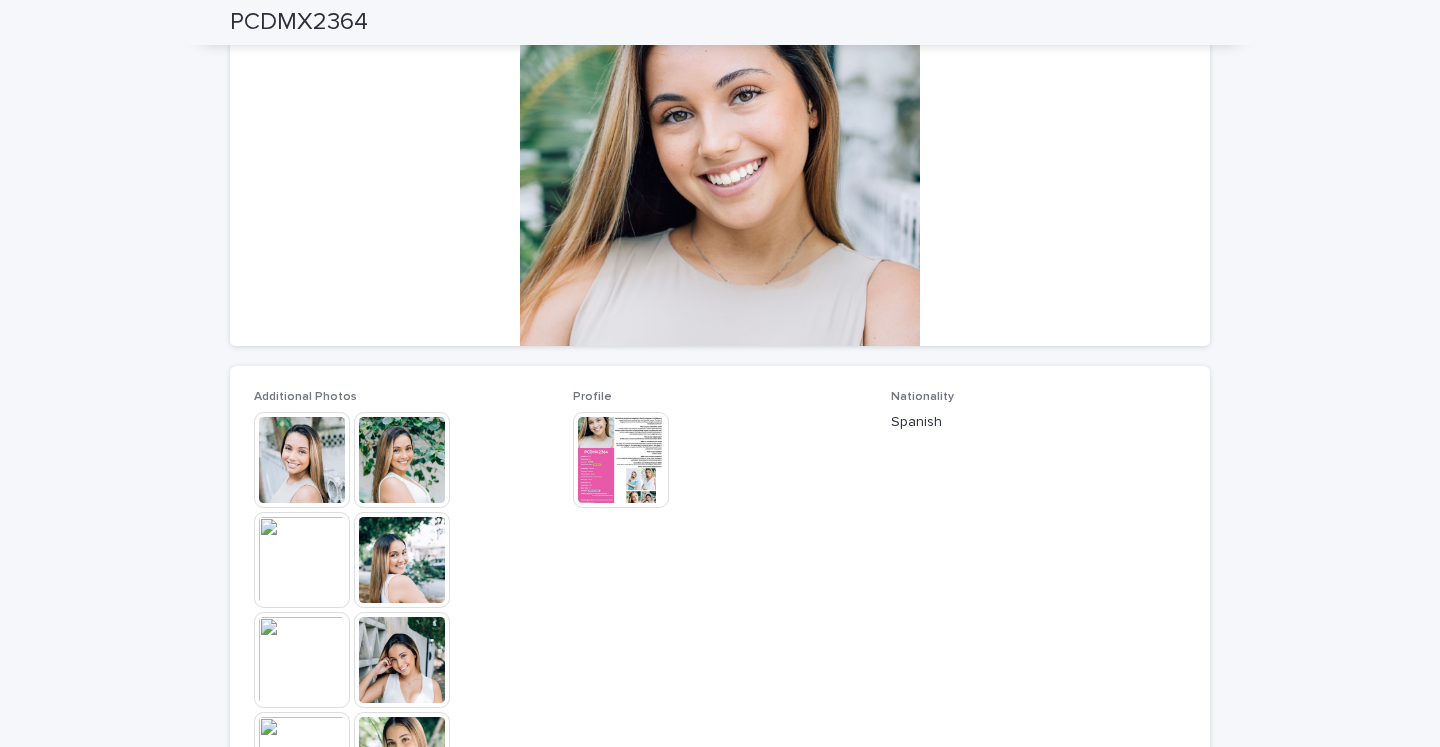 click at bounding box center (402, 460) 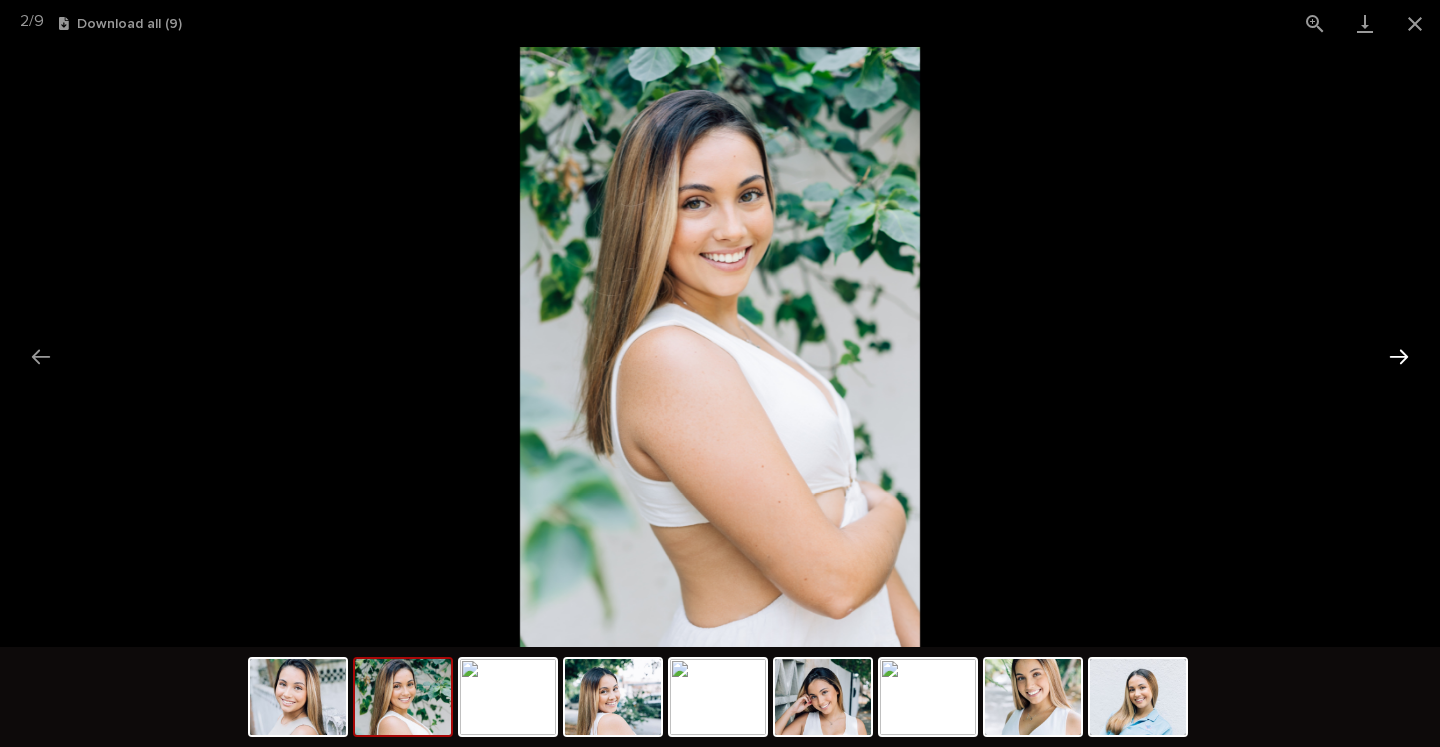 click at bounding box center [1399, 356] 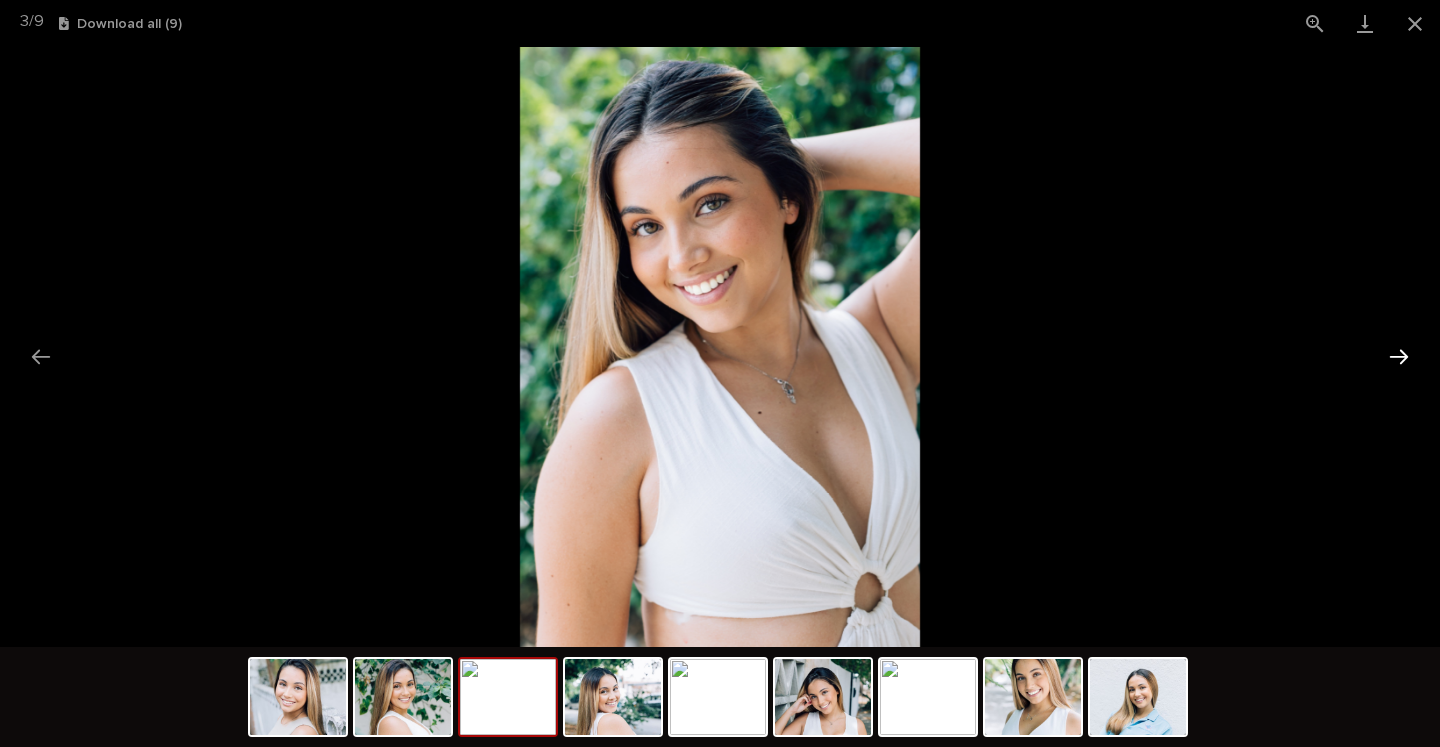 click at bounding box center (1399, 356) 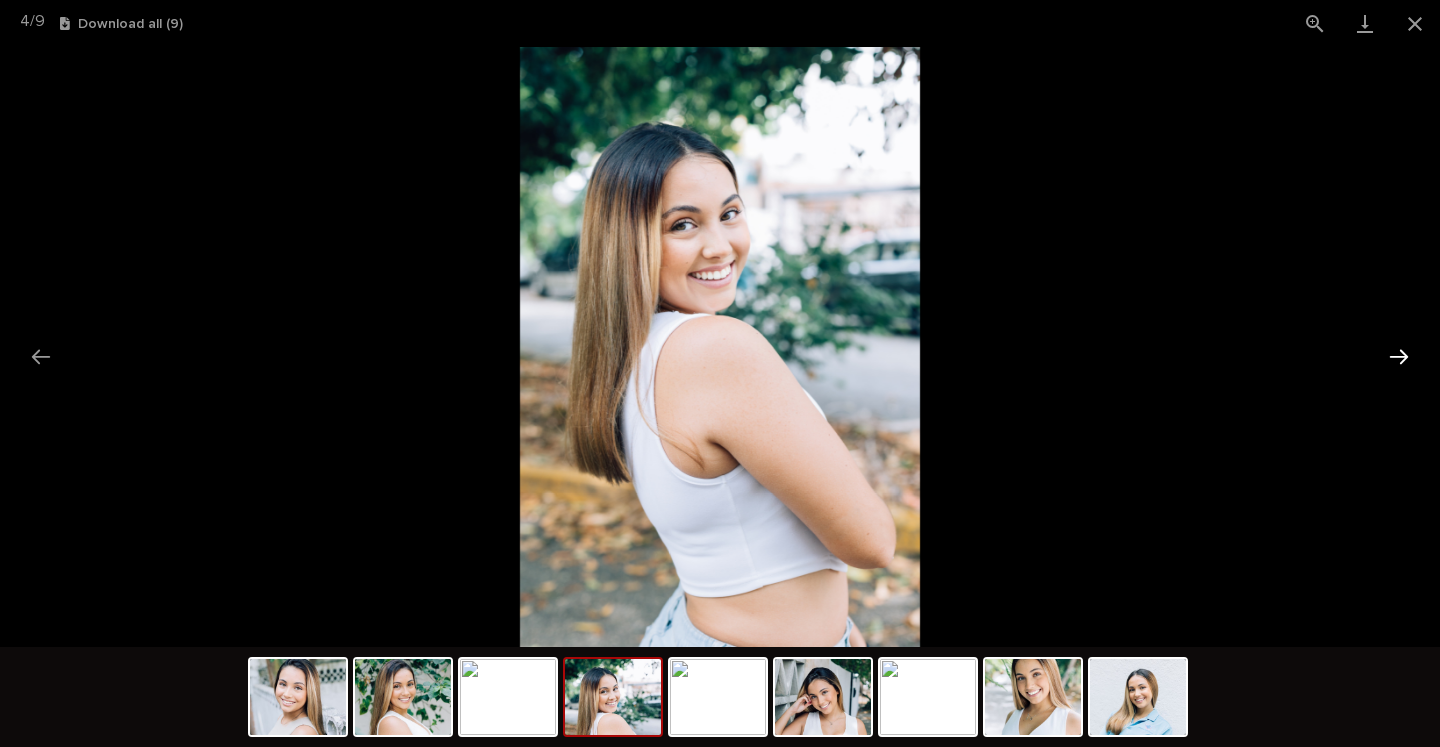 click at bounding box center (1399, 356) 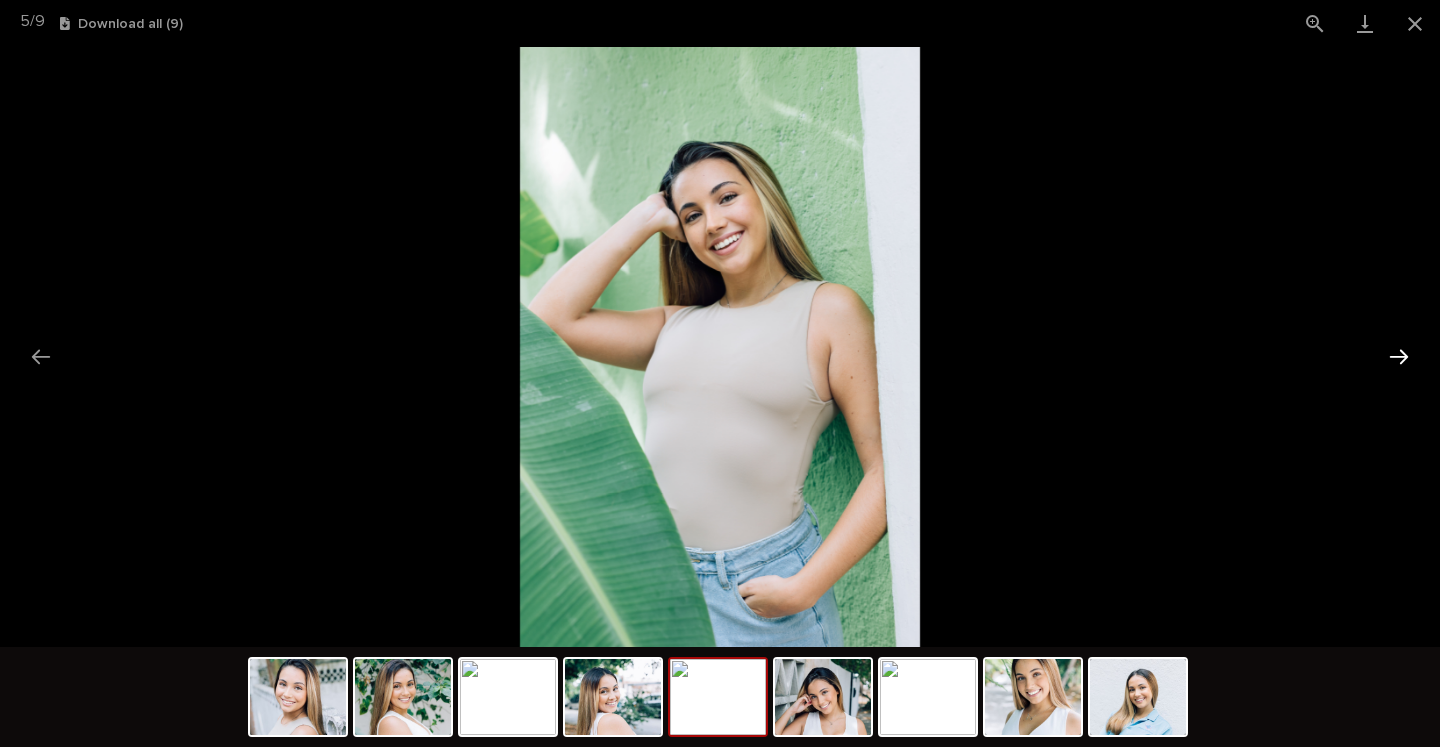 click at bounding box center [1399, 356] 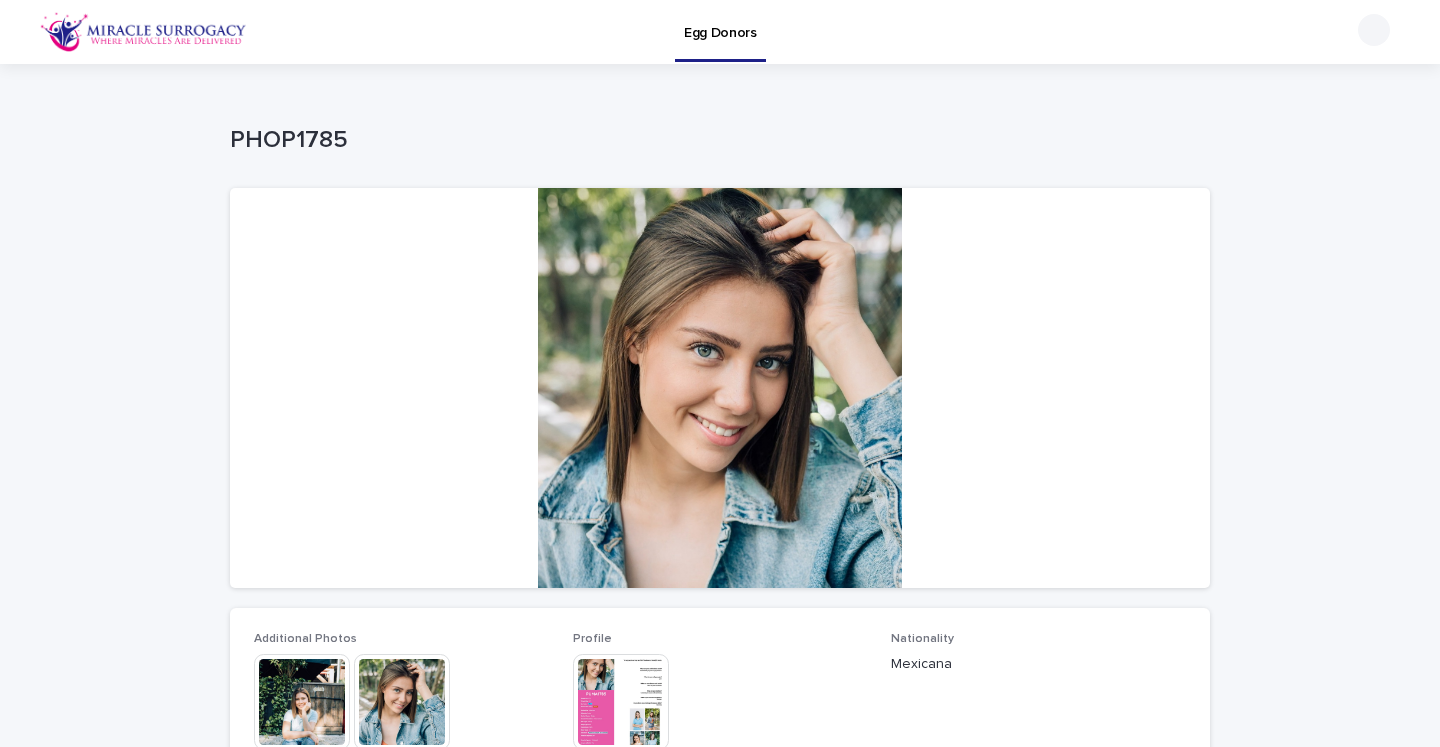 scroll, scrollTop: 0, scrollLeft: 0, axis: both 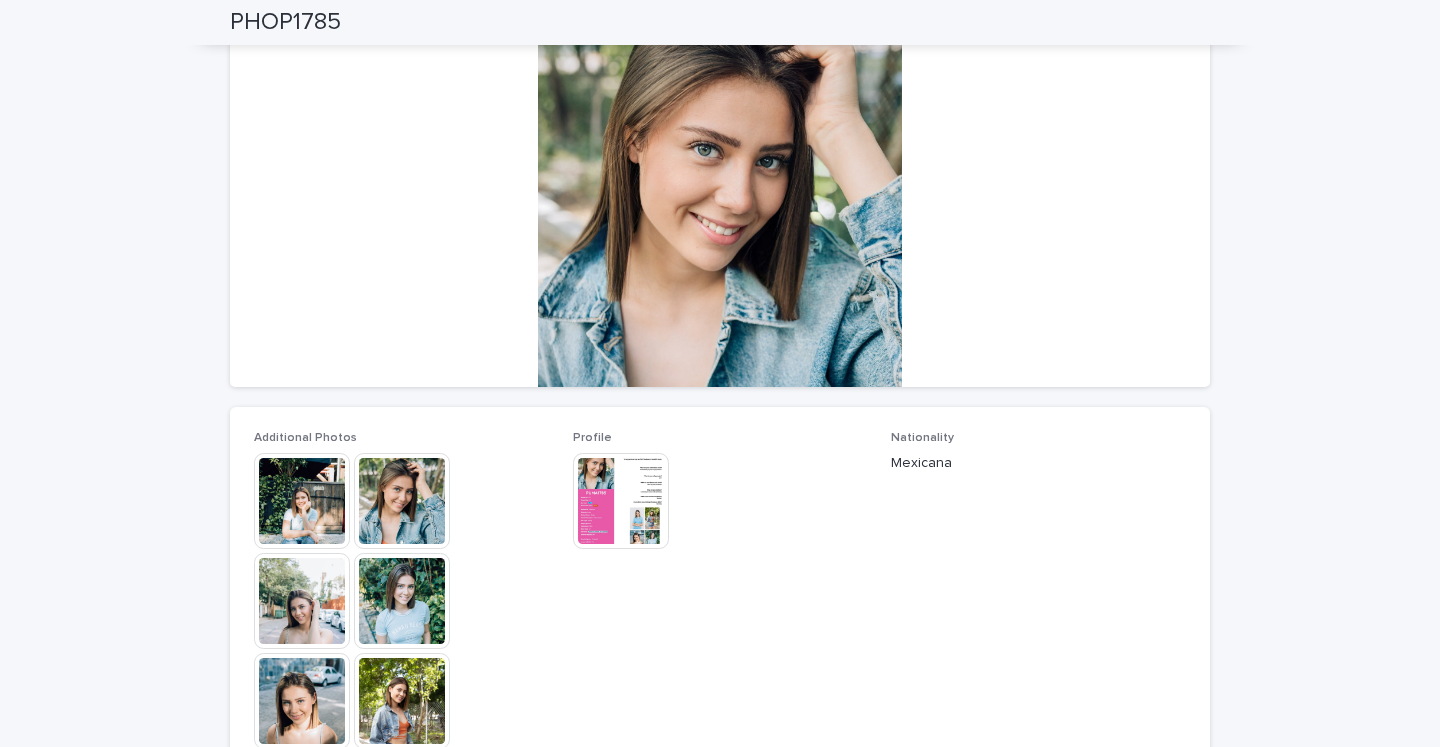 click at bounding box center (302, 501) 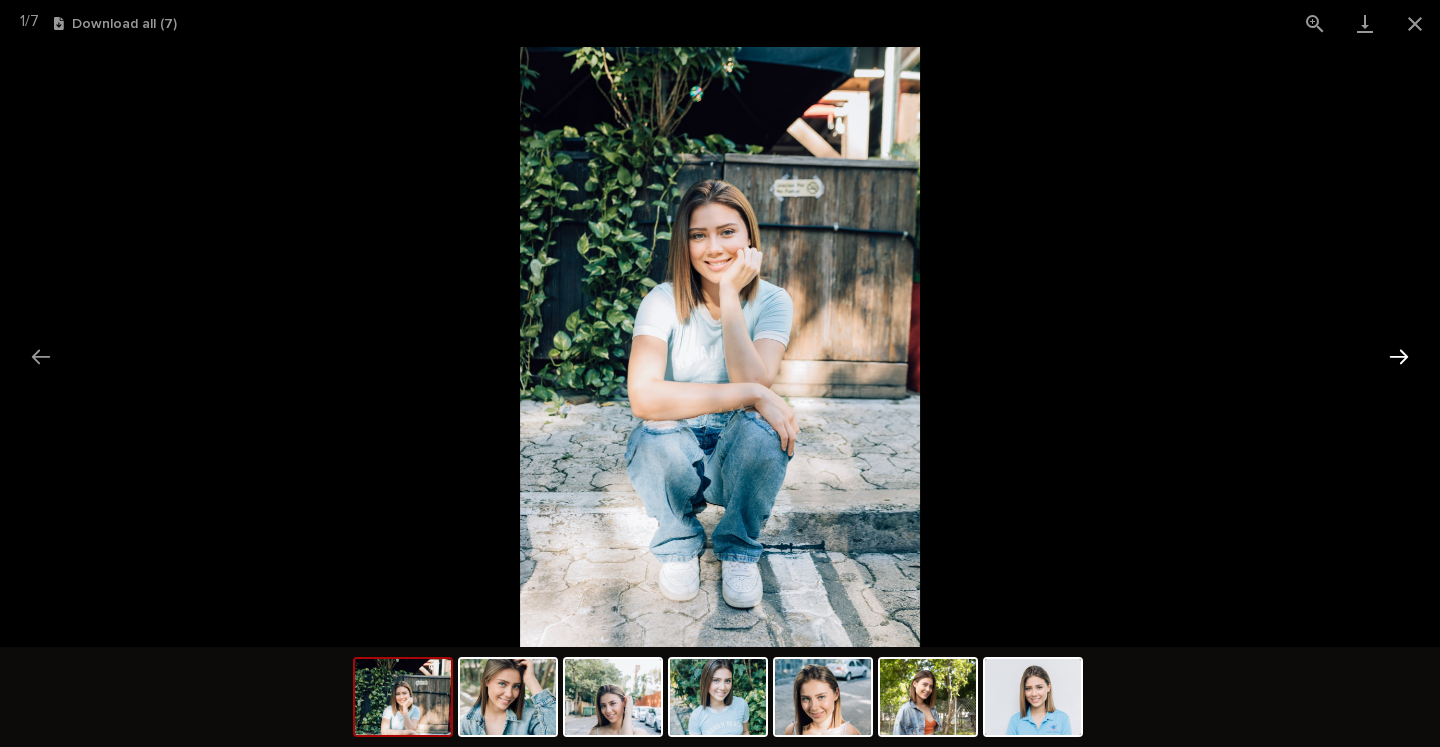 click at bounding box center [1399, 356] 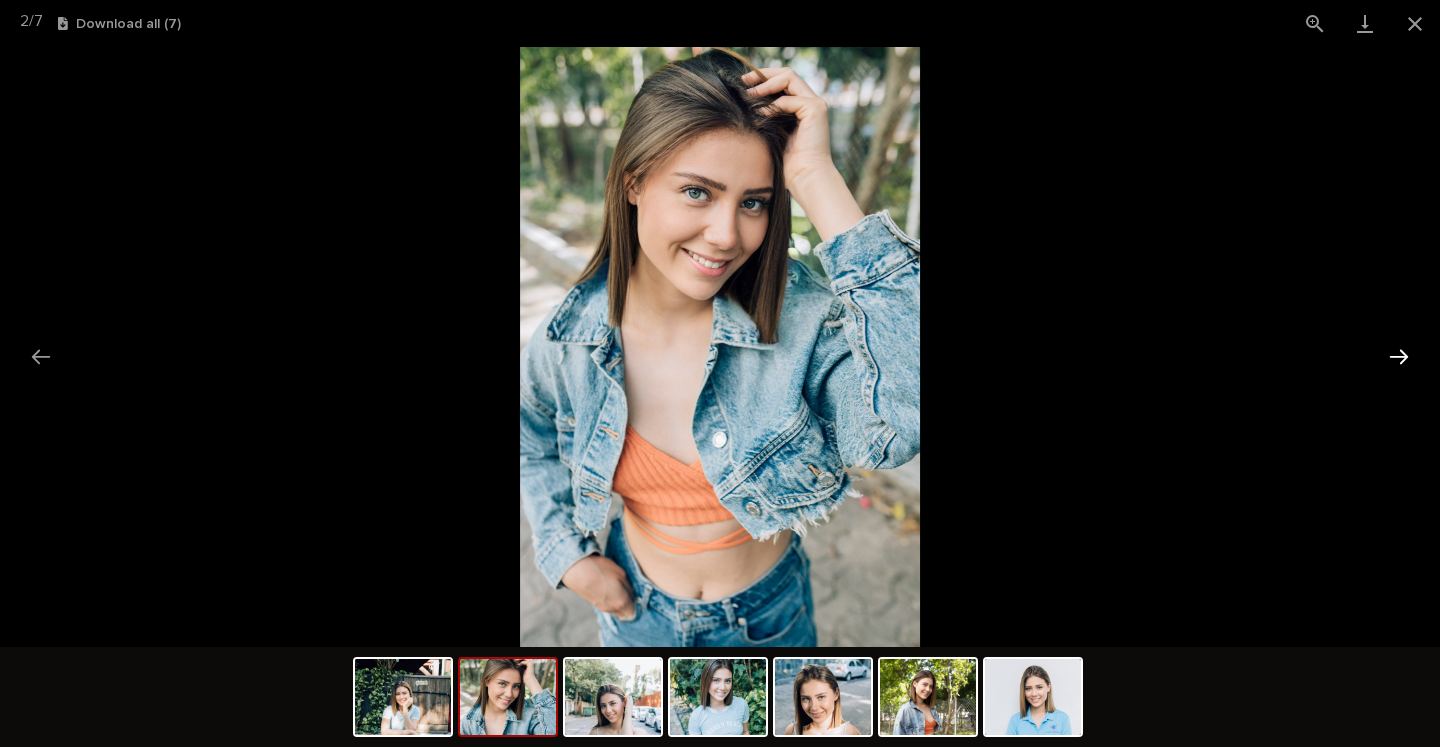 click at bounding box center (1399, 356) 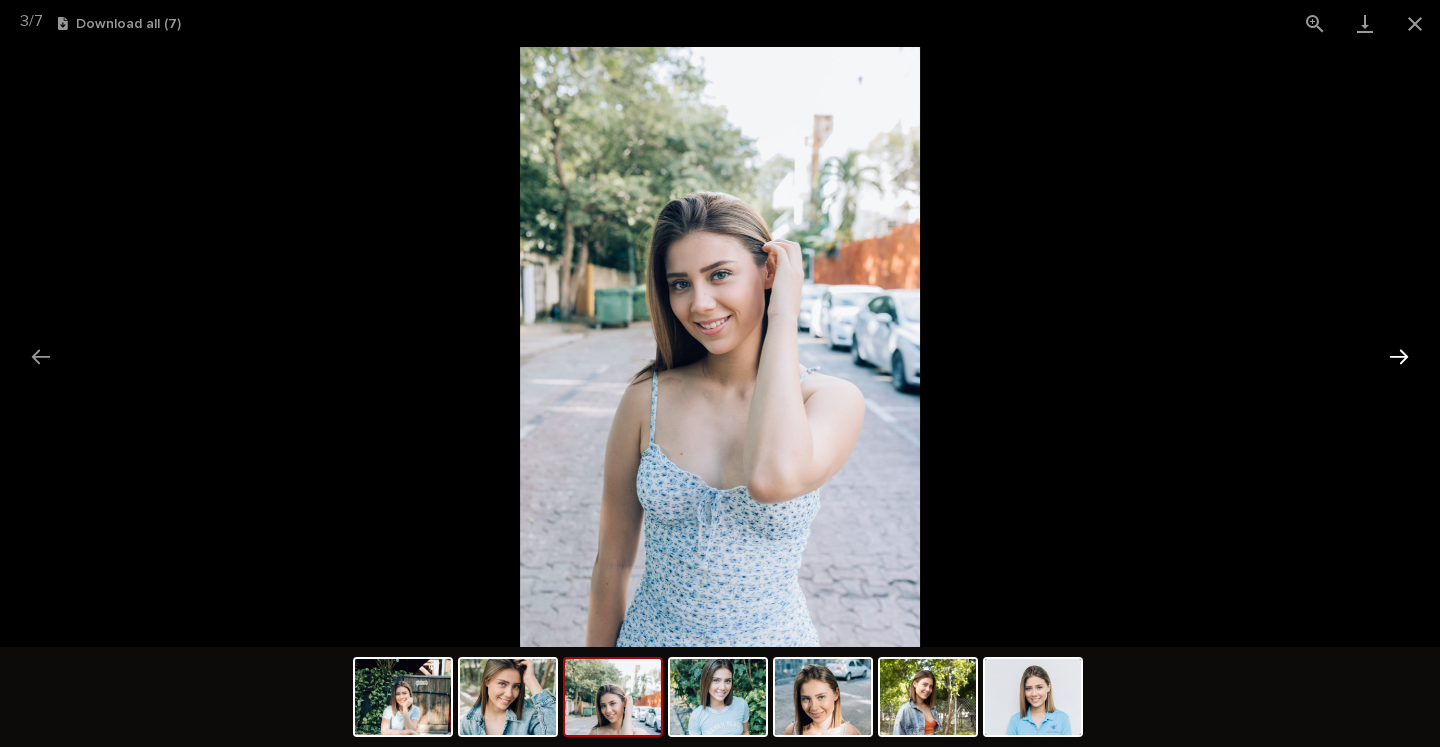 click at bounding box center (1399, 356) 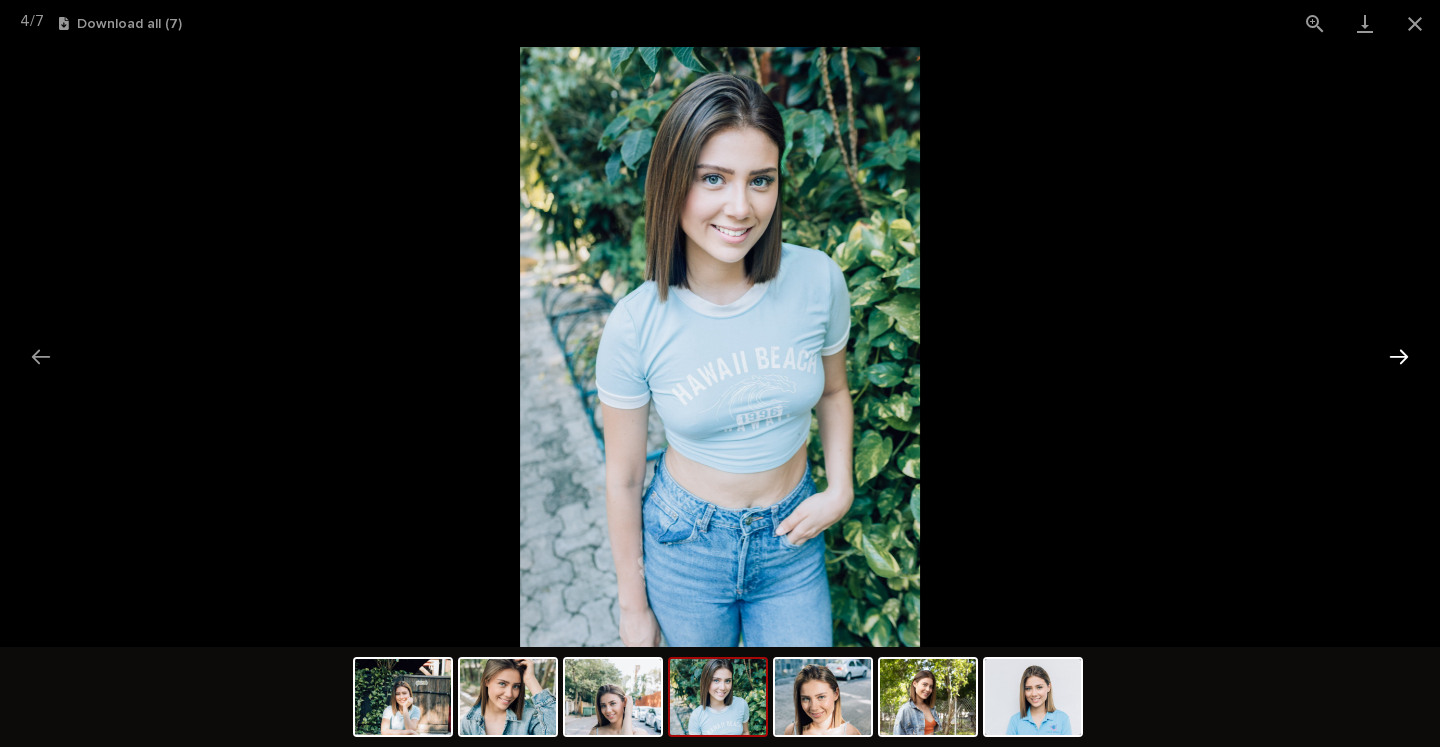 click at bounding box center (1399, 356) 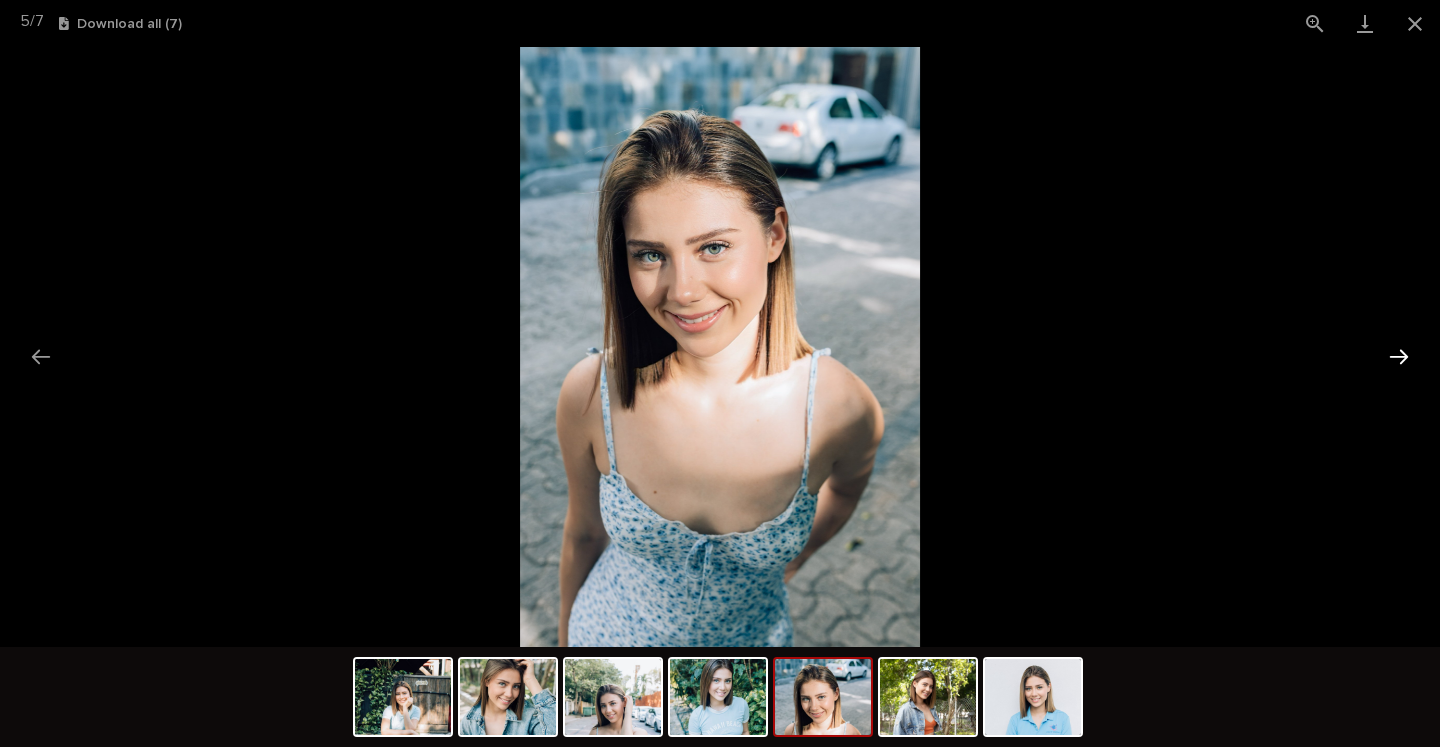 click at bounding box center [1399, 356] 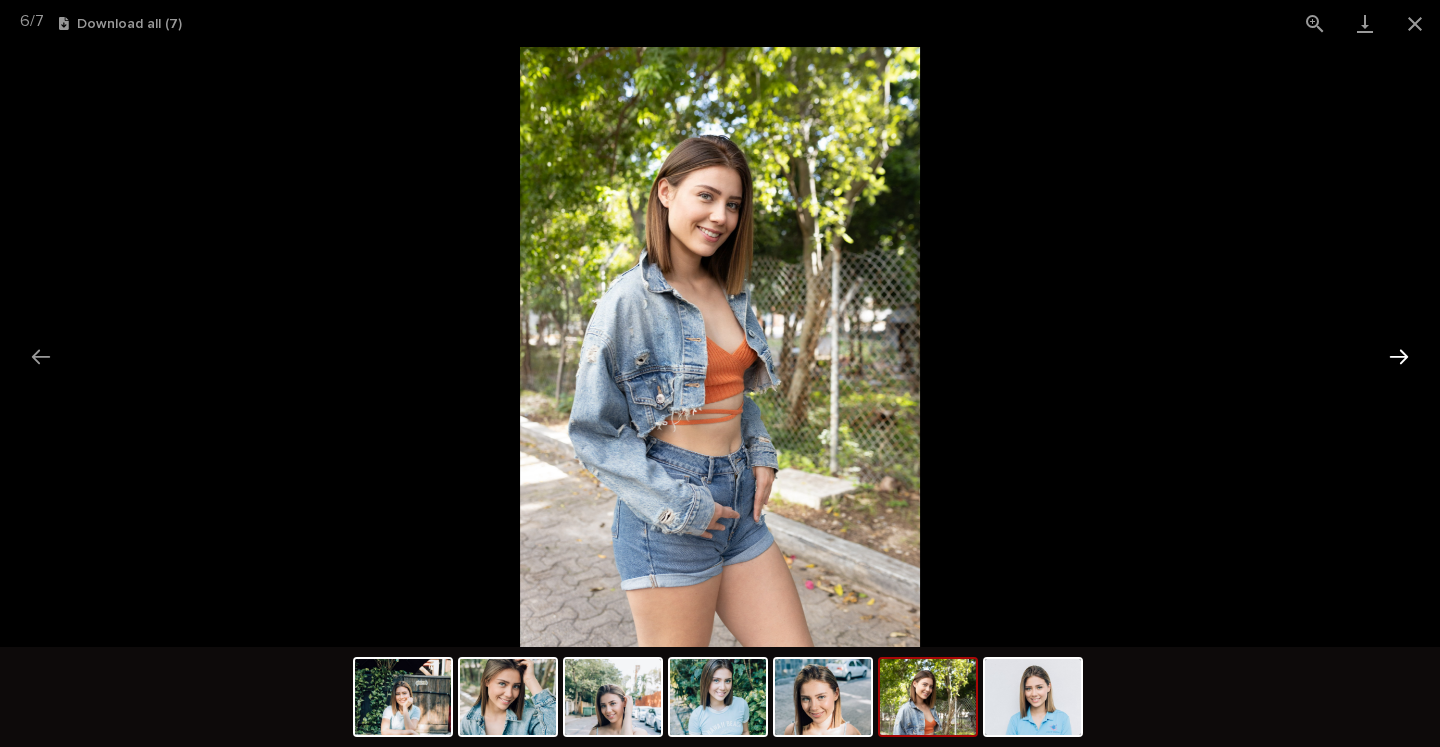 click at bounding box center (1399, 356) 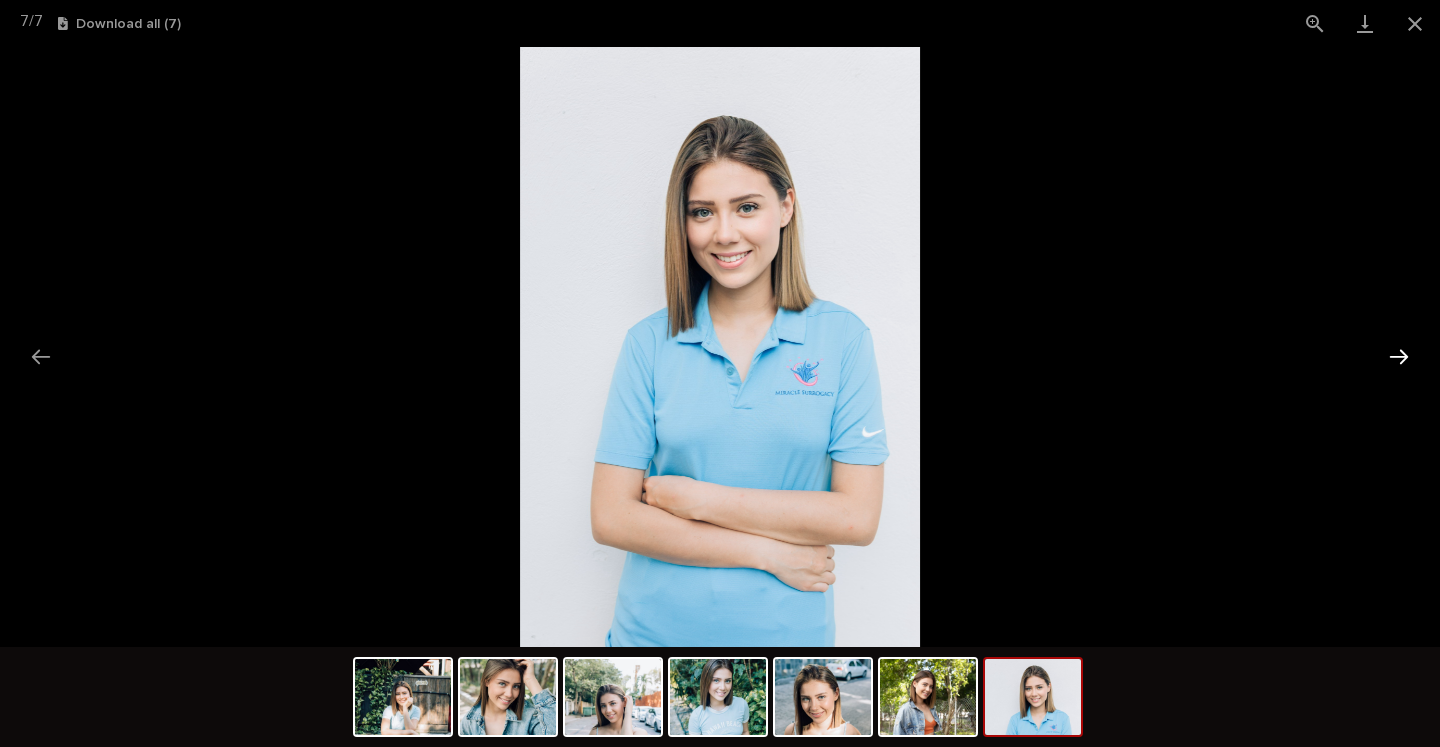 click at bounding box center [1399, 356] 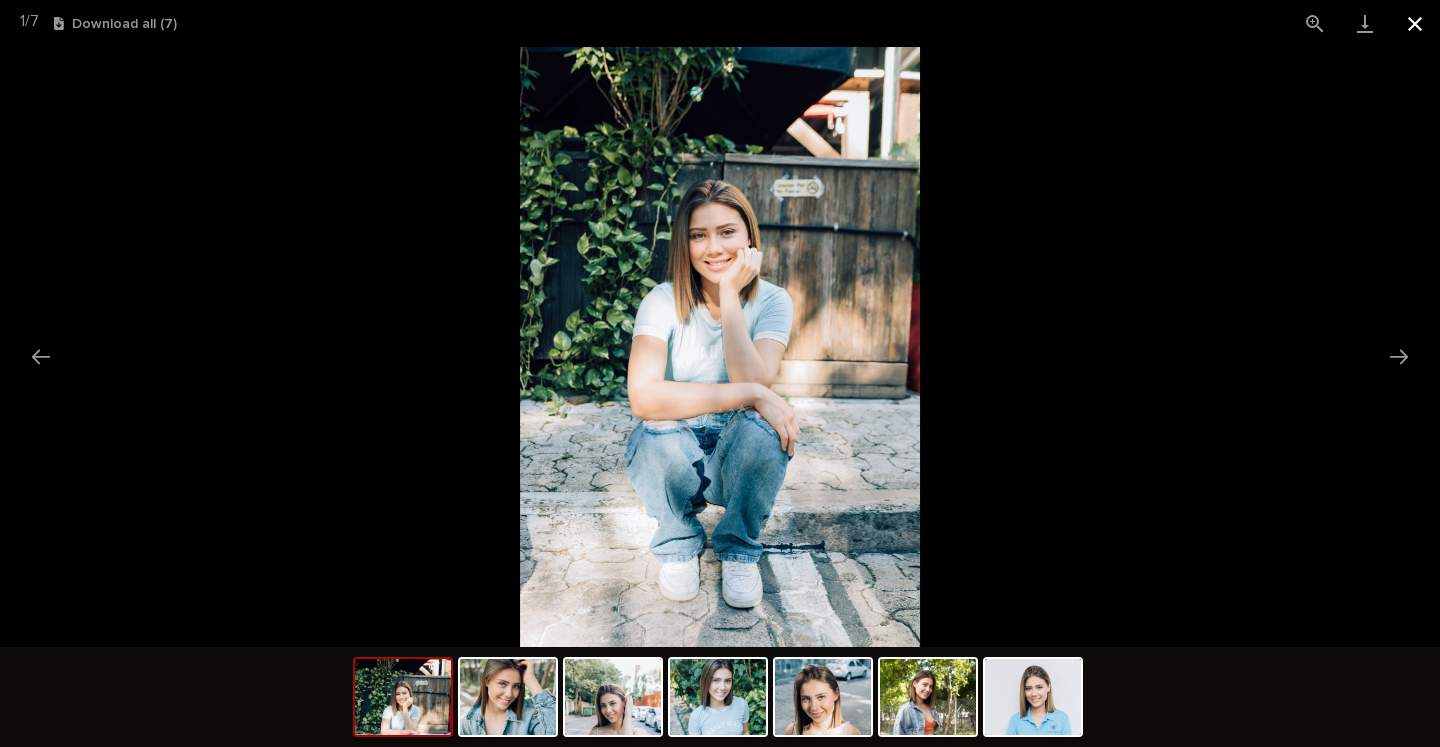 click at bounding box center [1415, 23] 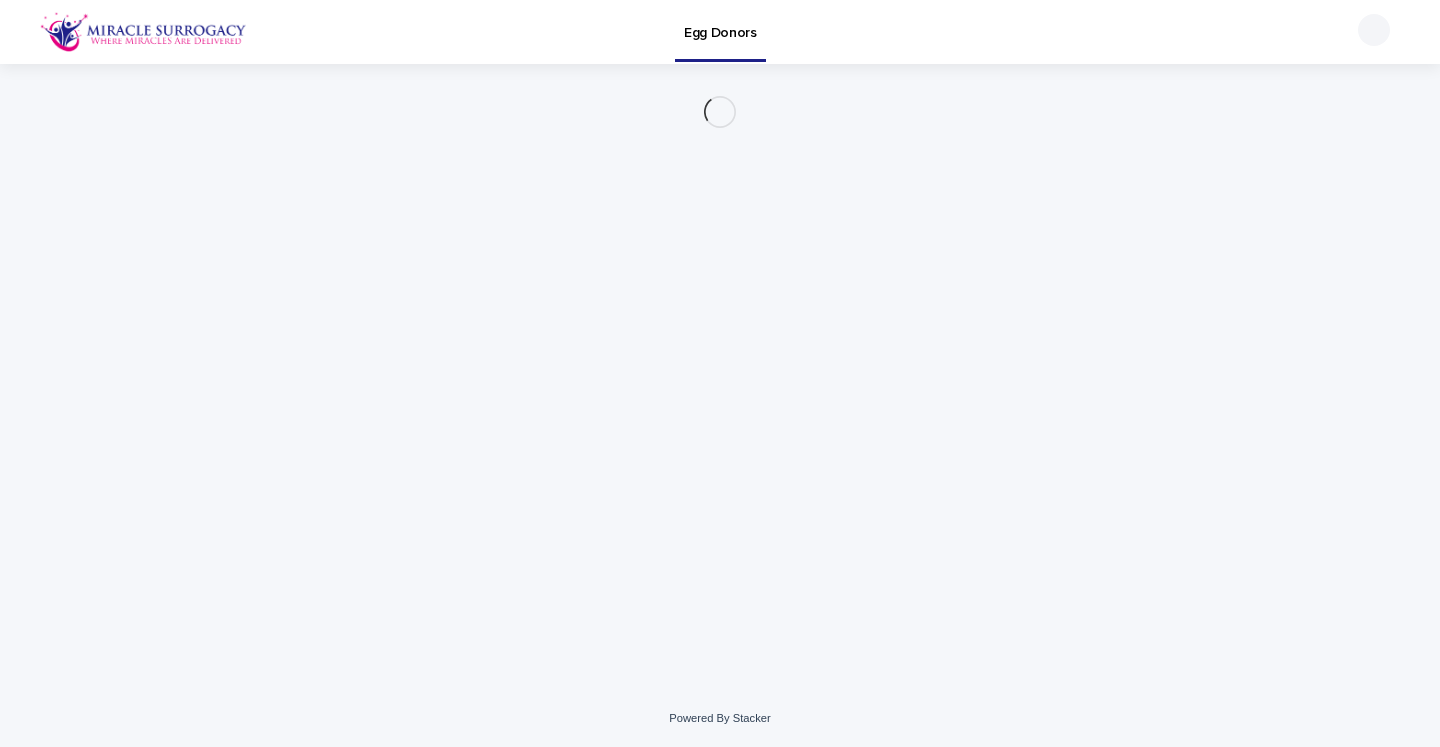 scroll, scrollTop: 0, scrollLeft: 0, axis: both 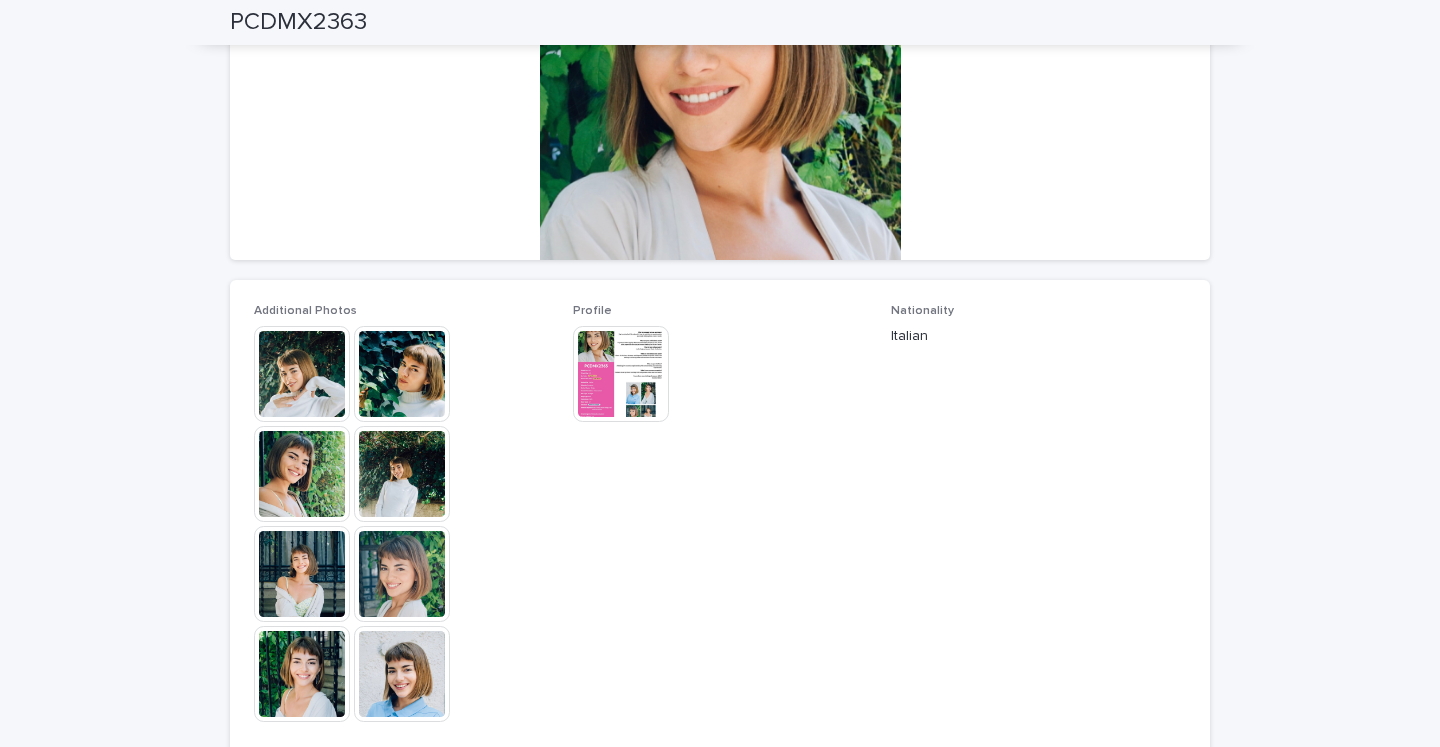 click at bounding box center (302, 374) 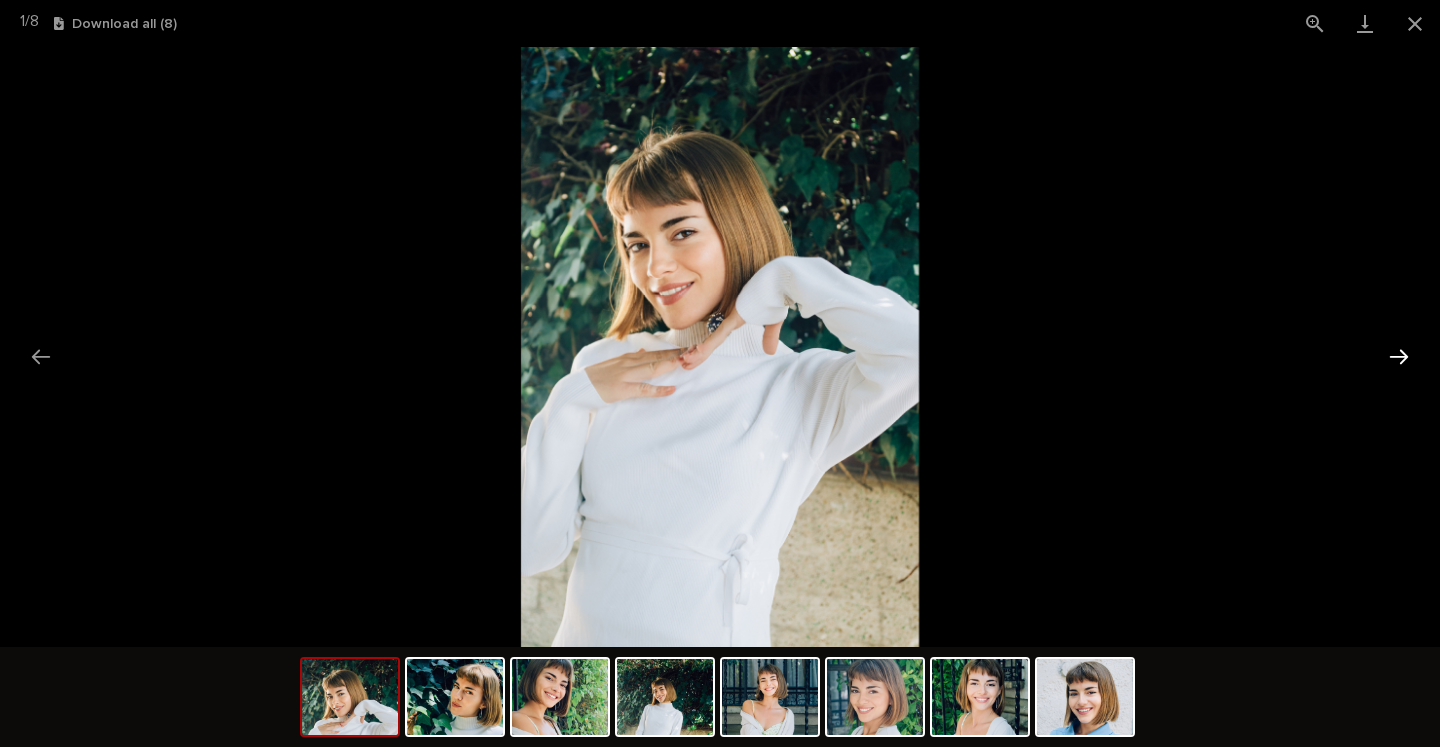 click at bounding box center [1399, 356] 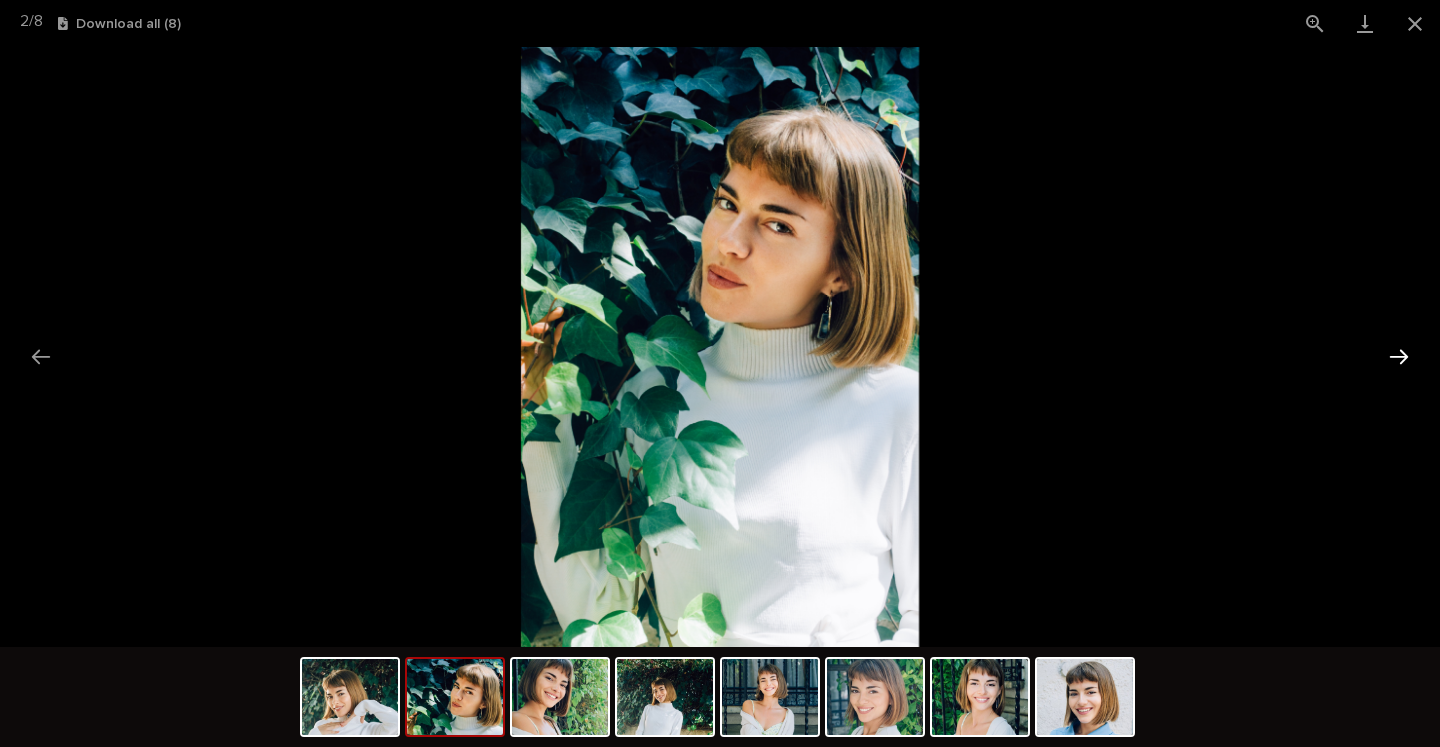 click at bounding box center [1399, 356] 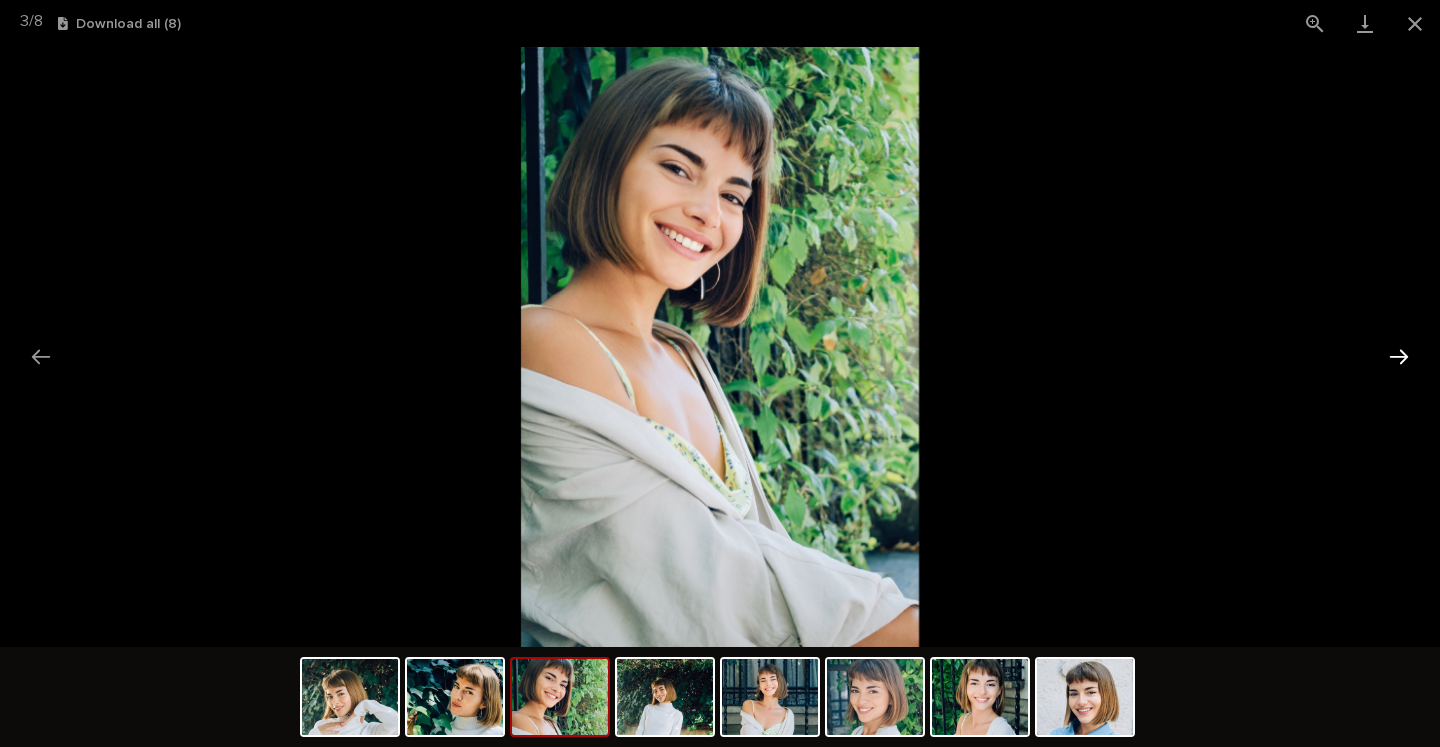click at bounding box center (1399, 356) 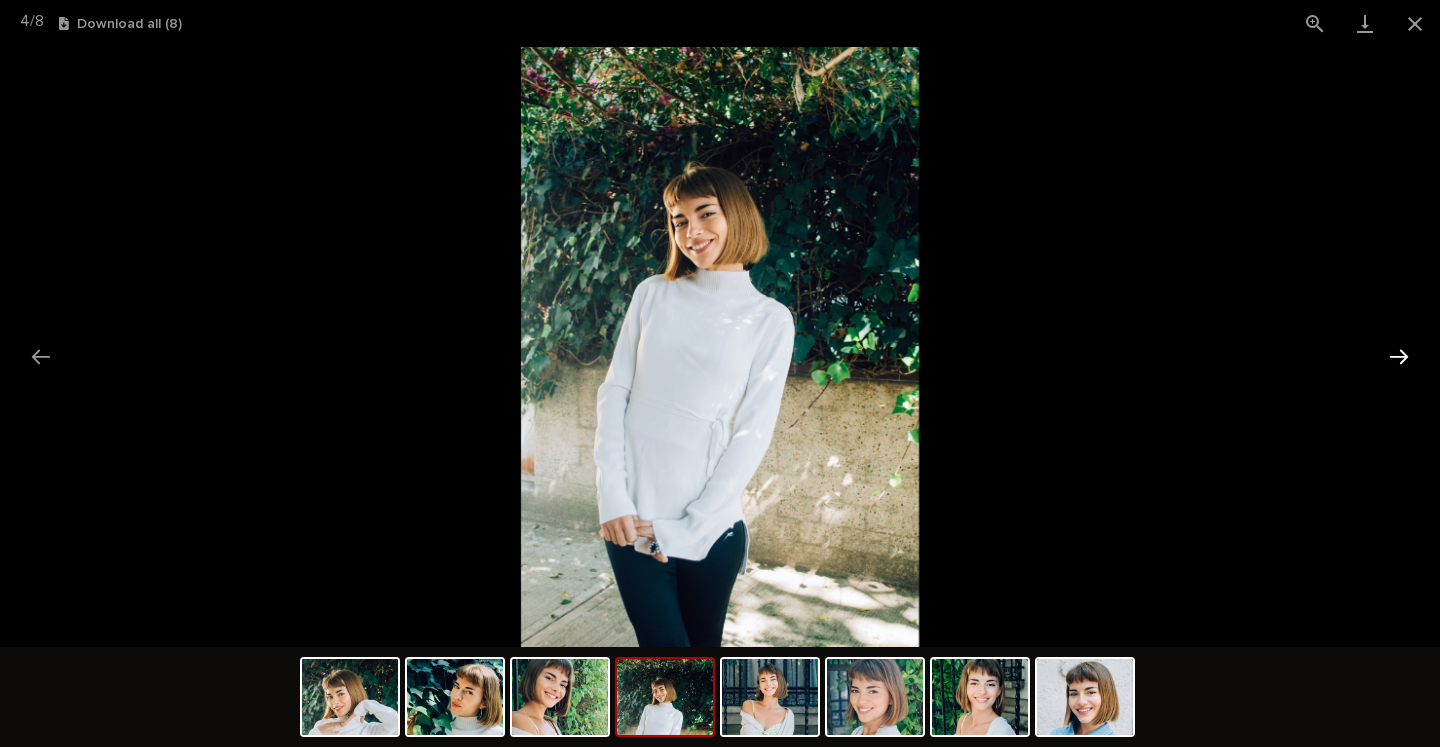 click at bounding box center (1399, 356) 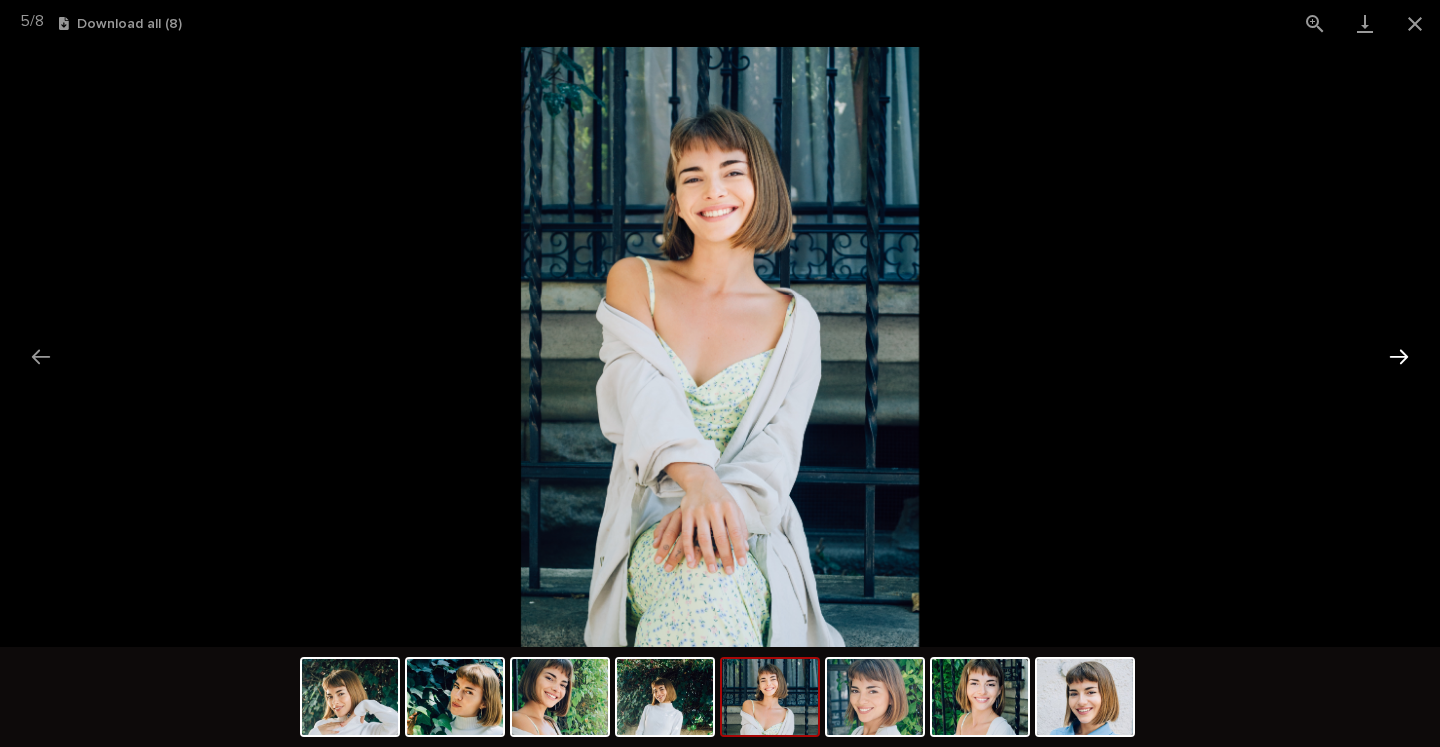 click at bounding box center [1399, 356] 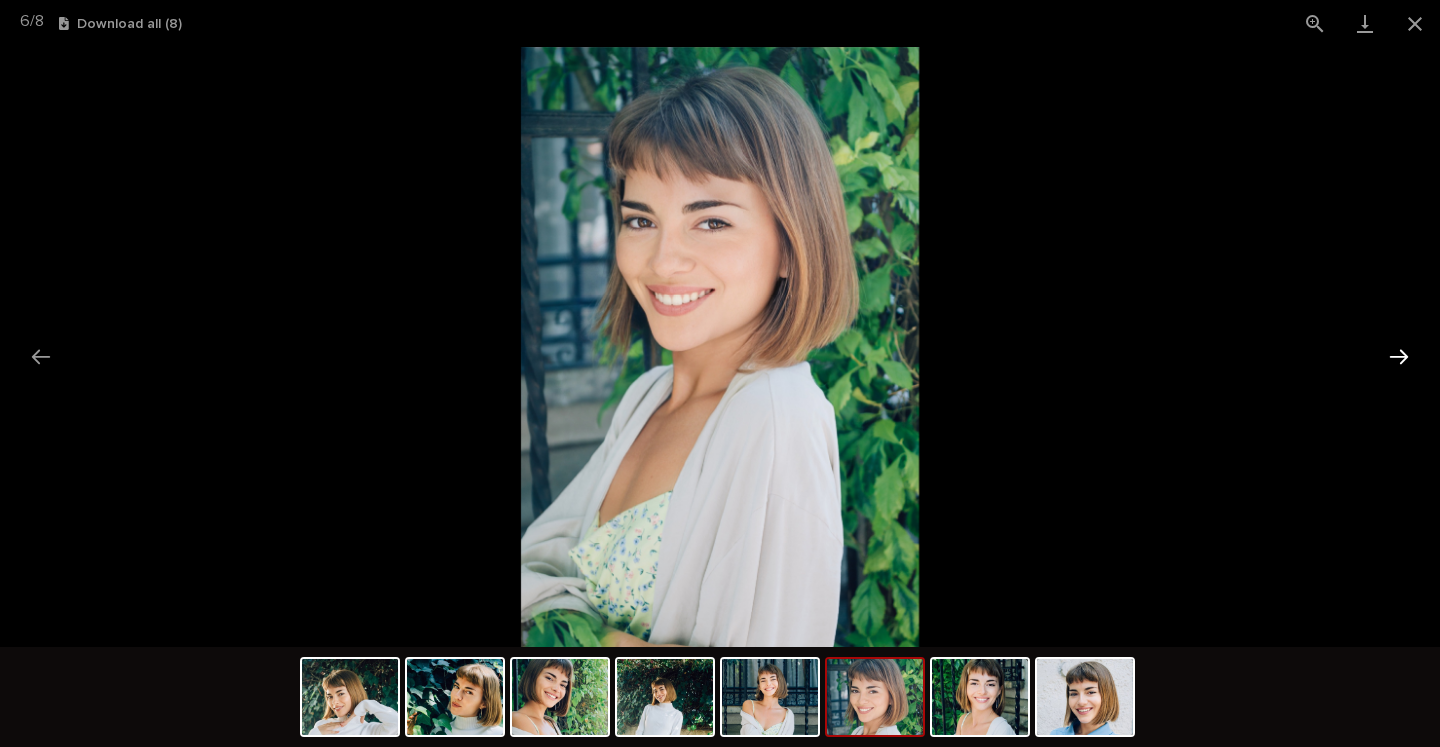 click at bounding box center (1399, 356) 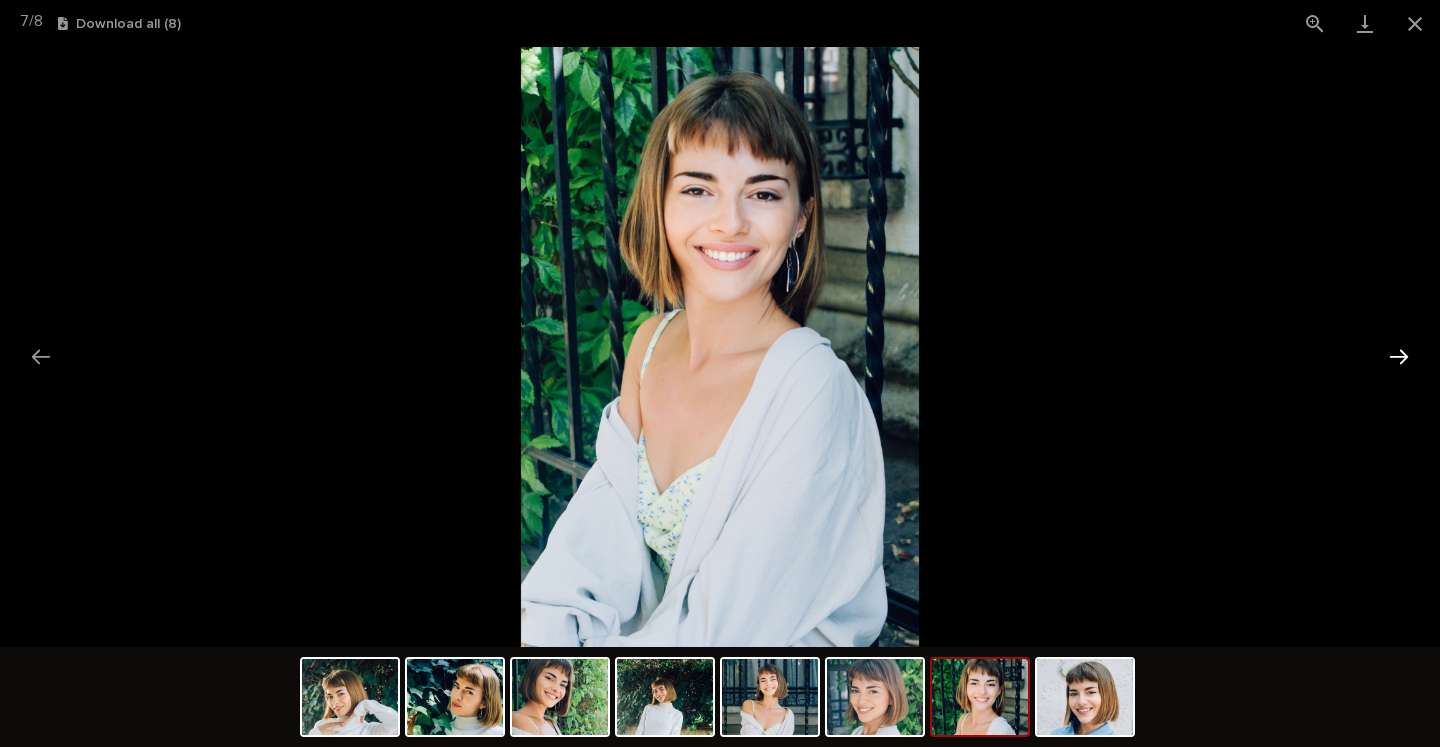 click at bounding box center (1399, 356) 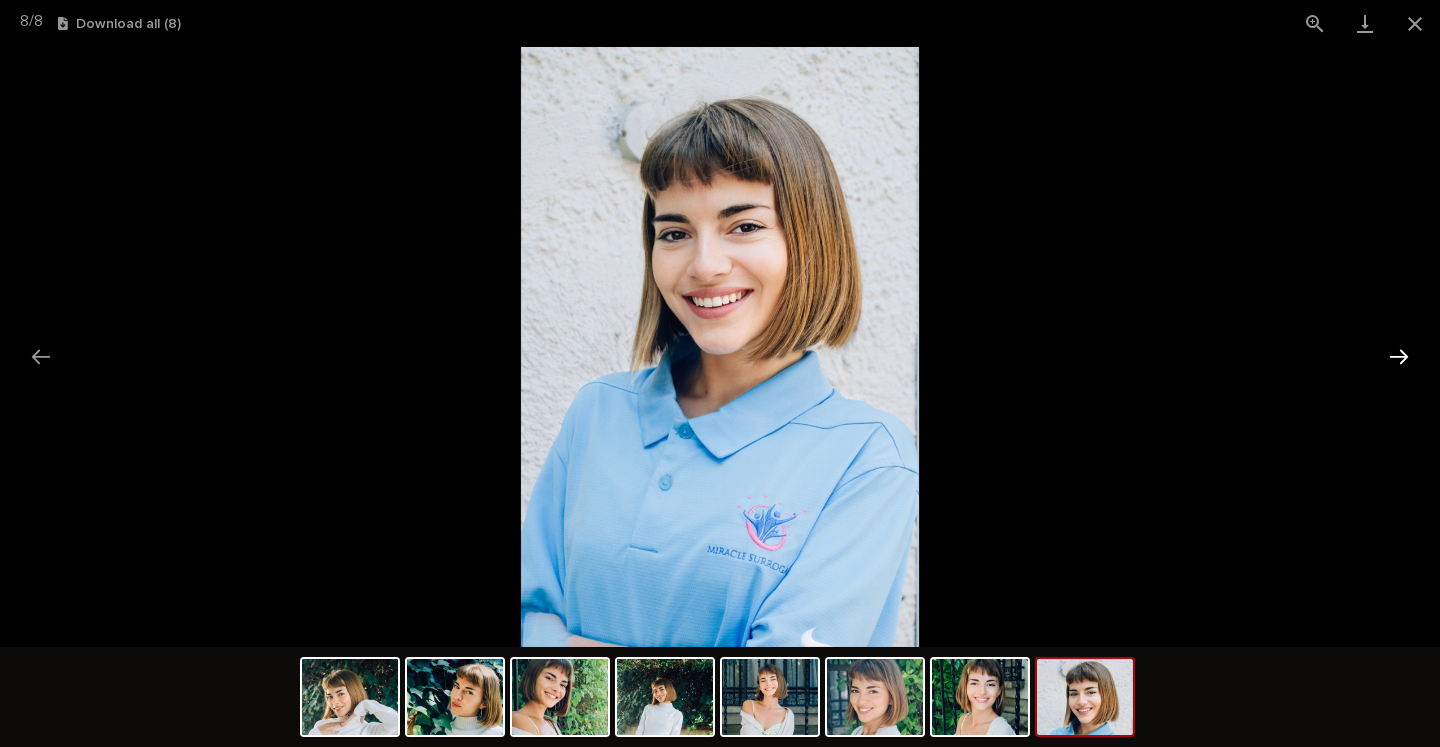click at bounding box center [1399, 356] 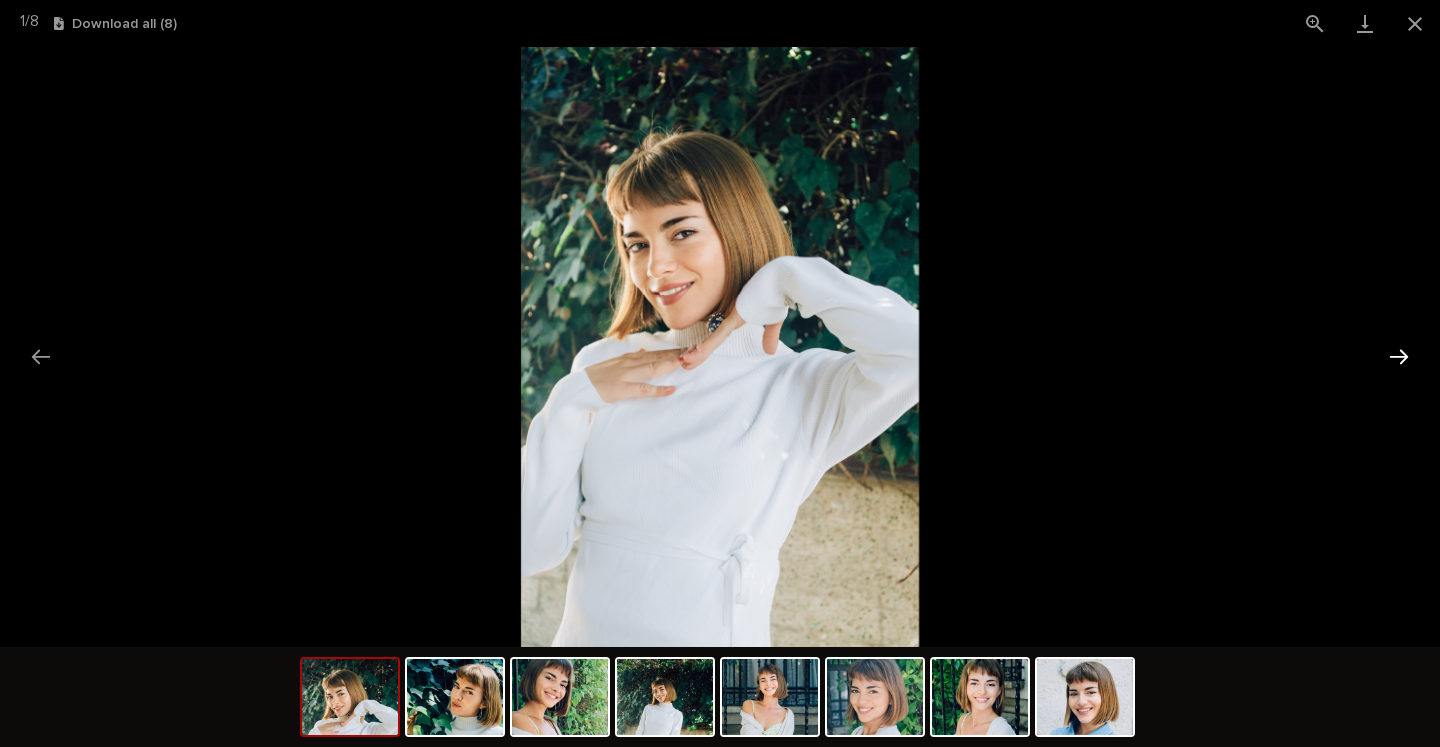 click at bounding box center [1399, 356] 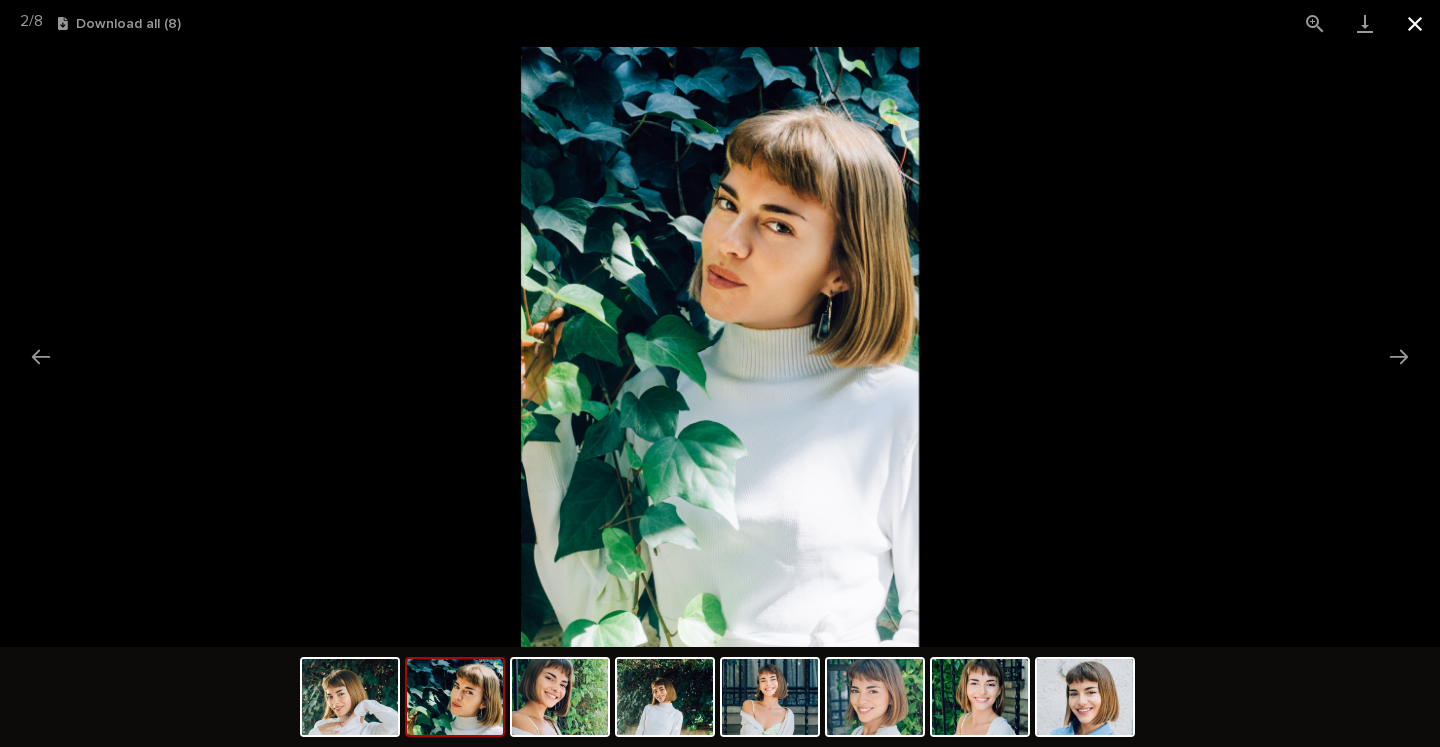 click at bounding box center (1415, 23) 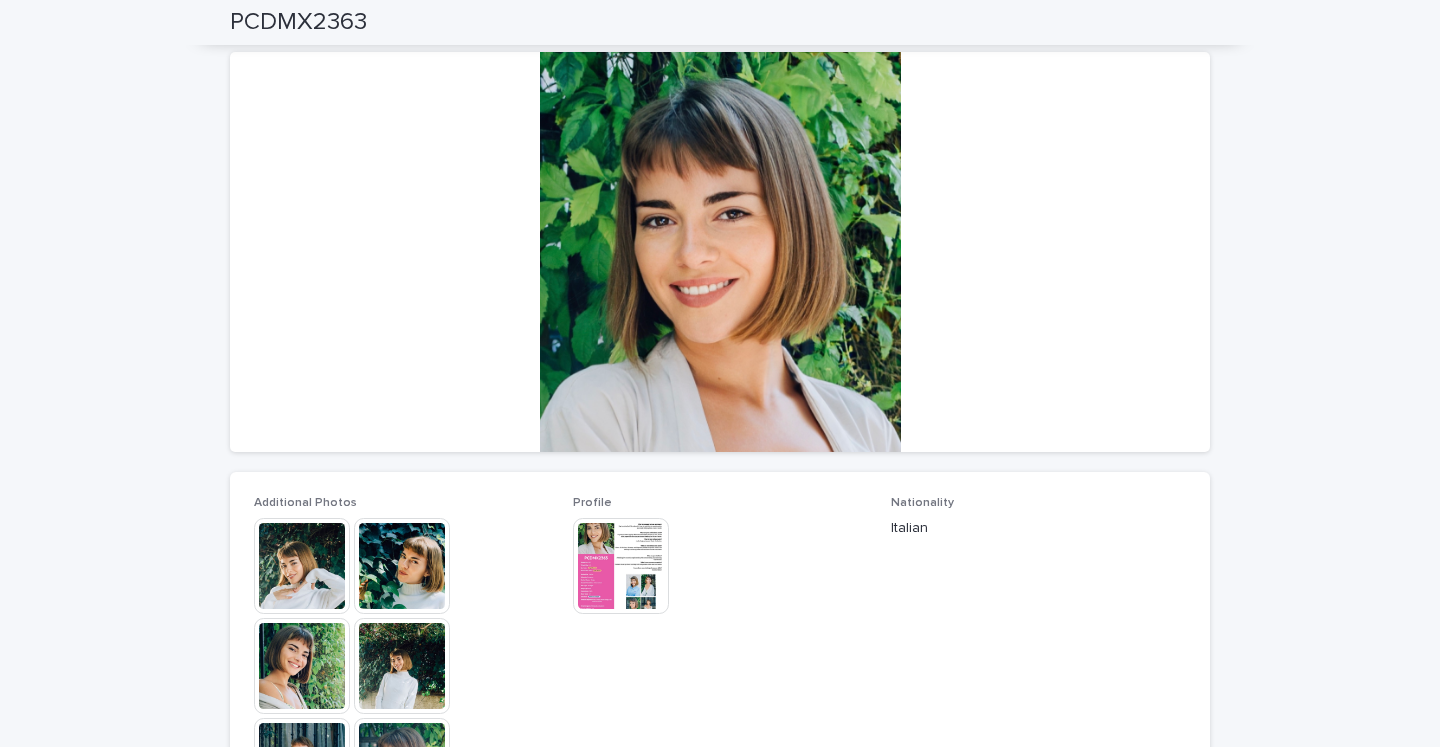 scroll, scrollTop: 0, scrollLeft: 0, axis: both 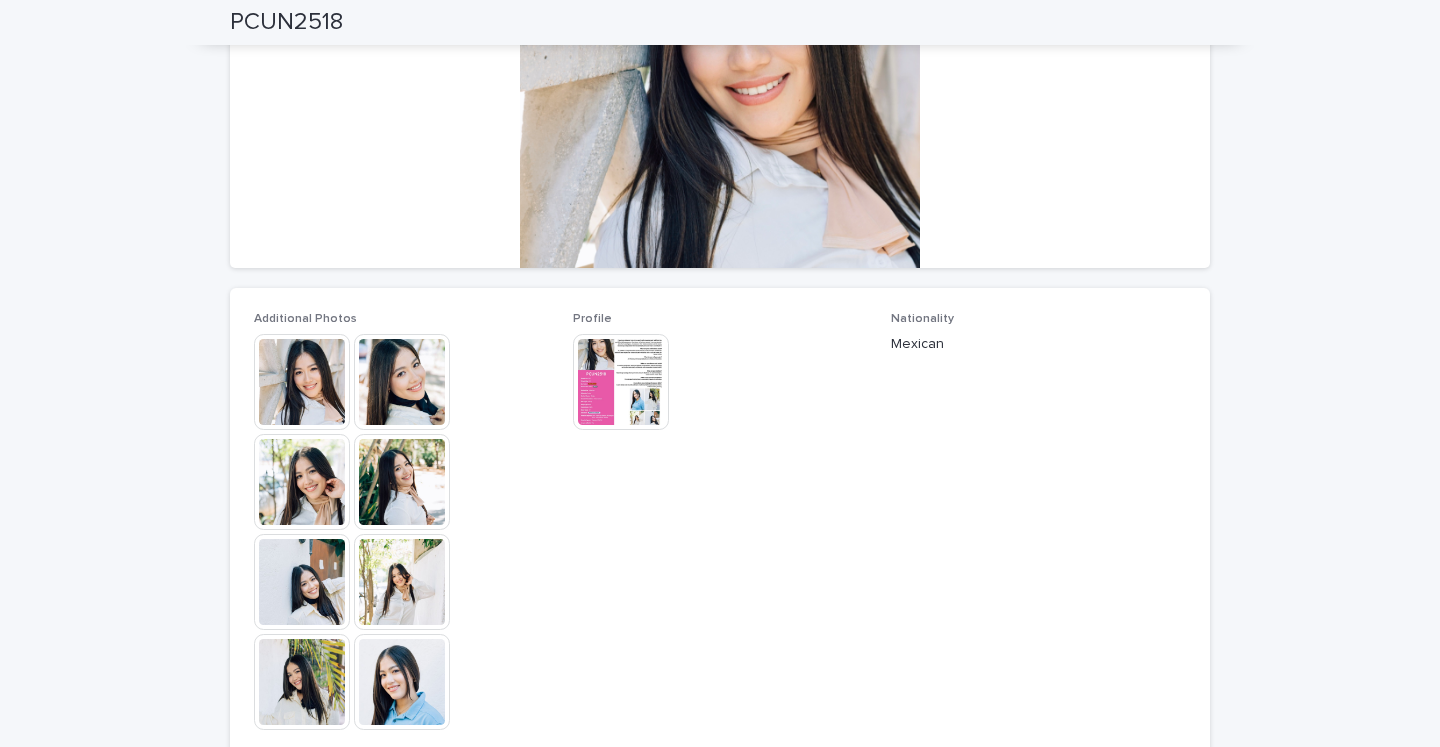 click at bounding box center (402, 582) 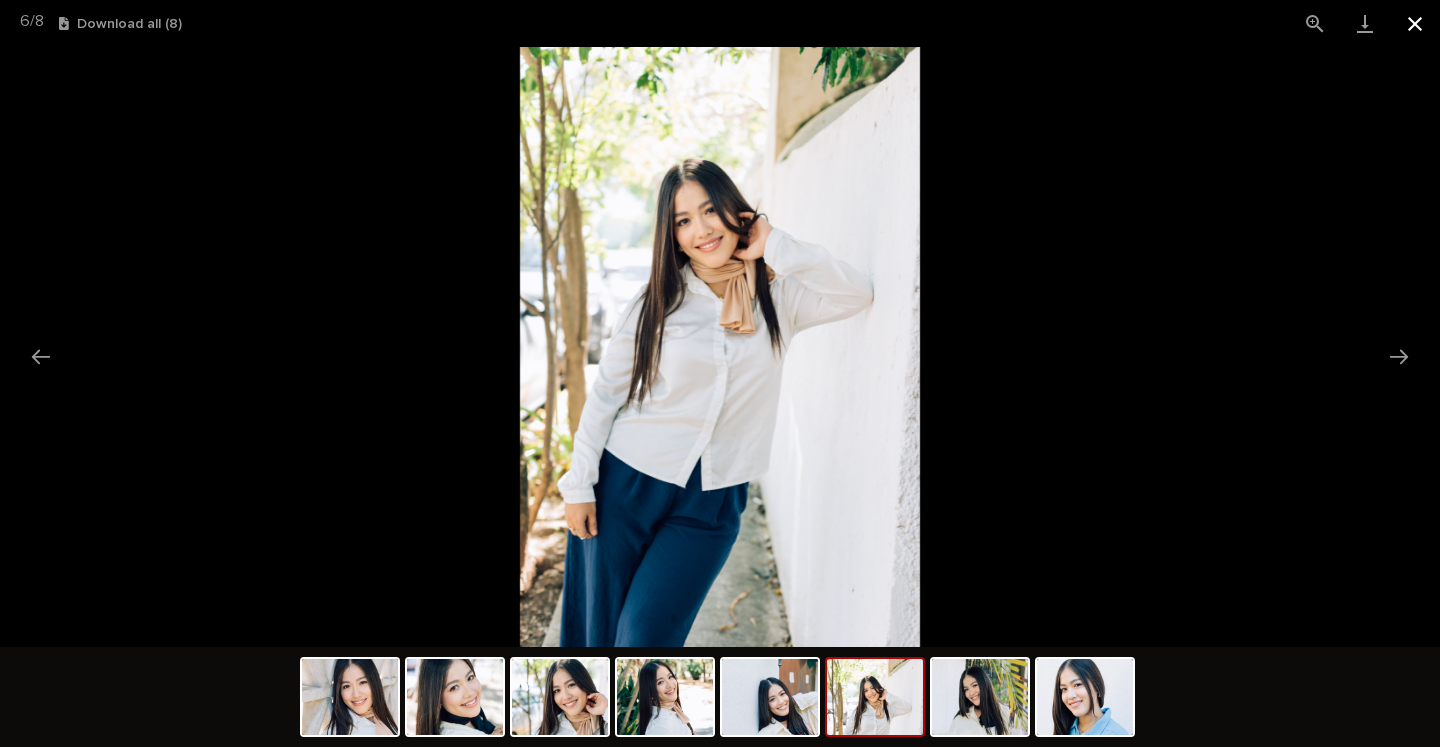 click at bounding box center (1415, 23) 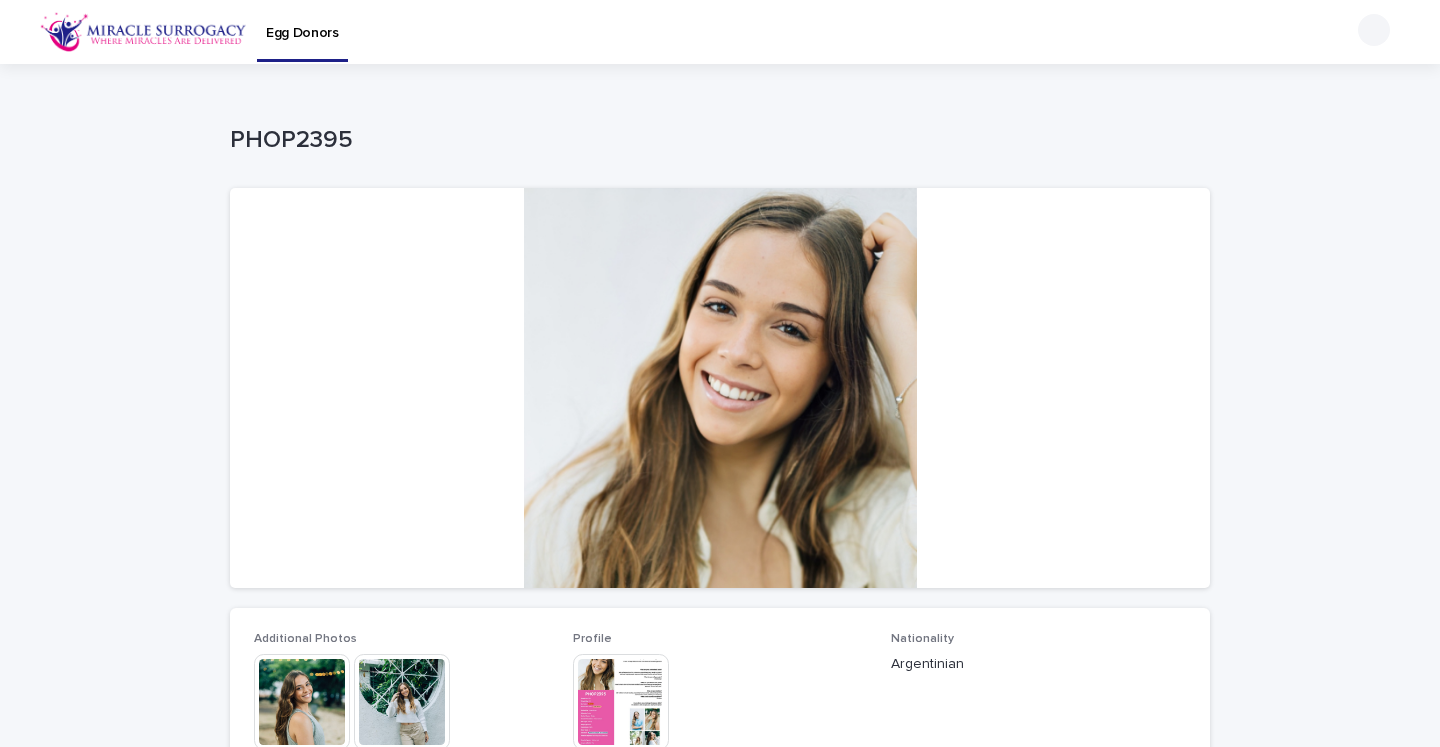 scroll, scrollTop: 0, scrollLeft: 0, axis: both 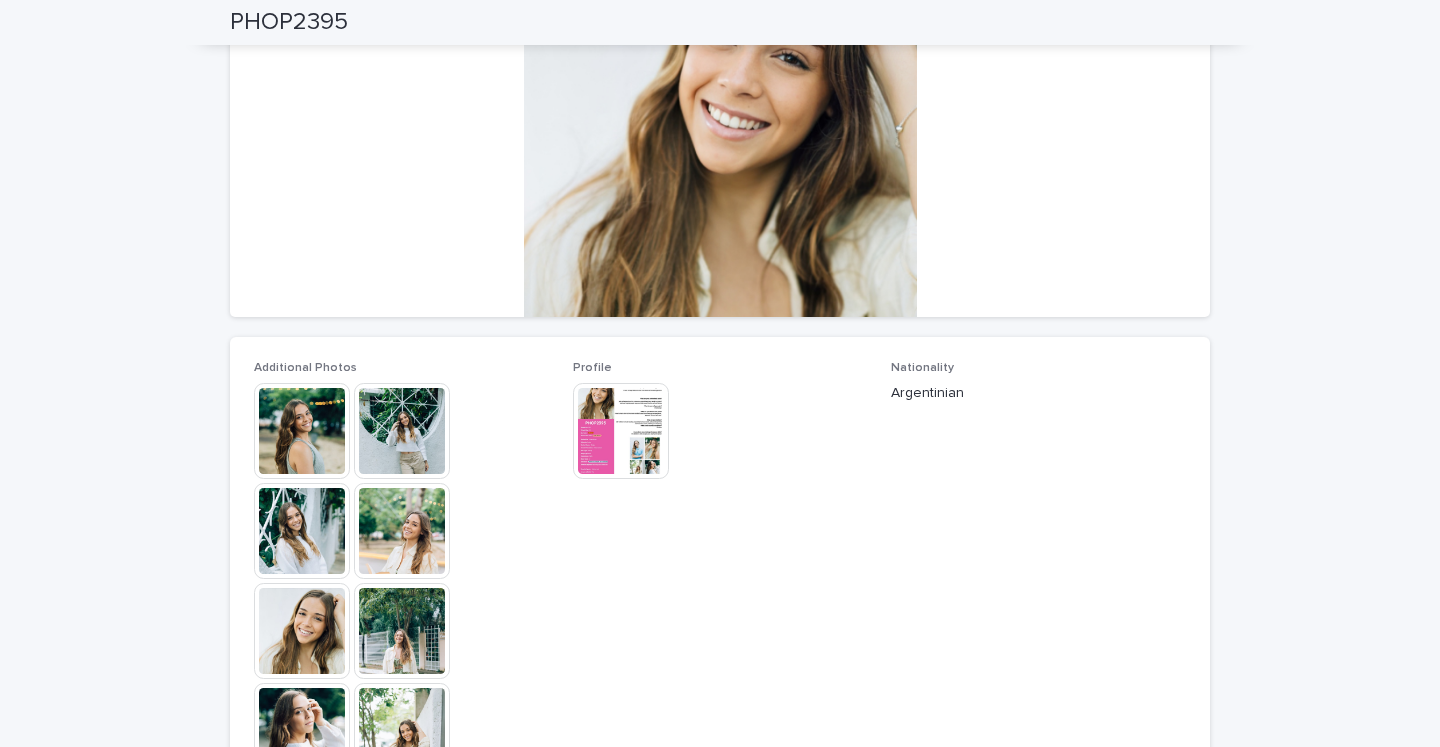 click at bounding box center (302, 431) 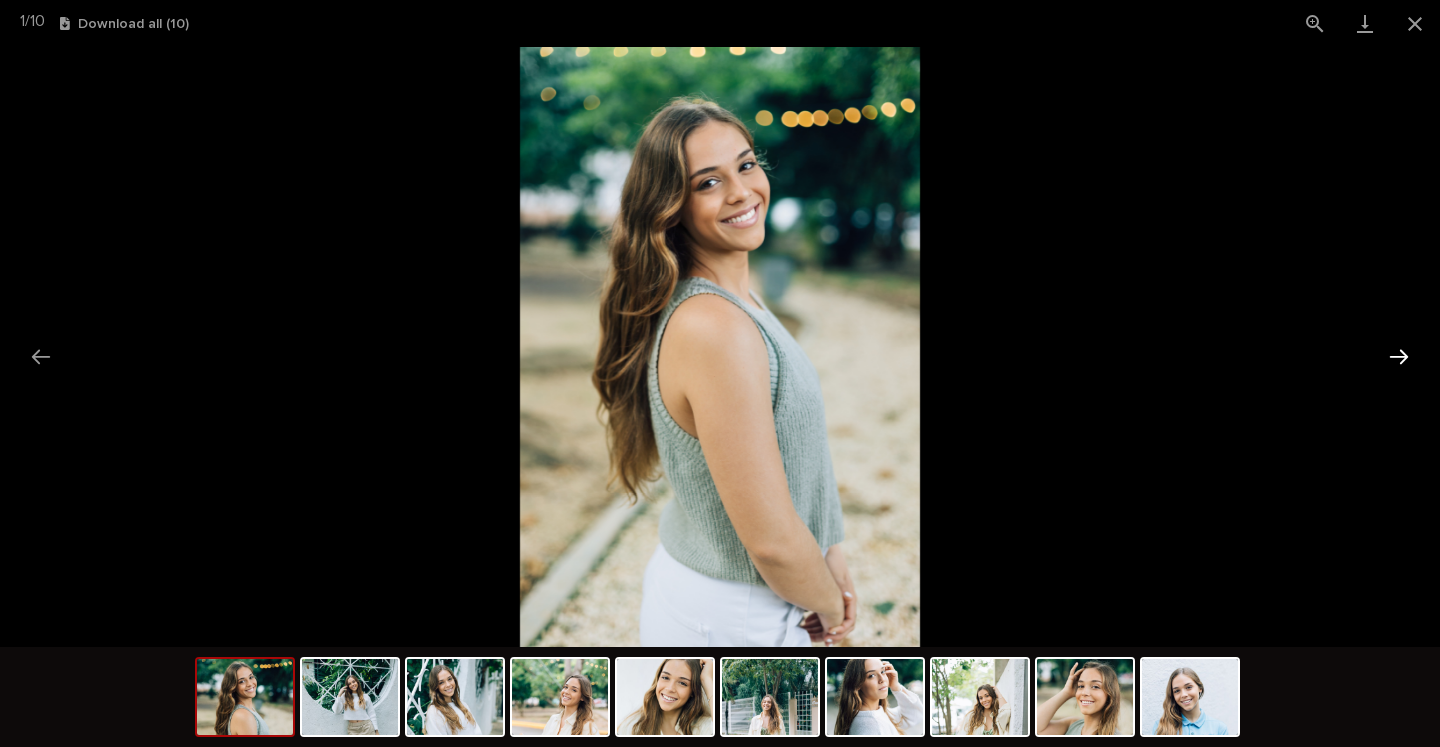 click at bounding box center (1399, 356) 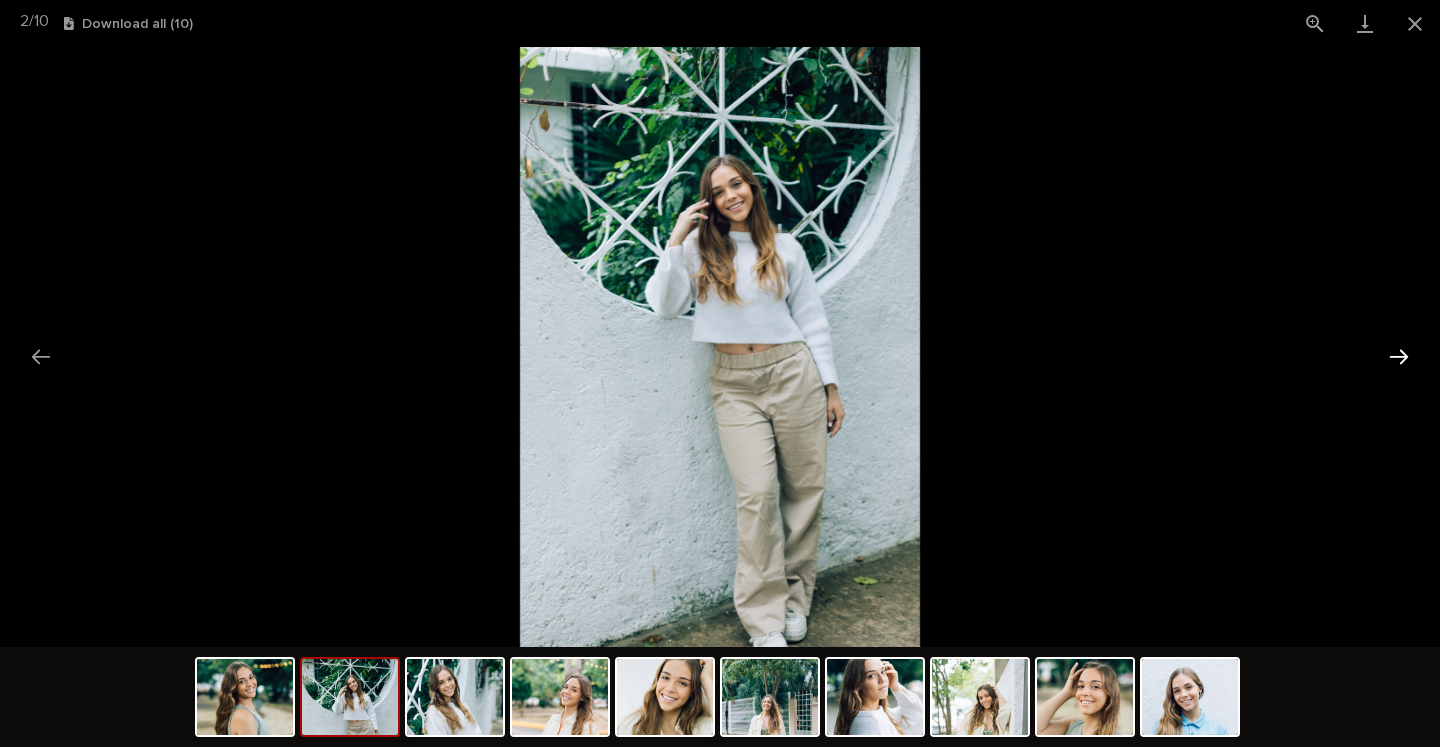 click at bounding box center [1399, 356] 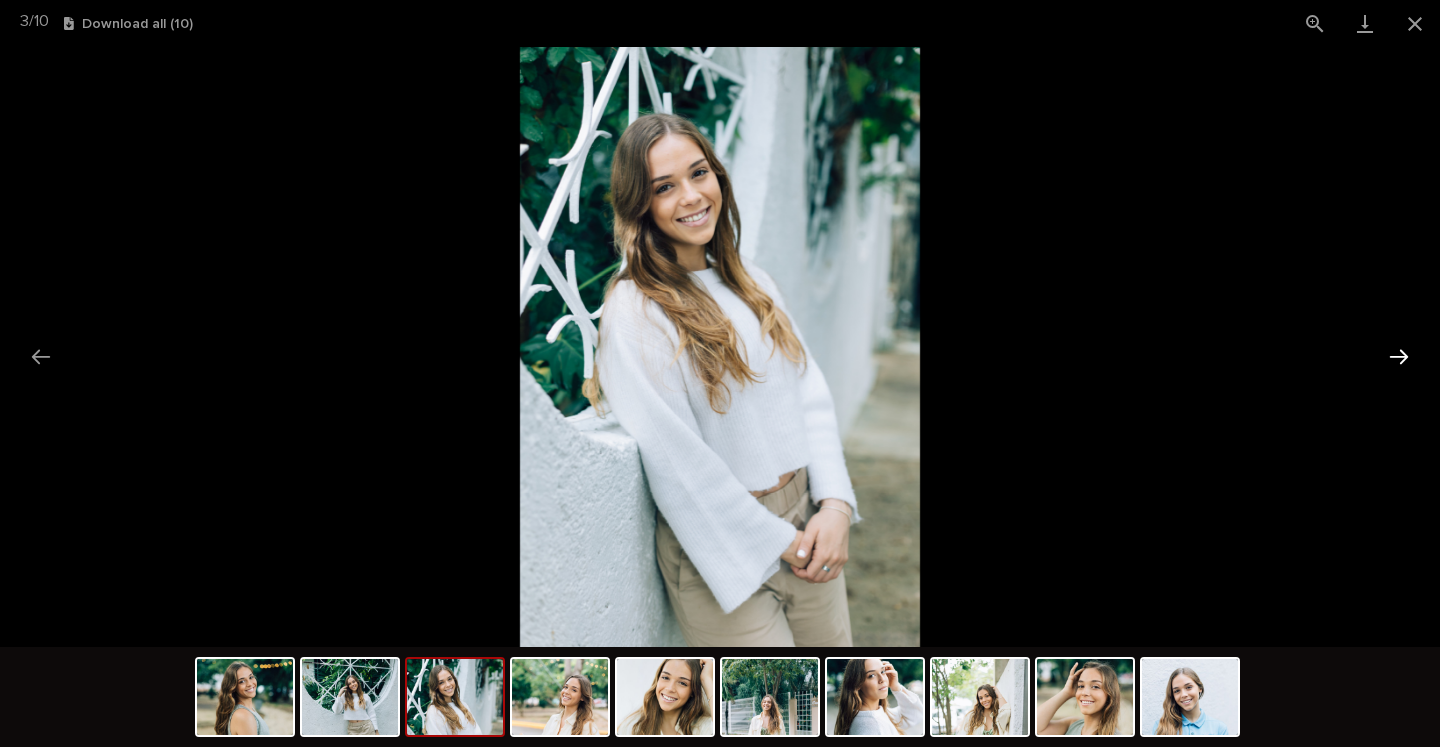 click at bounding box center (1399, 356) 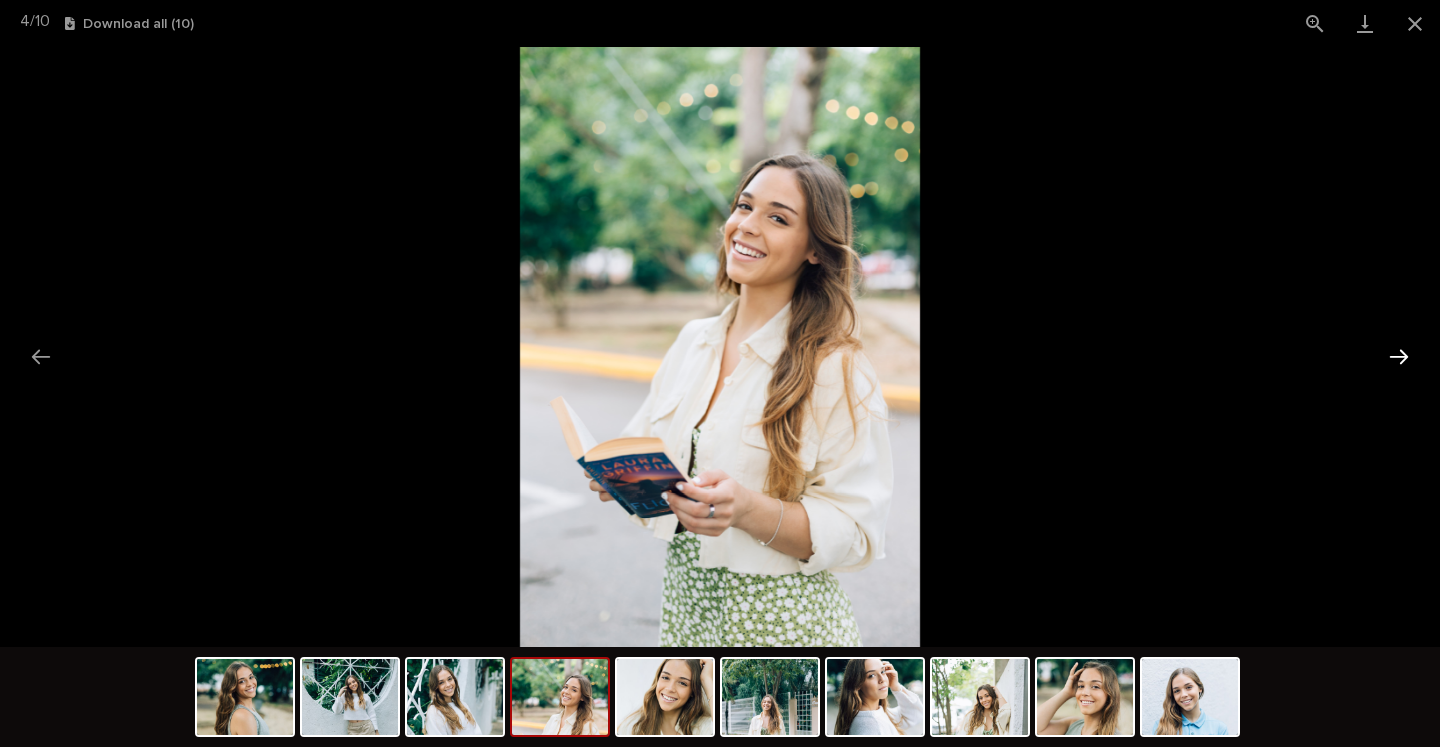 click at bounding box center (1399, 356) 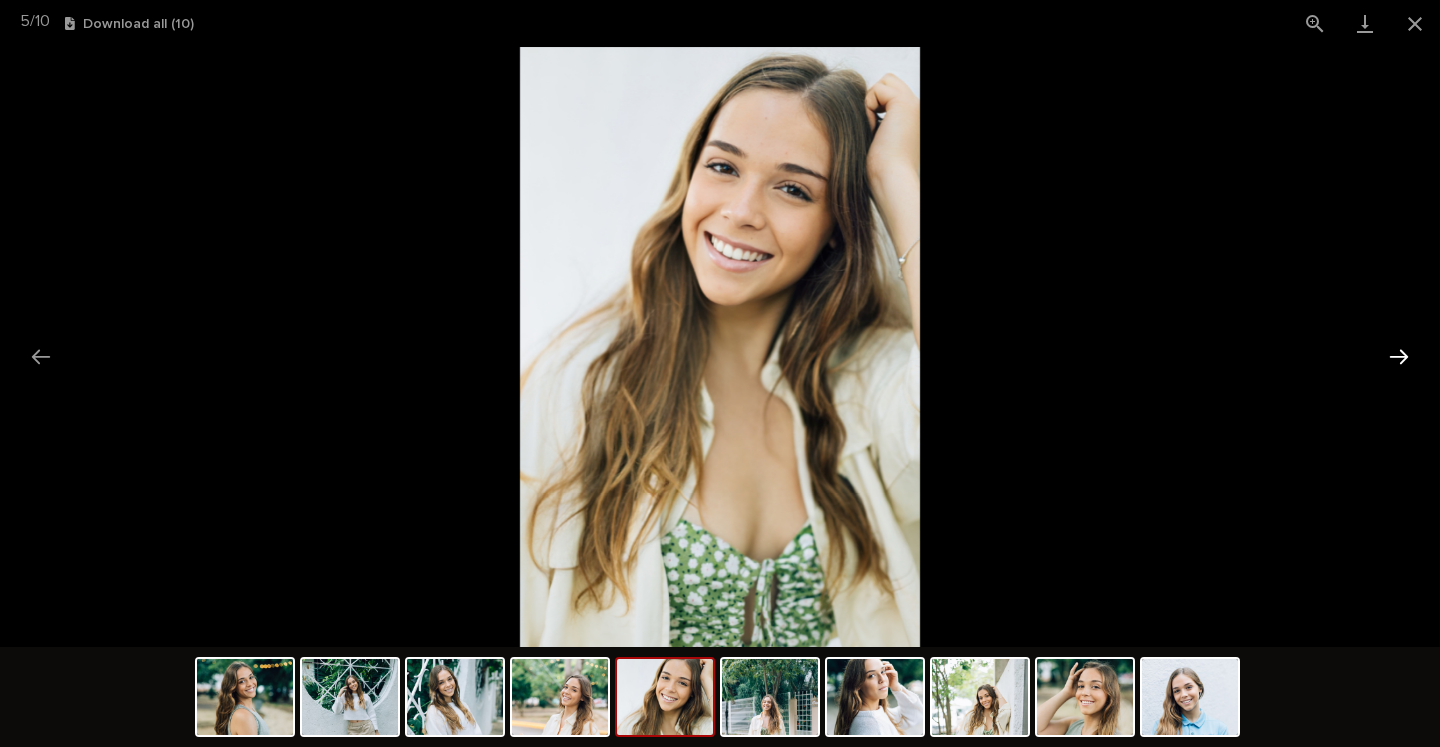 click at bounding box center [1399, 356] 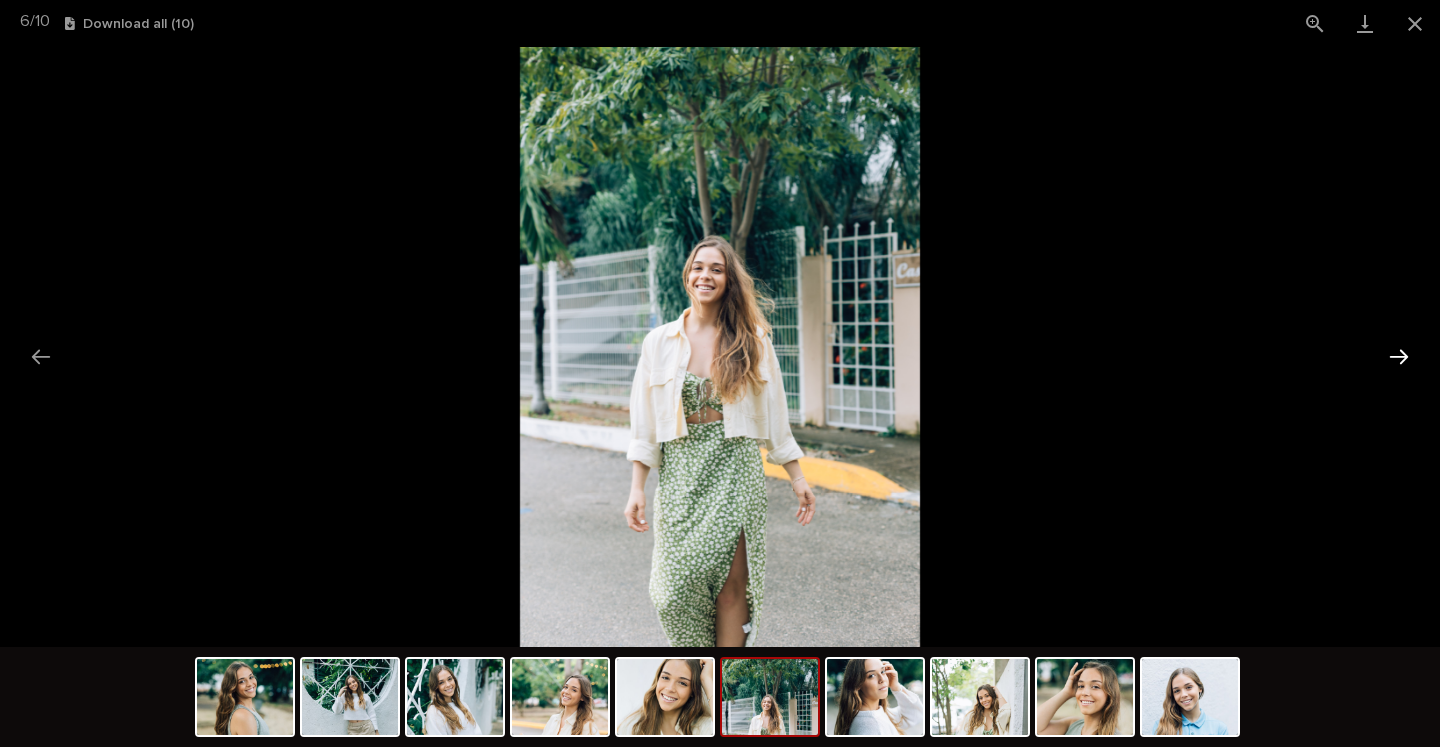 click at bounding box center (1399, 356) 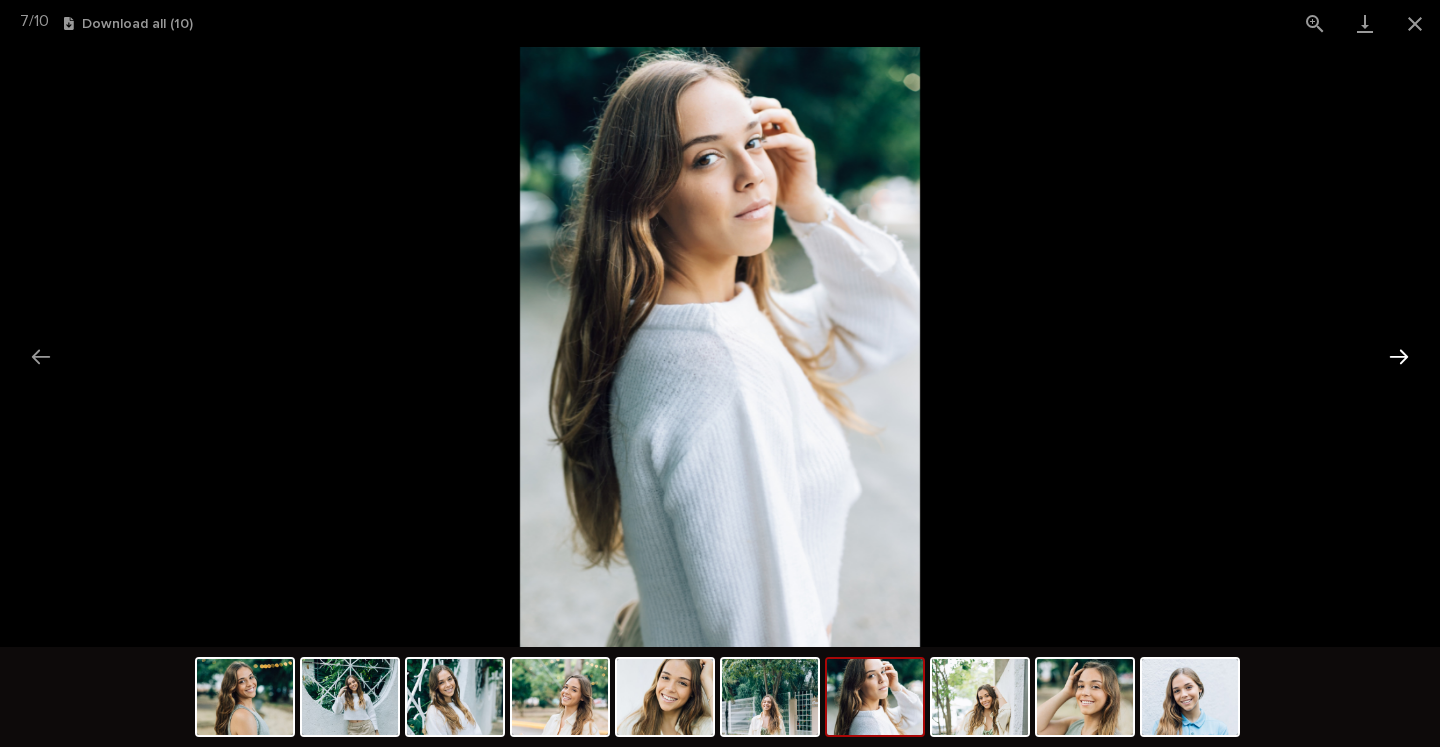 click at bounding box center (1399, 356) 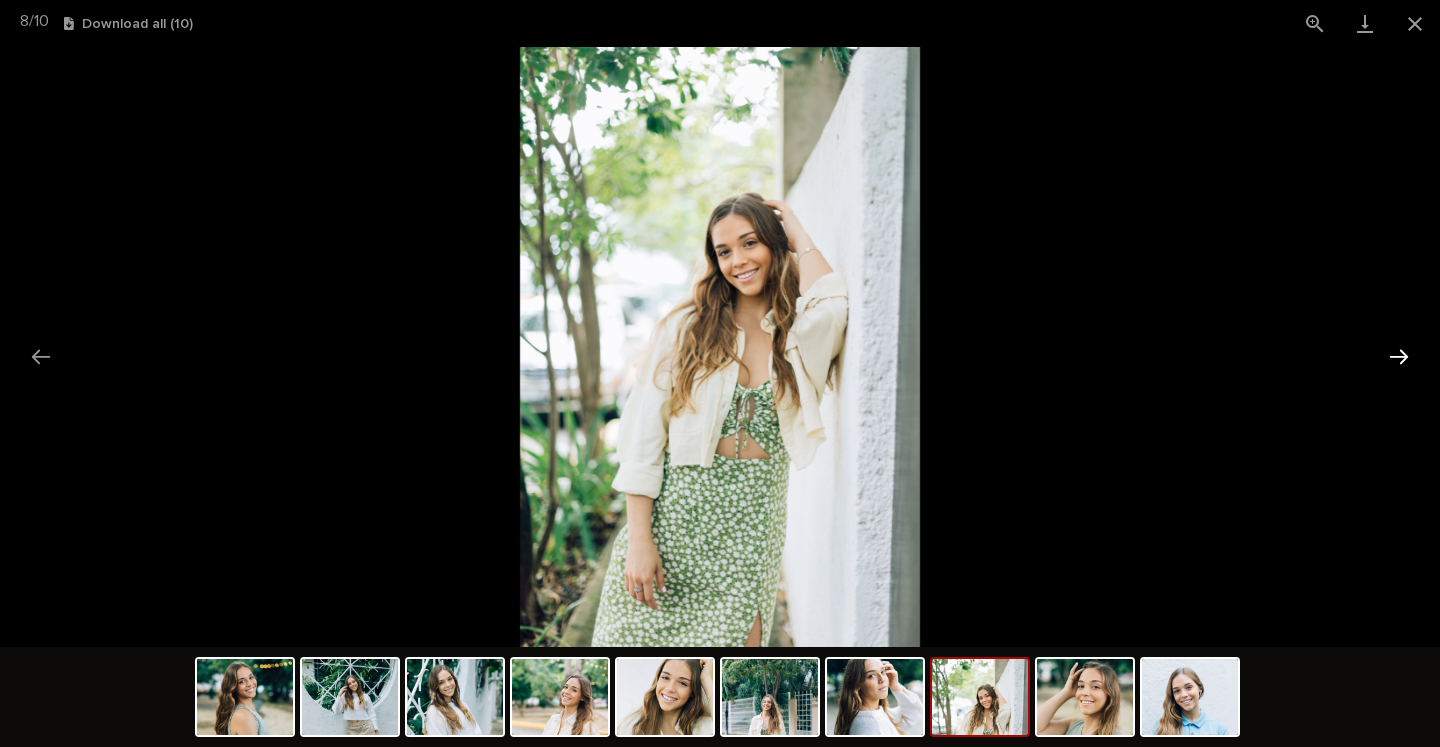 click at bounding box center (1399, 356) 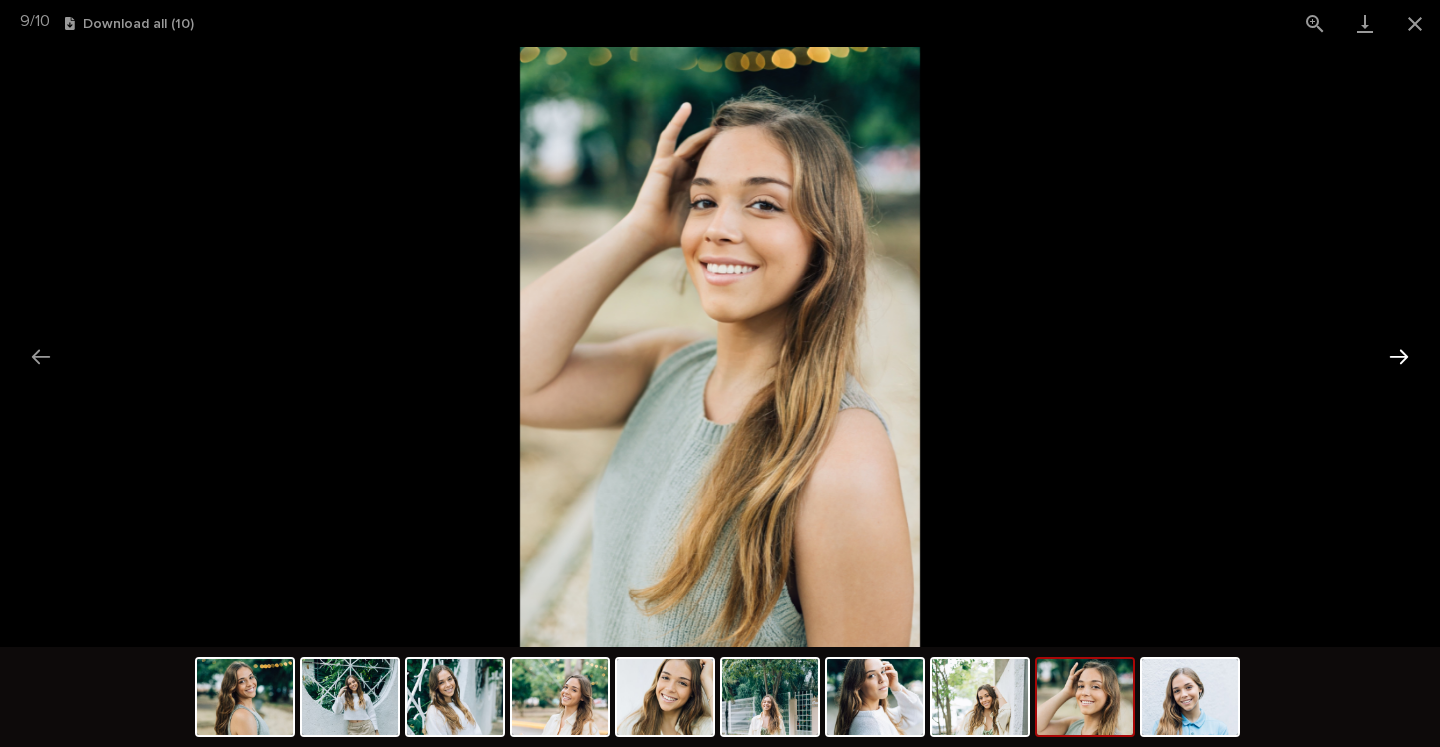 click at bounding box center (1399, 356) 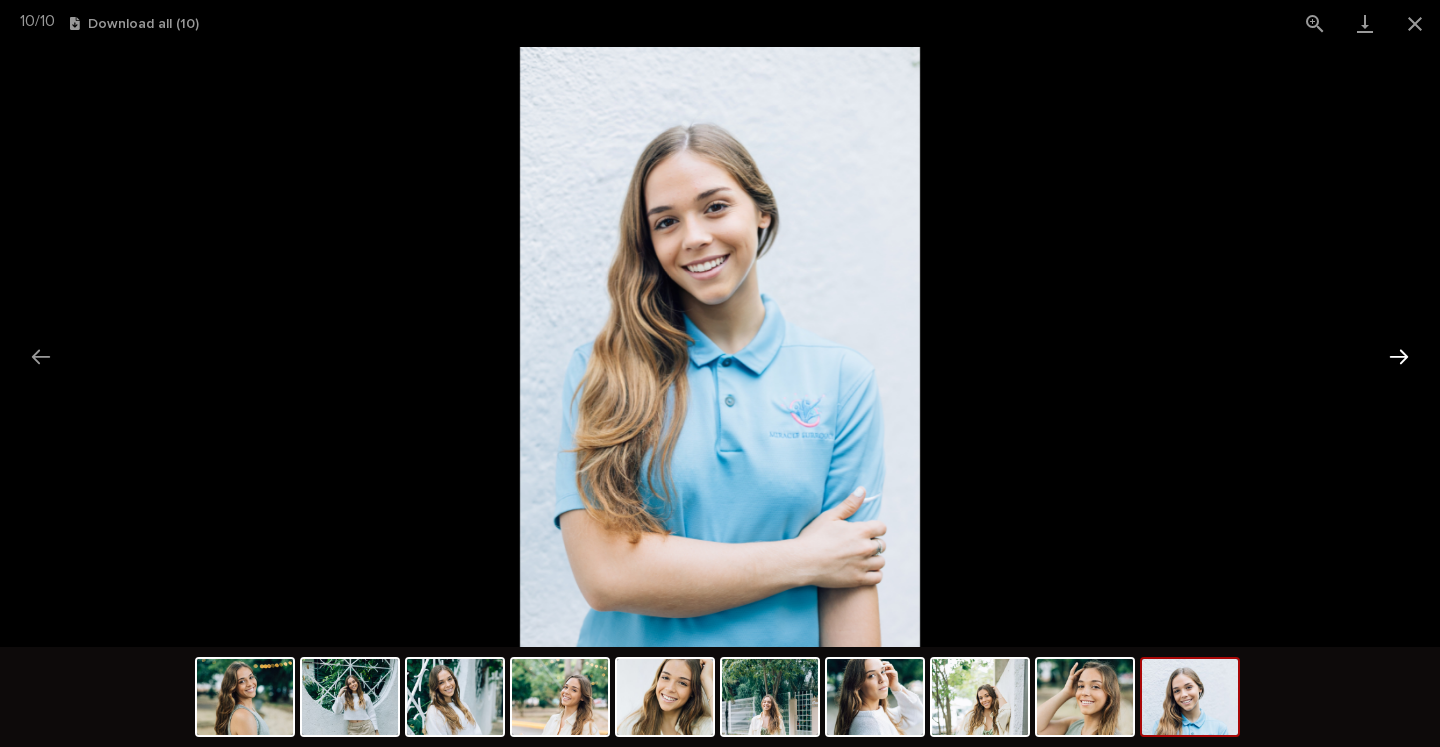 click at bounding box center [1399, 356] 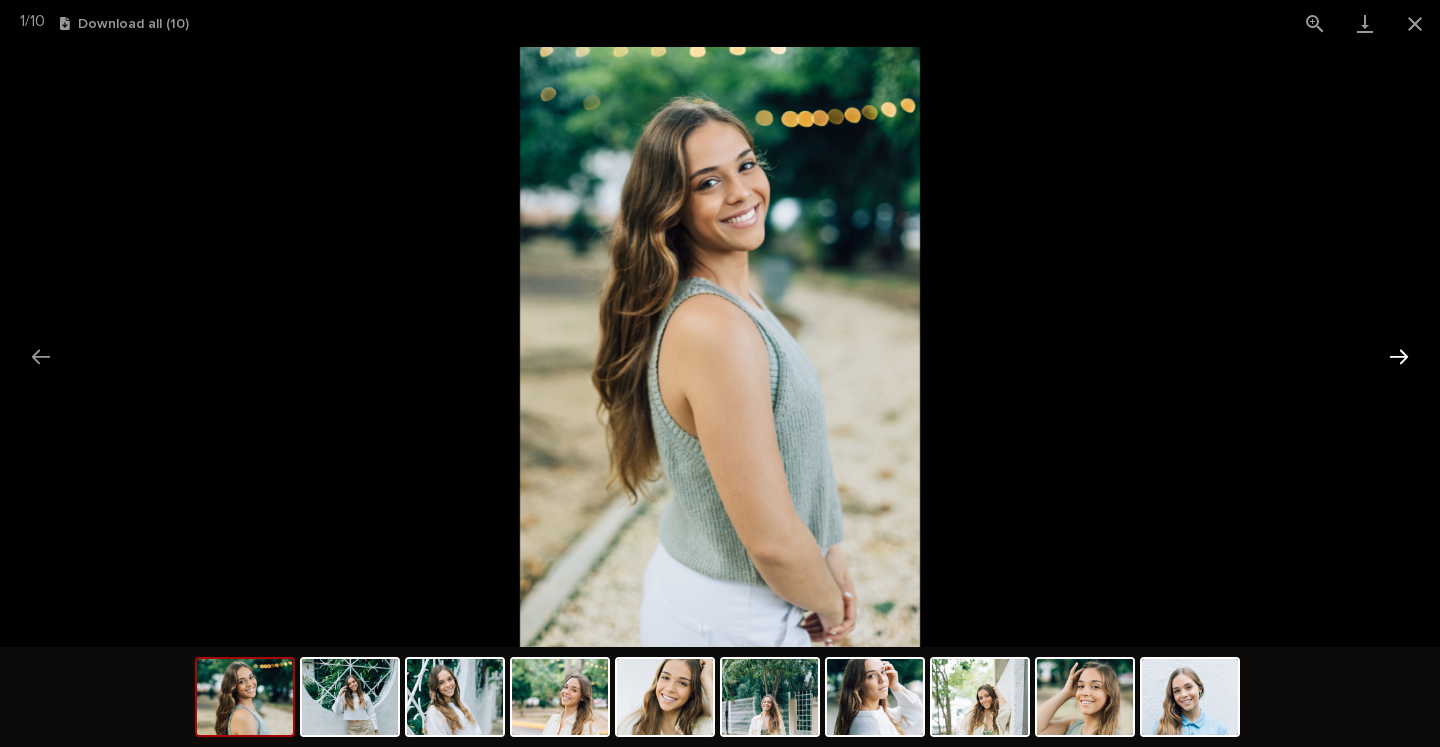 click at bounding box center [1399, 356] 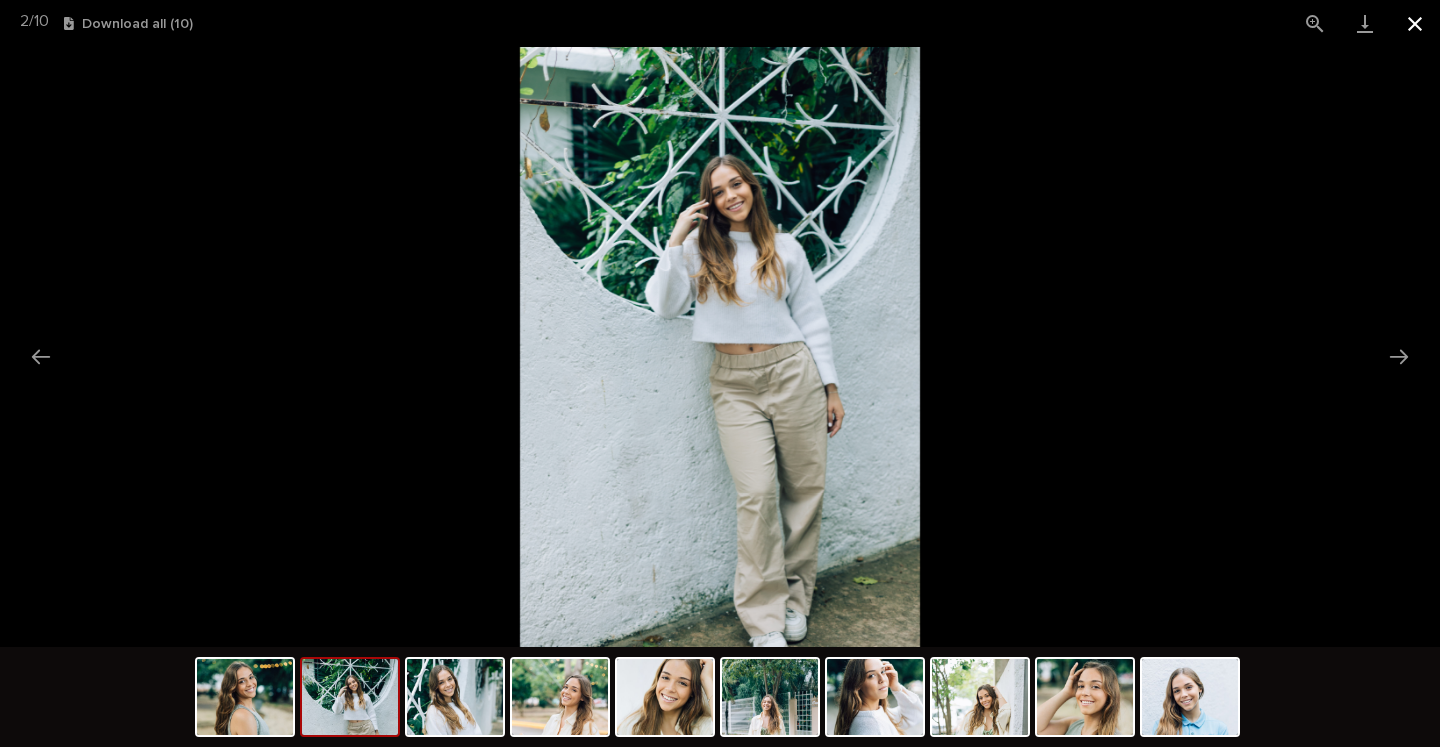 click at bounding box center (1415, 23) 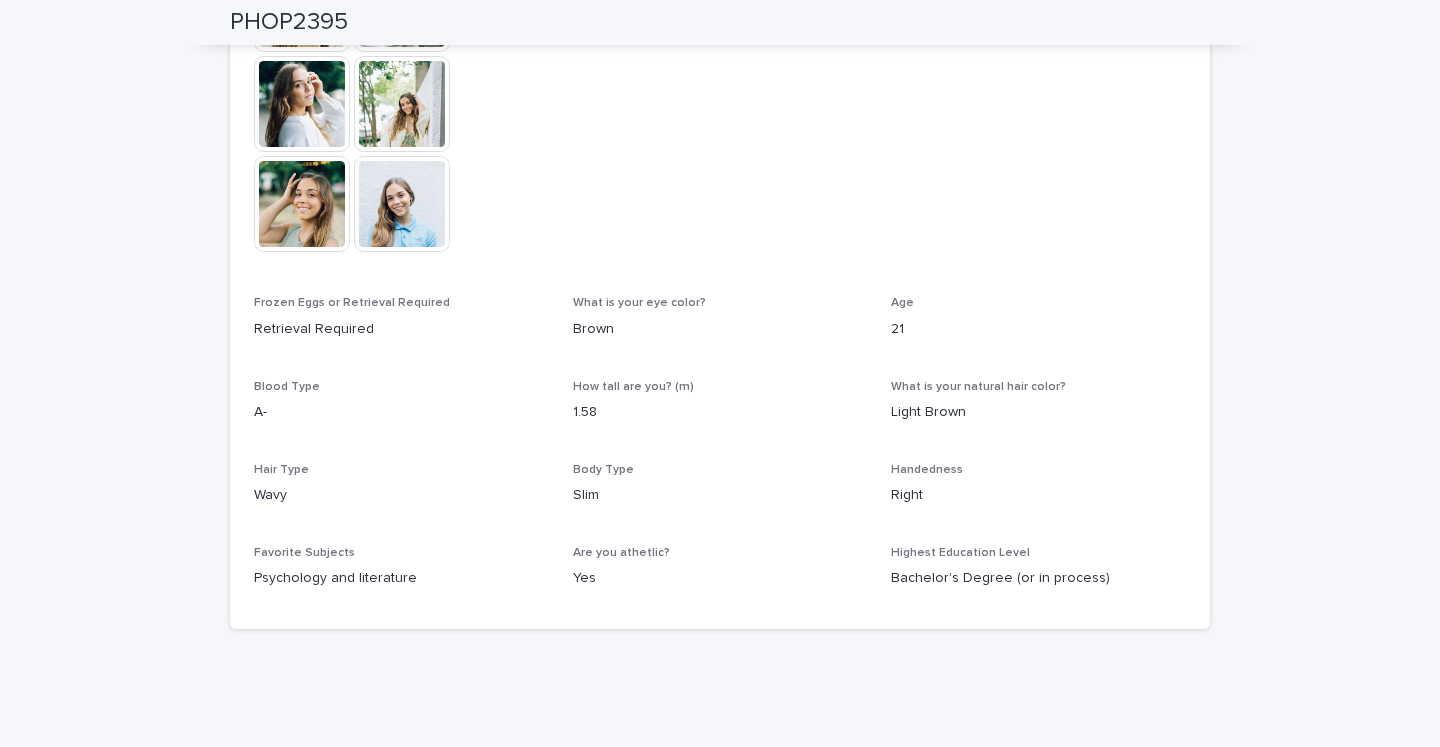scroll, scrollTop: 953, scrollLeft: 0, axis: vertical 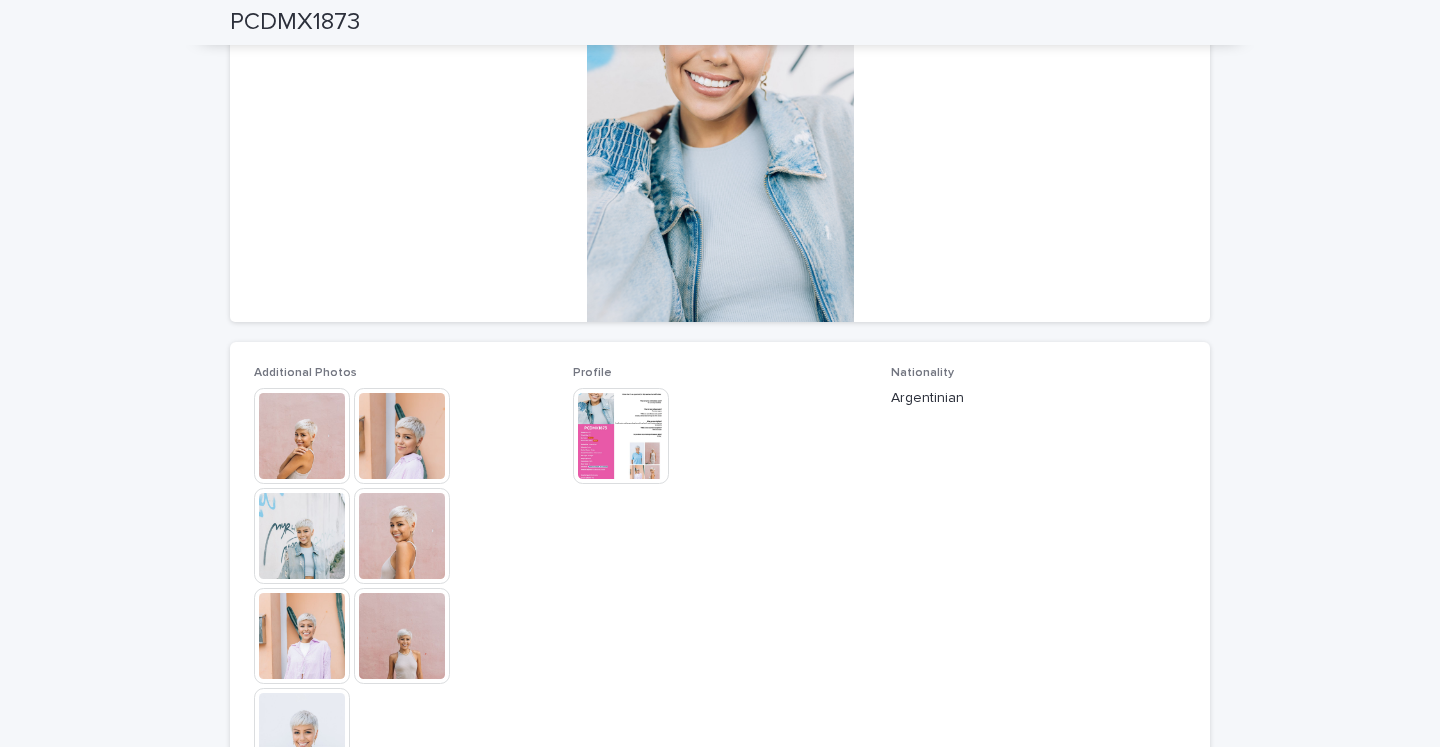 click at bounding box center (302, 436) 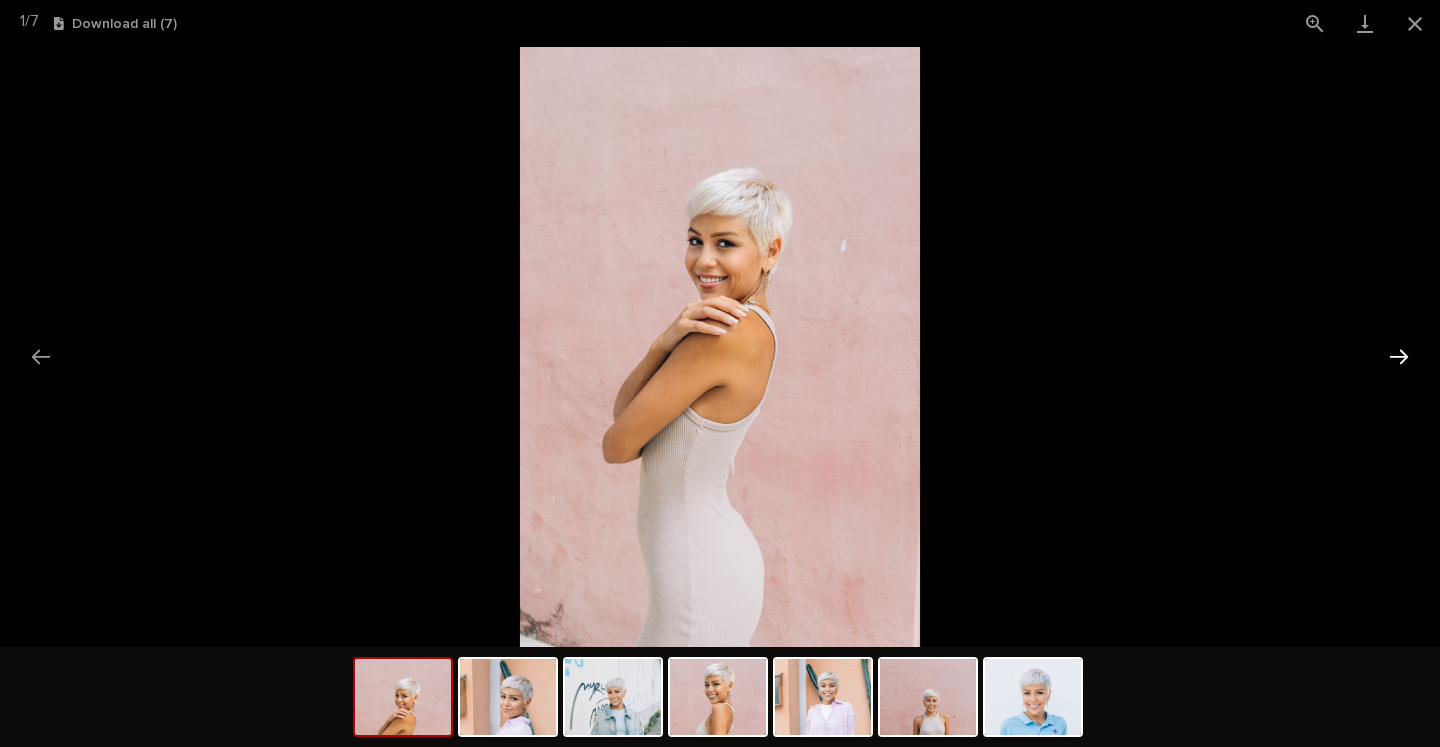 click at bounding box center (1399, 356) 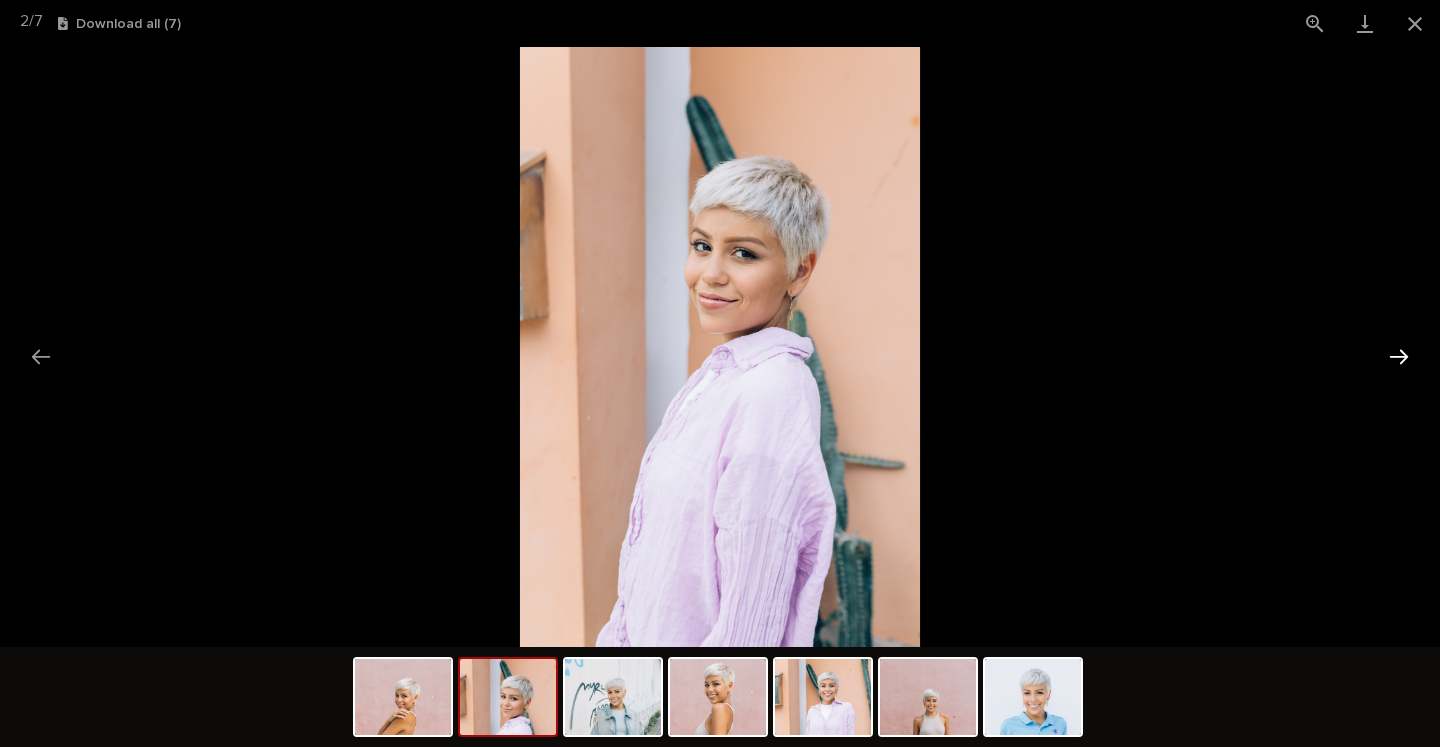 click at bounding box center (1399, 356) 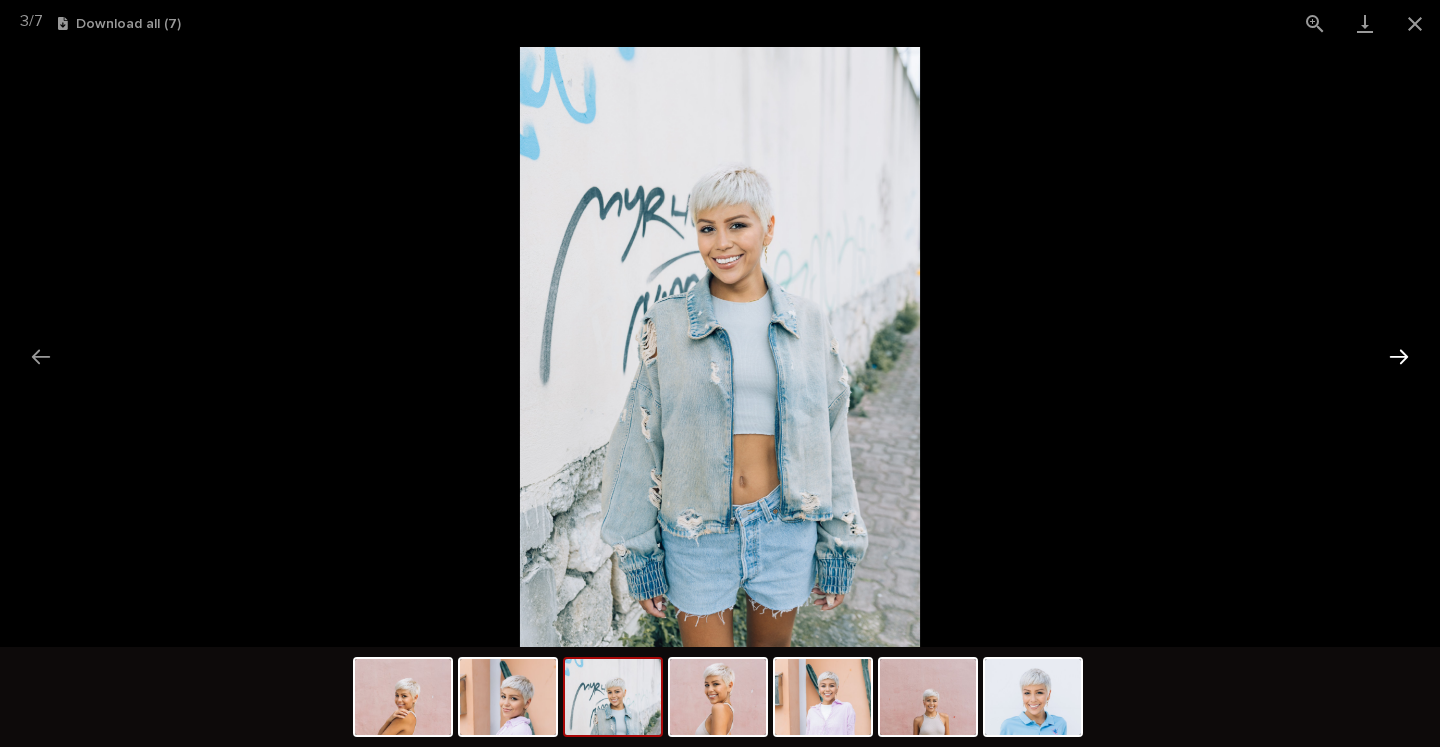 click at bounding box center (1399, 356) 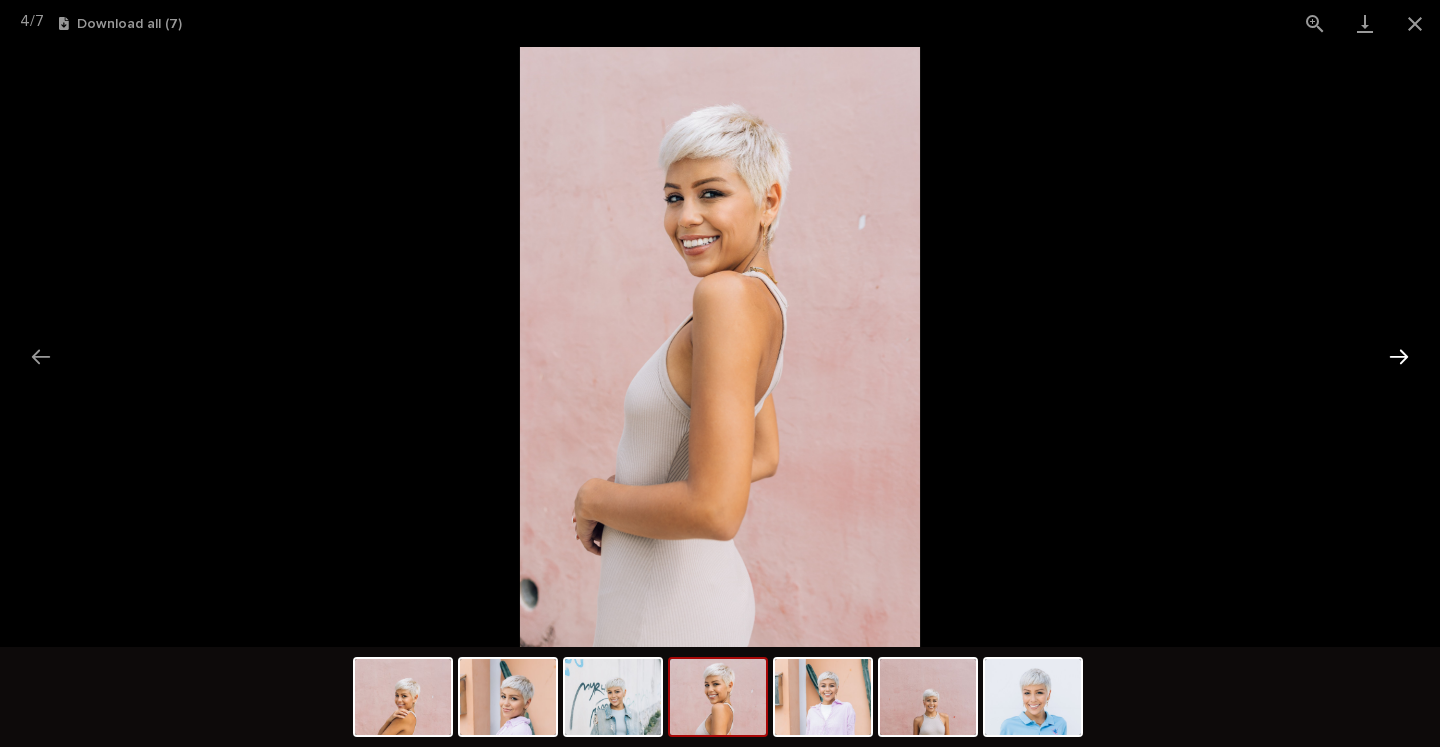 click at bounding box center (1399, 356) 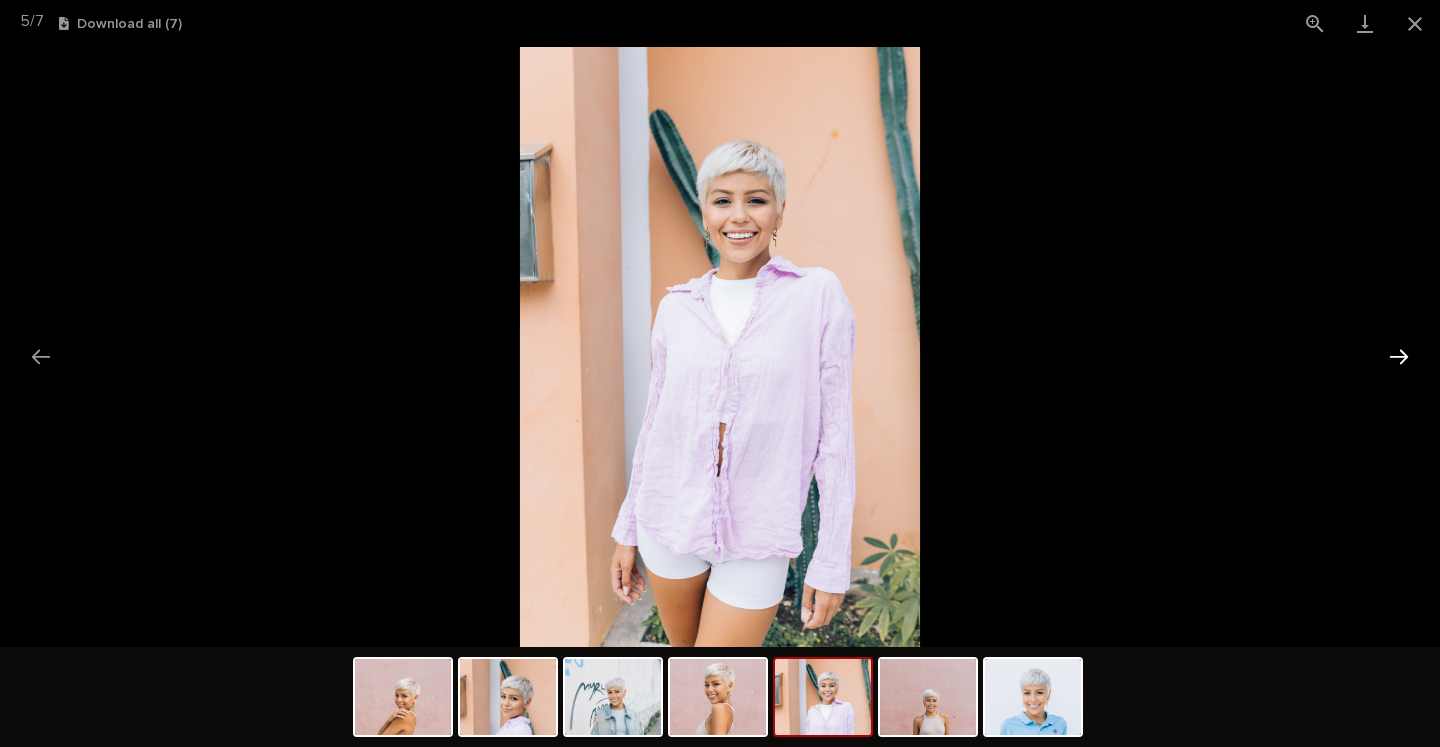 click at bounding box center (1399, 356) 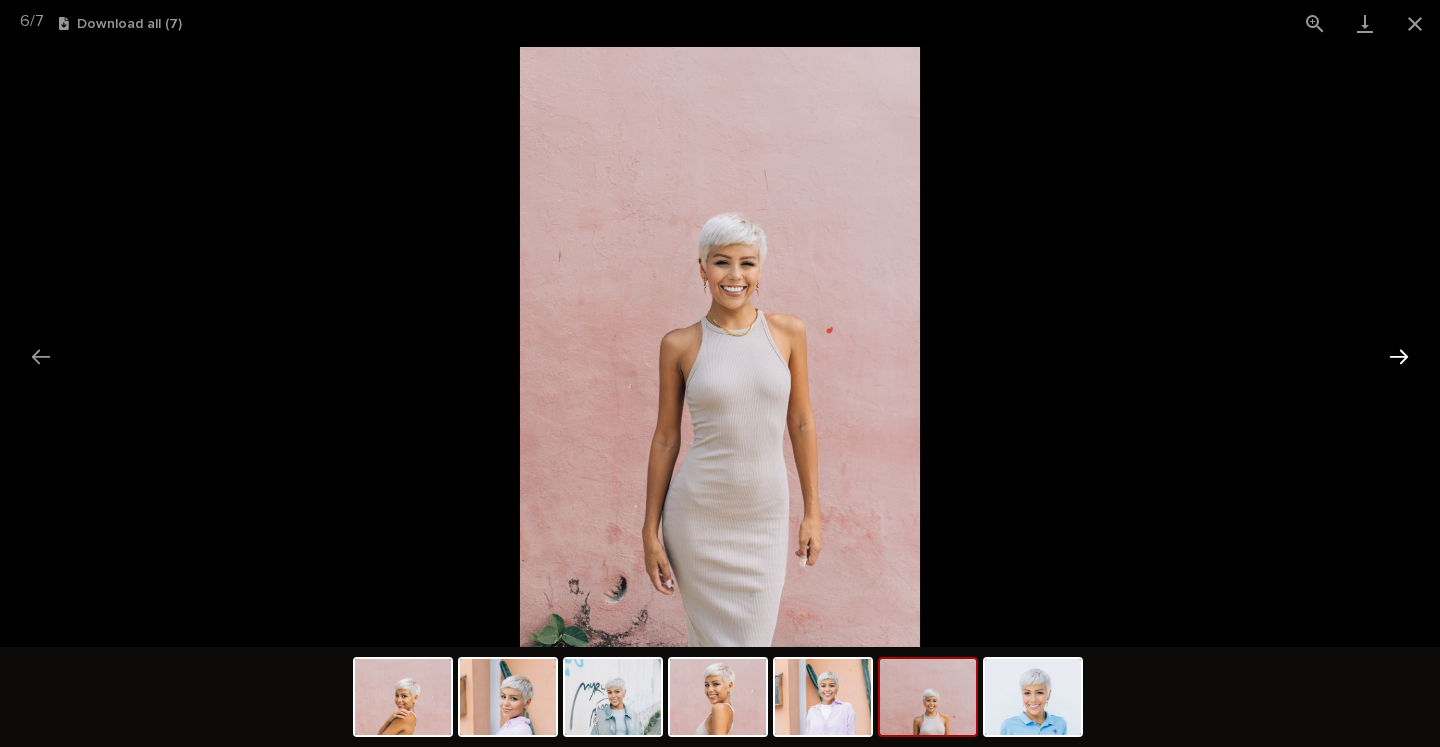 click at bounding box center [1399, 356] 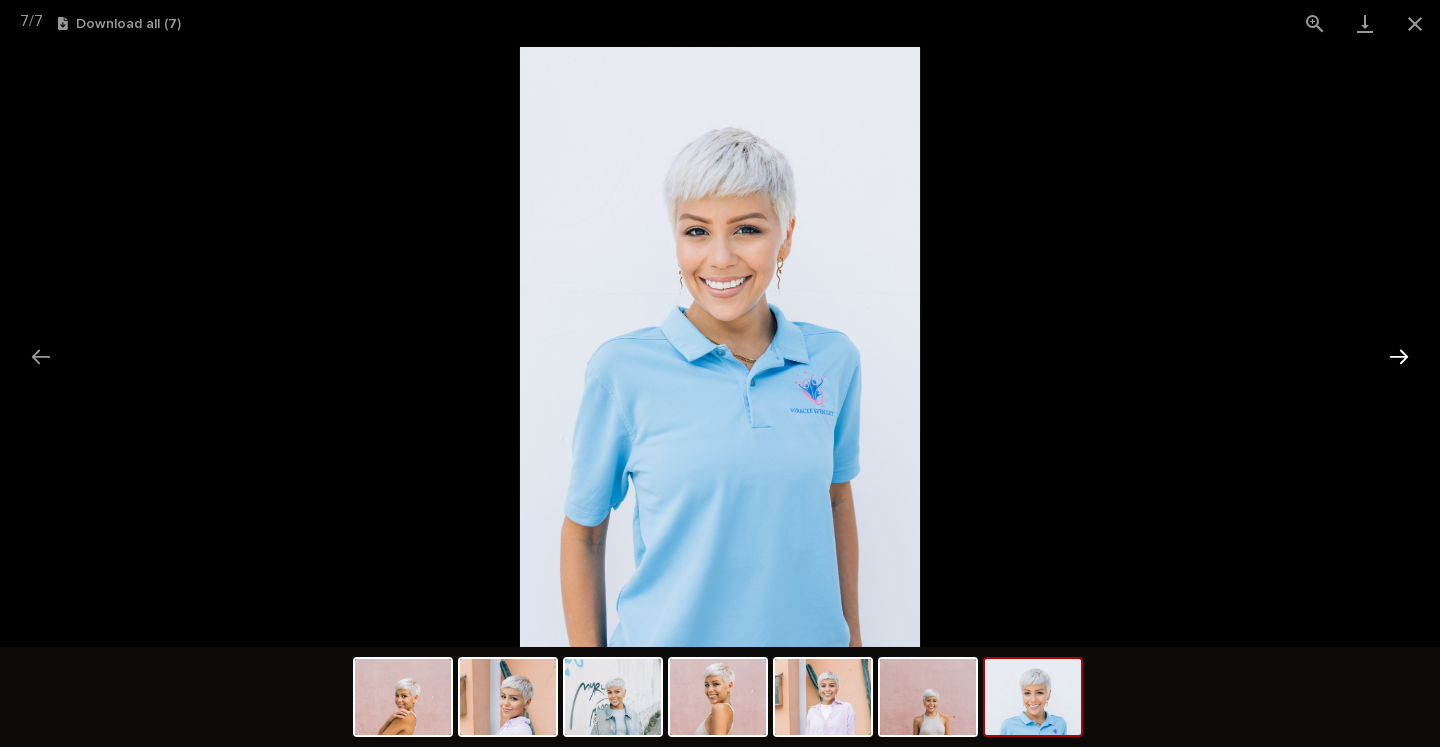 click at bounding box center [1399, 356] 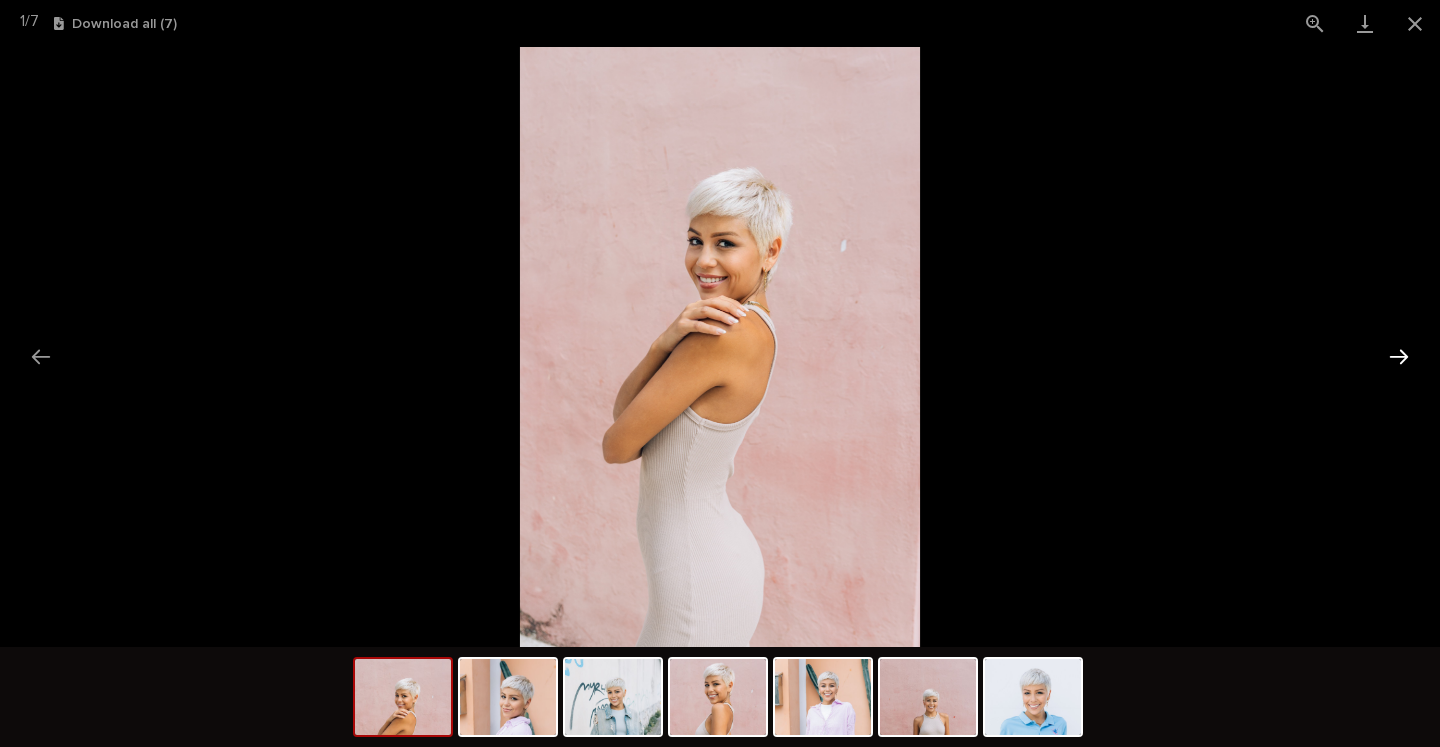 click at bounding box center [1399, 356] 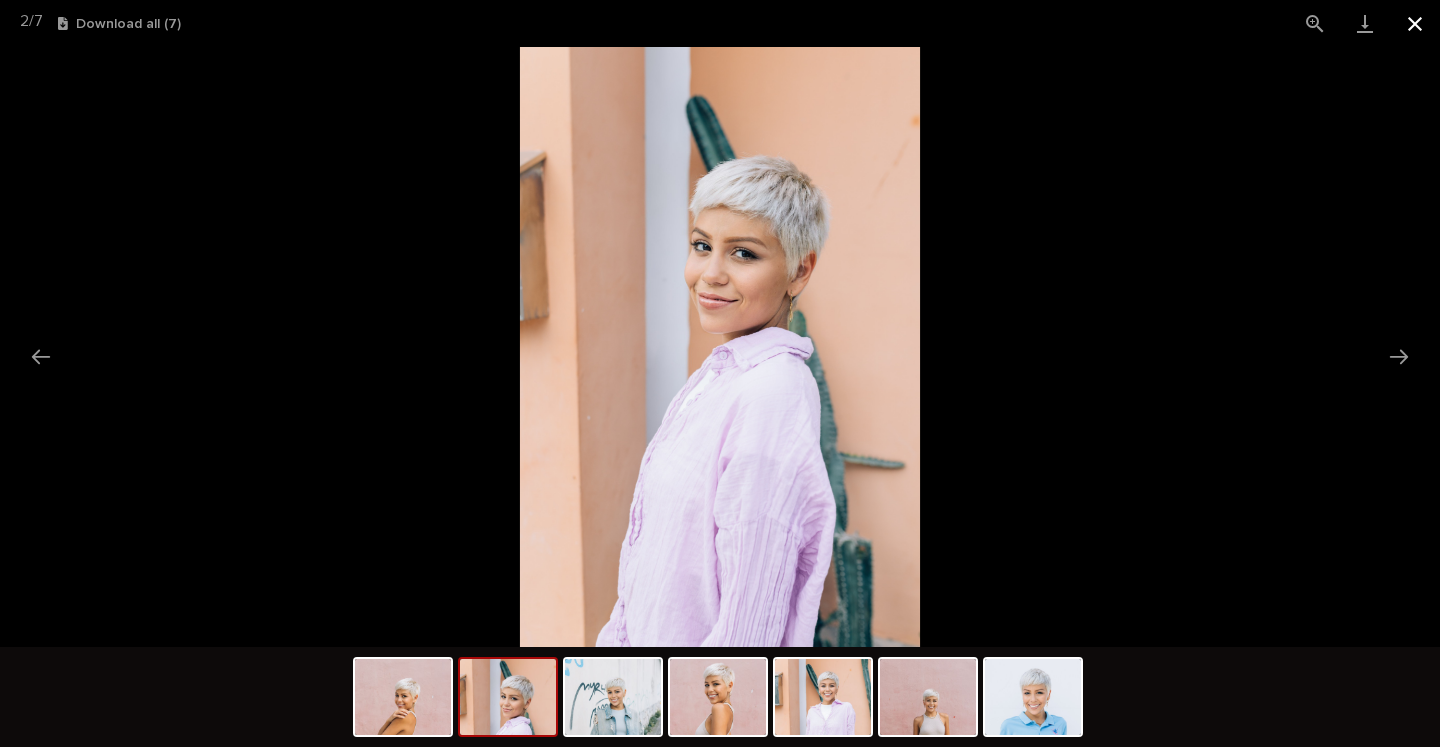 click at bounding box center [1415, 23] 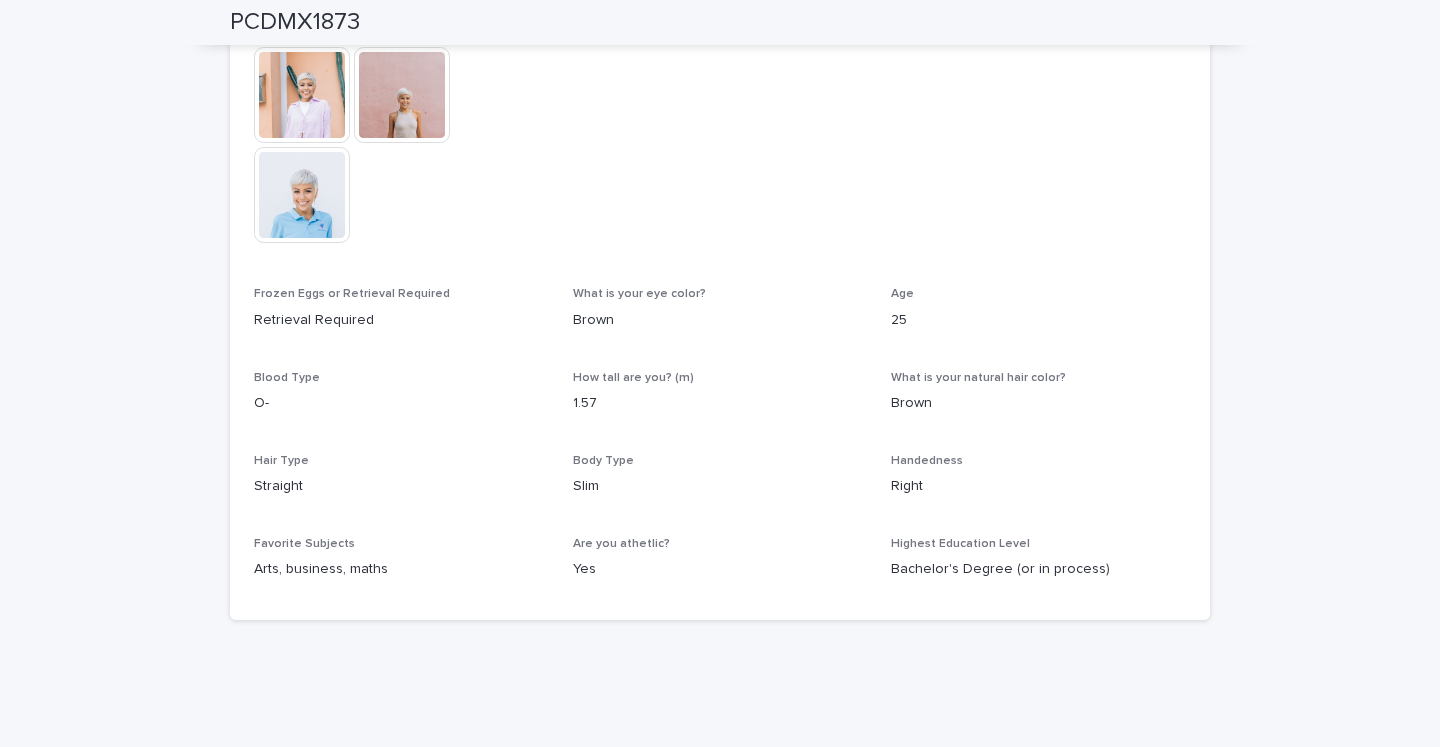 scroll, scrollTop: 853, scrollLeft: 0, axis: vertical 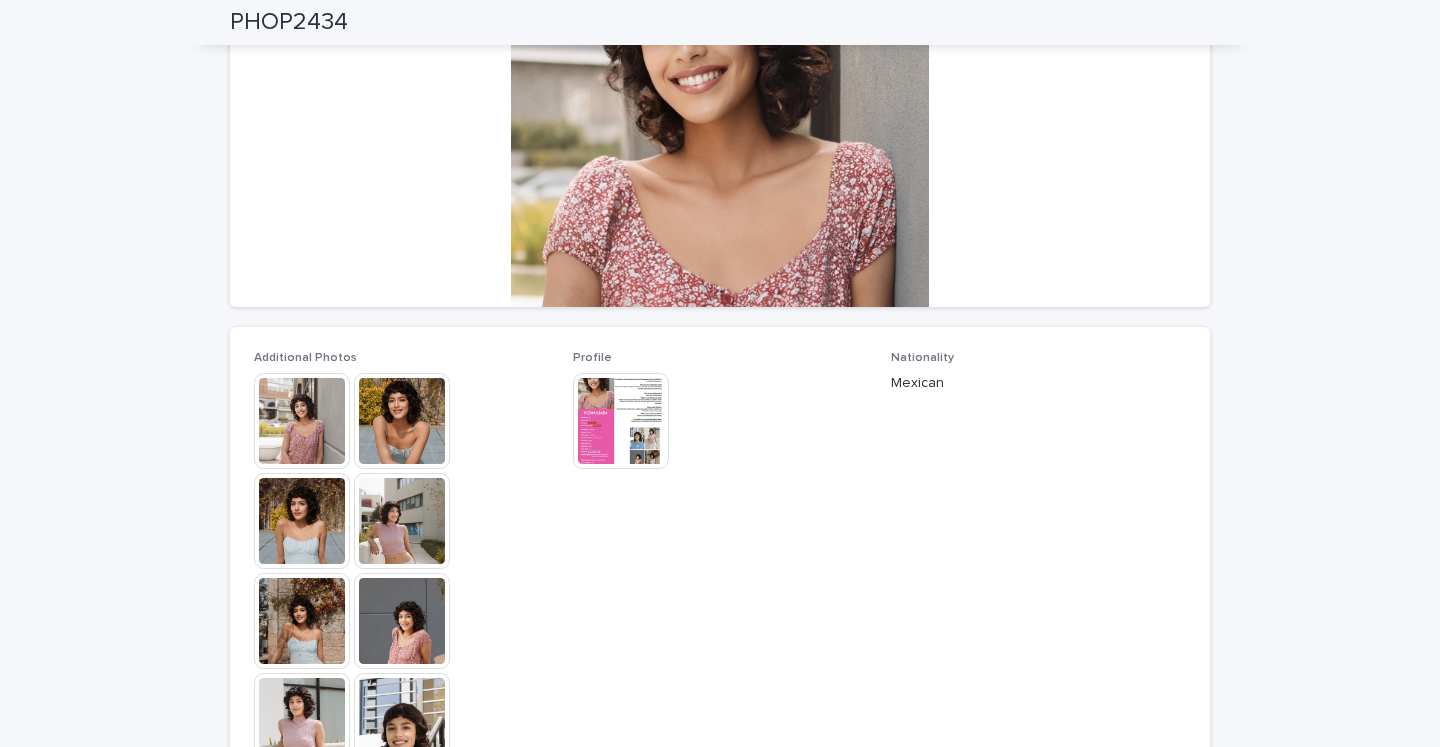 click at bounding box center (402, 421) 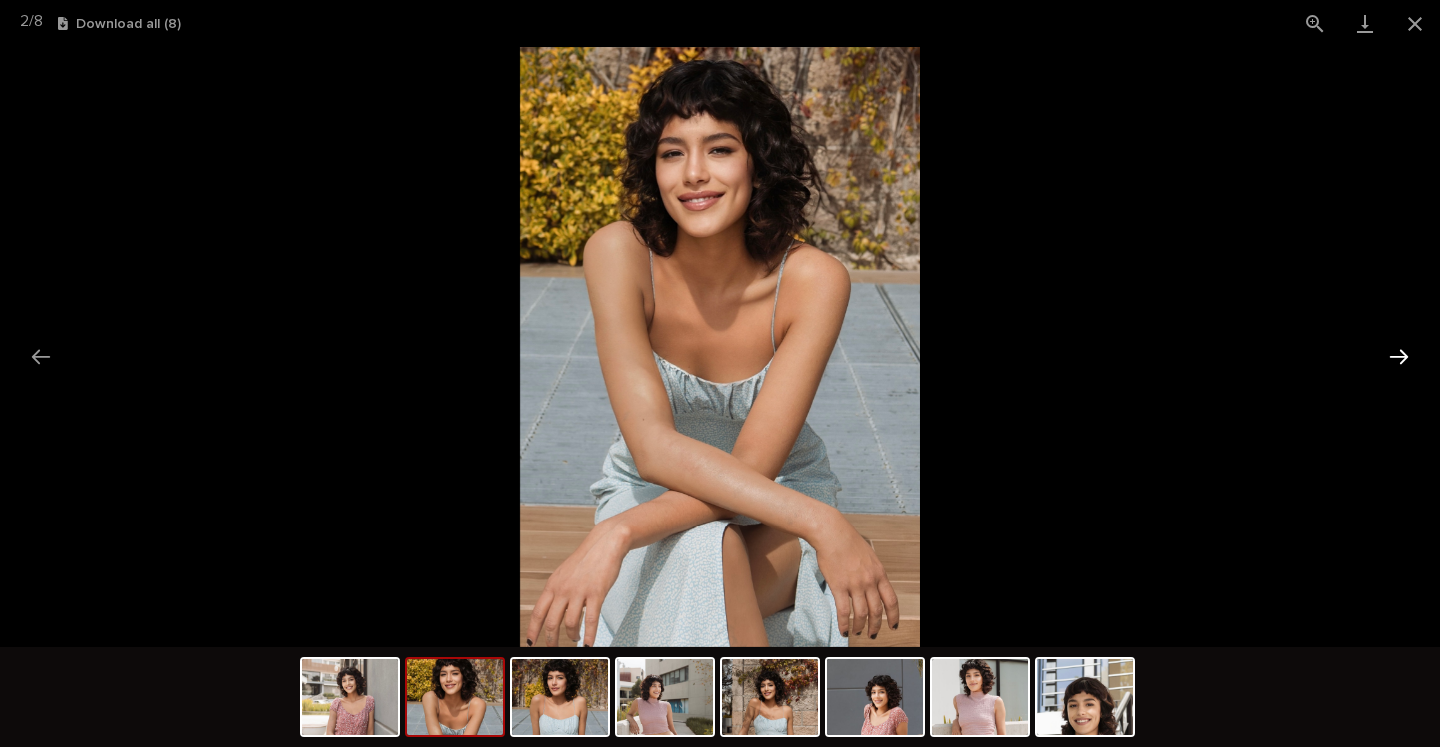 click at bounding box center [1399, 356] 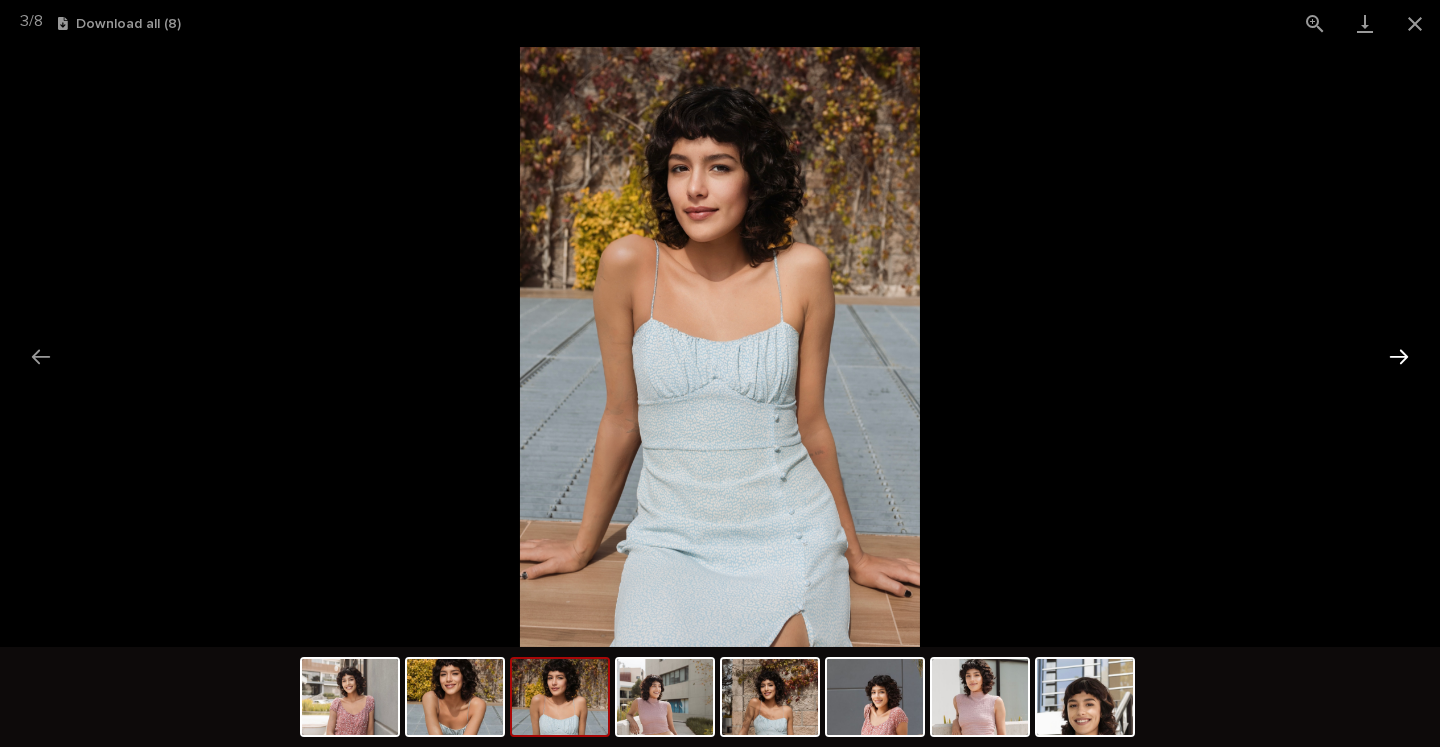 click at bounding box center [1399, 356] 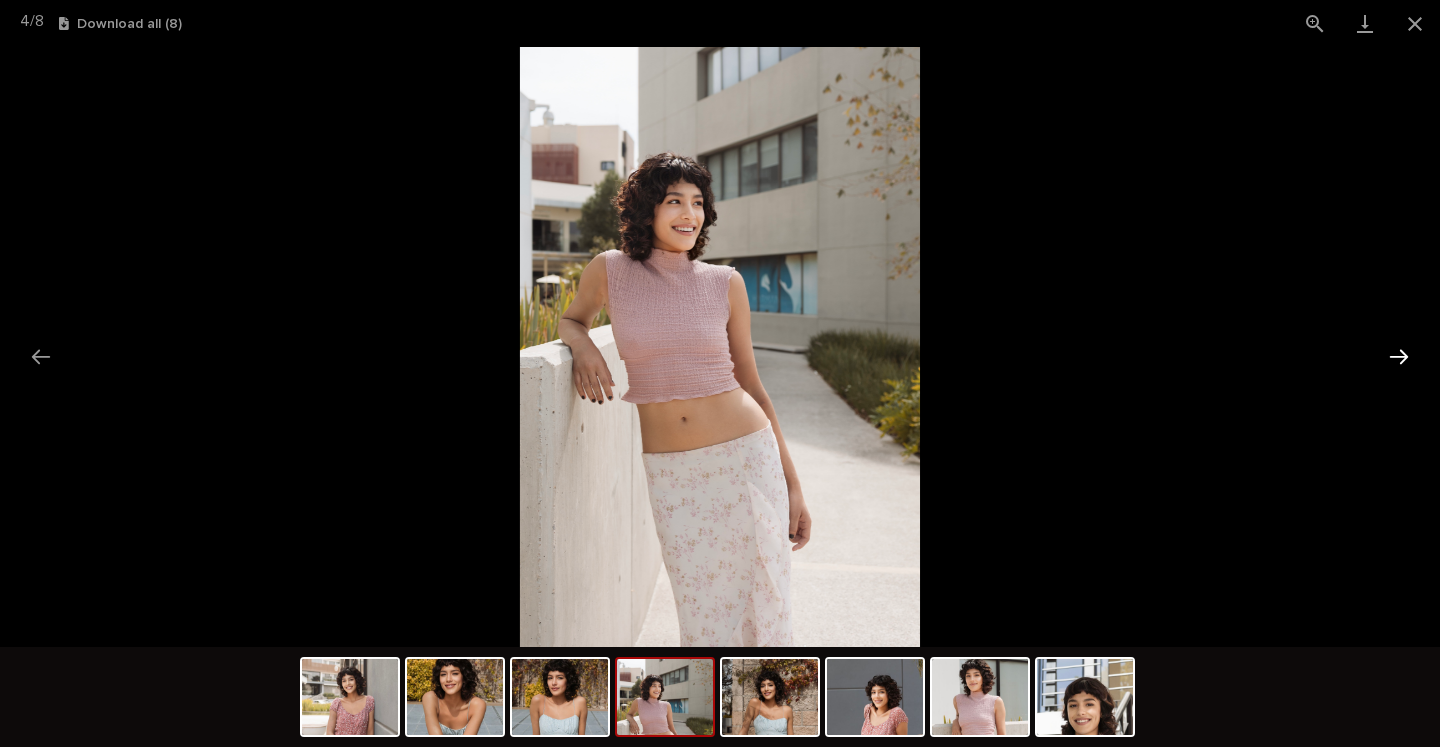 click at bounding box center (1399, 356) 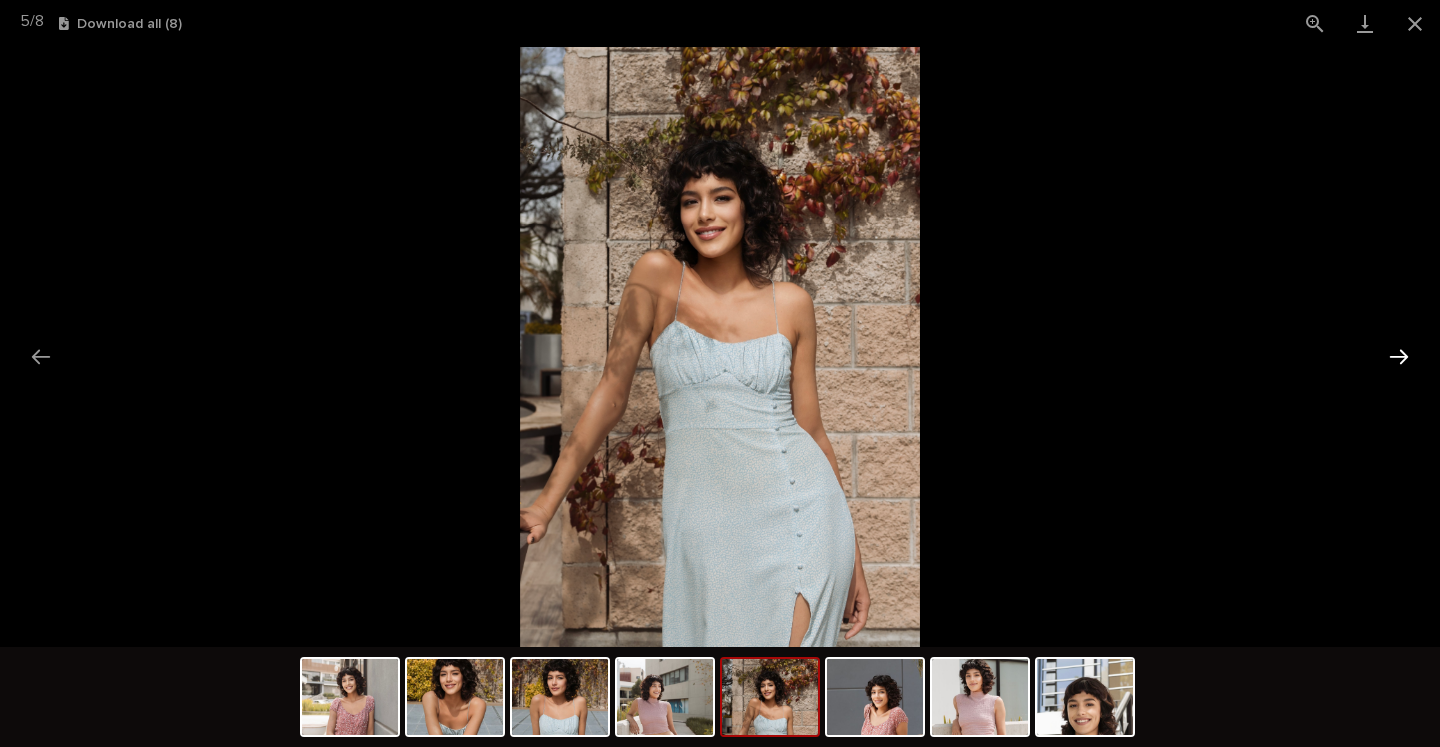 click at bounding box center [1399, 356] 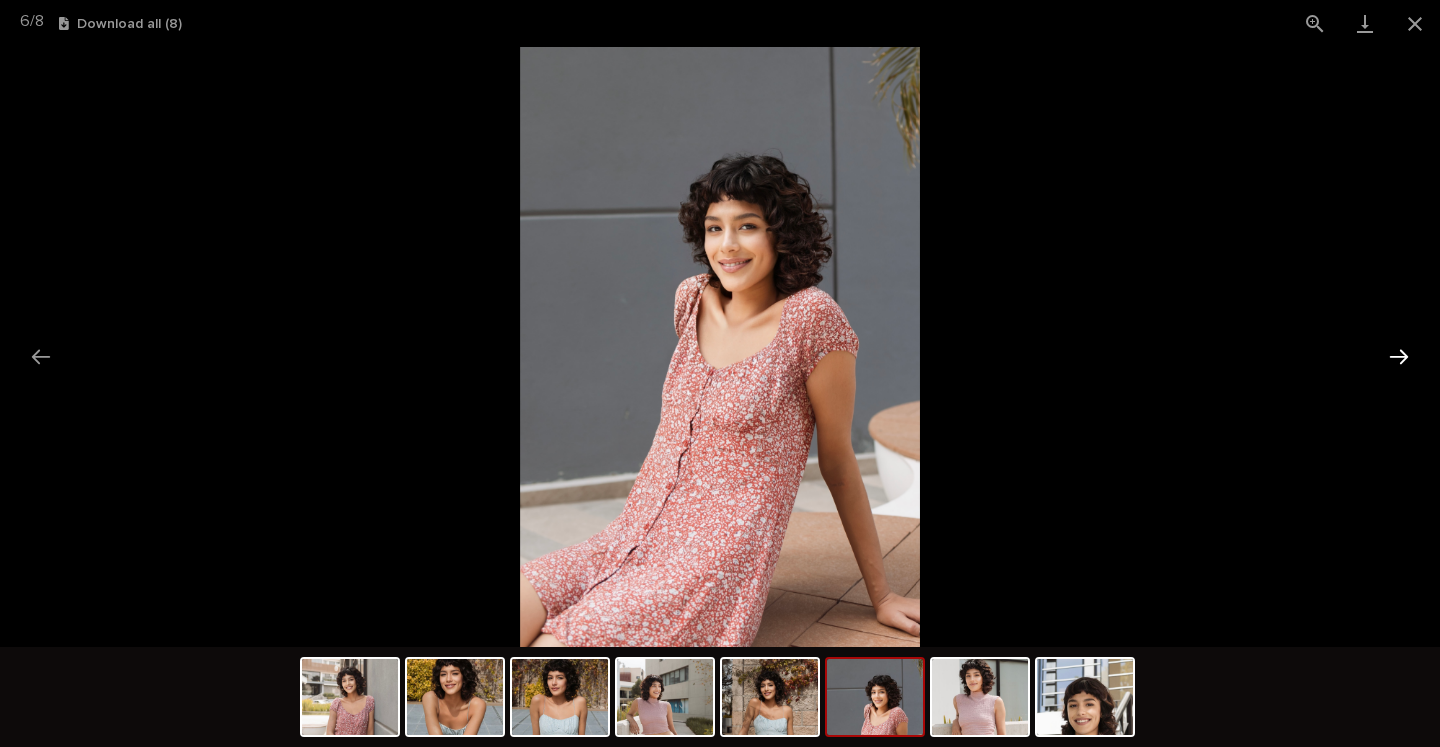 click at bounding box center [1399, 356] 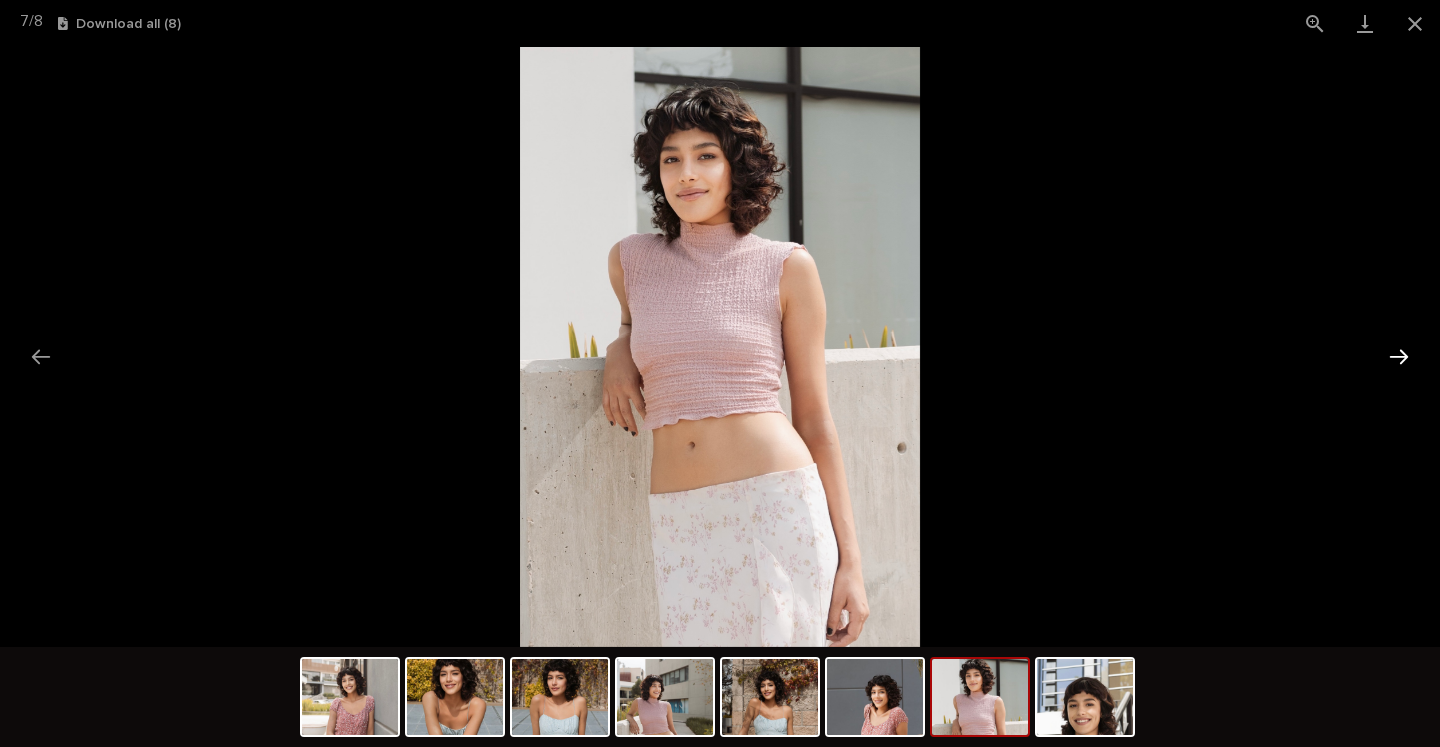 click at bounding box center [1399, 356] 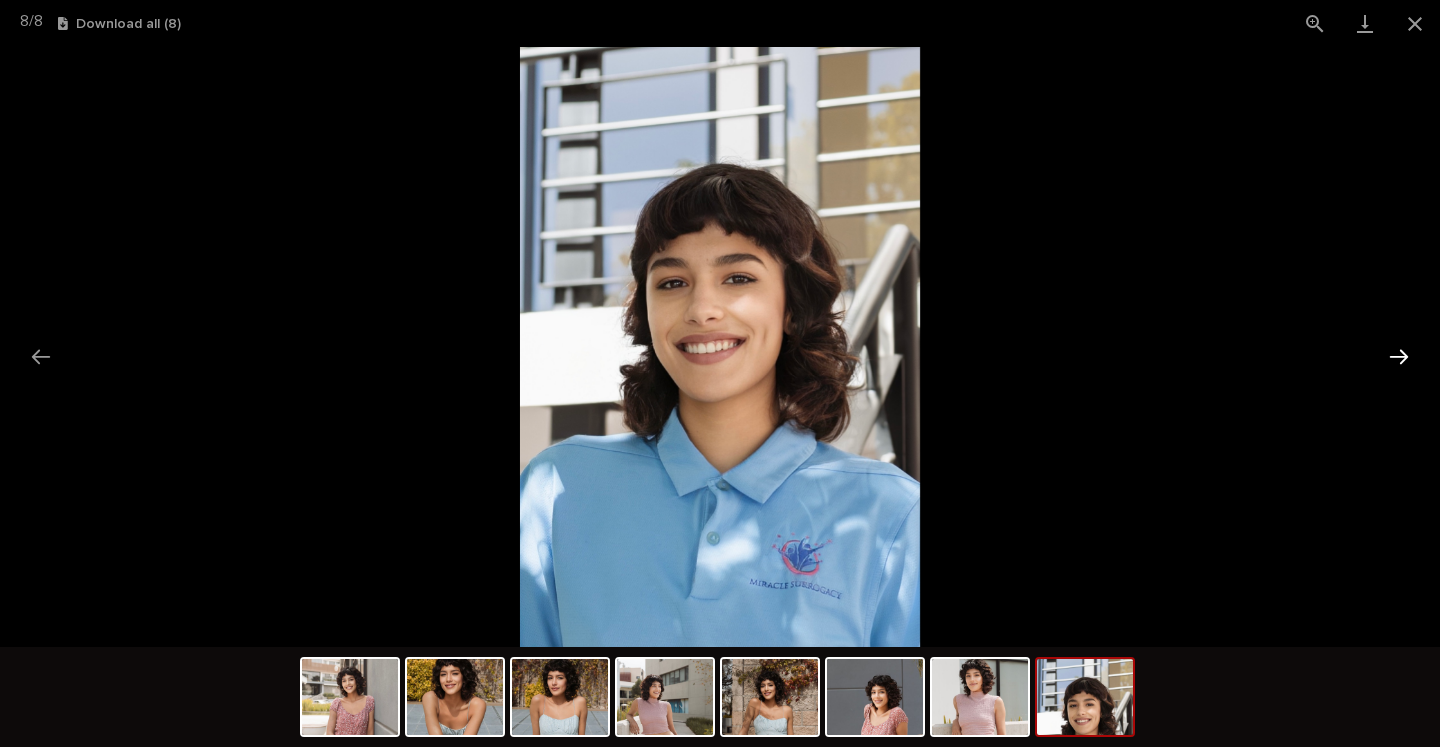 click at bounding box center (1399, 356) 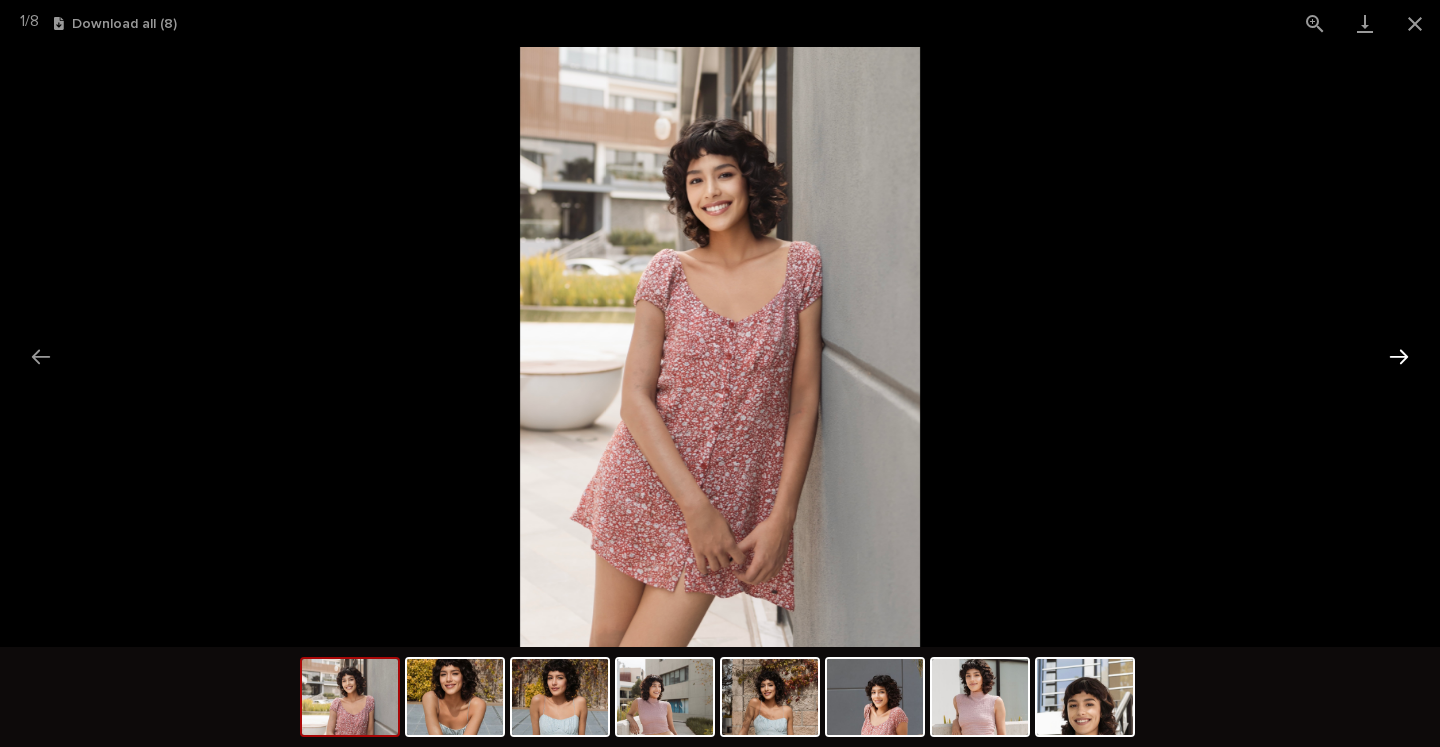 click at bounding box center [1399, 356] 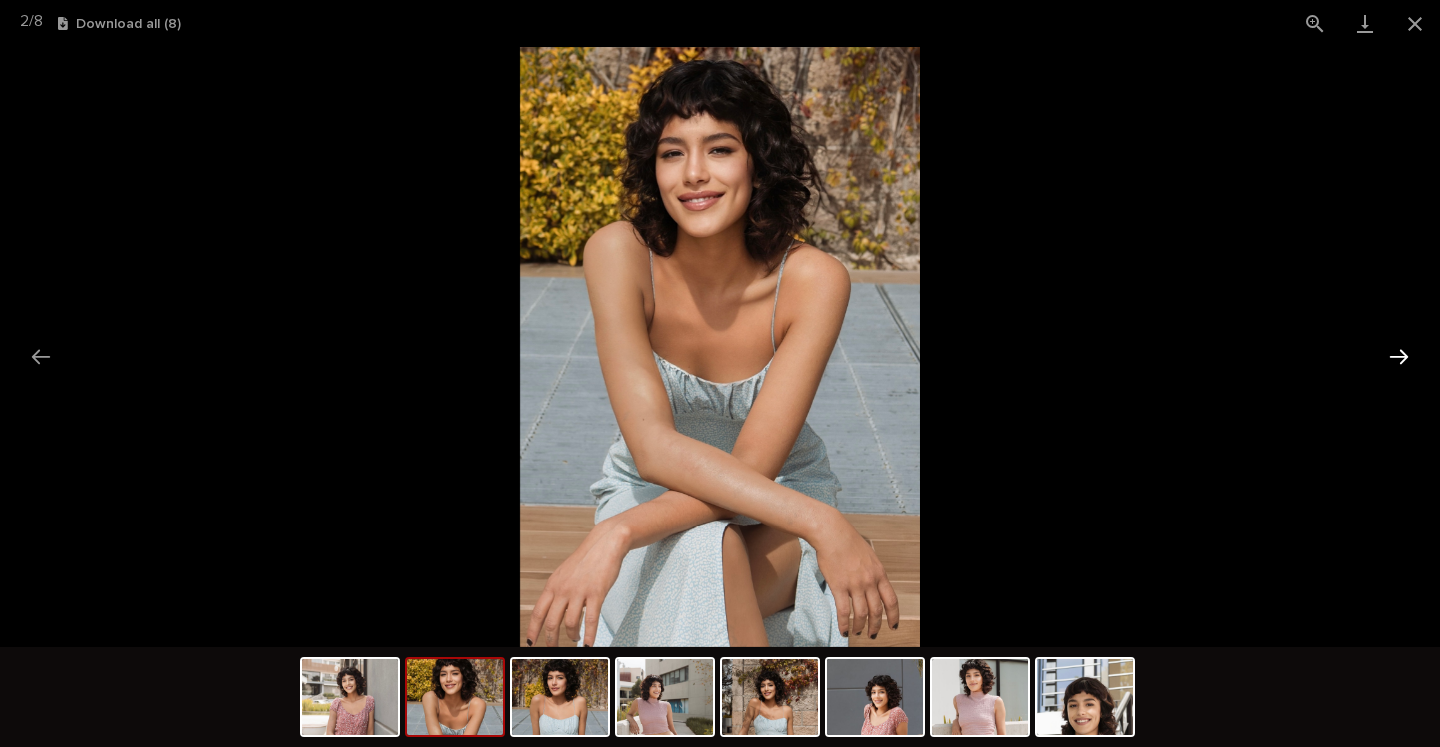 click at bounding box center [1399, 356] 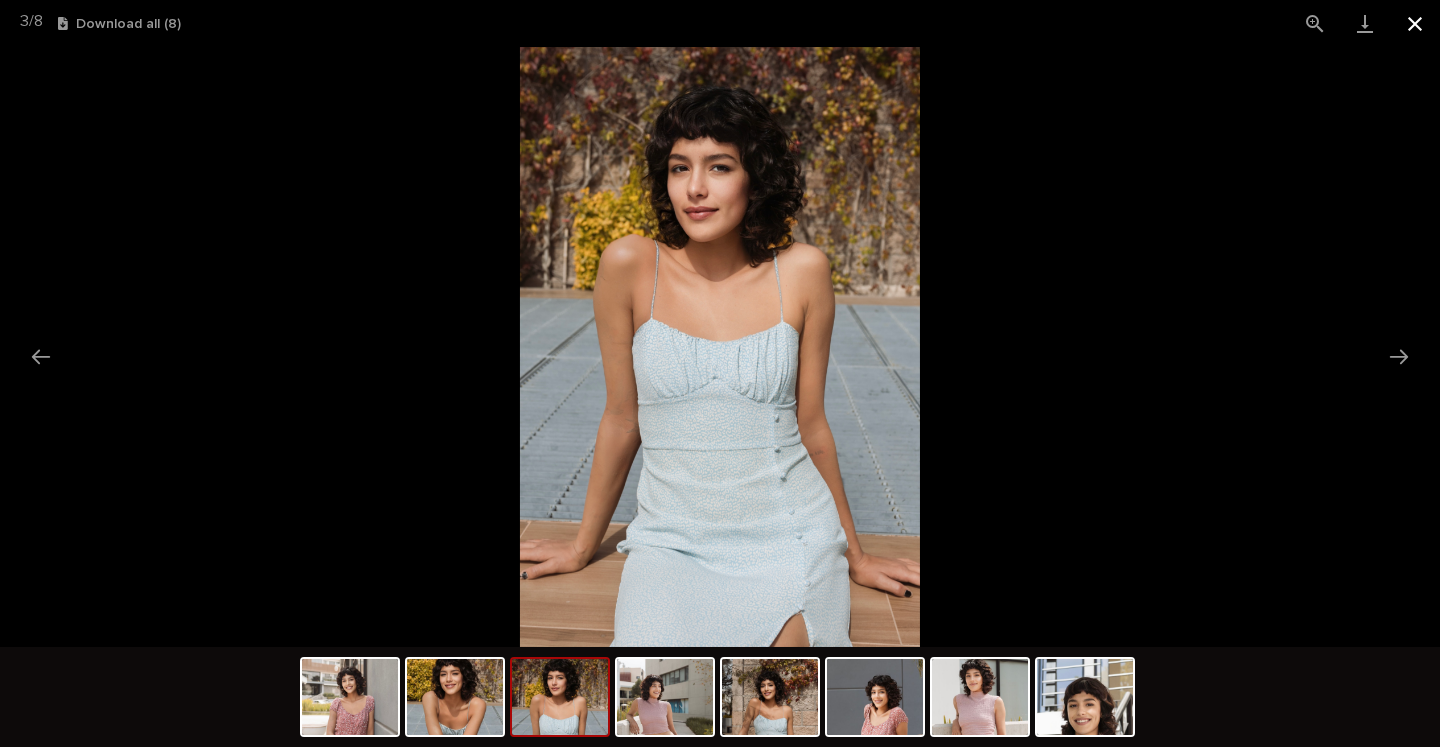 click at bounding box center (1415, 23) 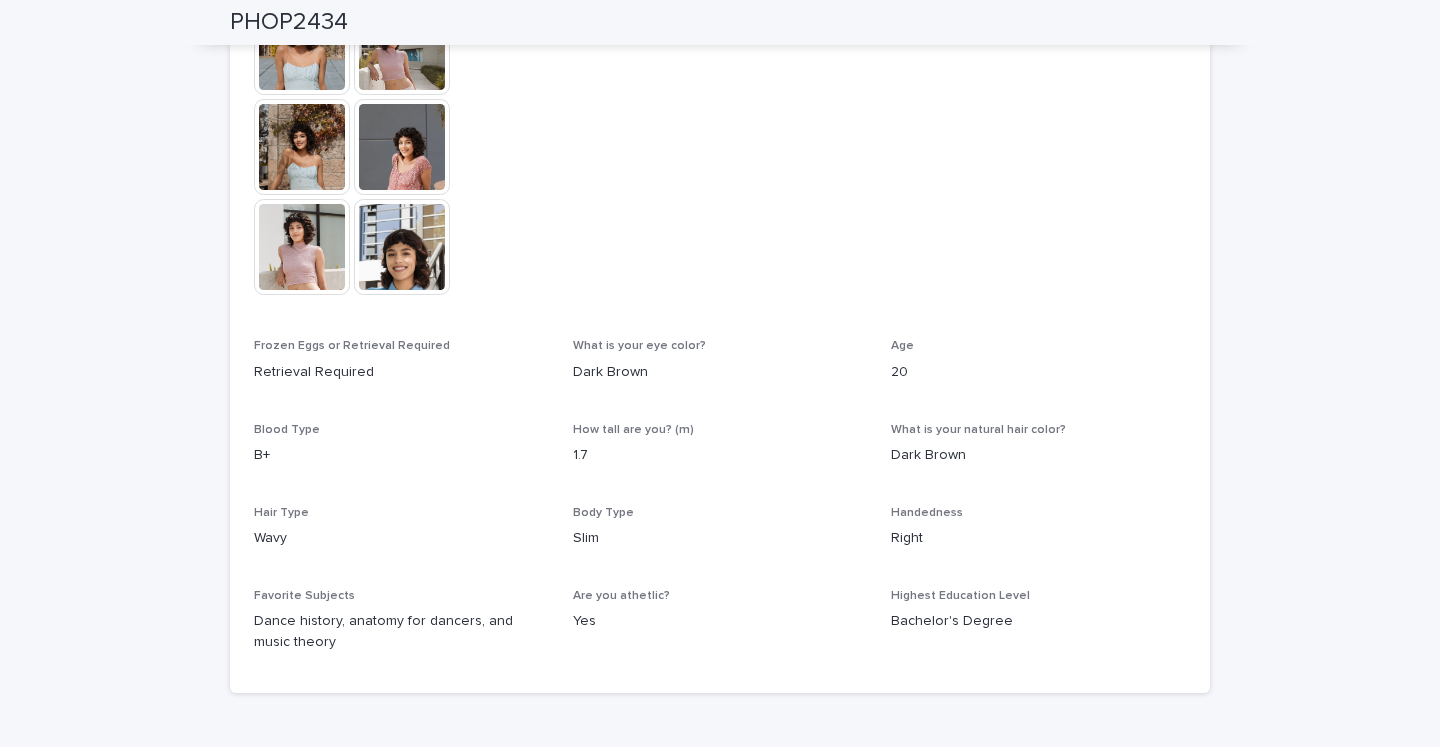 scroll, scrollTop: 0, scrollLeft: 0, axis: both 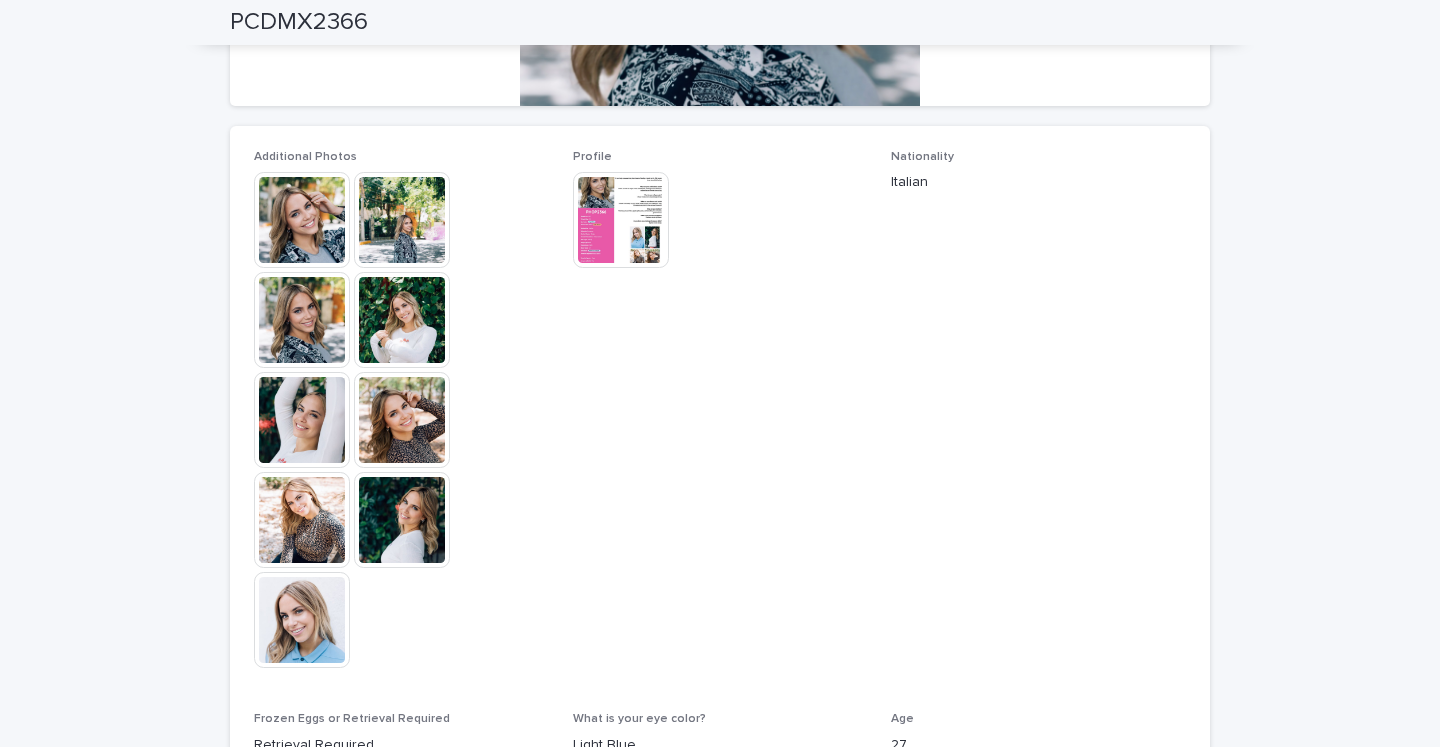 click at bounding box center (302, 620) 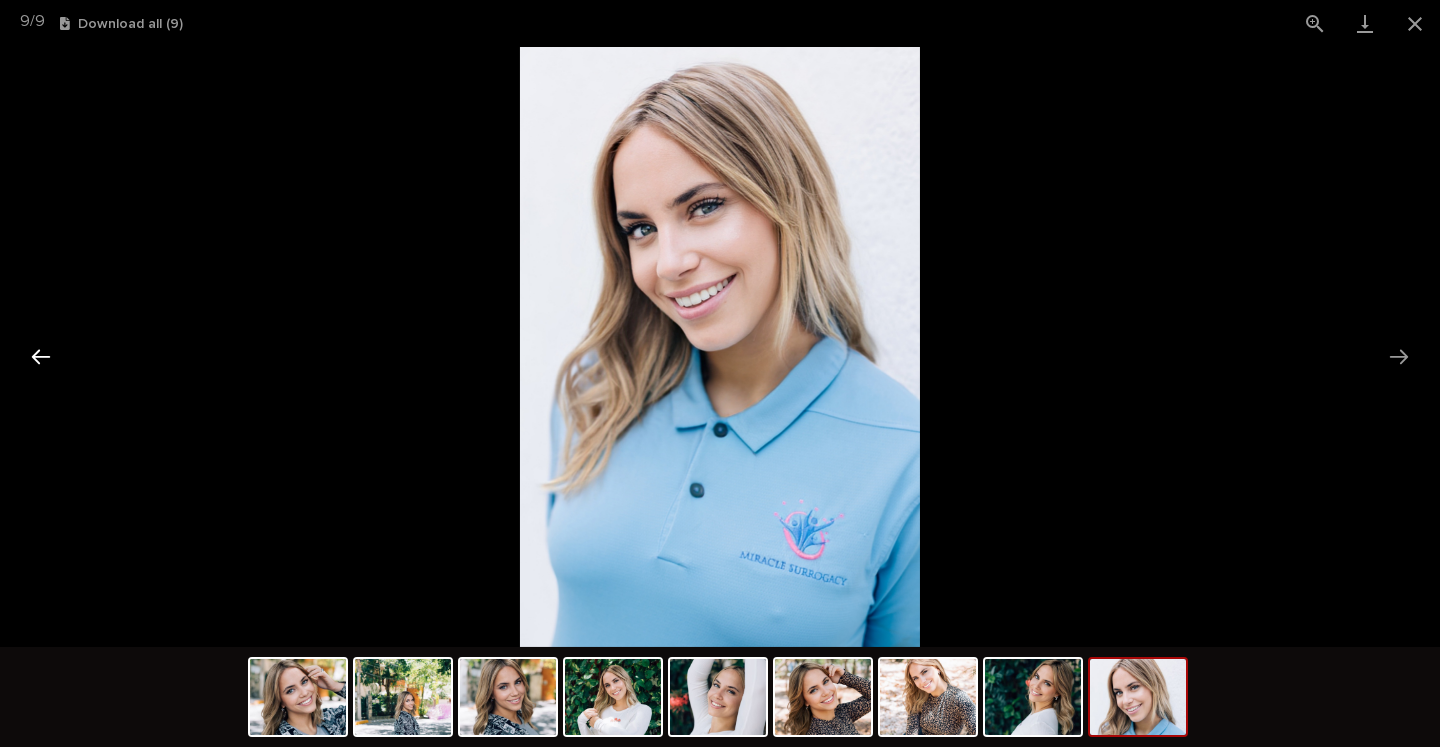 click at bounding box center [41, 356] 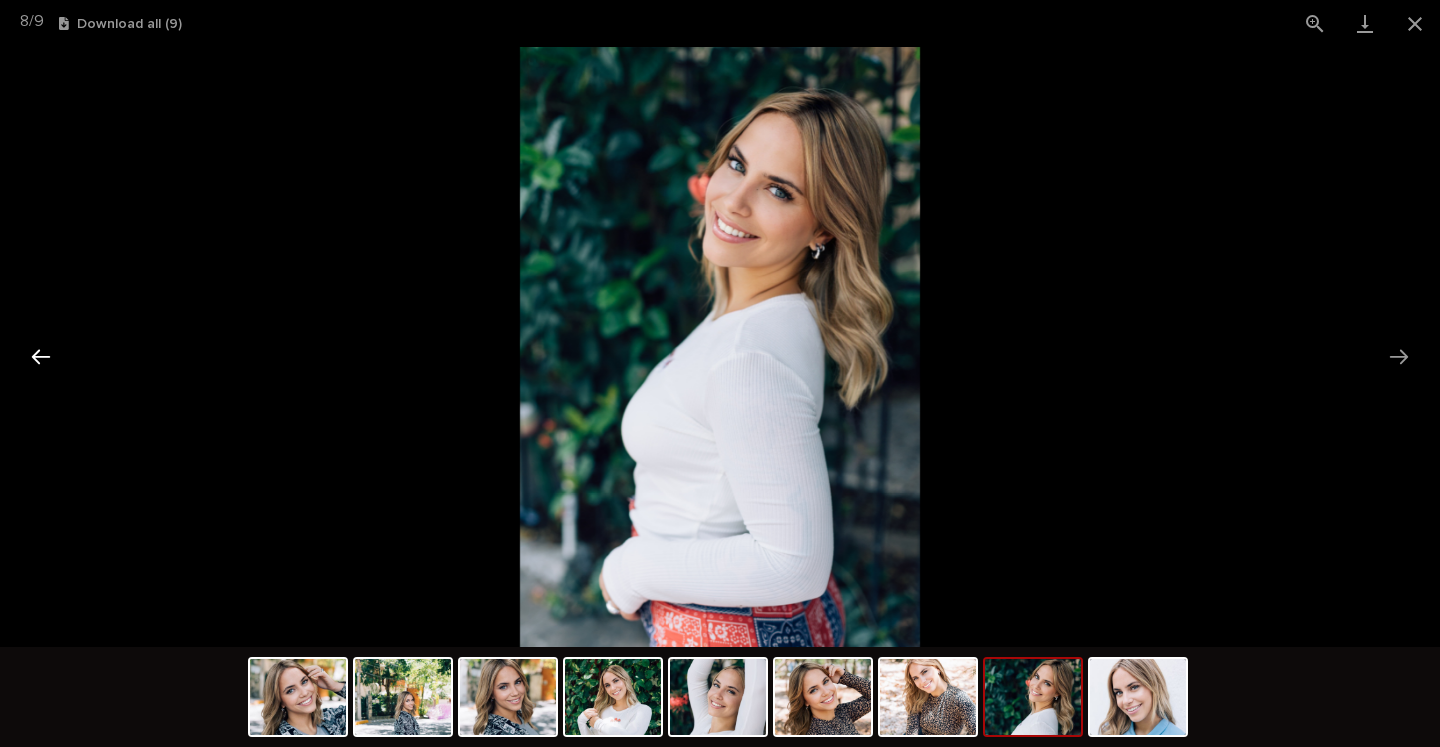 click at bounding box center [41, 356] 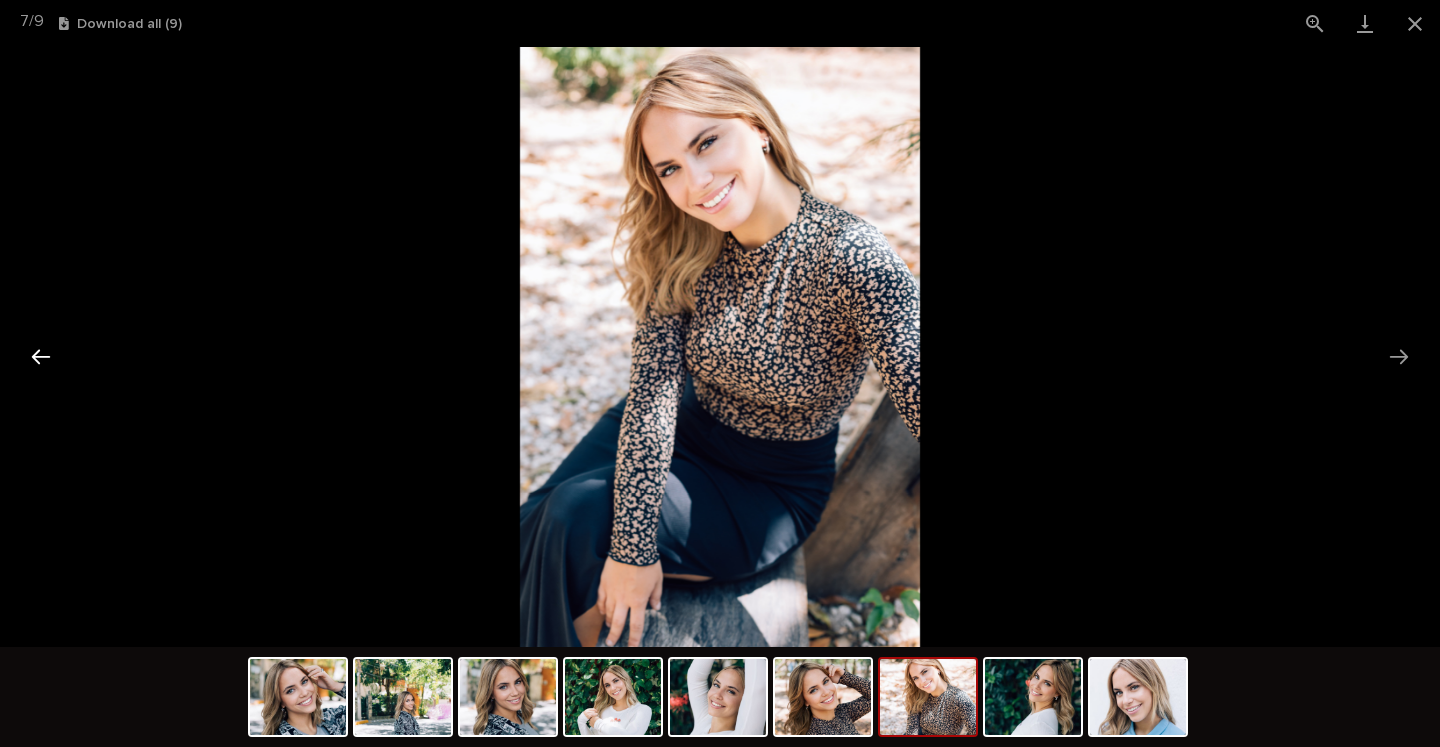 click at bounding box center (41, 356) 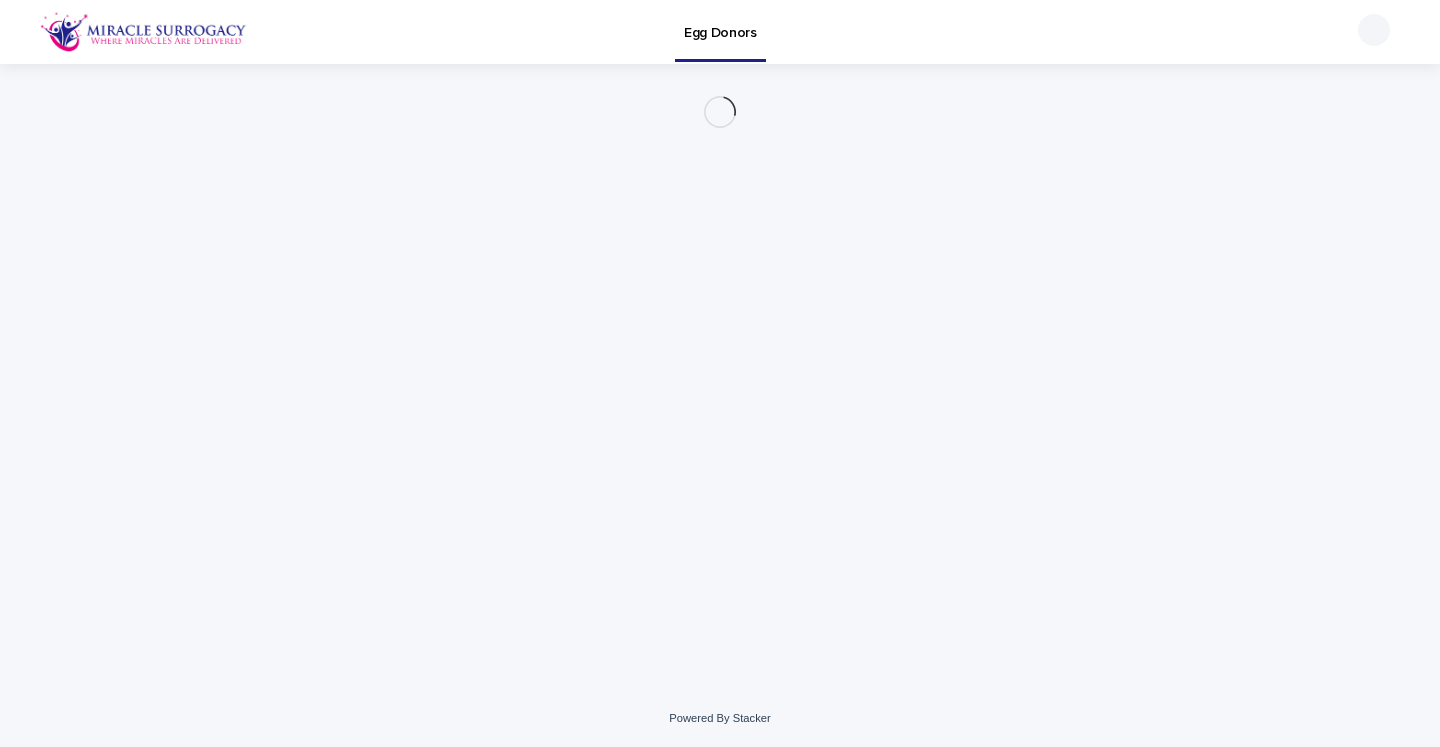 scroll, scrollTop: 0, scrollLeft: 0, axis: both 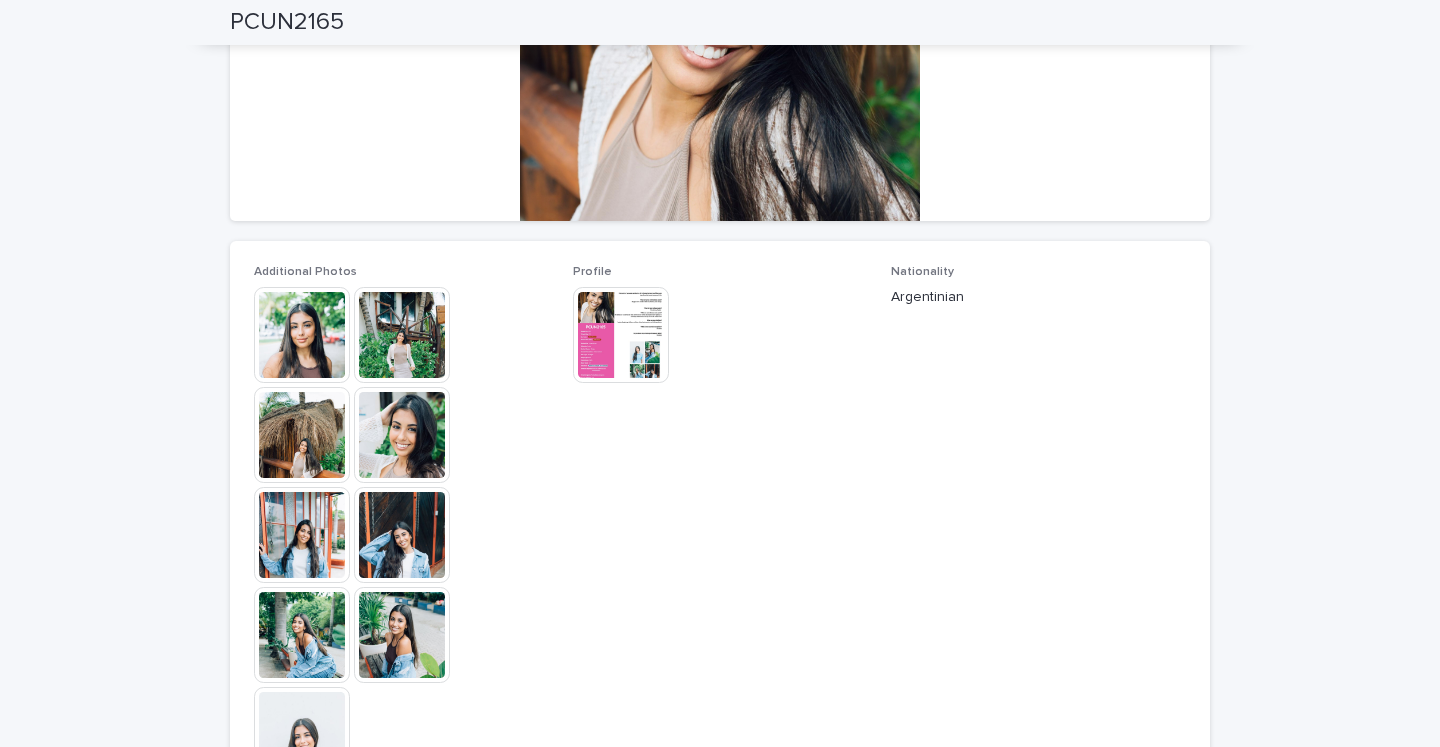 click at bounding box center [402, 635] 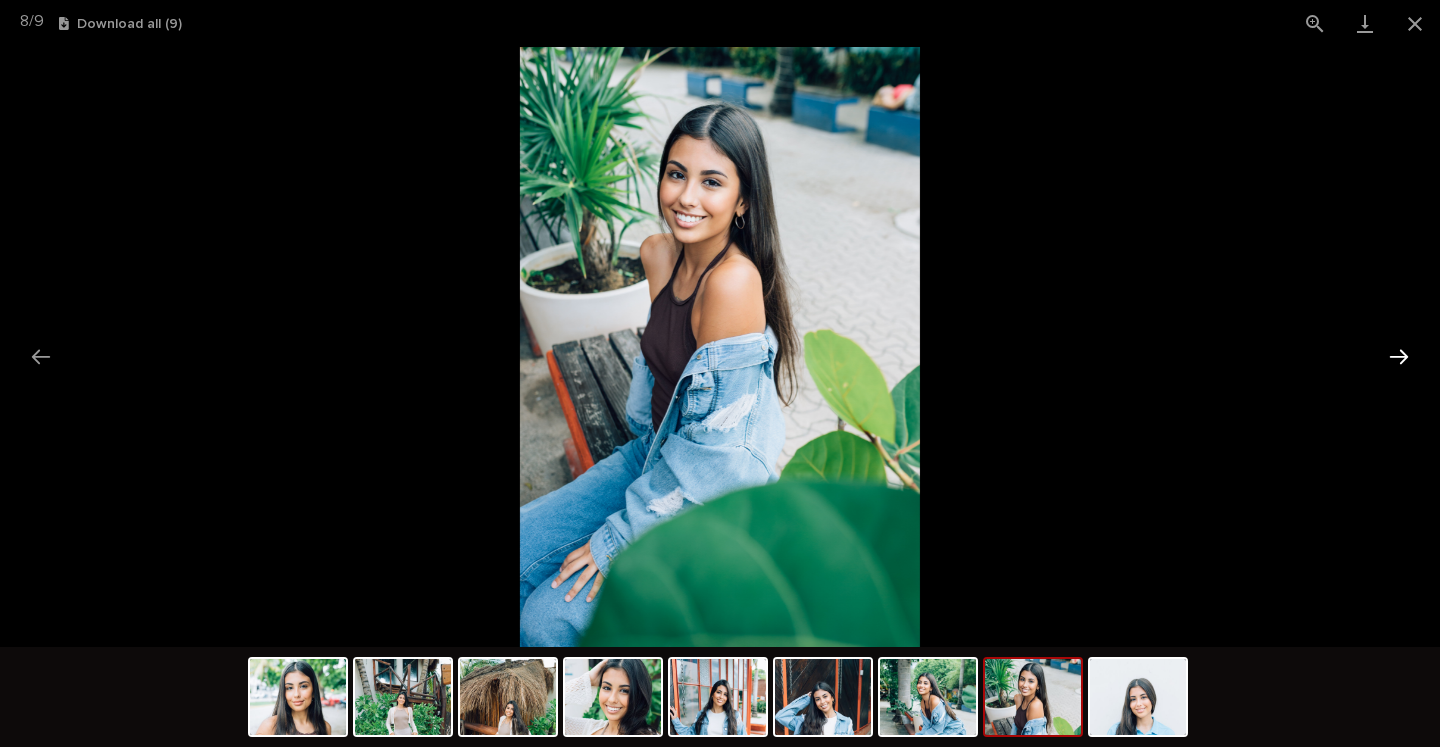 click at bounding box center [1399, 356] 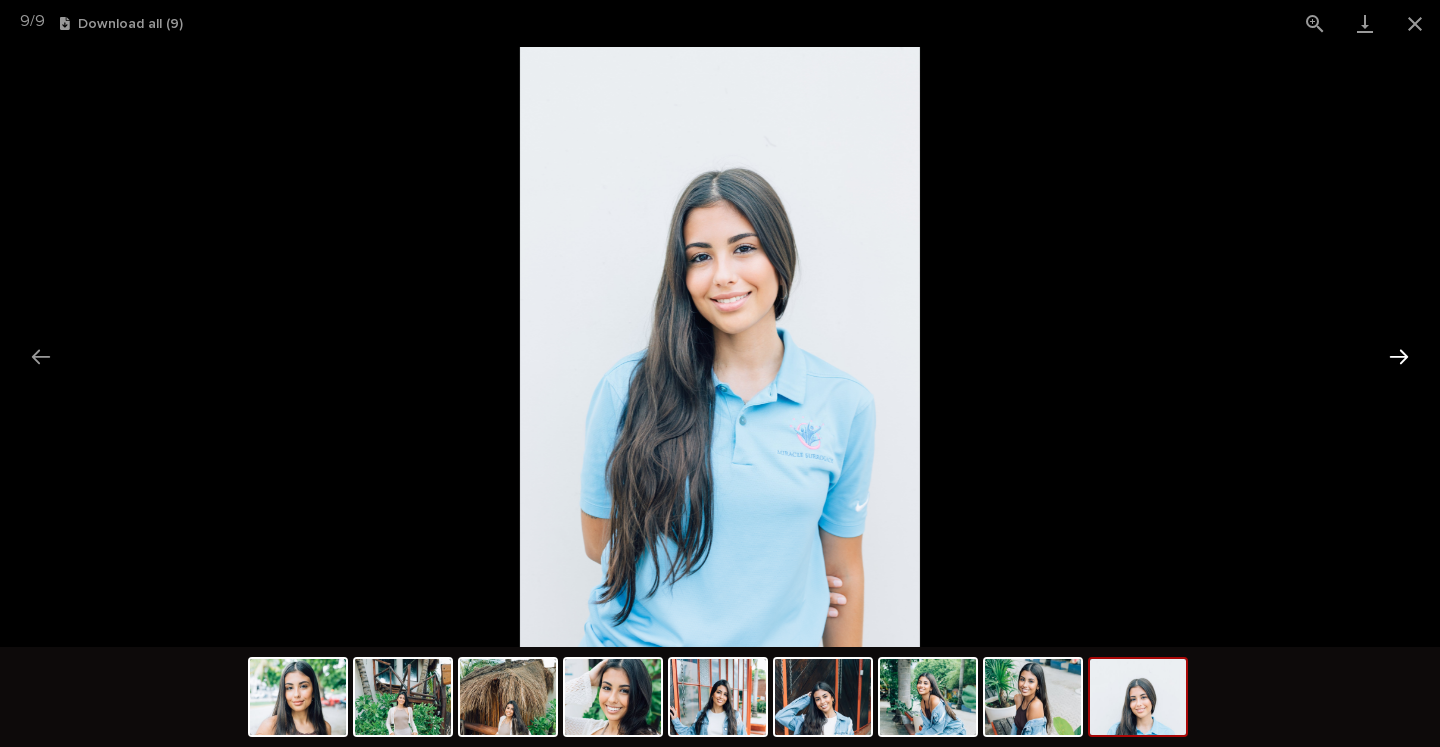 click at bounding box center (1399, 356) 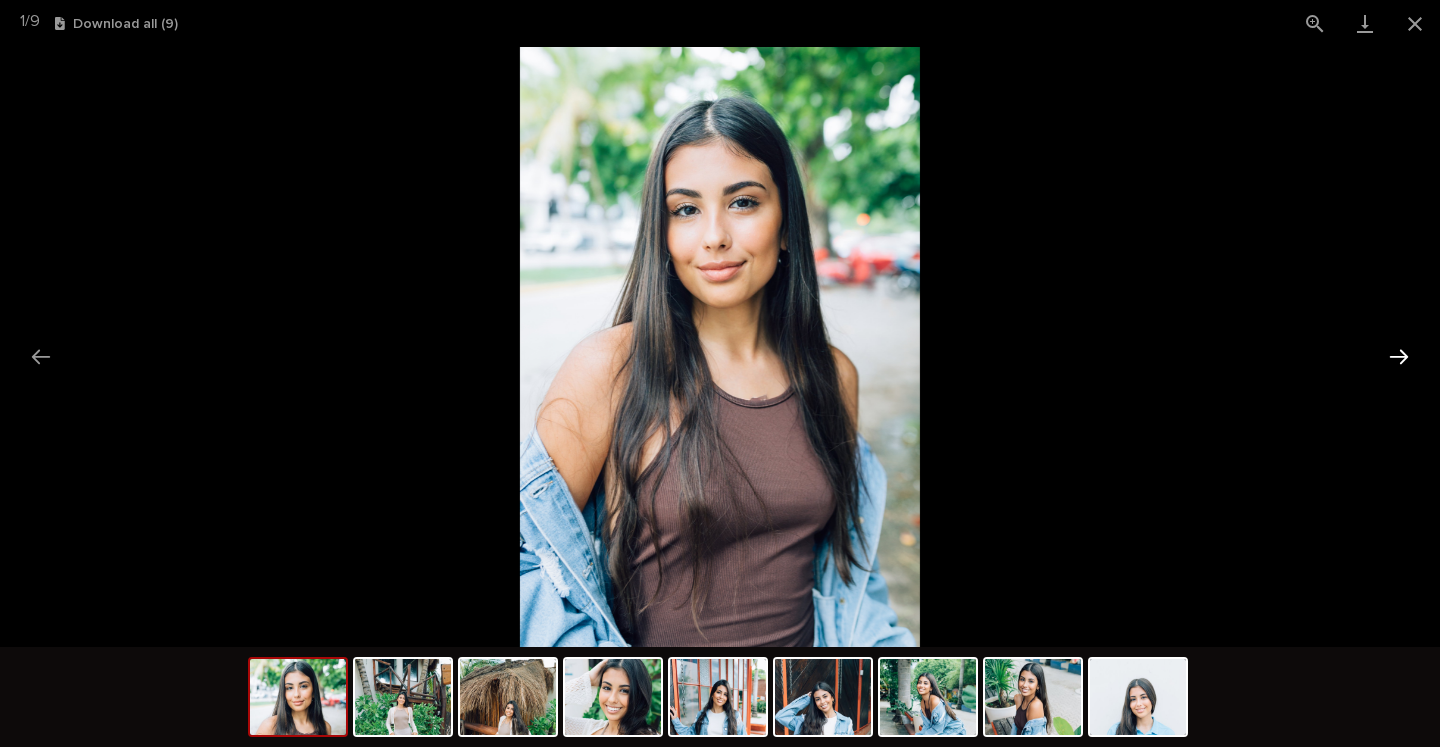 click at bounding box center (1399, 356) 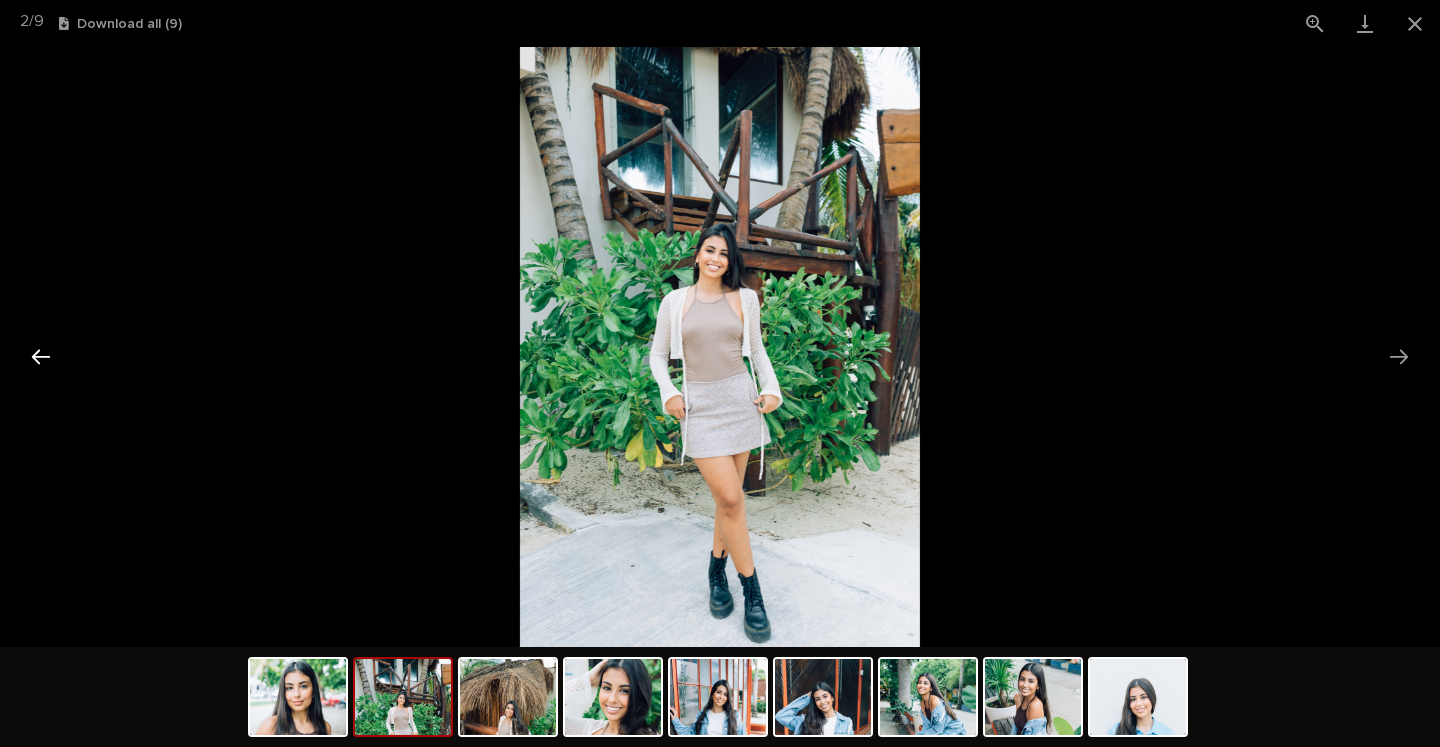 click at bounding box center [41, 356] 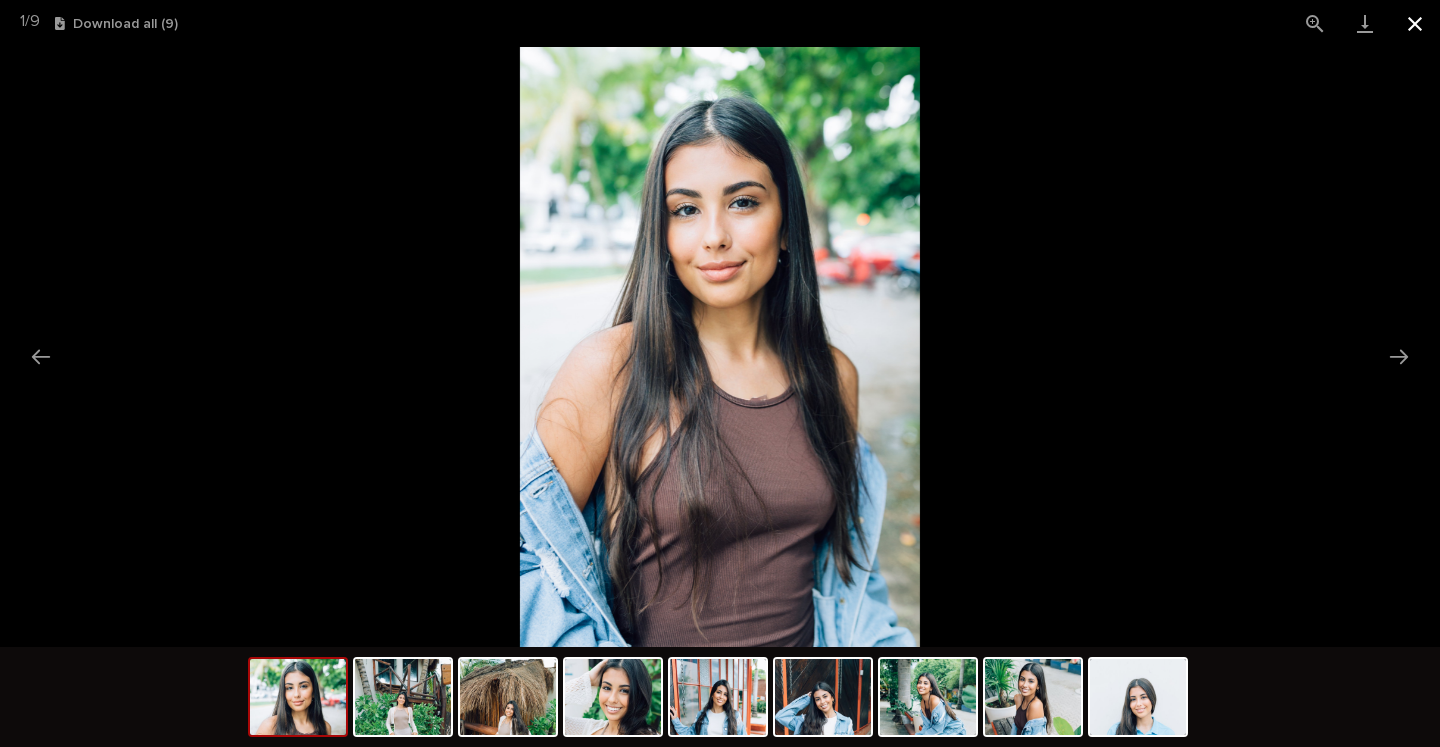 click at bounding box center [1415, 23] 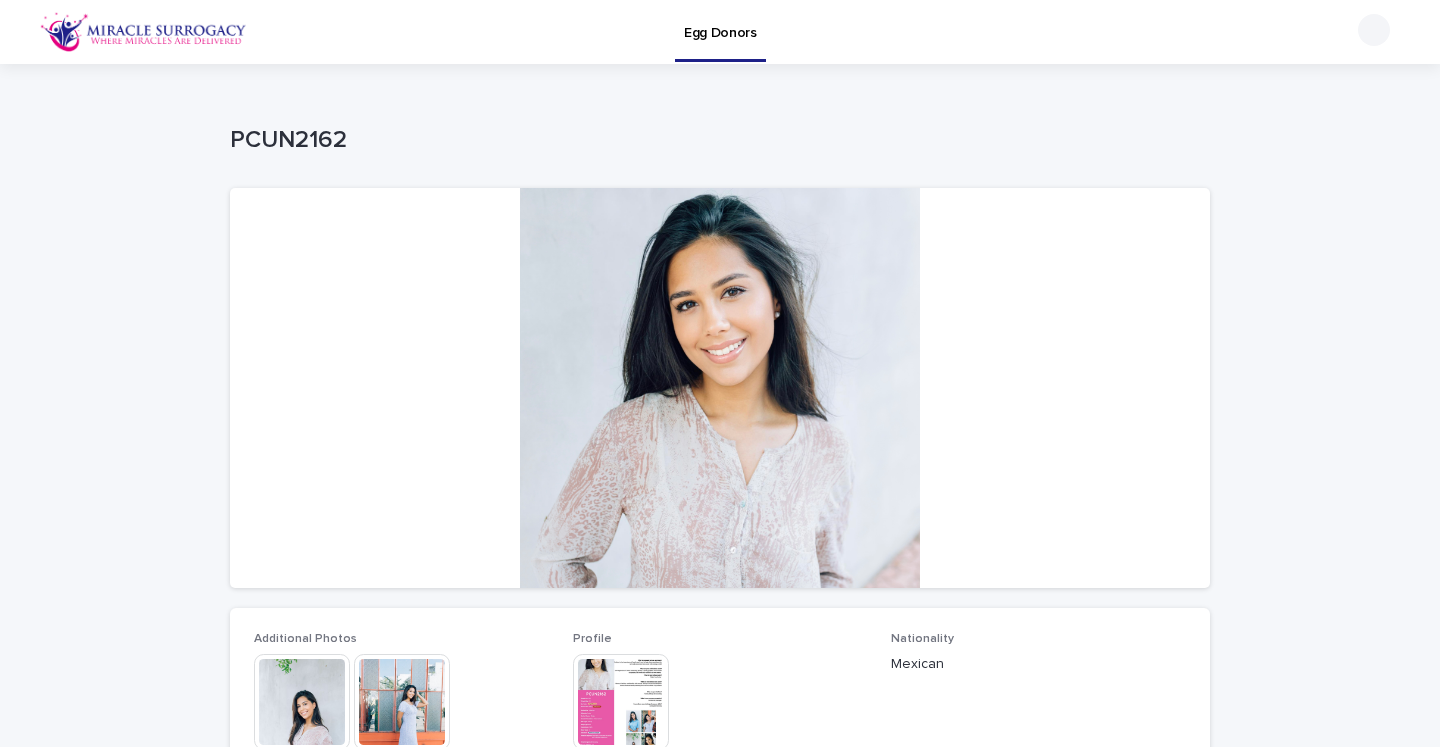 scroll, scrollTop: 0, scrollLeft: 0, axis: both 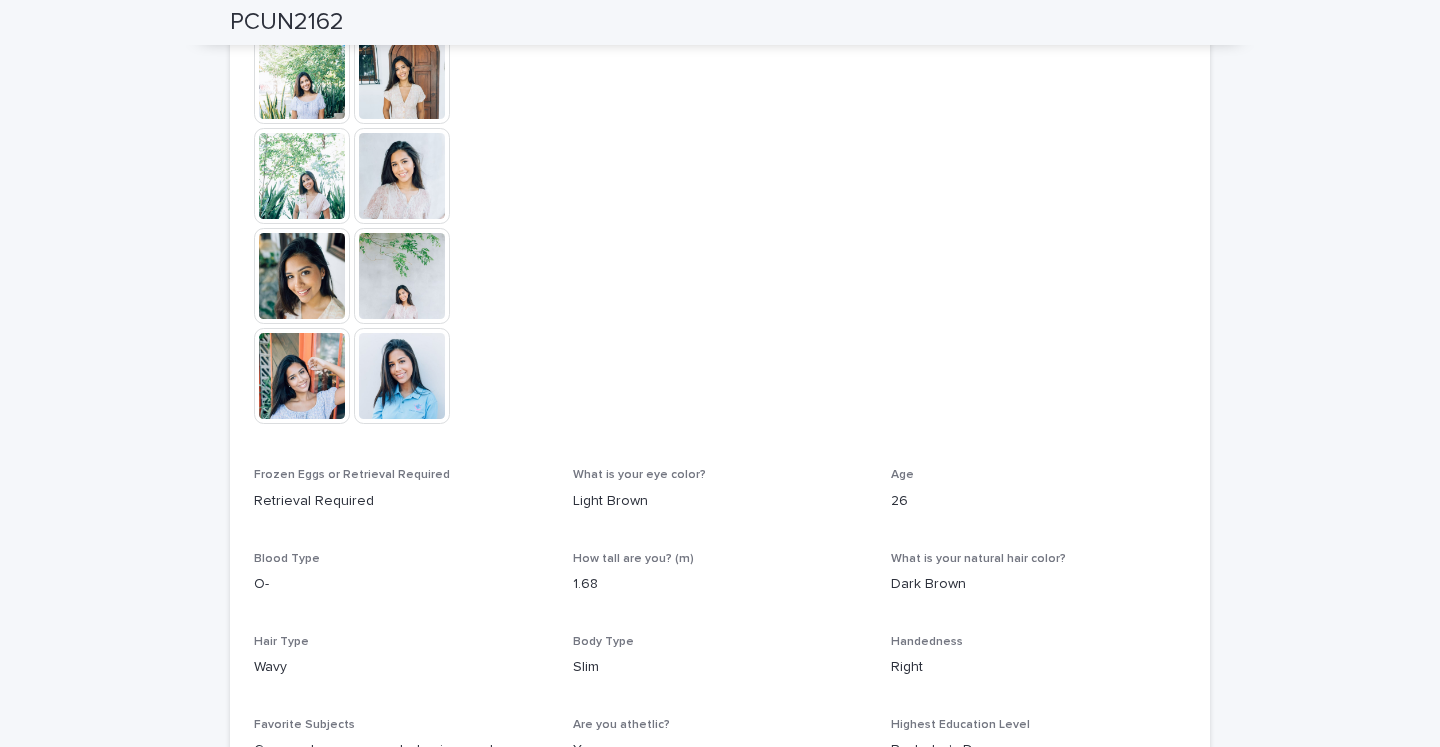 click at bounding box center (402, 376) 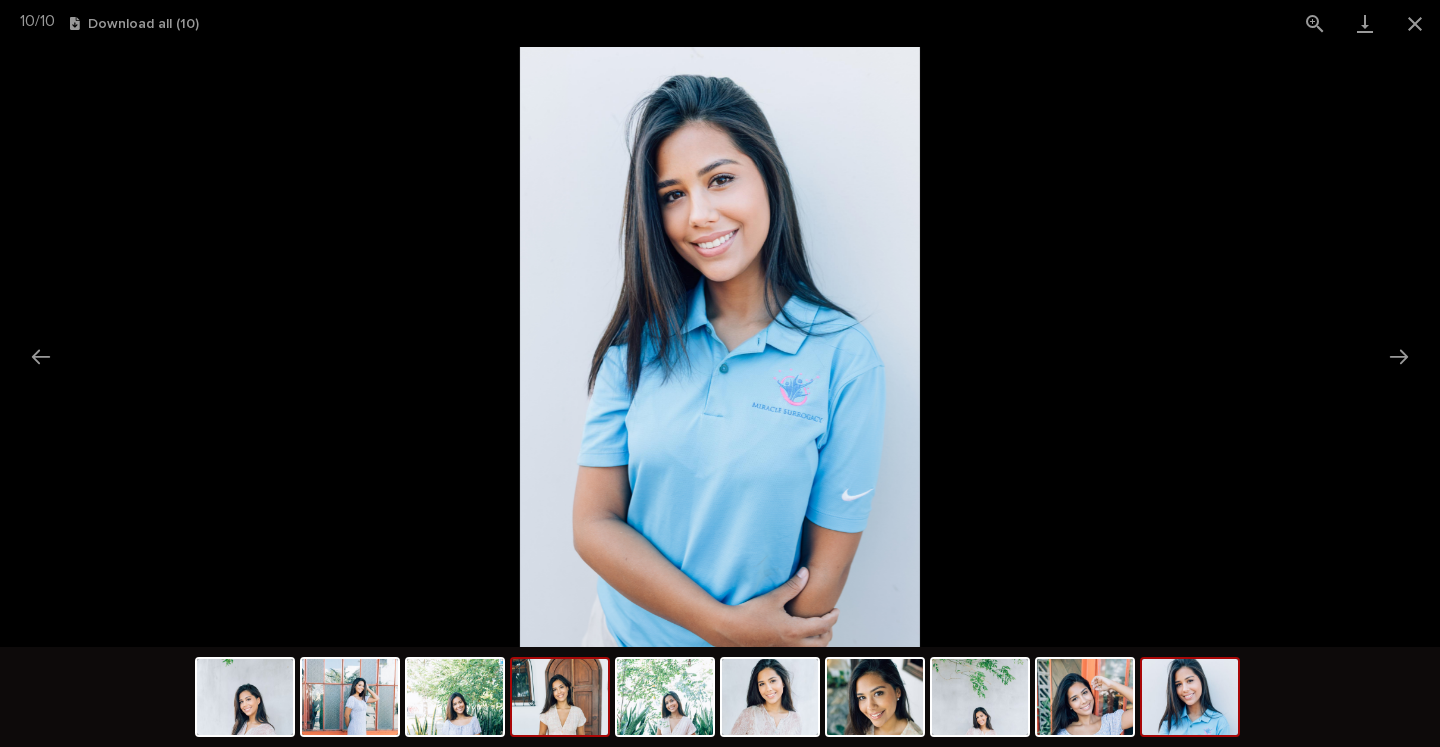 click at bounding box center (560, 697) 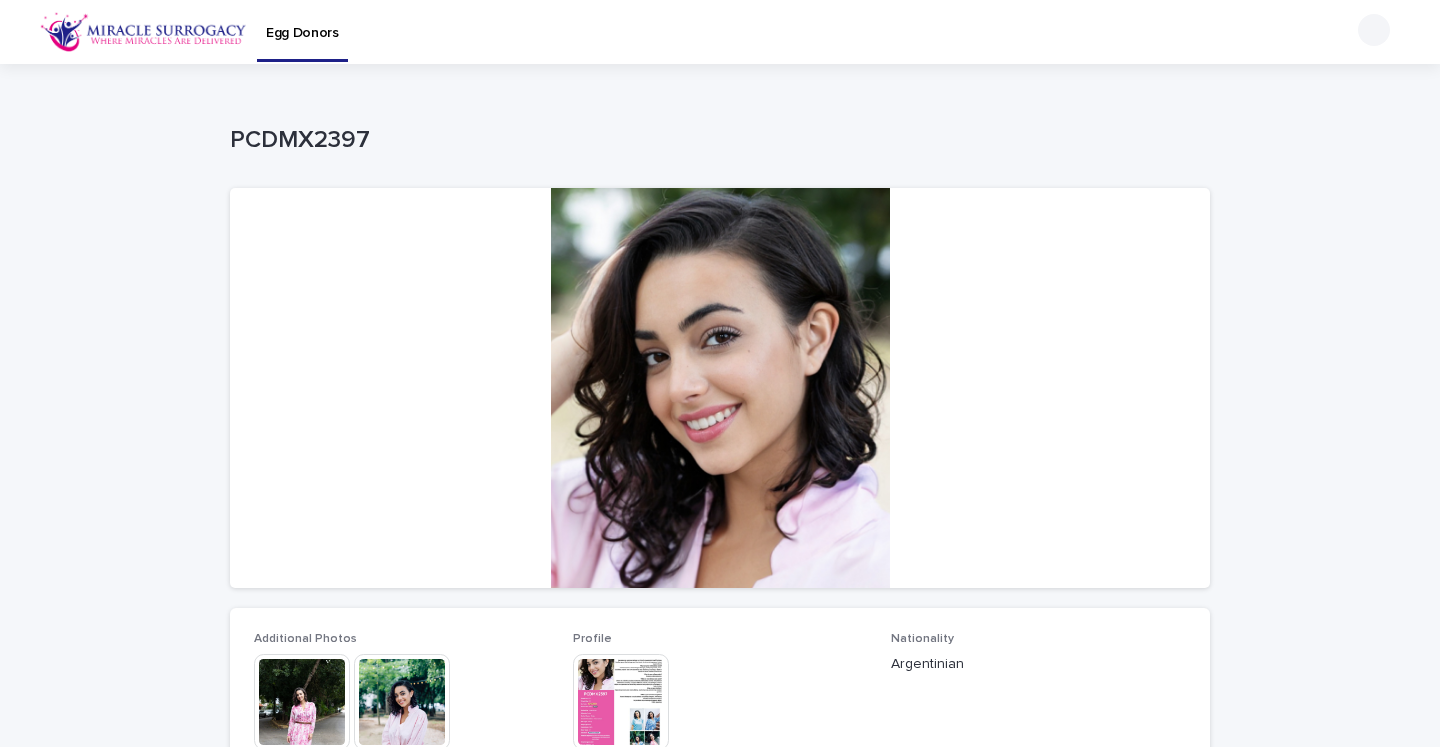 scroll, scrollTop: 0, scrollLeft: 0, axis: both 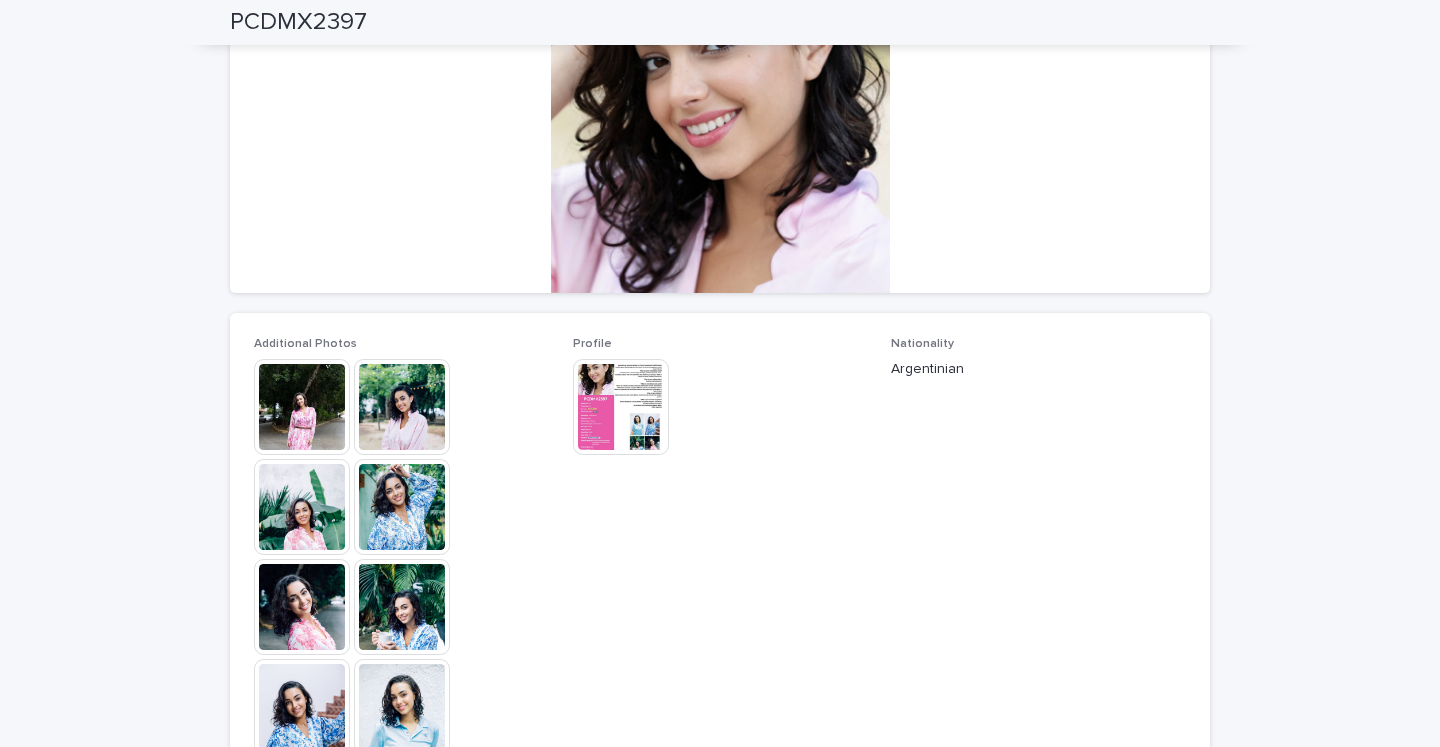 click at bounding box center (302, 407) 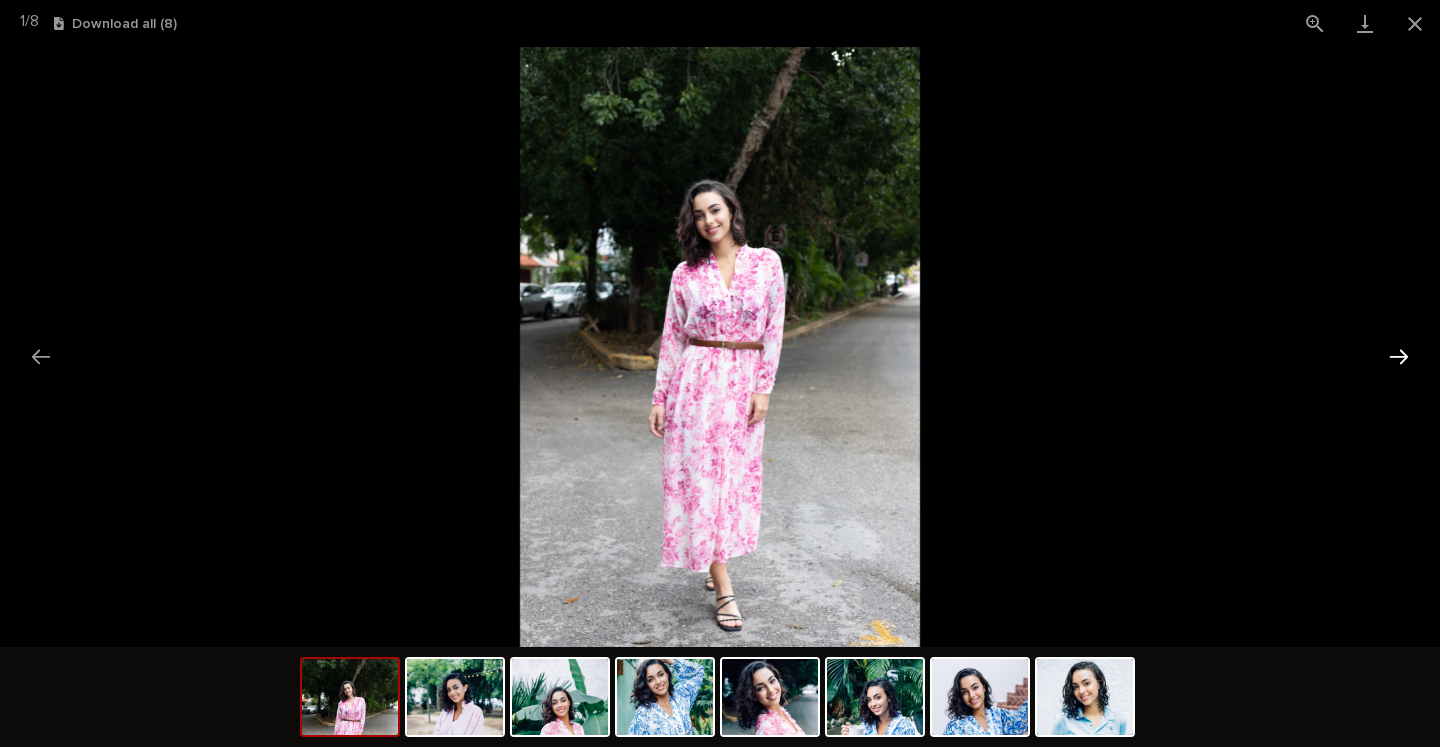 click at bounding box center (1399, 356) 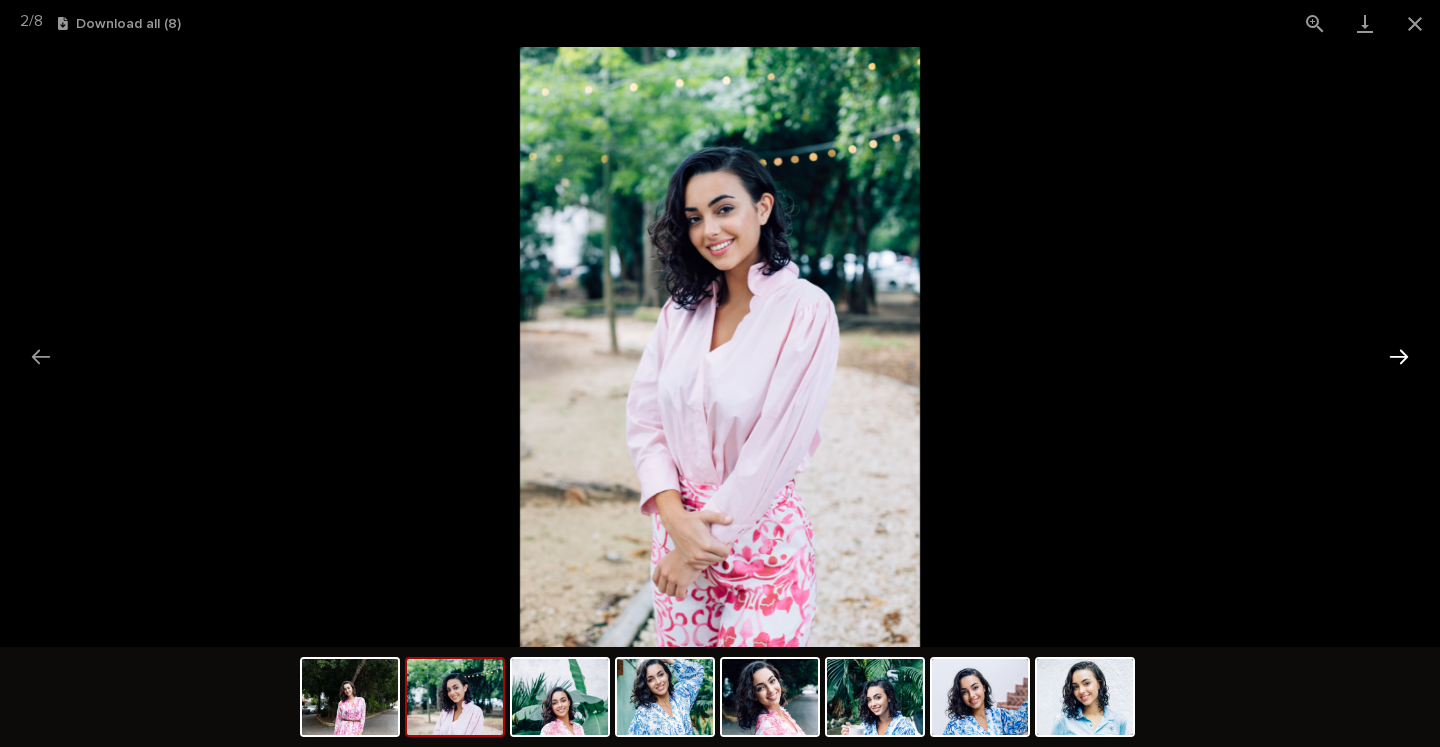 click at bounding box center [1399, 356] 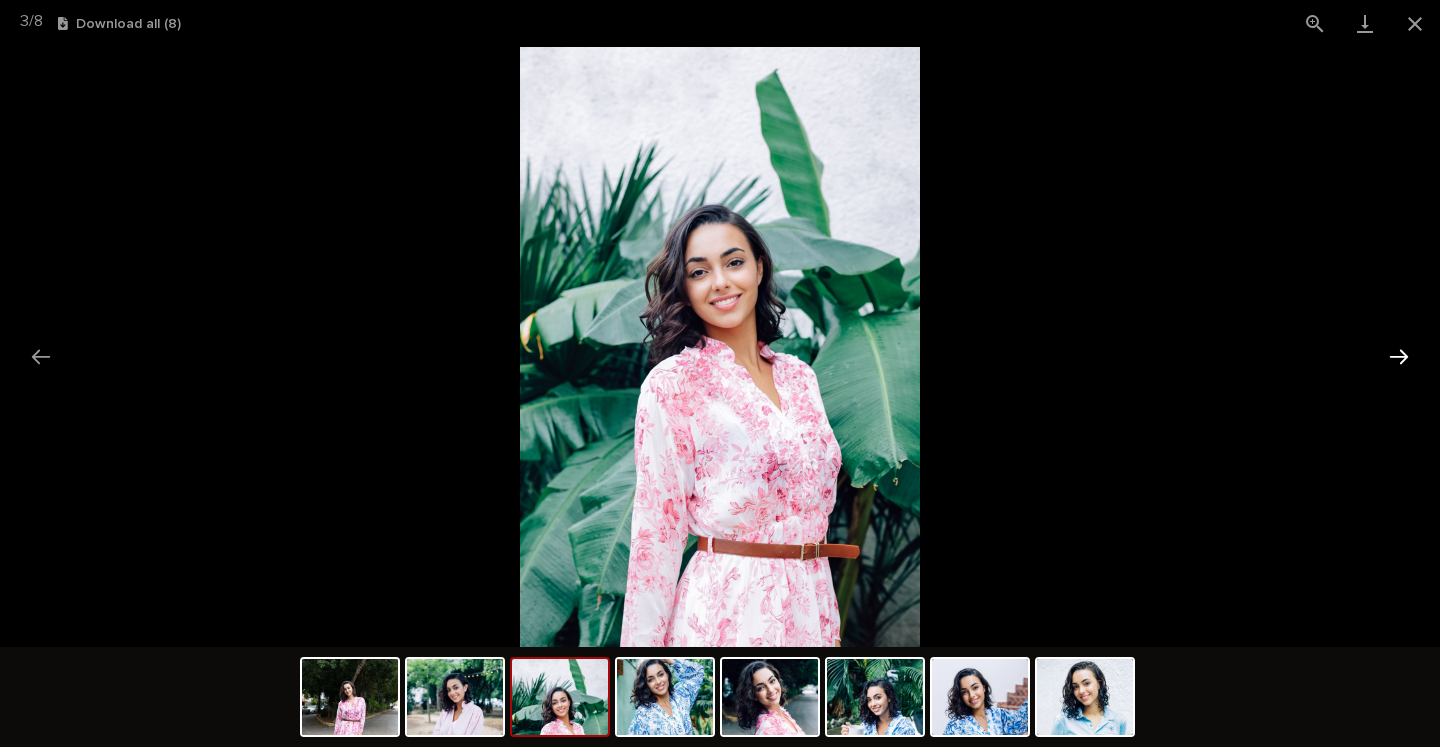 click at bounding box center [1399, 356] 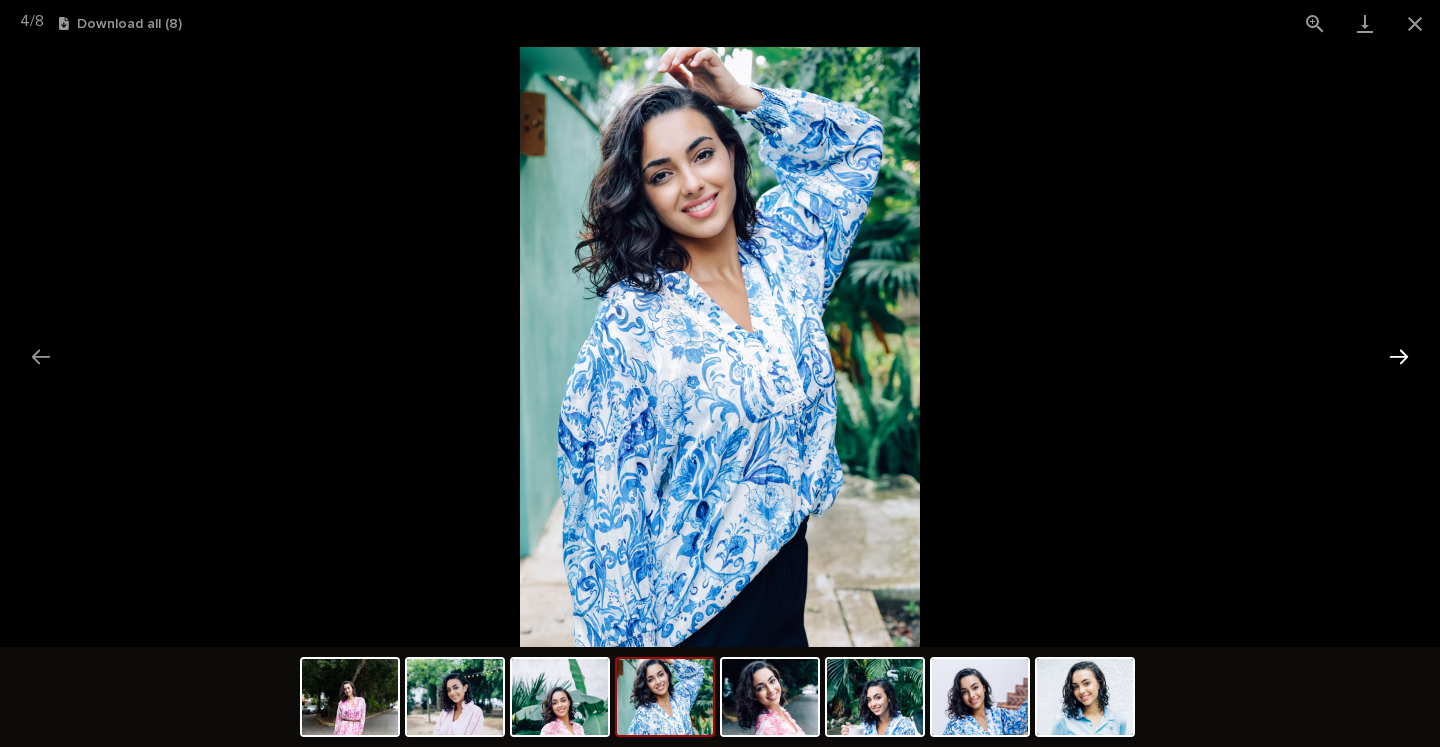 click at bounding box center [1399, 356] 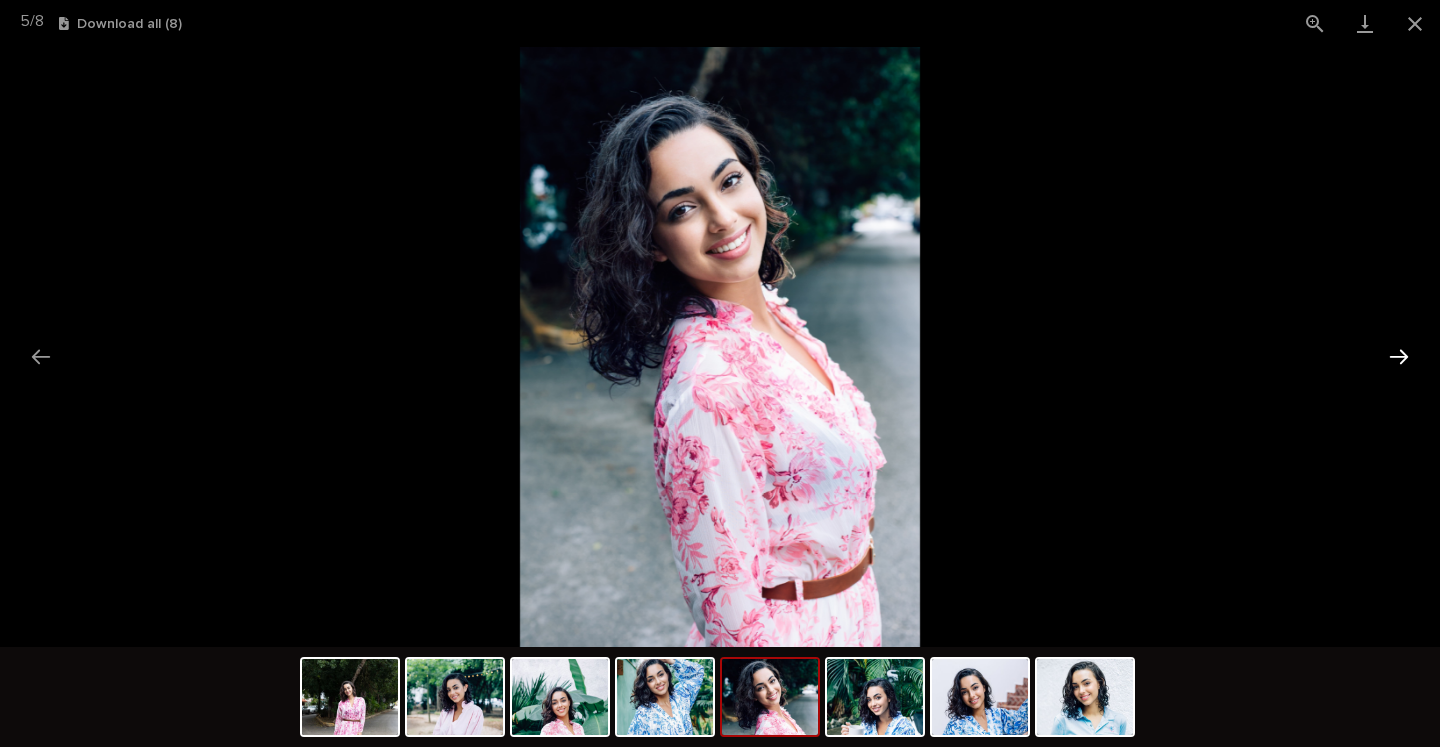 click at bounding box center [1399, 356] 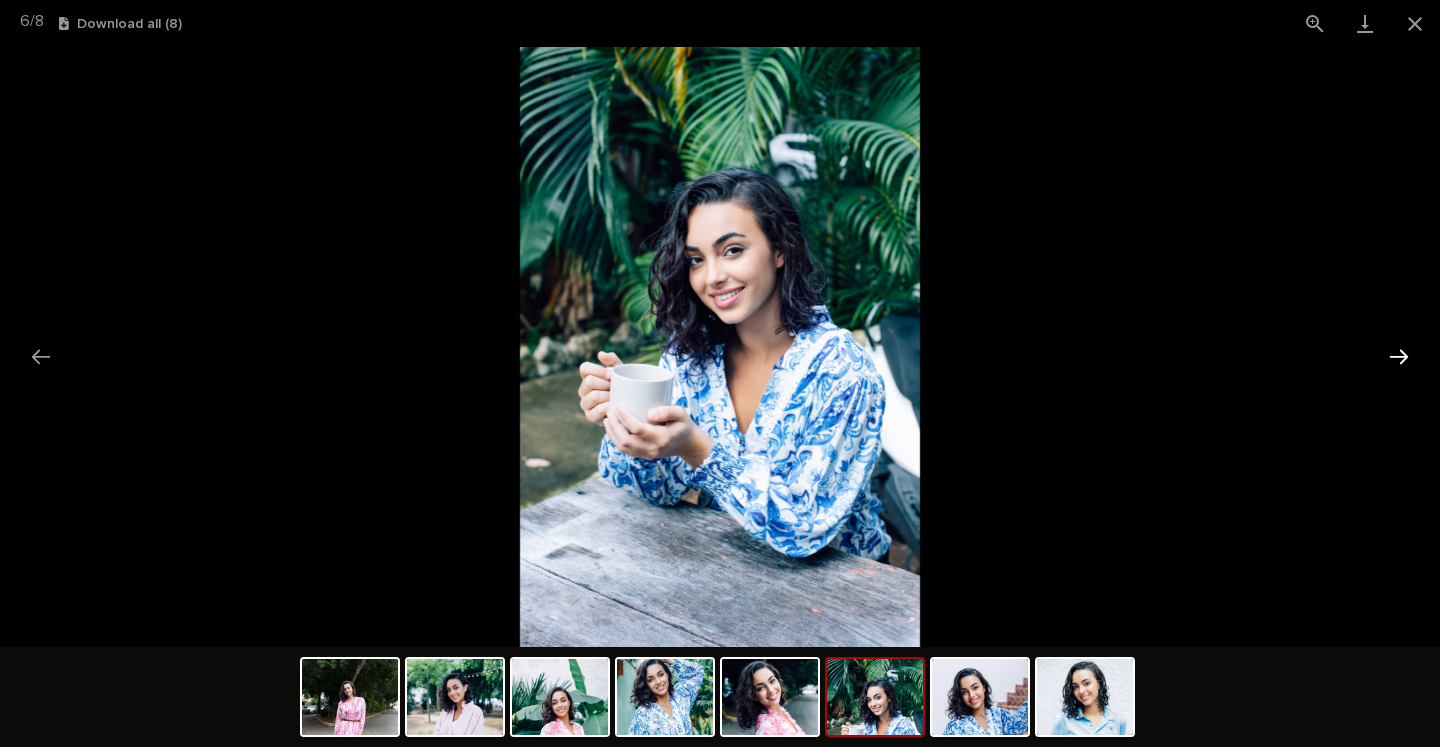 click at bounding box center [1399, 356] 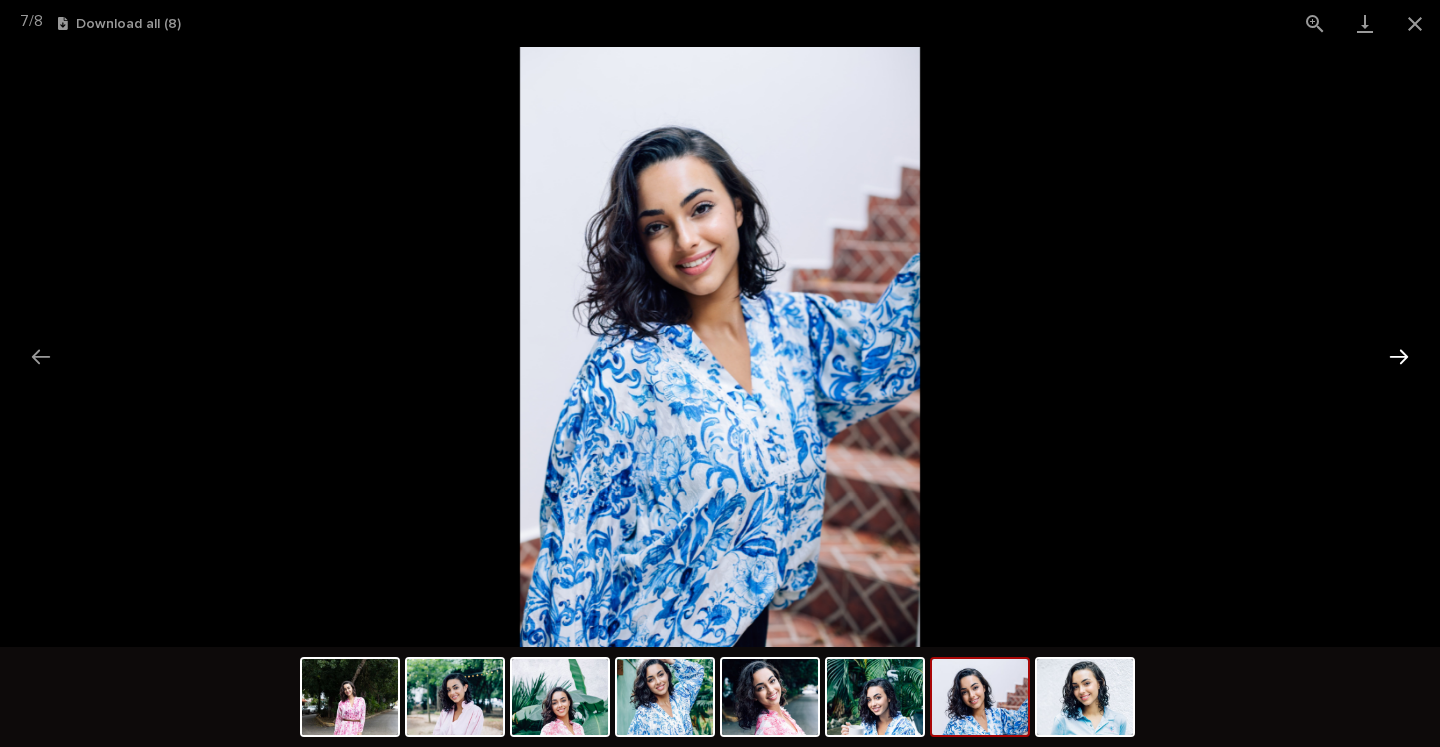 click at bounding box center [1399, 356] 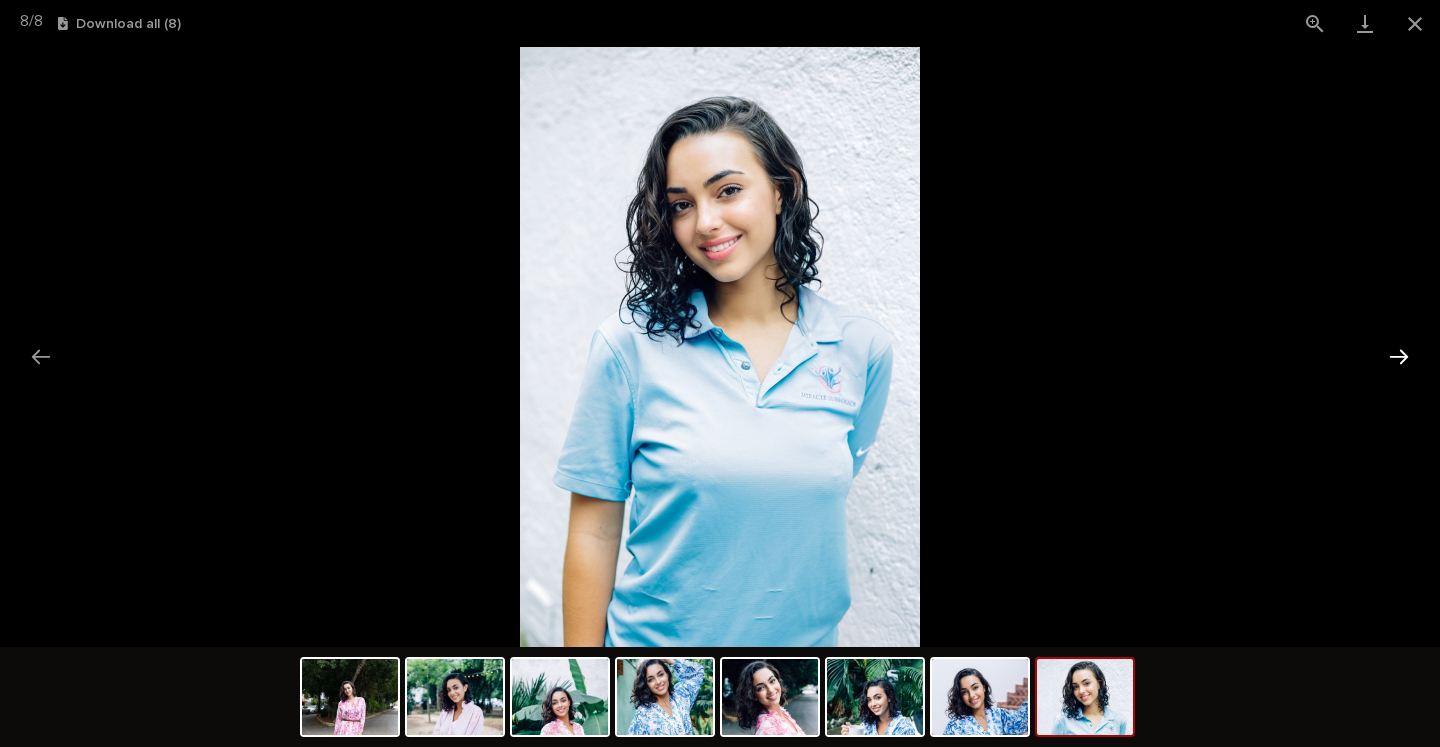 click at bounding box center [1399, 356] 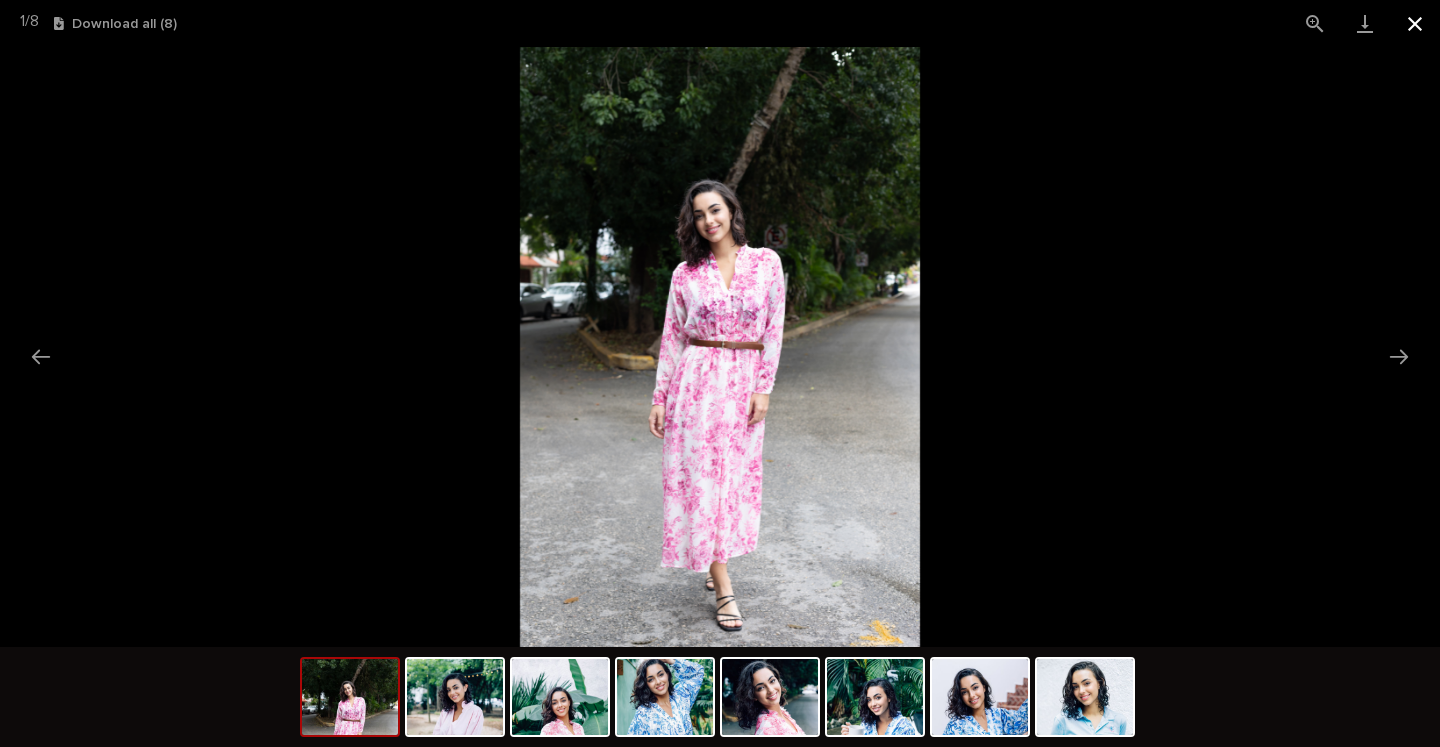 click at bounding box center (1415, 23) 